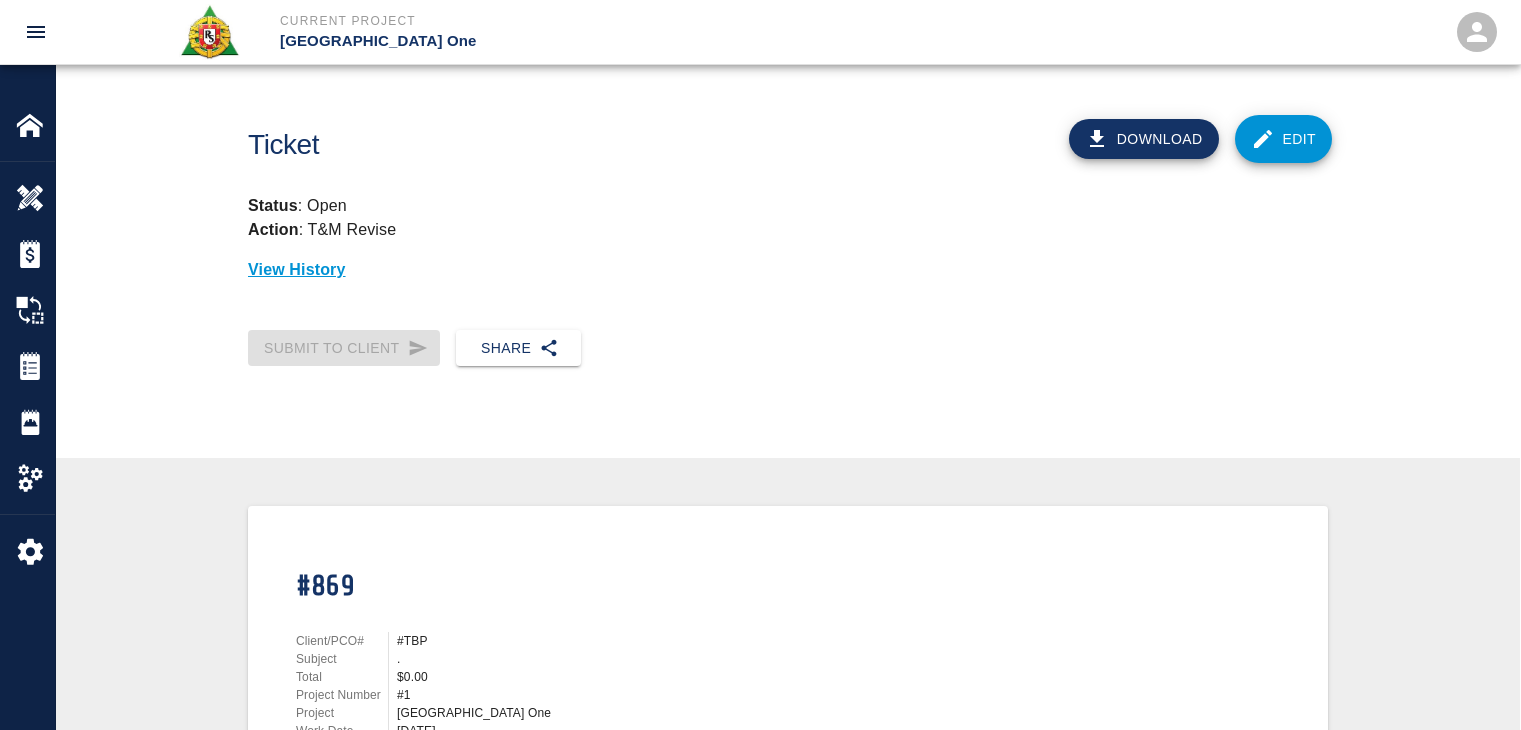 scroll, scrollTop: 0, scrollLeft: 0, axis: both 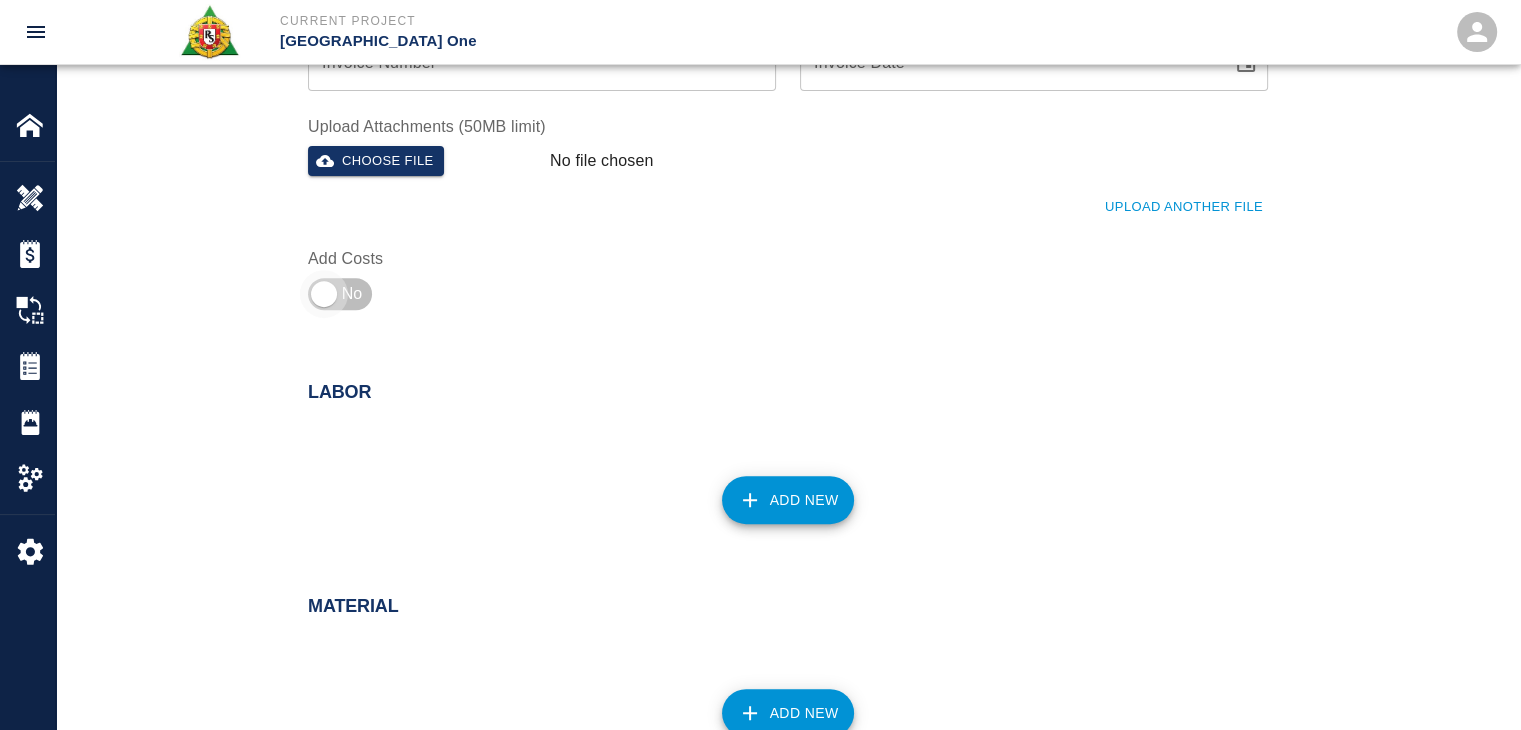 click at bounding box center [324, 294] 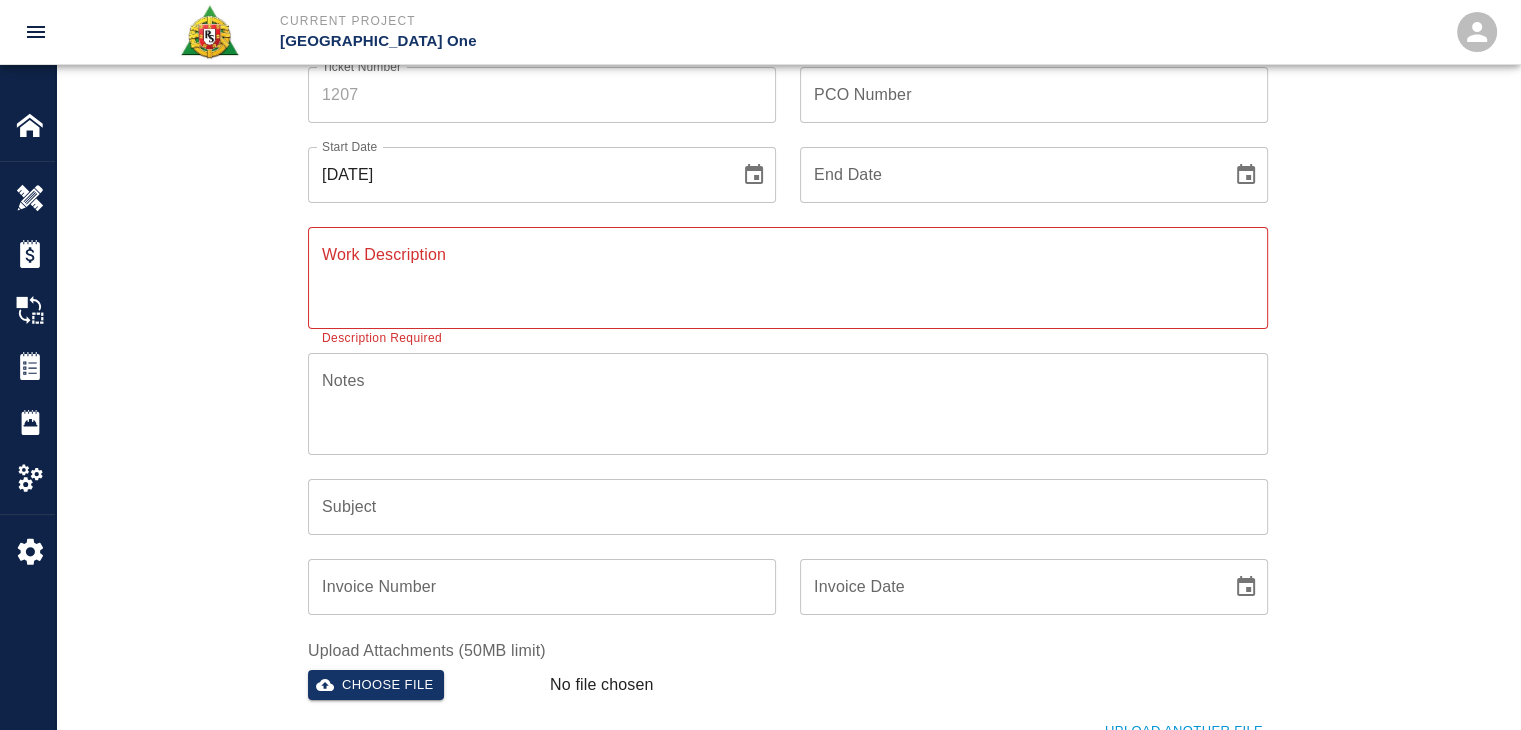 scroll, scrollTop: 0, scrollLeft: 0, axis: both 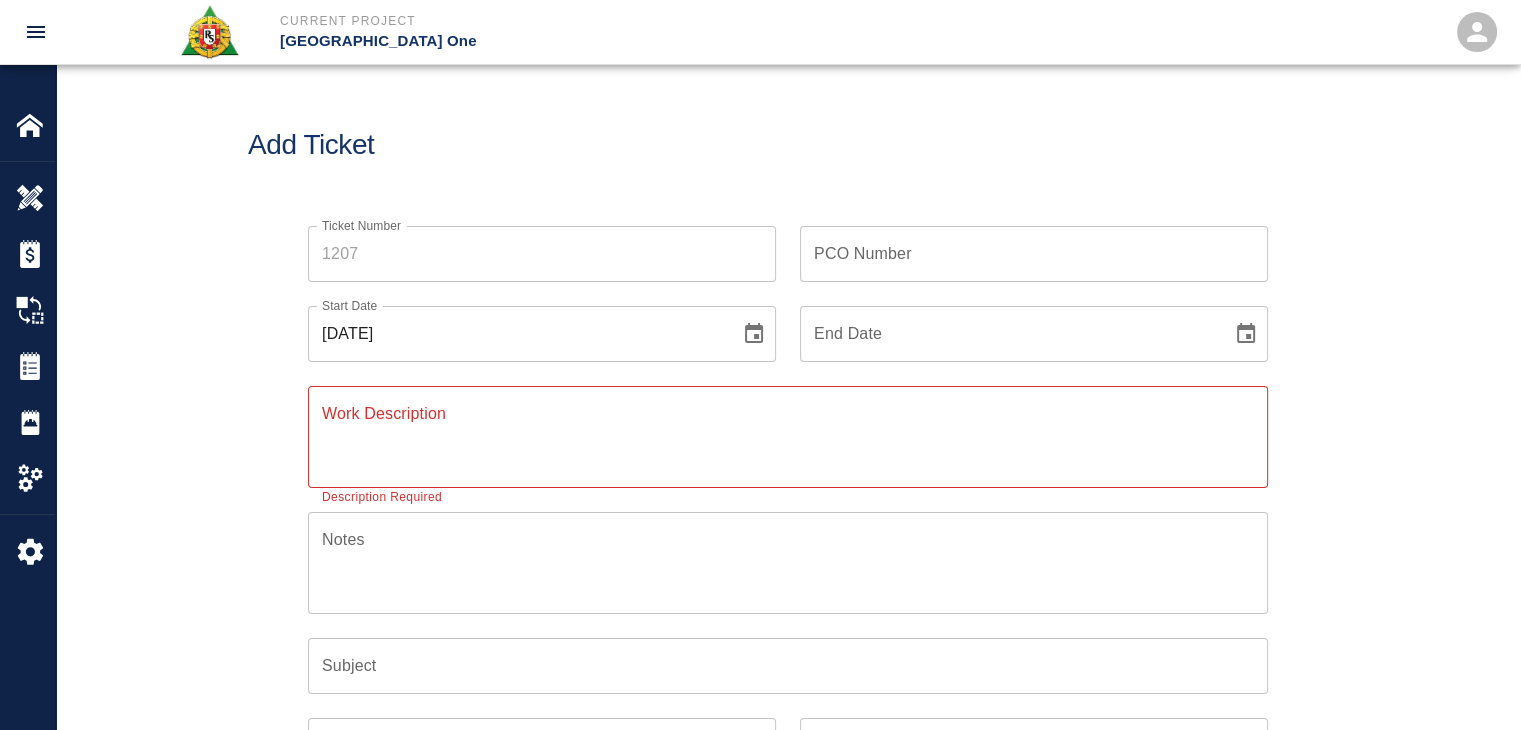 click on "Ticket Number" at bounding box center (542, 254) 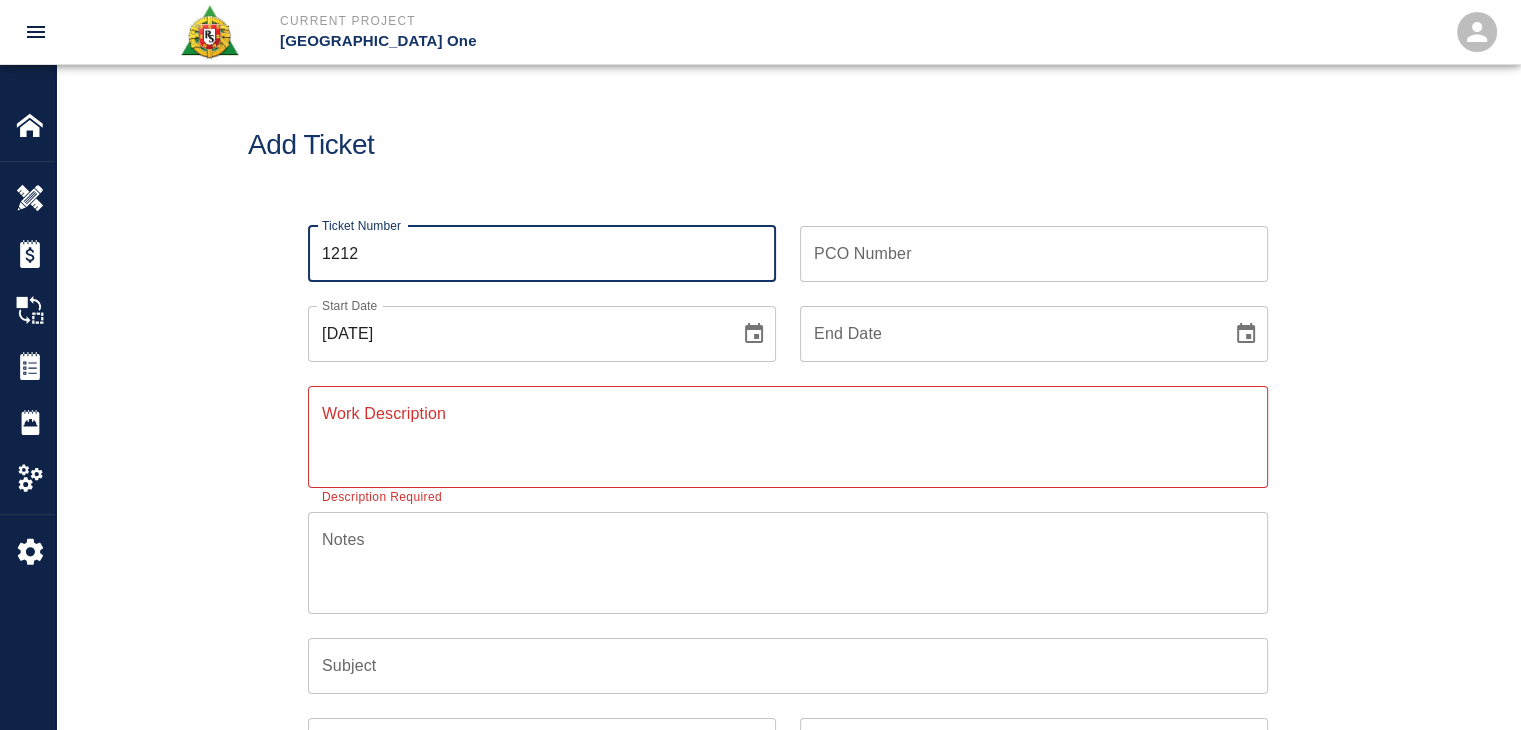 type on "1212" 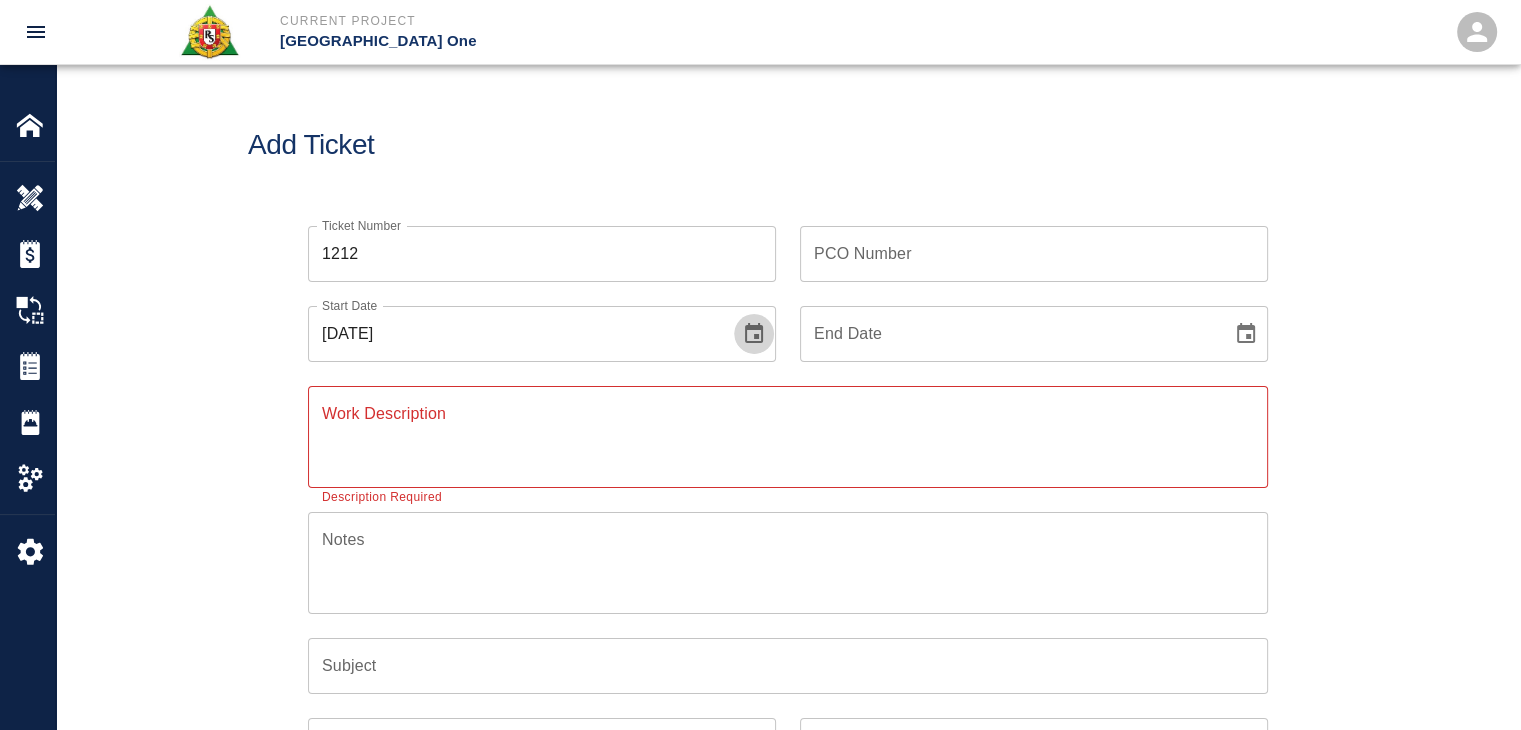 click 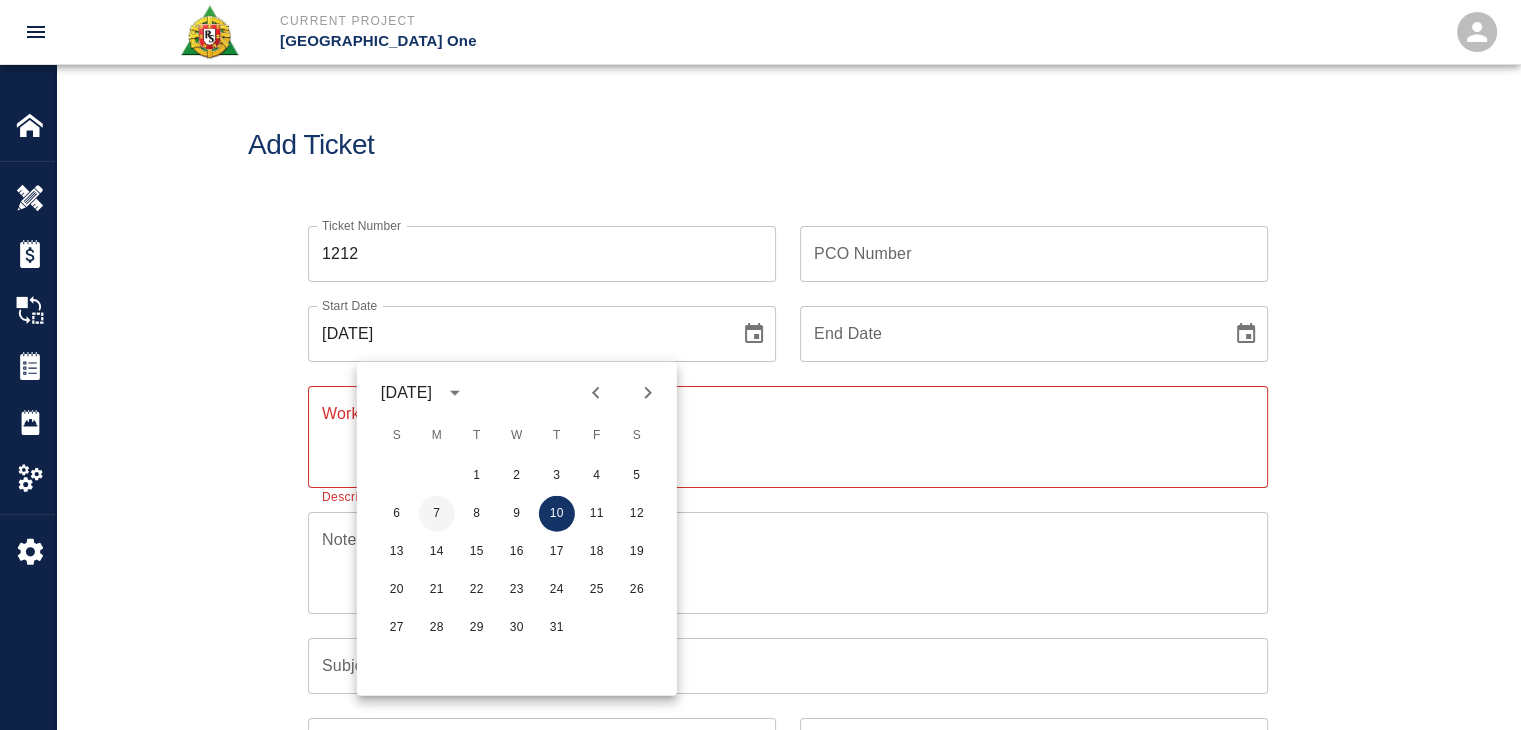 click on "7" at bounding box center (437, 514) 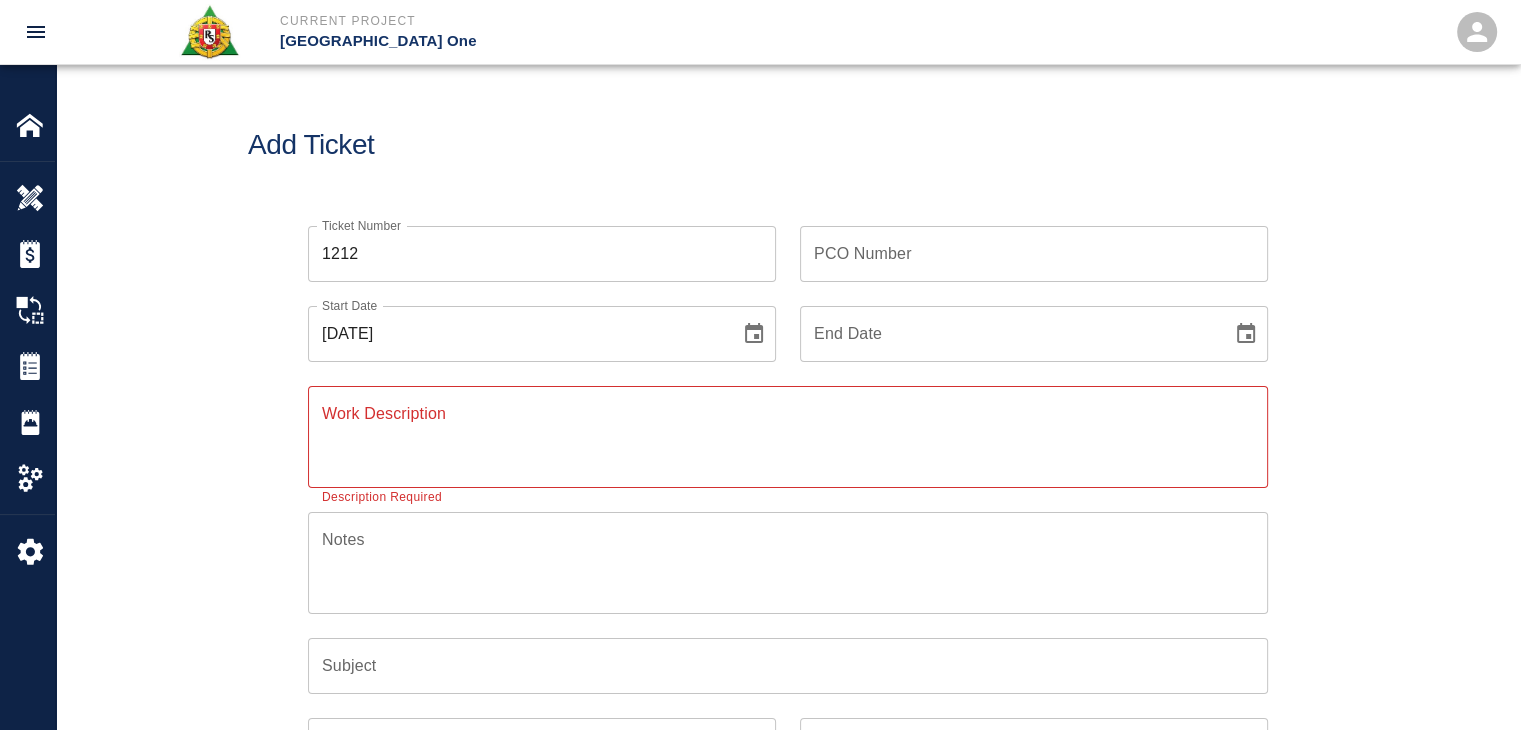 click on "x Work Description" at bounding box center (788, 437) 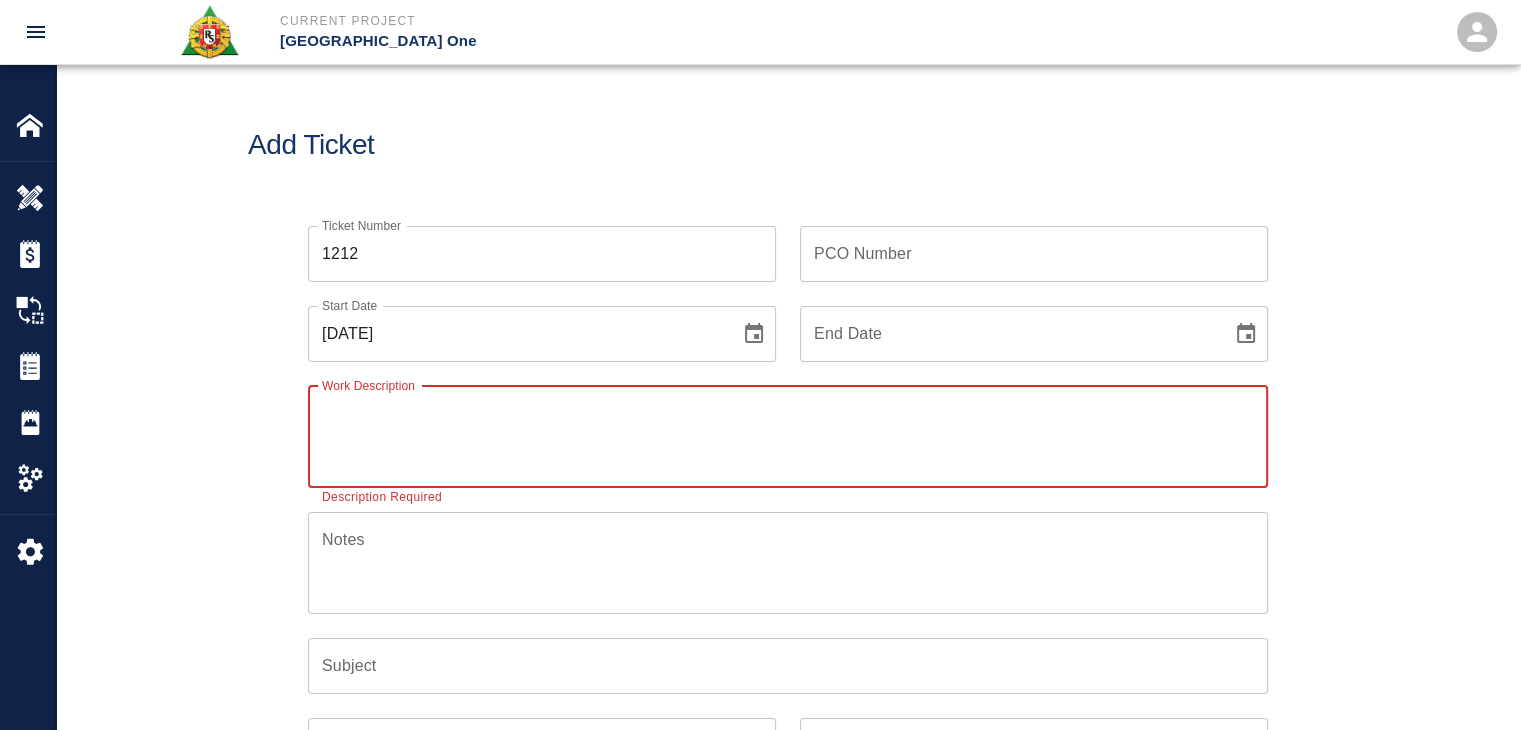 paste on "R&S masons worked on" 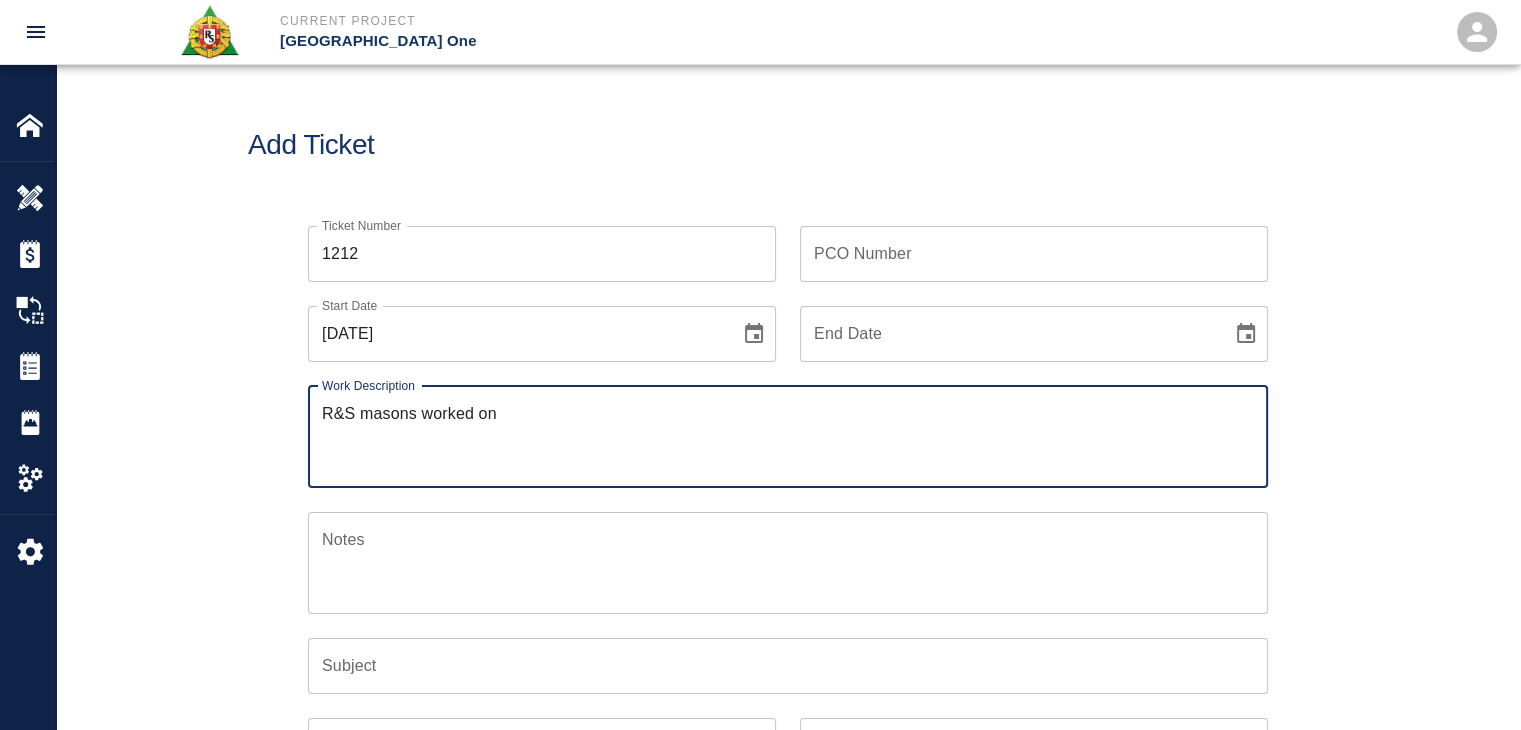 paste on "7/7/25
1 mason 8hrs
1 labor 8hrs
grouting and framing drains
Column line L/8
12 bags of material
7/7/25
Patching grout on top of beams
Staircase 27
2masons 8hrs each
1 labor 8hrs
8bags of material
7/7/25
2 mason 8hrs each
Scarifying ,chopping underneath every angle that was marked out
Column line
S/6 S/4
3rd floor 3rd ticket booth
7/9 ground fl east pier spot network room
2 lathers 3 hrs each mobilizing cutting and bending
6 sheets of wire mesh cut and bent" 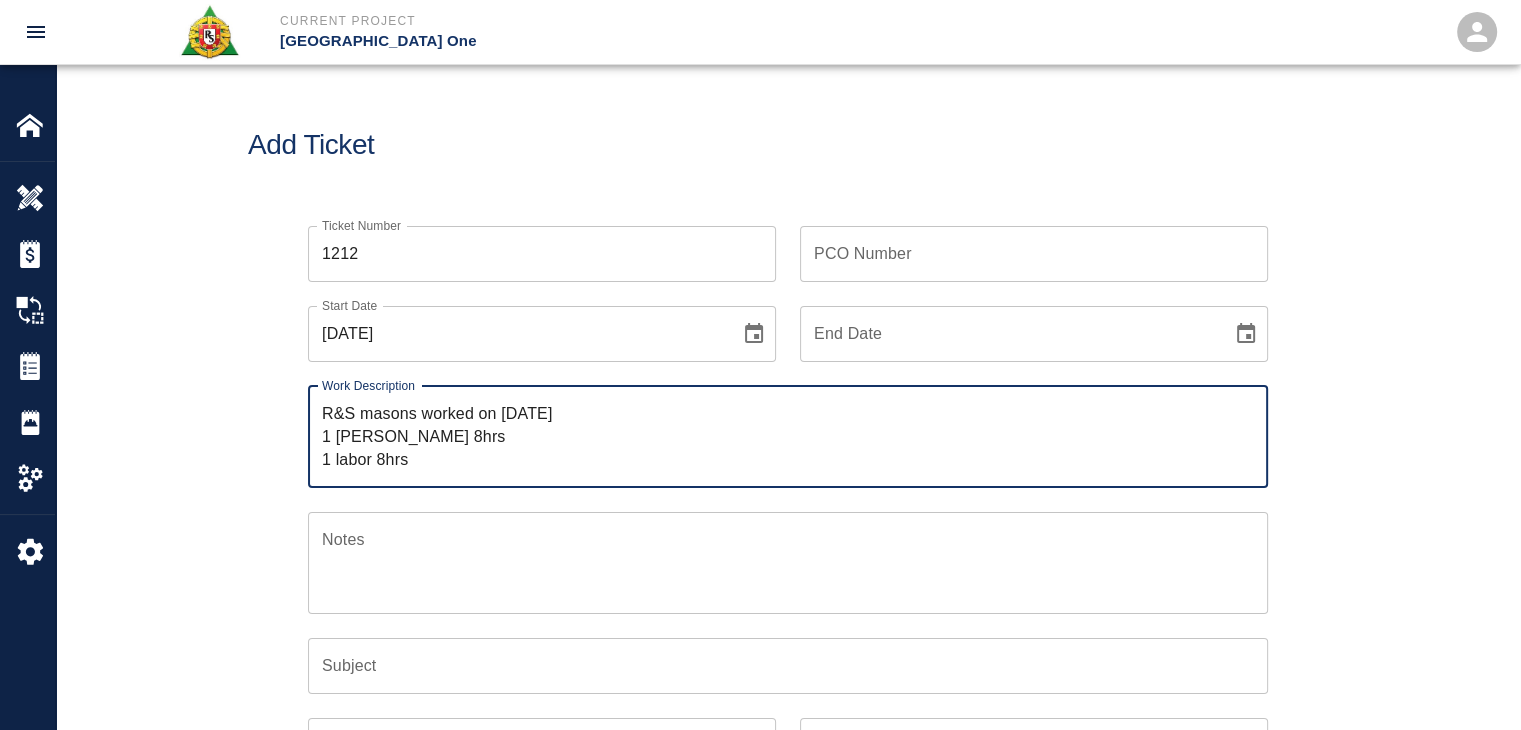 scroll, scrollTop: 388, scrollLeft: 0, axis: vertical 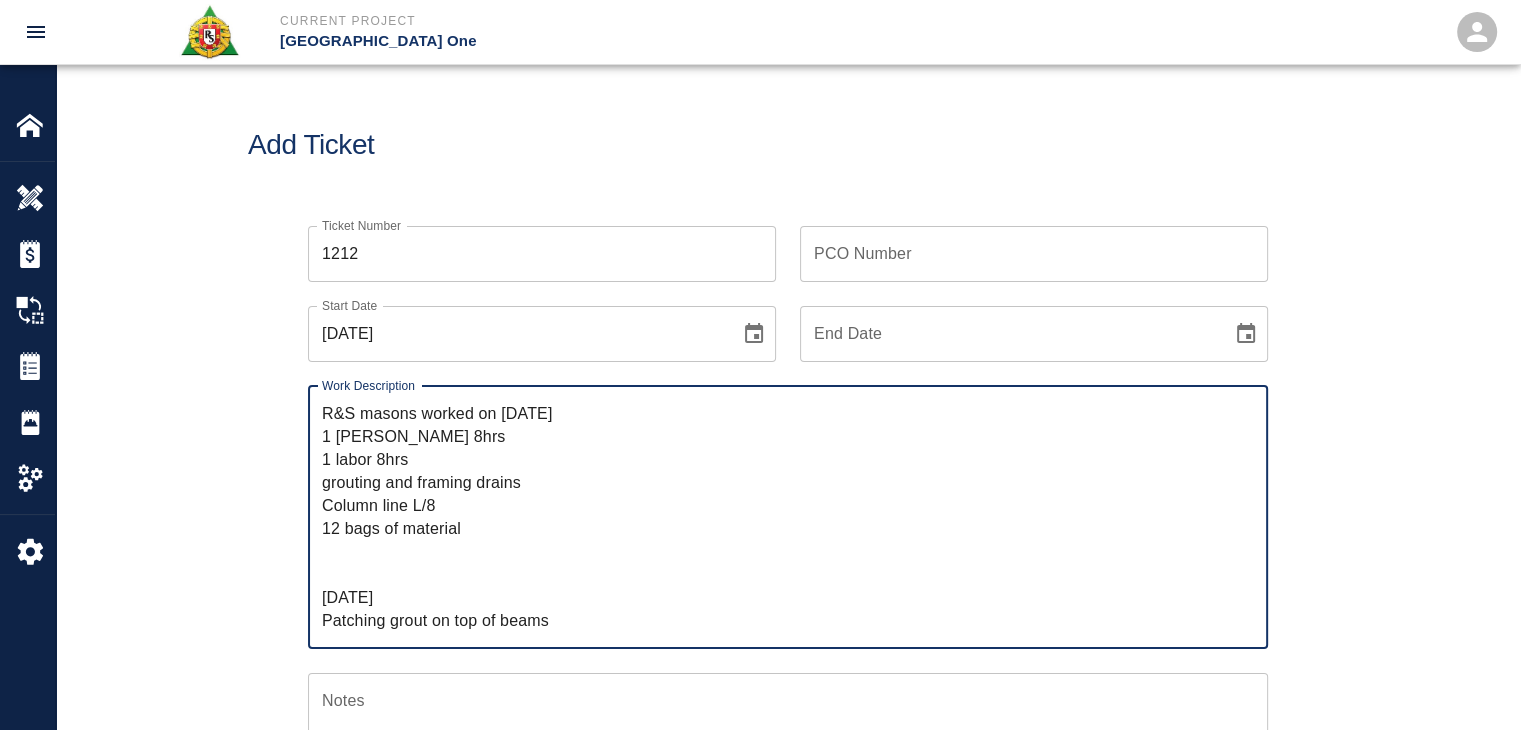 drag, startPoint x: 595, startPoint y: 623, endPoint x: 318, endPoint y: 599, distance: 278.03778 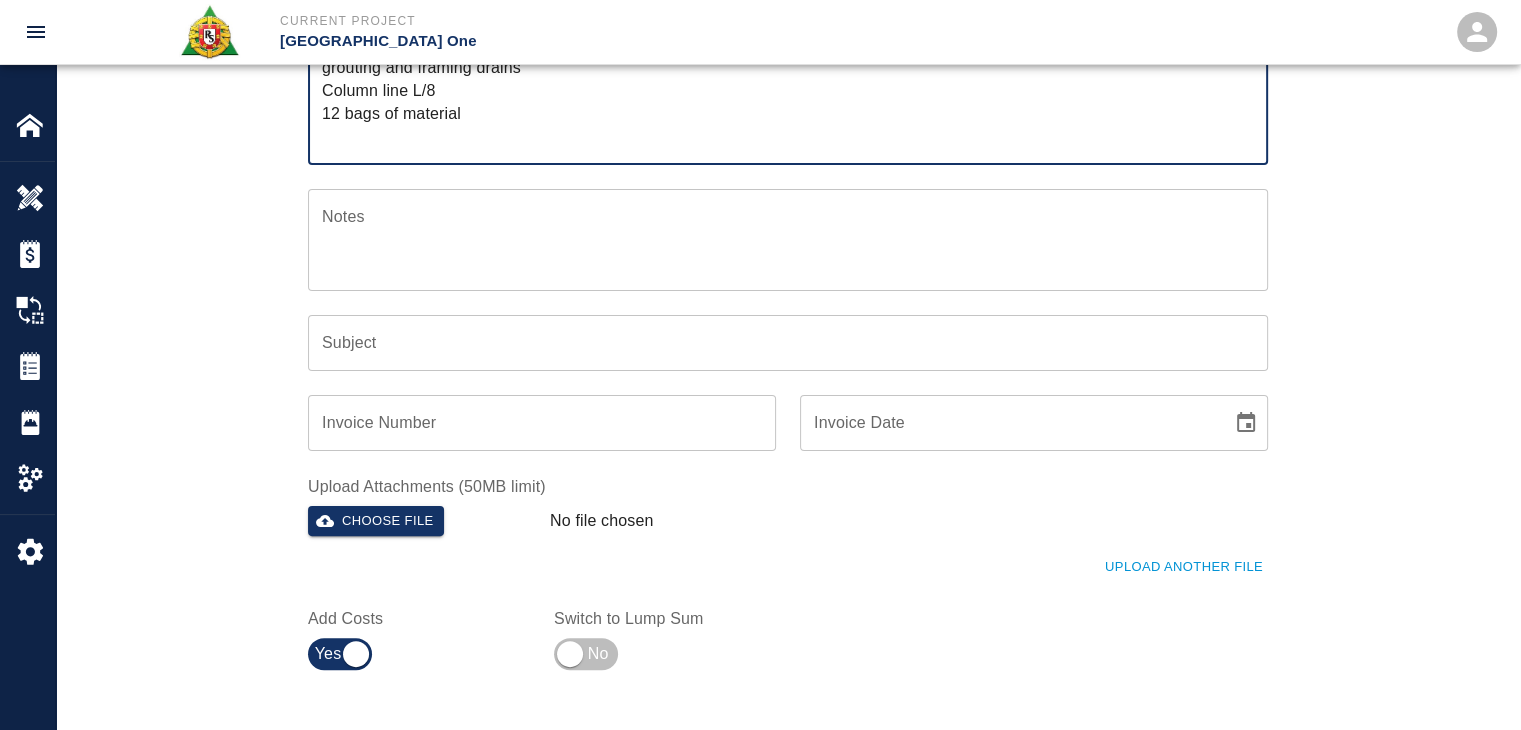 scroll, scrollTop: 416, scrollLeft: 0, axis: vertical 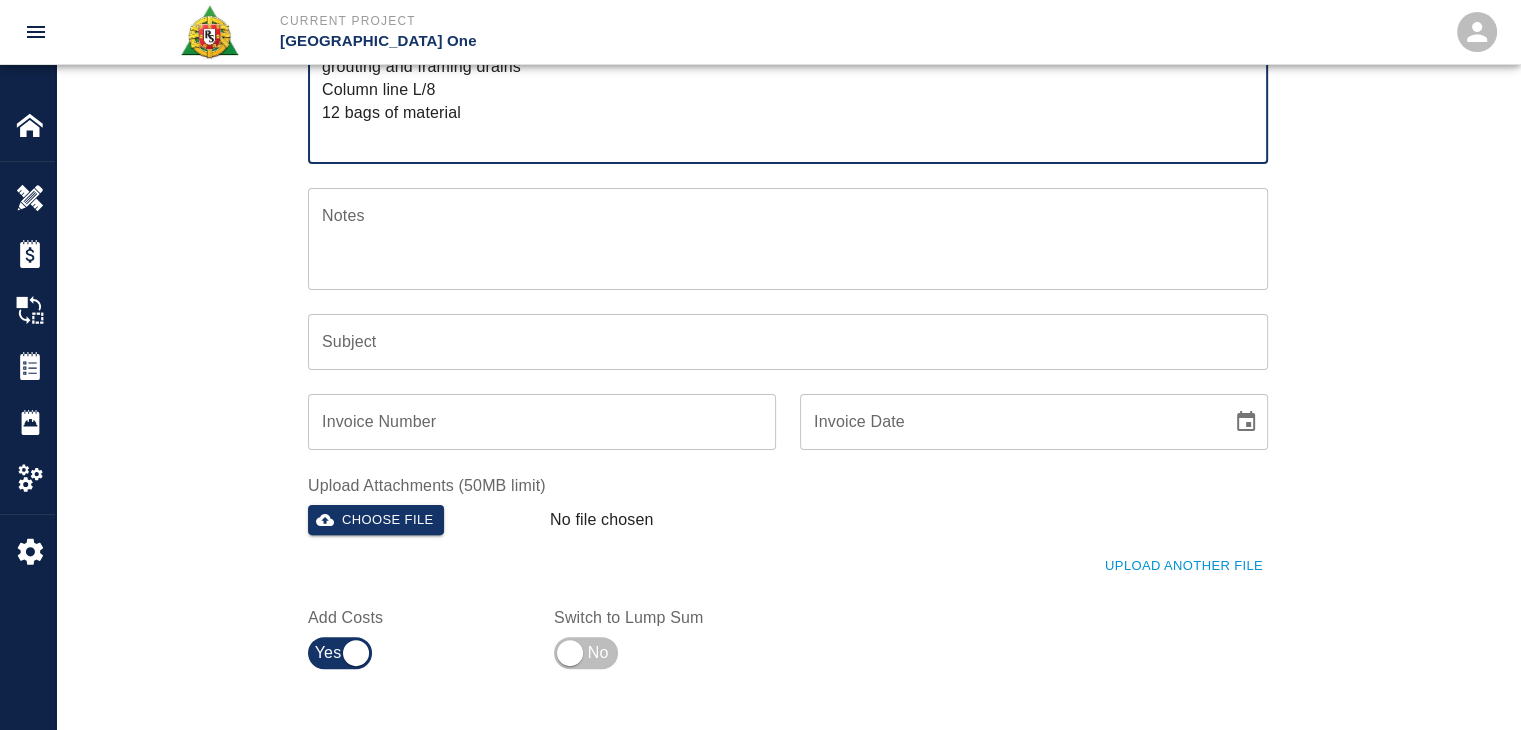 click on "Upload Another File" at bounding box center [1184, 566] 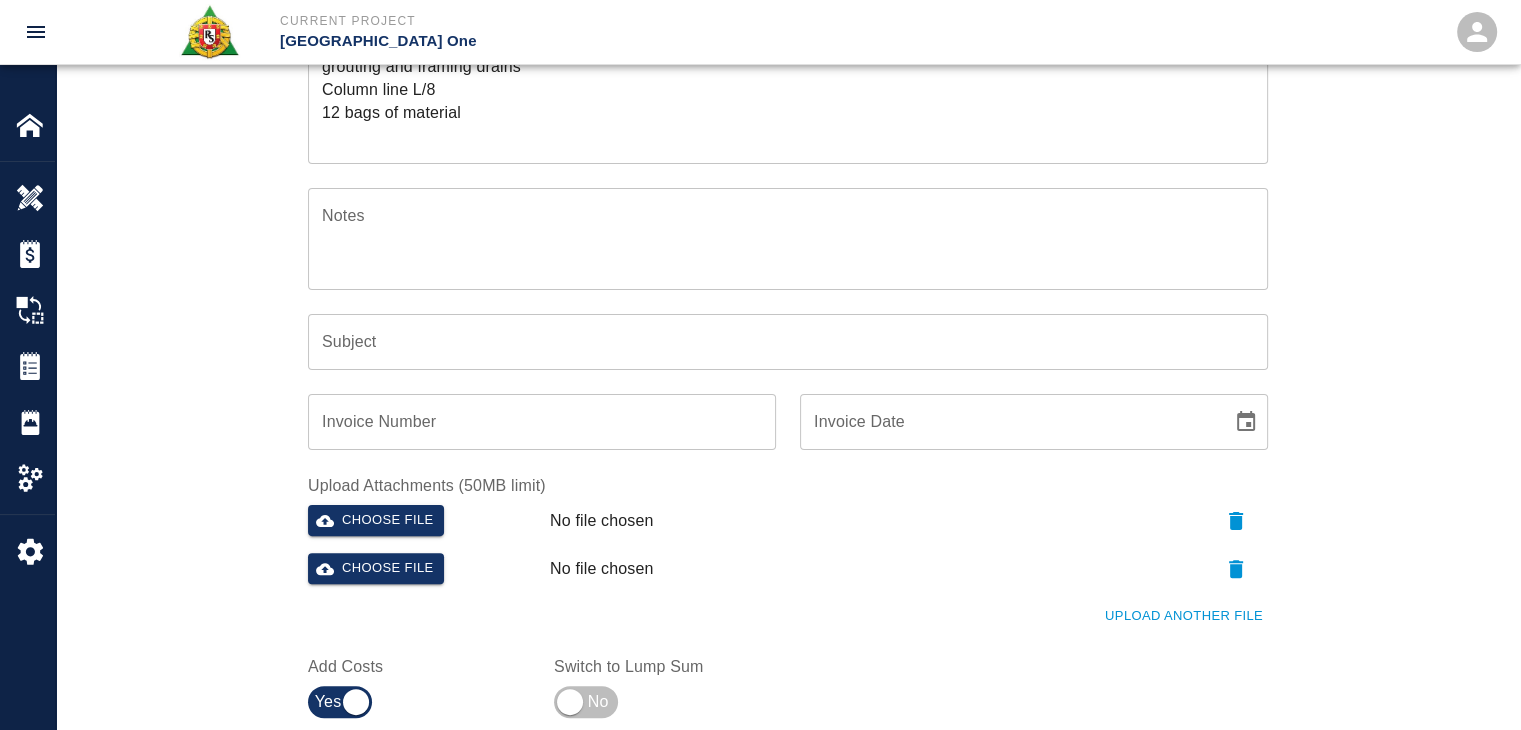 click on "Upload Another File" at bounding box center (1184, 616) 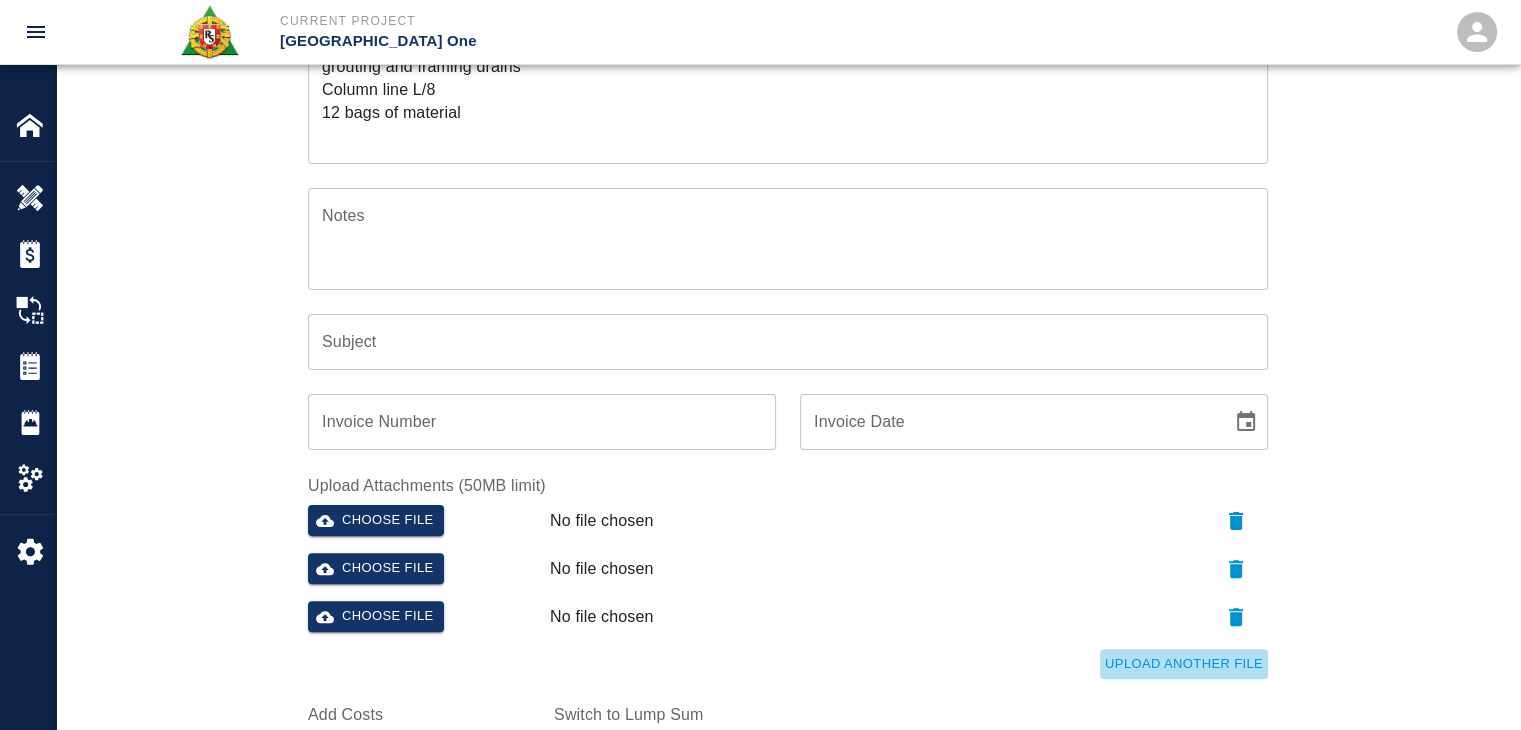 click on "Upload Another File" at bounding box center (1184, 664) 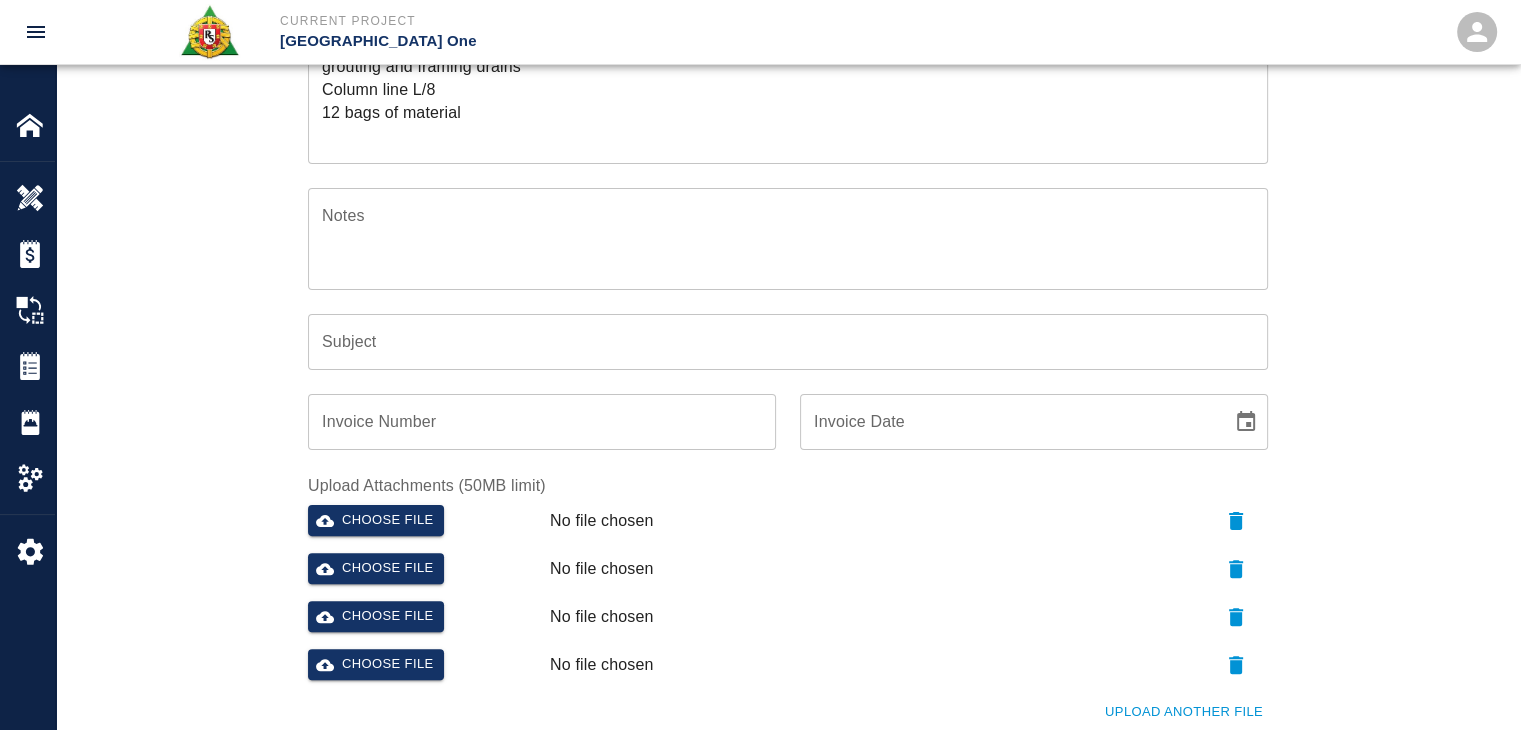 click on "Upload Another File" at bounding box center [1184, 712] 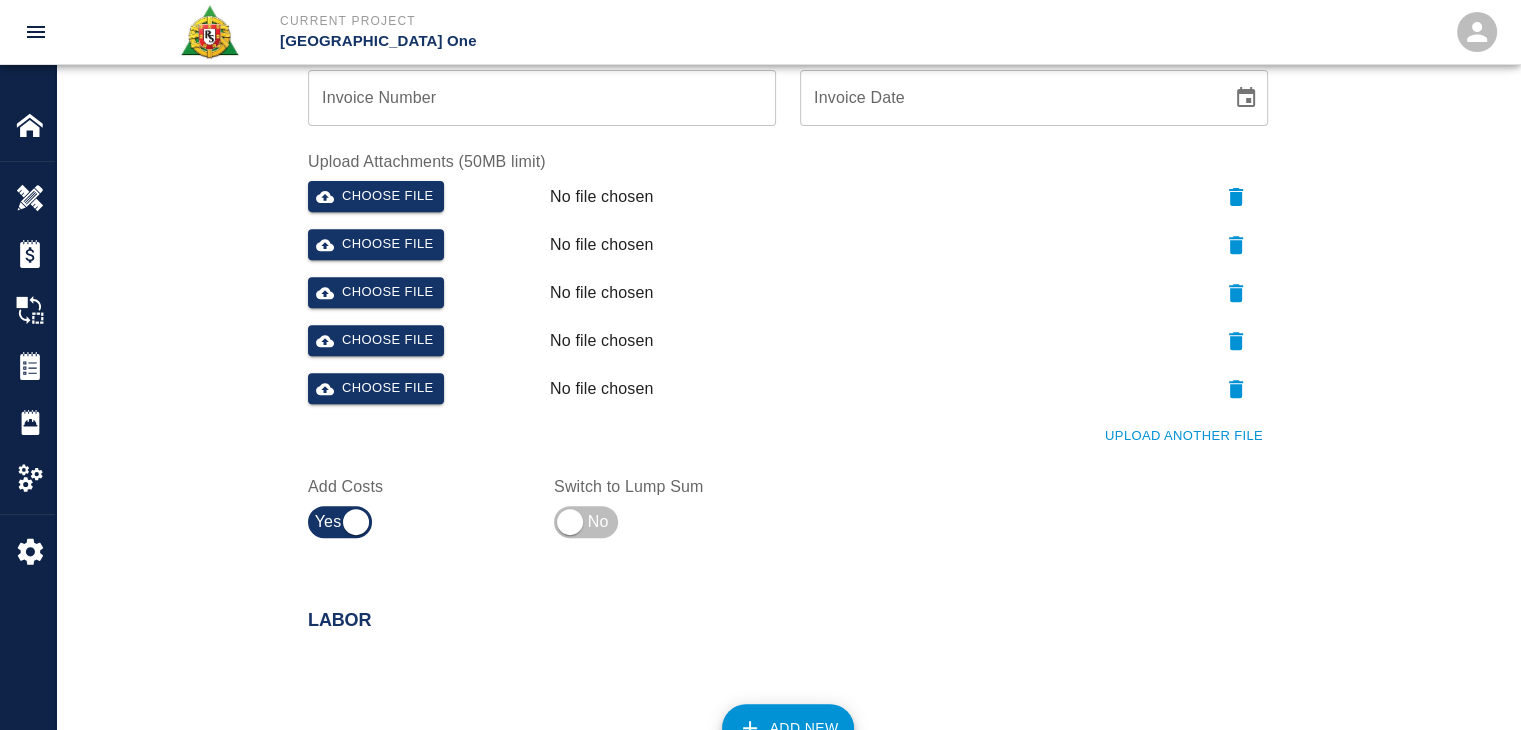 scroll, scrollTop: 752, scrollLeft: 0, axis: vertical 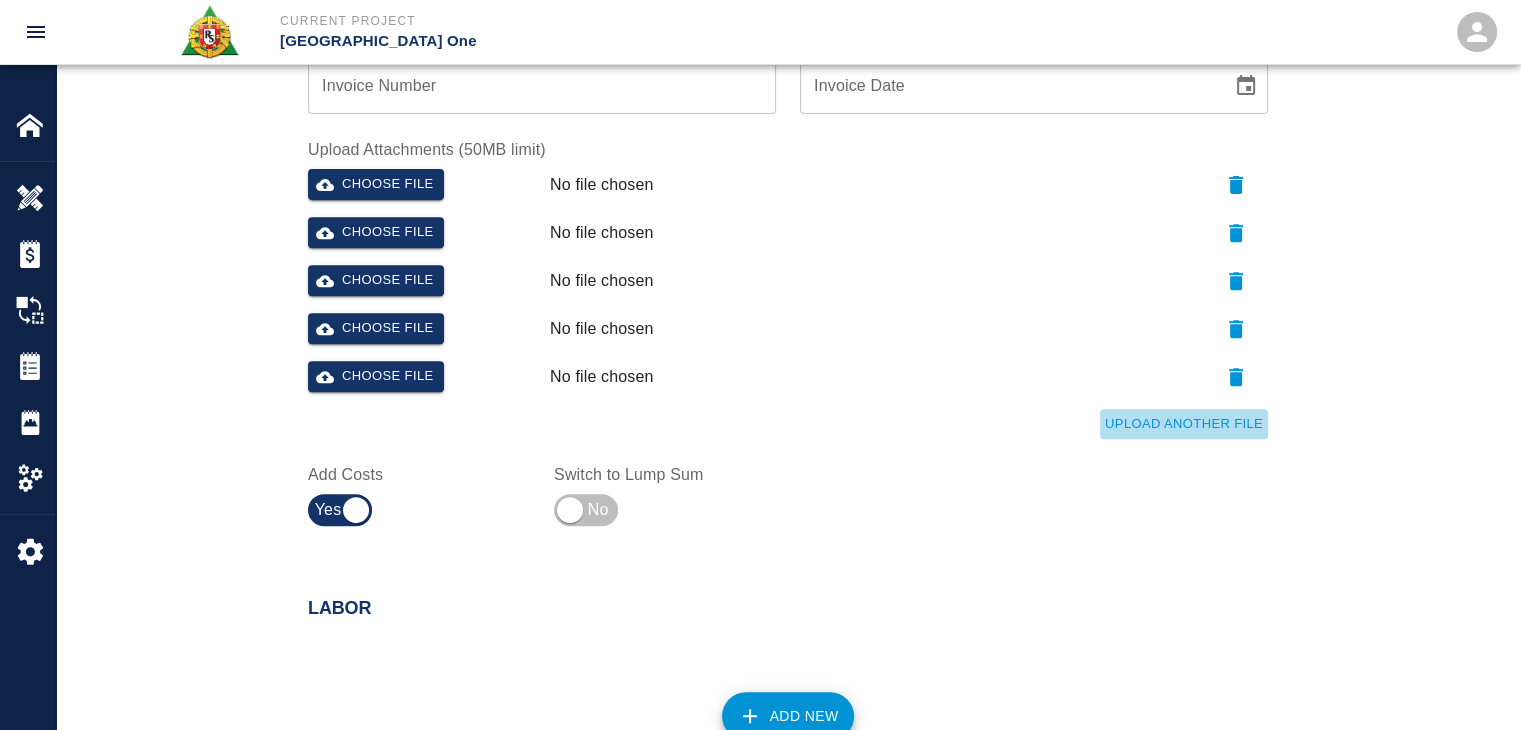 click on "Upload Another File" at bounding box center (1184, 424) 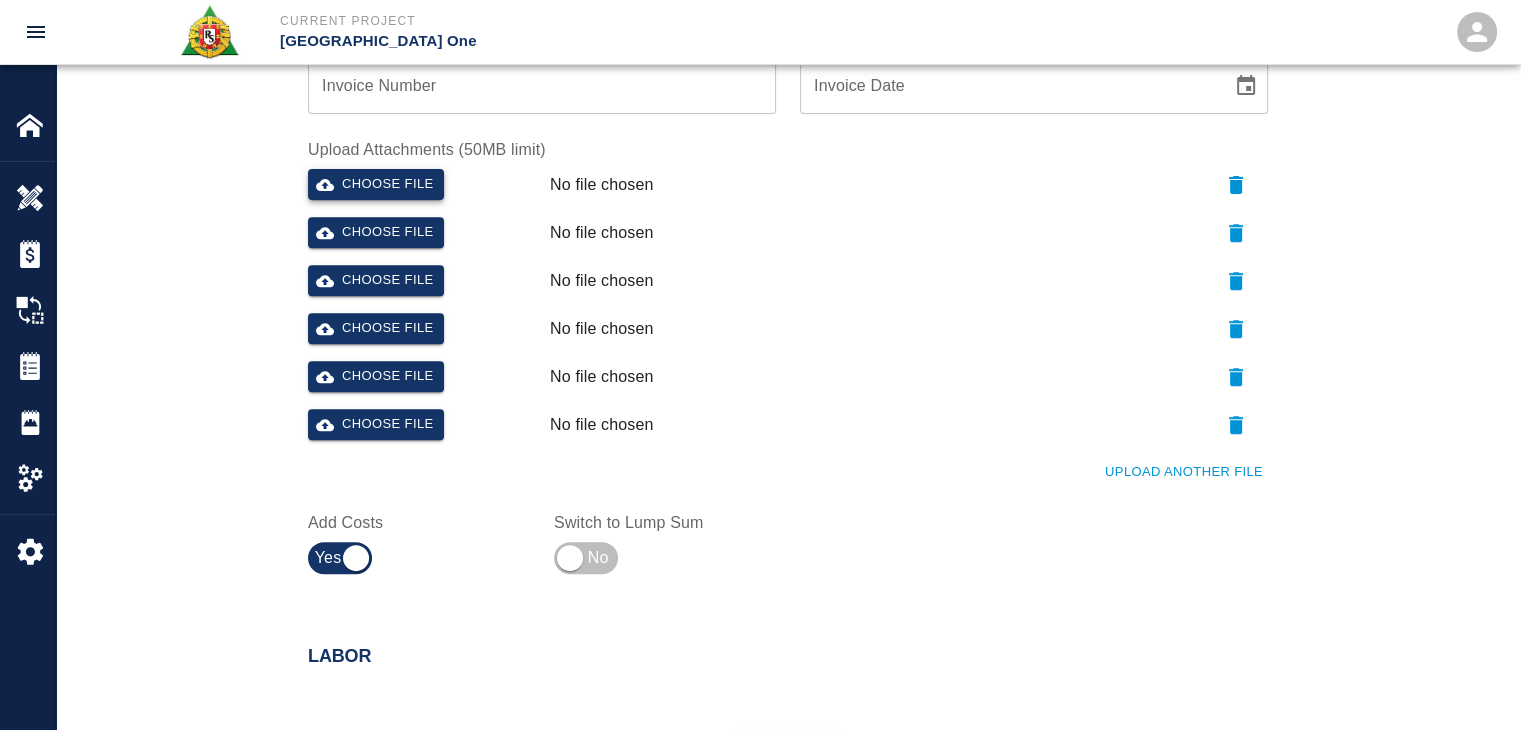 click on "Choose file" at bounding box center [376, 184] 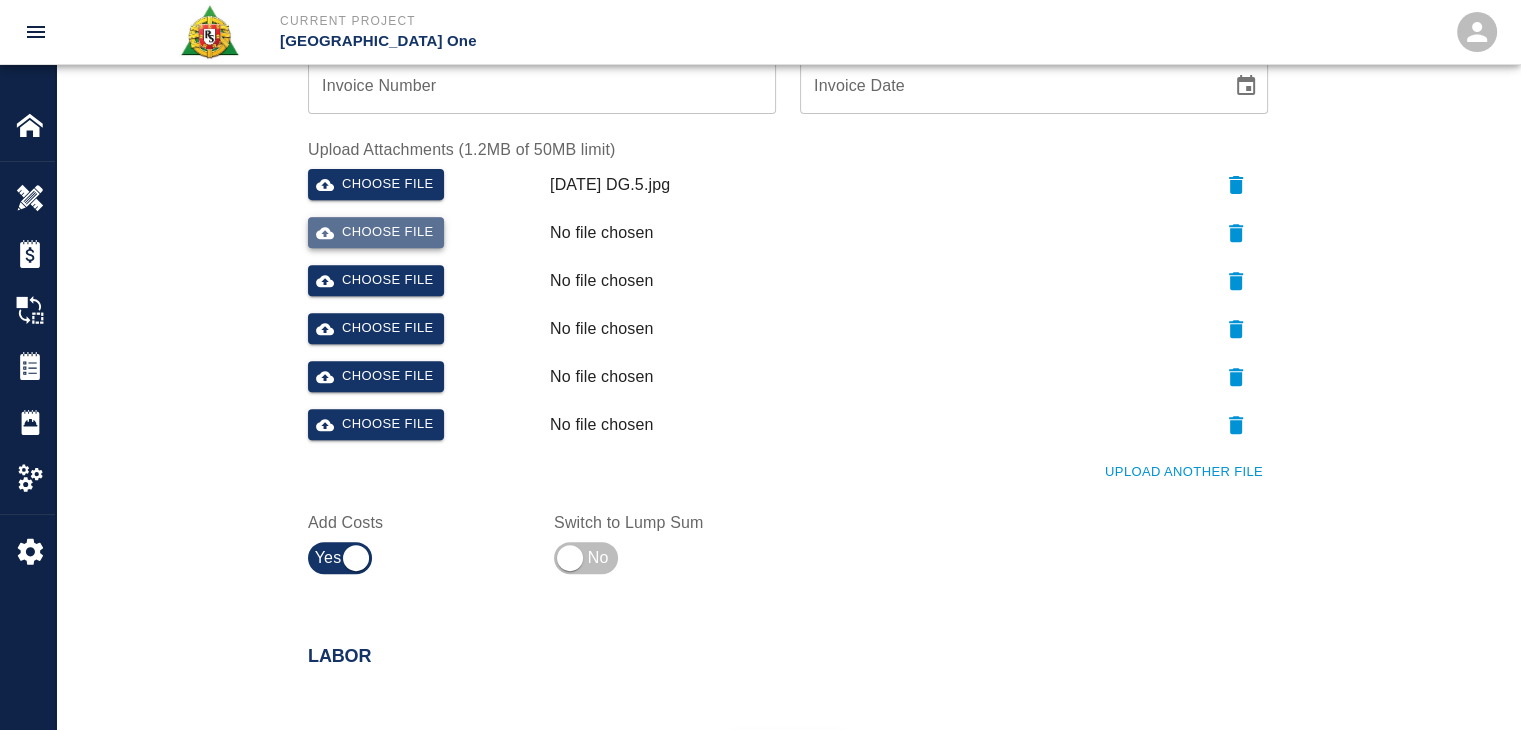 click on "Choose file" at bounding box center [376, 232] 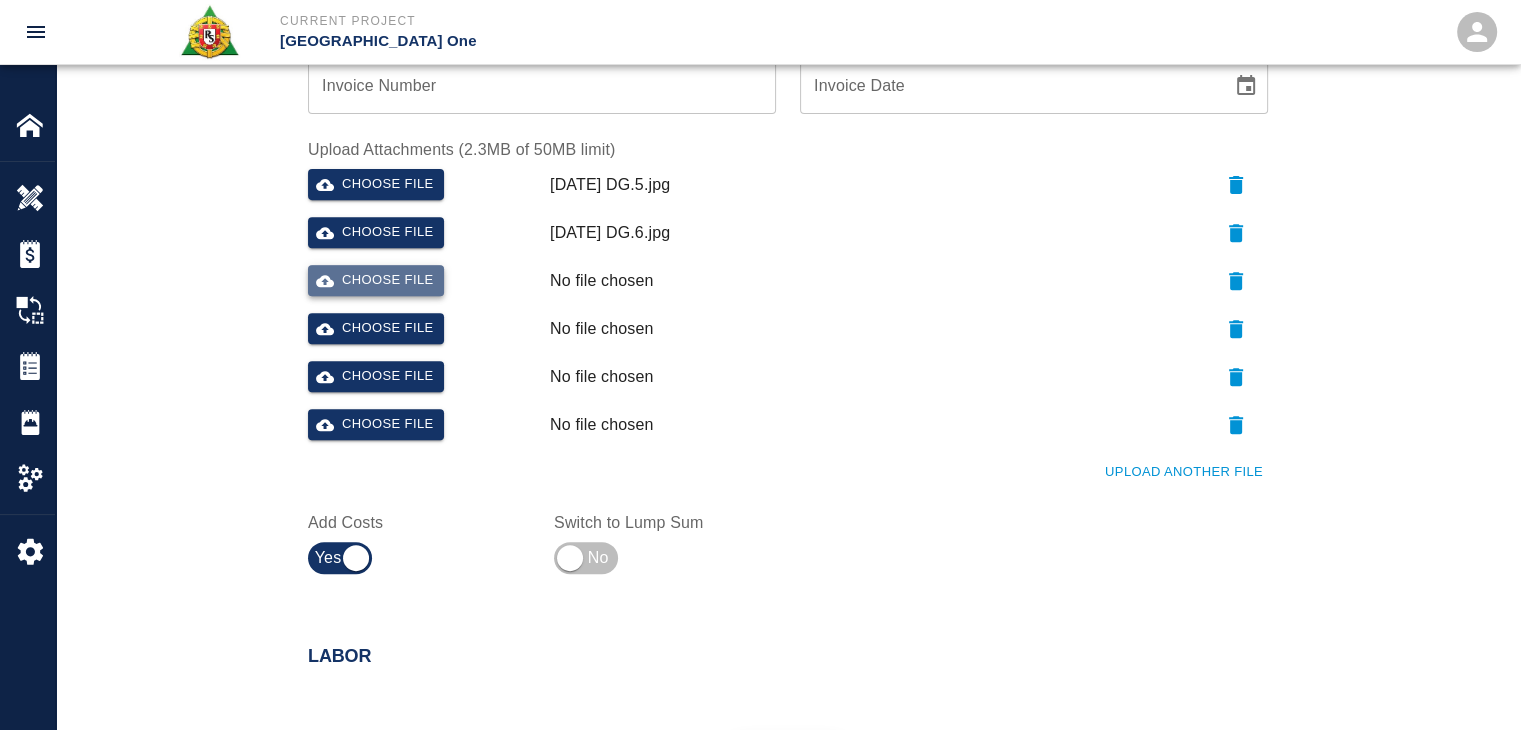 click on "Choose file" at bounding box center (376, 280) 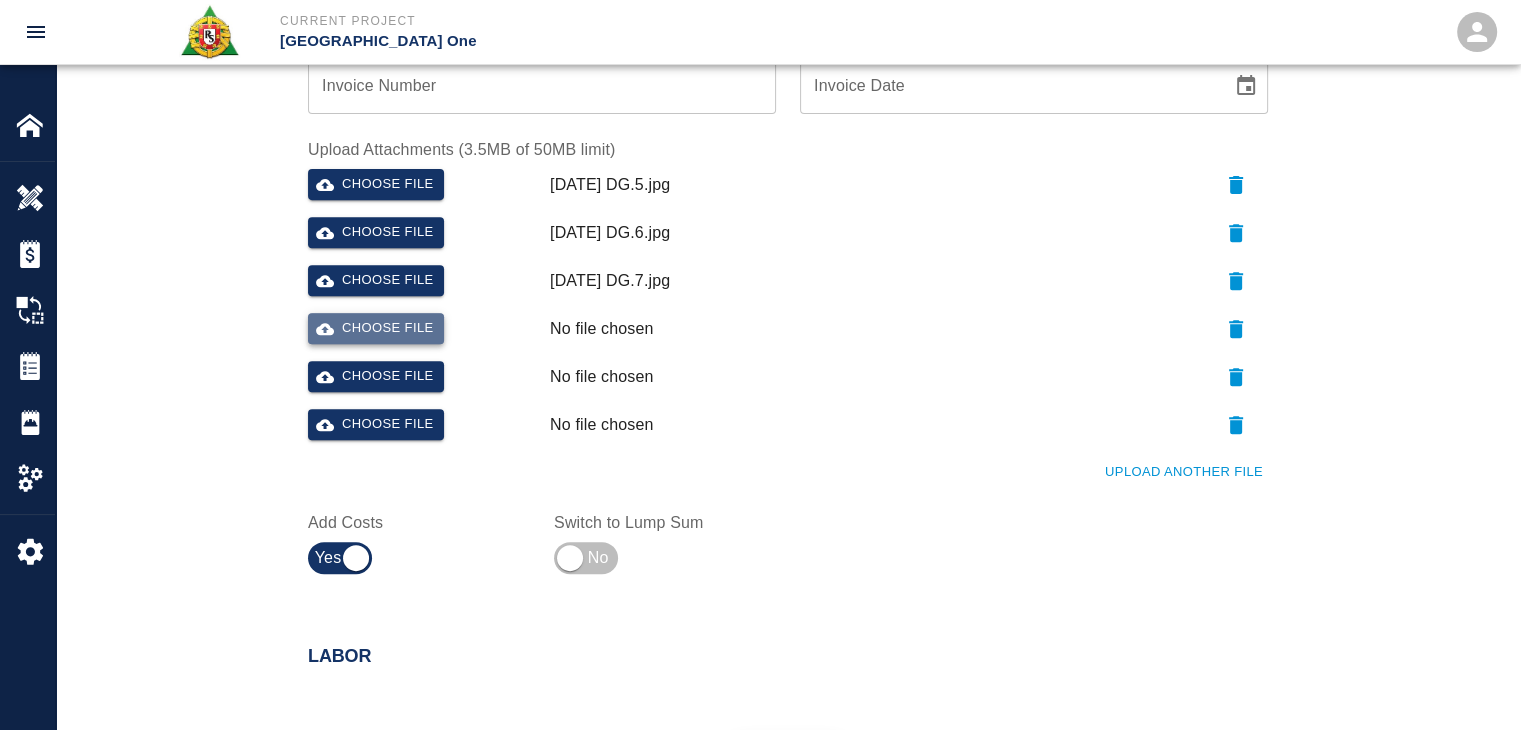 click on "Choose file" at bounding box center (376, 328) 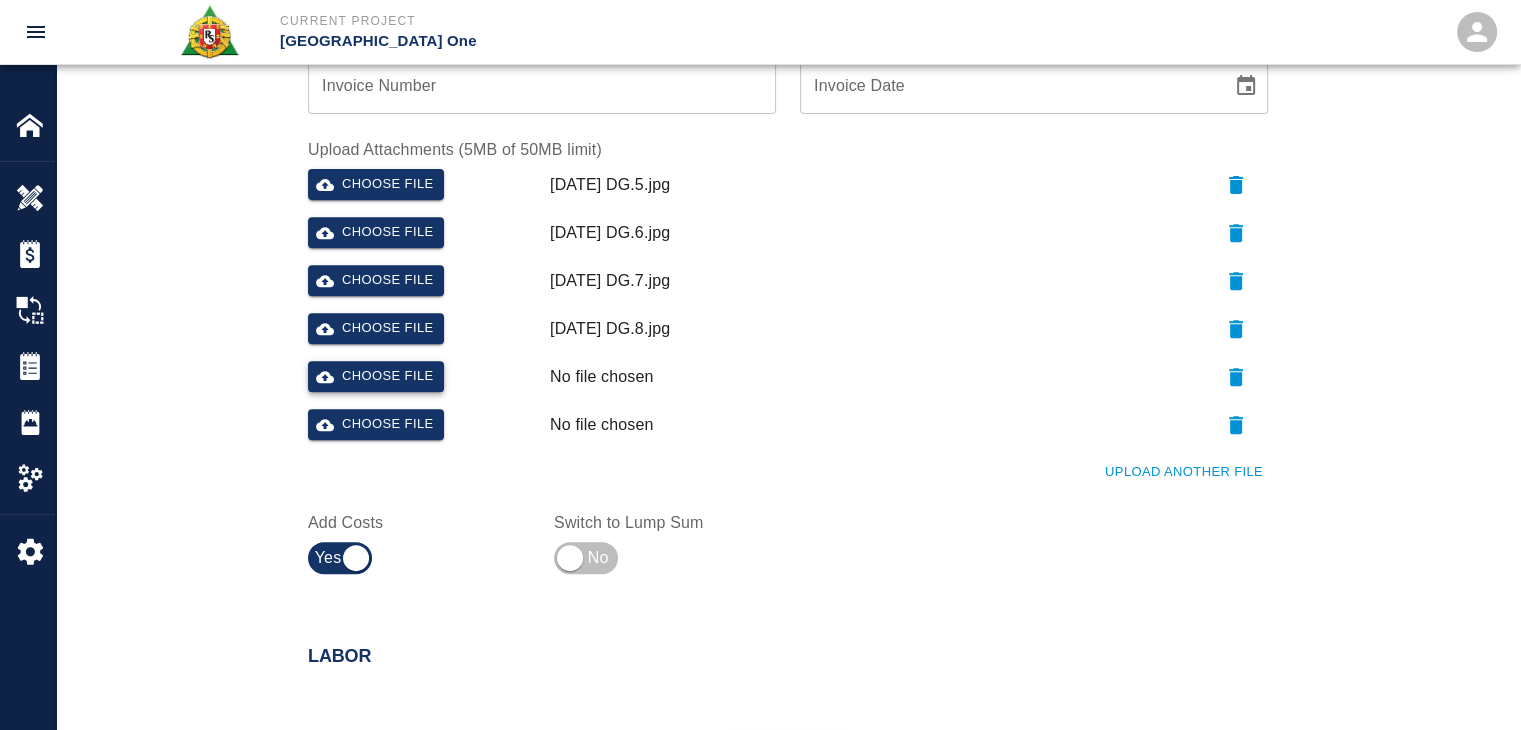 click on "Choose file" at bounding box center (376, 376) 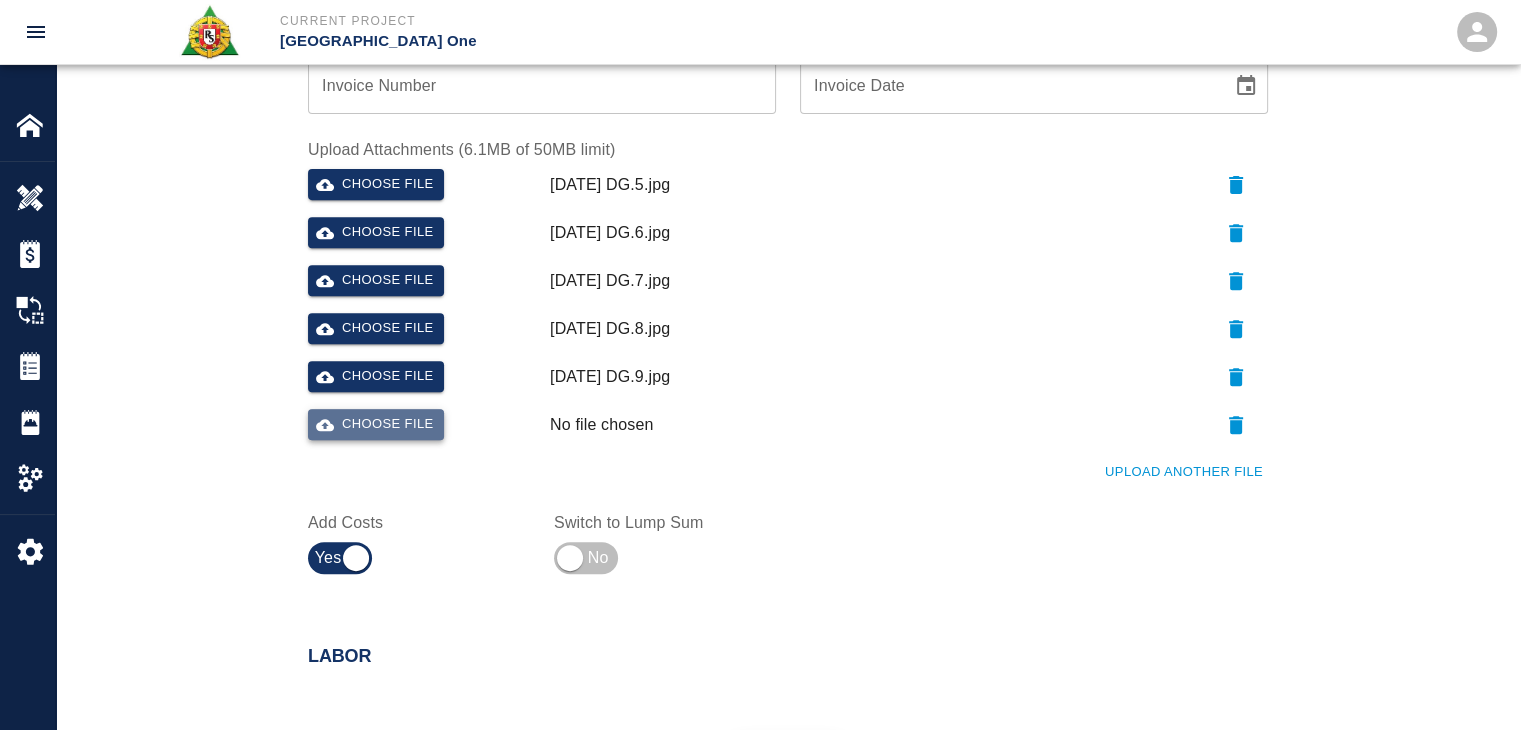 click on "Choose file" at bounding box center (376, 424) 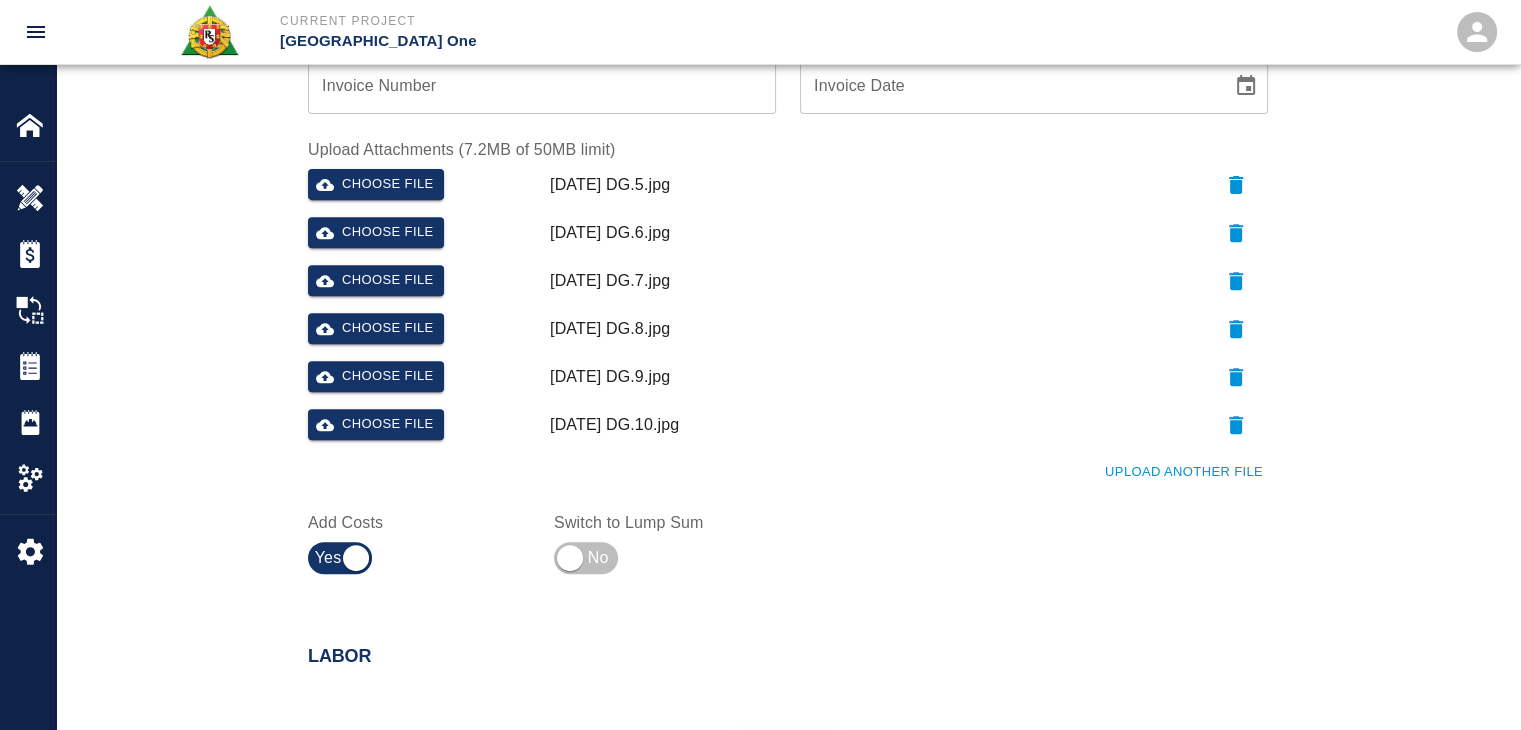 click on "Ticket Number 1212 Ticket Number PCO Number PCO Number Start Date  07/07/2025 Start Date  End Date End Date Work Description R&S masons worked on 7/7/25
1 mason 8hrs
1 labor 8hrs
grouting and framing drains
Column line L/8
12 bags of material
x Work Description Notes x Notes Subject Subject Invoice Number Invoice Number Invoice Date Invoice Date Upload Attachments (7.2MB of 50MB limit) Choose file 07-07-25 DG.5.jpg Choose file 07-07-25 DG.6.jpg Choose file 07-07-25 DG.7.jpg Choose file 07-07-25 DG.8.jpg Choose file 07-07-25 DG.9.jpg Choose file 07-07-25 DG.10.jpg Upload Another File Add Costs Switch to Lump Sum" at bounding box center [788, 16] 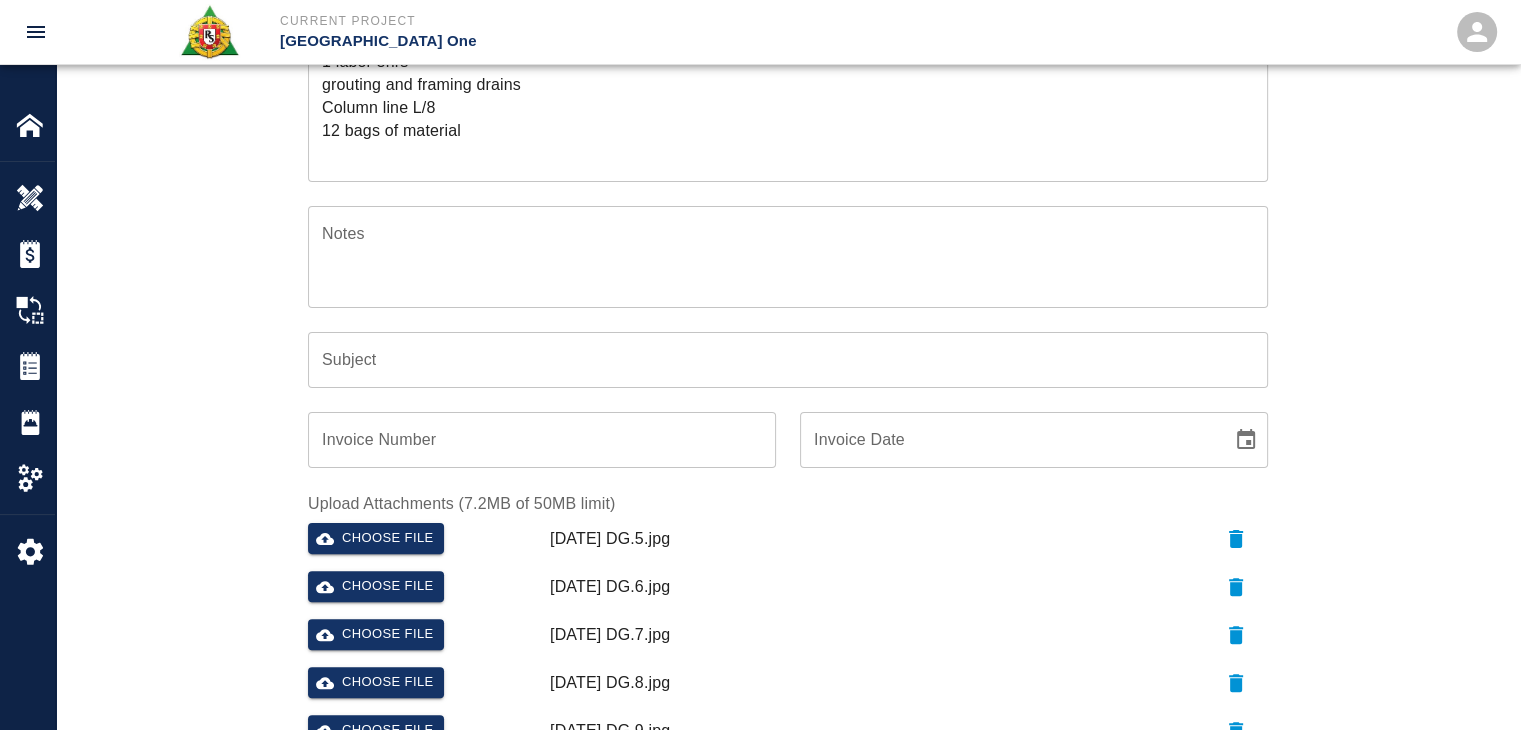 scroll, scrollTop: 0, scrollLeft: 0, axis: both 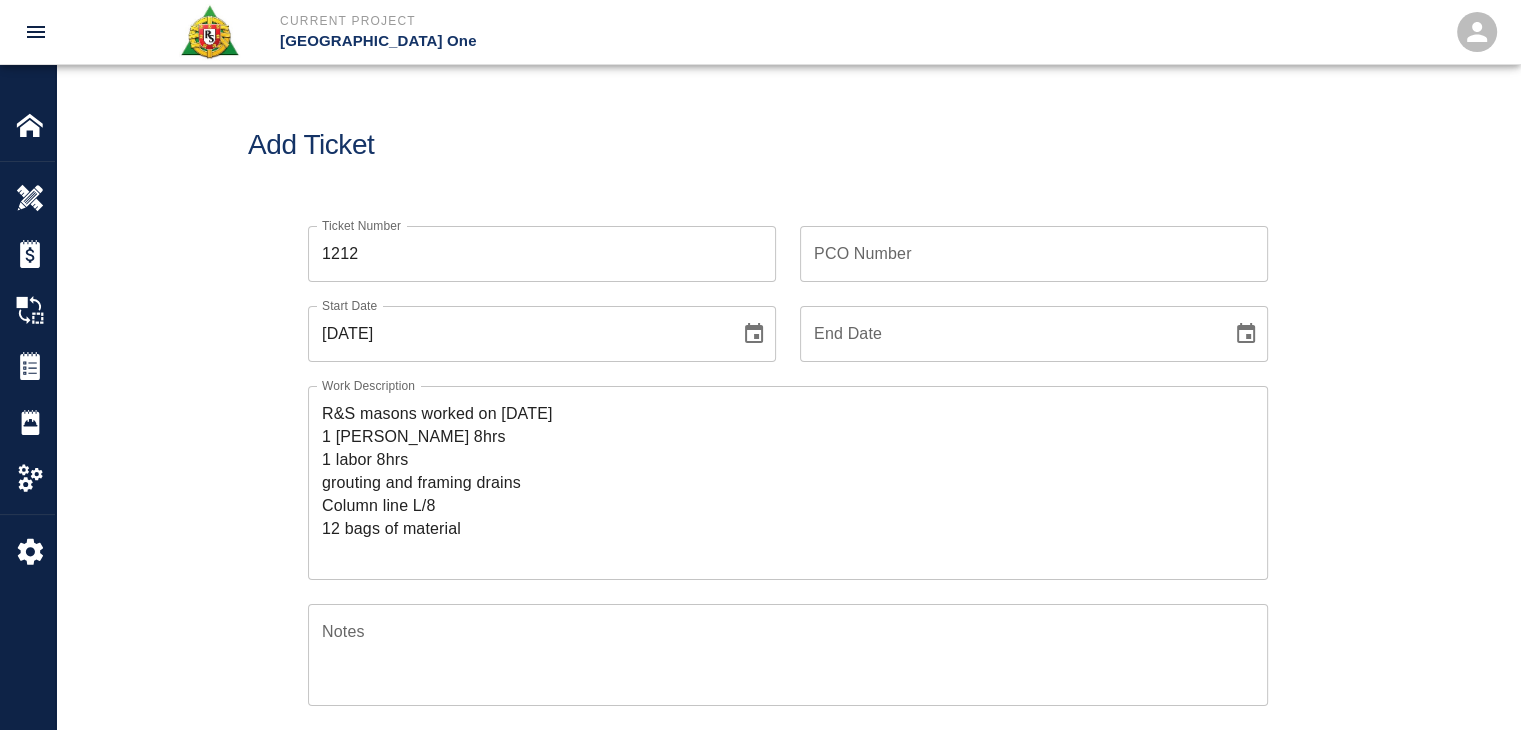 click on "R&S masons worked on 7/7/25
1 mason 8hrs
1 labor 8hrs
grouting and framing drains
Column line L/8
12 bags of material" at bounding box center (788, 482) 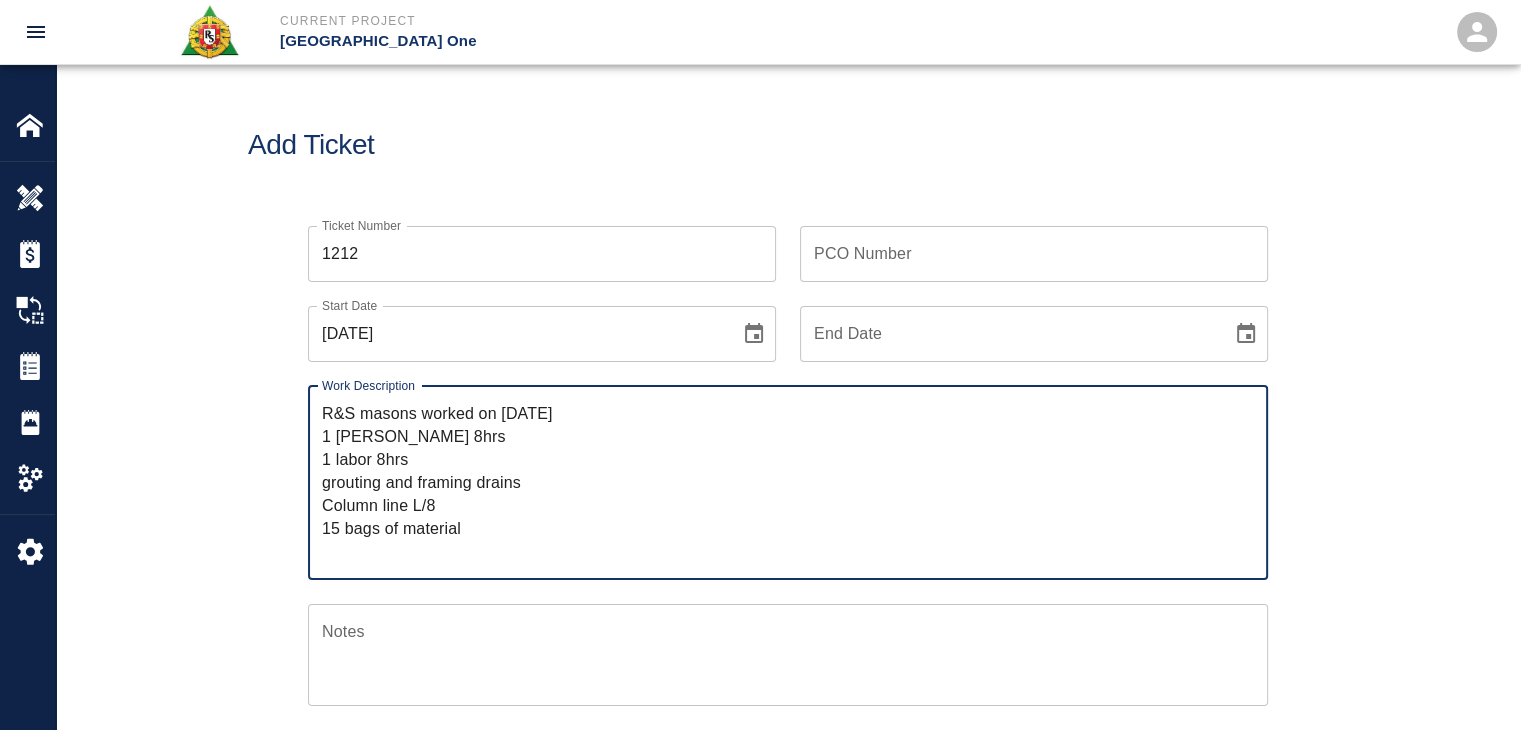 click on "Ticket Number 1212 Ticket Number PCO Number PCO Number Start Date  07/07/2025 Start Date  End Date End Date Work Description R&S masons worked on 7/7/25
1 mason 8hrs
1 labor 8hrs
grouting and framing drains
Column line L/8
15 bags of material
x Work Description Notes x Notes Subject Subject Invoice Number Invoice Number Invoice Date Invoice Date Upload Attachments (7.2MB of 50MB limit) Choose file 07-07-25 DG.5.jpg Choose file 07-07-25 DG.6.jpg Choose file 07-07-25 DG.7.jpg Choose file 07-07-25 DG.8.jpg Choose file 07-07-25 DG.9.jpg Choose file 07-07-25 DG.10.jpg Upload Another File Add Costs Switch to Lump Sum" at bounding box center (788, 768) 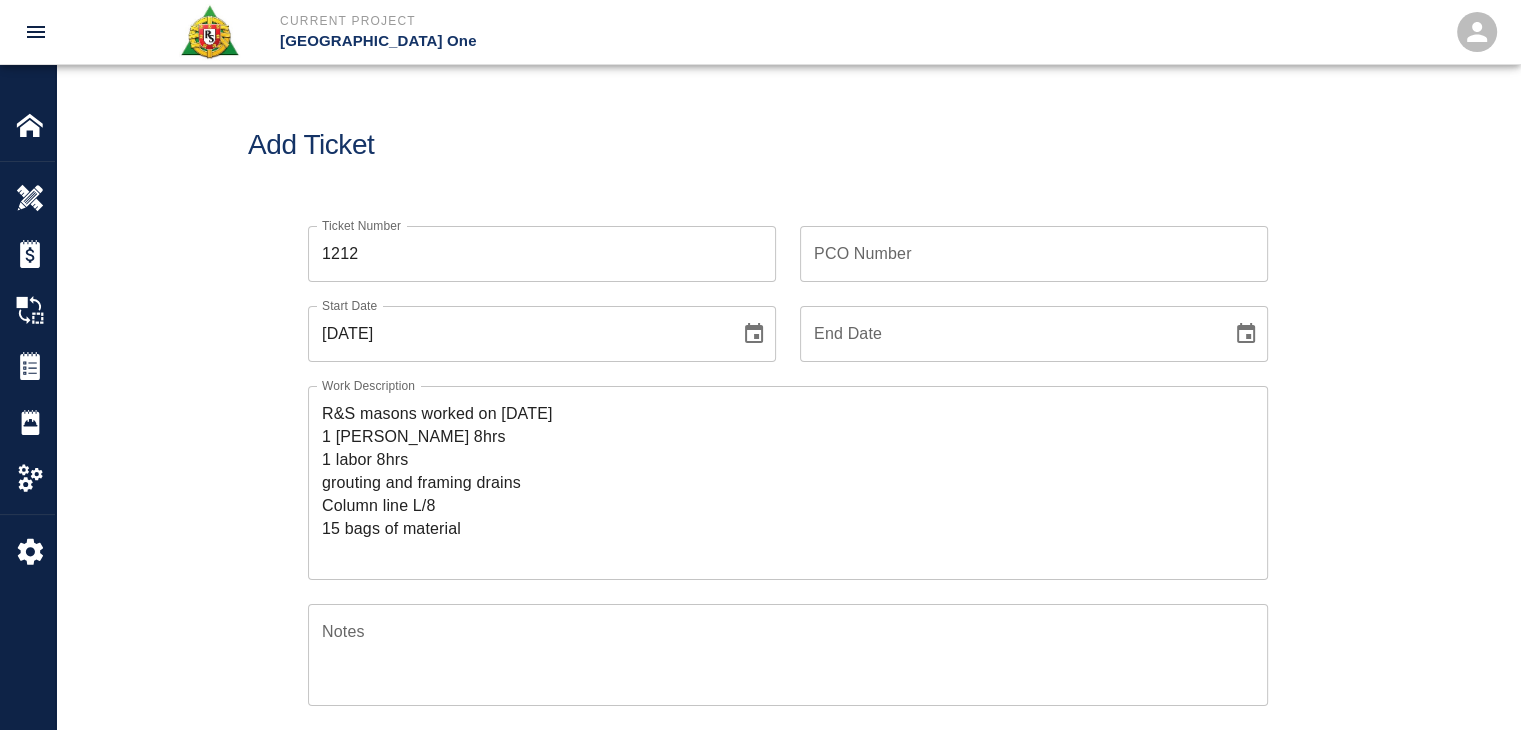 click on "R&S masons worked on 7/7/25
1 mason 8hrs
1 labor 8hrs
grouting and framing drains
Column line L/8
15 bags of material" at bounding box center [788, 482] 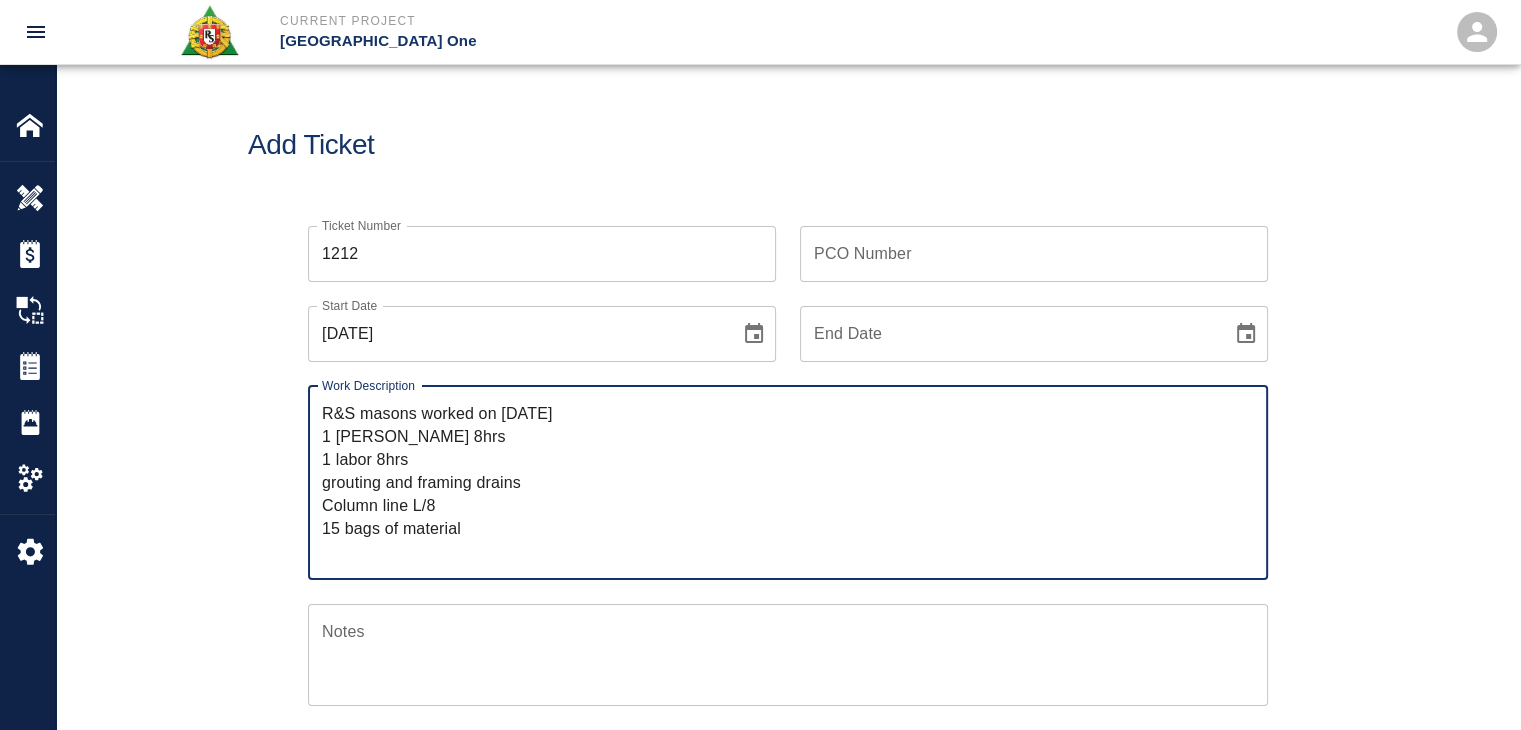 click on "R&S masons worked on 7/7/25
1 mason 8hrs
1 labor 8hrs
grouting and framing drains
Column line L/8
15 bags of material" at bounding box center (788, 482) 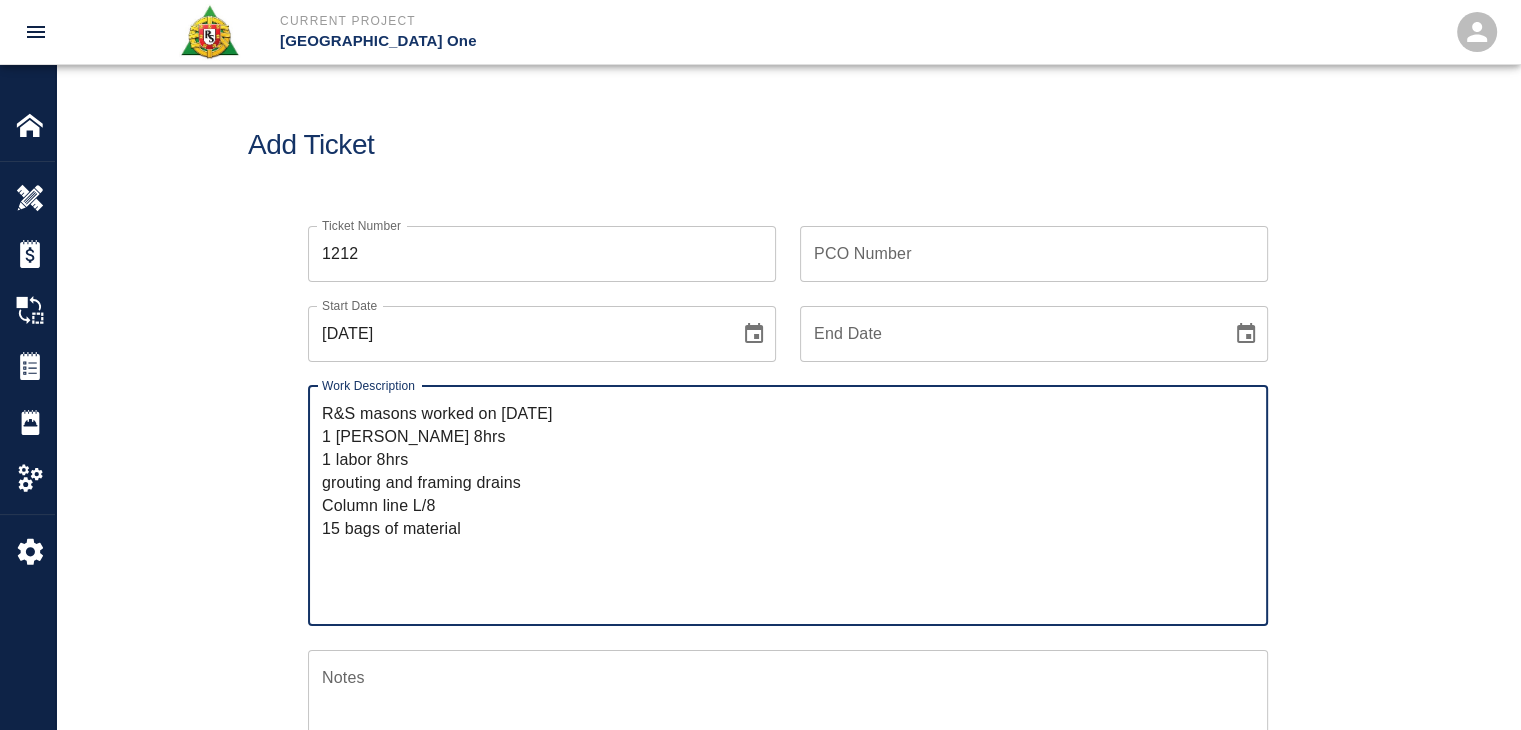 click on "R&S masons worked on 7/7/25
1 mason 8hrs
1 labor 8hrs
grouting and framing drains
Column line L/8
15 bags of material" at bounding box center [788, 505] 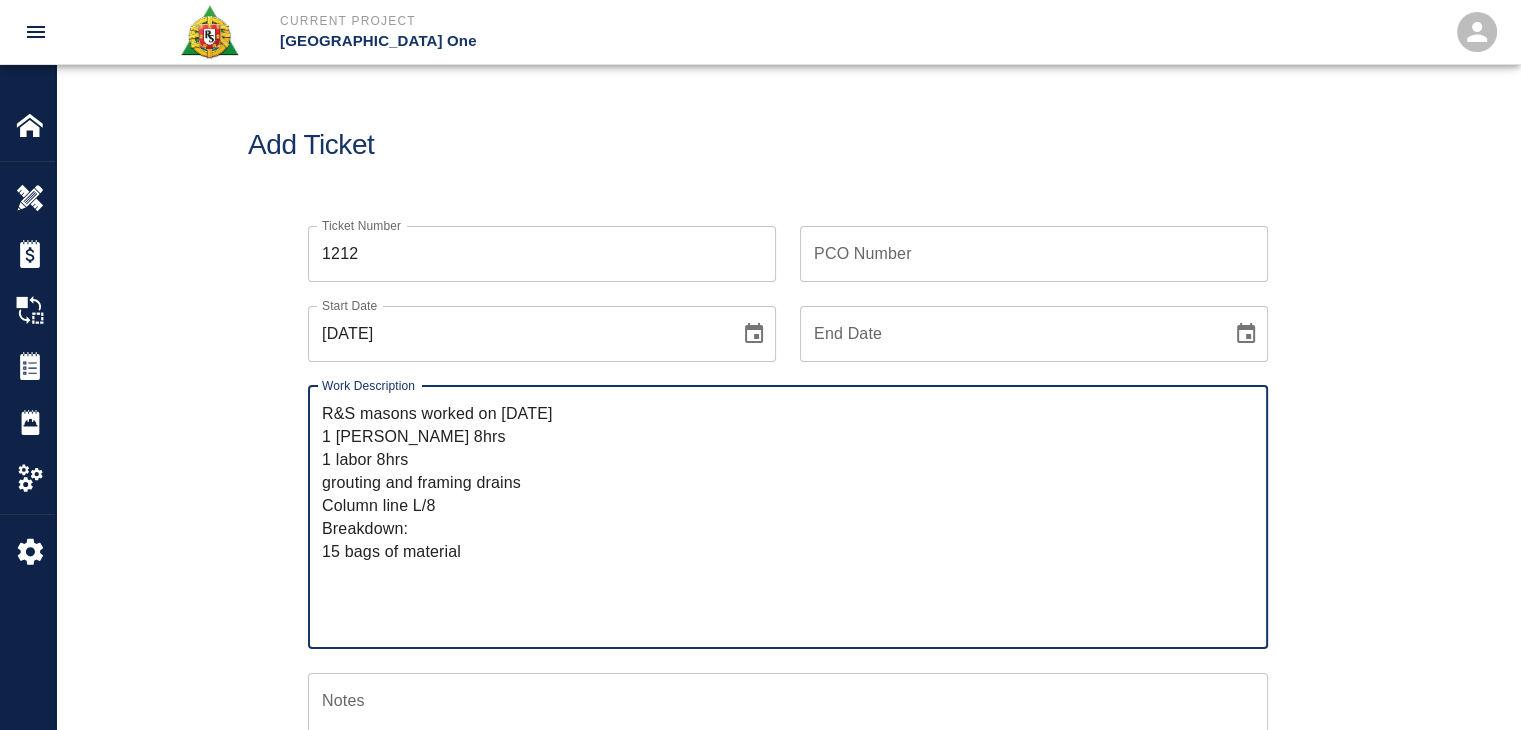 click on "R&S masons worked on 7/7/25
1 mason 8hrs
1 labor 8hrs
grouting and framing drains
Column line L/8
Breakdown:
15 bags of material" at bounding box center [788, 517] 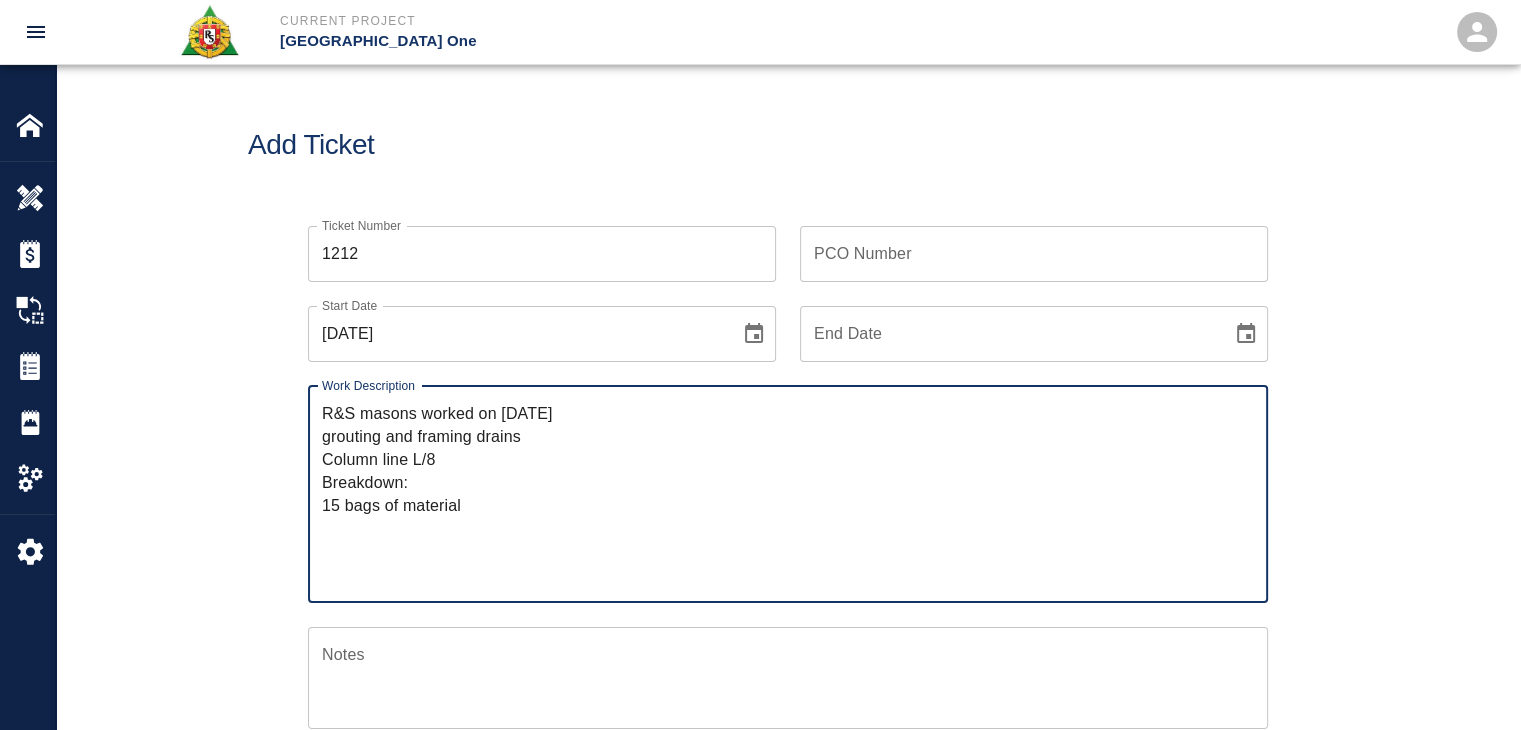 click on "R&S masons worked on 7/7/25
grouting and framing drains
Column line L/8
Breakdown:
15 bags of material" at bounding box center [788, 494] 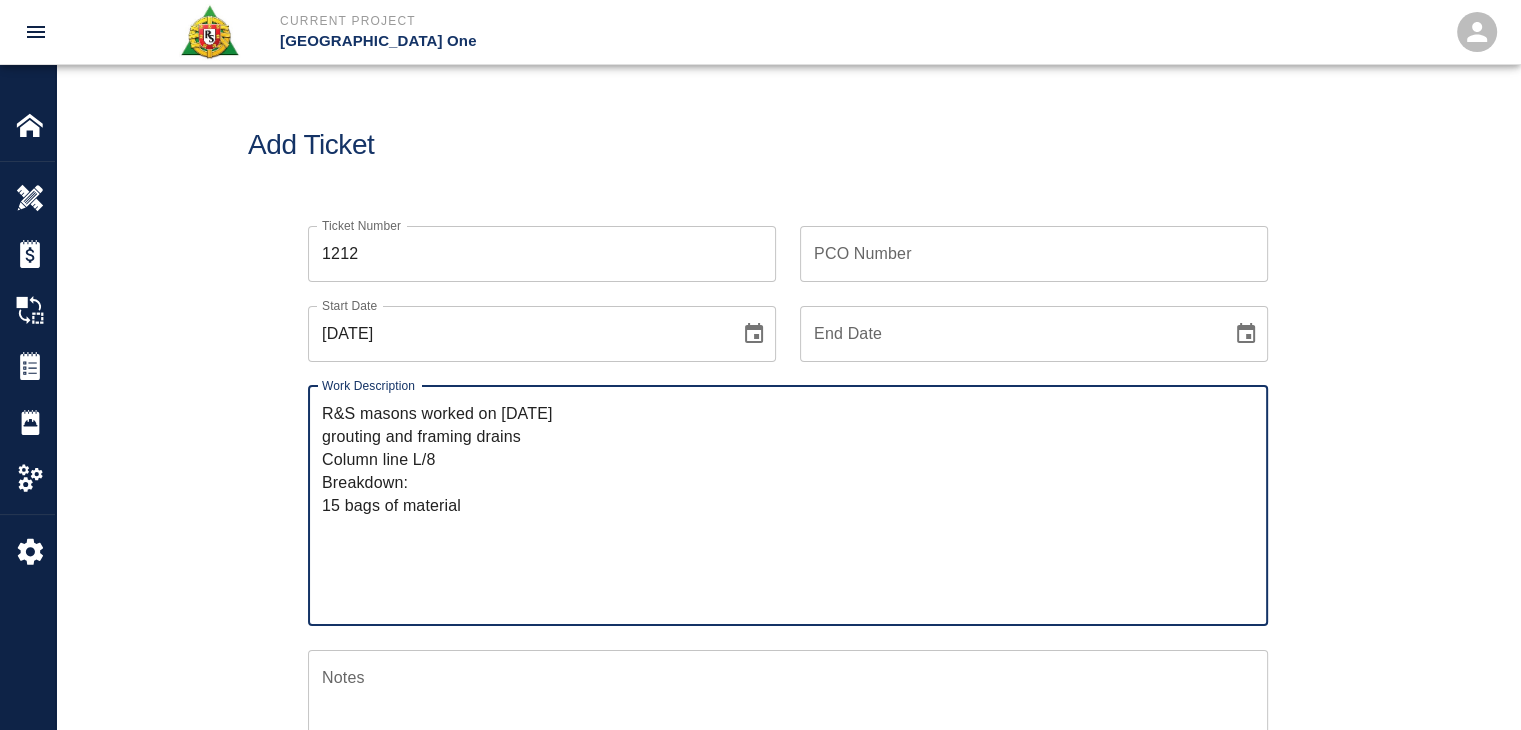 paste on "1 mason 8hrs
1 labor 8hrs" 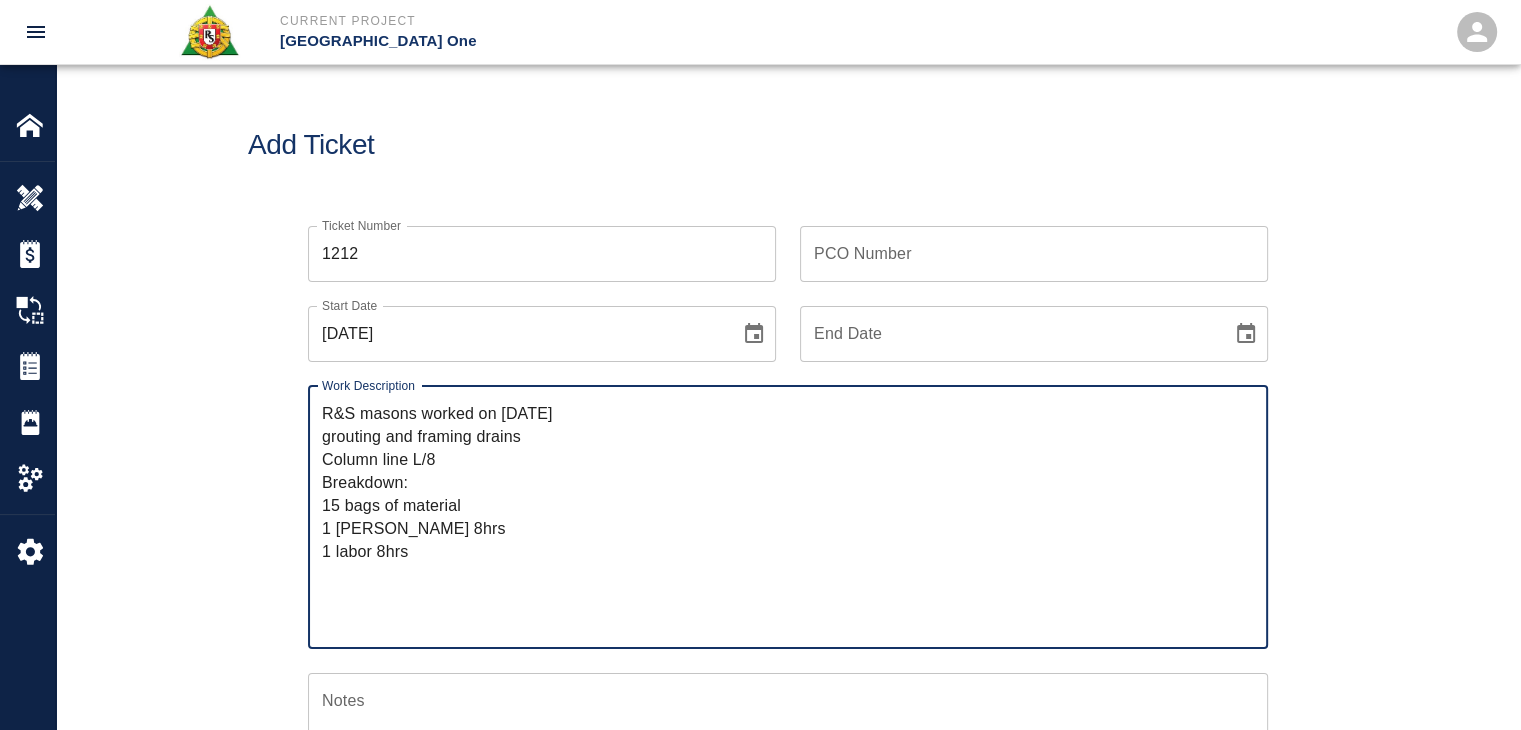 click on "R&S masons worked on 7/7/25
grouting and framing drains
Column line L/8
Breakdown:
15 bags of material
1 mason 8hrs
1 labor 8hrs" at bounding box center (788, 517) 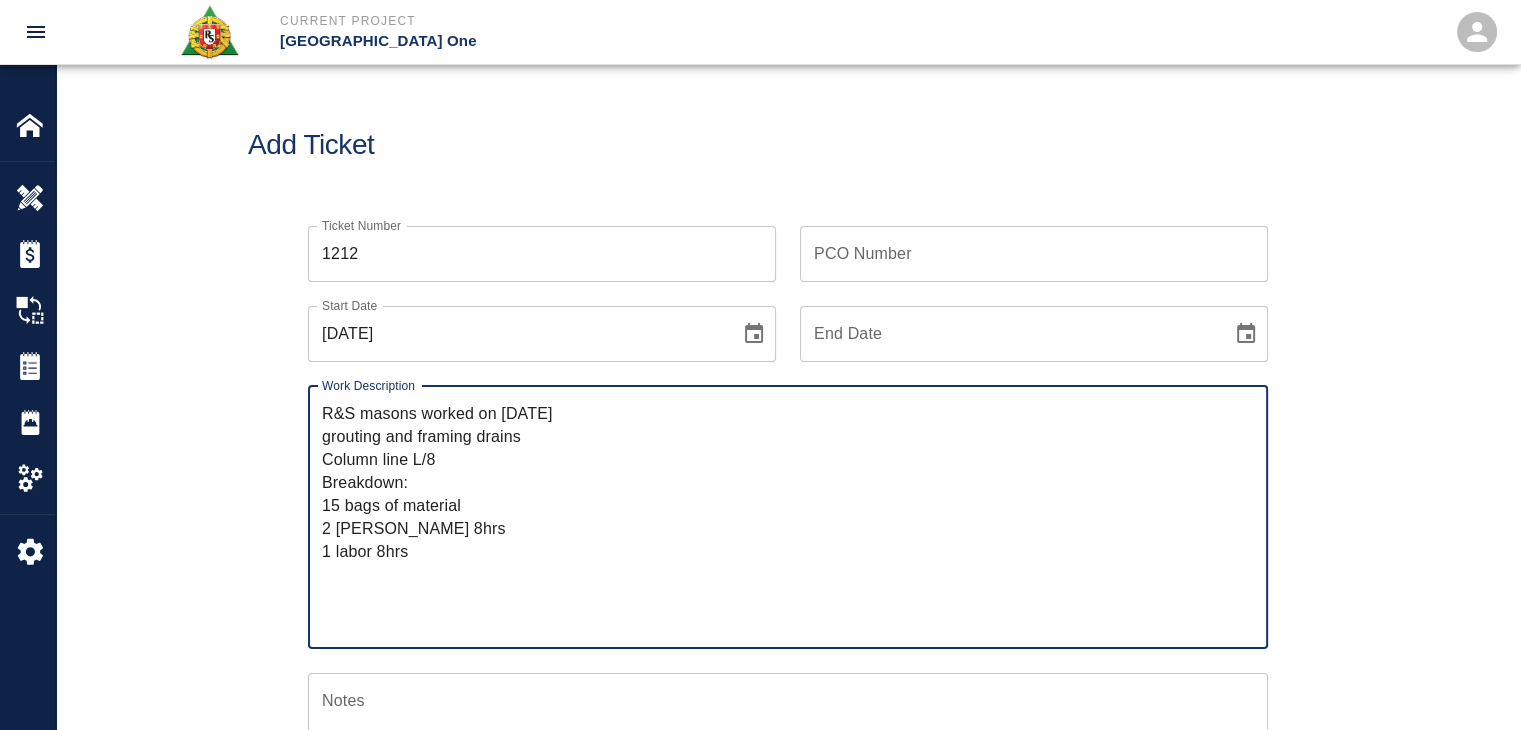 click on "R&S masons worked on 7/7/25
grouting and framing drains
Column line L/8
Breakdown:
15 bags of material
2 mason 8hrs
1 labor 8hrs" at bounding box center [788, 517] 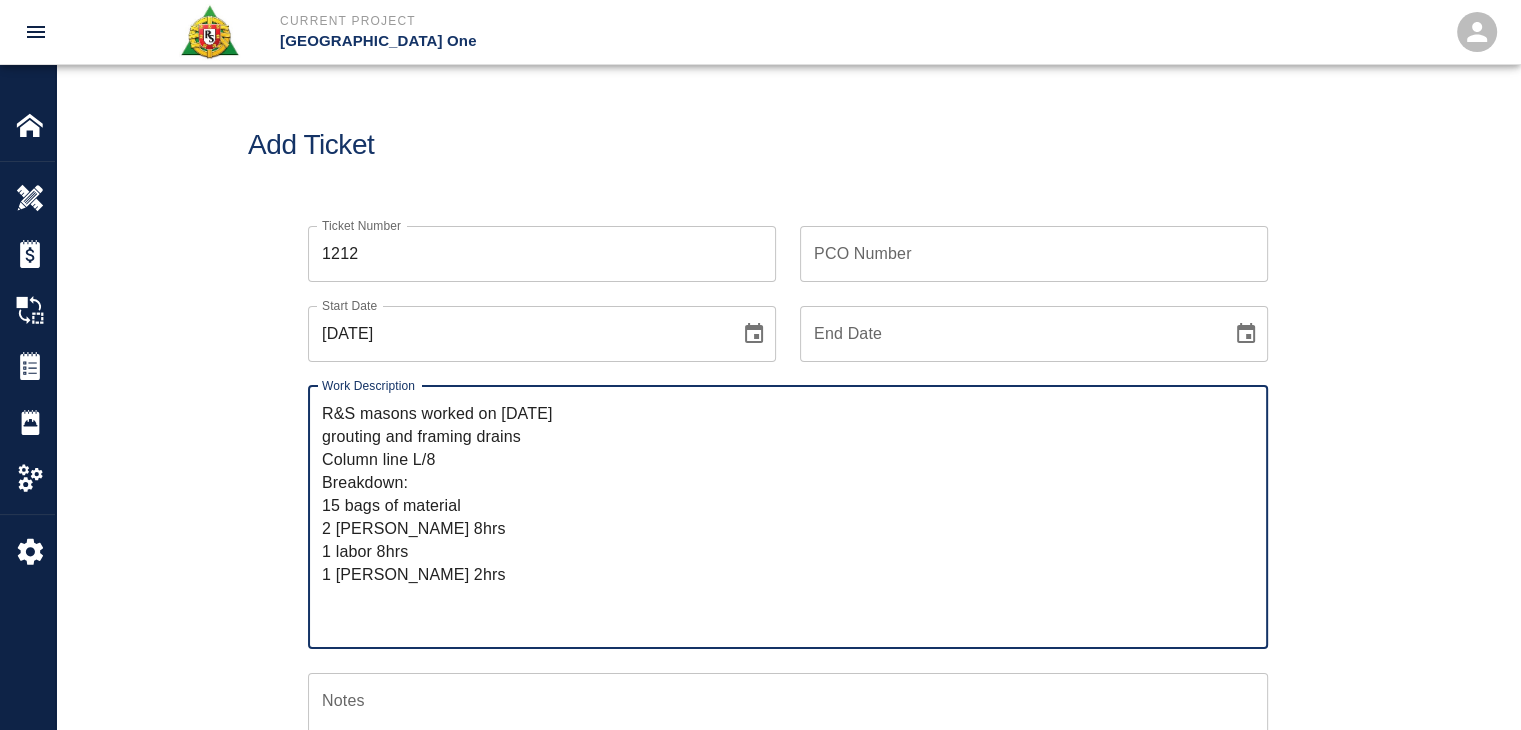 click on "R&S masons worked on 7/7/25
grouting and framing drains
Column line L/8
Breakdown:
15 bags of material
2 mason 8hrs
1 labor 8hrs
1 Foreman 2hrs" at bounding box center [788, 517] 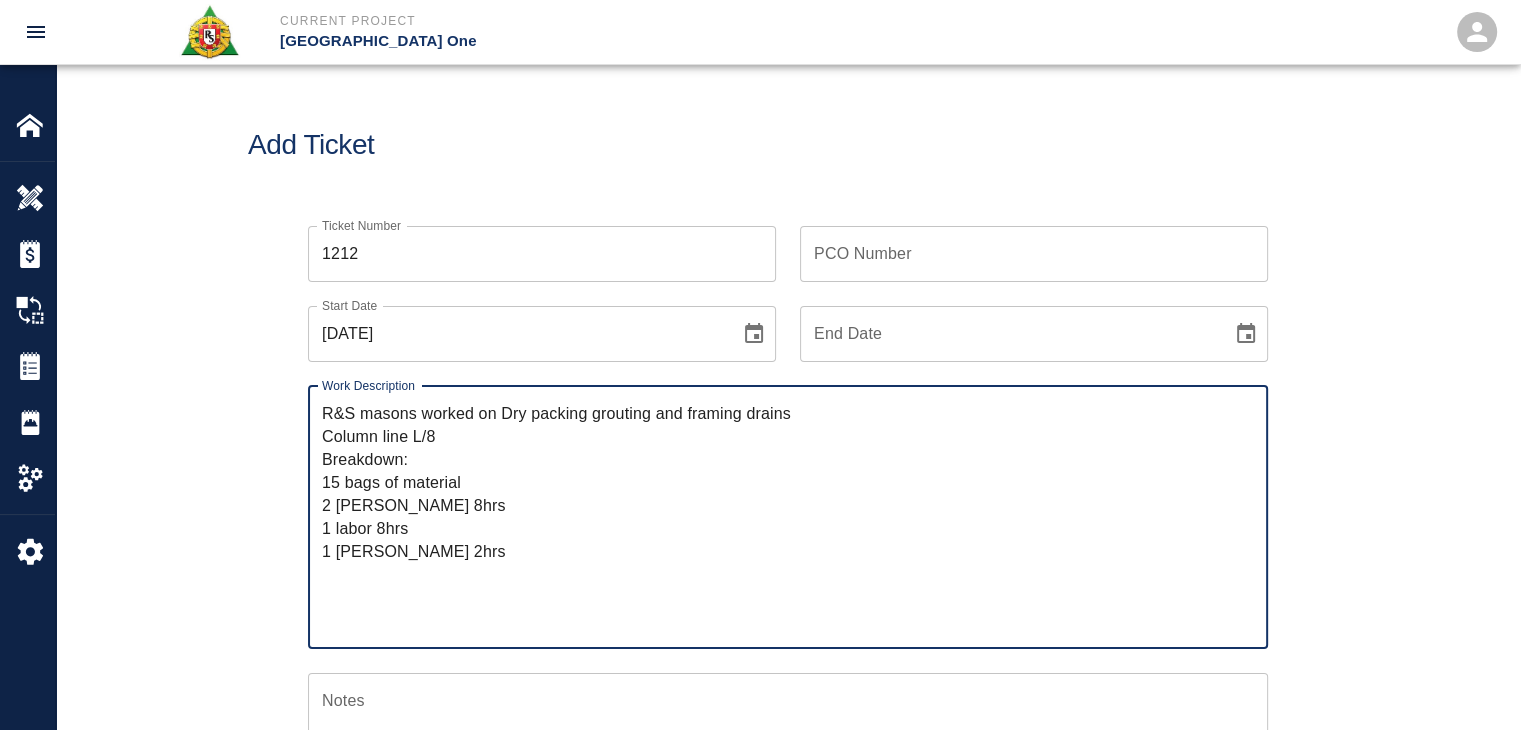 click on "R&S masons worked on Dry packing grouting and framing drains
Column line L/8
Breakdown:
15 bags of material
2 mason 8hrs
1 labor 8hrs
1 Foreman 2hrs" at bounding box center [788, 517] 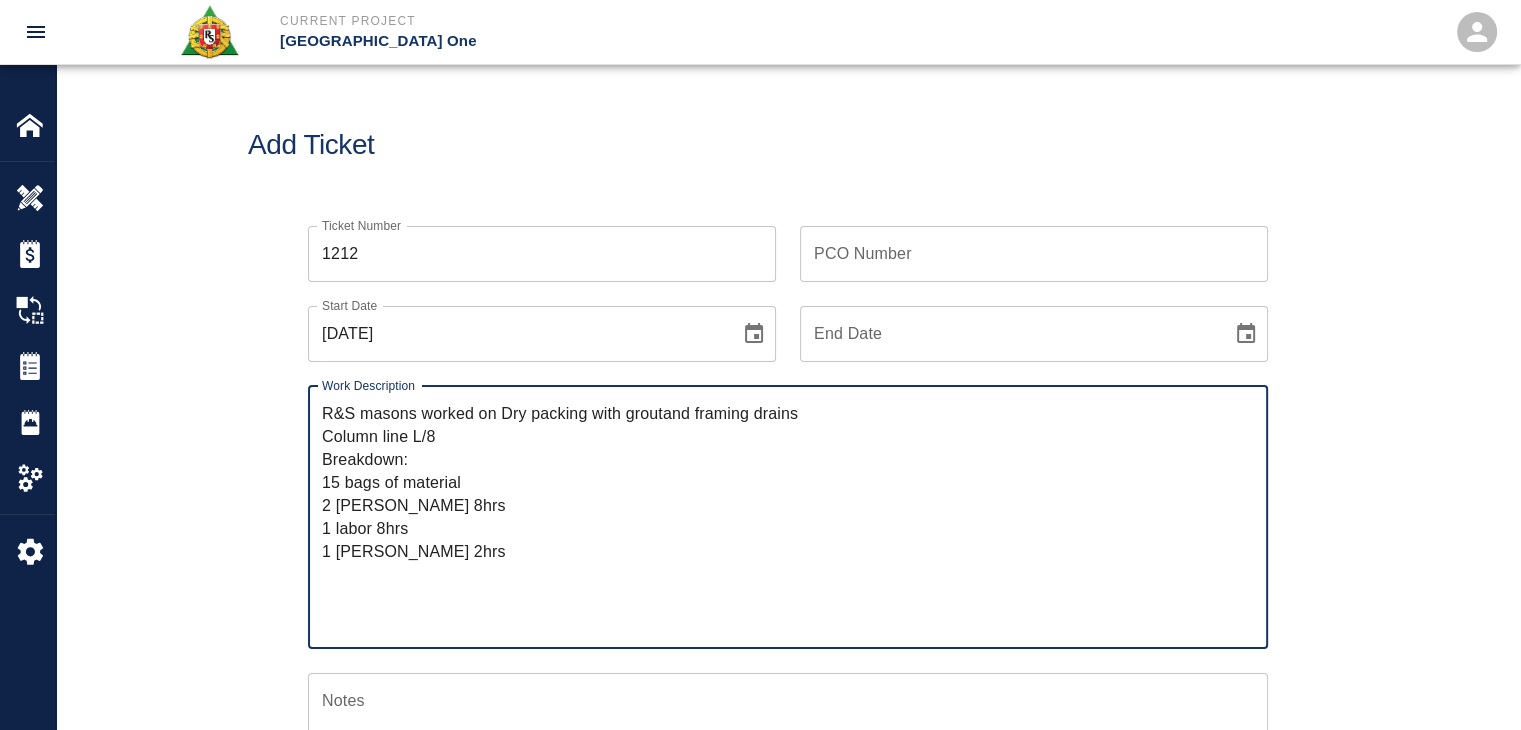 click on "R&S masons worked on Dry packing with groutand framing drains
Column line L/8
Breakdown:
15 bags of material
2 mason 8hrs
1 labor 8hrs
1 Foreman 2hrs" at bounding box center [788, 517] 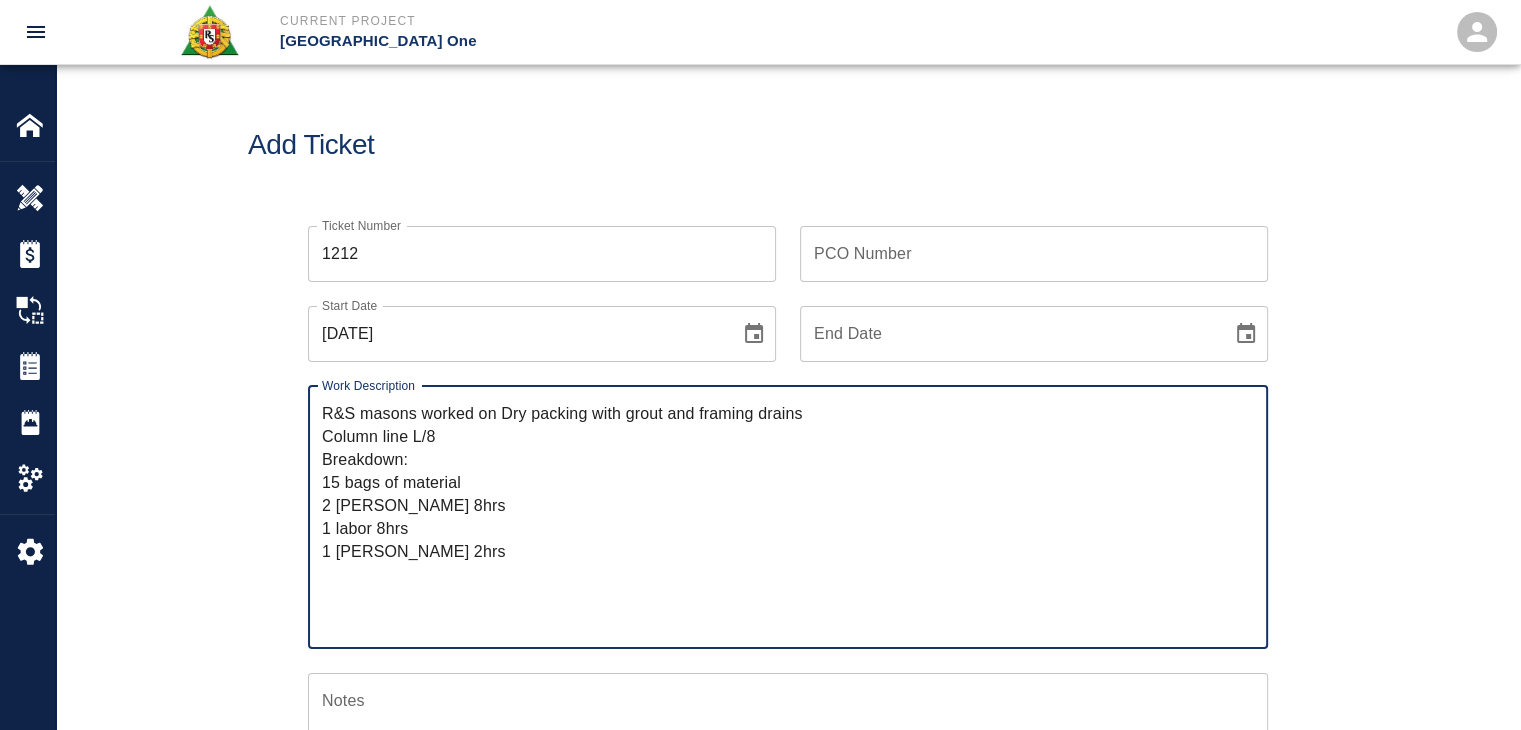 click on "R&S masons worked on Dry packing with grout and framing drains
Column line L/8
Breakdown:
15 bags of material
2 mason 8hrs
1 labor 8hrs
1 Foreman 2hrs" at bounding box center (788, 517) 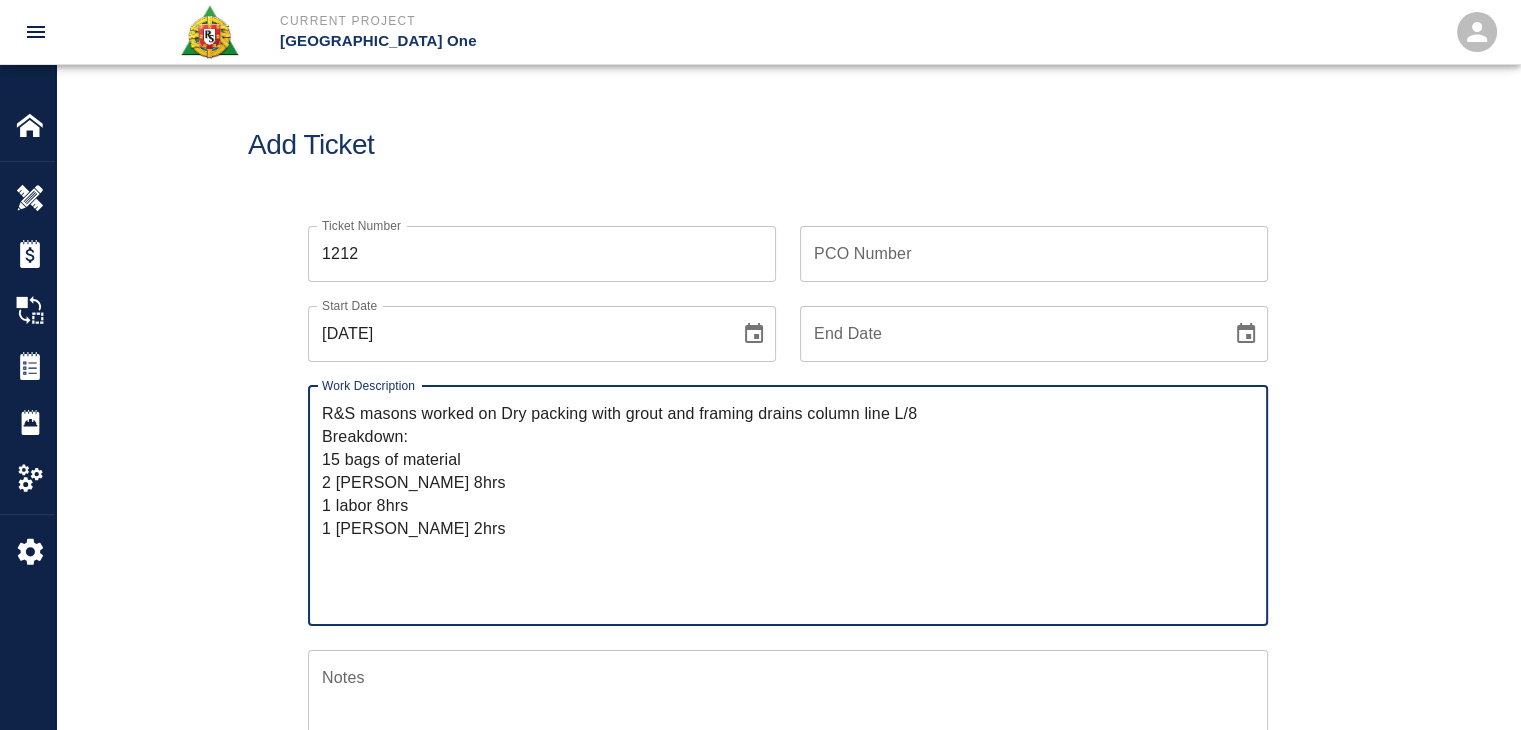 click on "R&S masons worked on Dry packing with grout and framing drains column line L/8
Breakdown:
15 bags of material
2 mason 8hrs
1 labor 8hrs
1 Foreman 2hrs" at bounding box center (788, 505) 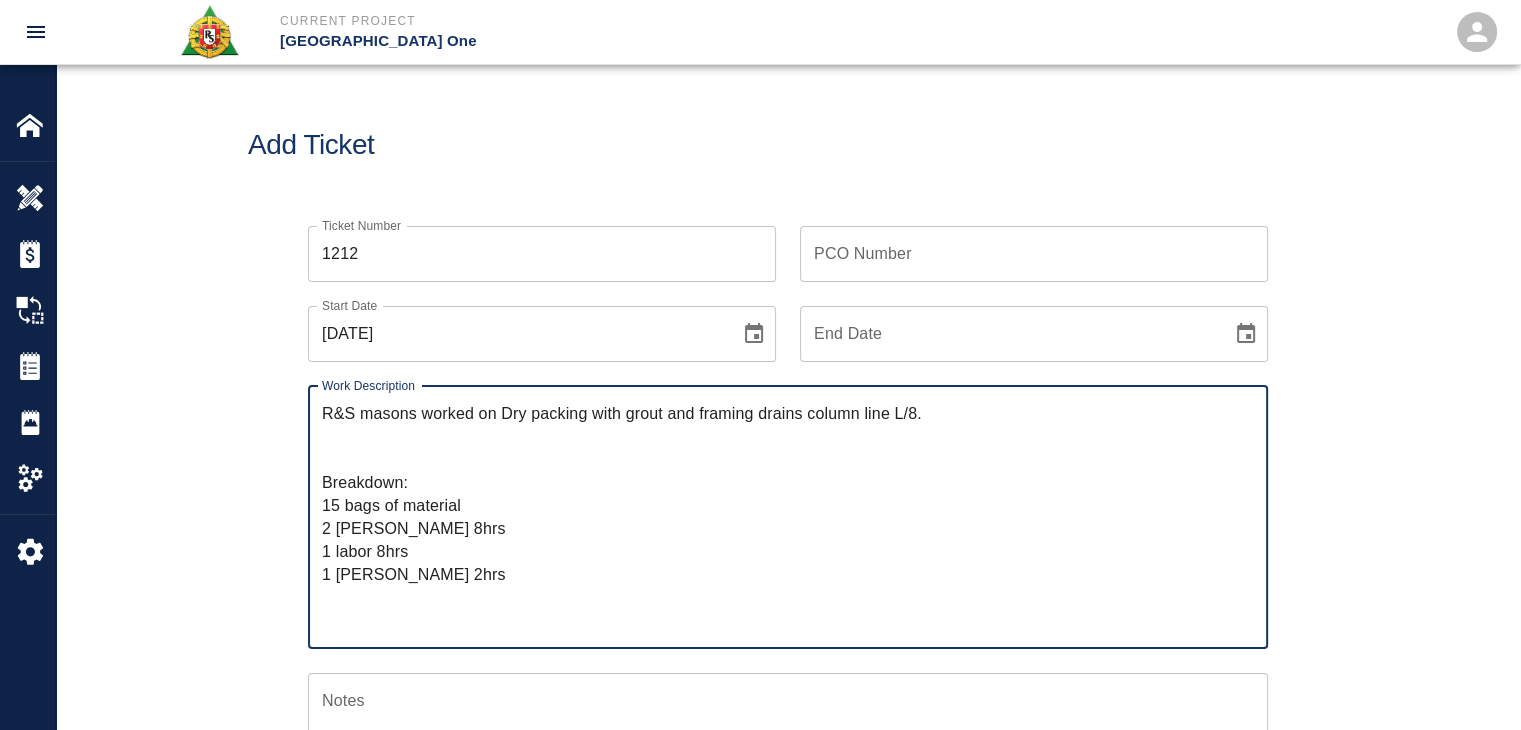 click on "R&S masons worked on Dry packing with grout and framing drains column line L/8.
Breakdown:
15 bags of material
2 mason 8hrs
1 labor 8hrs
1 Foreman 2hrs" at bounding box center (788, 517) 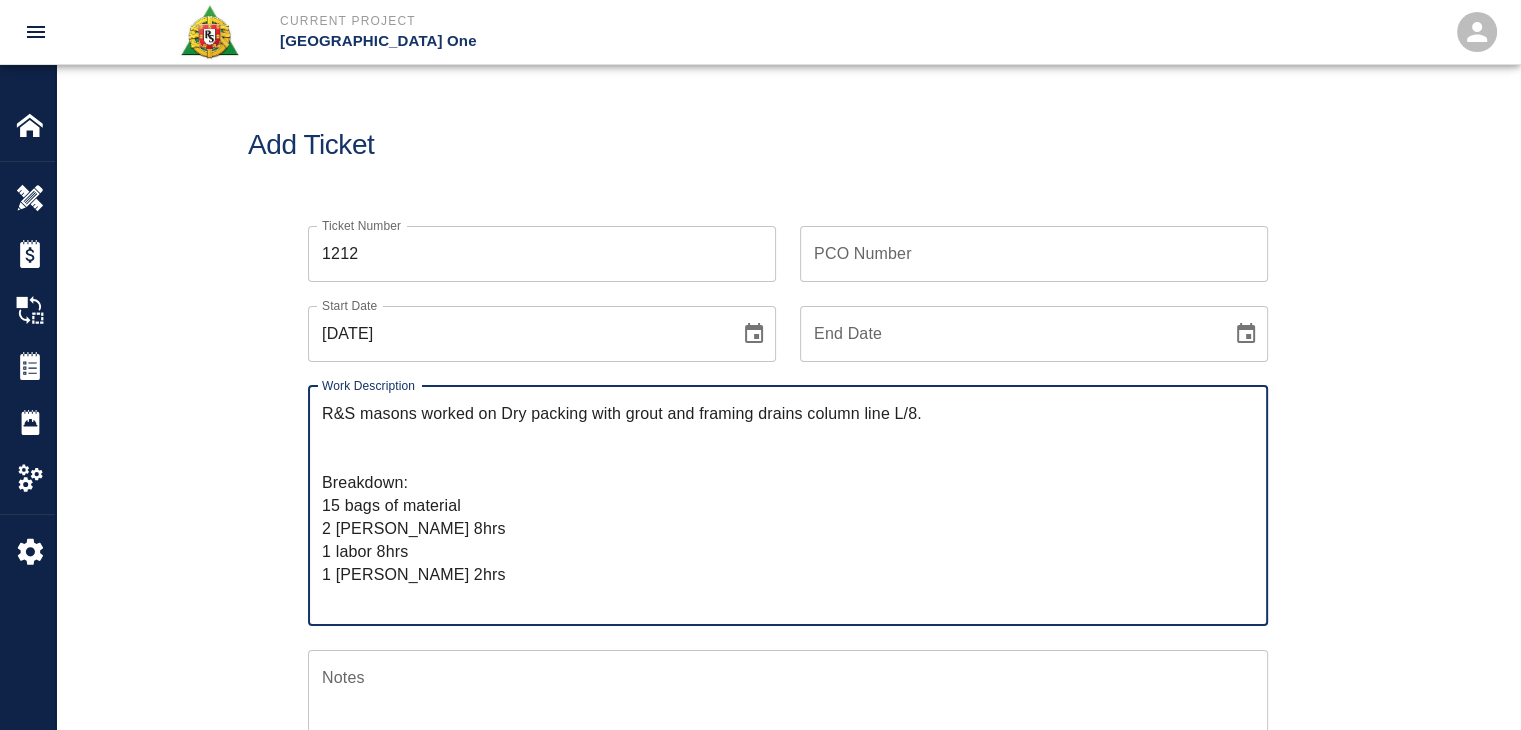 click on "R&S masons worked on Dry packing with grout and framing drains column line L/8.
Breakdown:
15 bags of material
2 mason 8hrs
1 labor 8hrs
1 Foreman 2hrs" at bounding box center [788, 505] 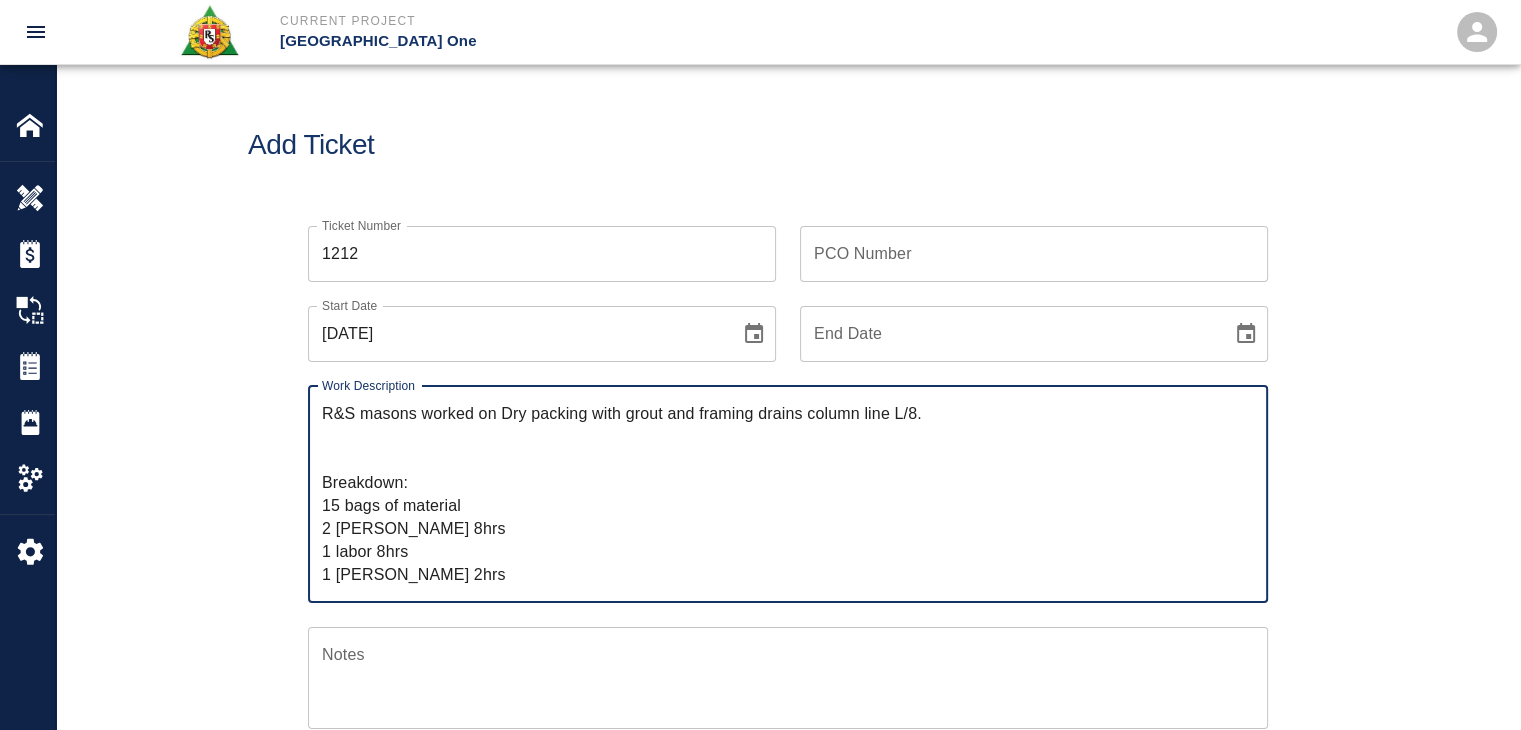 click on "Ticket Number 1212 Ticket Number PCO Number PCO Number Start Date  07/07/2025 Start Date  End Date End Date Work Description R&S masons worked on Dry packing with grout and framing drains column line L/8.
Breakdown:
15 bags of material
2 mason 8hrs
1 labor 8hrs
1 Foreman 2hrs  x Work Description Notes x Notes Subject Subject Invoice Number Invoice Number Invoice Date Invoice Date Upload Attachments (7.2MB of 50MB limit) Choose file 07-07-25 DG.5.jpg Choose file 07-07-25 DG.6.jpg Choose file 07-07-25 DG.7.jpg Choose file 07-07-25 DG.8.jpg Choose file 07-07-25 DG.9.jpg Choose file 07-07-25 DG.10.jpg Upload Another File Add Costs Switch to Lump Sum" at bounding box center (788, 804) 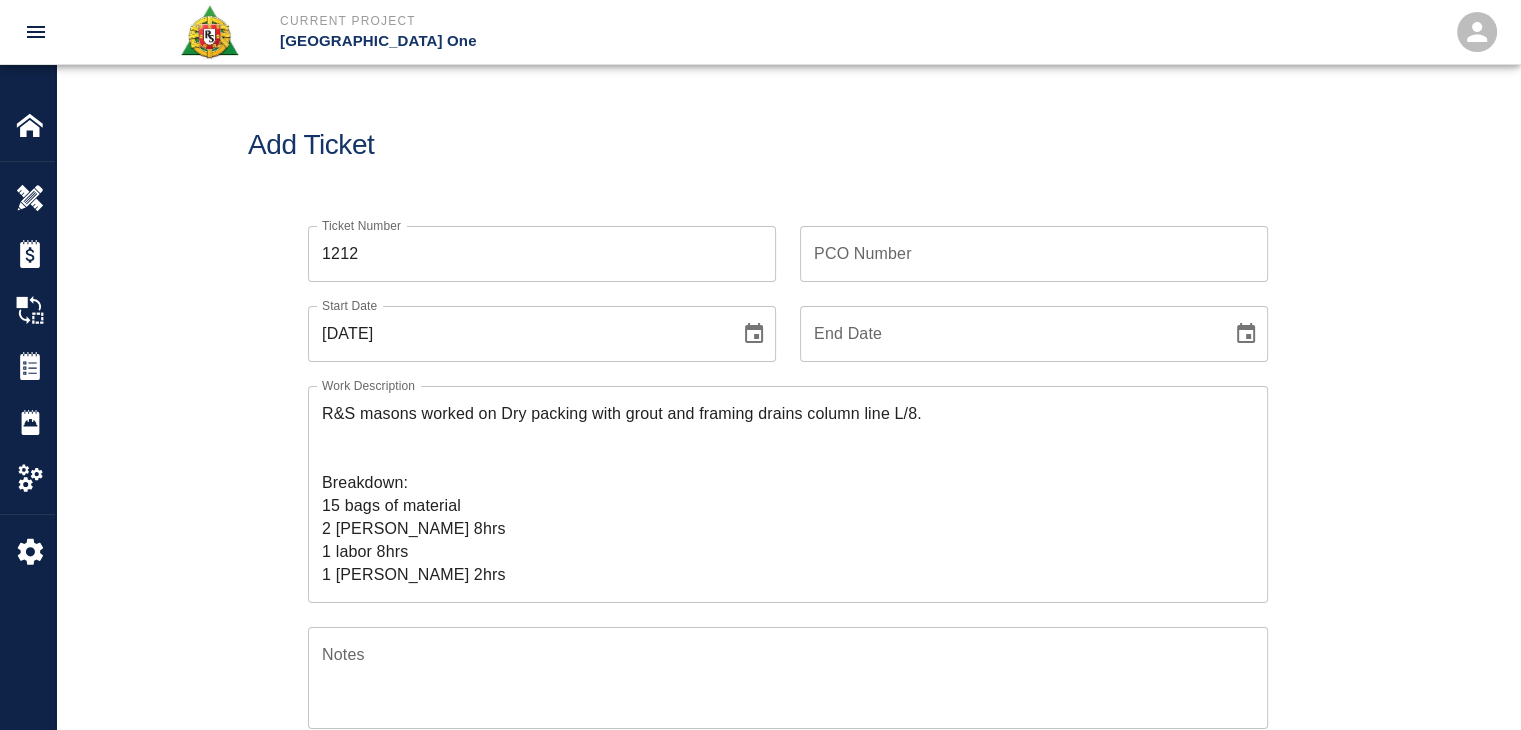 click on "R&S masons worked on Dry packing with grout and framing drains column line L/8.
Breakdown:
15 bags of material
2 mason 8hrs
1 labor 8hrs
1 Foreman 2hrs  x Work Description" at bounding box center [788, 494] 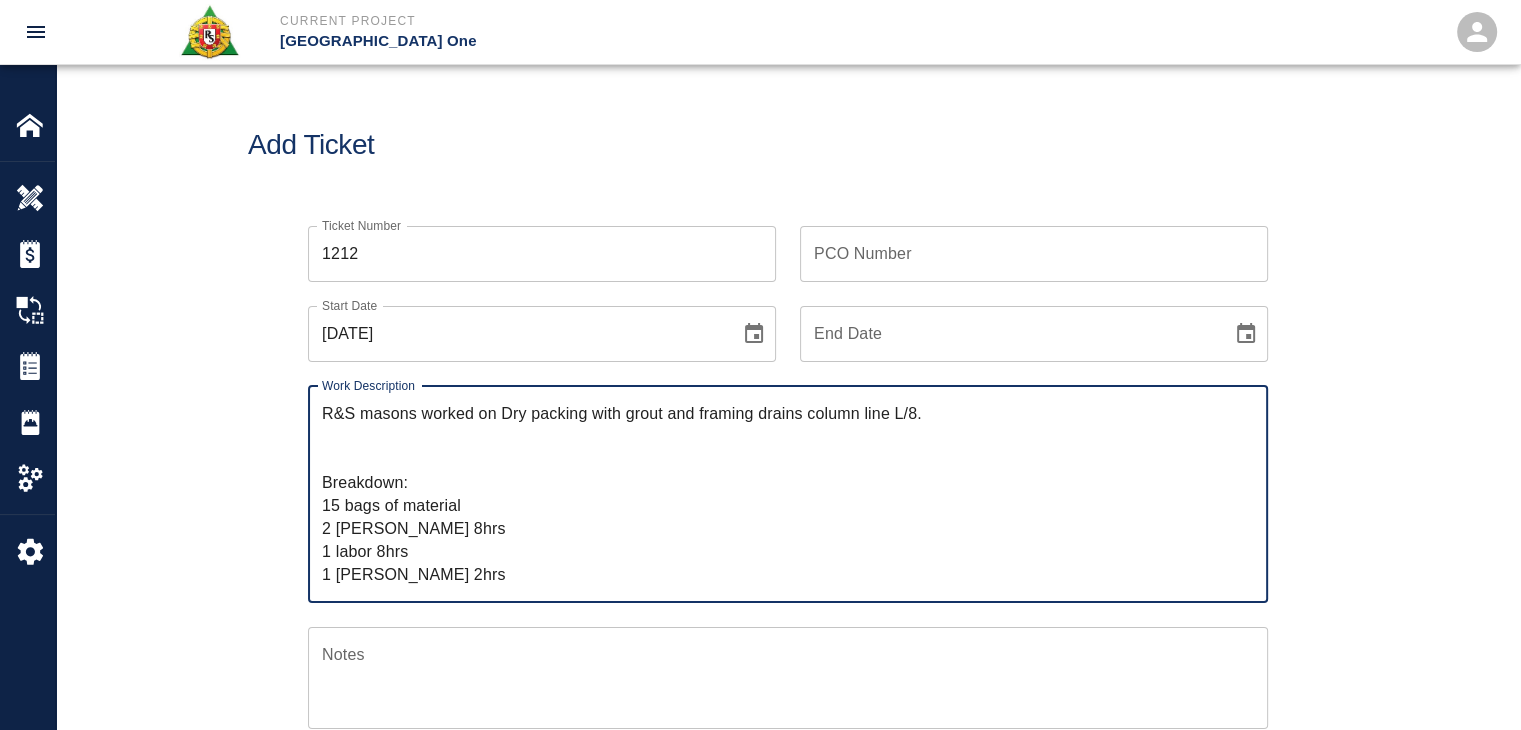 type on "R&S masons worked on Dry packing with grout and framing drains column line L/8.
Breakdown:
15 bags of material
2 mason 8hrs
1 labor 8hrs
1 Foreman 2hrs" 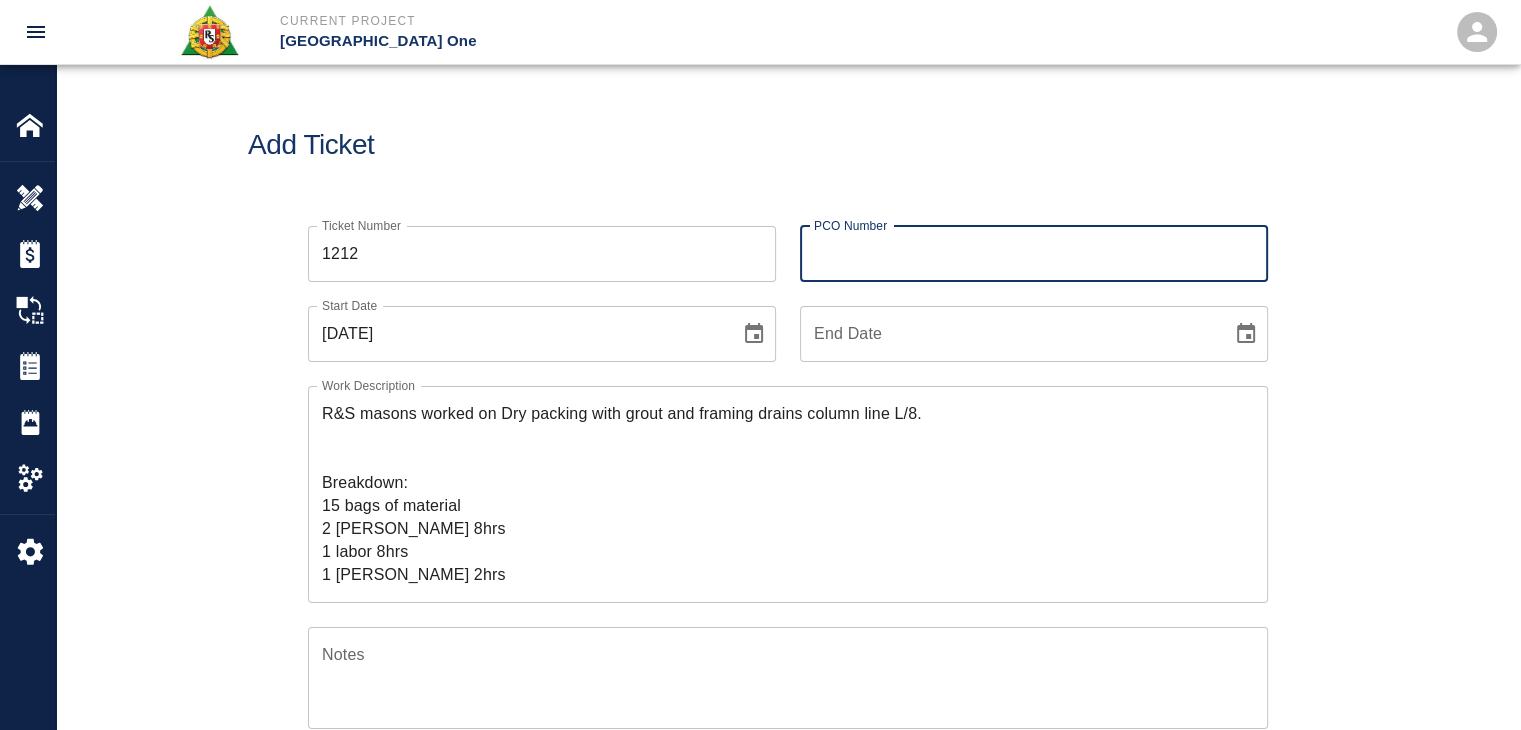 click on "PCO Number" at bounding box center (1034, 254) 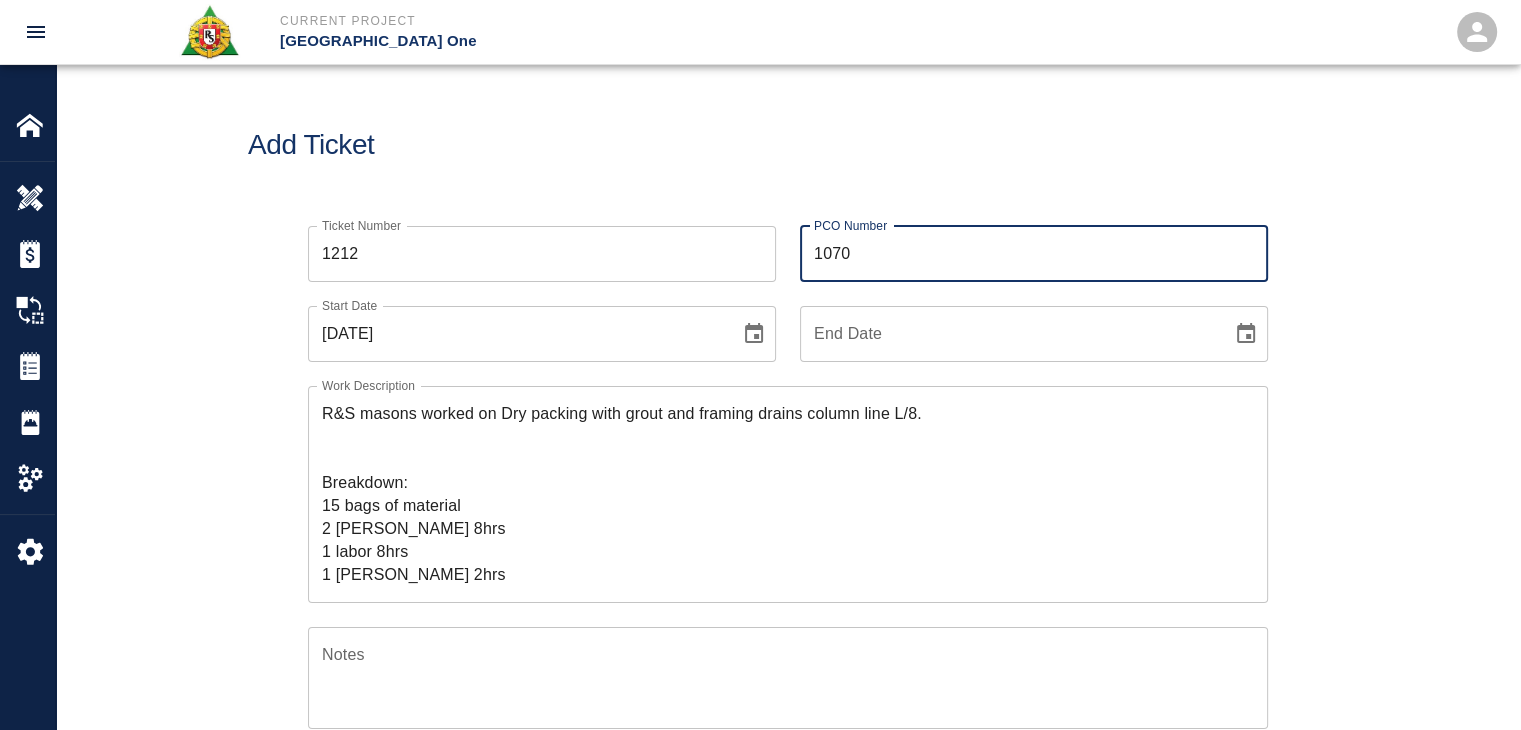 type on "1070" 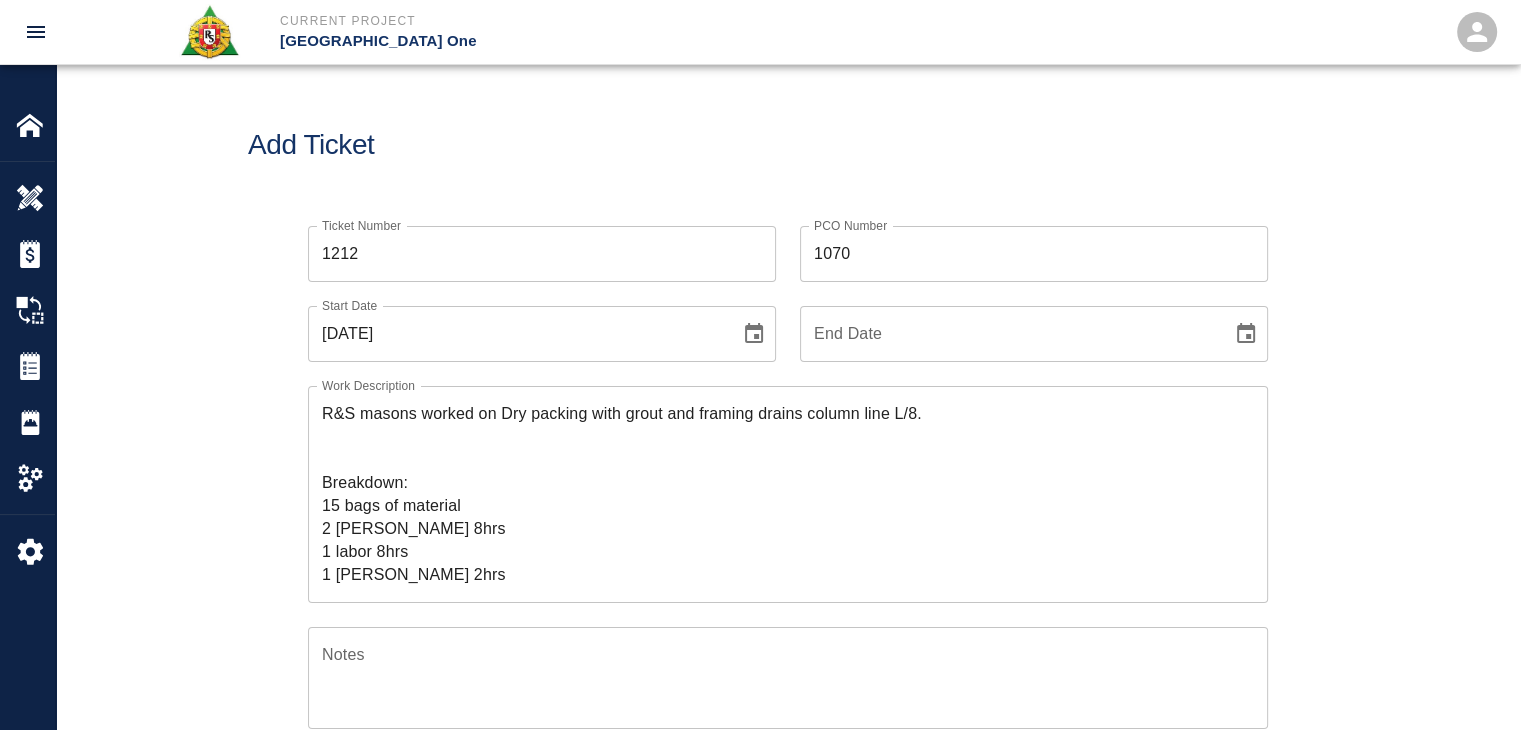 click on "Add Ticket" at bounding box center (788, 145) 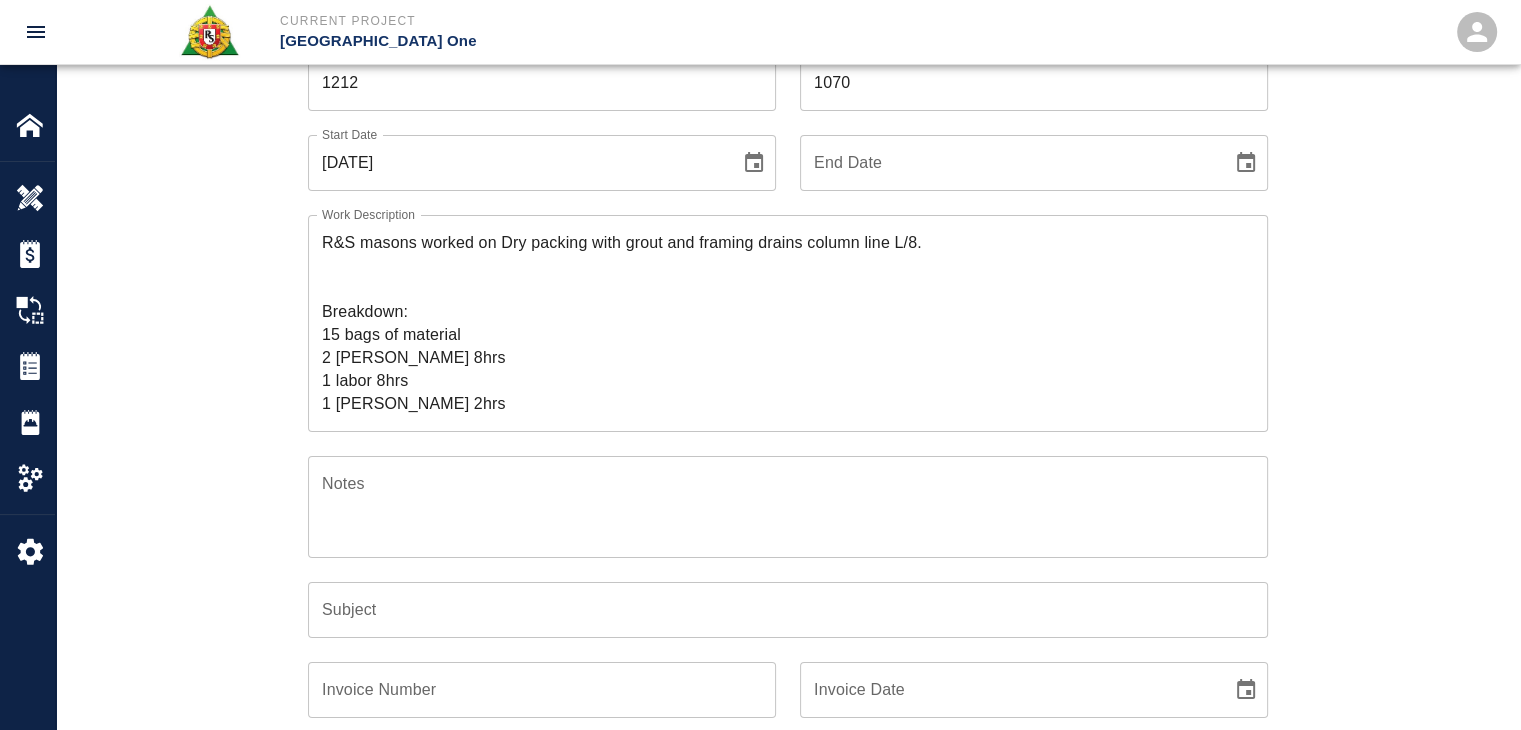scroll, scrollTop: 264, scrollLeft: 0, axis: vertical 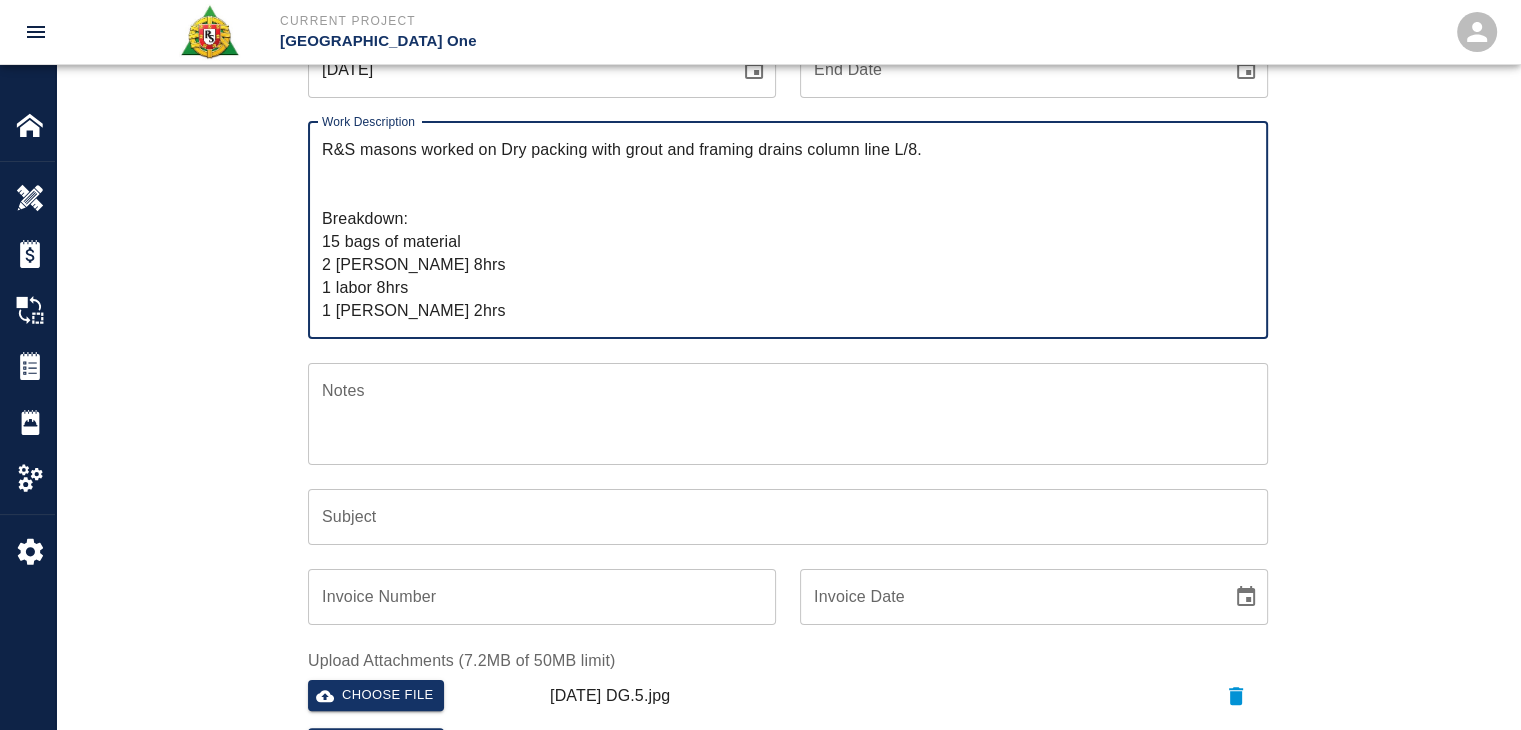 drag, startPoint x: 436, startPoint y: 191, endPoint x: 500, endPoint y: 160, distance: 71.11259 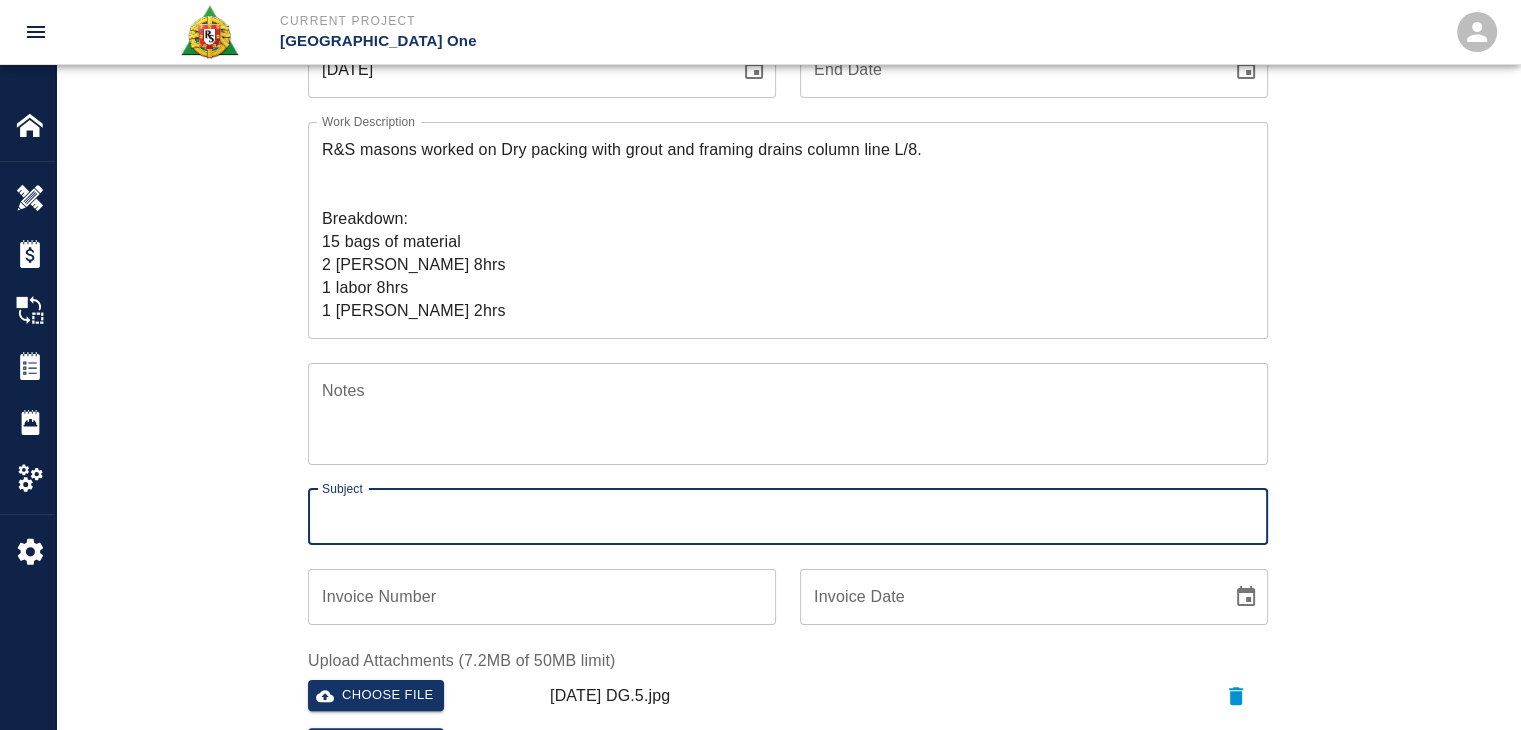 paste on "Dry packing with grout and framing drains column line L/8." 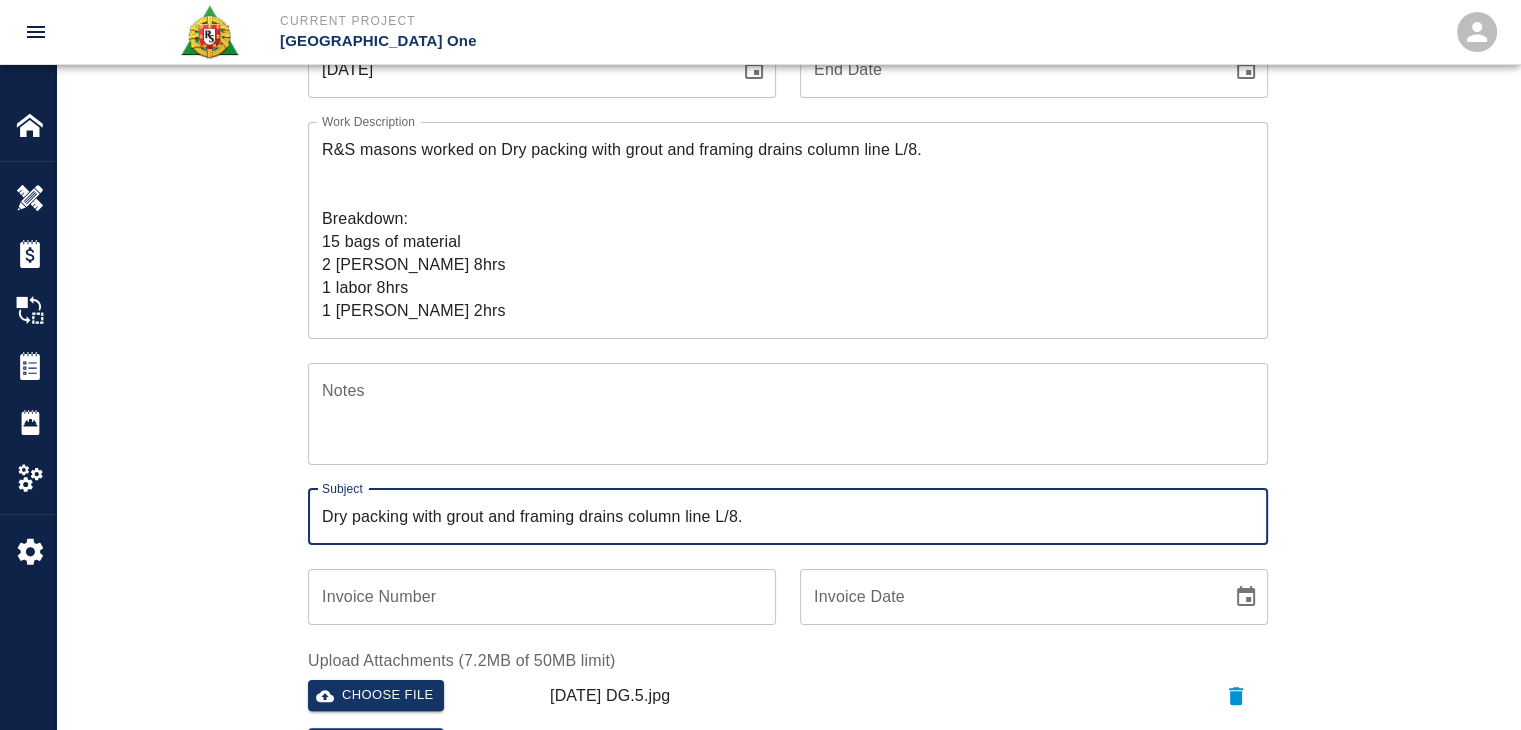 type on "Dry packing with grout and framing drains column line L/8." 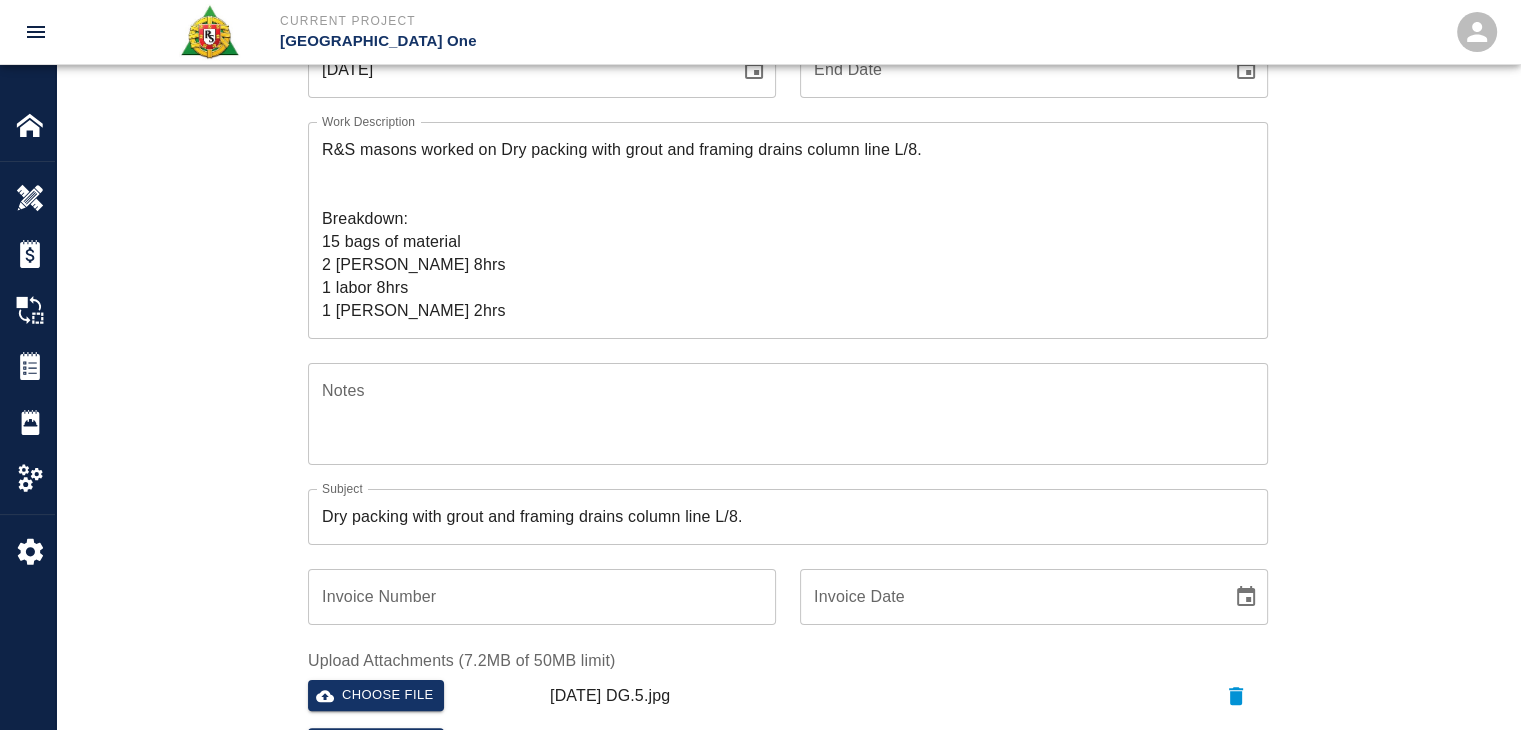 click on "Ticket Number 1212 Ticket Number PCO Number 1070 PCO Number Start Date  07/07/2025 Start Date  End Date End Date Work Description R&S masons worked on Dry packing with grout and framing drains column line L/8.
Breakdown:
15 bags of material
2 mason 8hrs
1 labor 8hrs
1 Foreman 2hrs x Work Description Notes x Notes Subject Dry packing with grout and framing drains column line L/8. Subject Invoice Number Invoice Number Invoice Date Invoice Date Upload Attachments (7.2MB of 50MB limit) Choose file 07-07-25 DG.5.jpg Choose file 07-07-25 DG.6.jpg Choose file 07-07-25 DG.7.jpg Choose file 07-07-25 DG.8.jpg Choose file 07-07-25 DG.9.jpg Choose file 07-07-25 DG.10.jpg Upload Another File Add Costs Switch to Lump Sum" at bounding box center (788, 516) 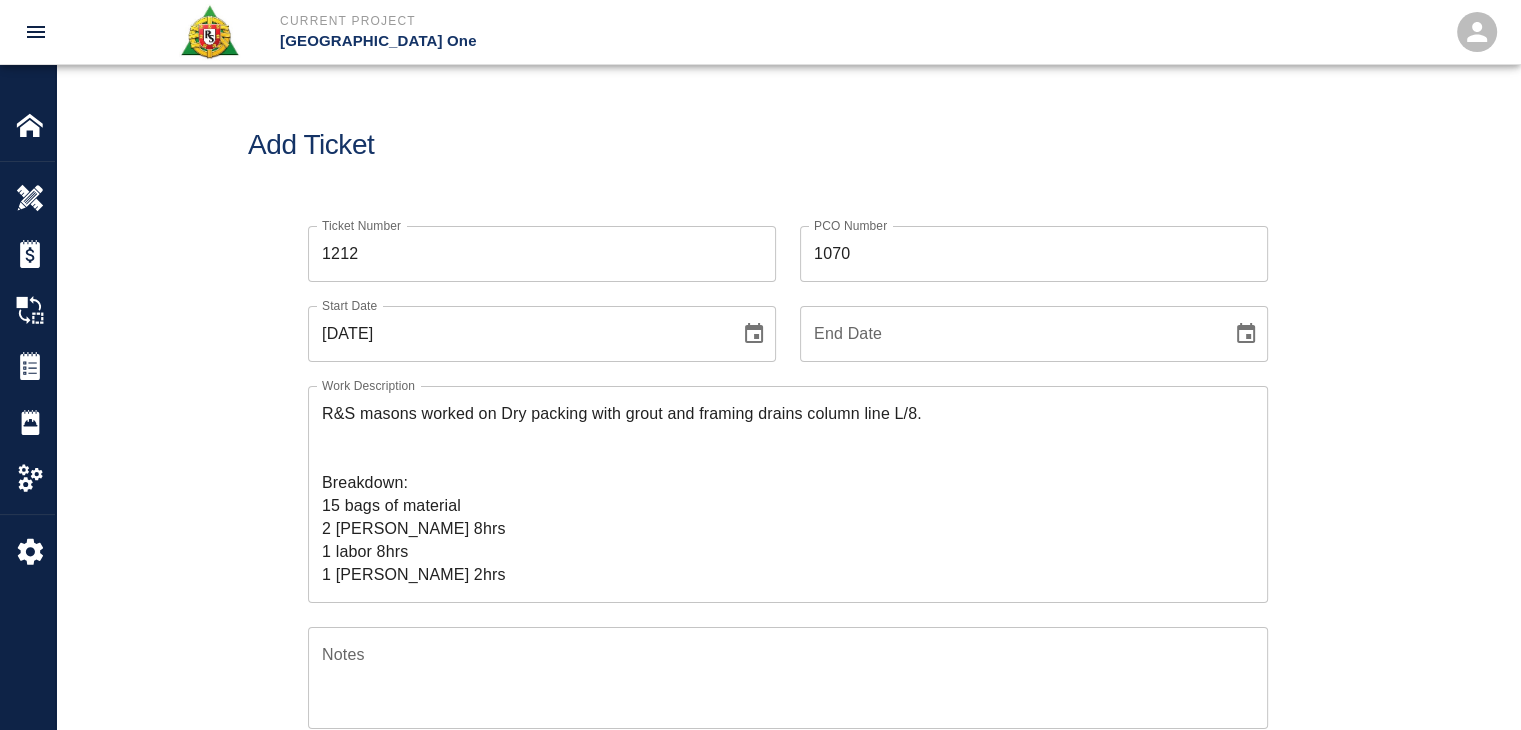 scroll, scrollTop: 0, scrollLeft: 0, axis: both 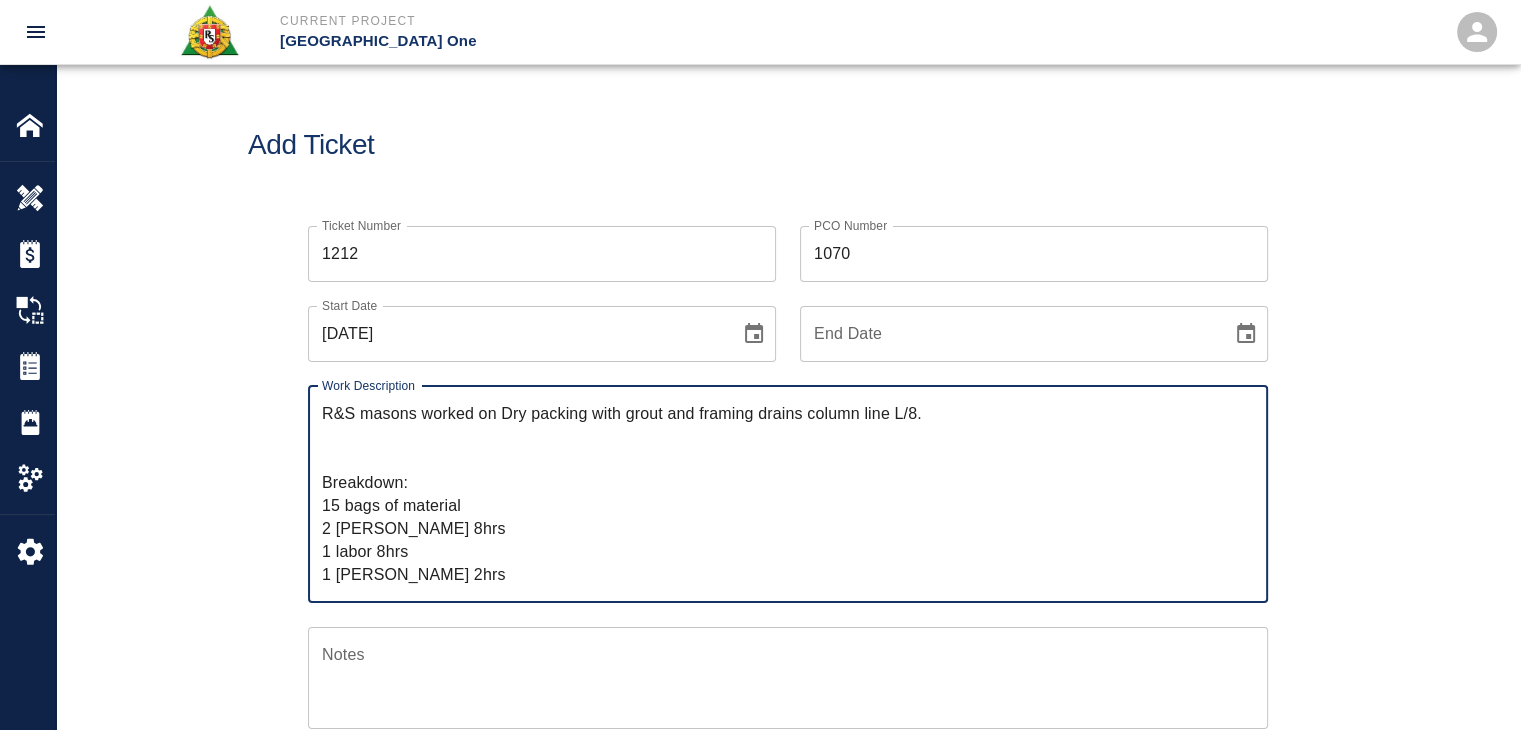 click on "R&S masons worked on Dry packing with grout and framing drains column line L/8.
Breakdown:
15 bags of material
2 mason 8hrs
1 labor 8hrs
1 Foreman 2hrs" at bounding box center (788, 494) 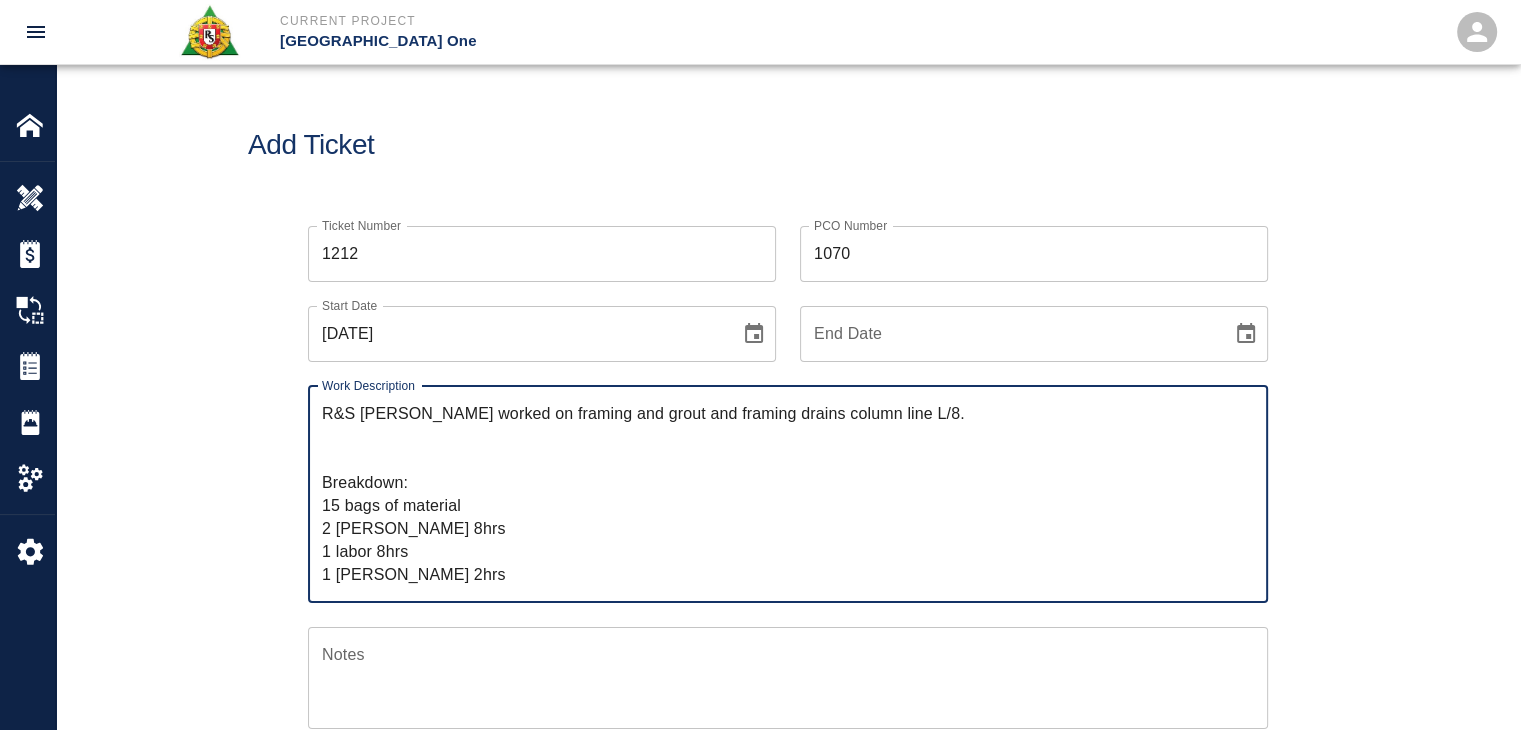 click on "R&S masons worked on framing and grout and framing drains column line L/8.
Breakdown:
15 bags of material
2 mason 8hrs
1 labor 8hrs
1 Foreman 2hrs" at bounding box center [788, 494] 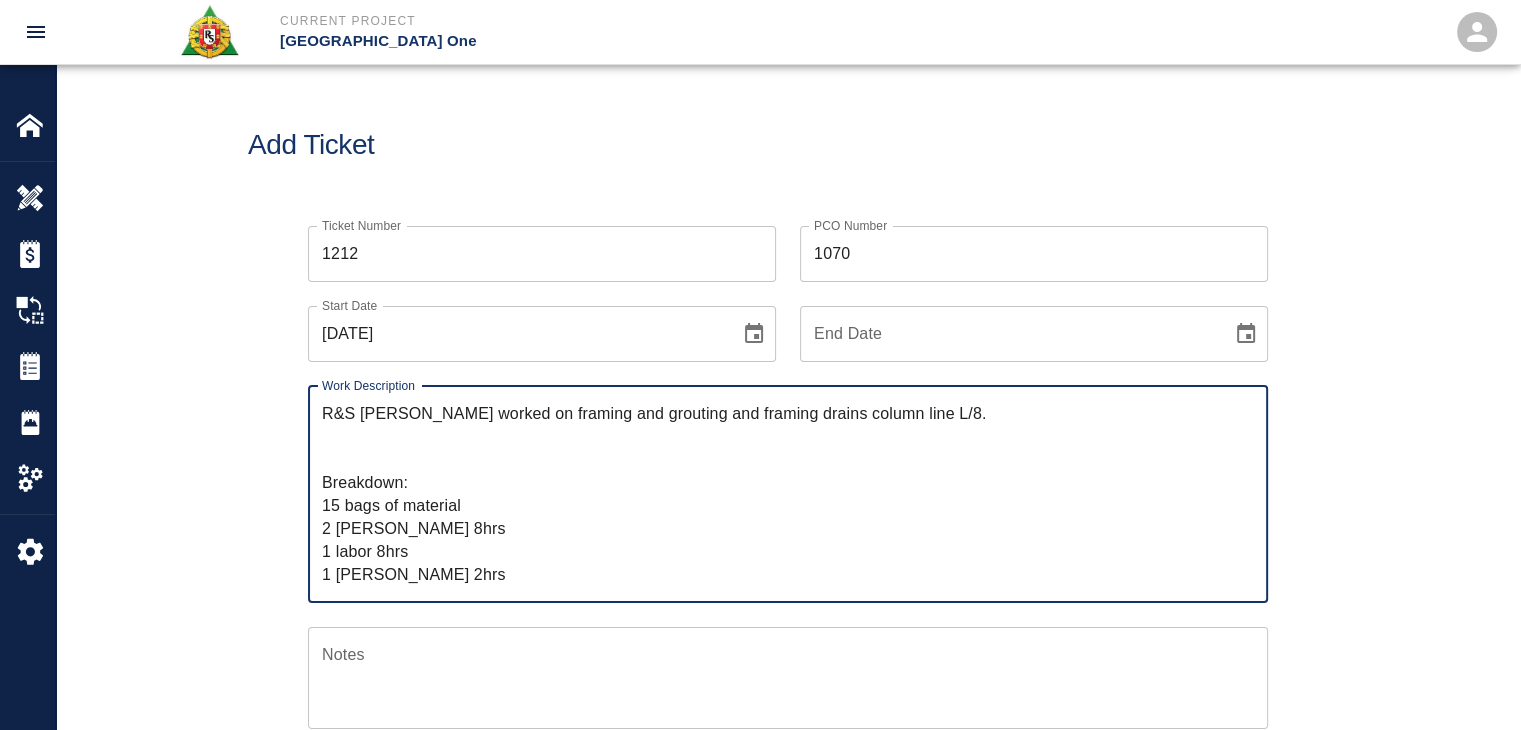 drag, startPoint x: 744, startPoint y: 416, endPoint x: 668, endPoint y: 415, distance: 76.00658 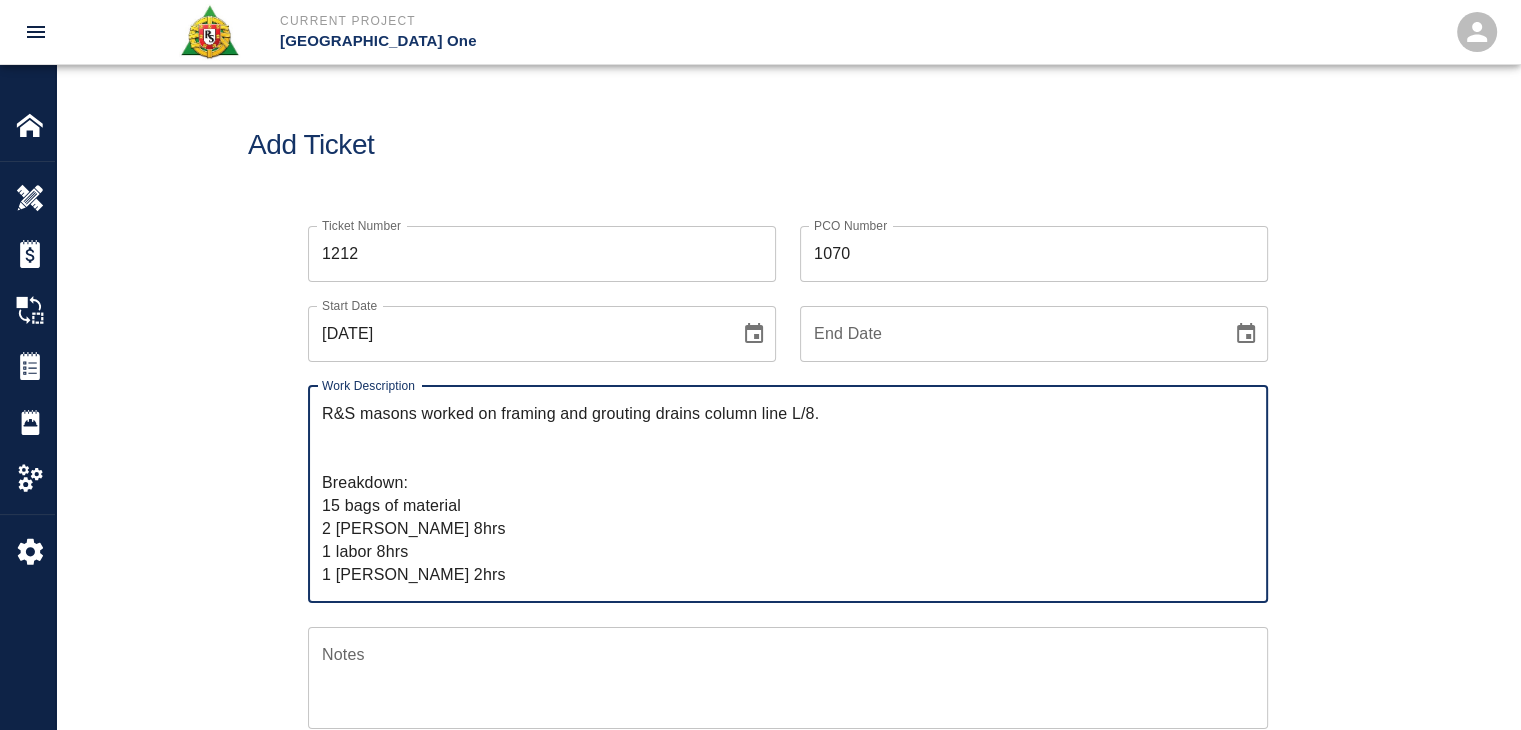 click on "R&S masons worked on framing and grouting drains column line L/8.
Breakdown:
15 bags of material
2 mason 8hrs
1 labor 8hrs
1 Foreman 2hrs" at bounding box center [788, 494] 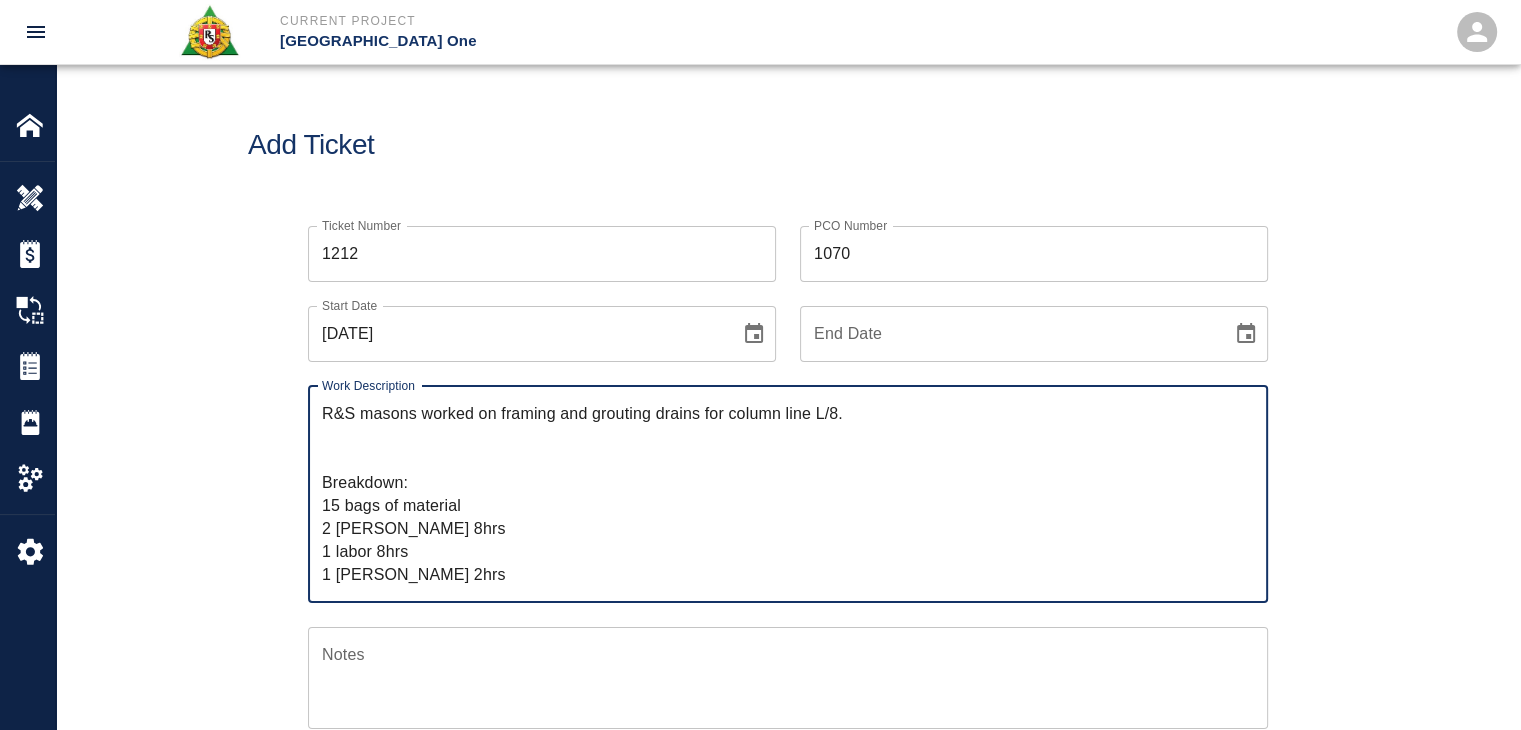 click on "R&S masons worked on framing and grouting drains for column line L/8.
Breakdown:
15 bags of material
2 mason 8hrs
1 labor 8hrs
1 Foreman 2hrs" at bounding box center [788, 494] 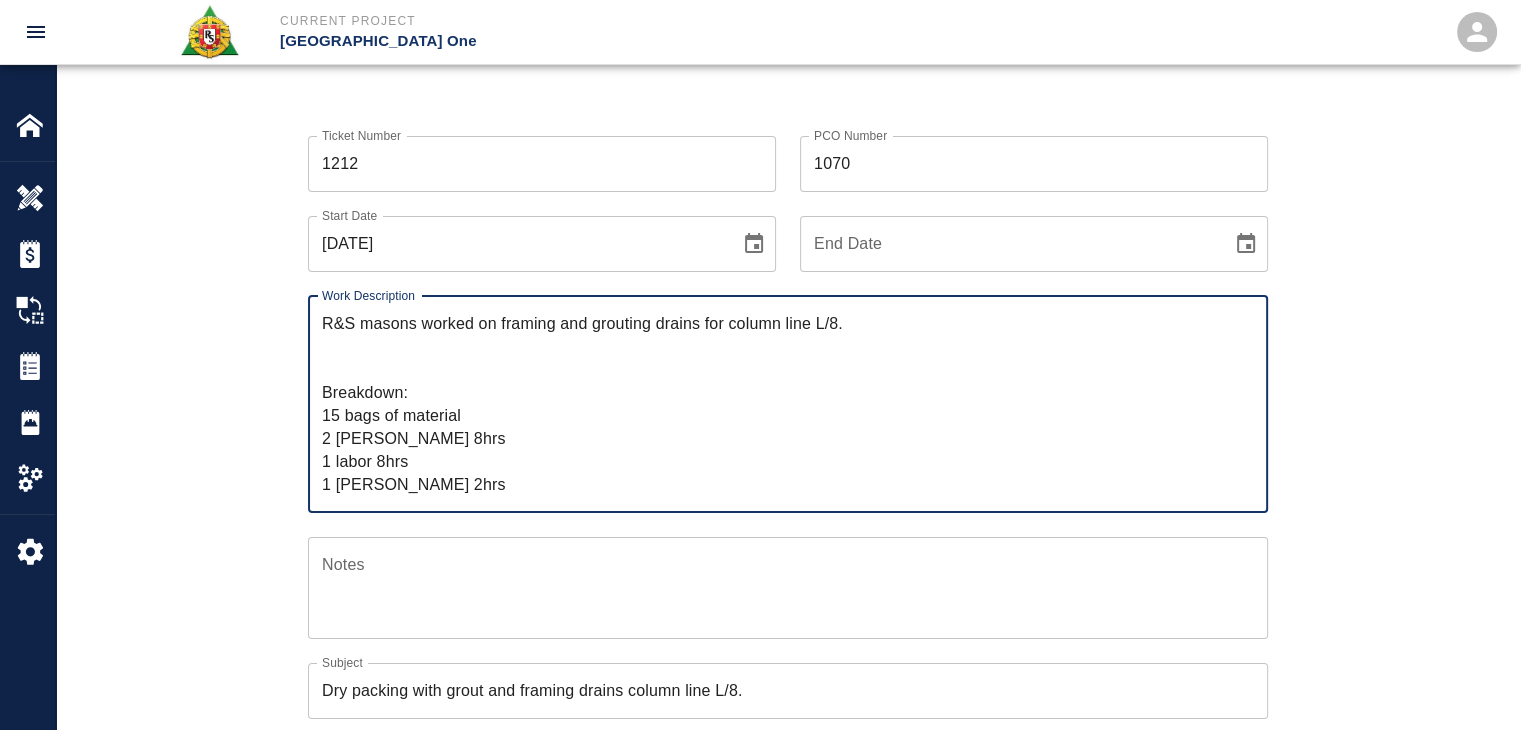 click on "R&S masons worked on framing and grouting drains for column line L/8.
Breakdown:
15 bags of material
2 mason 8hrs
1 labor 8hrs
1 Foreman 2hrs" at bounding box center (788, 404) 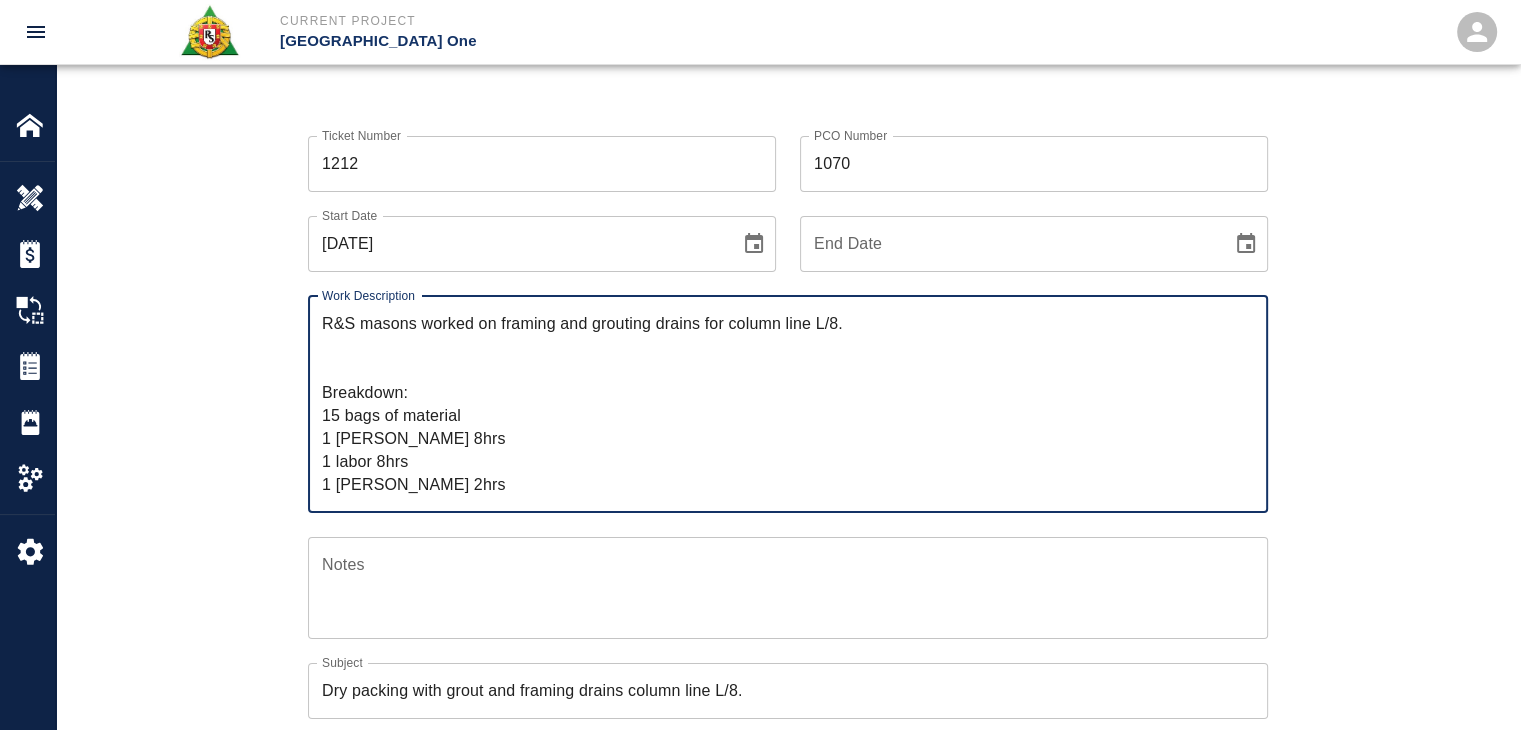 type on "R&S masons worked on framing and grouting drains for column line L/8.
Breakdown:
15 bags of material
1 mason 8hrs
1 labor 8hrs
1 Foreman 2hrs" 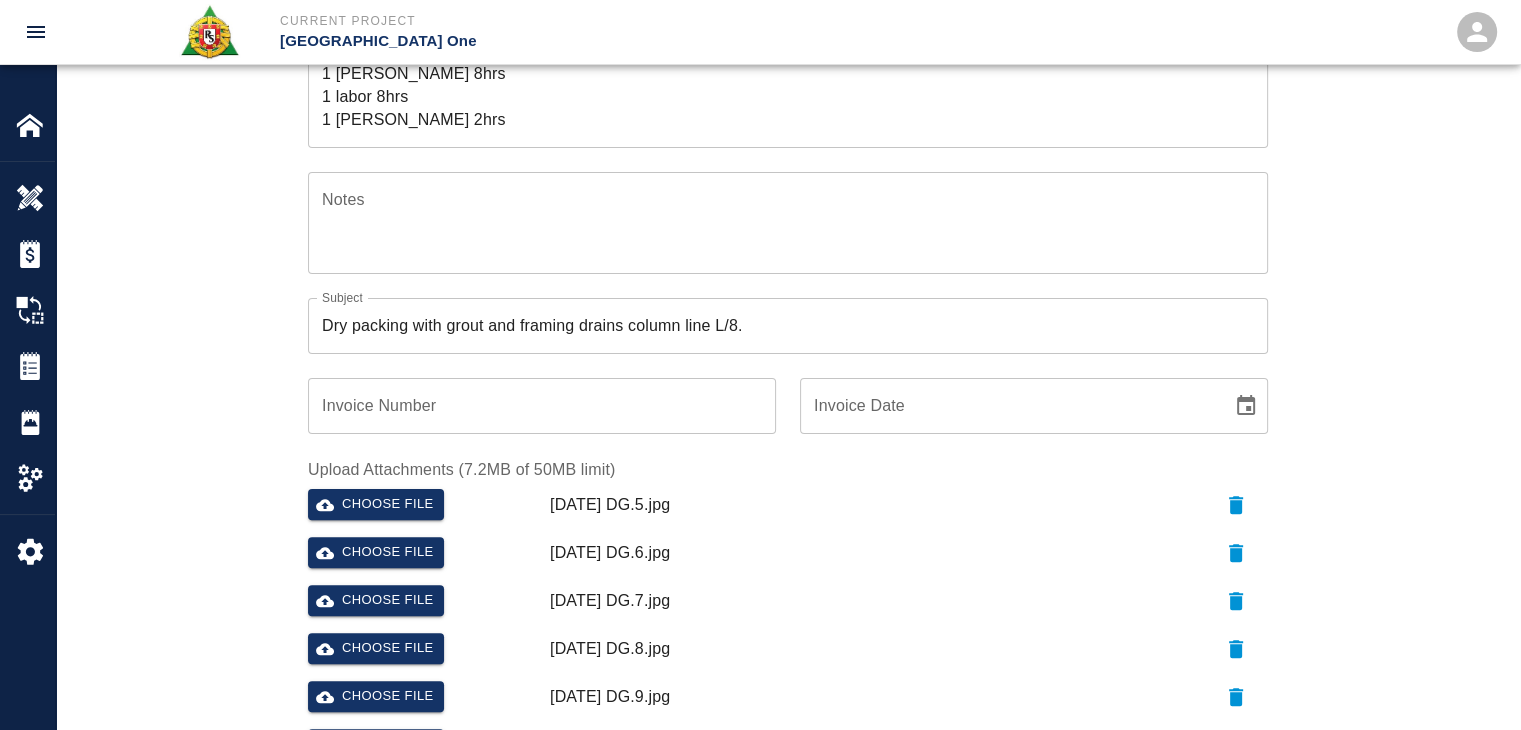 scroll, scrollTop: 0, scrollLeft: 0, axis: both 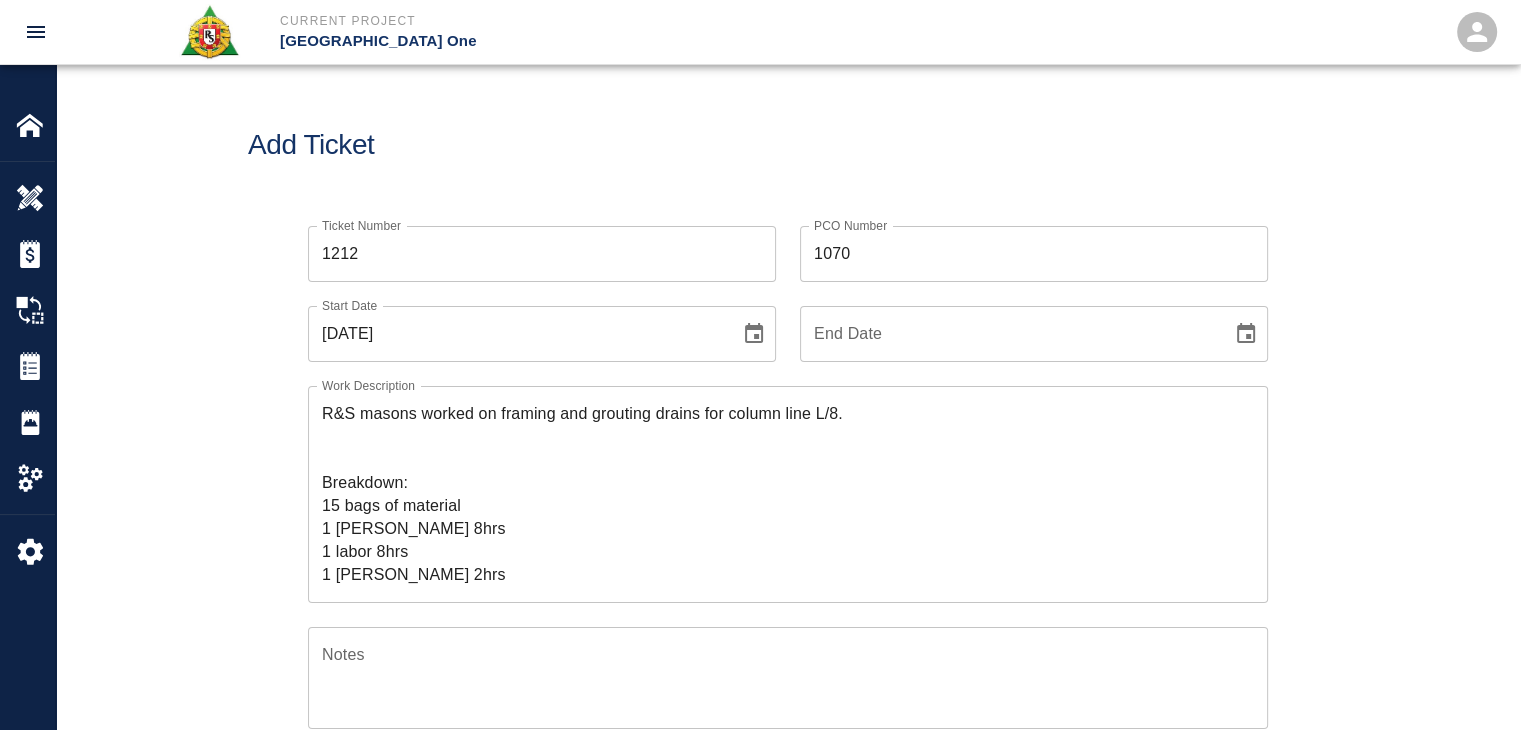 click on "1070" at bounding box center [1034, 254] 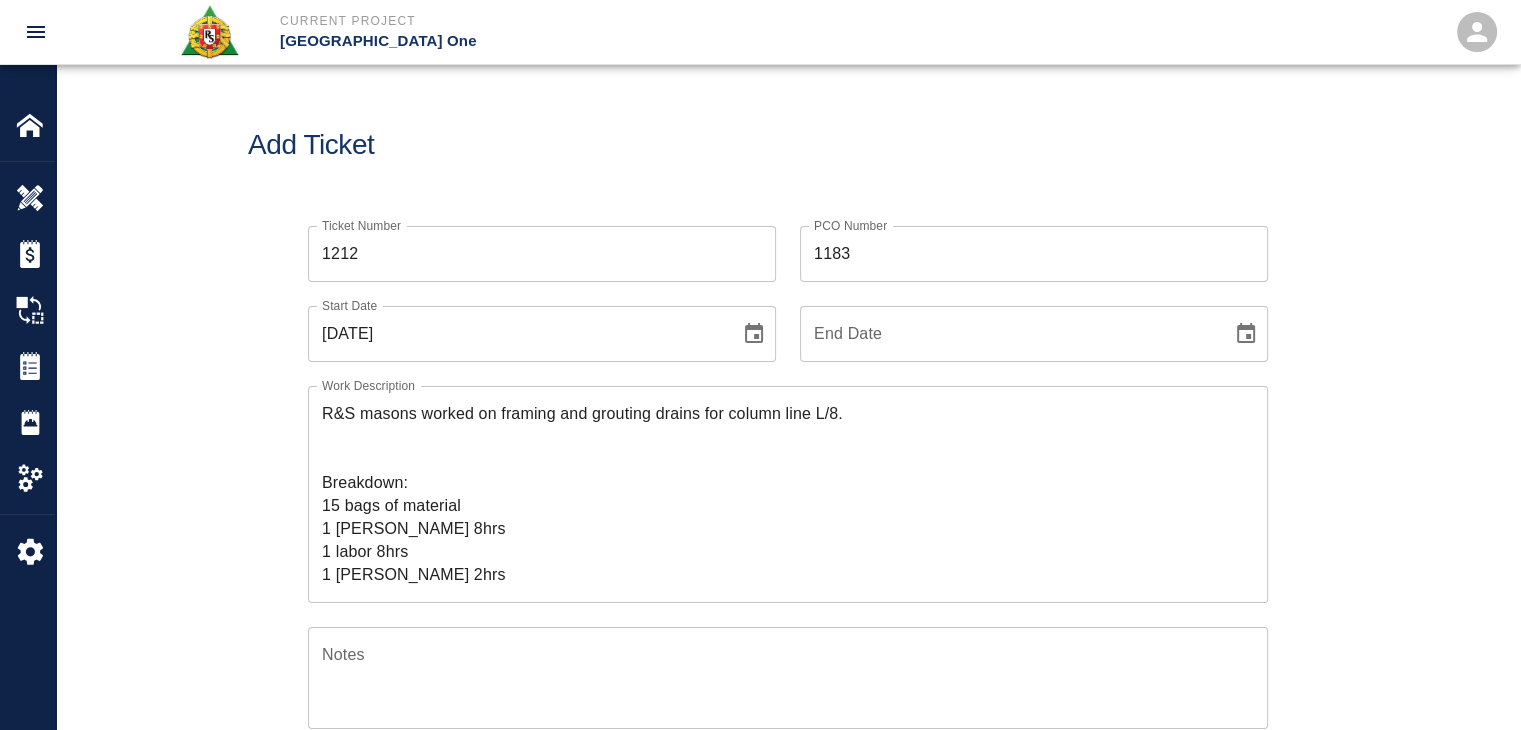 click on "Add Ticket" at bounding box center [788, 145] 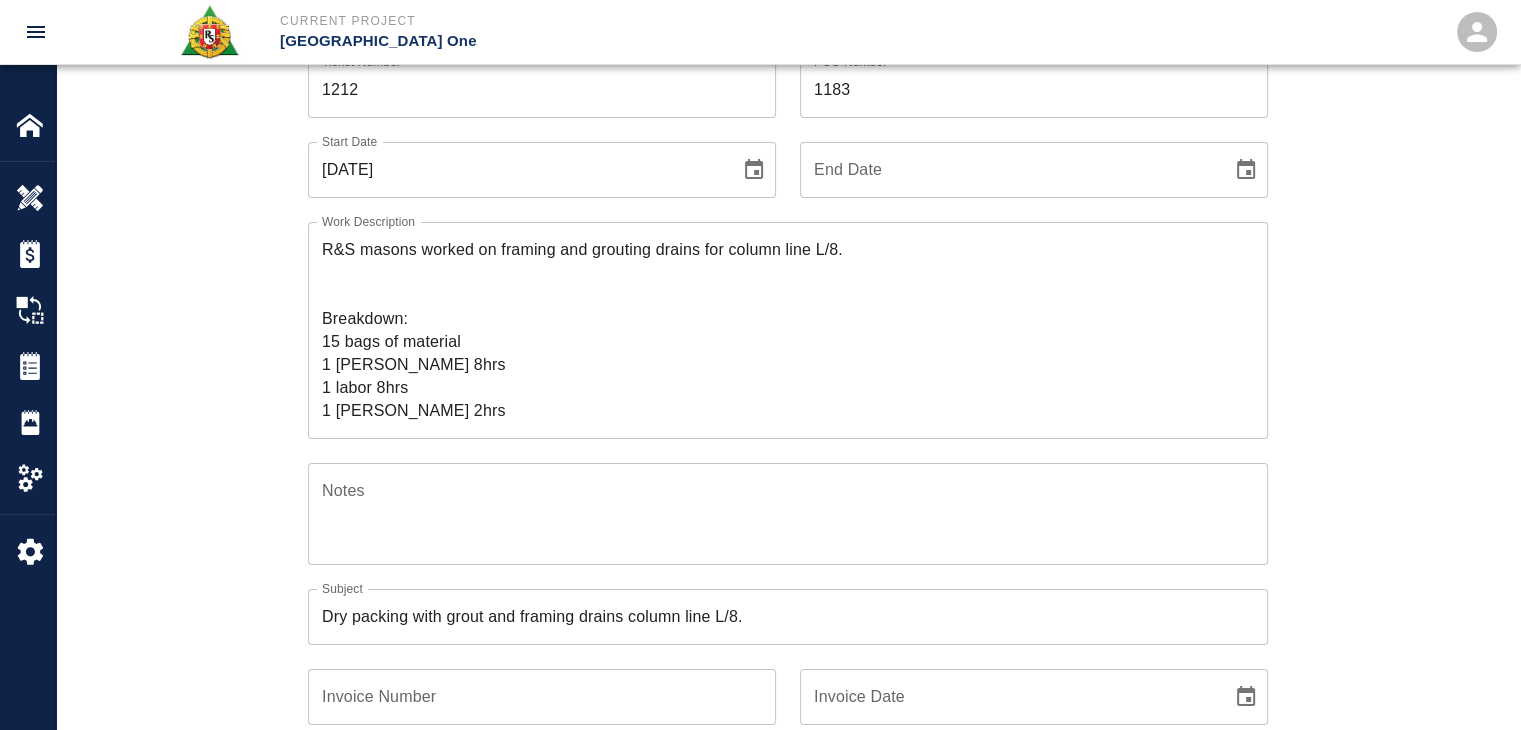 scroll, scrollTop: 0, scrollLeft: 0, axis: both 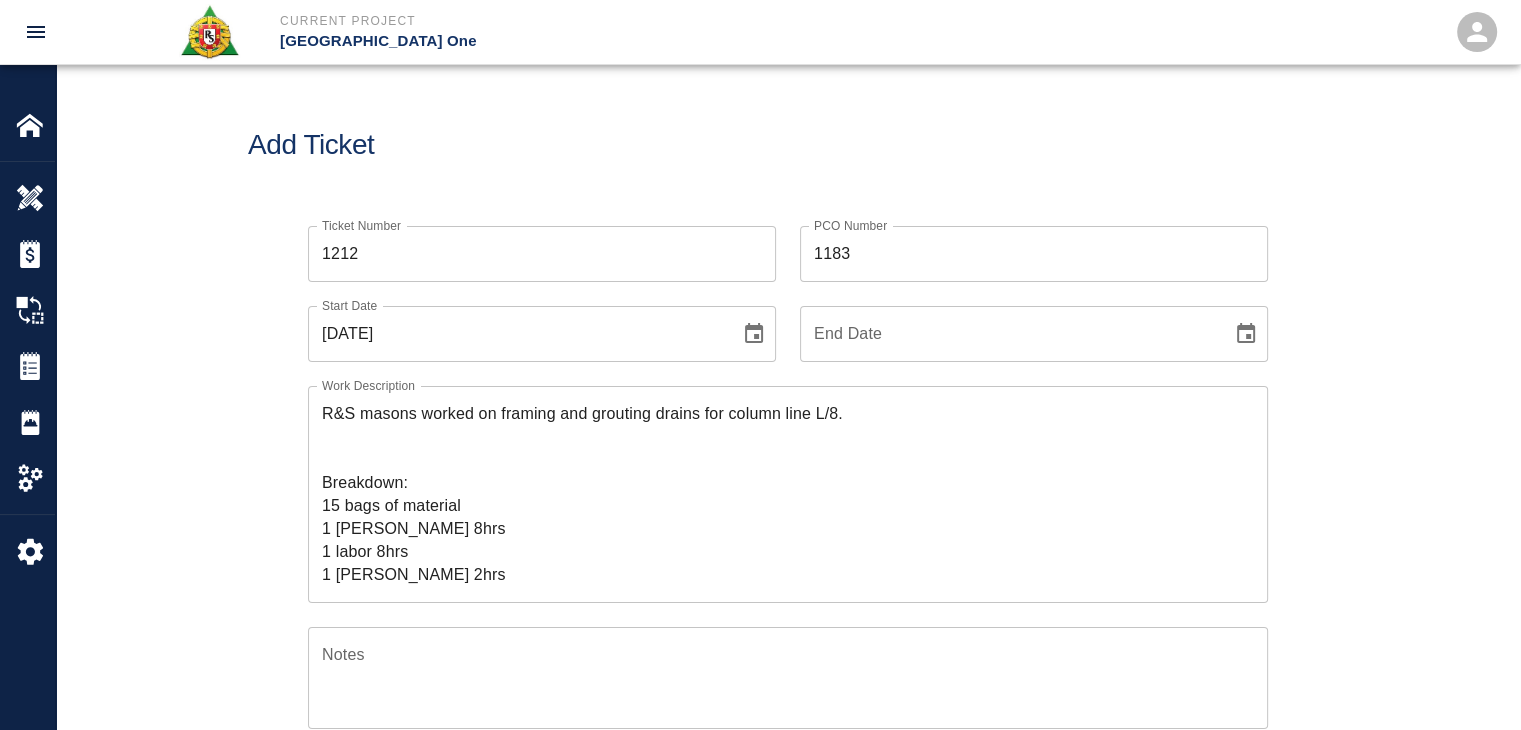 click on "1183" at bounding box center [1034, 254] 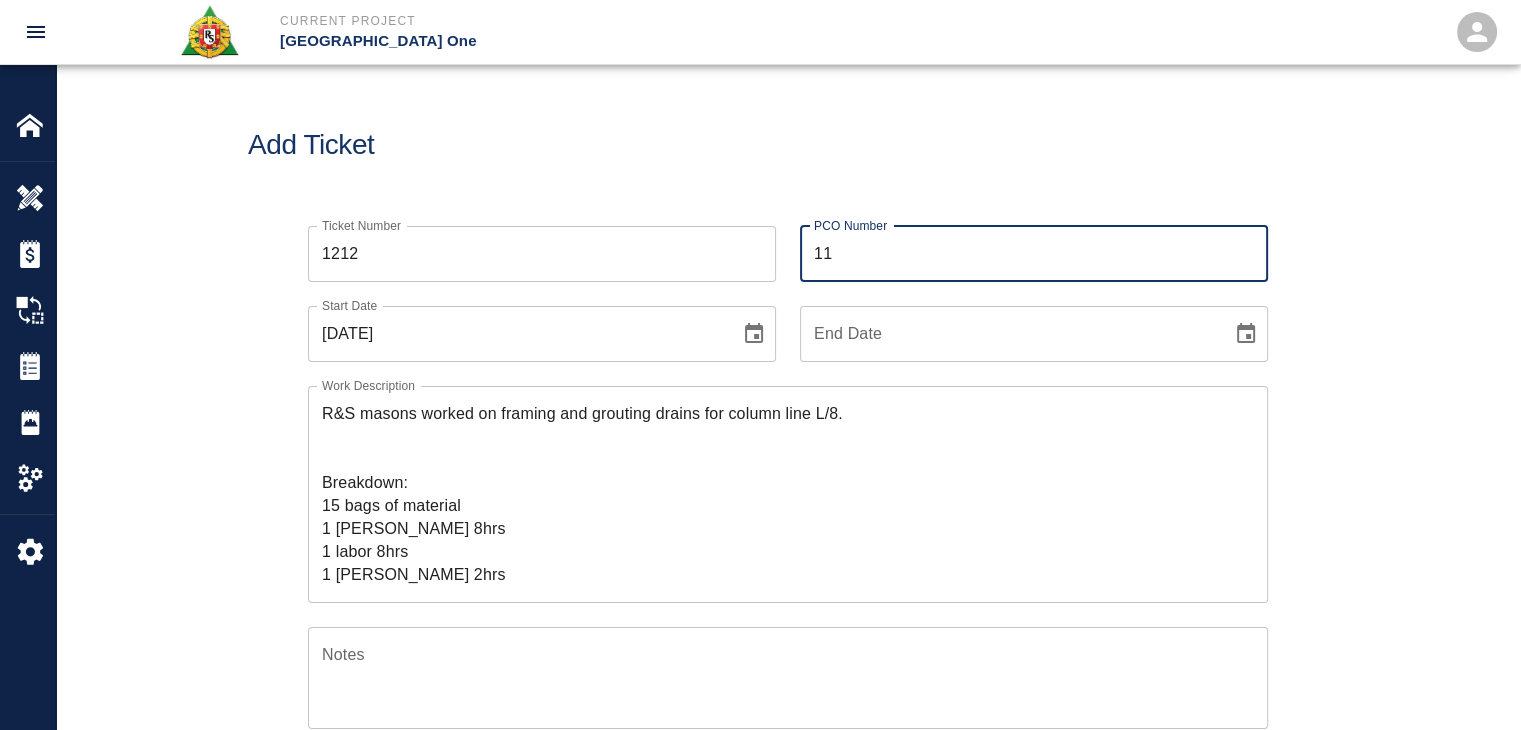 type on "1" 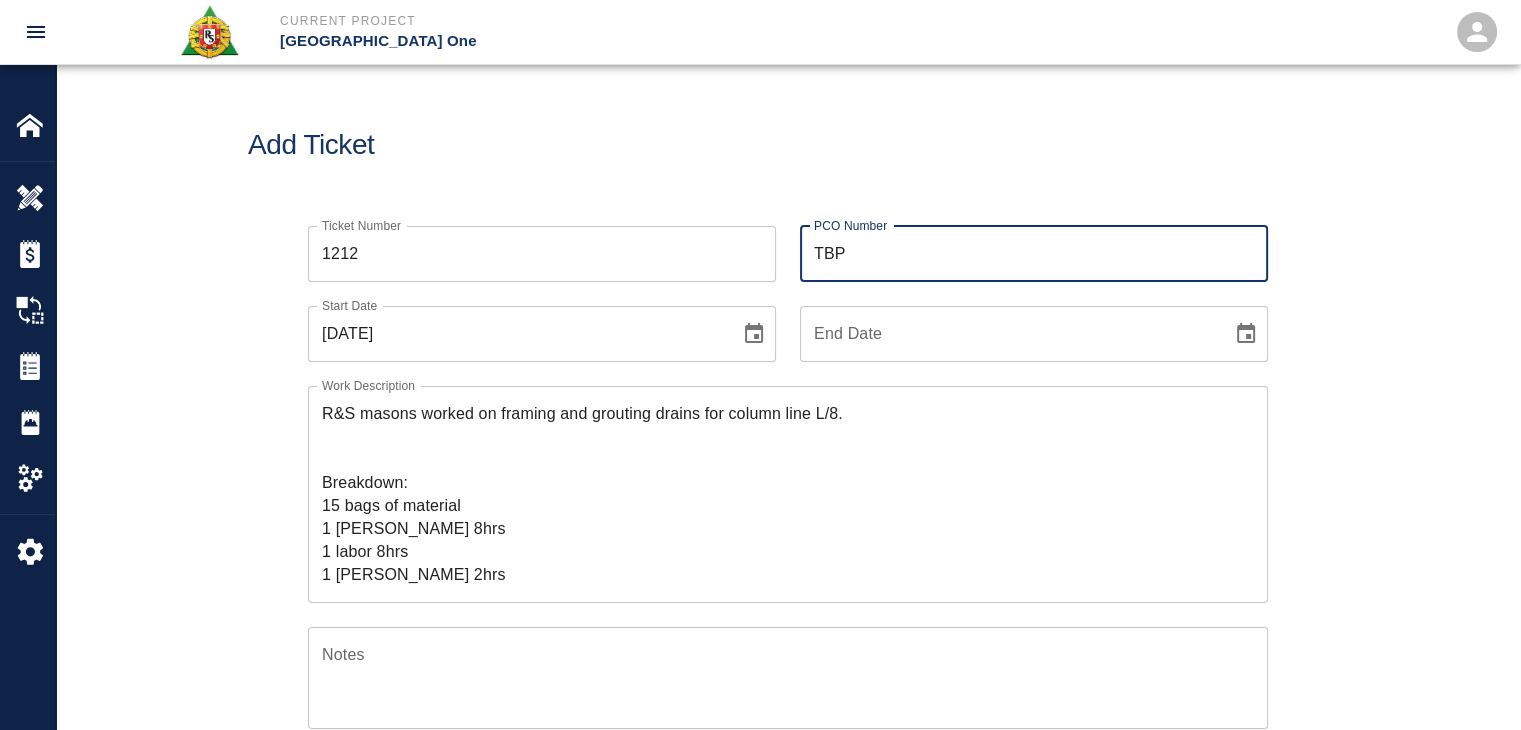type on "TBP" 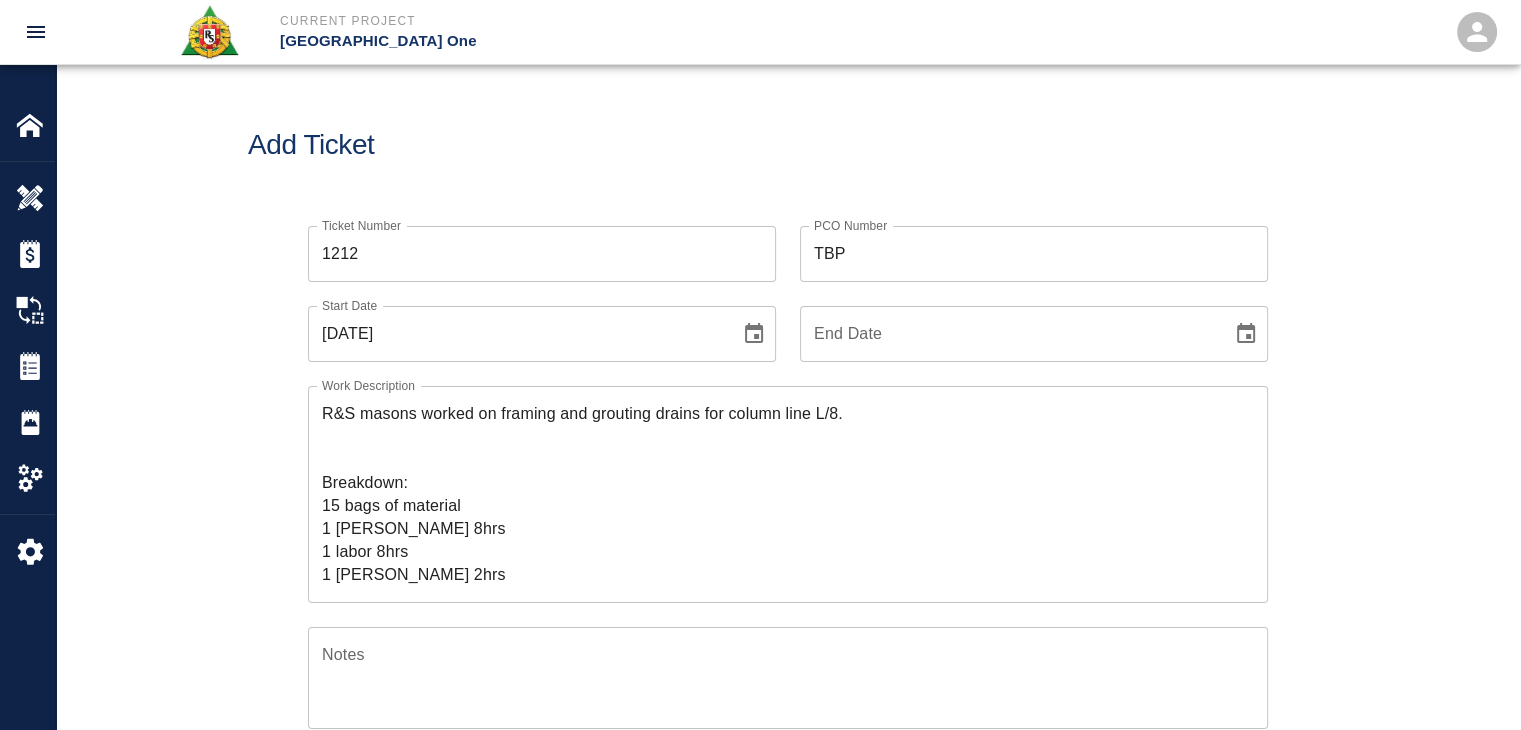 click on "Add Ticket" at bounding box center [788, 145] 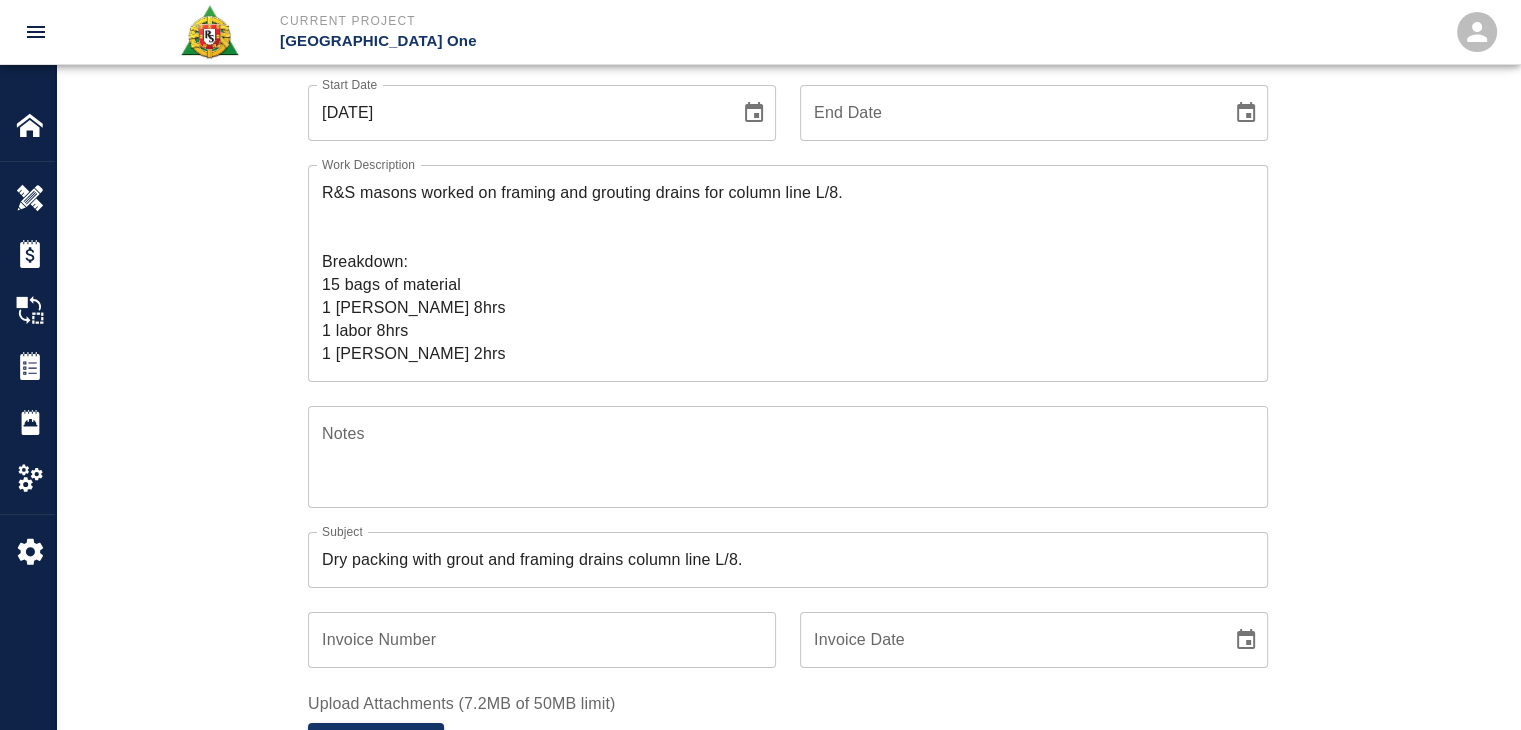 scroll, scrollTop: 0, scrollLeft: 0, axis: both 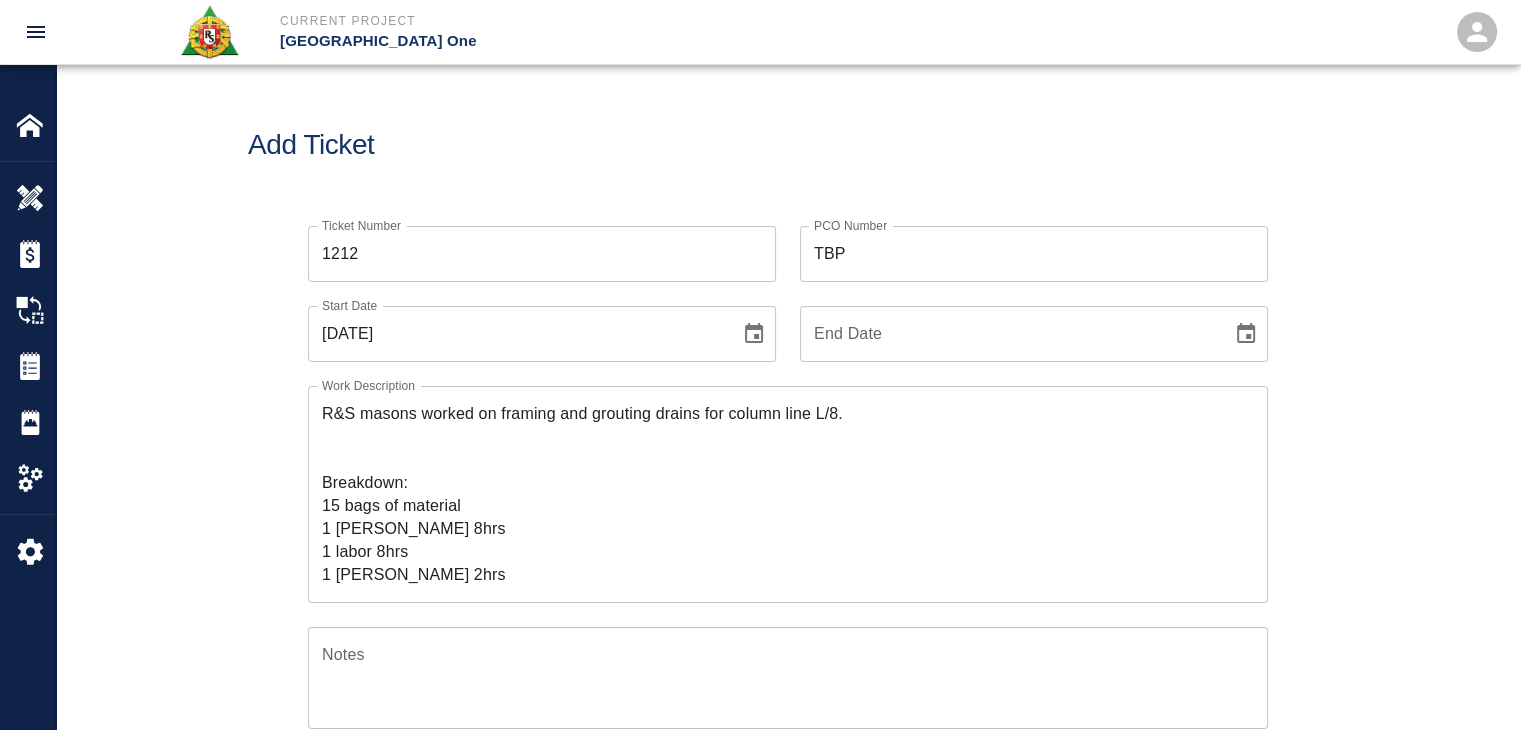 click on "R&S masons worked on framing and grouting drains for column line L/8.
Breakdown:
15 bags of material
1 mason 8hrs
1 labor 8hrs
1 Foreman 2hrs" at bounding box center (788, 494) 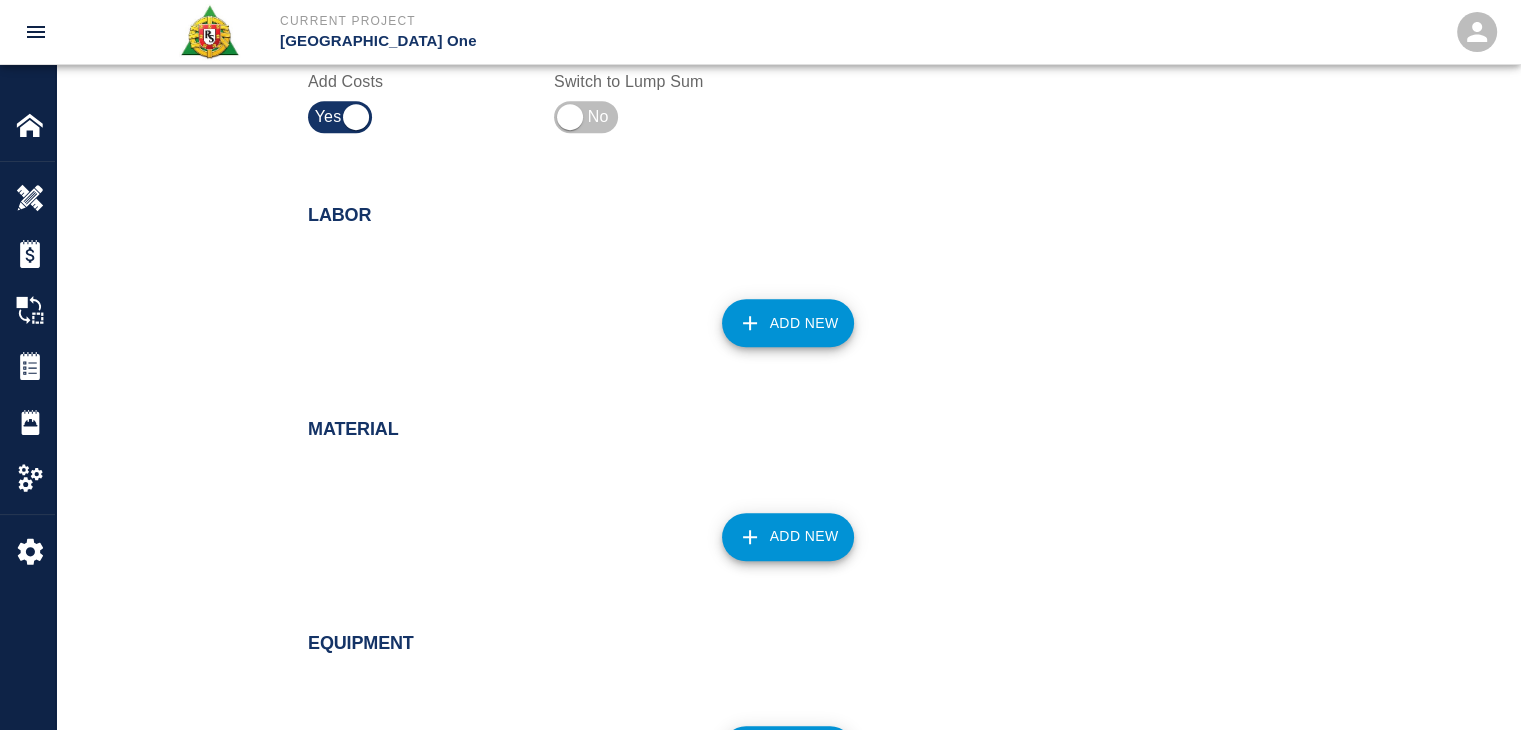 scroll, scrollTop: 1490, scrollLeft: 0, axis: vertical 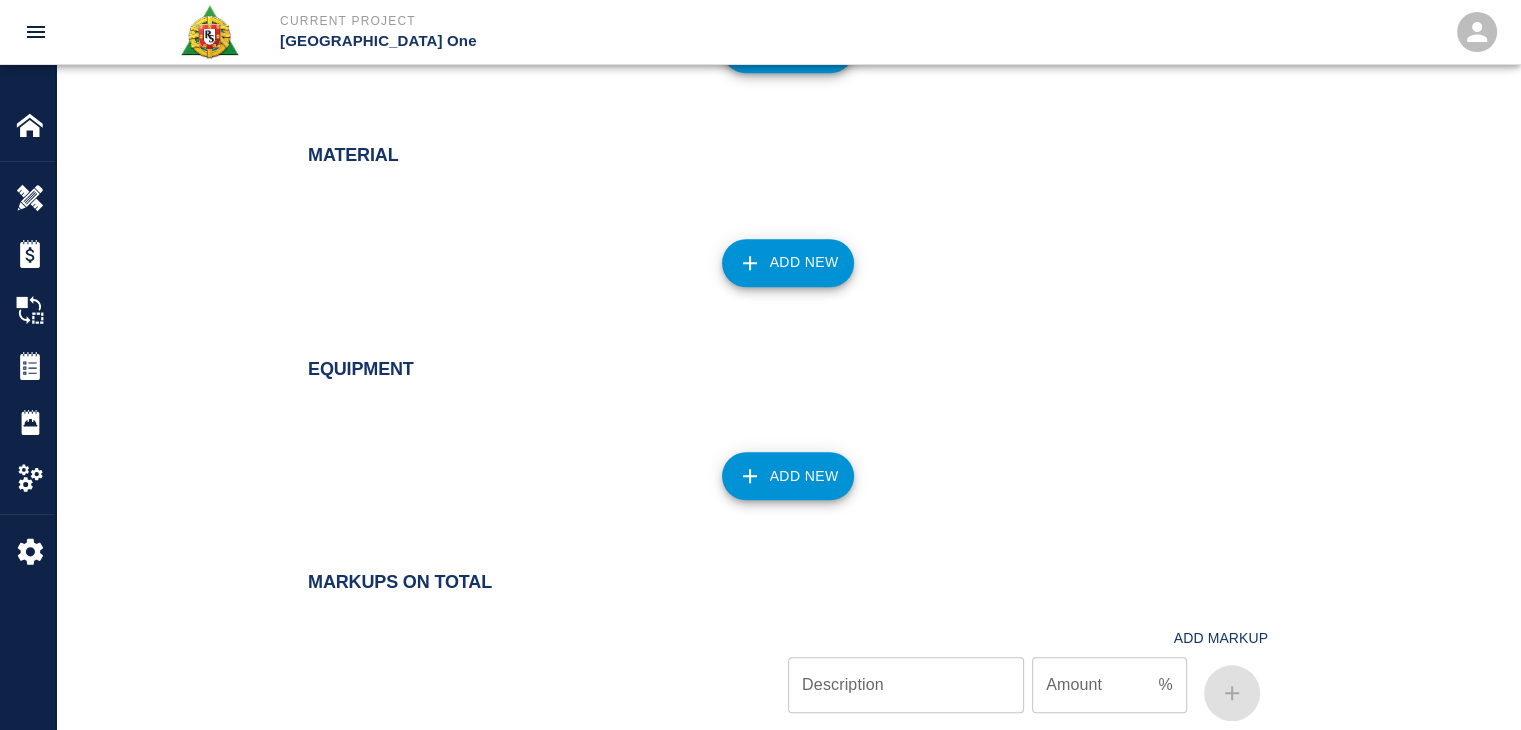 click 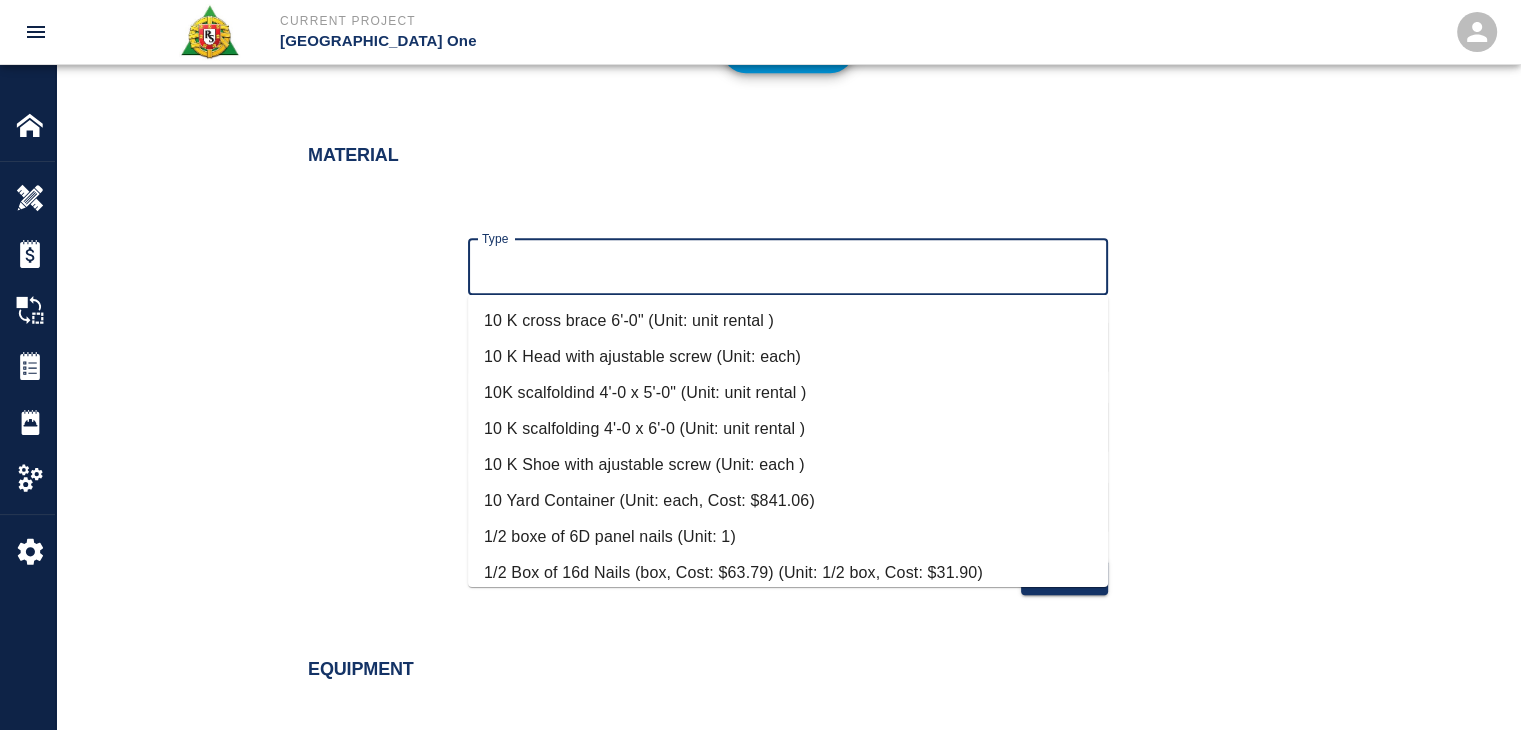 click on "Type" at bounding box center (788, 267) 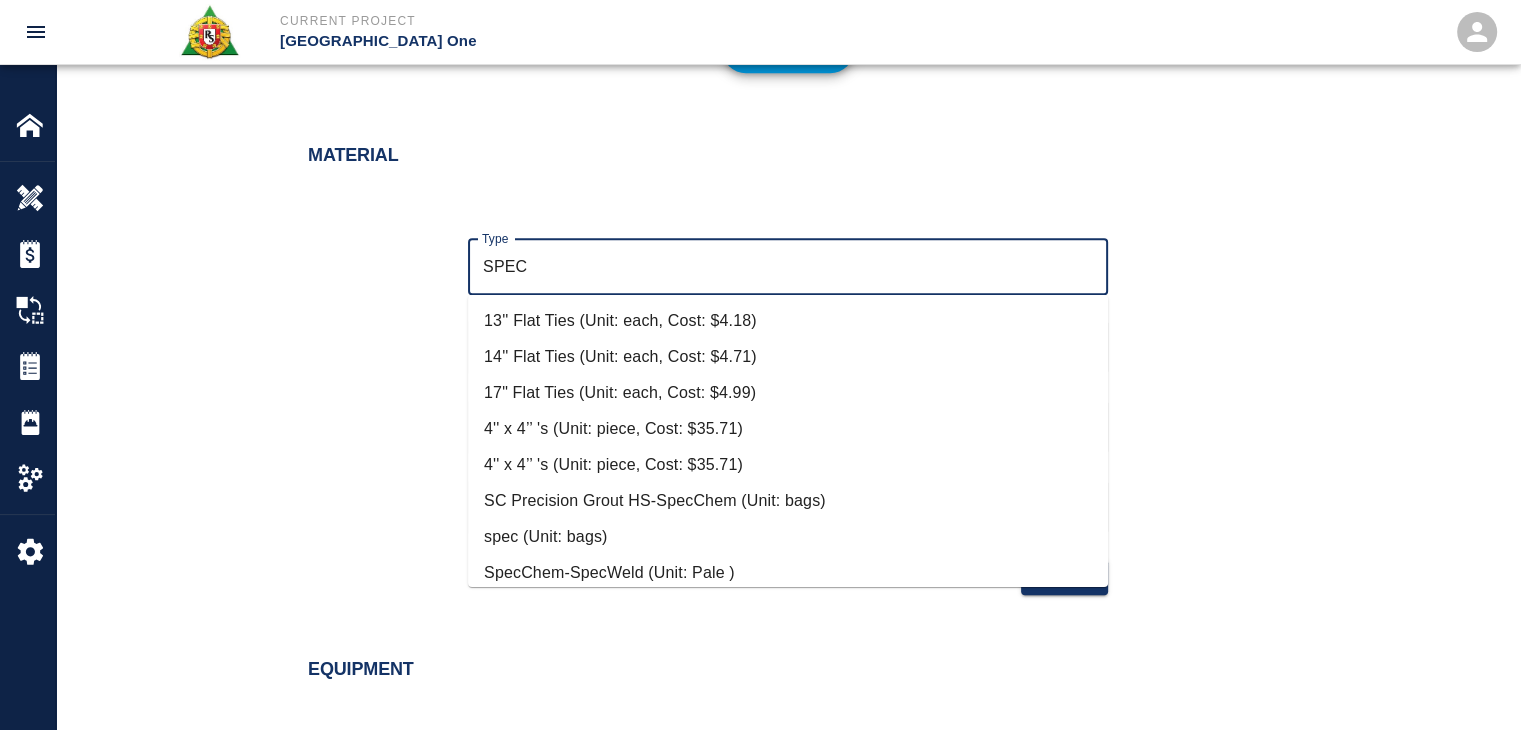 scroll, scrollTop: 192, scrollLeft: 0, axis: vertical 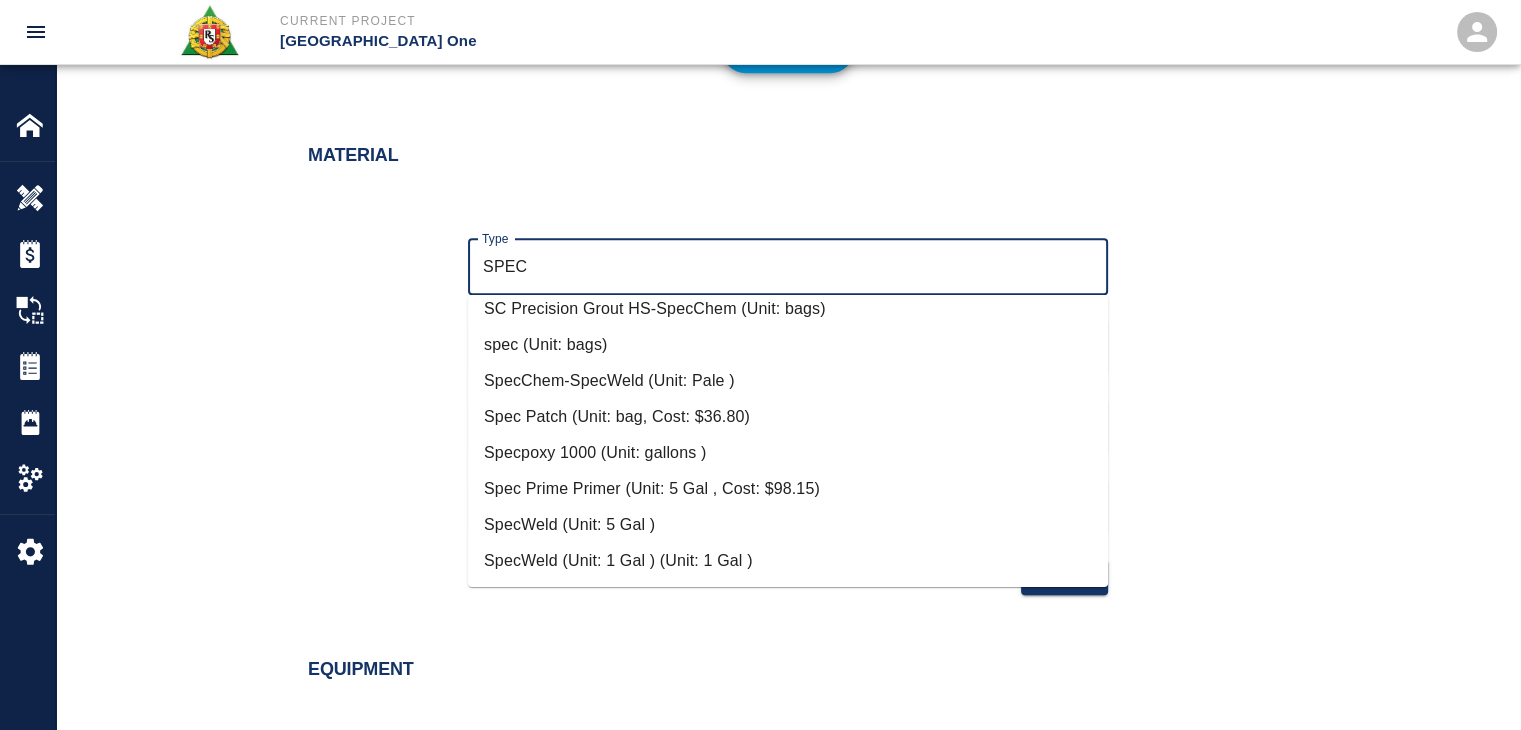 click on "Spec Patch (Unit: bag, Cost: $36.80)" at bounding box center (788, 417) 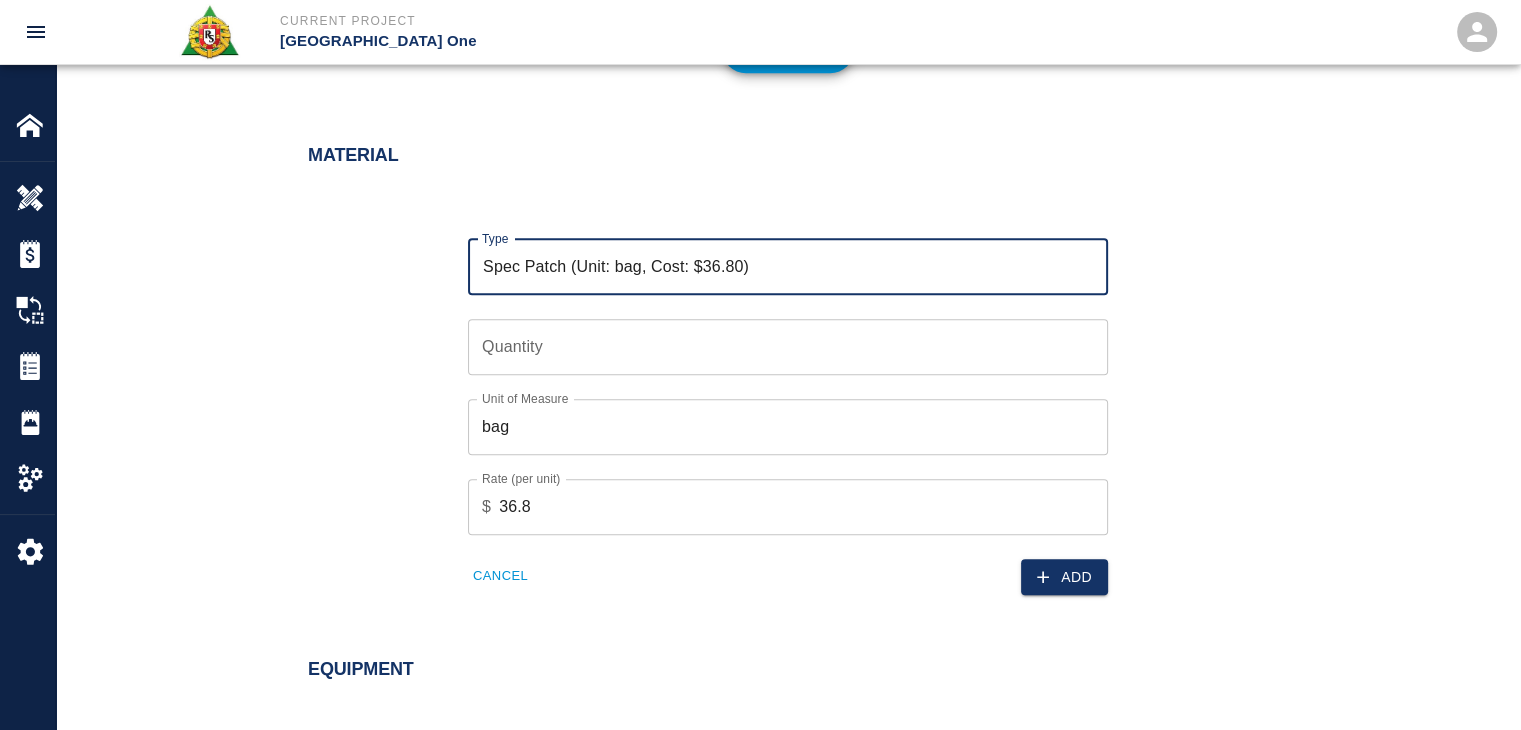 type on "Spec Patch (Unit: bag, Cost: $36.80)" 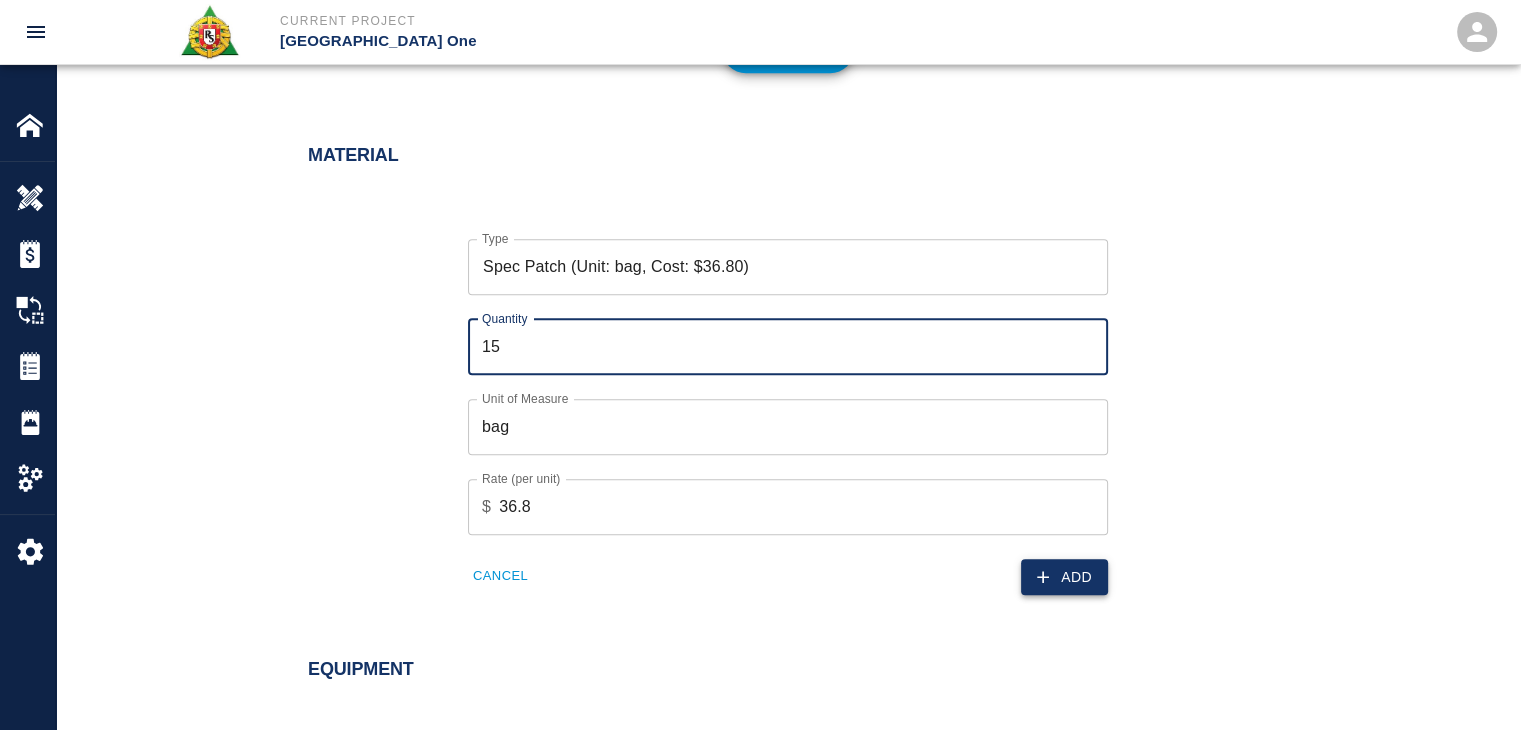 type on "15" 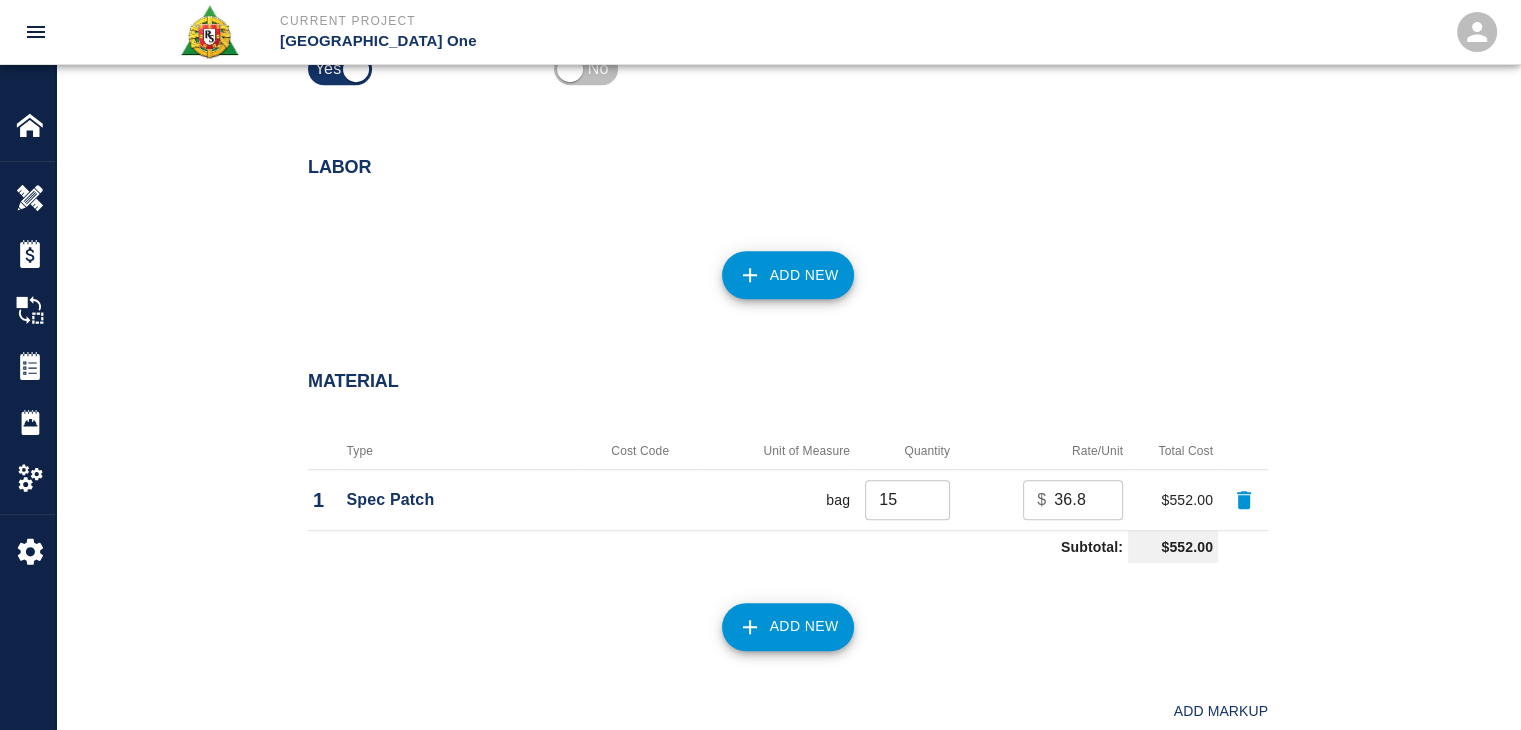 scroll, scrollTop: 1266, scrollLeft: 0, axis: vertical 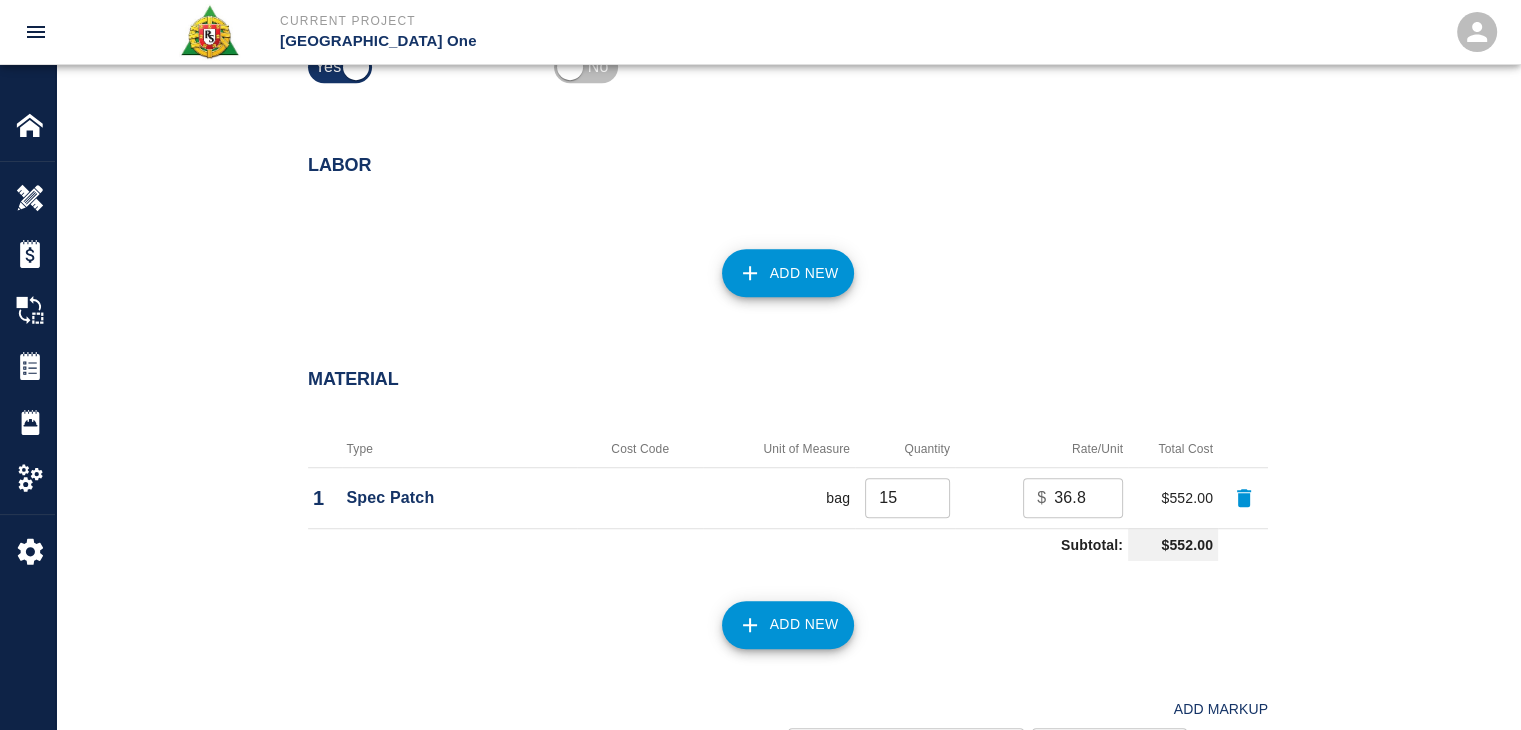 click on "Labor Add New" at bounding box center (788, 234) 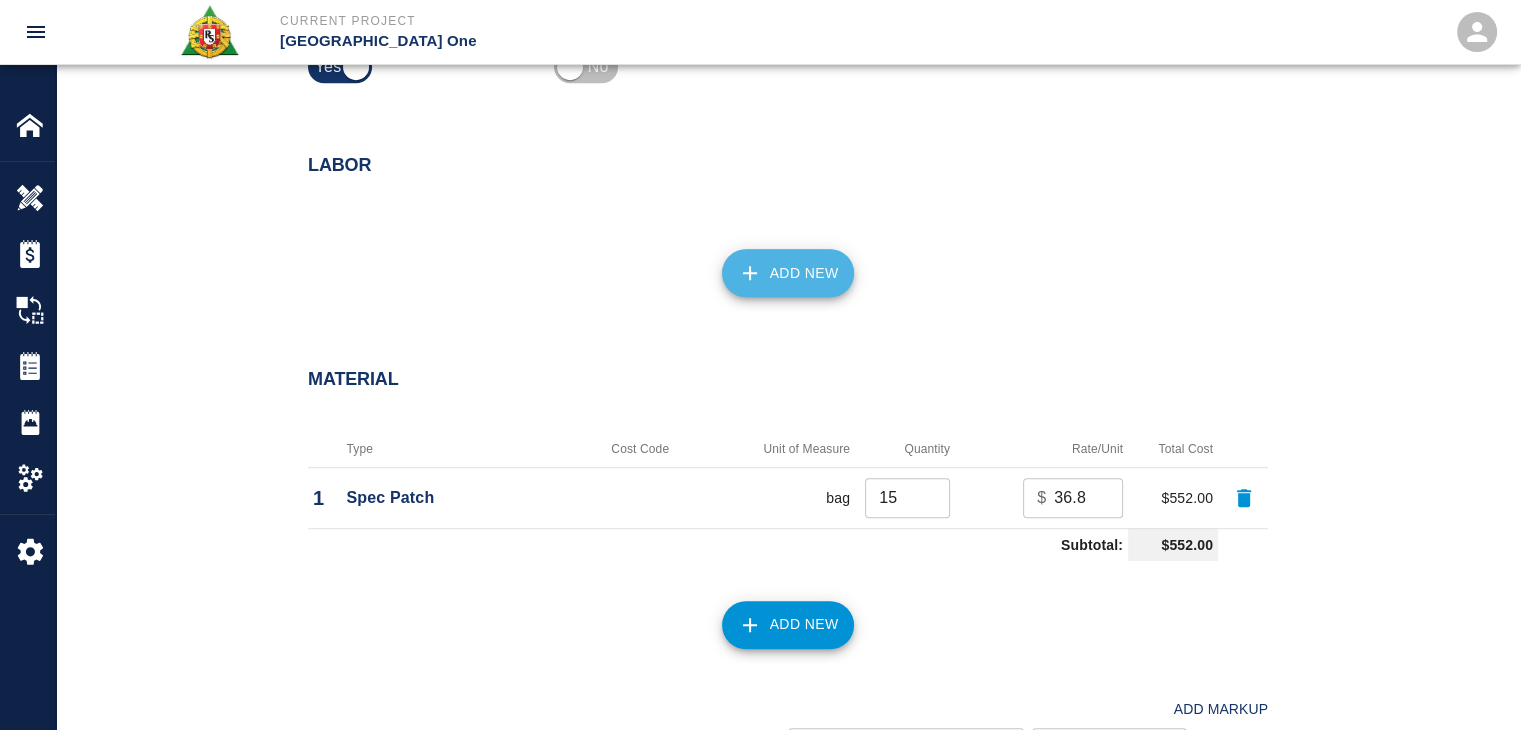 click on "Add New" at bounding box center [788, 273] 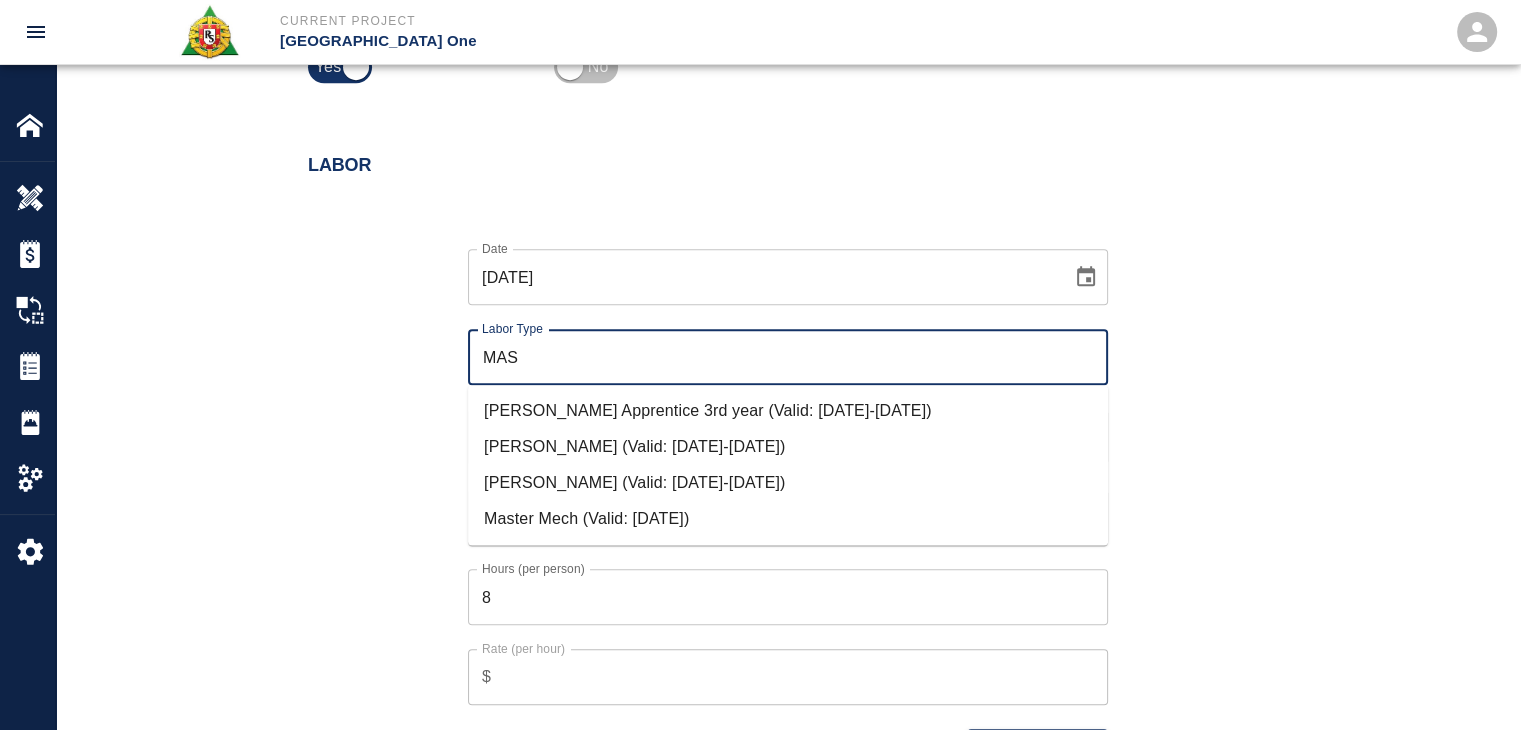 click on "Mason Foreman (Valid: 07/01/2024-08/31/2025)" at bounding box center [788, 447] 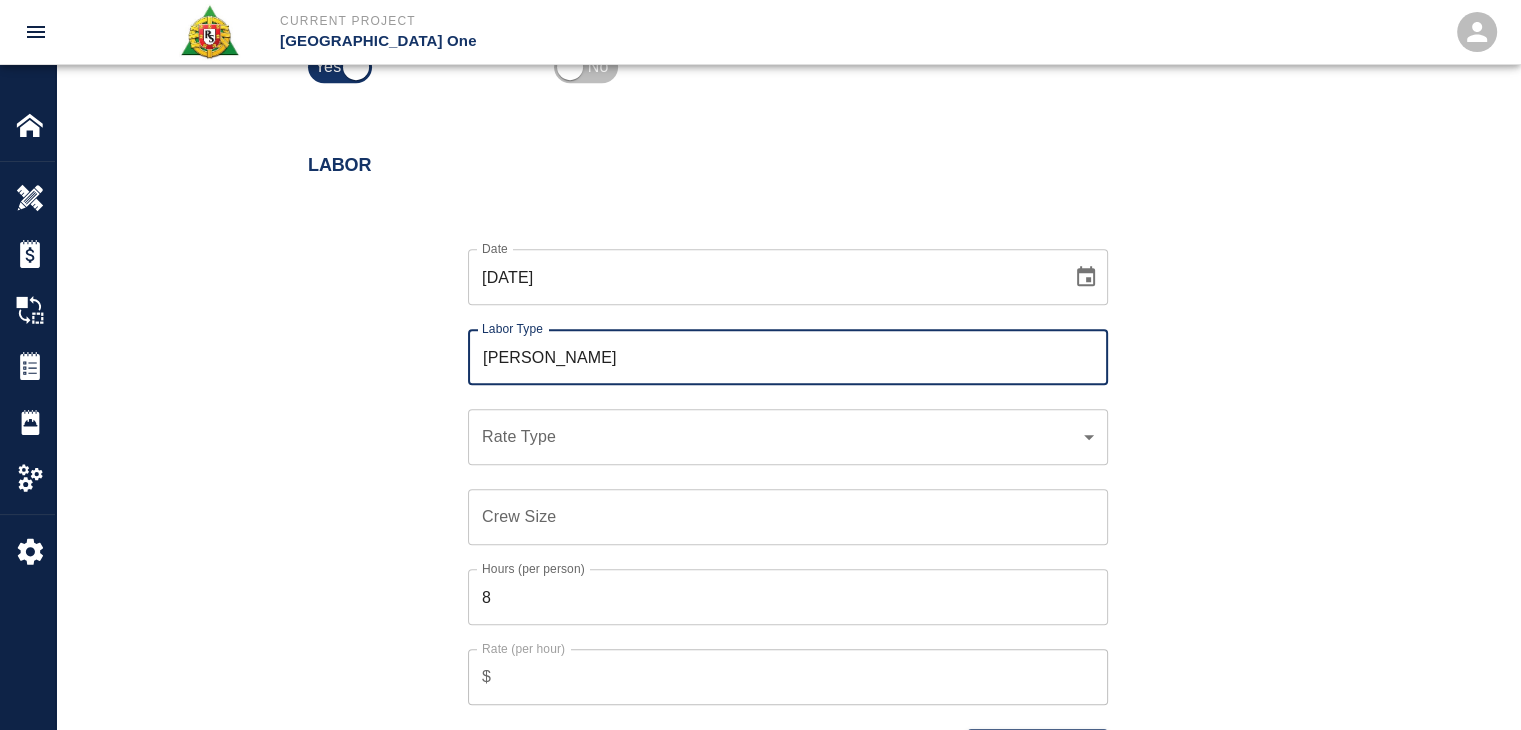 type on "Mason Foreman" 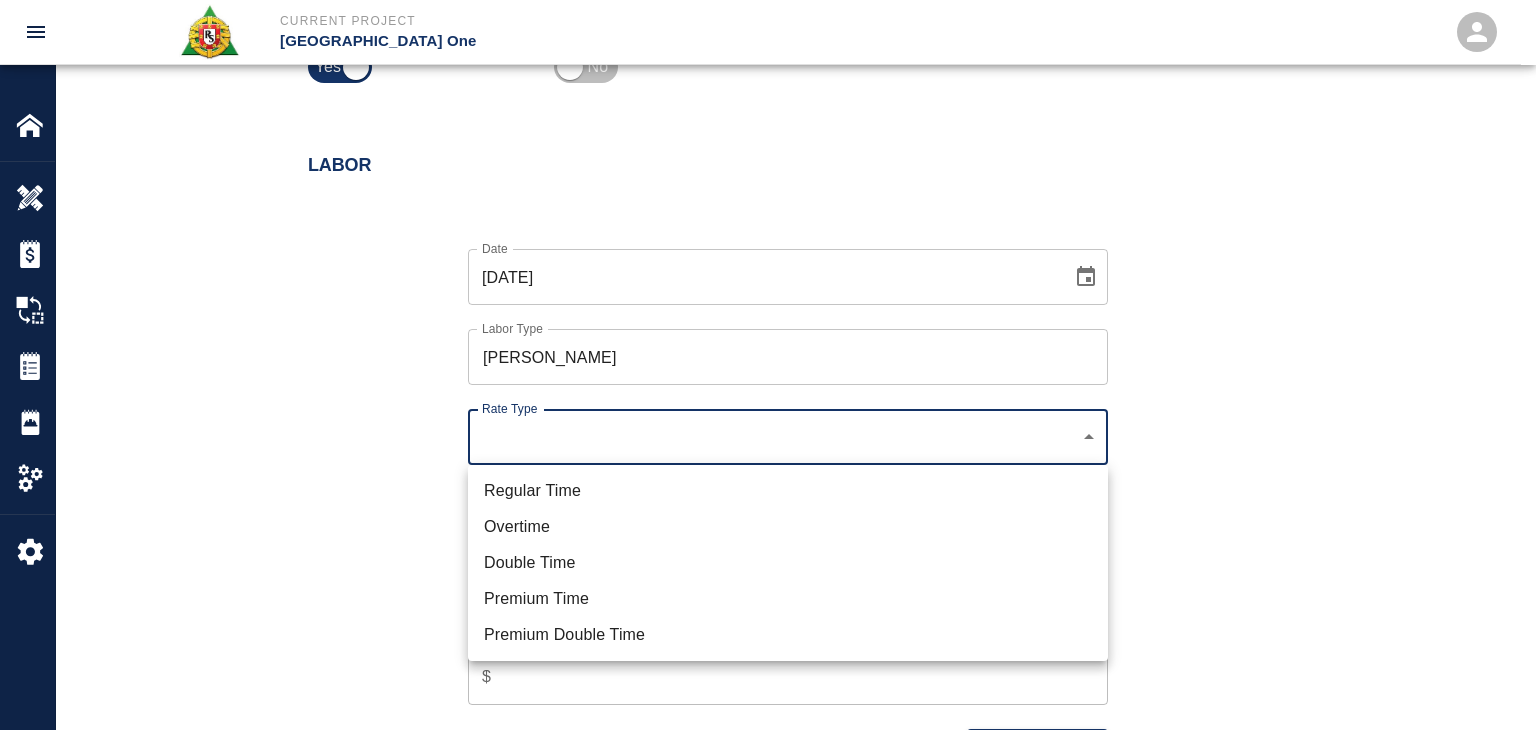 click on "Current Project JFK Terminal One Home JFK Terminal One Overview Estimates Change Orders Tickets Daily Reports Project Settings Settings Powered By Terms of Service  |  Privacy Policy Add Ticket Ticket Number 1212 Ticket Number PCO Number TBP PCO Number Start Date  07/07/2025 Start Date  End Date End Date Work Description R&S masons worked on framing and grouting drains for column line L/8.
Breakdown:
15 bags of material
1 mason 8hrs
1 labor 8hrs
1 Foreman 2hrs x Work Description Notes x Notes Subject Dry packing with grout and framing drains column line L/8. Subject Invoice Number Invoice Number Invoice Date Invoice Date Upload Attachments (7.2MB of 50MB limit) Choose file 07-07-25 DG.5.jpg Choose file 07-07-25 DG.6.jpg Choose file 07-07-25 DG.7.jpg Choose file 07-07-25 DG.8.jpg Choose file 07-07-25 DG.9.jpg Choose file 07-07-25 DG.10.jpg Upload Another File Add Costs Switch to Lump Sum Labor Date 07/07/2025 Date Labor Type Mason Foreman Labor Type Rate Type ​ Rate Type Crew Size Crew Size 8 $ Cancel 1 $" at bounding box center [768, -901] 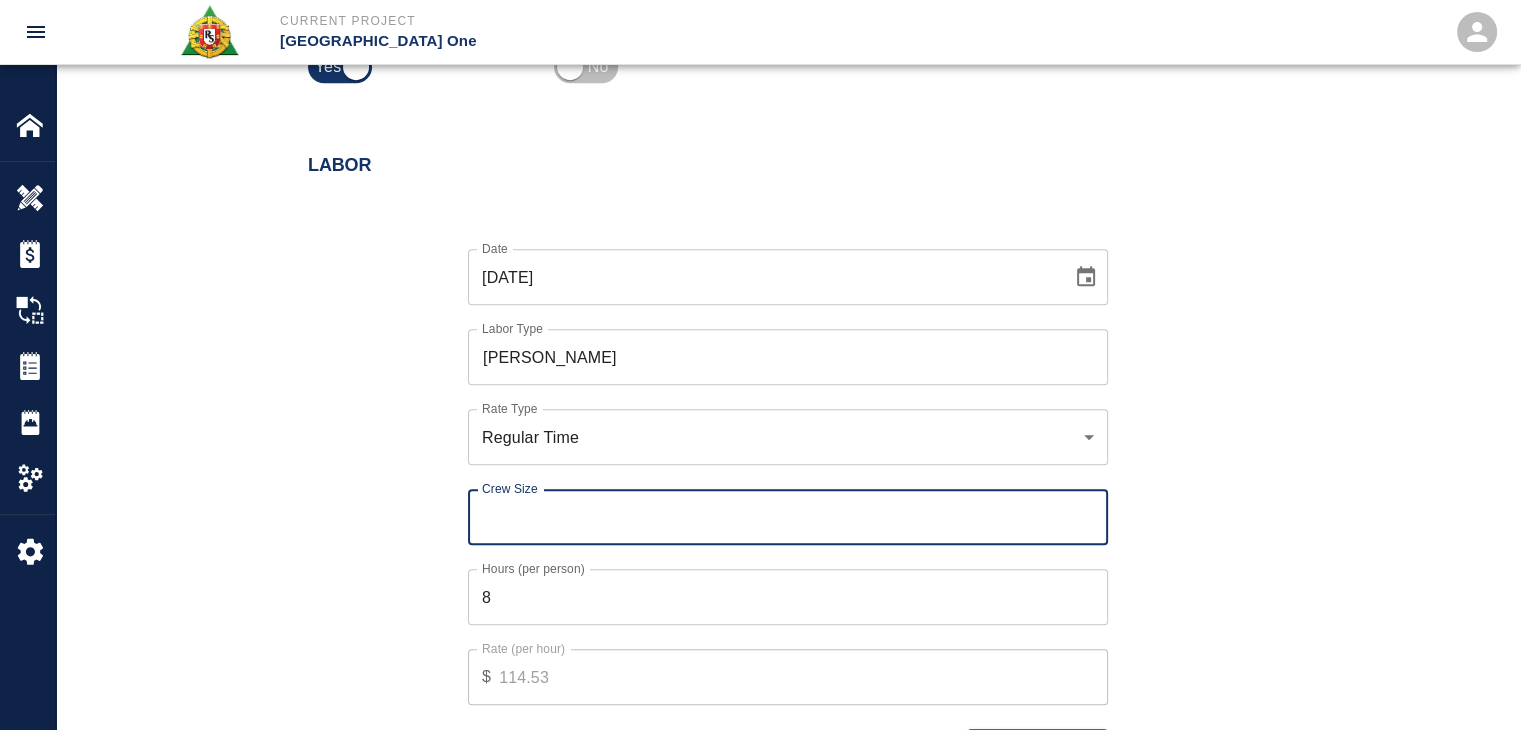 click on "Crew Size" at bounding box center [788, 517] 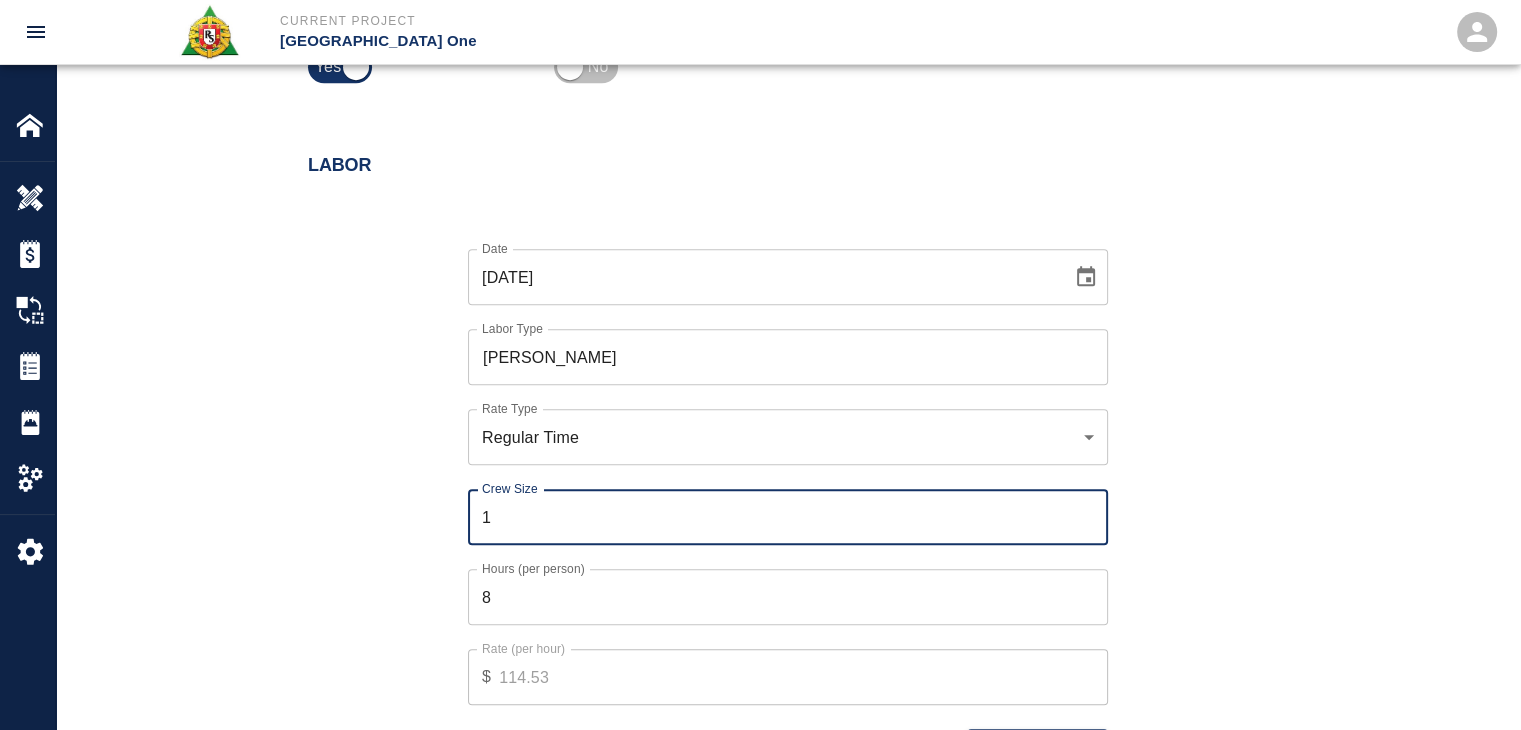 type on "1" 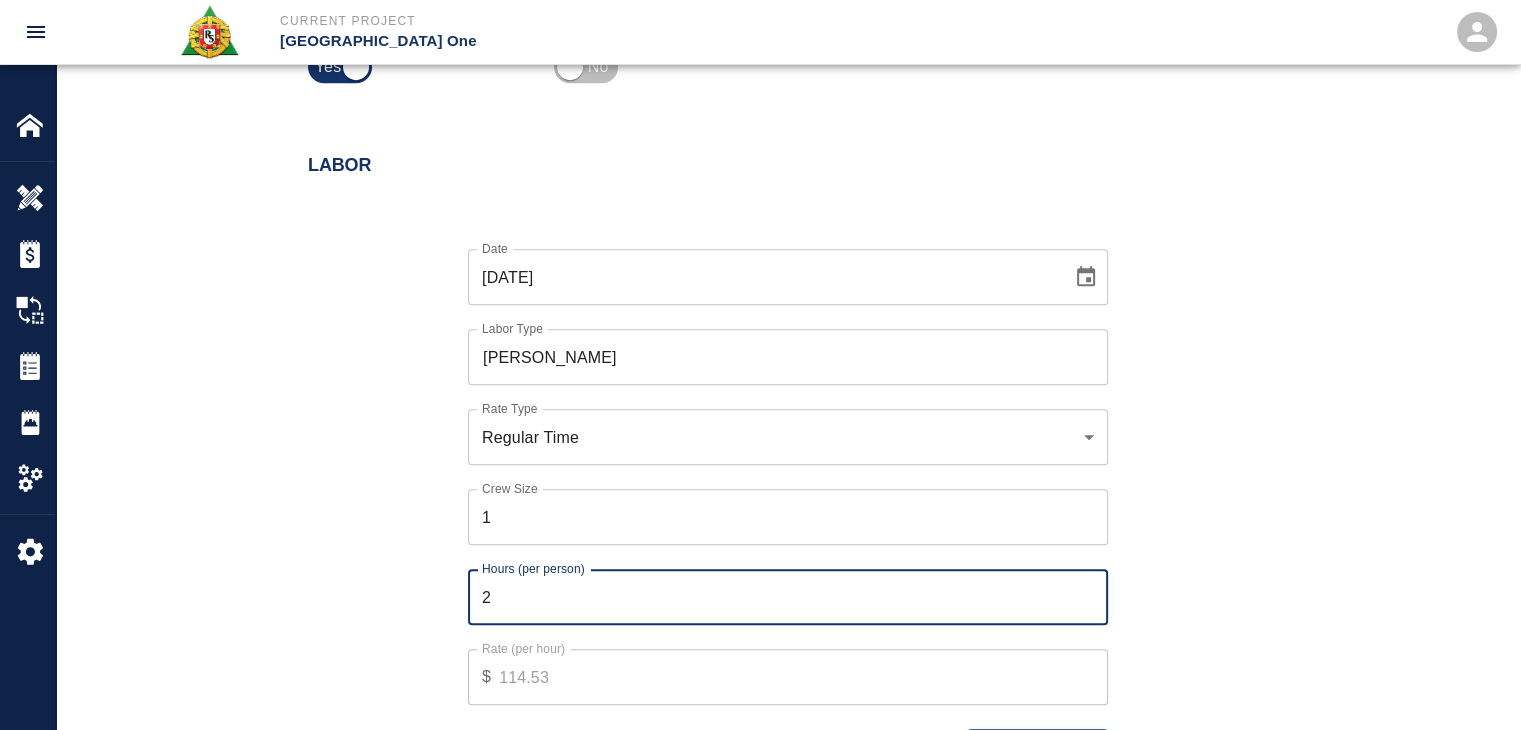 type on "2" 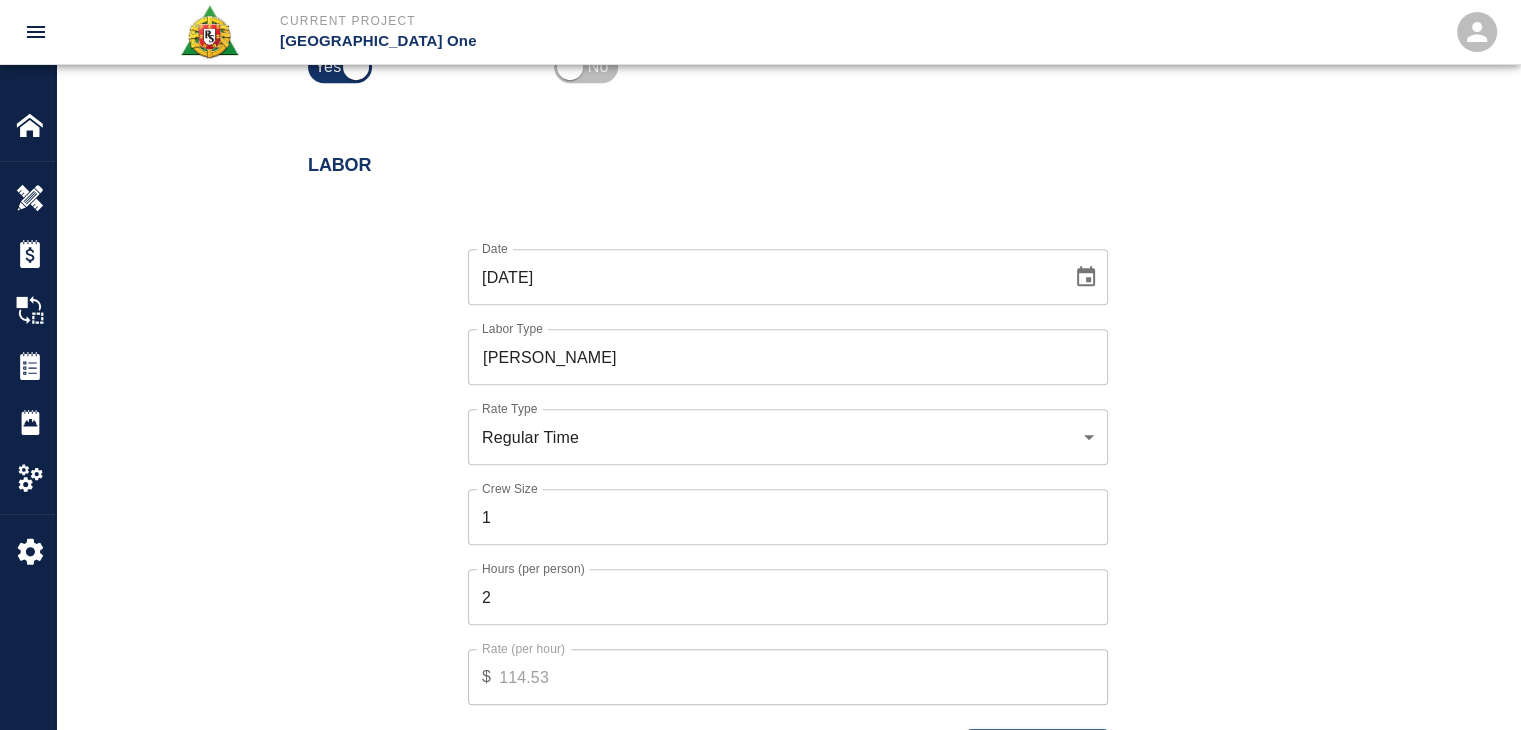 click on "Date 07/07/2025 Date Labor Type Mason Foreman Labor Type Rate Type Regular Time rate_rt Rate Type Crew Size 1 Crew Size Hours (per person) 2 Hours (per person) Rate (per hour) $ 114.53 Rate (per hour) Cancel Add Labor" at bounding box center (776, 491) 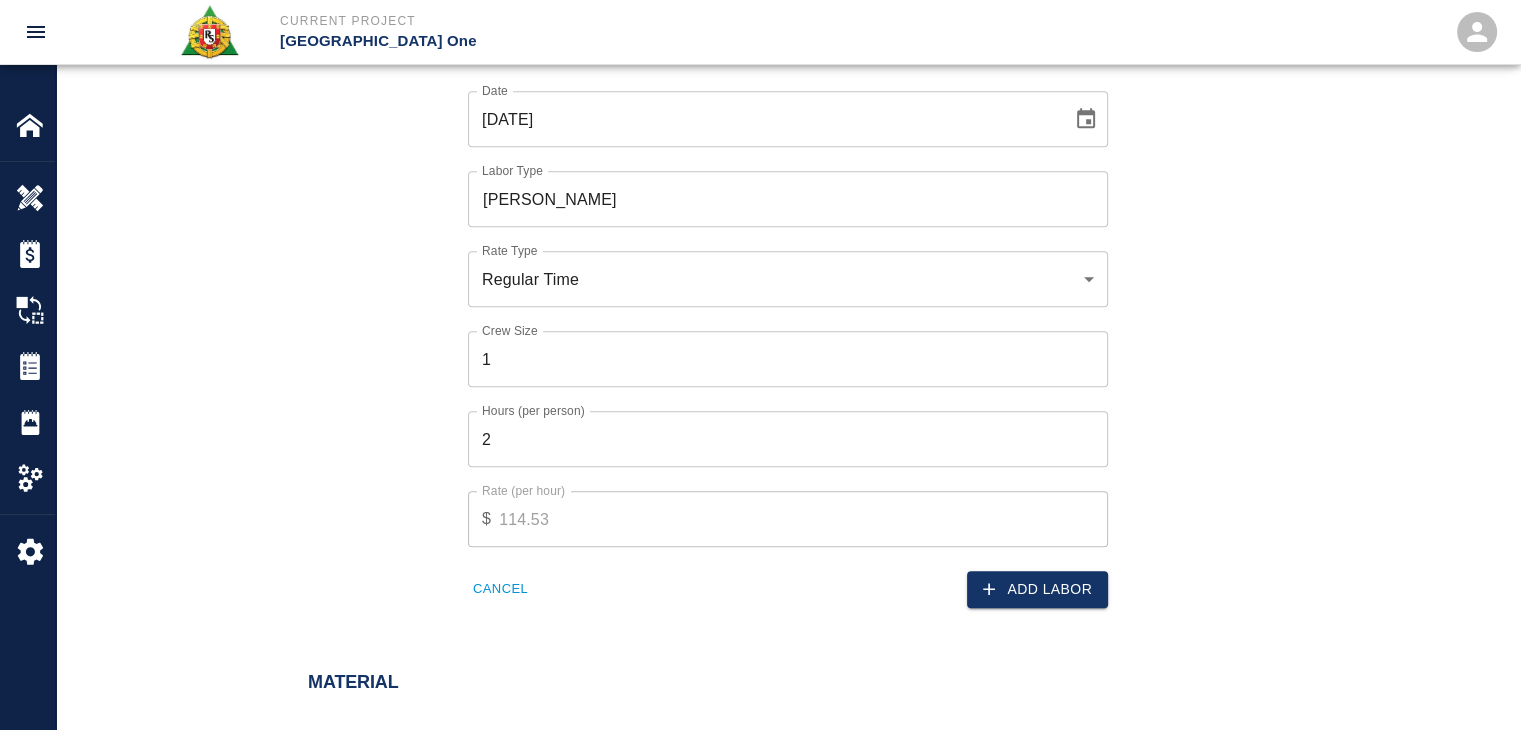 scroll, scrollTop: 1426, scrollLeft: 0, axis: vertical 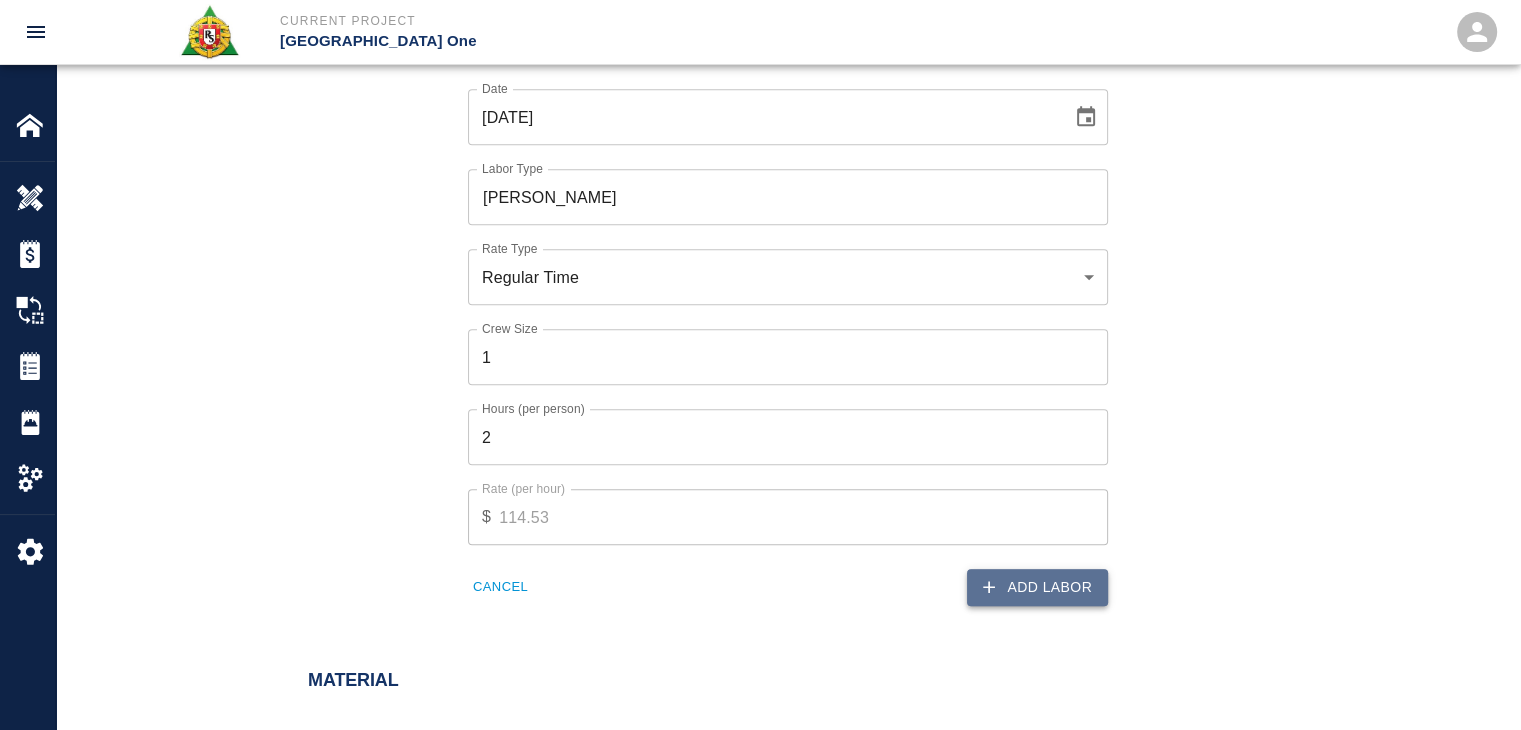 click 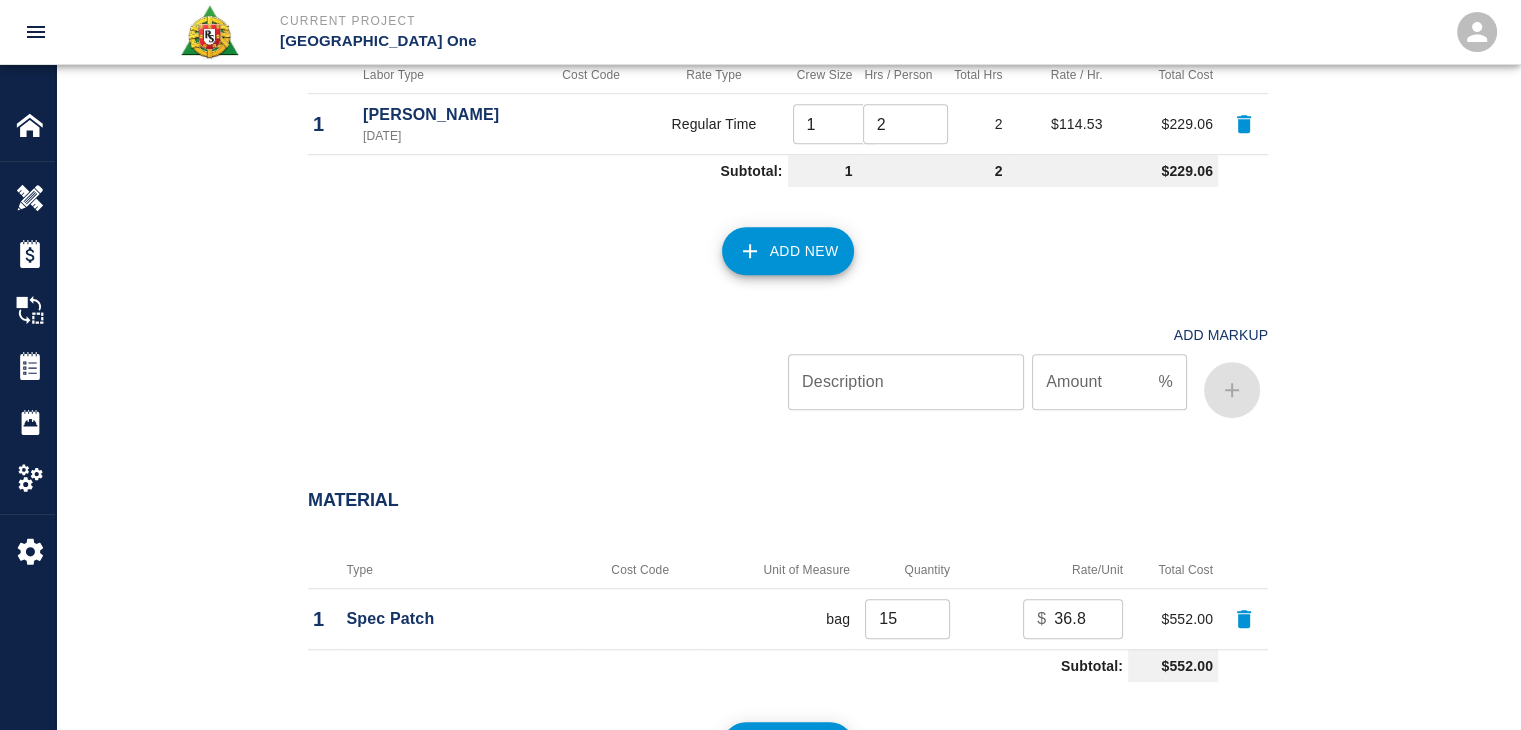 click on "Add New" at bounding box center [788, 251] 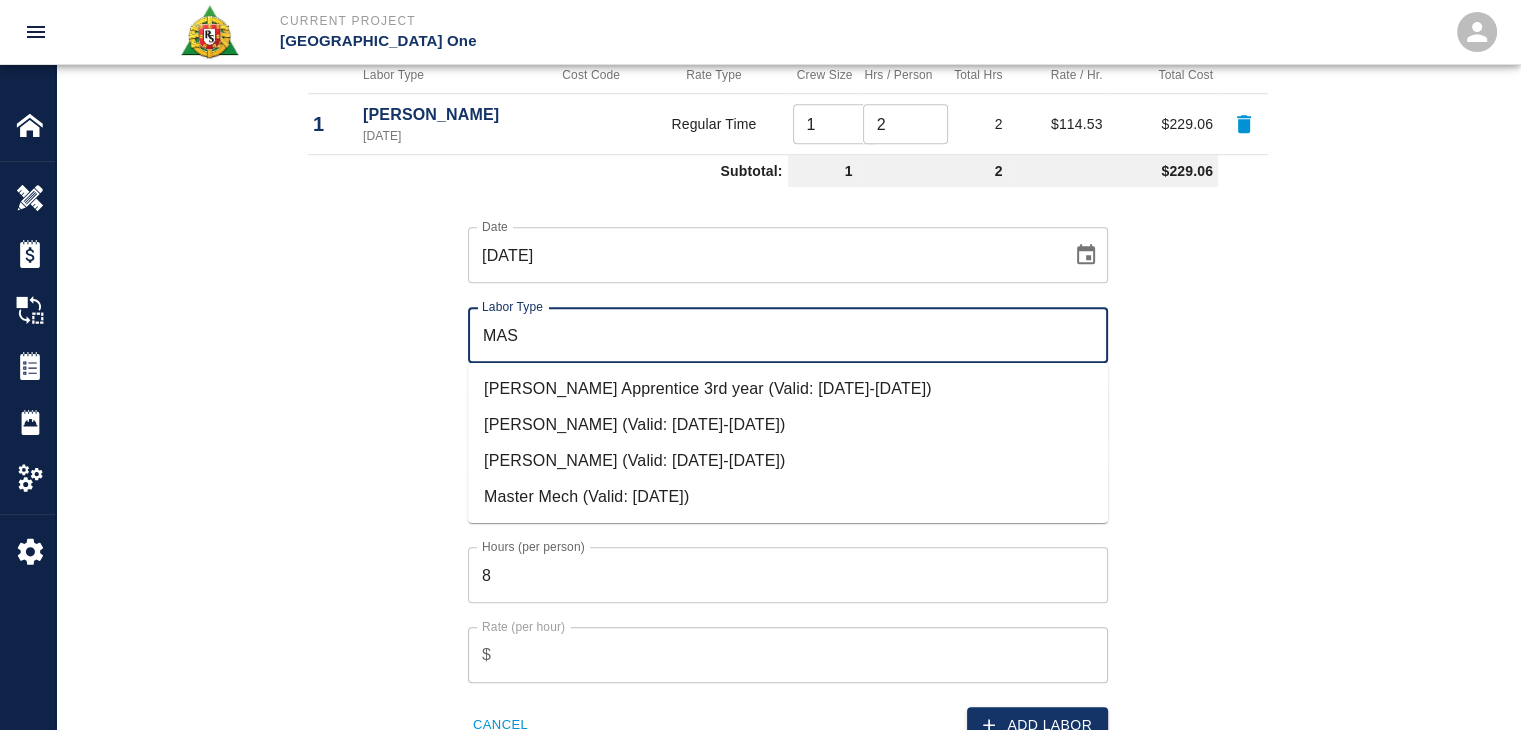 click on "Mason Journeyman  (Valid: 07/01/2024-08/31/2025)" at bounding box center [788, 461] 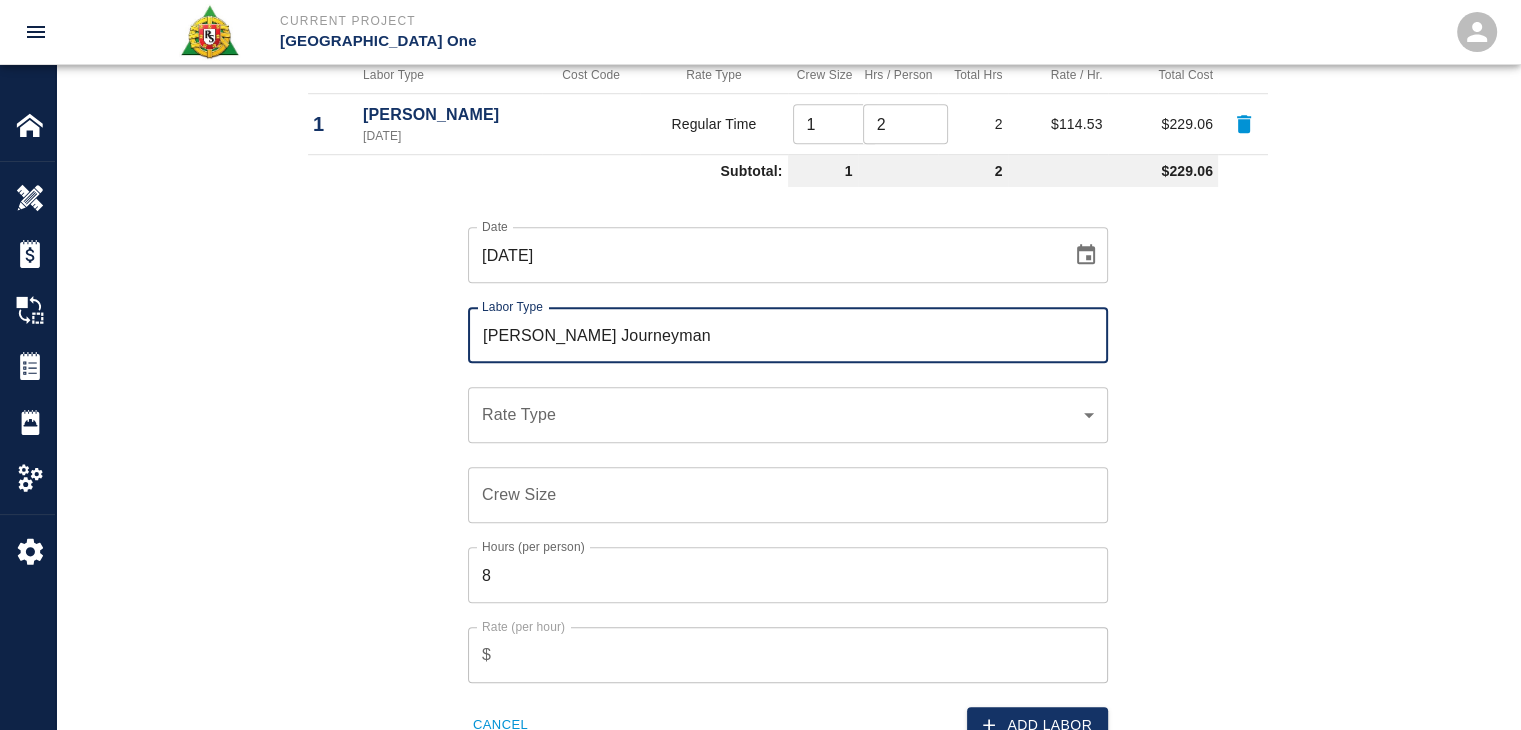 type on "Mason Journeyman" 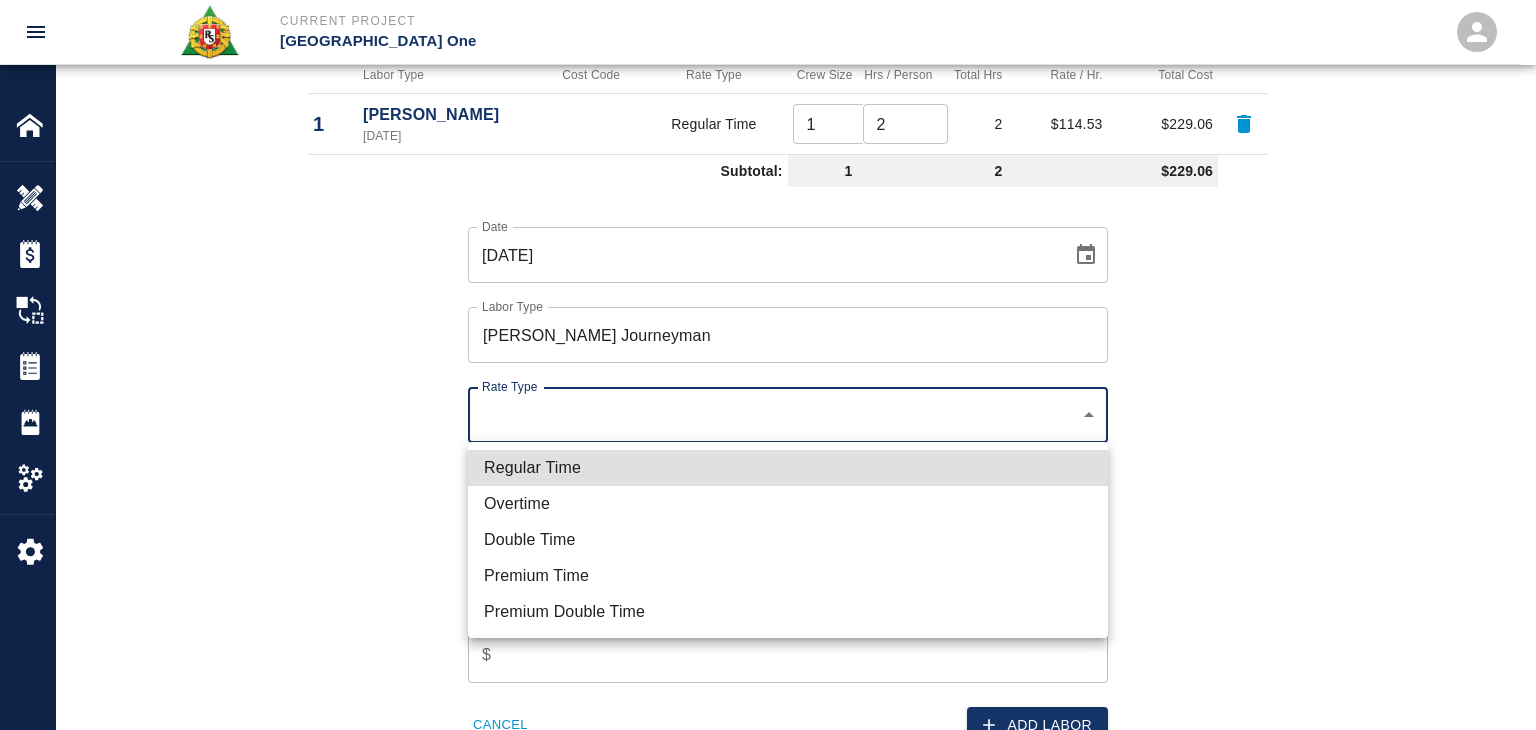 click on "Current Project JFK Terminal One Home JFK Terminal One Overview Estimates Change Orders Tickets Daily Reports Project Settings Settings Powered By Terms of Service  |  Privacy Policy Add Ticket Ticket Number 1212 Ticket Number PCO Number TBP PCO Number Start Date  07/07/2025 Start Date  End Date End Date Work Description R&S masons worked on framing and grouting drains for column line L/8.
Breakdown:
15 bags of material
1 mason 8hrs
1 labor 8hrs
1 Foreman 2hrs x Work Description Notes x Notes Subject Dry packing with grout and framing drains column line L/8. Subject Invoice Number Invoice Number Invoice Date Invoice Date Upload Attachments (7.2MB of 50MB limit) Choose file 07-07-25 DG.5.jpg Choose file 07-07-25 DG.6.jpg Choose file 07-07-25 DG.7.jpg Choose file 07-07-25 DG.8.jpg Choose file 07-07-25 DG.9.jpg Choose file 07-07-25 DG.10.jpg Upload Another File Add Costs Switch to Lump Sum Labor Labor Type Cost Code Rate Type Crew Size Hrs / Person Total Hrs Rate / Hr. Total Cost 1 Mason Foreman 07/07/2025 1" at bounding box center (768, -1061) 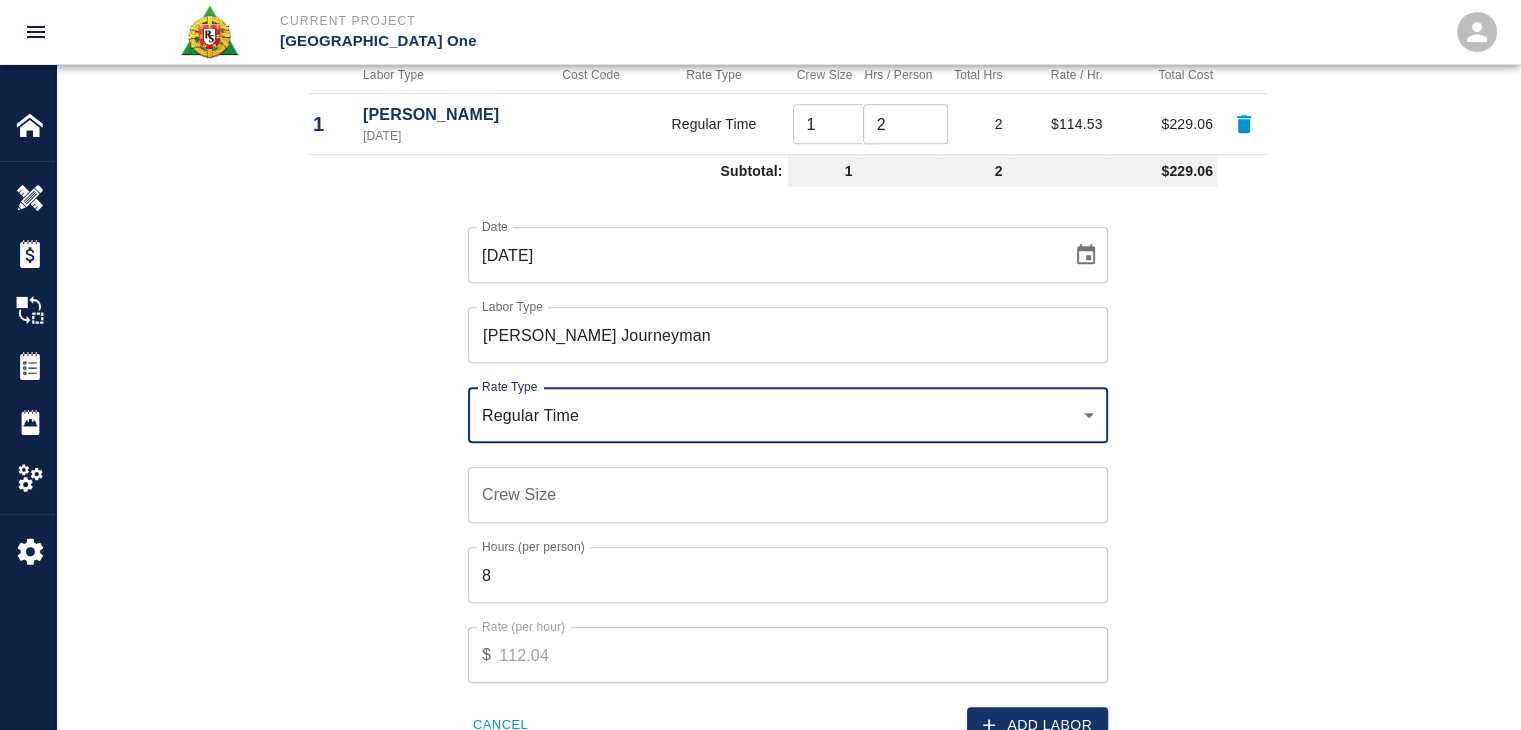 click on "Crew Size" at bounding box center (788, 495) 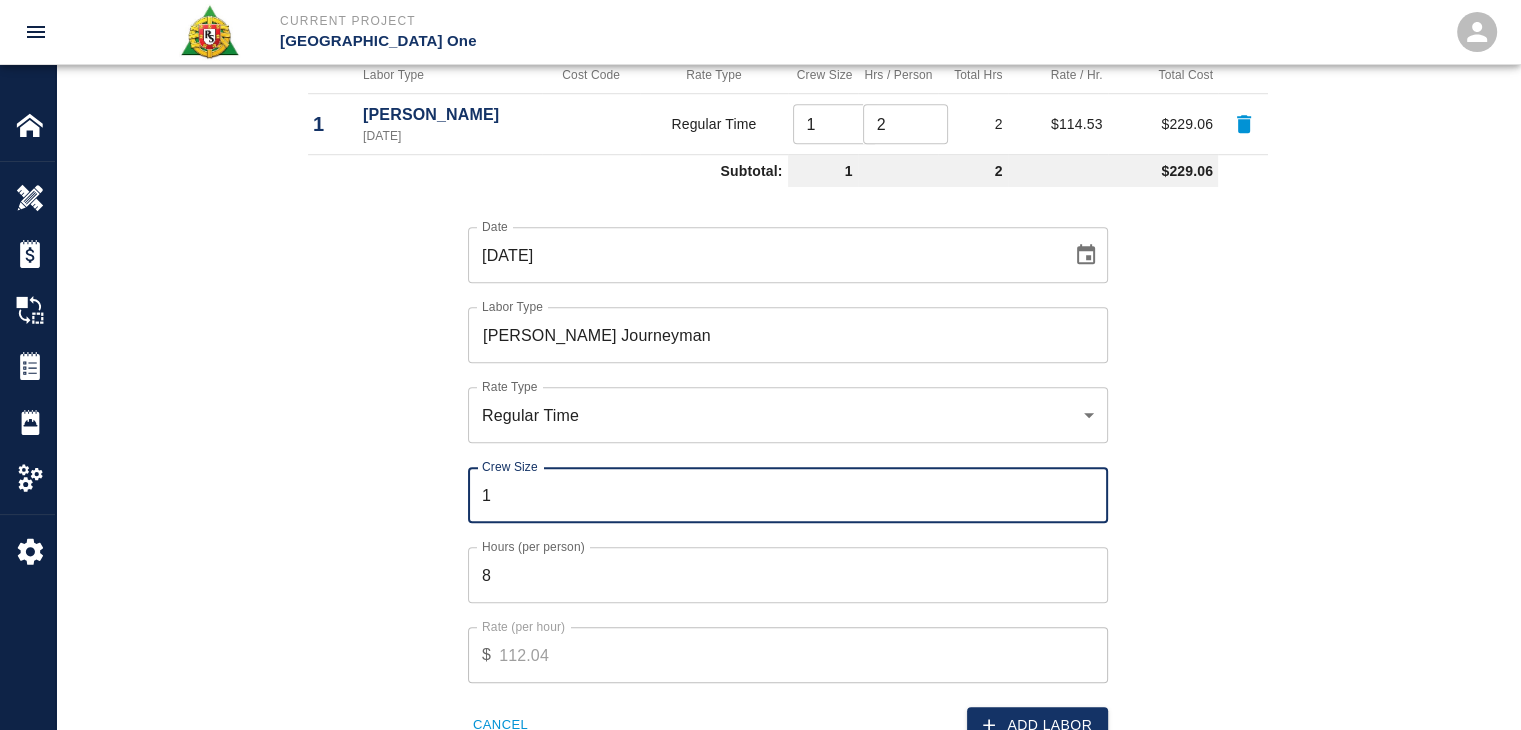 type on "1" 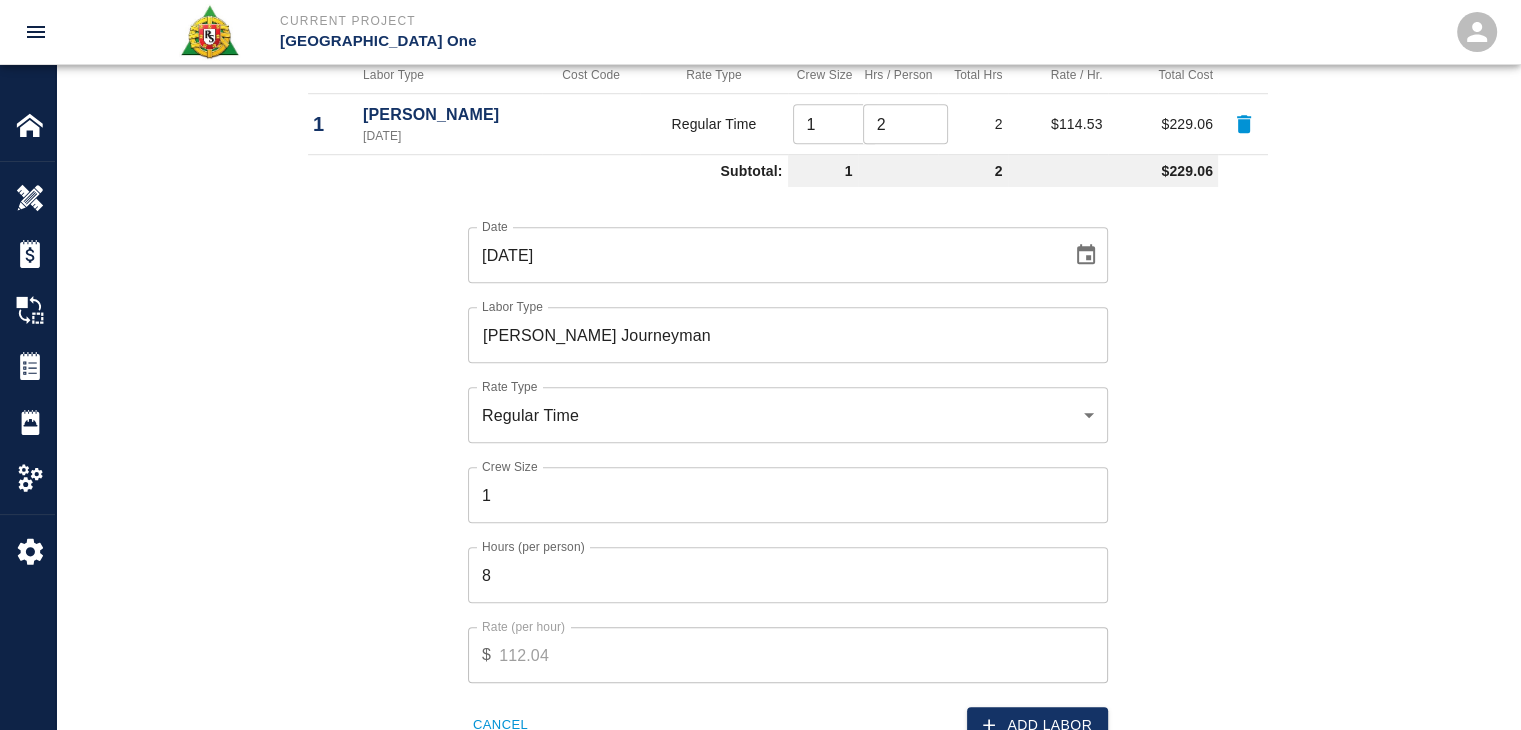 click on "Date 07/07/2025 Date Labor Type Mason Journeyman Labor Type Rate Type Regular Time rate_rt Rate Type Crew Size 1 Crew Size Hours (per person) 8 Hours (per person) Rate (per hour) $ 112.04 Rate (per hour) Cancel Add Labor" at bounding box center (776, 469) 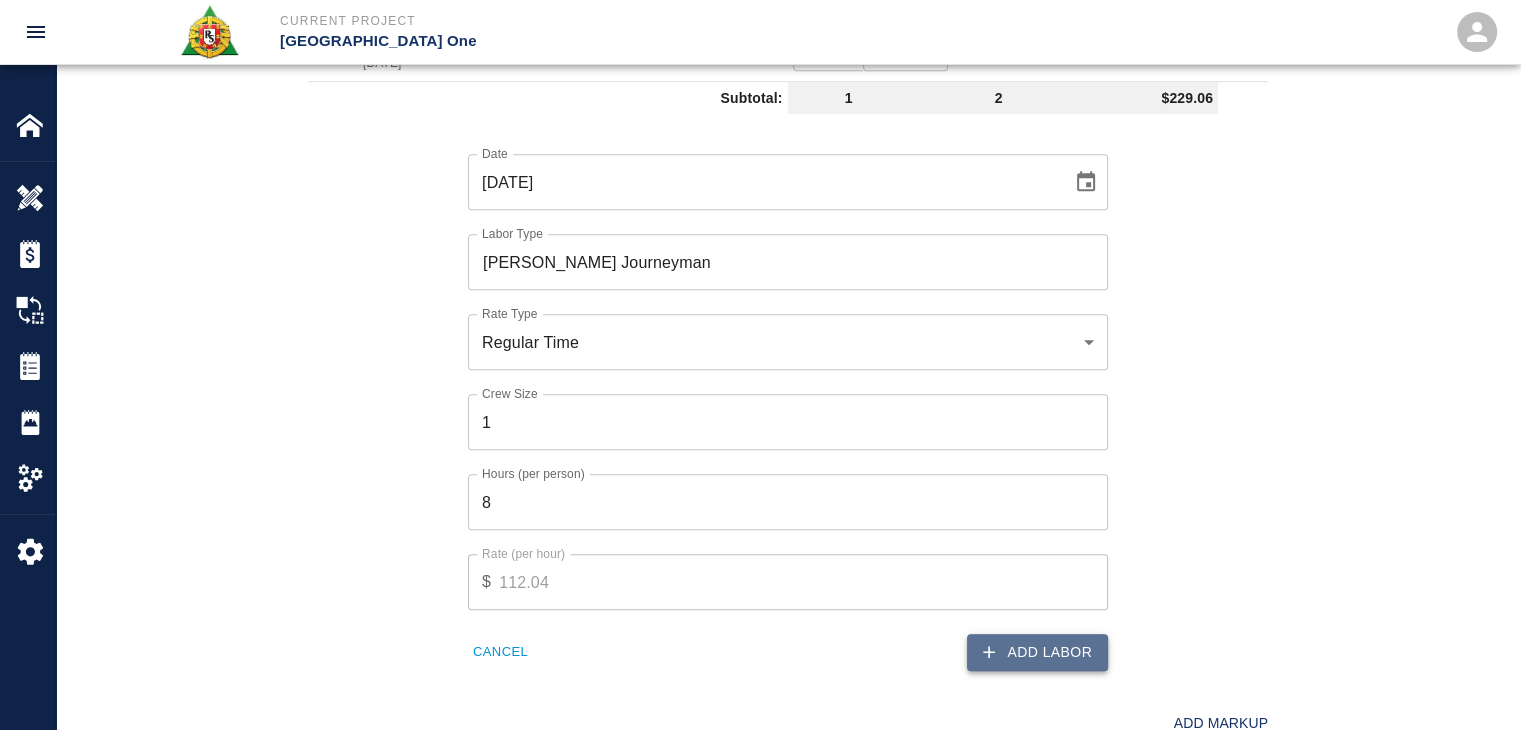 click on "Add Labor" at bounding box center (1037, 652) 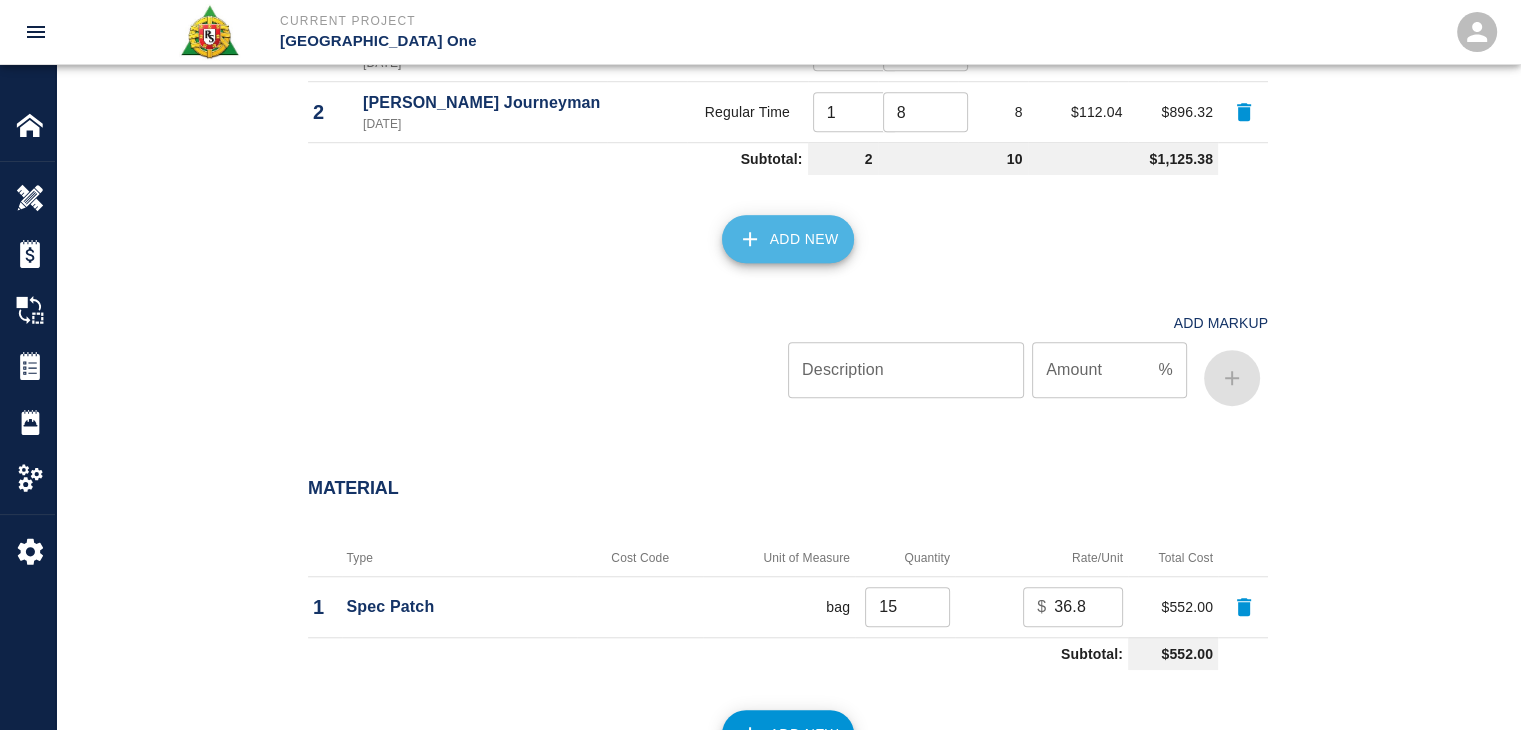 click on "Add New" at bounding box center (788, 239) 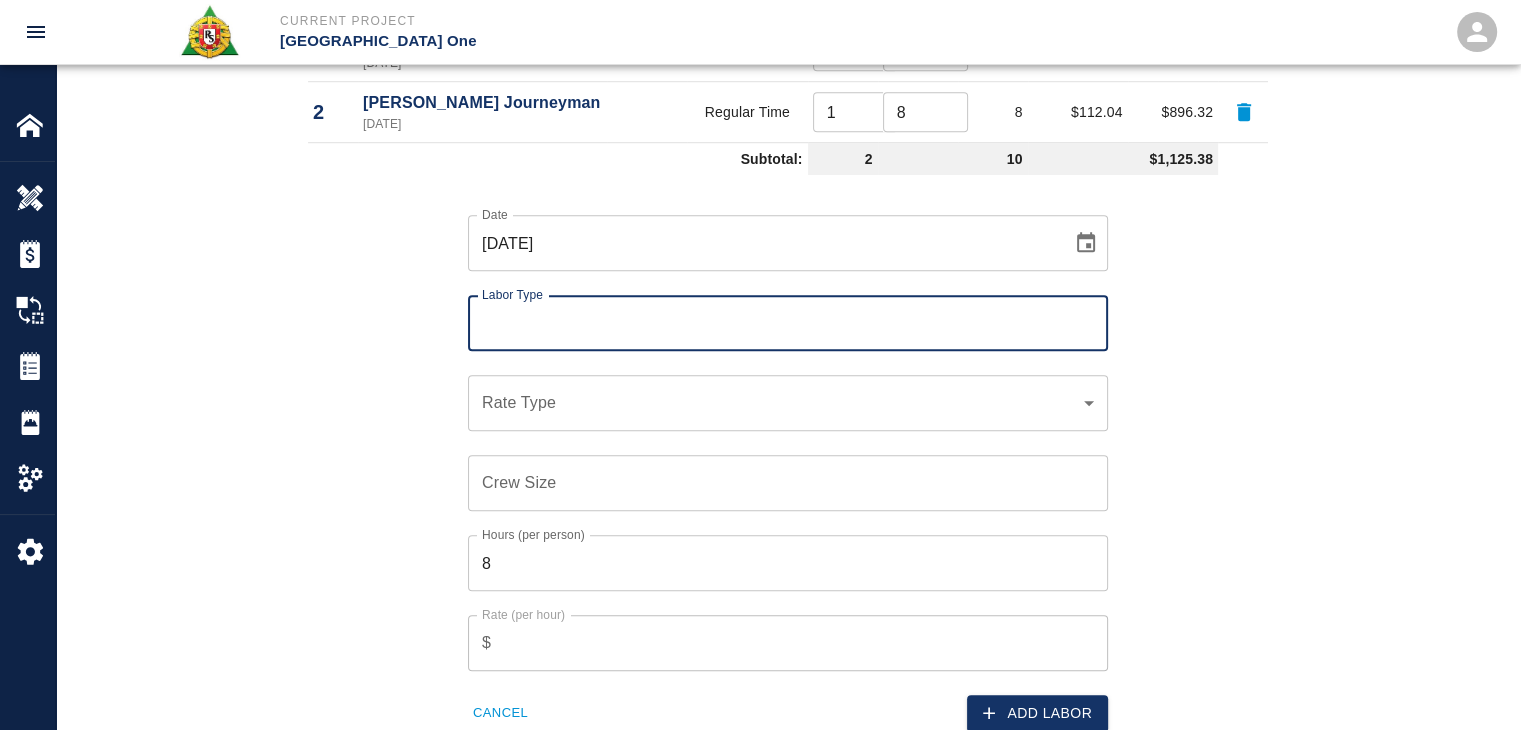 type on "N" 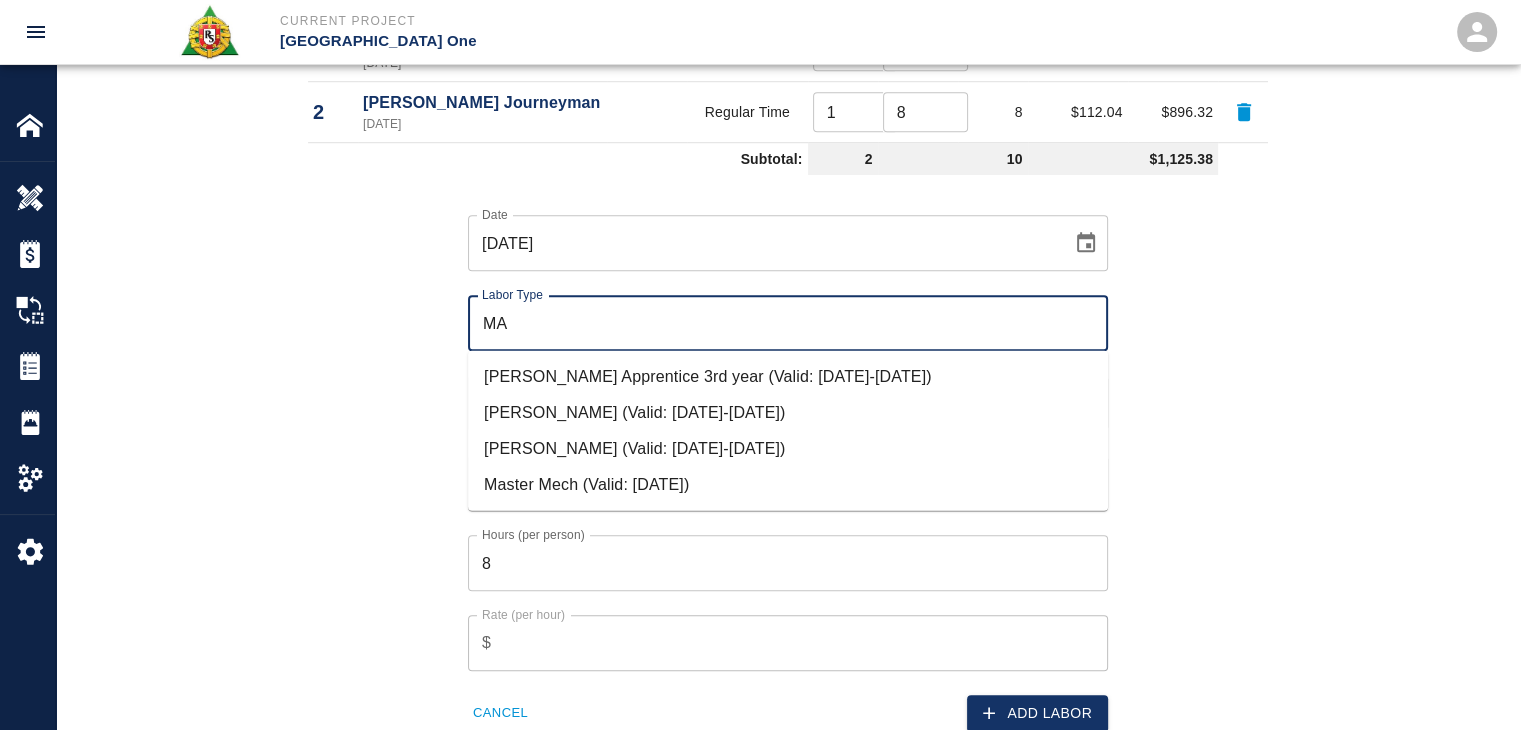 type on "M" 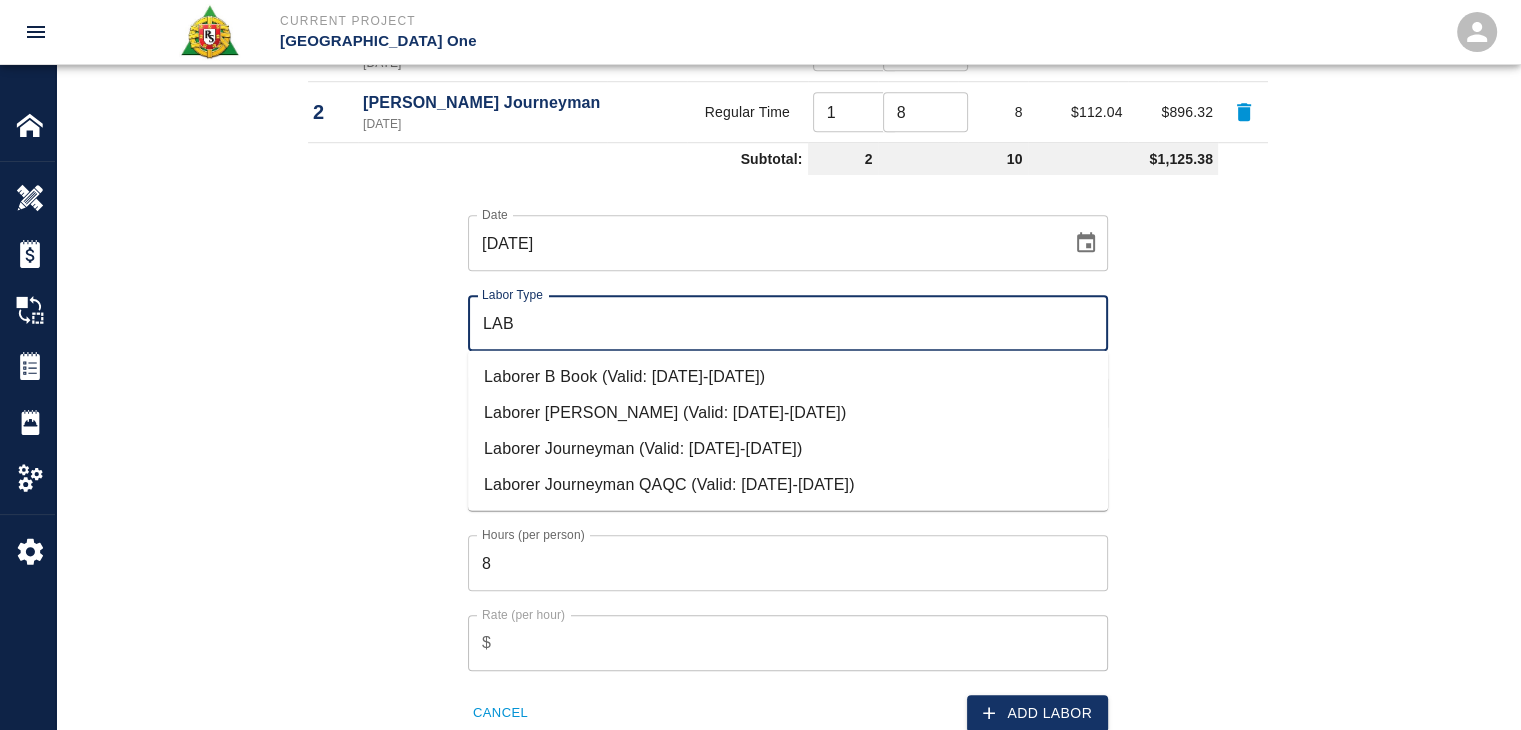 click on "Laborer Journeyman (Valid: 07/01/2024-08/31/2025)" at bounding box center (788, 449) 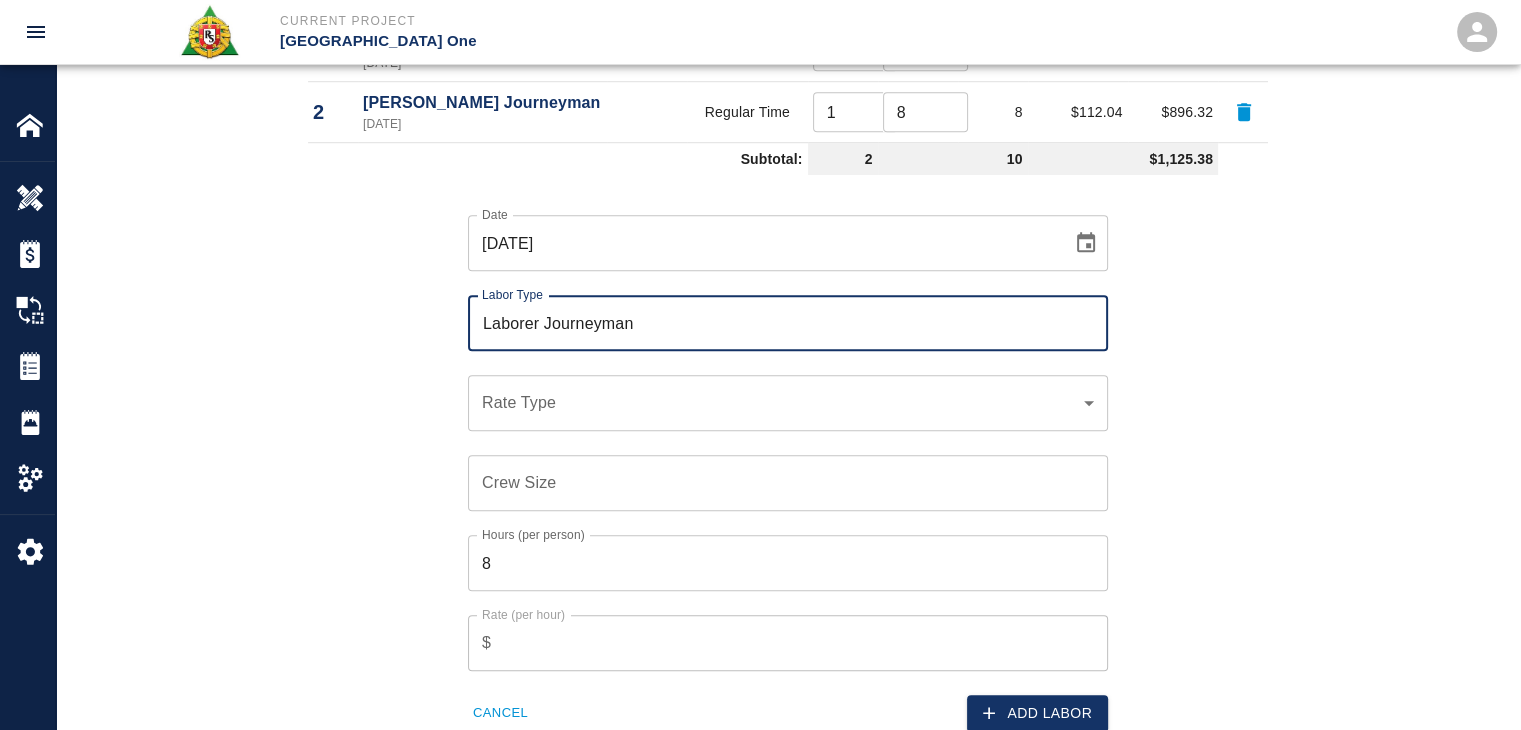 type on "Laborer Journeyman" 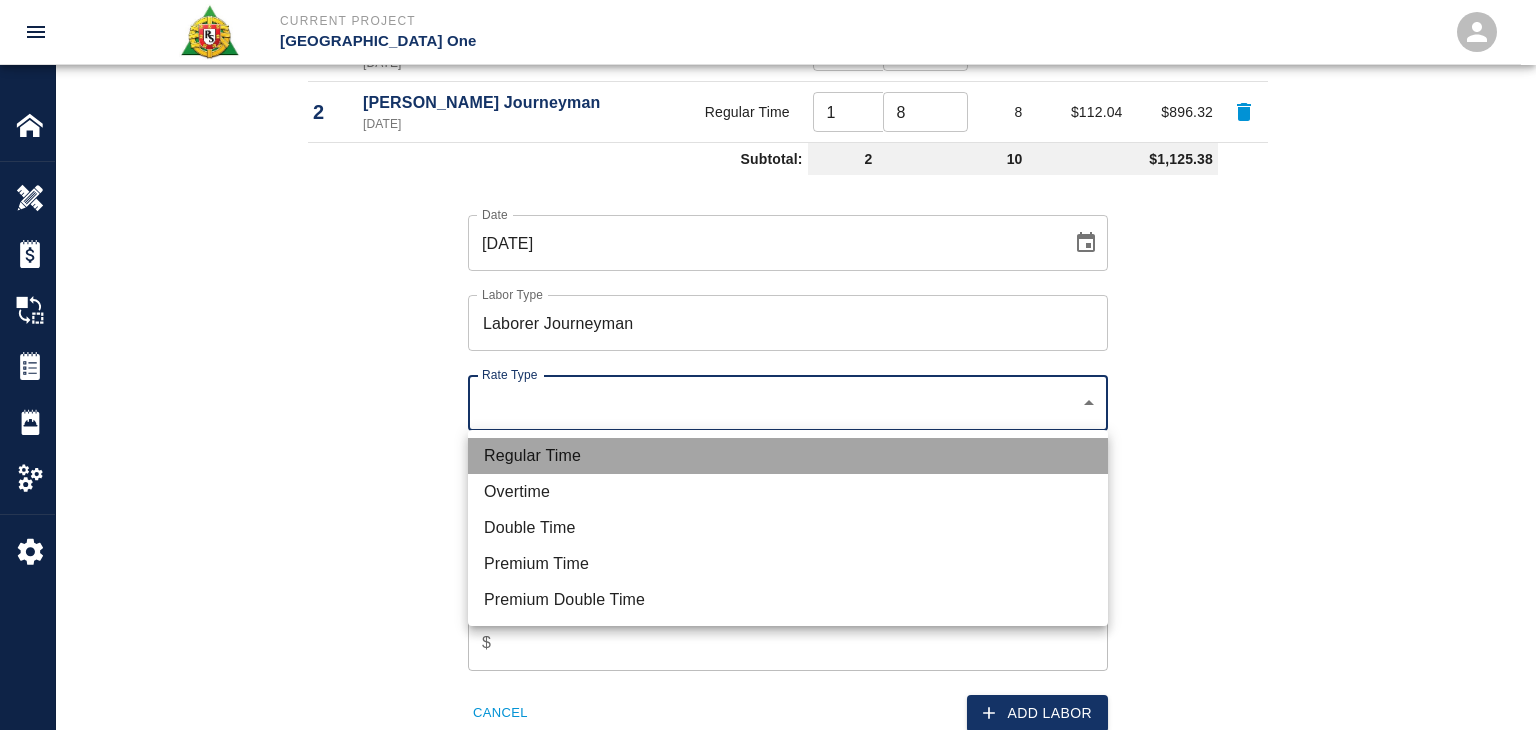 click on "Regular Time" at bounding box center (788, 456) 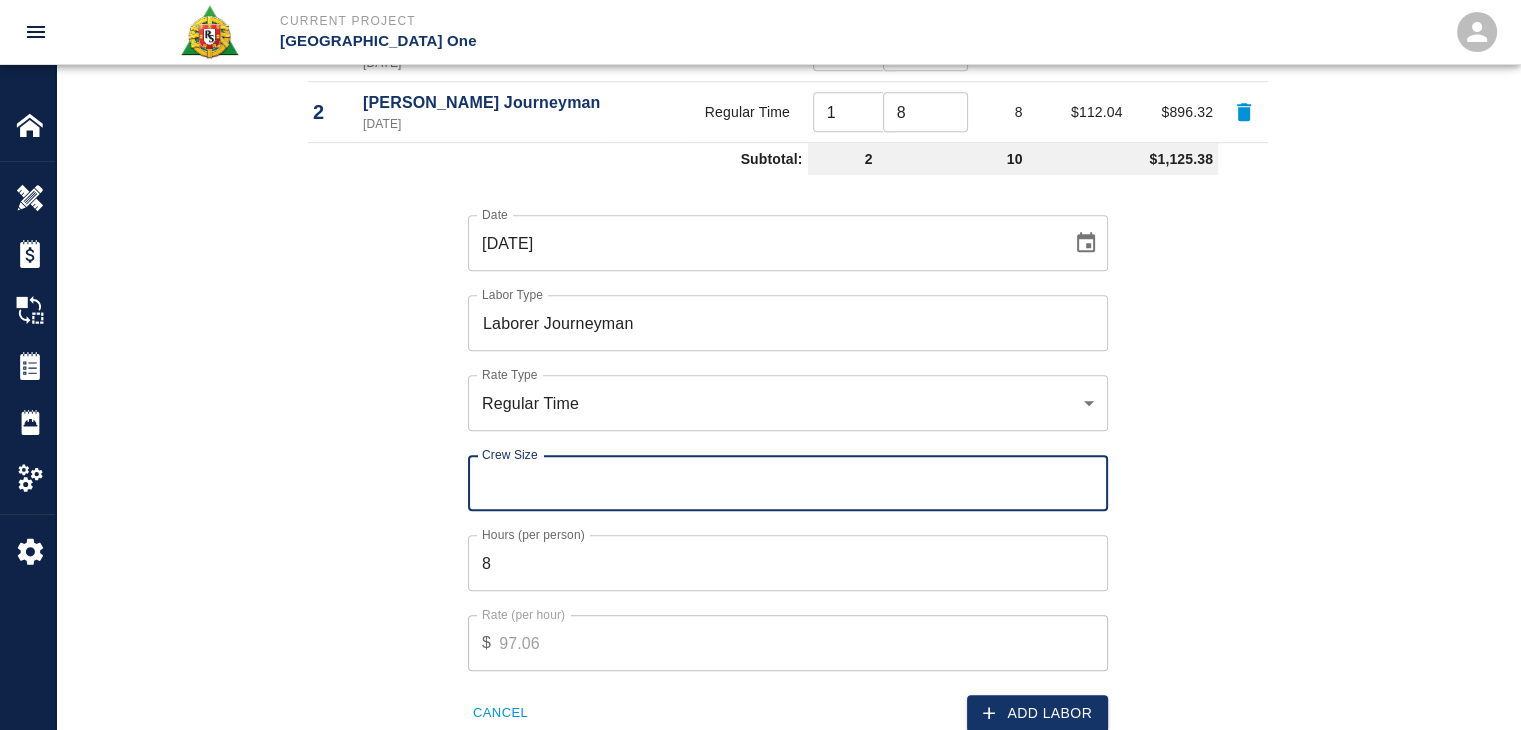 click on "Crew Size" at bounding box center [788, 483] 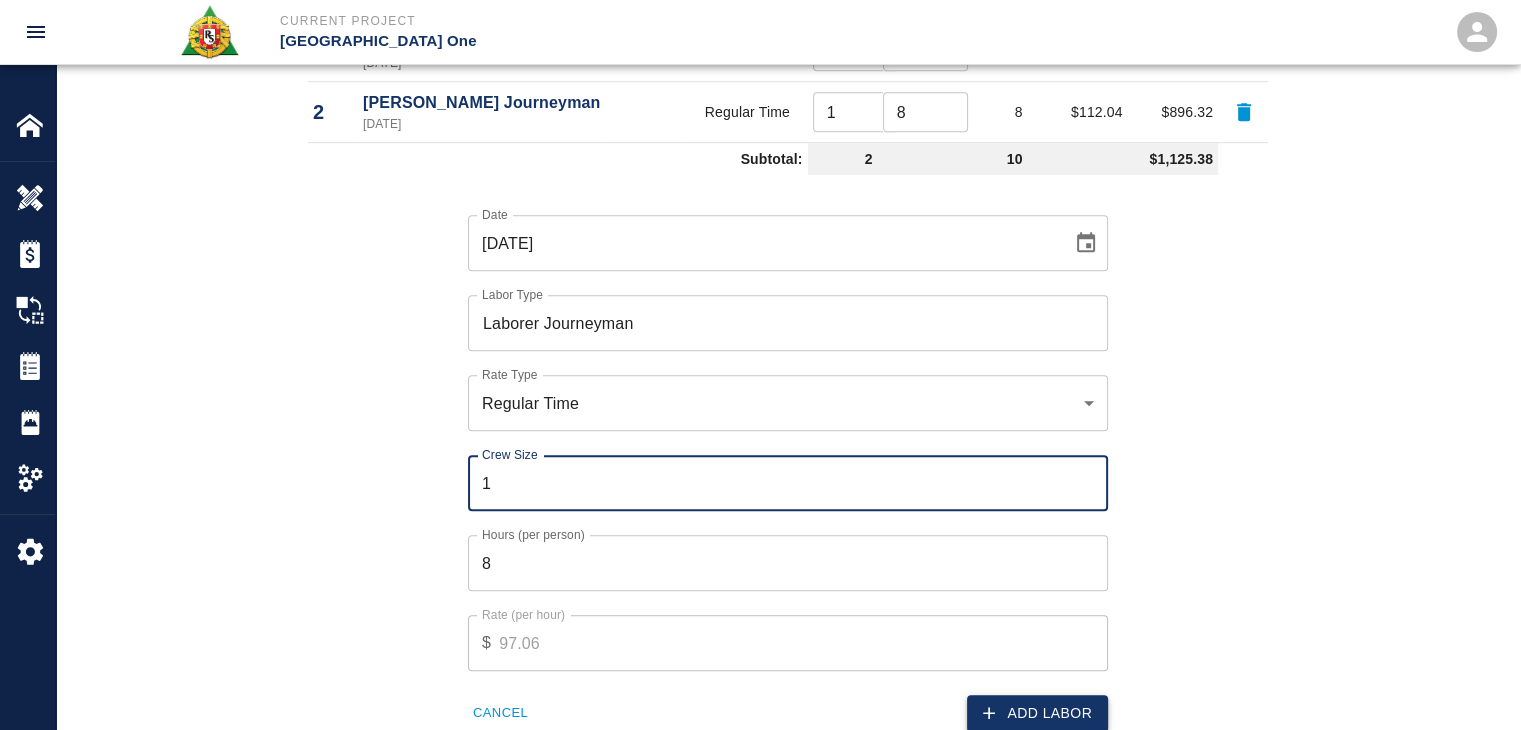 type on "1" 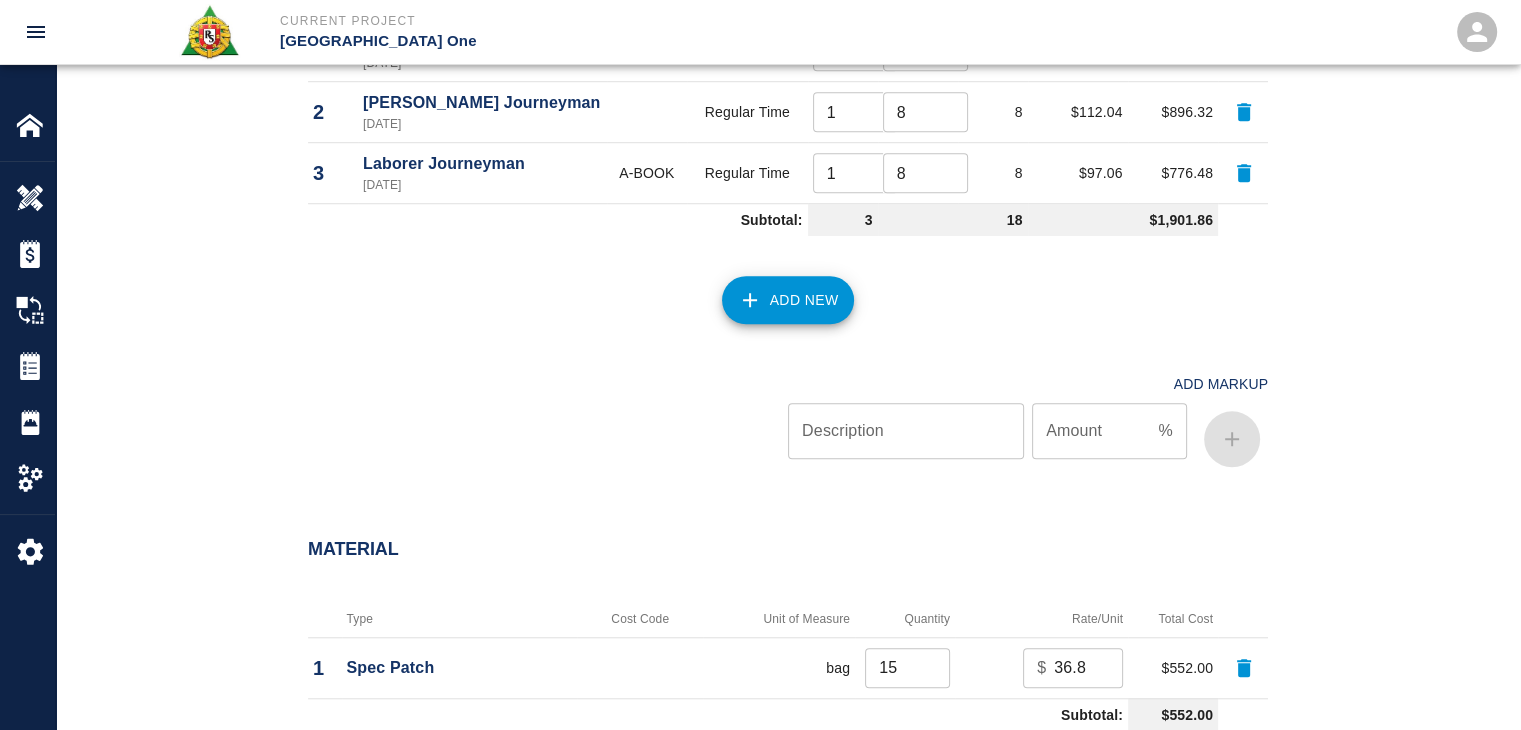click on "Add New" at bounding box center (776, 288) 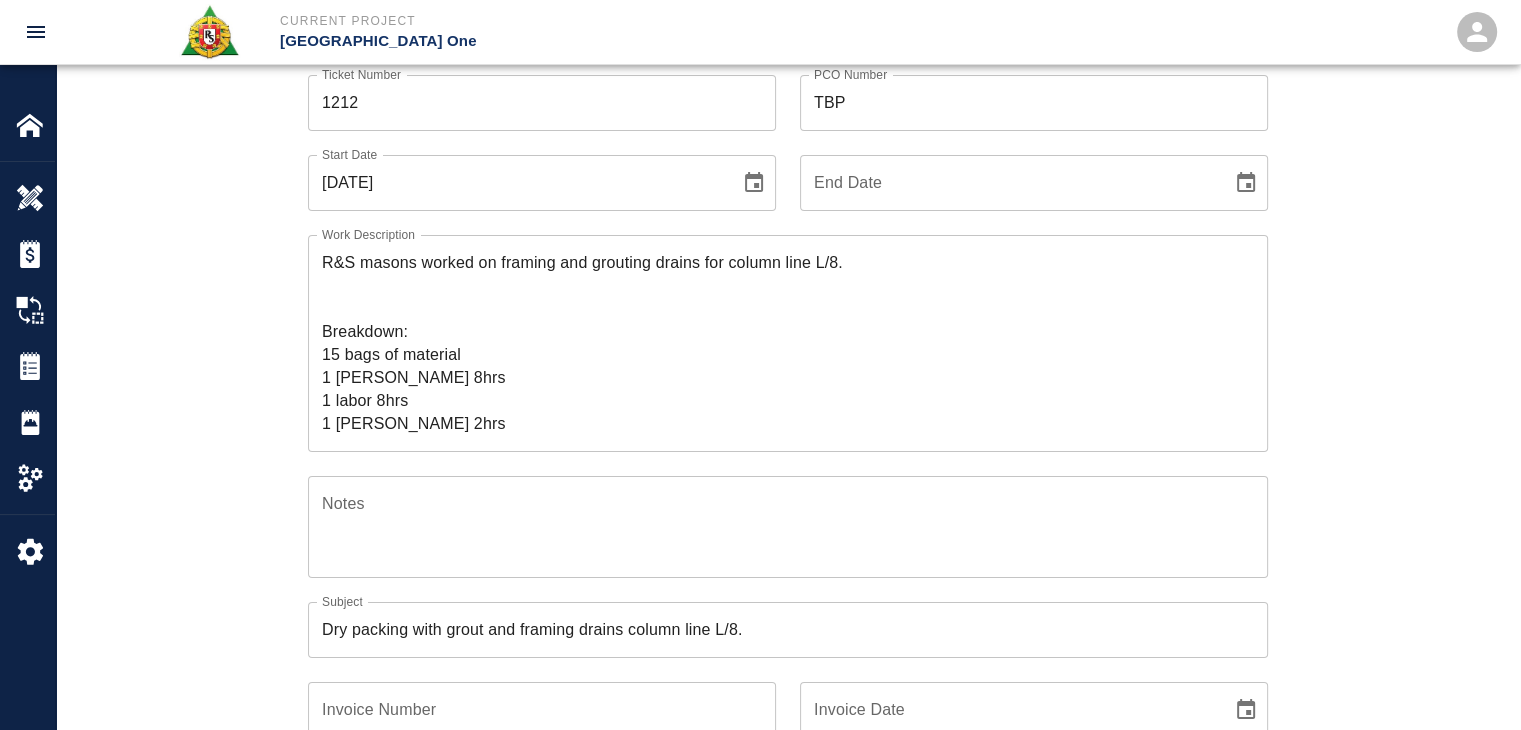 scroll, scrollTop: 144, scrollLeft: 0, axis: vertical 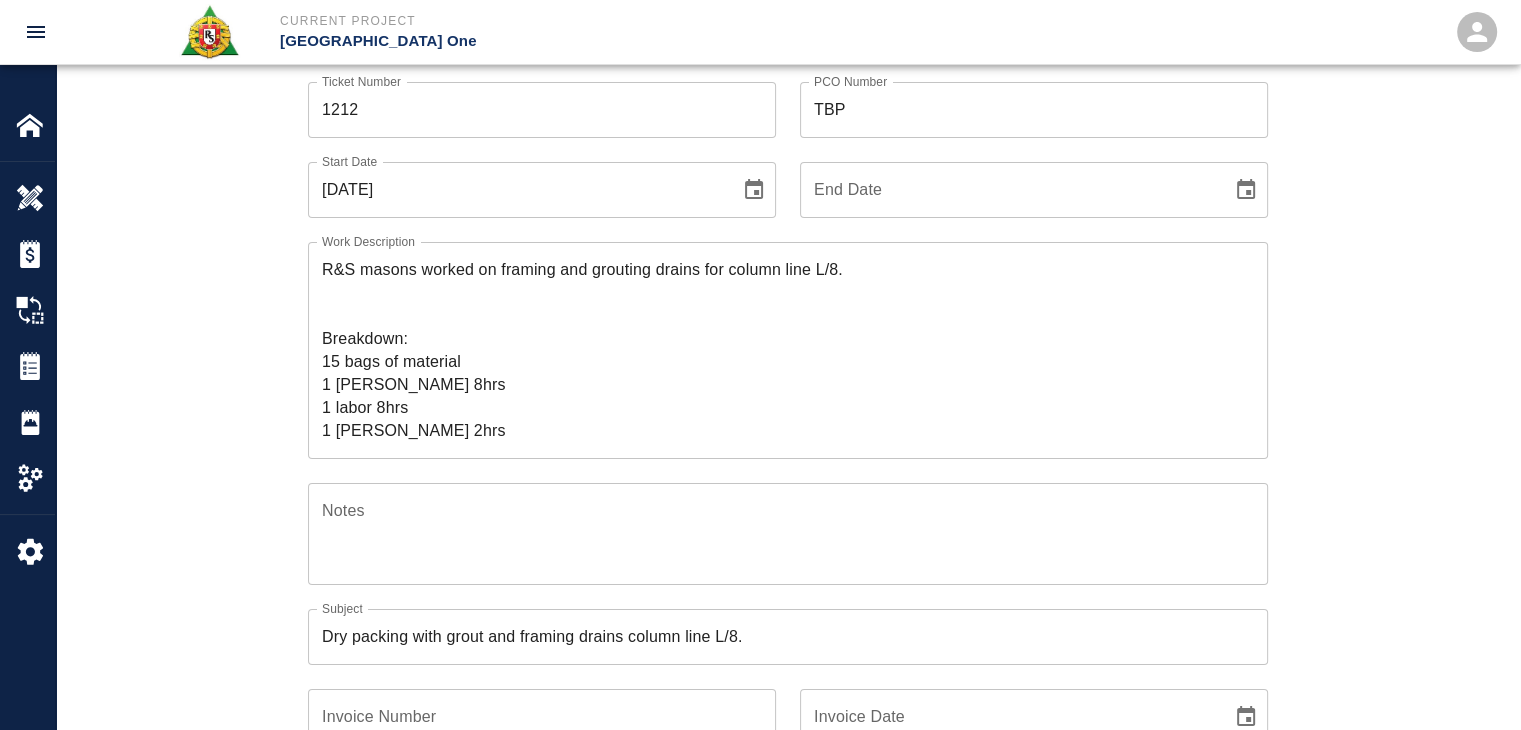 click on "Ticket Number 1212 Ticket Number PCO Number TBP PCO Number Start Date  07/07/2025 Start Date  End Date End Date Work Description R&S masons worked on framing and grouting drains for column line L/8.
Breakdown:
15 bags of material
1 mason 8hrs
1 labor 8hrs
1 Foreman 2hrs x Work Description Notes x Notes Subject Dry packing with grout and framing drains column line L/8. Subject Invoice Number Invoice Number Invoice Date Invoice Date Upload Attachments (7.2MB of 50MB limit) Choose file 07-07-25 DG.5.jpg Choose file 07-07-25 DG.6.jpg Choose file 07-07-25 DG.7.jpg Choose file 07-07-25 DG.8.jpg Choose file 07-07-25 DG.9.jpg Choose file 07-07-25 DG.10.jpg Upload Another File Add Costs Switch to Lump Sum" at bounding box center (788, 660) 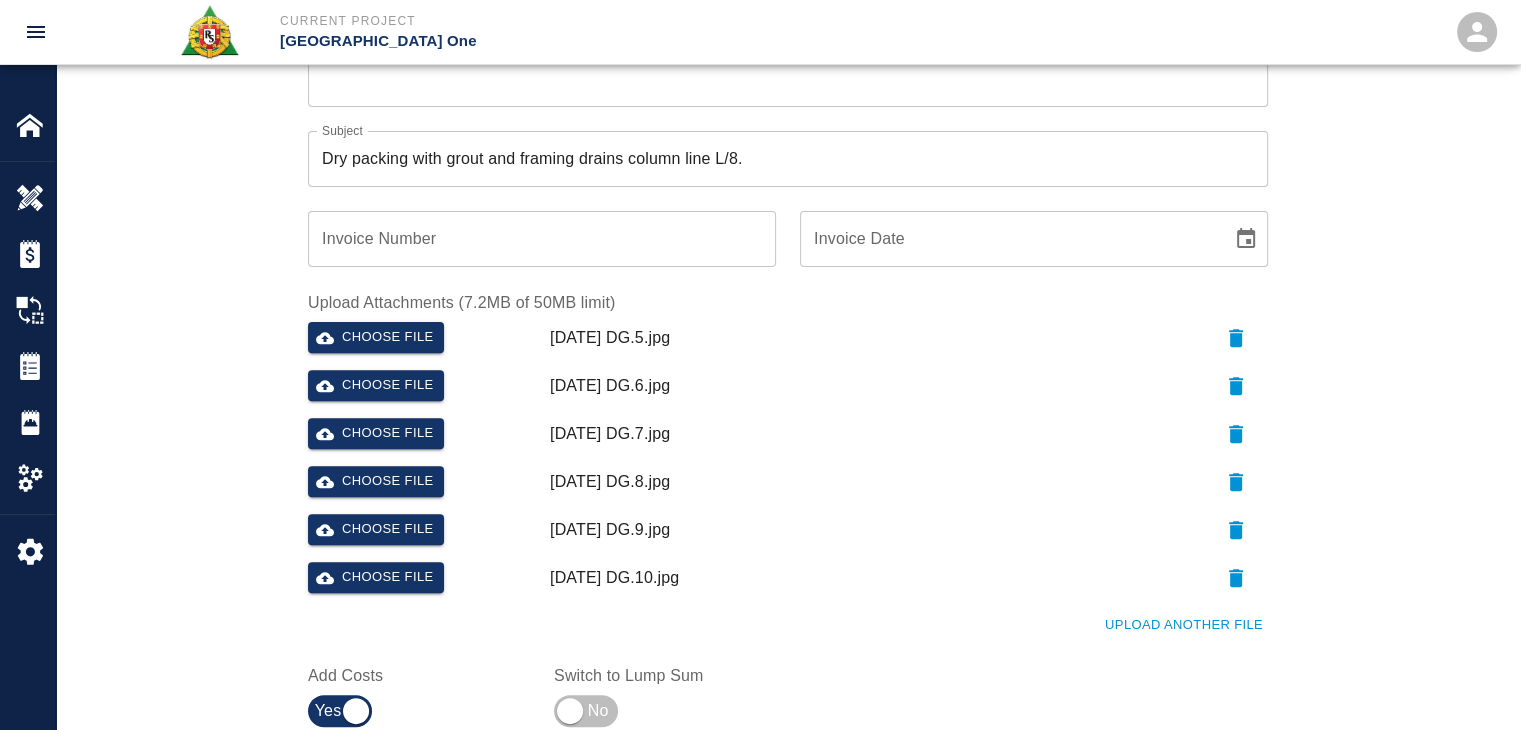 scroll, scrollTop: 0, scrollLeft: 0, axis: both 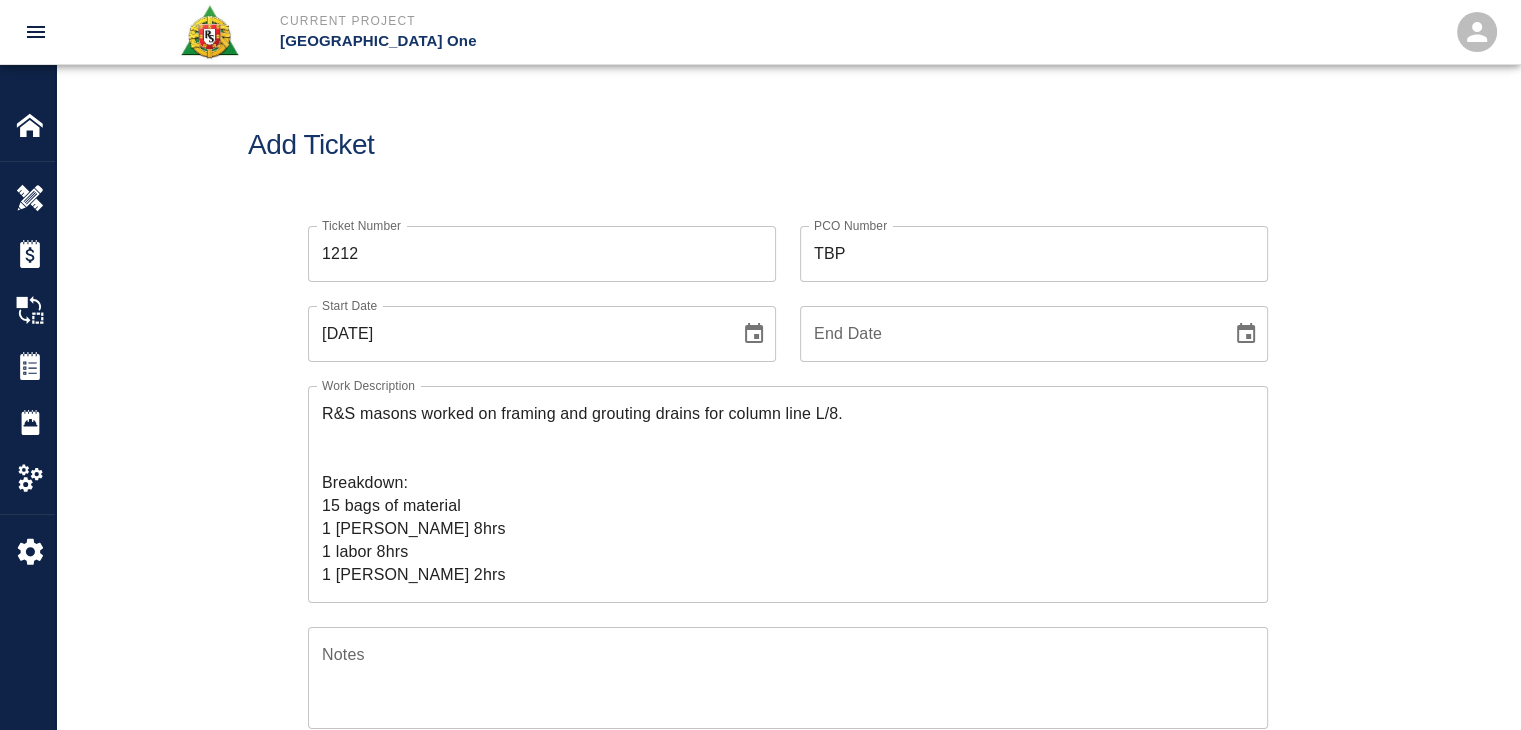 click on "Add Ticket" at bounding box center (788, 145) 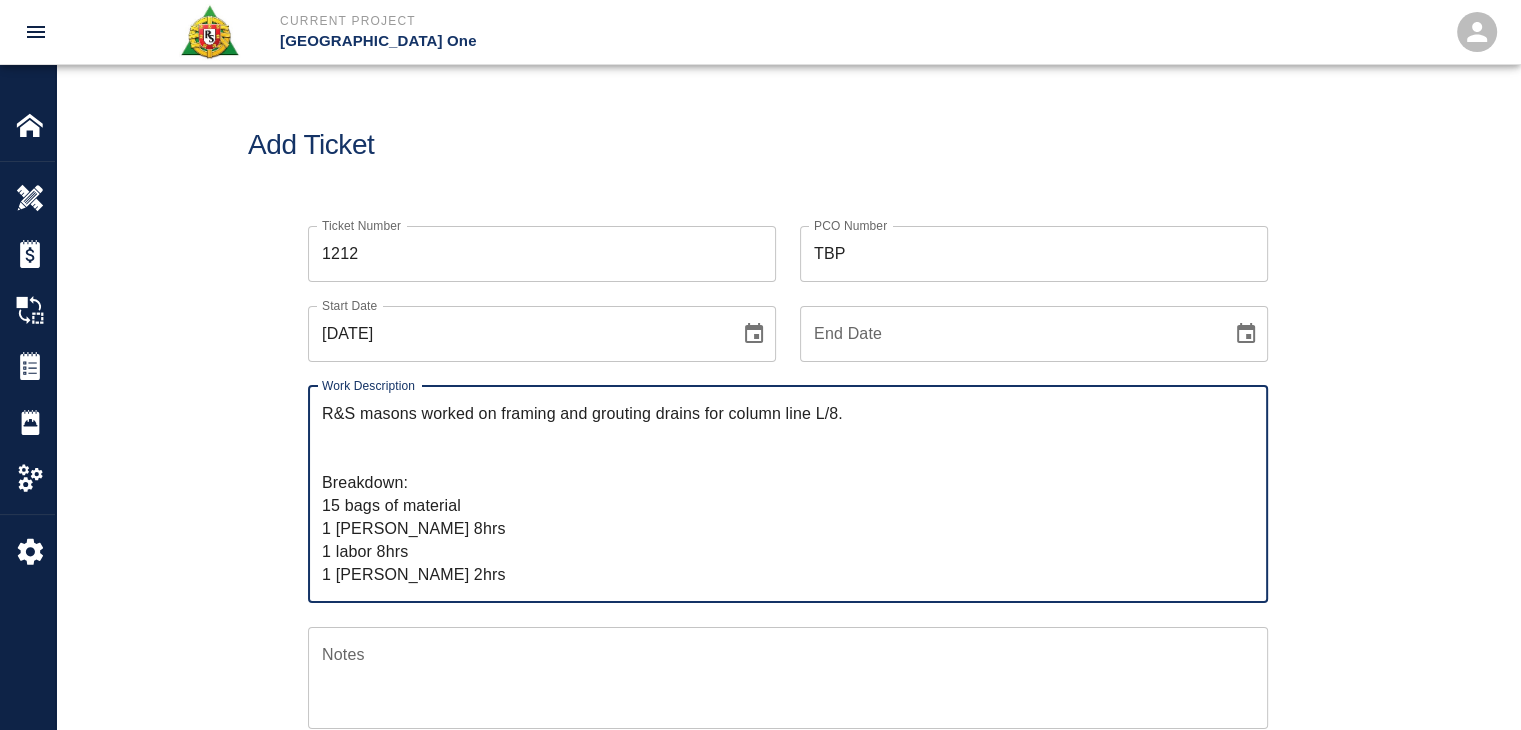 drag, startPoint x: 452, startPoint y: 579, endPoint x: 292, endPoint y: 376, distance: 258.47437 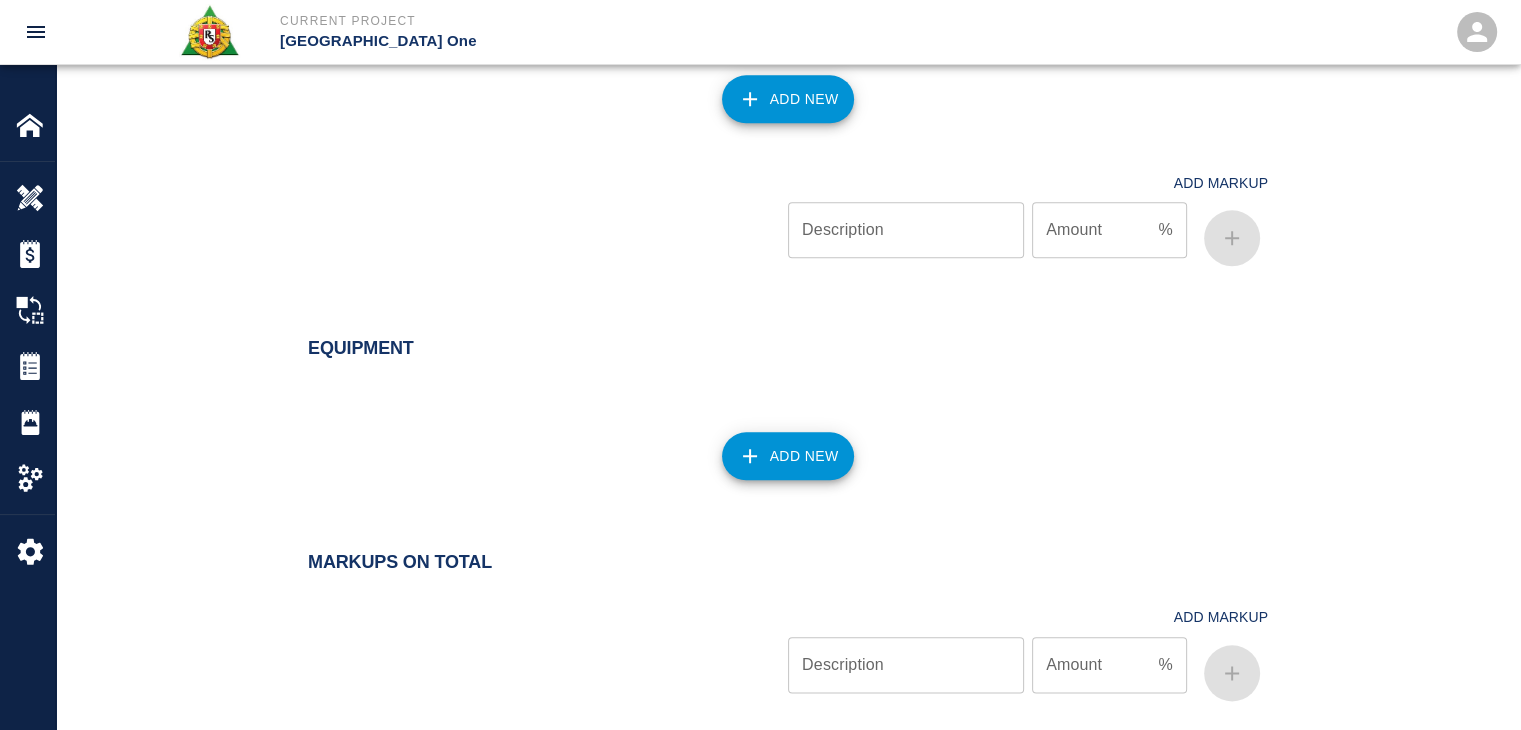 scroll, scrollTop: 2425, scrollLeft: 0, axis: vertical 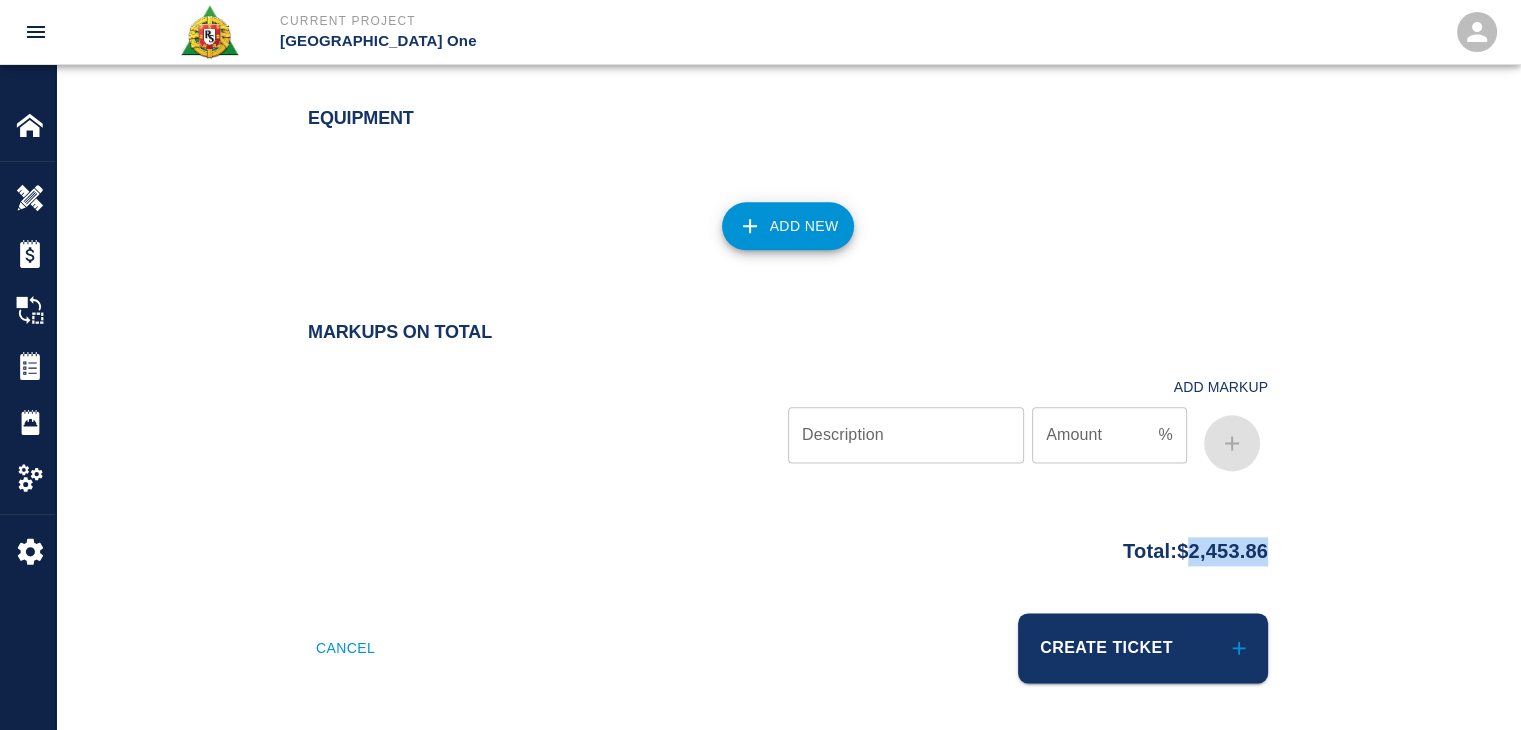 drag, startPoint x: 1298, startPoint y: 558, endPoint x: 1168, endPoint y: 557, distance: 130.00385 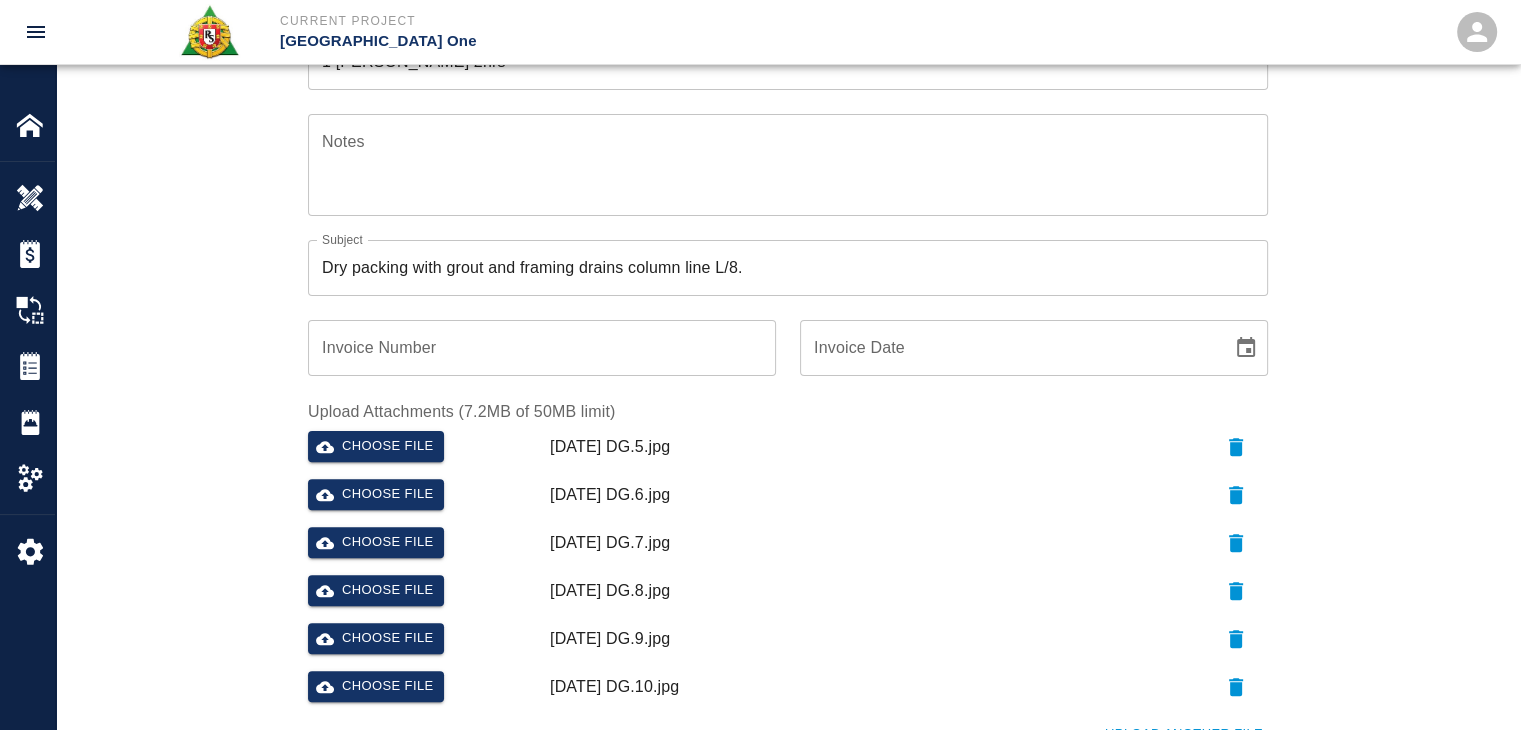 scroll, scrollTop: 0, scrollLeft: 0, axis: both 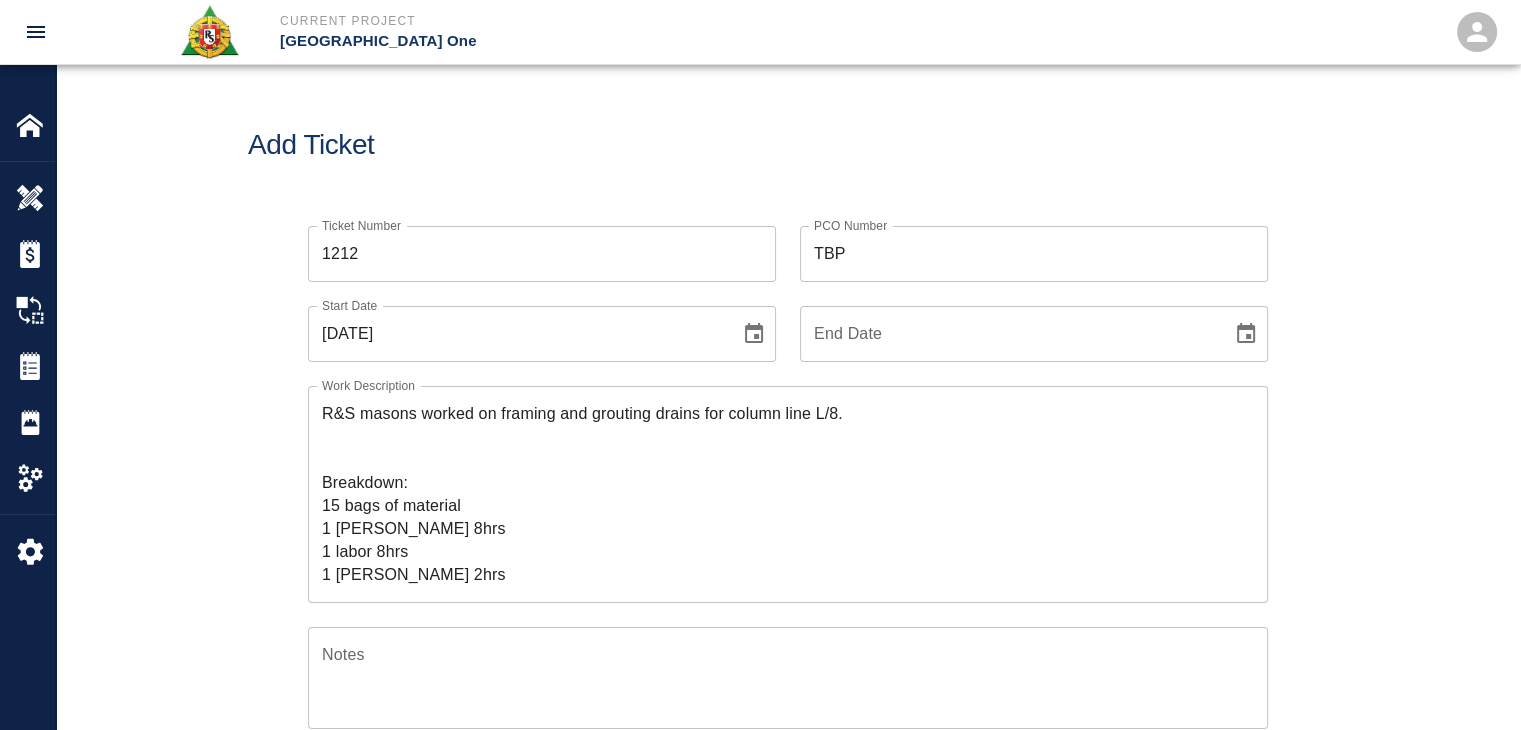click on "Ticket Number 1212 Ticket Number" at bounding box center (530, 242) 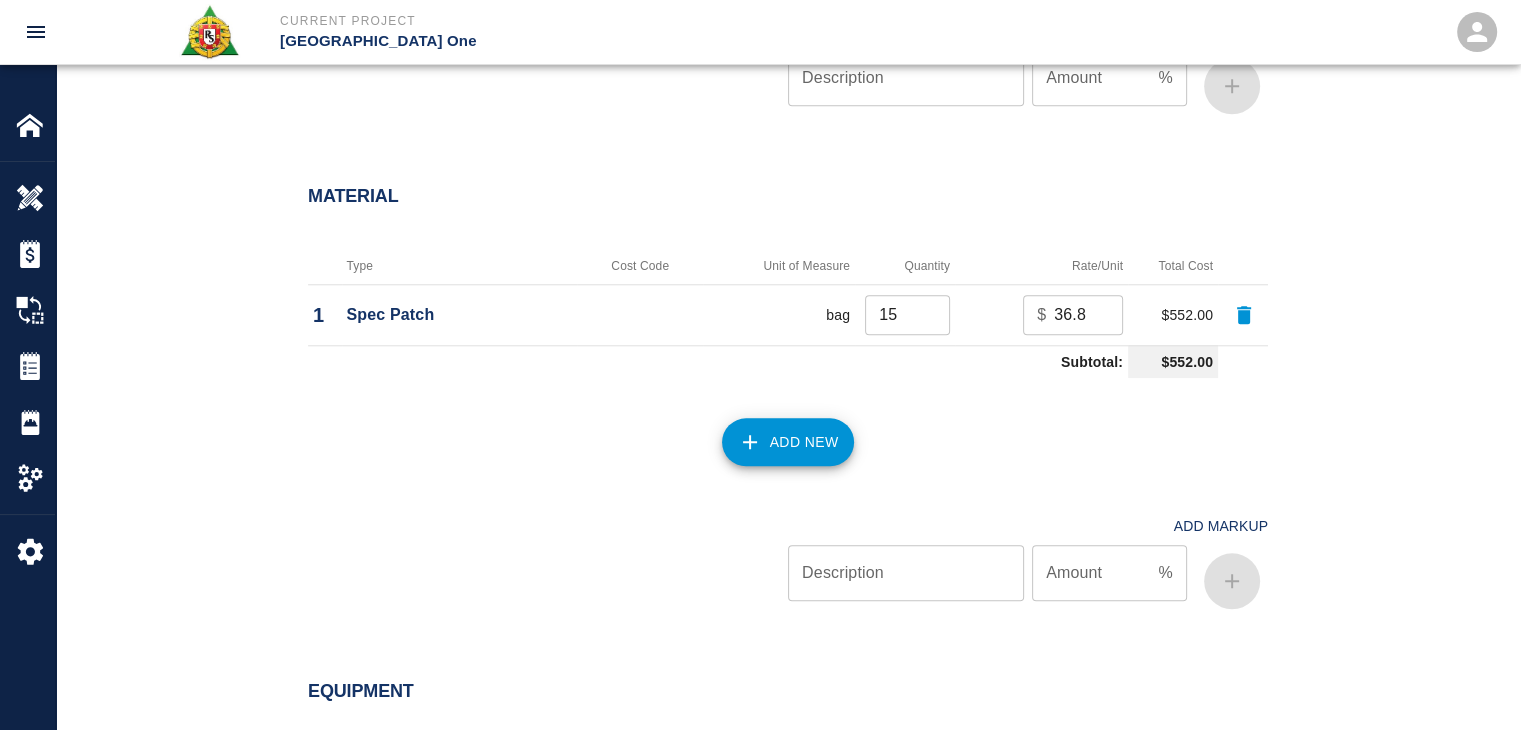 scroll, scrollTop: 2425, scrollLeft: 0, axis: vertical 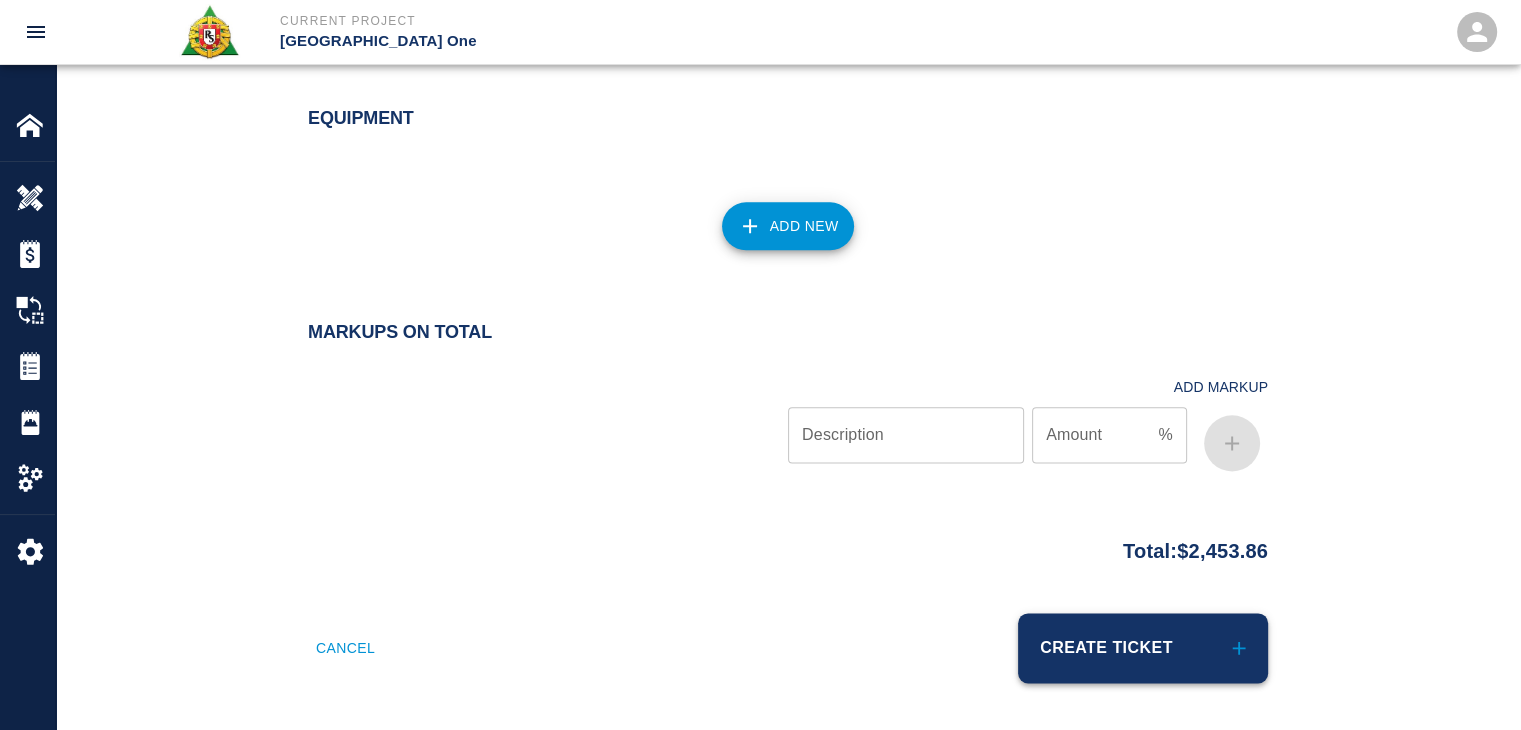 click on "Create Ticket" at bounding box center (1143, 648) 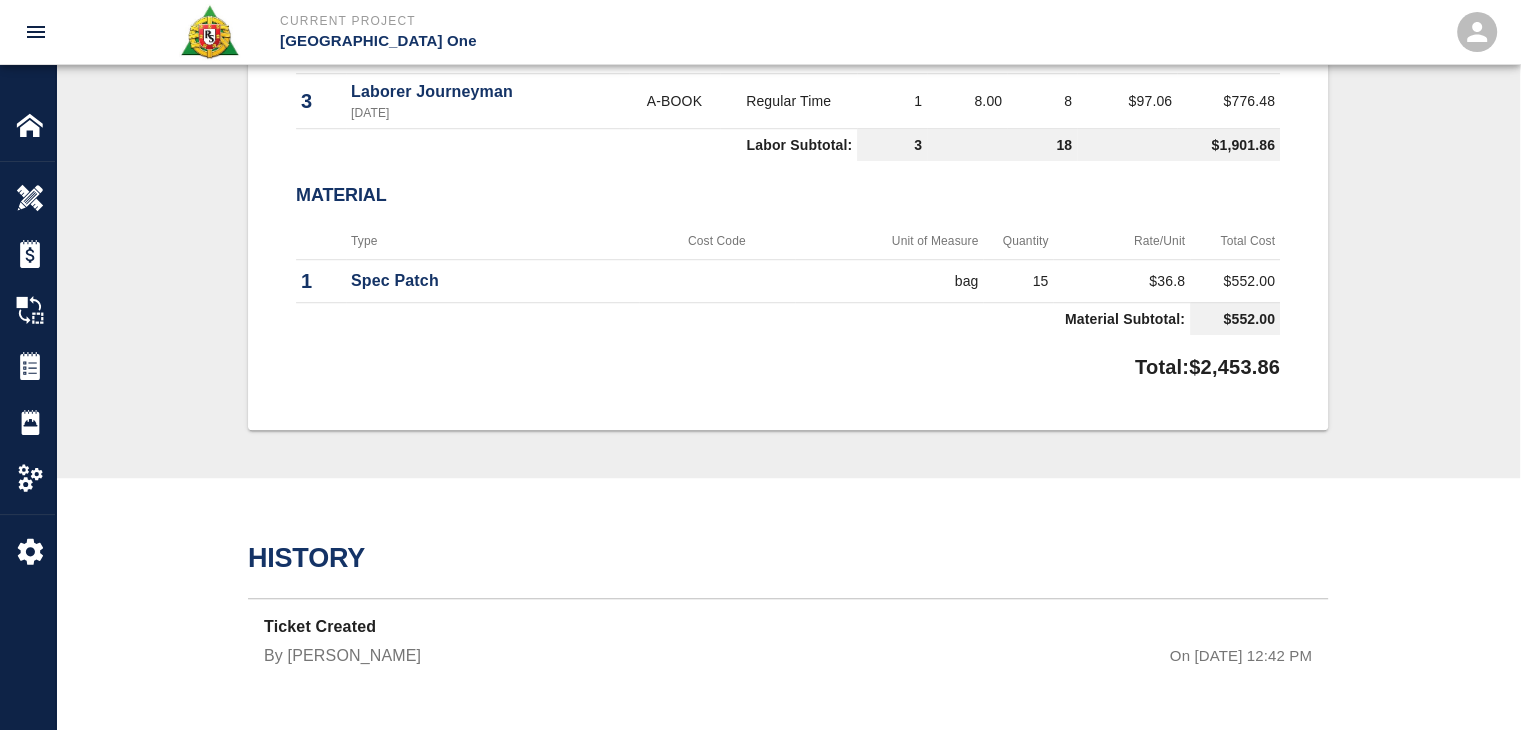 scroll, scrollTop: 0, scrollLeft: 0, axis: both 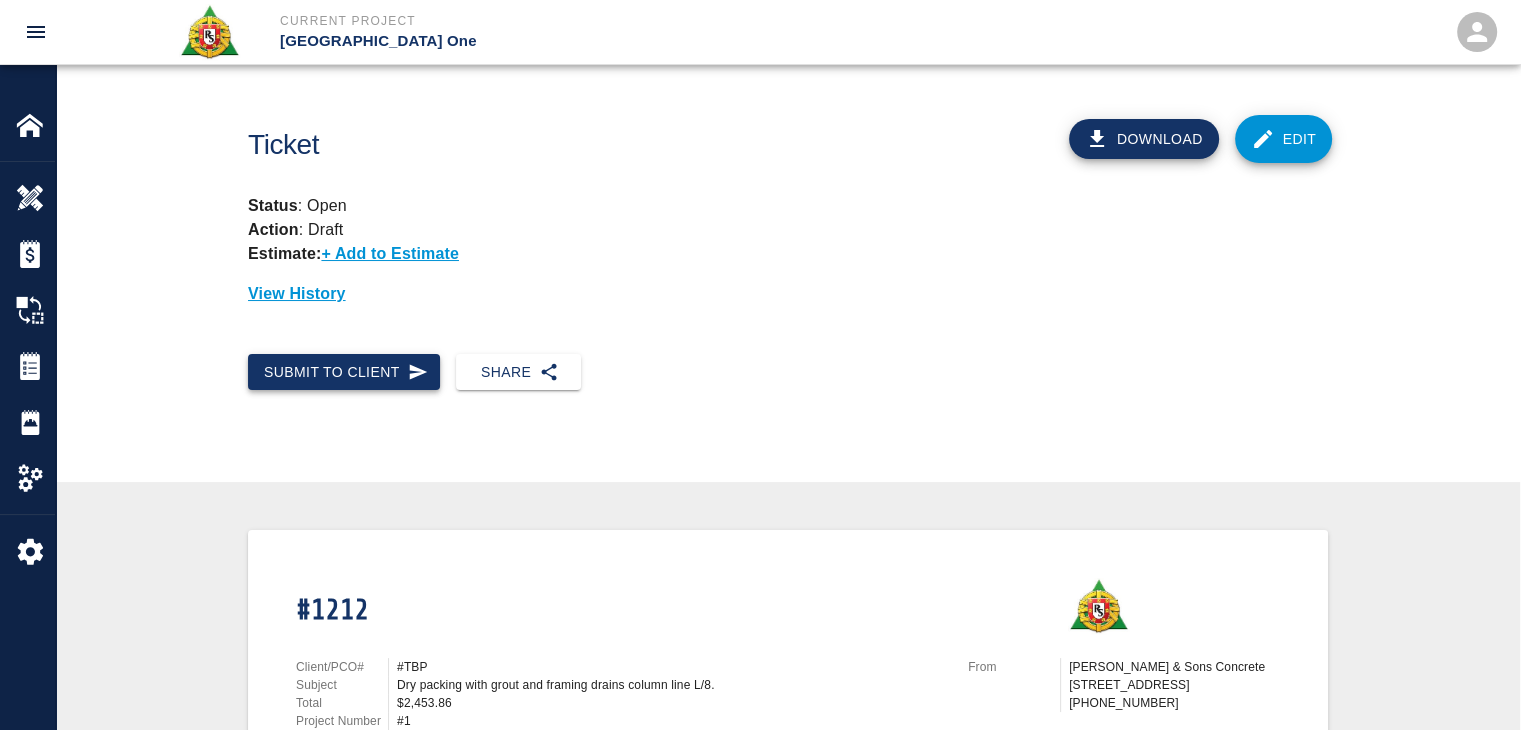 click on "Submit to Client" at bounding box center [344, 372] 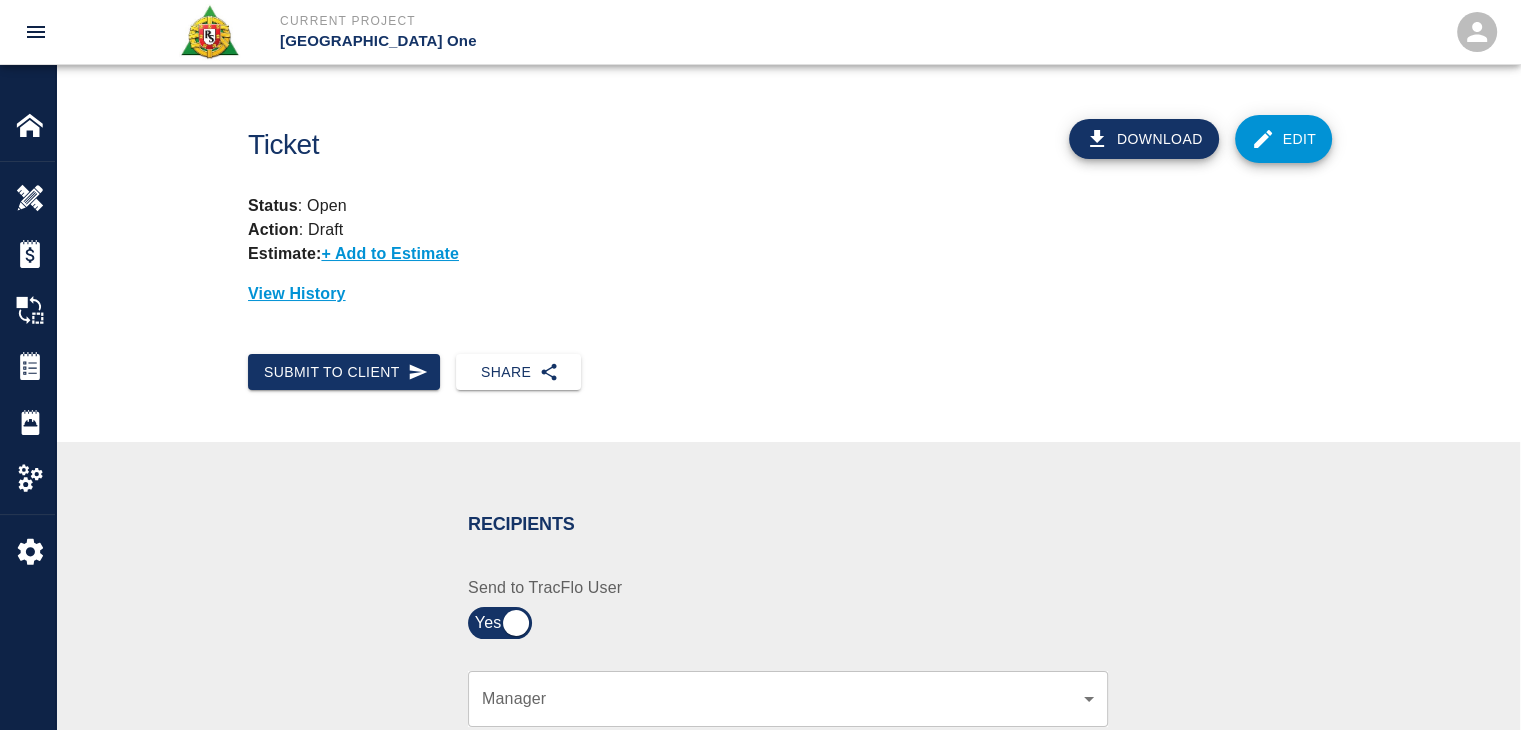scroll, scrollTop: 428, scrollLeft: 0, axis: vertical 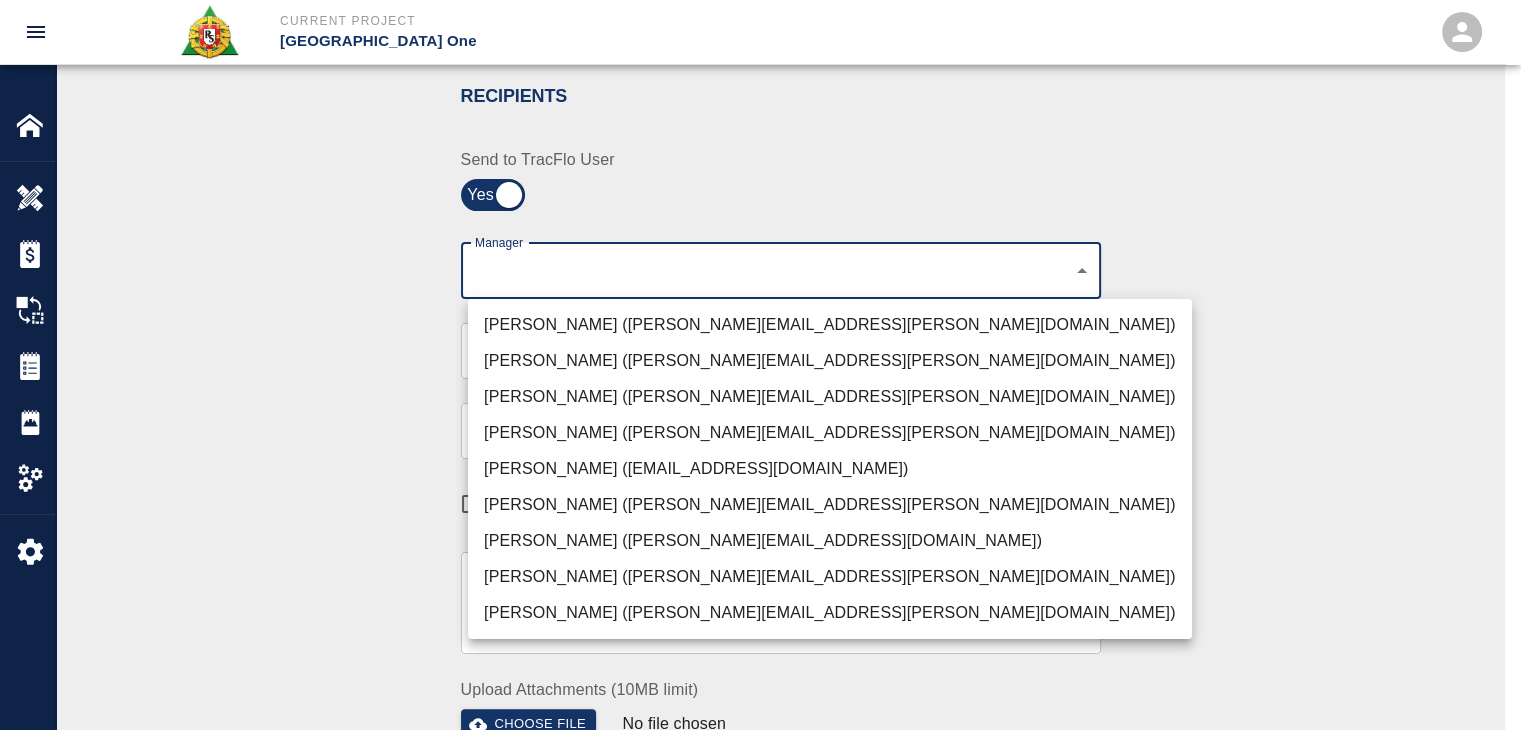 click on "Current Project JFK Terminal One Home JFK Terminal One Overview Estimates Change Orders Tickets Daily Reports Project Settings Settings Powered By Terms of Service  |  Privacy Policy Ticket Download Edit Status :   Open Action :   Draft Estimate:  + Add to Estimate View History Submit to Client Share Recipients Internal Team ​ Internal Team Notes x Notes Cancel Send Recipients Send to TracFlo User Manager ​ Manager Superintendent ​ Superintendent Review Type Time and Materials tm Review Type Send me a copy Notes x Notes Upload Attachments (10MB limit) Choose file No file chosen Upload Another File Cancel Send Request Time and Material Revision Notes   * x Notes   * Upload Attachments (10MB limit) Choose file No file chosen Upload Another File Cancel Send Time and Materials Reject Notes   * x Notes   * Upload Attachments (10MB limit) Choose file No file chosen Upload Another File Cancel Send Signature acknowledges time and material used, but does not change contractual obligations of either party x" at bounding box center (760, -63) 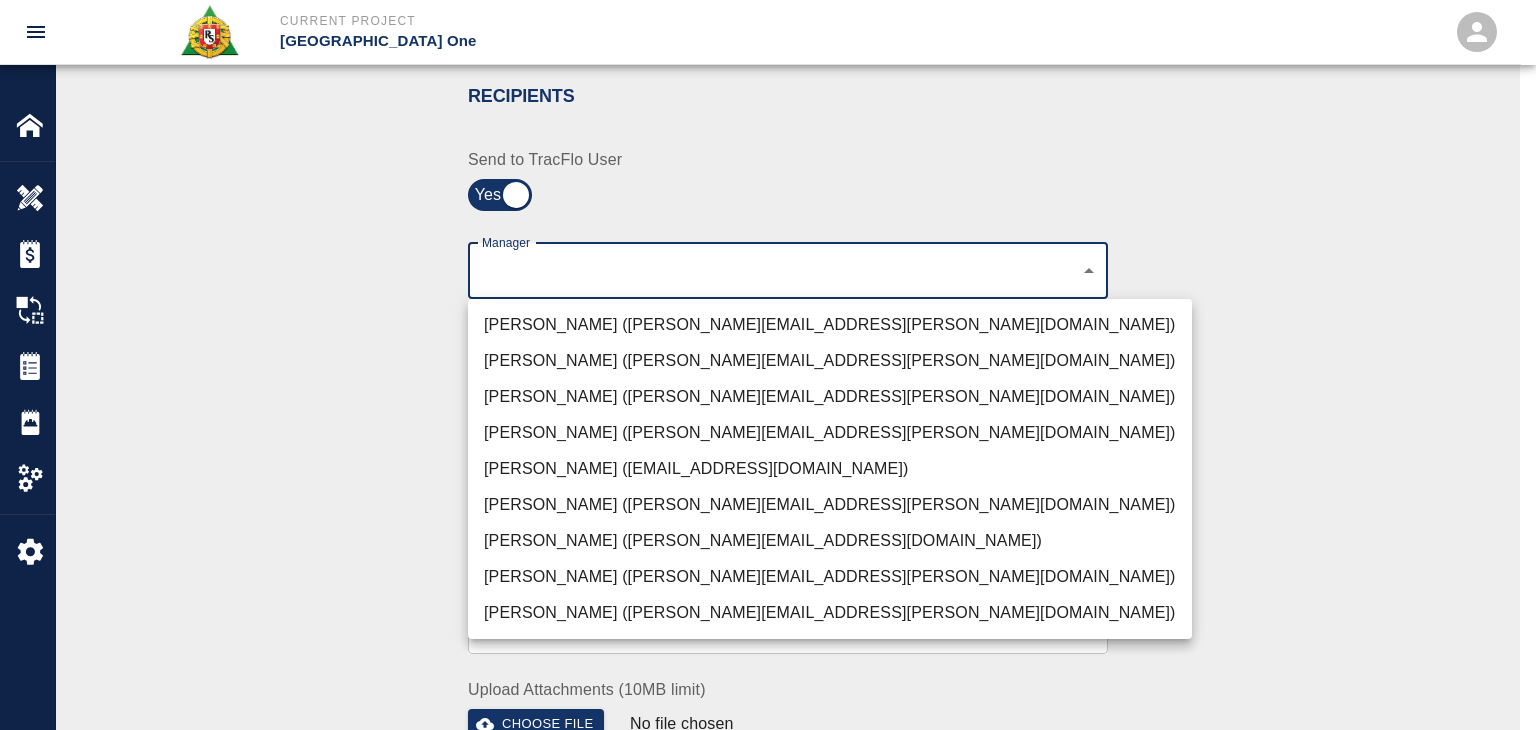 click on "Peter Hardecker (peter.hardecker@aecom.com)" at bounding box center (830, 325) 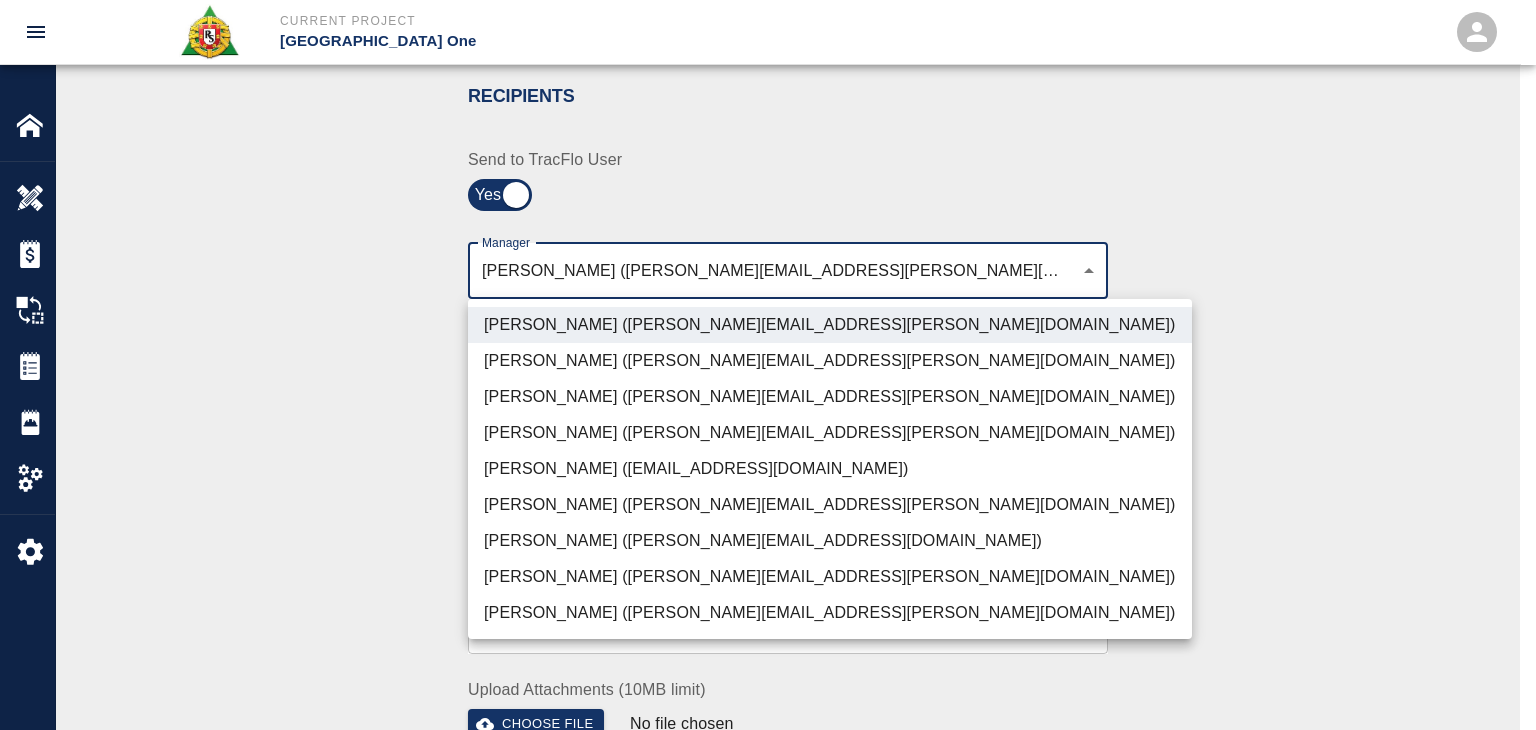 click on "Parin Kanani (parin.kanani@aecom.com)" at bounding box center (830, 397) 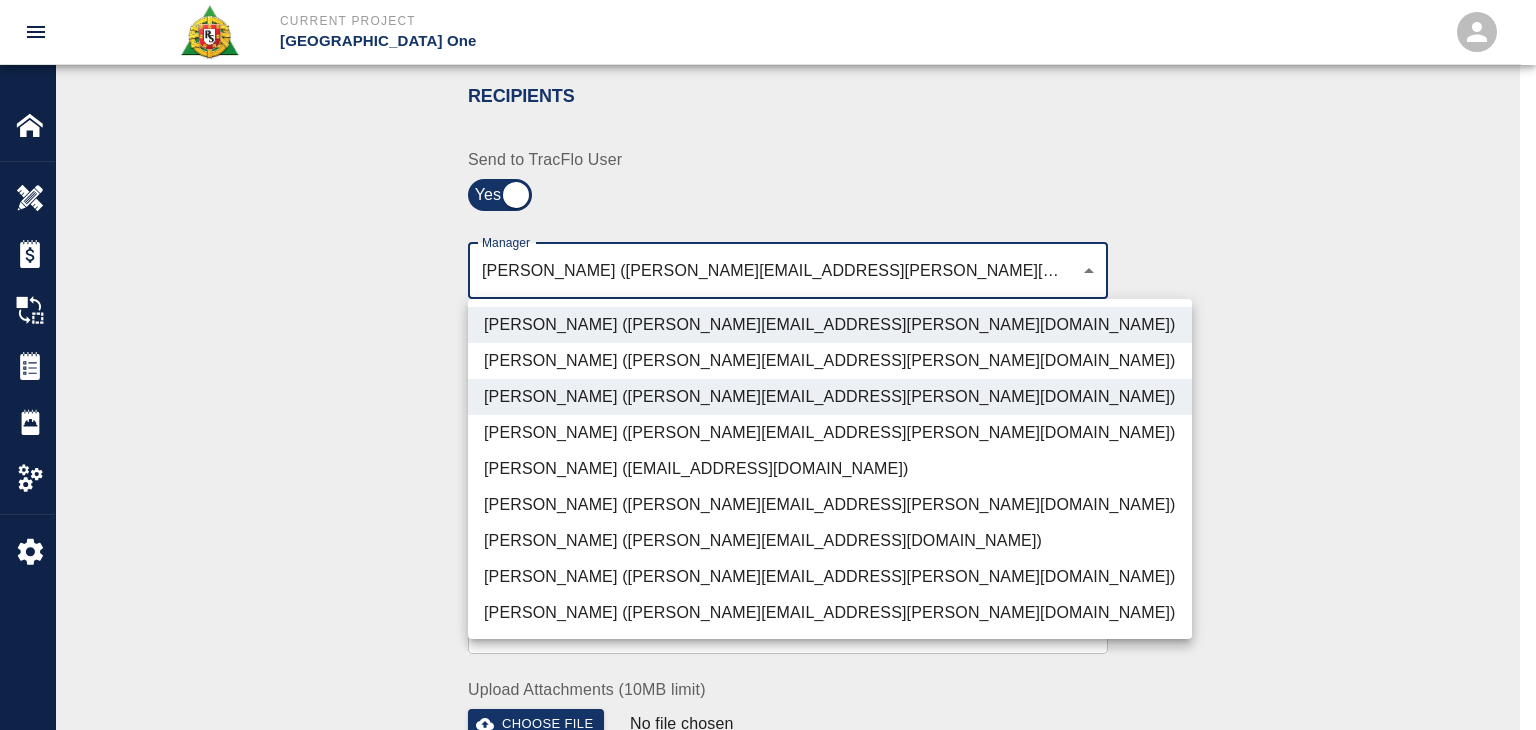 click on "Patrick Testino (patrick.testino@aecom.com)" at bounding box center (830, 541) 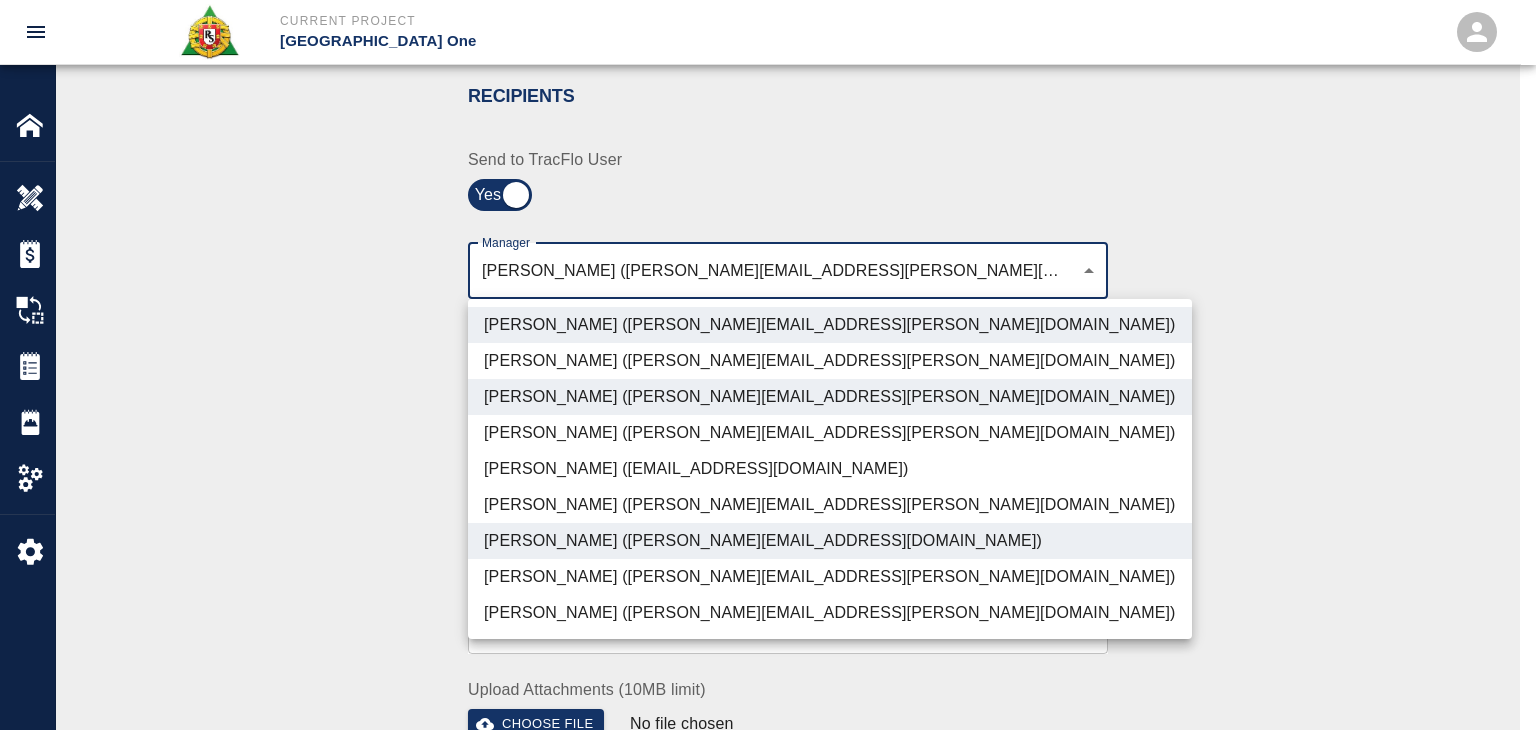 click on "Dylan  Sims (dylan.sims@aecom.com)" at bounding box center (830, 577) 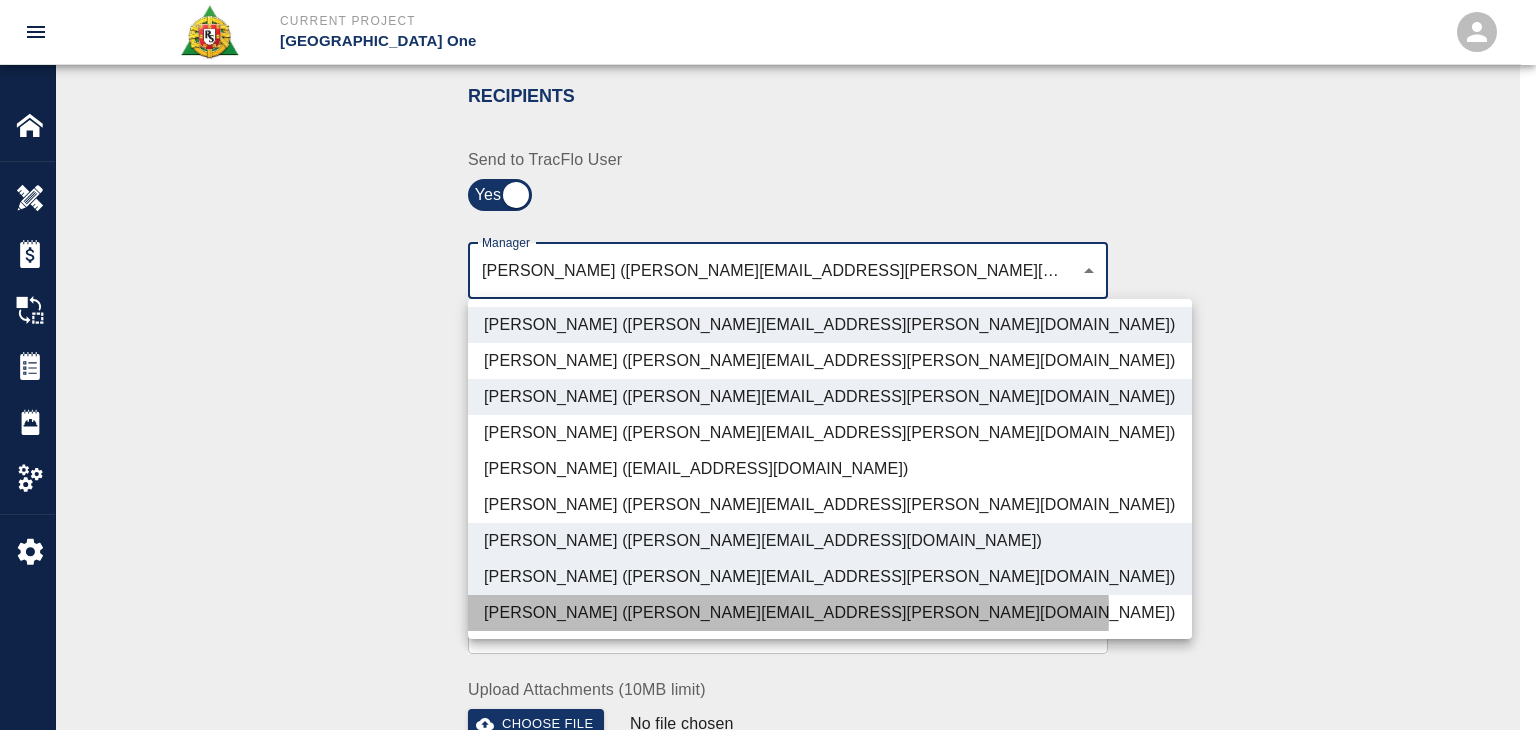 click on "Shane  Lamay (shane.lamay@aecom.com)" at bounding box center (830, 613) 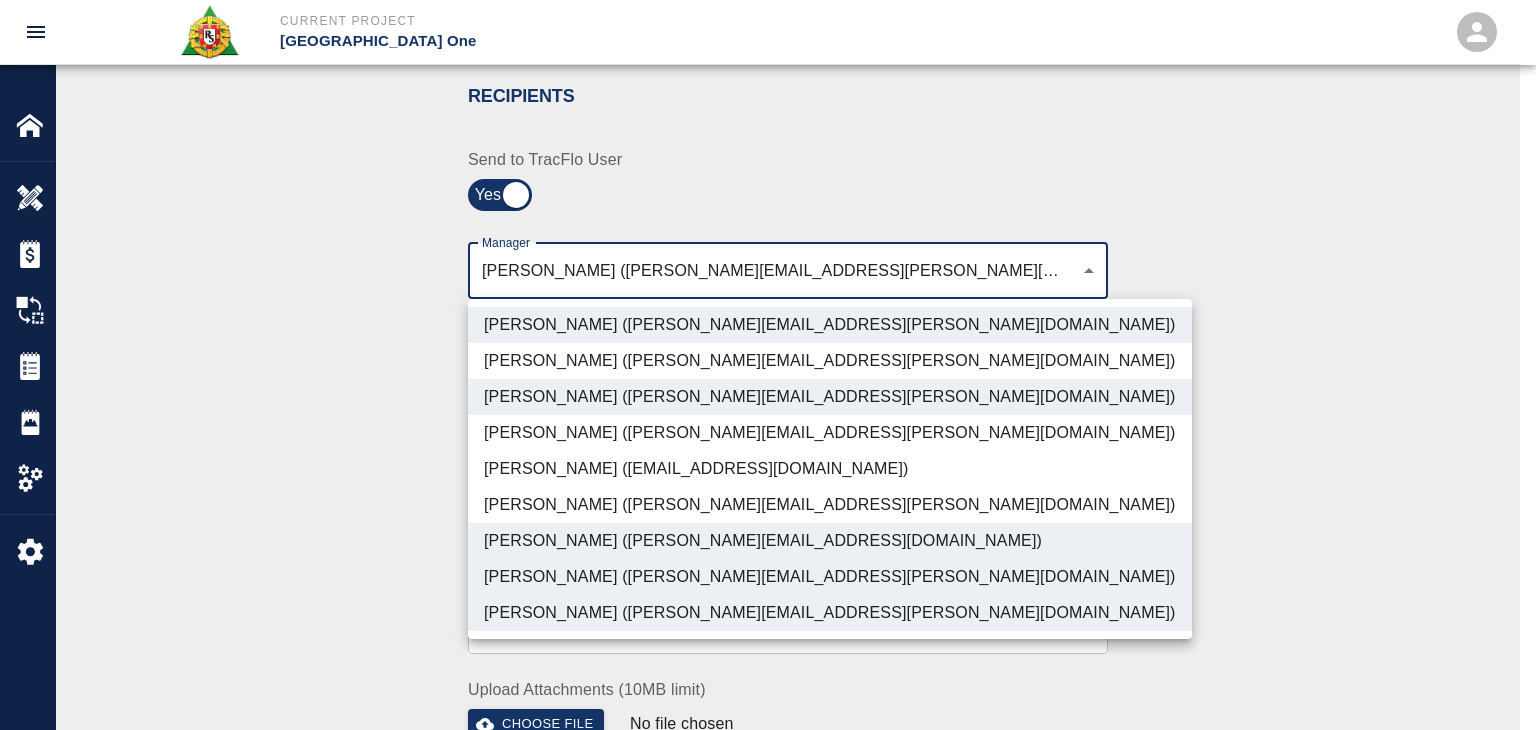click at bounding box center [768, 365] 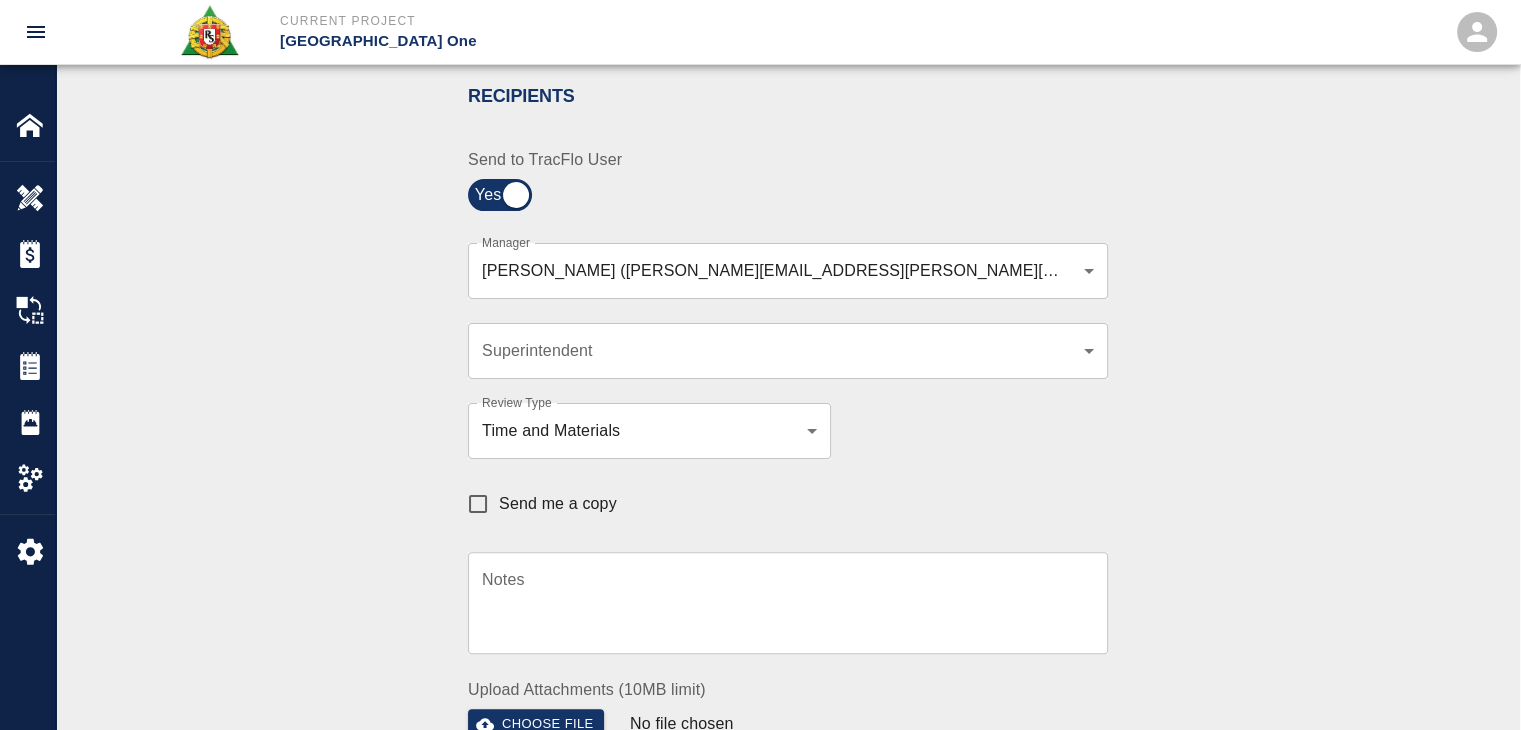 click on "Send me a copy" at bounding box center [558, 504] 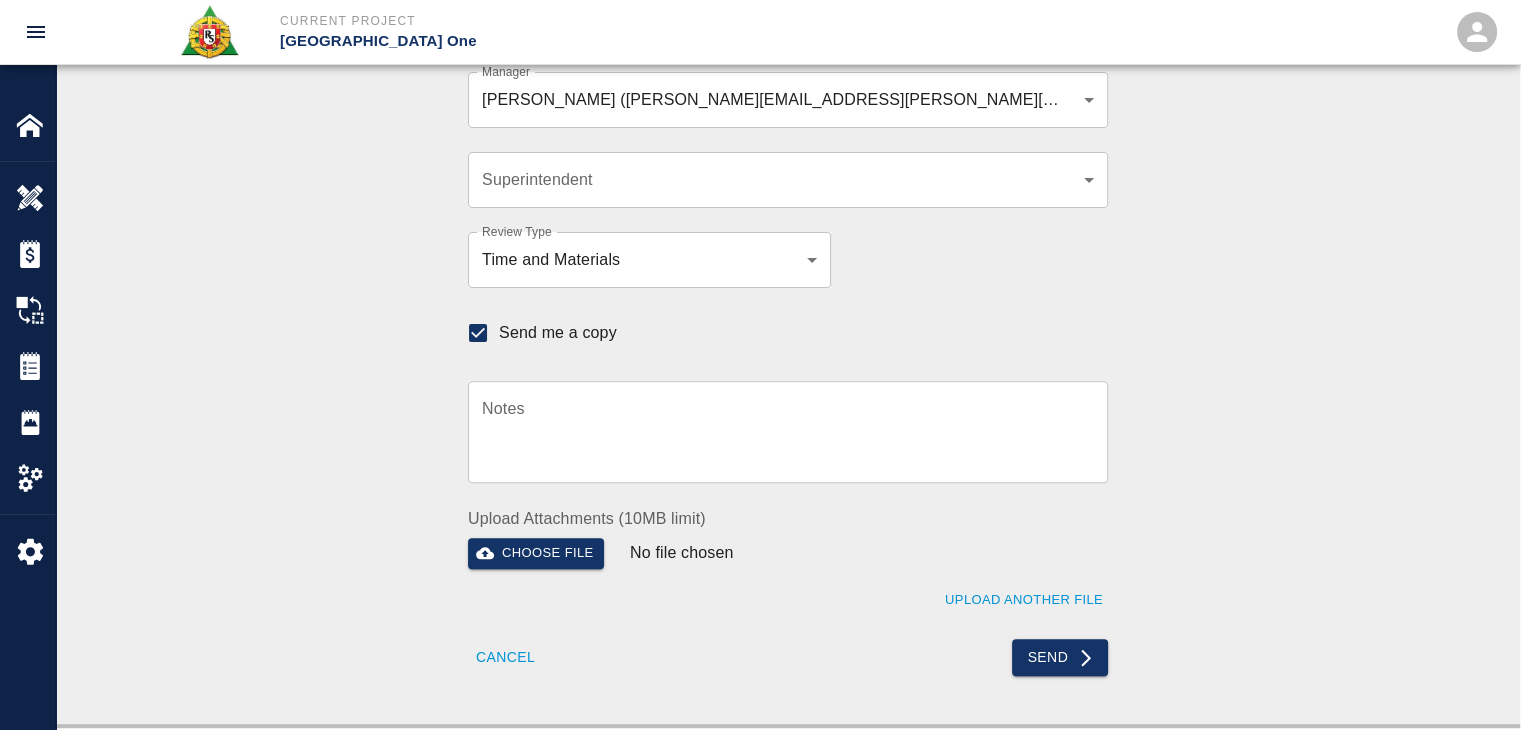 scroll, scrollTop: 592, scrollLeft: 0, axis: vertical 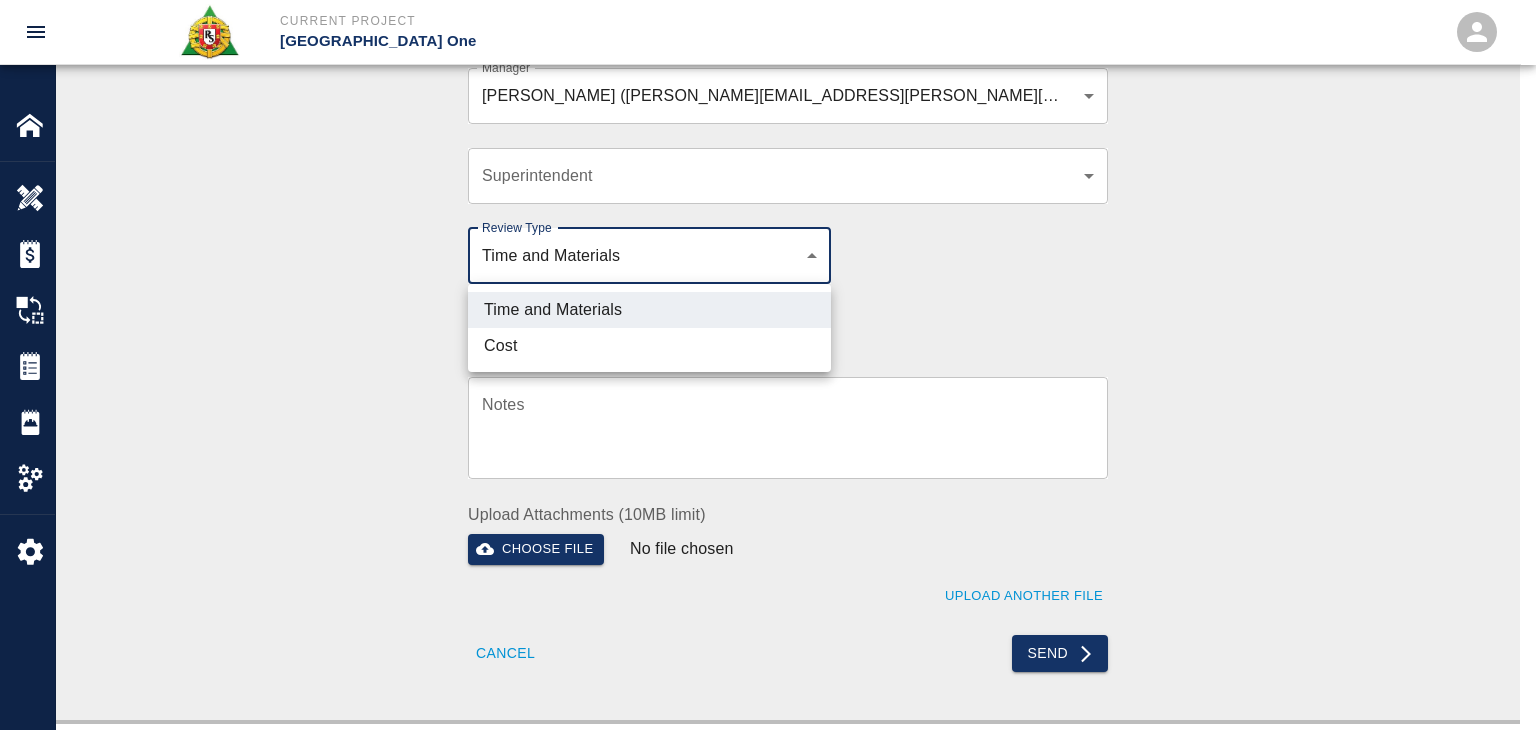 click on "Current Project JFK Terminal One Home JFK Terminal One Overview Estimates Change Orders Tickets Daily Reports Project Settings Settings Powered By Terms of Service  |  Privacy Policy Ticket Download Edit Status :   Open Action :   Draft Estimate:  + Add to Estimate View History Submit to Client Share Recipients Internal Team ​ Internal Team Notes x Notes Cancel Send Recipients Send to TracFlo User Manager Peter Hardecker (peter.hardecker@aecom.com) ,  Parin Kanani (parin.kanani@aecom.com) ,  Patrick Testino (patrick.testino@aecom.com) ,  Dylan  Sims (dylan.sims@aecom.com) ,  Shane  Lamay (shane.lamay@aecom.com) ede96749-2565-4a65-a76c-ac2c5448e16e,69d78ca4-8a93-4c72-a988-7271956ccf0b,ad99d3f3-0d6a-454b-884d-b6347b22a41f,b38a77e7-14a9-4fe5-854d-de5ae580779f,c39cceed-408b-425c-8e6e-2ba4124ec740 Manager Superintendent ​ Superintendent Review Type Time and Materials tm Review Type Send me a copy Notes x Notes Upload Attachments (10MB limit) Choose file No file chosen Upload Another File Cancel Send Notes" at bounding box center [768, -238] 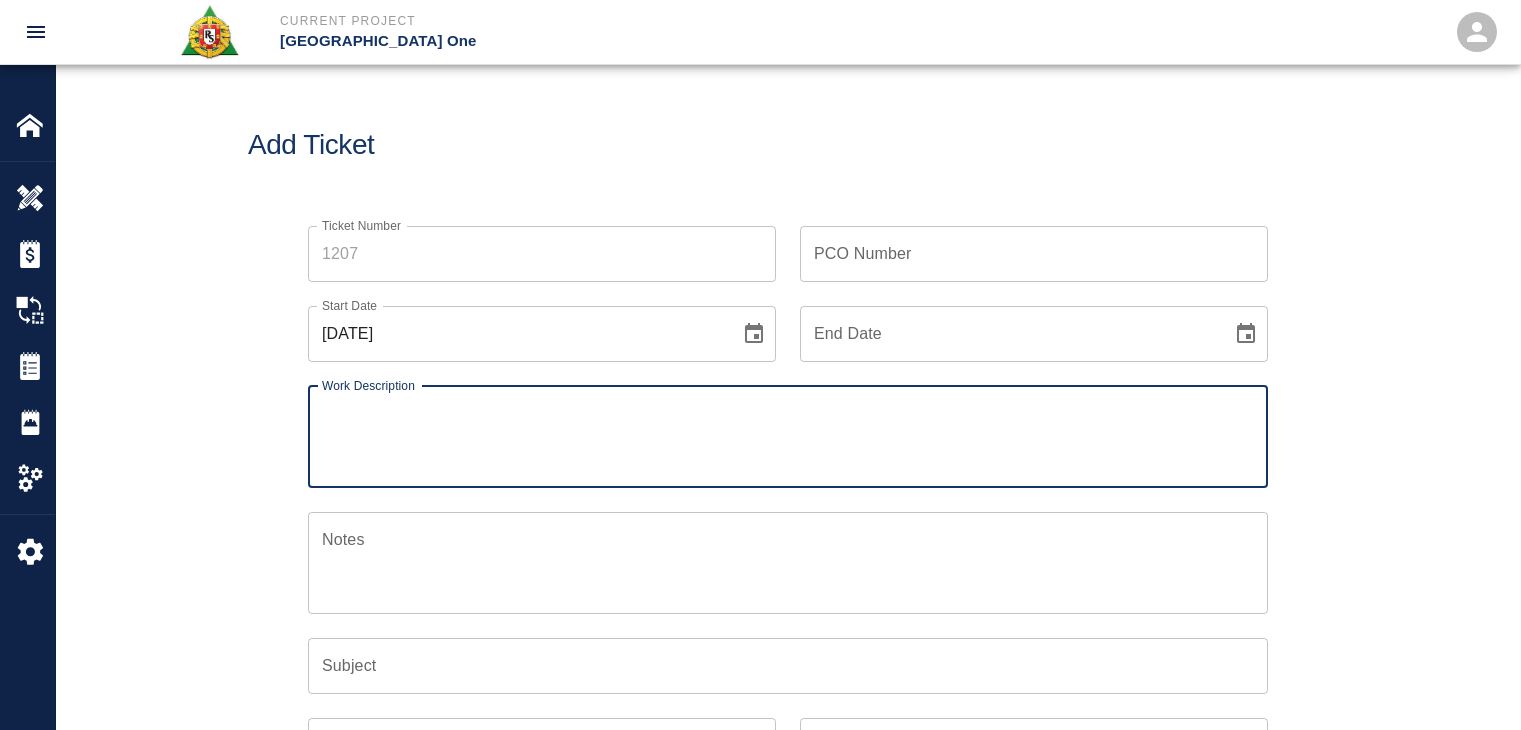 scroll, scrollTop: 0, scrollLeft: 0, axis: both 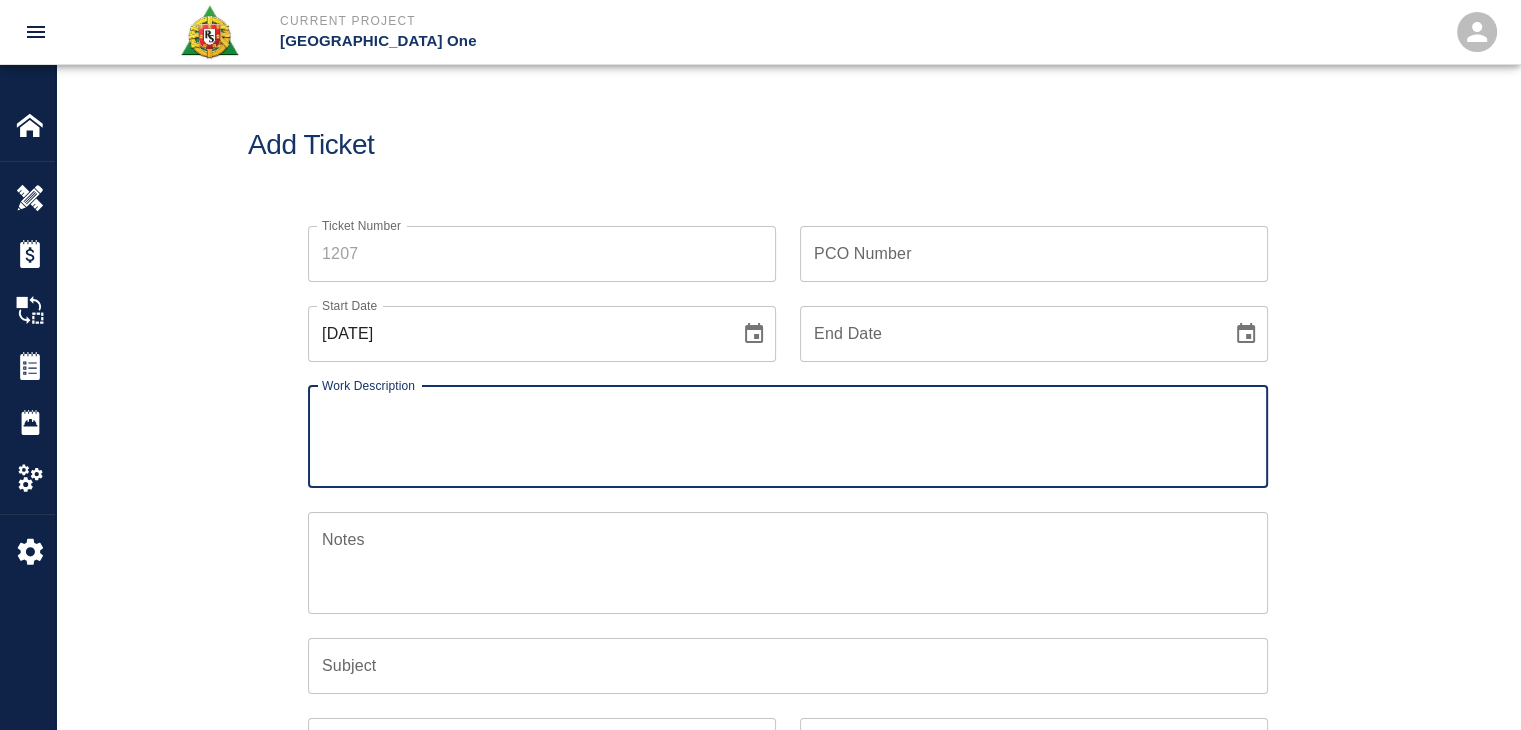 click at bounding box center (754, 334) 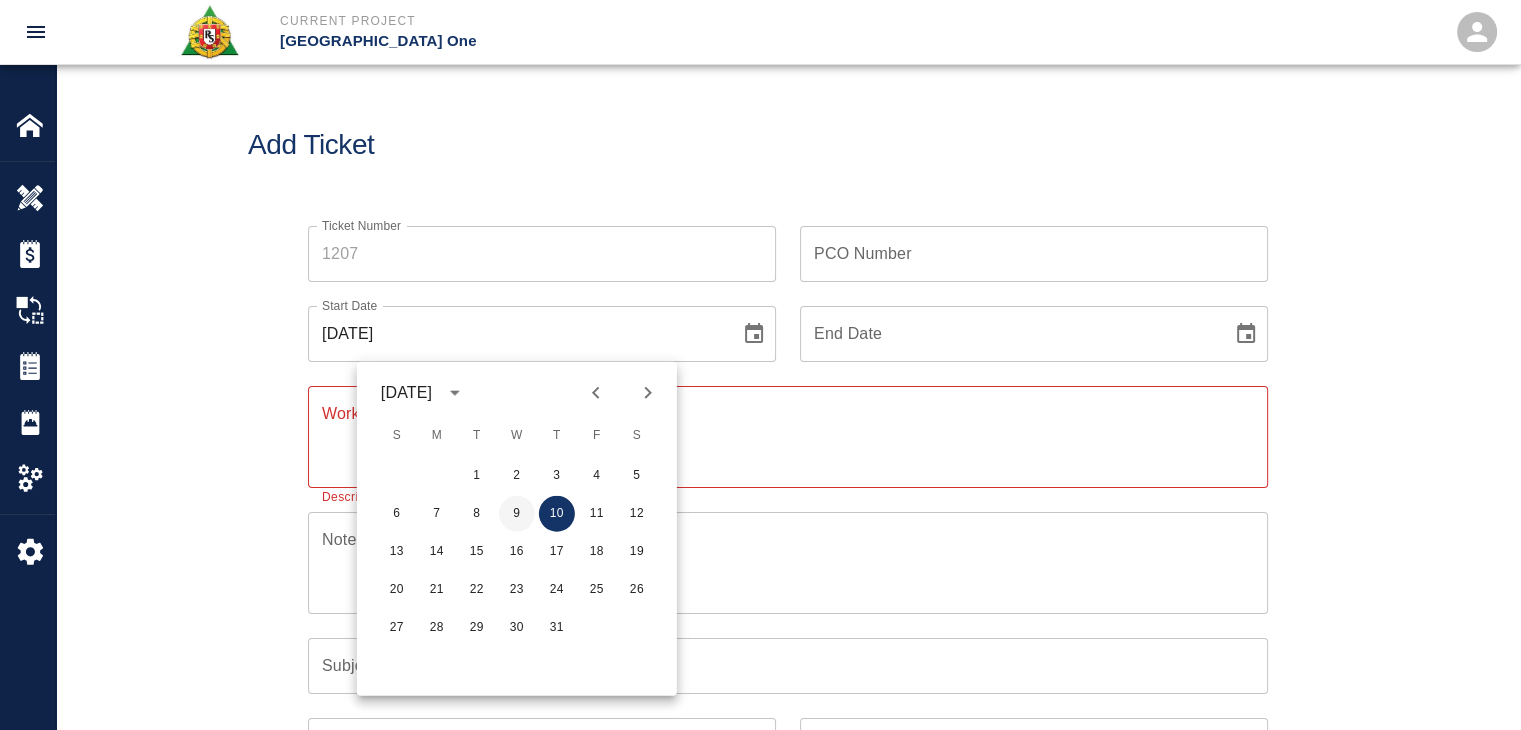 click on "9" at bounding box center [517, 514] 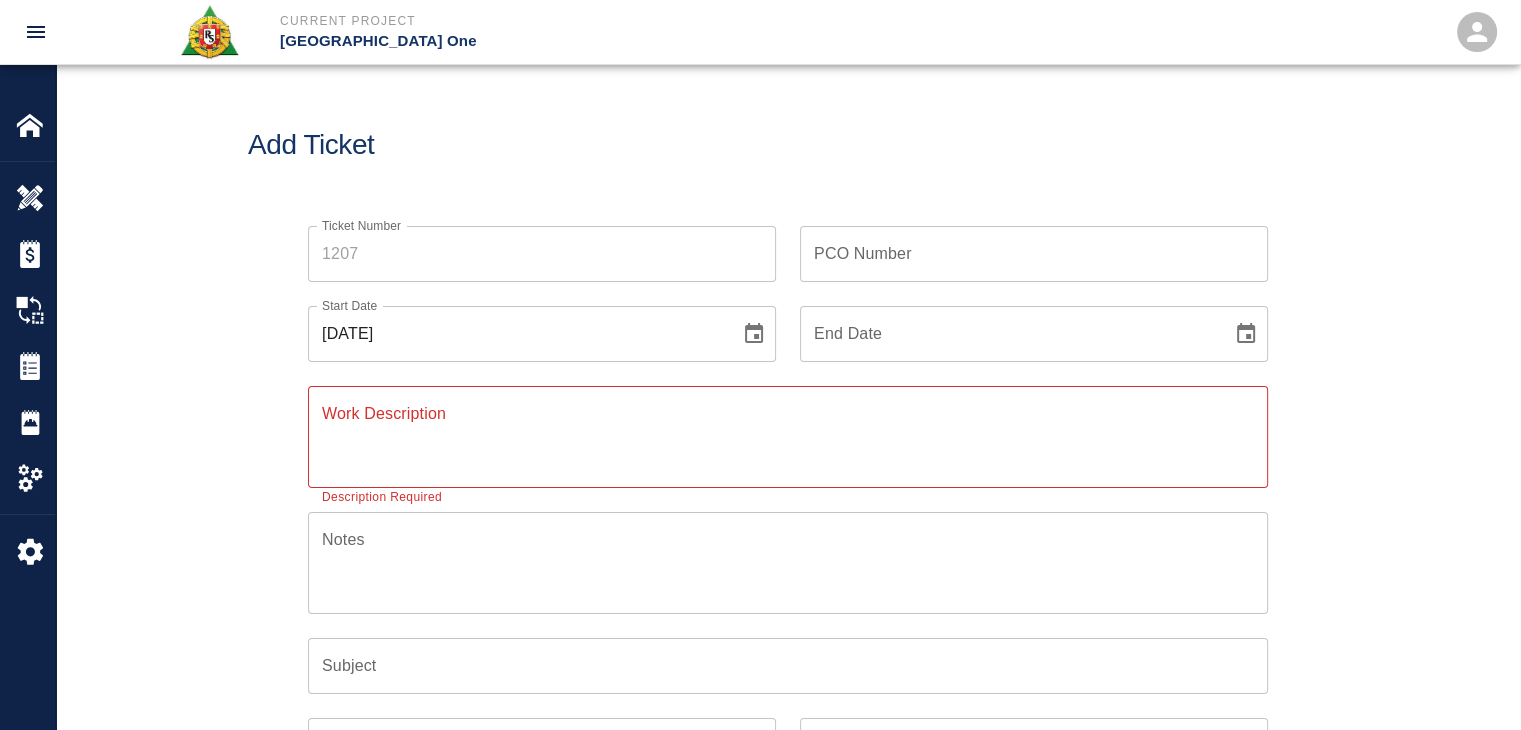 click on "Ticket Number" at bounding box center (542, 254) 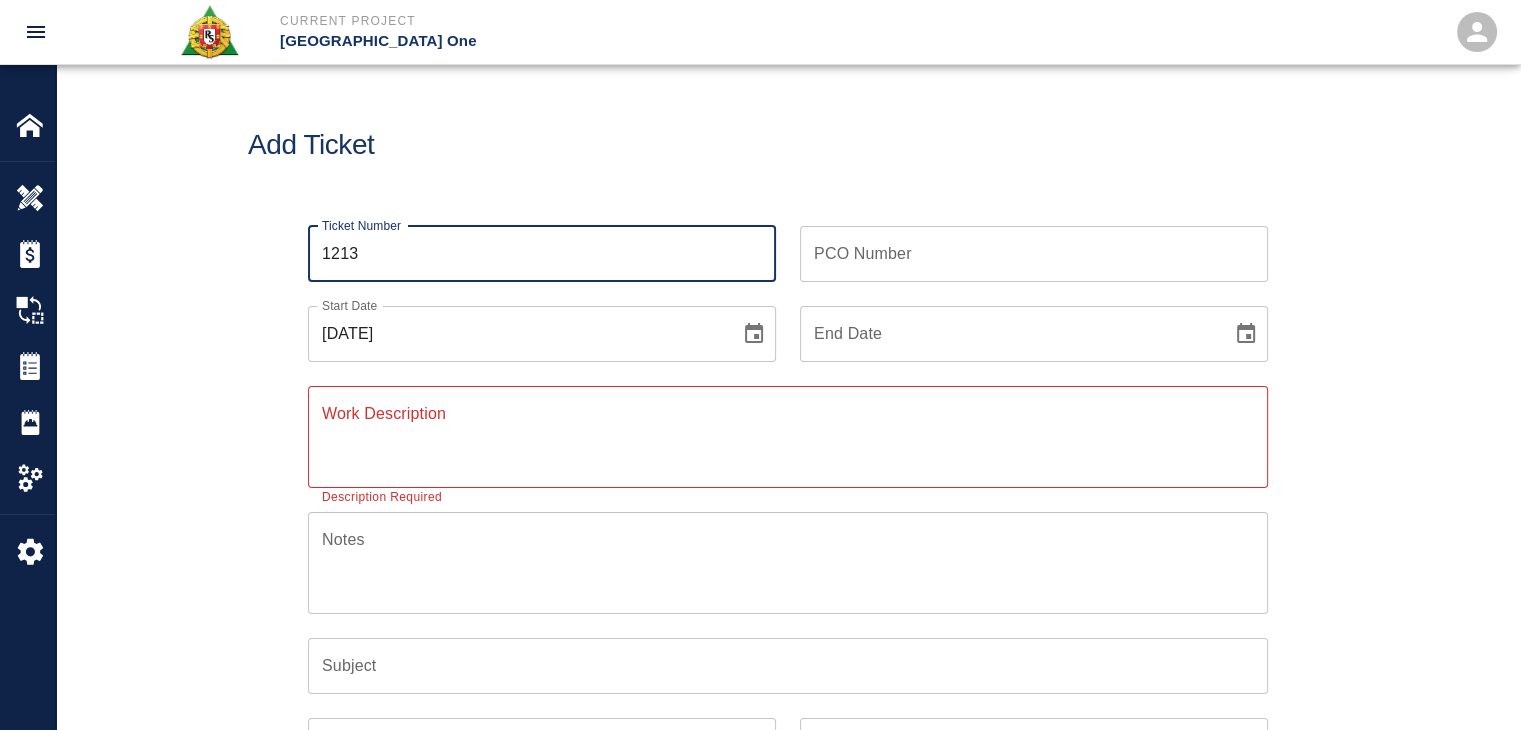 click on "Add Ticket" at bounding box center (788, 145) 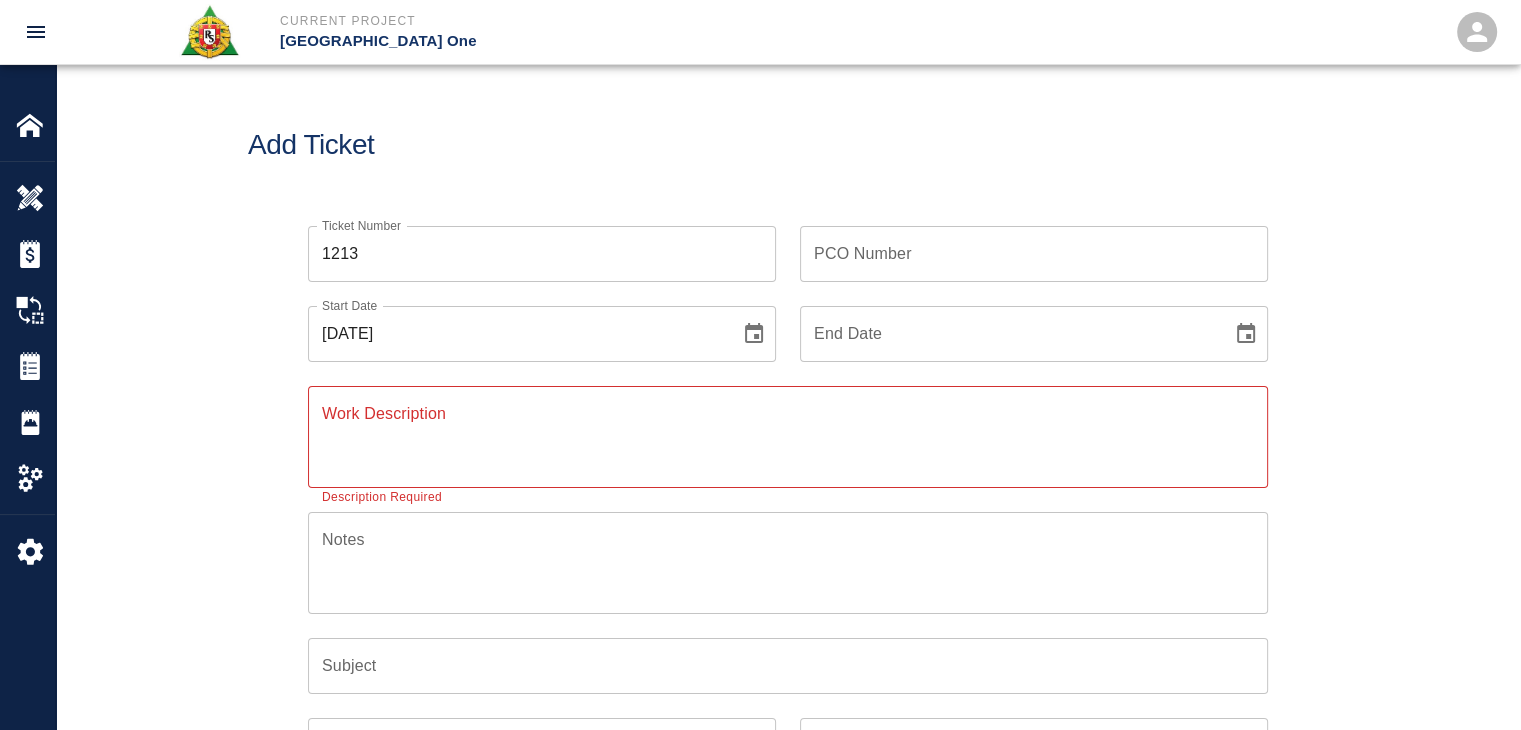 click on "Add Ticket" at bounding box center (788, 145) 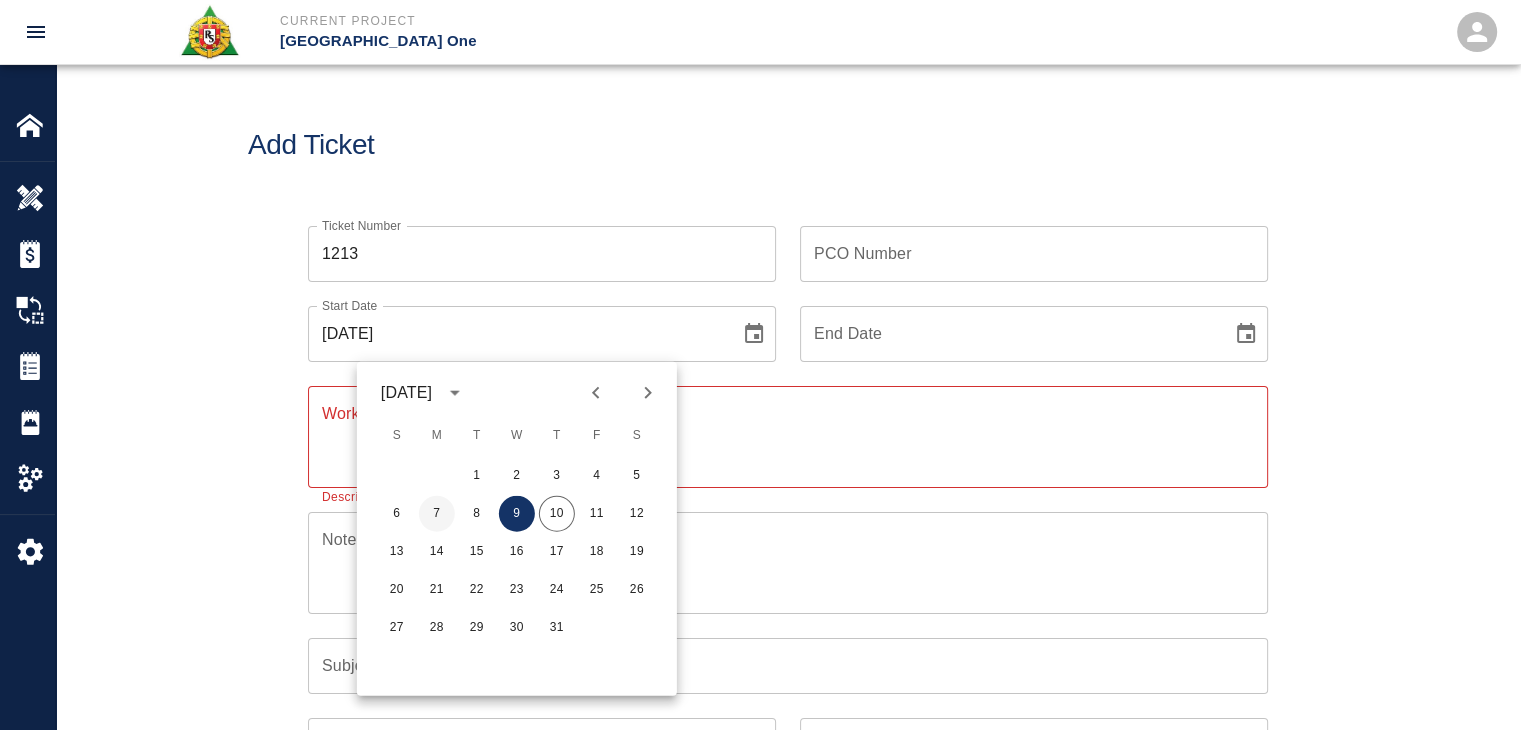 click on "7" at bounding box center (437, 514) 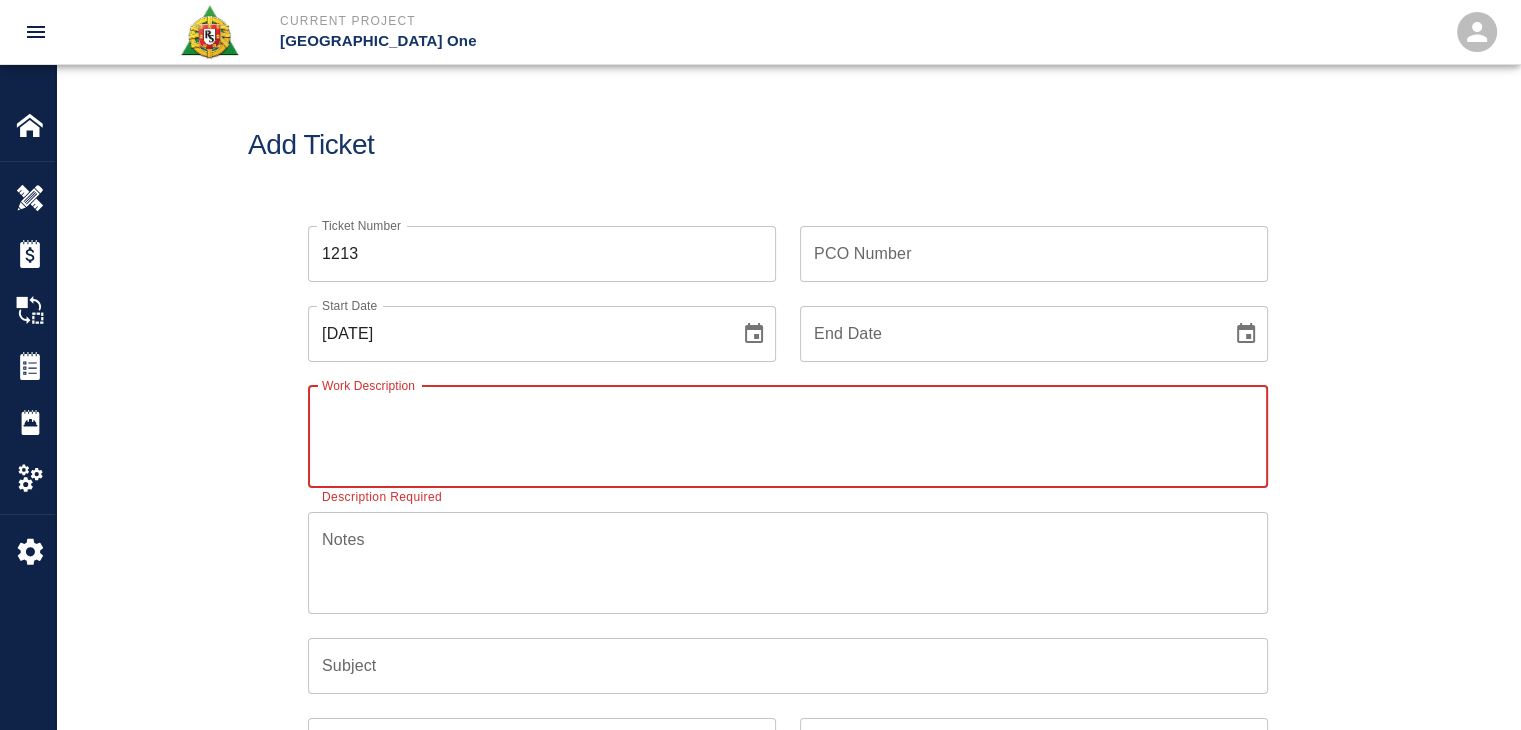 click on "Work Description" at bounding box center [788, 436] 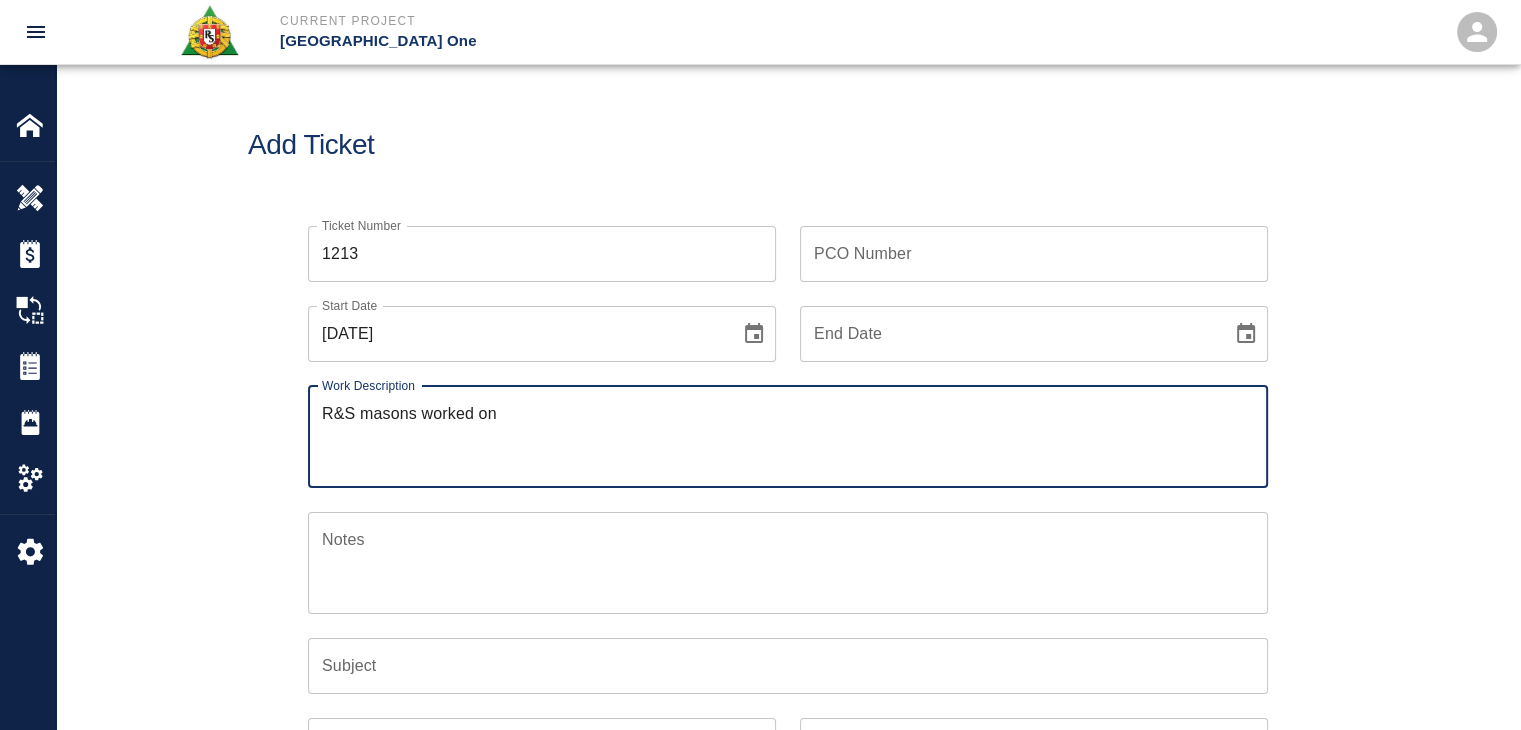 paste on "7/7/25
Patching grout on top of beams
Staircase 27
2masons 8hrs each
1 labor 8hrs
8bags of material
7/7/25
2 mason 8hrs each
Scarifying ,chopping underneath every angle that was marked out
Column line
S/6 S/4
3rd floor 3rd ticket booth
7/9 ground fl east pier spot network room
2 lathers 3 hrs each mobilizing cutting and bending
6 sheets of wire mesh cut and bent" 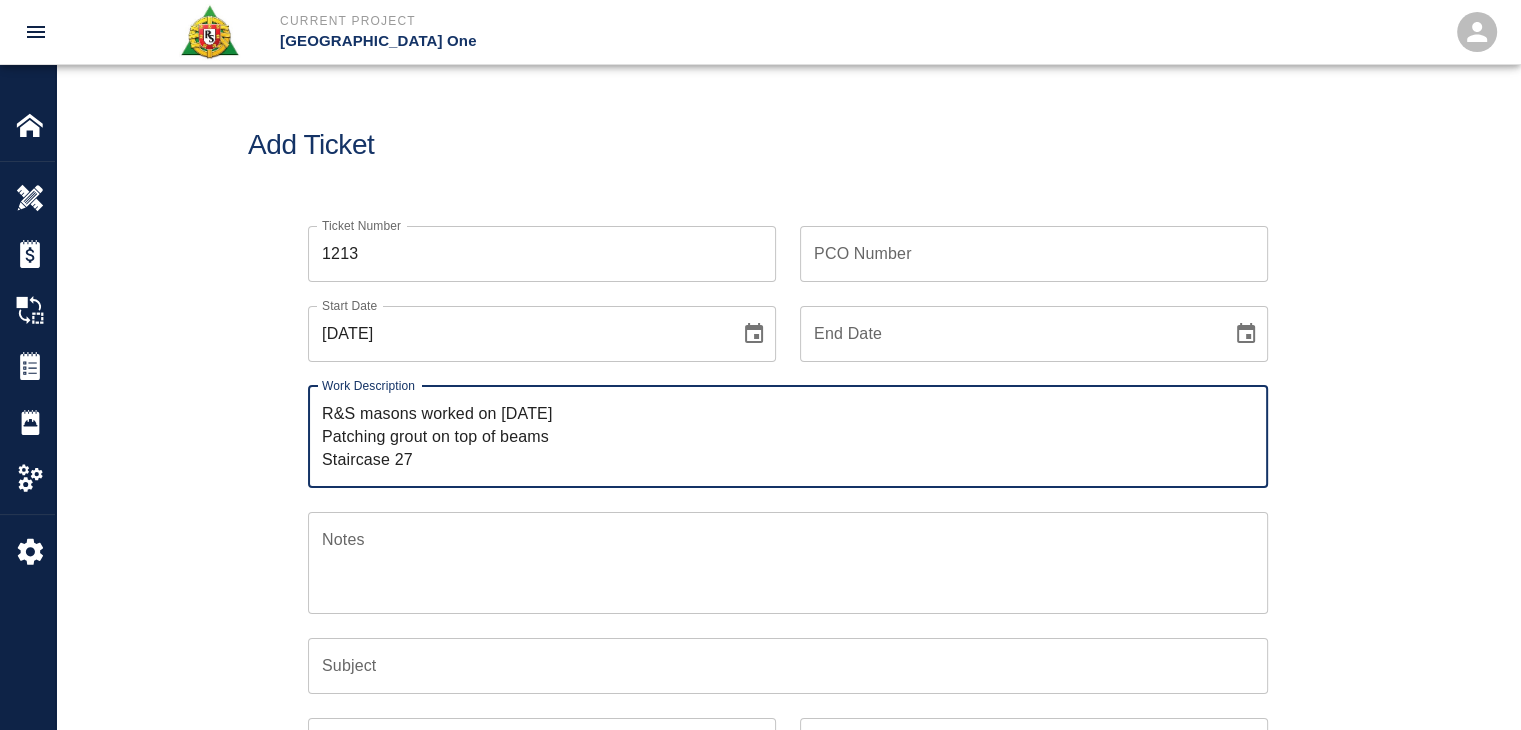 scroll, scrollTop: 204, scrollLeft: 0, axis: vertical 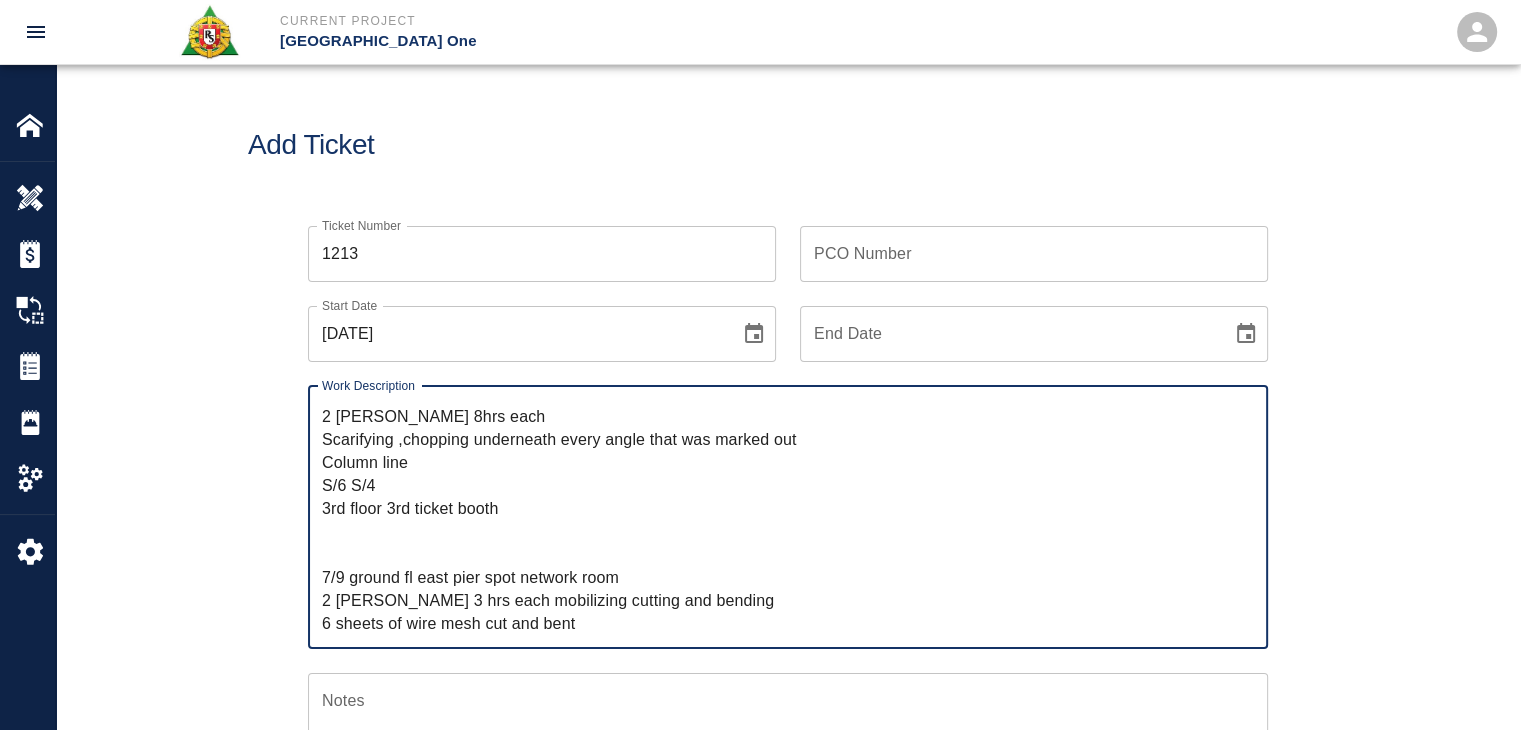drag, startPoint x: 587, startPoint y: 609, endPoint x: 537, endPoint y: 583, distance: 56.35601 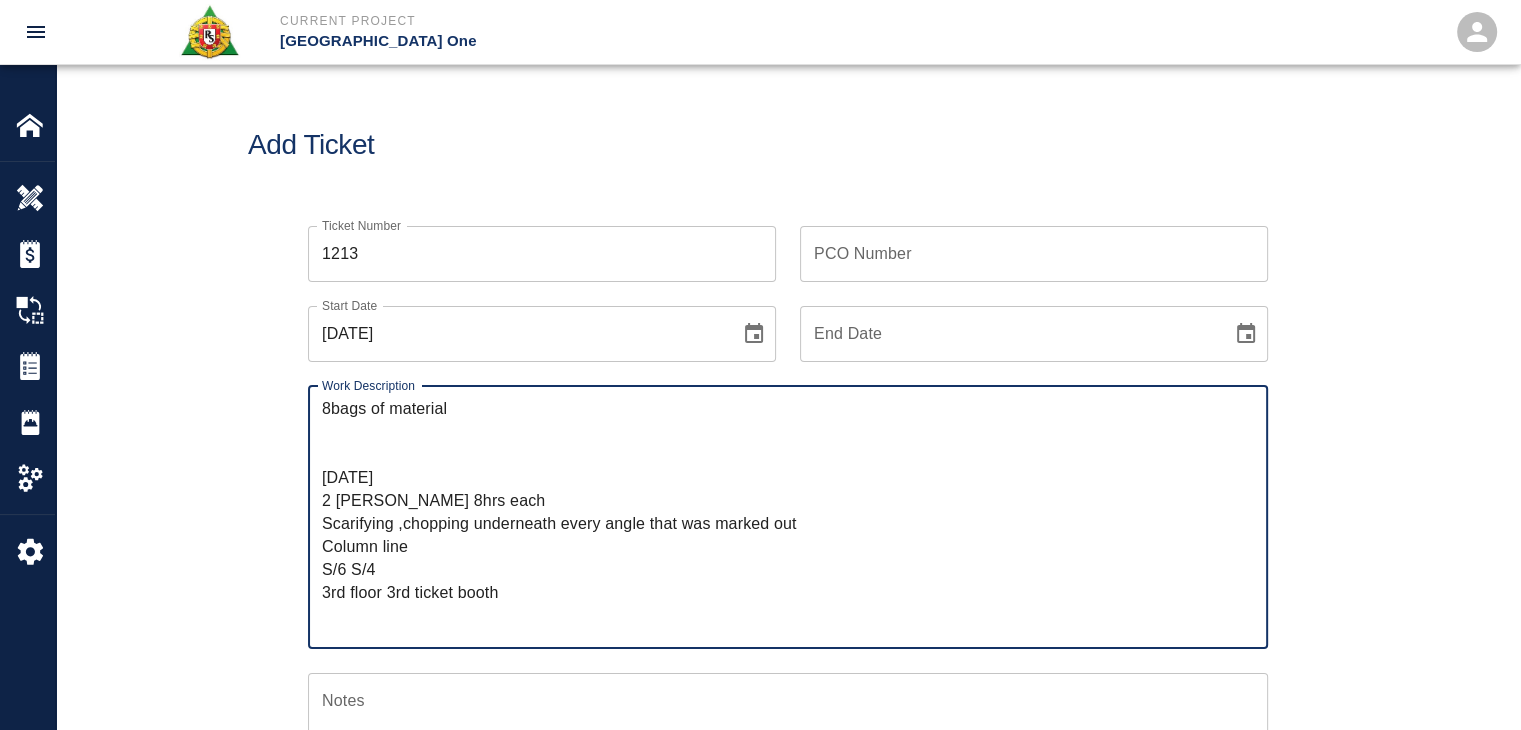 scroll, scrollTop: 0, scrollLeft: 0, axis: both 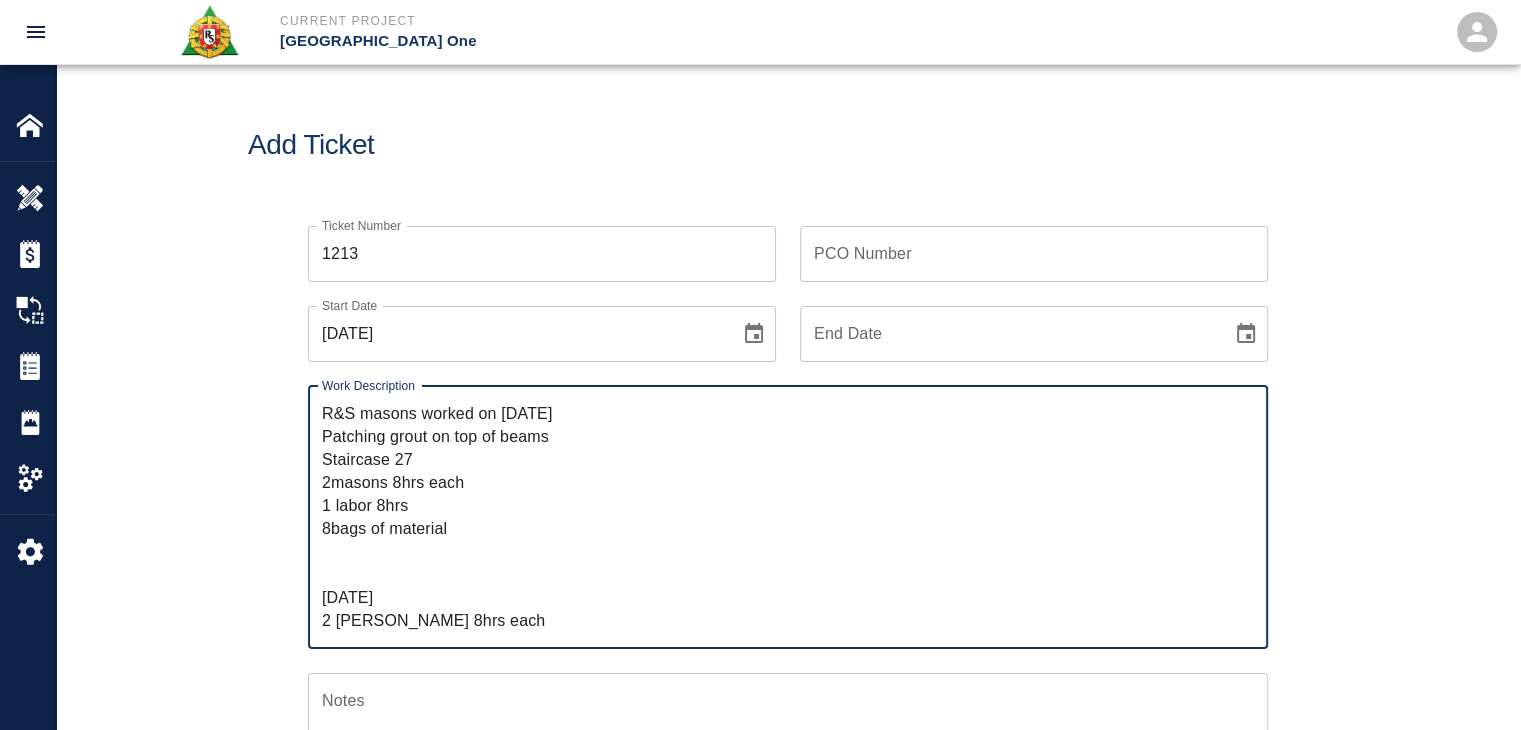 drag, startPoint x: 586, startPoint y: 621, endPoint x: 281, endPoint y: 594, distance: 306.19275 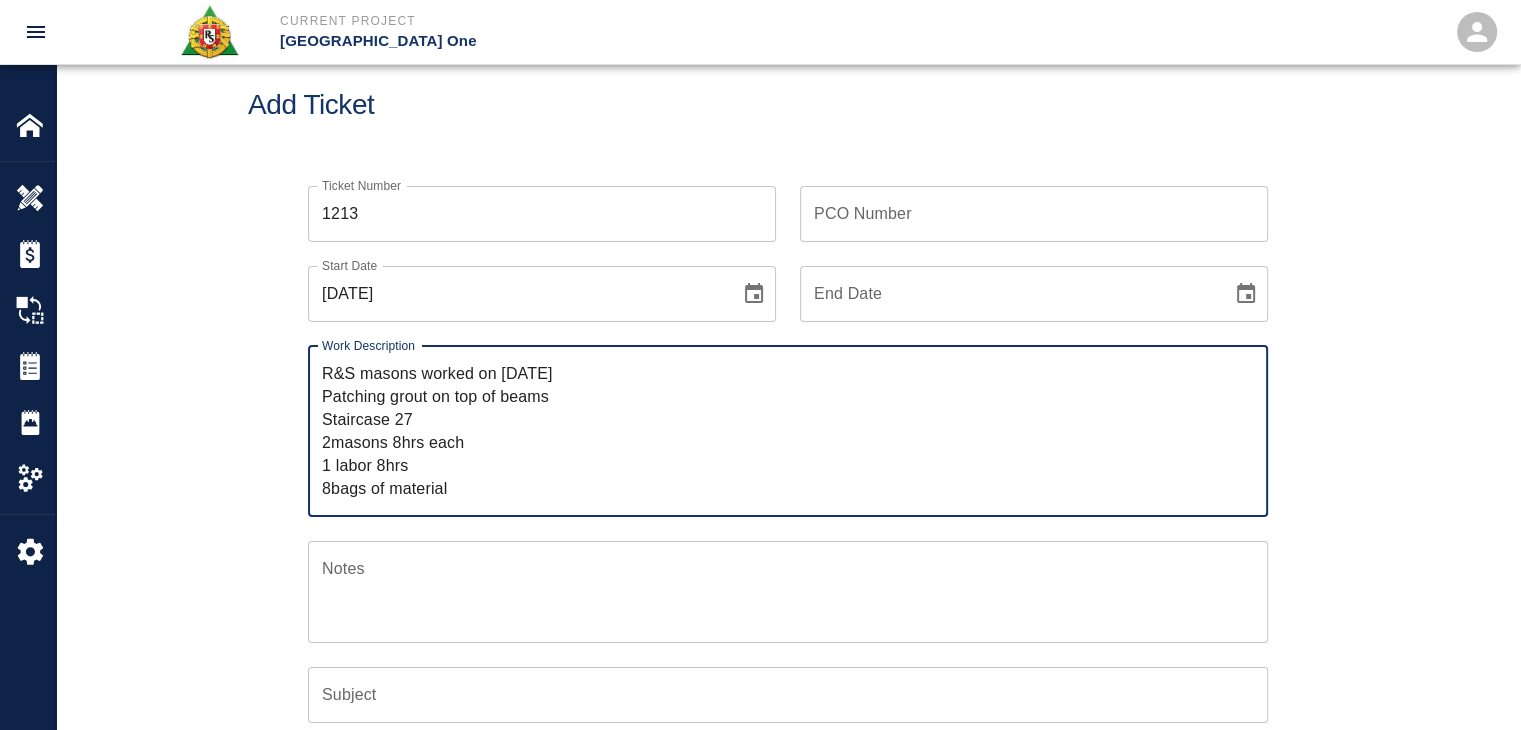 scroll, scrollTop: 44, scrollLeft: 0, axis: vertical 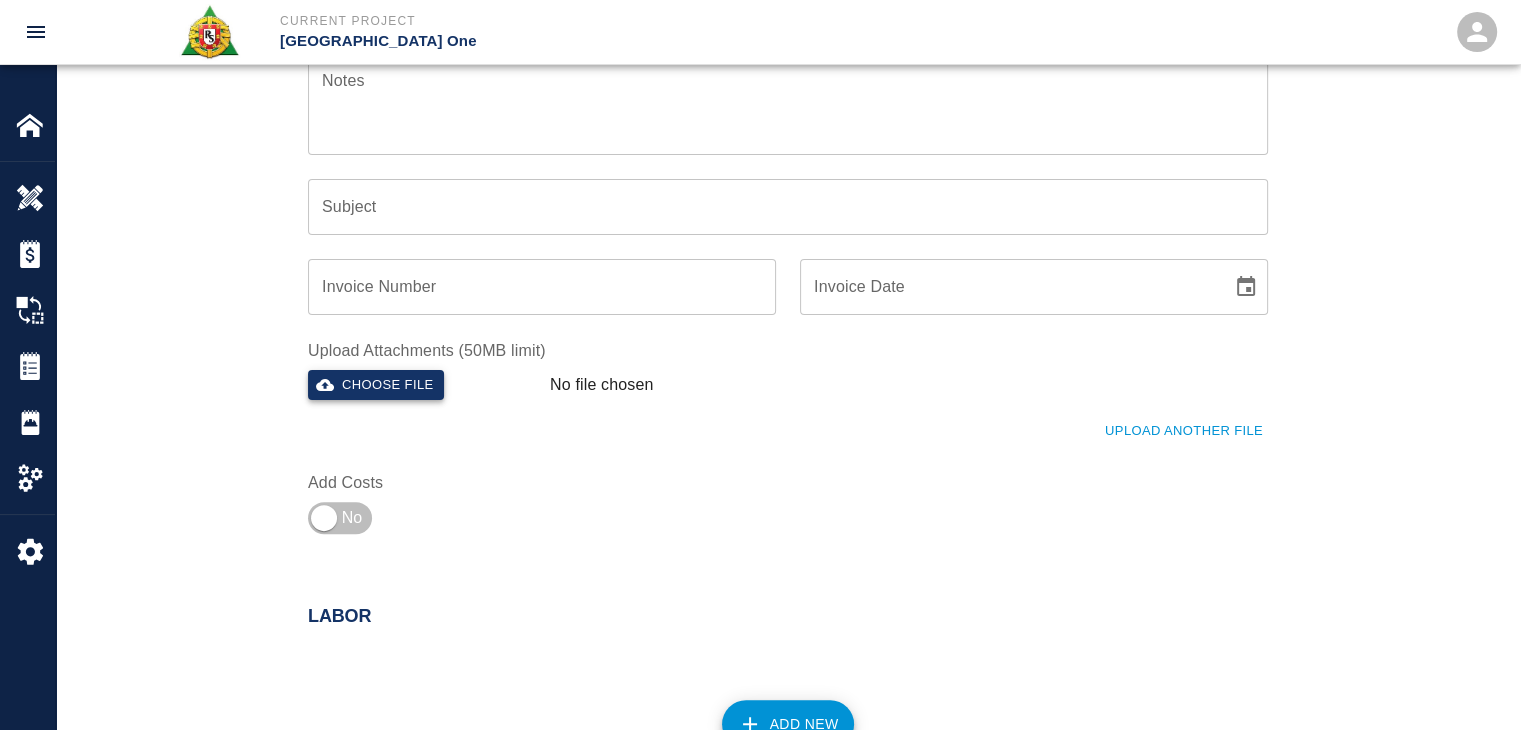 click on "Choose file" at bounding box center (376, 385) 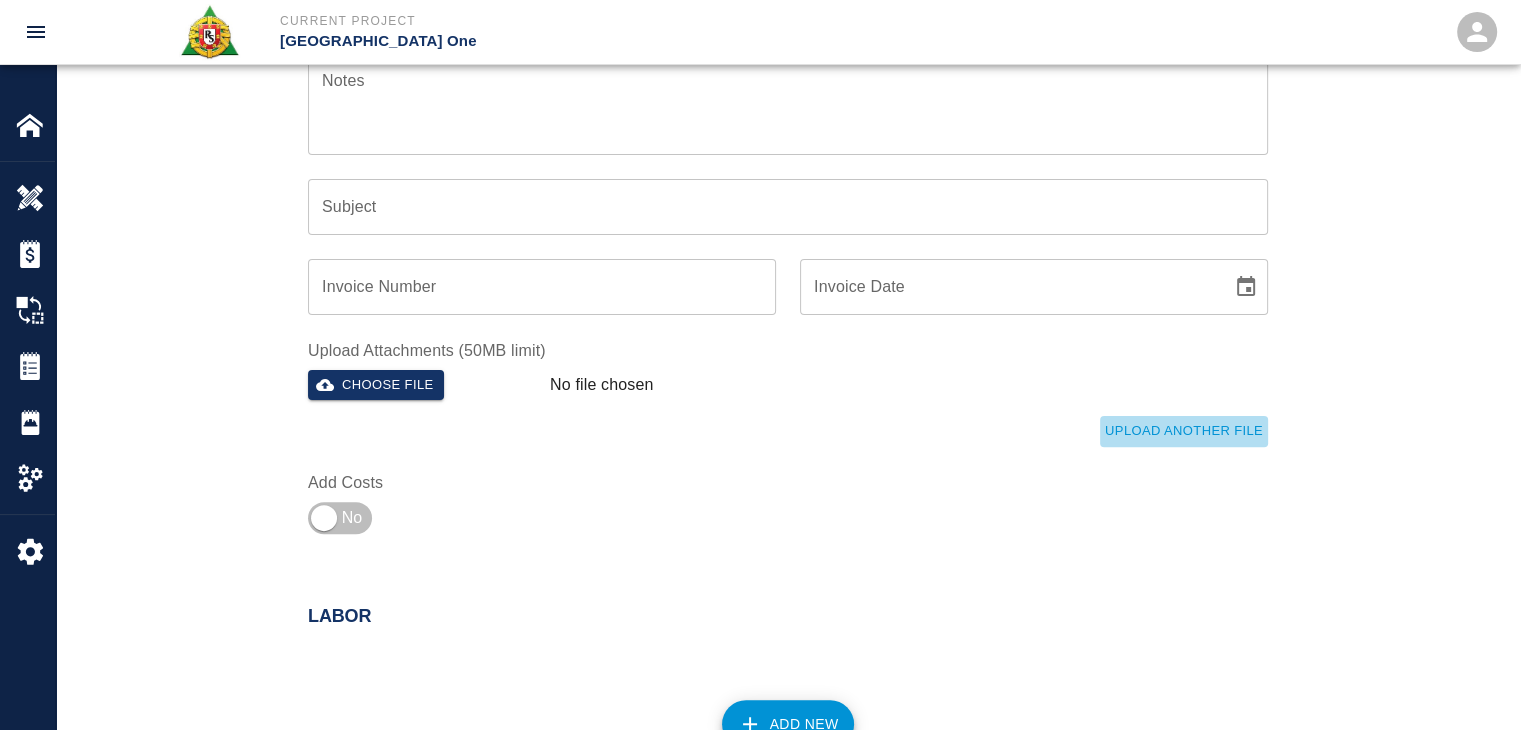 click on "Upload Another File" at bounding box center (1184, 431) 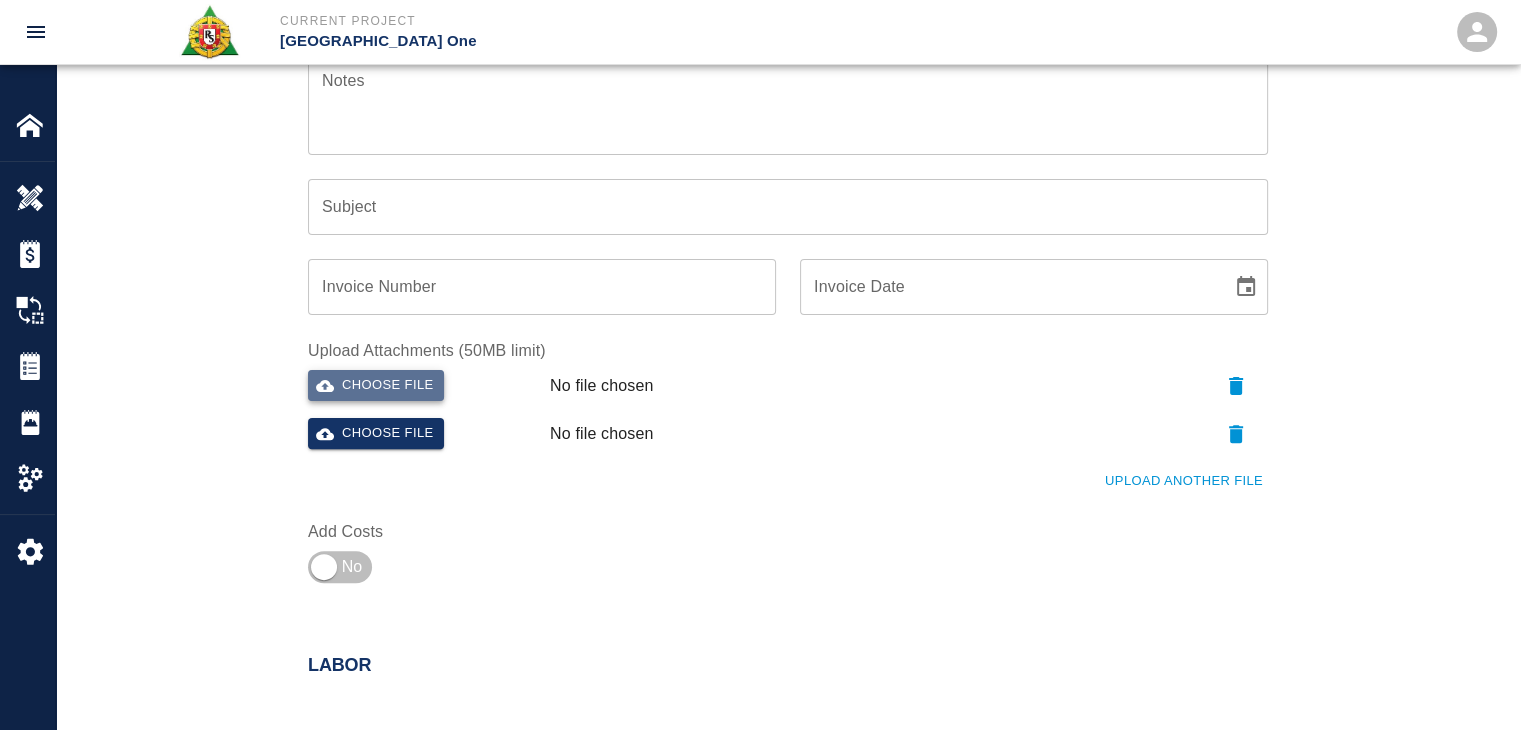 click on "Choose file" at bounding box center (376, 385) 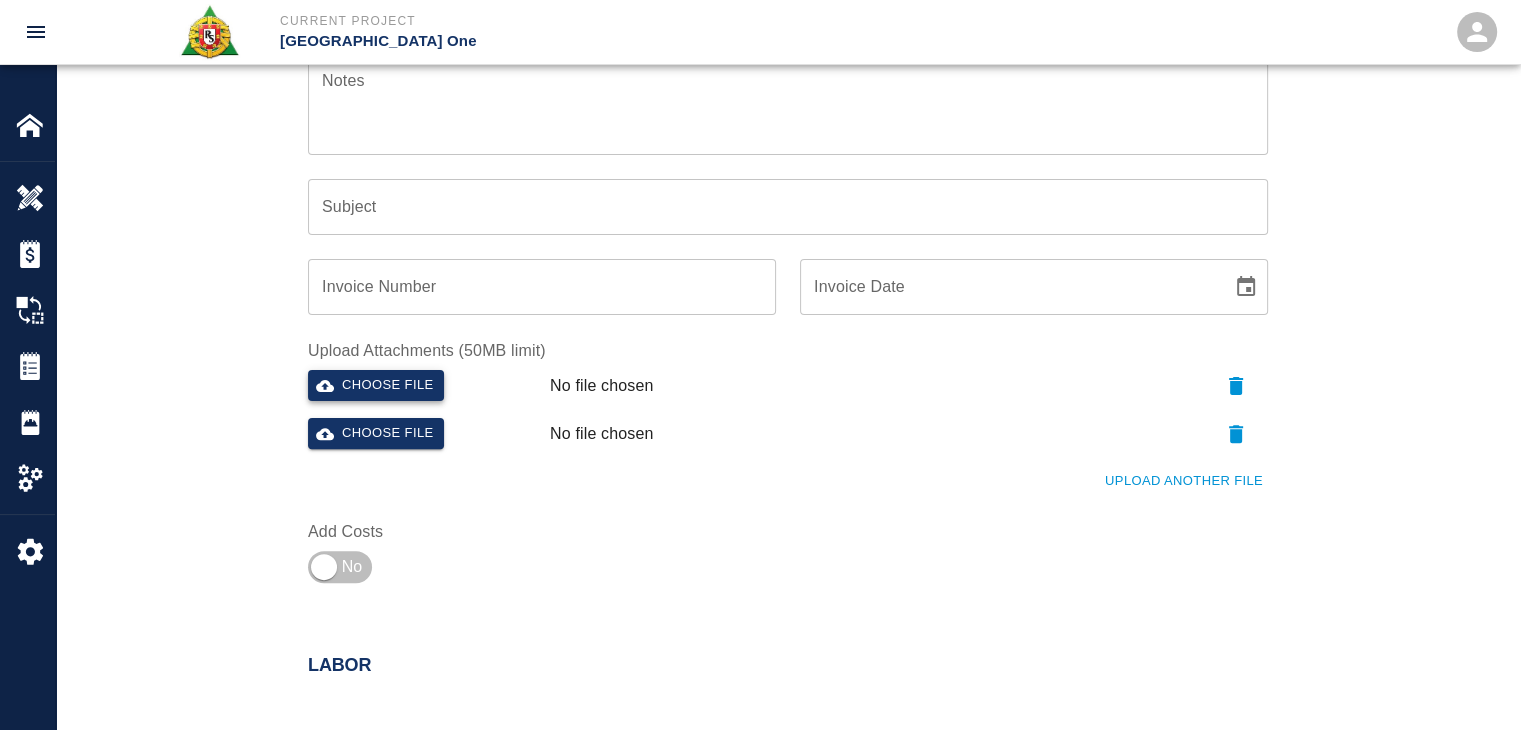 click on "Choose file" at bounding box center [376, 385] 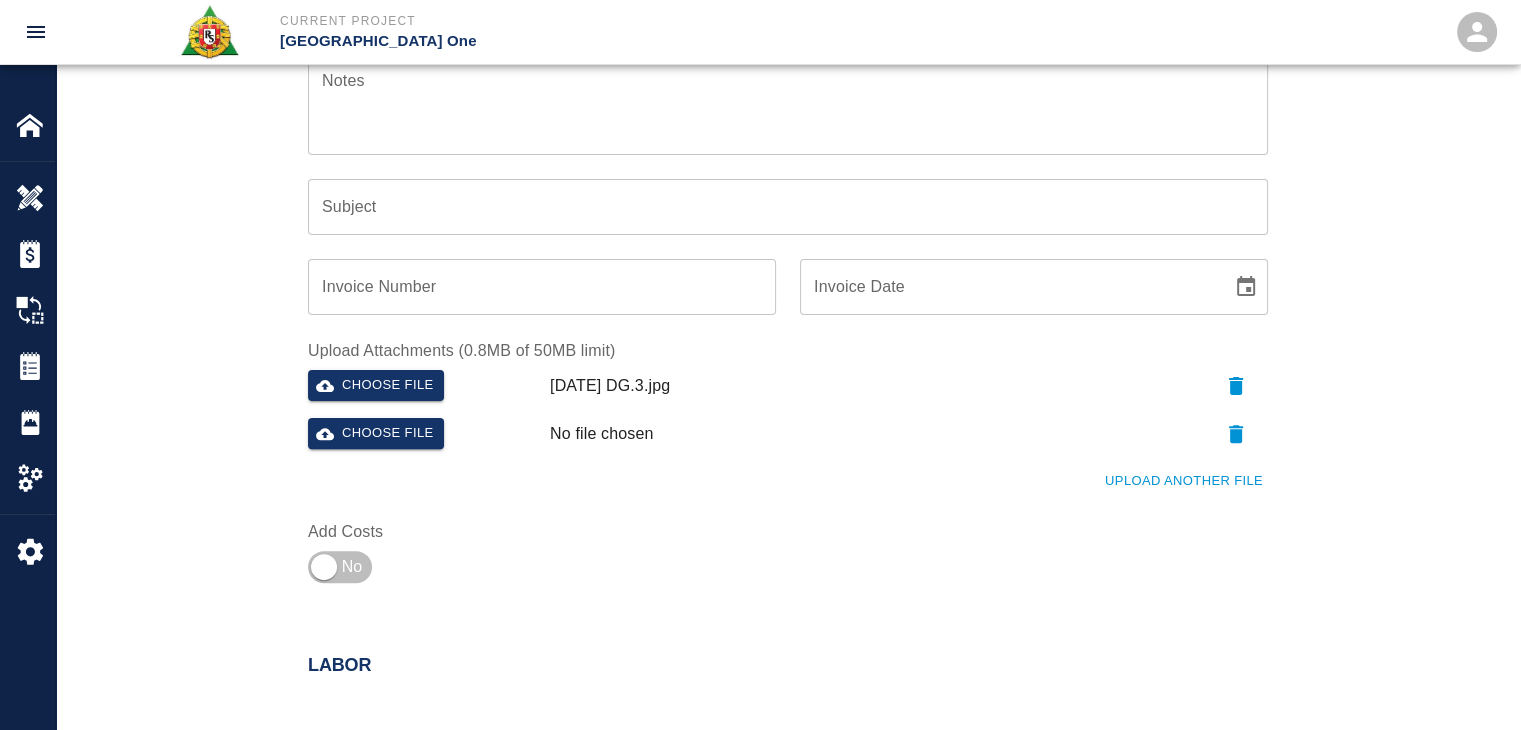 click on "Upload Another File" at bounding box center [776, 469] 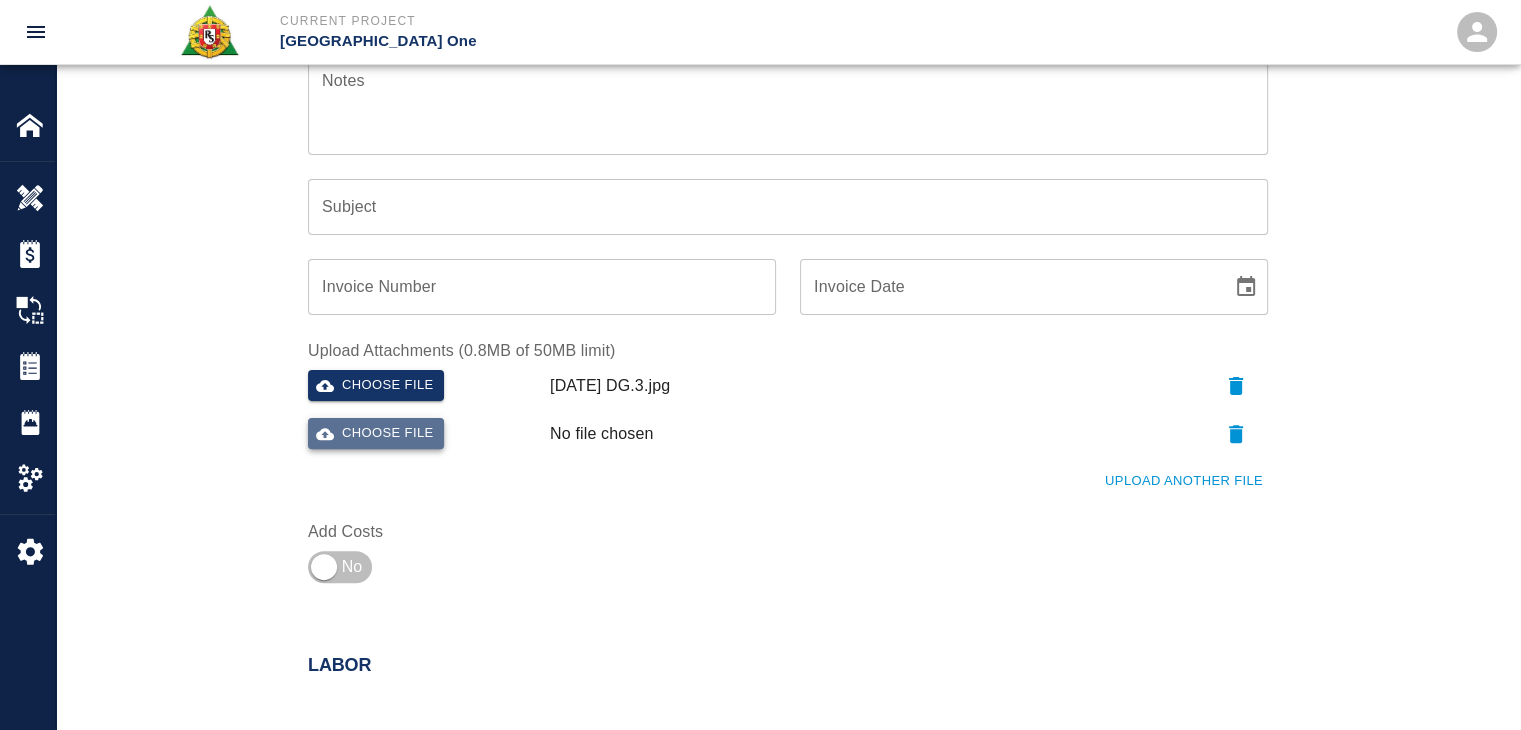click on "Choose file" at bounding box center (376, 433) 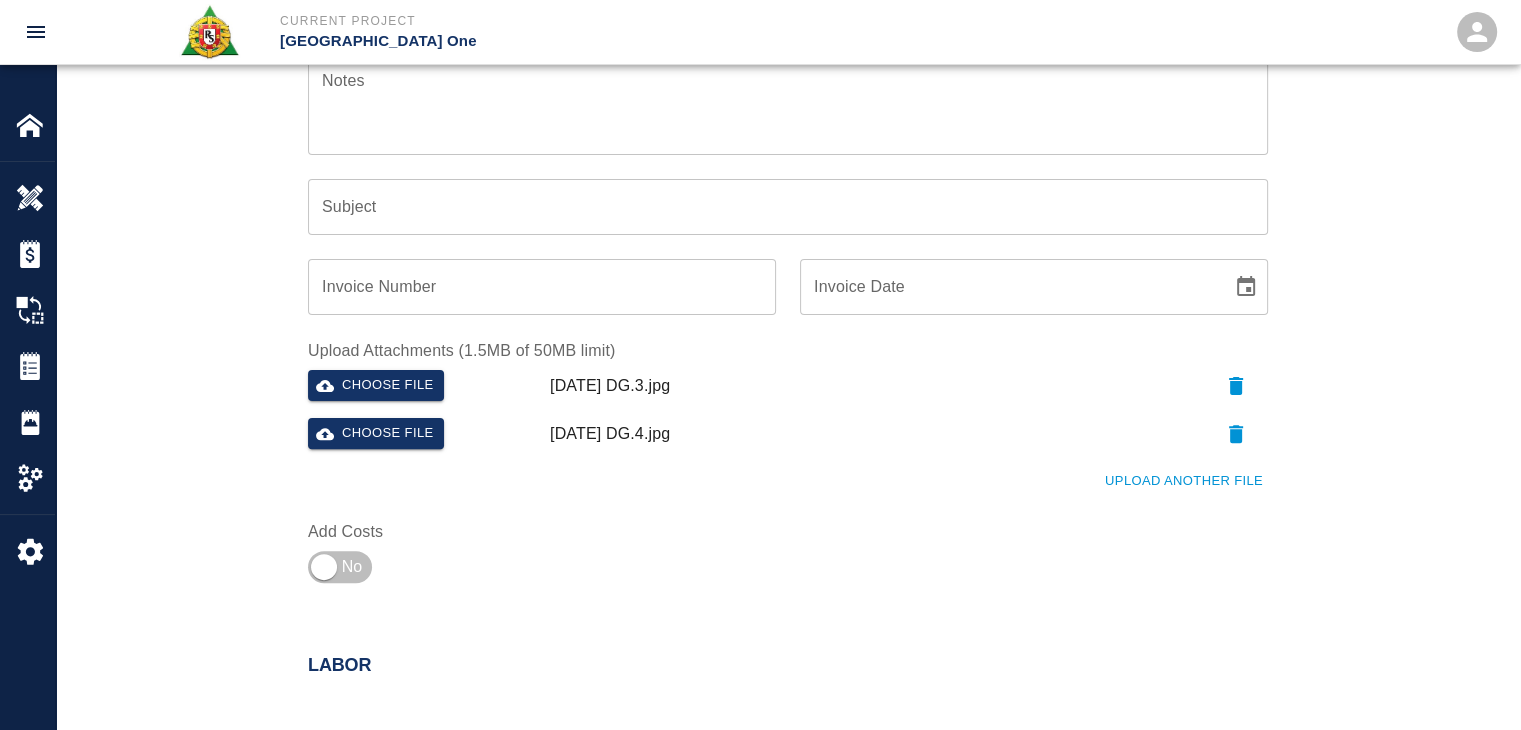 click on "Upload Another File" at bounding box center (1184, 481) 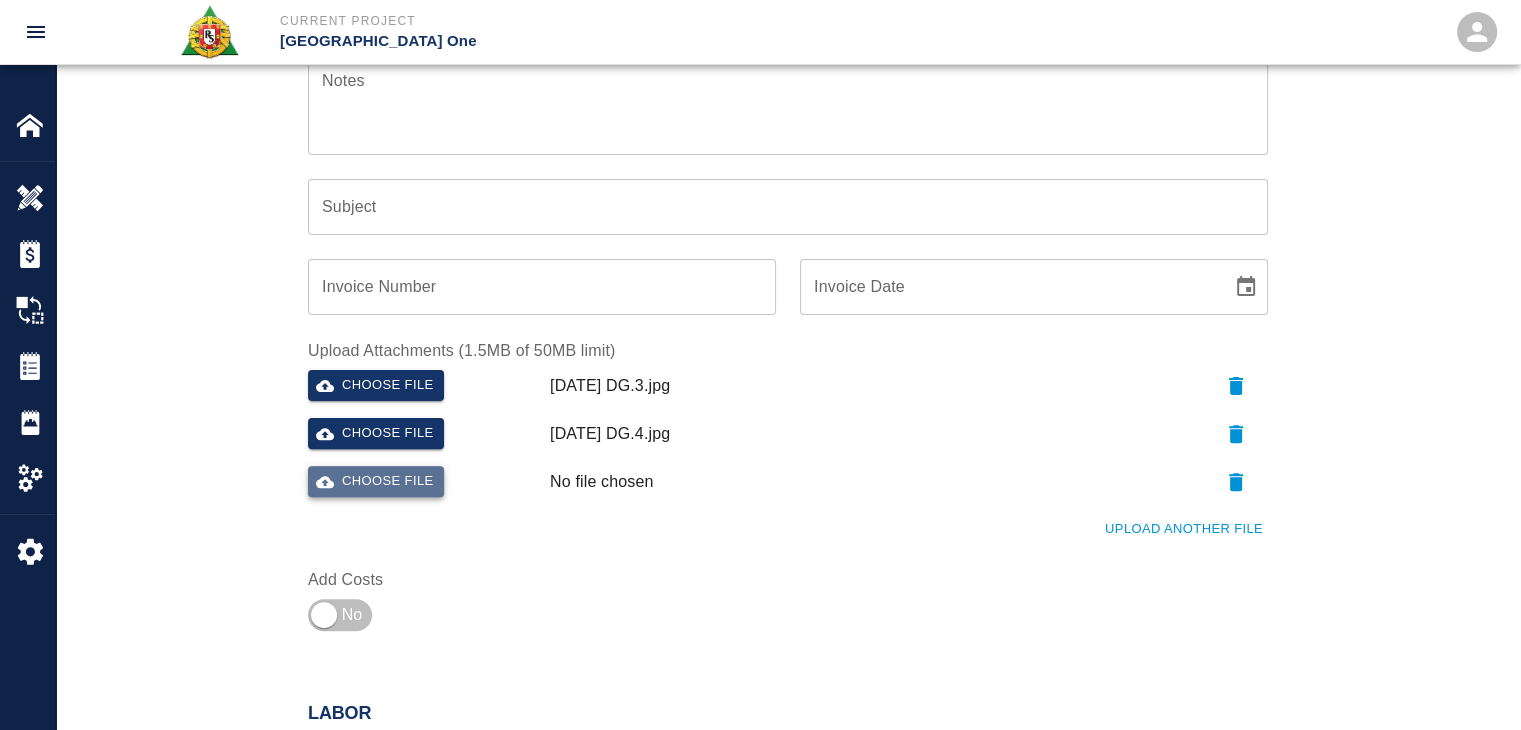 click on "Choose file" at bounding box center [376, 481] 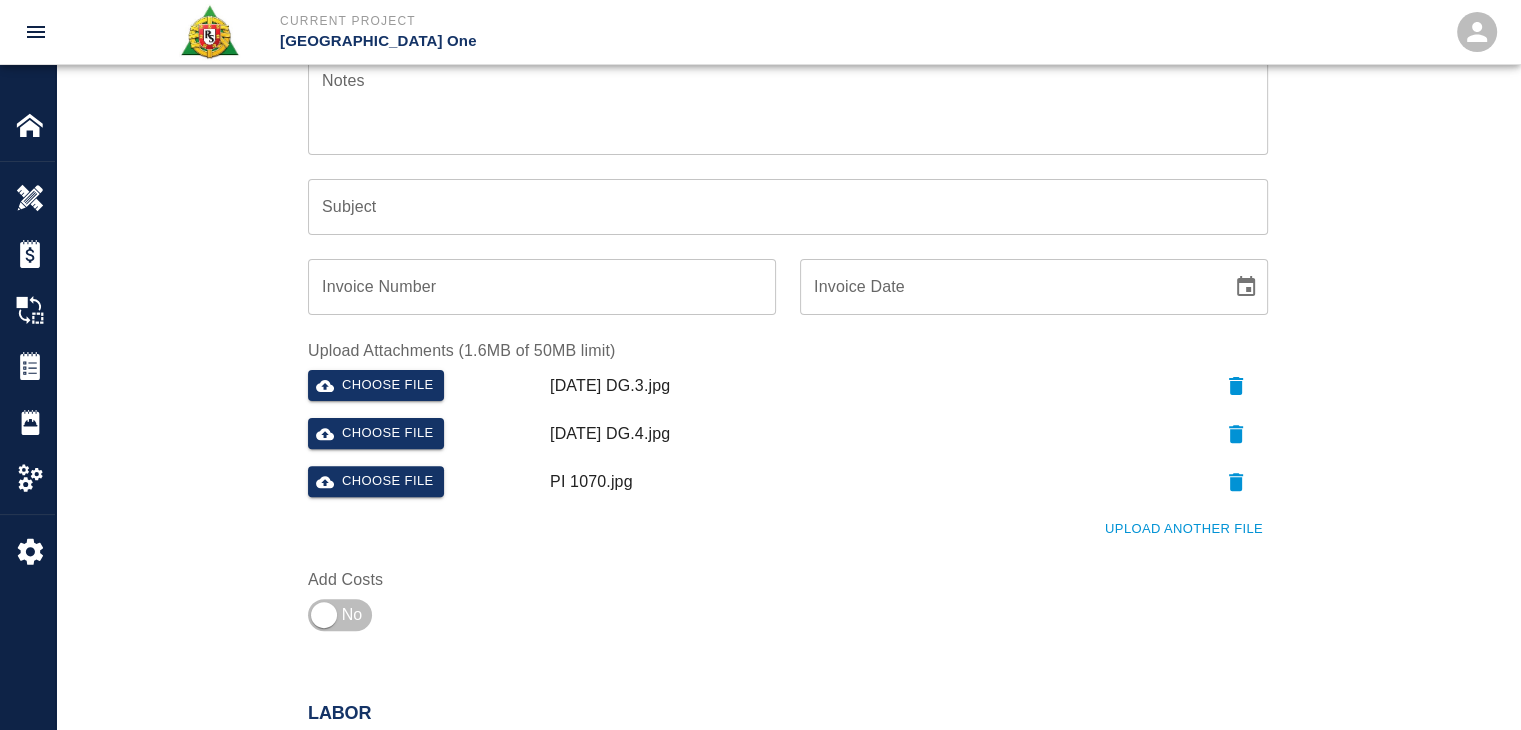 click on "Ticket Number 1213 Ticket Number PCO Number PCO Number Start Date  07/07/2025 Start Date  End Date End Date Work Description R&S masons worked on 7/7/25
Patching grout on top of beams
Staircase 27
2masons 8hrs each
1 labor 8hrs
8bags of material x Work Description Notes x Notes Subject Subject Invoice Number Invoice Number Invoice Date Invoice Date Upload Attachments (1.6MB of 50MB limit) Choose file 07-07-25 DG.3.jpg Choose file 07-07-25 DG.4.jpg Choose file PI 1070.jpg Upload Another File Add Costs" at bounding box center (788, 181) 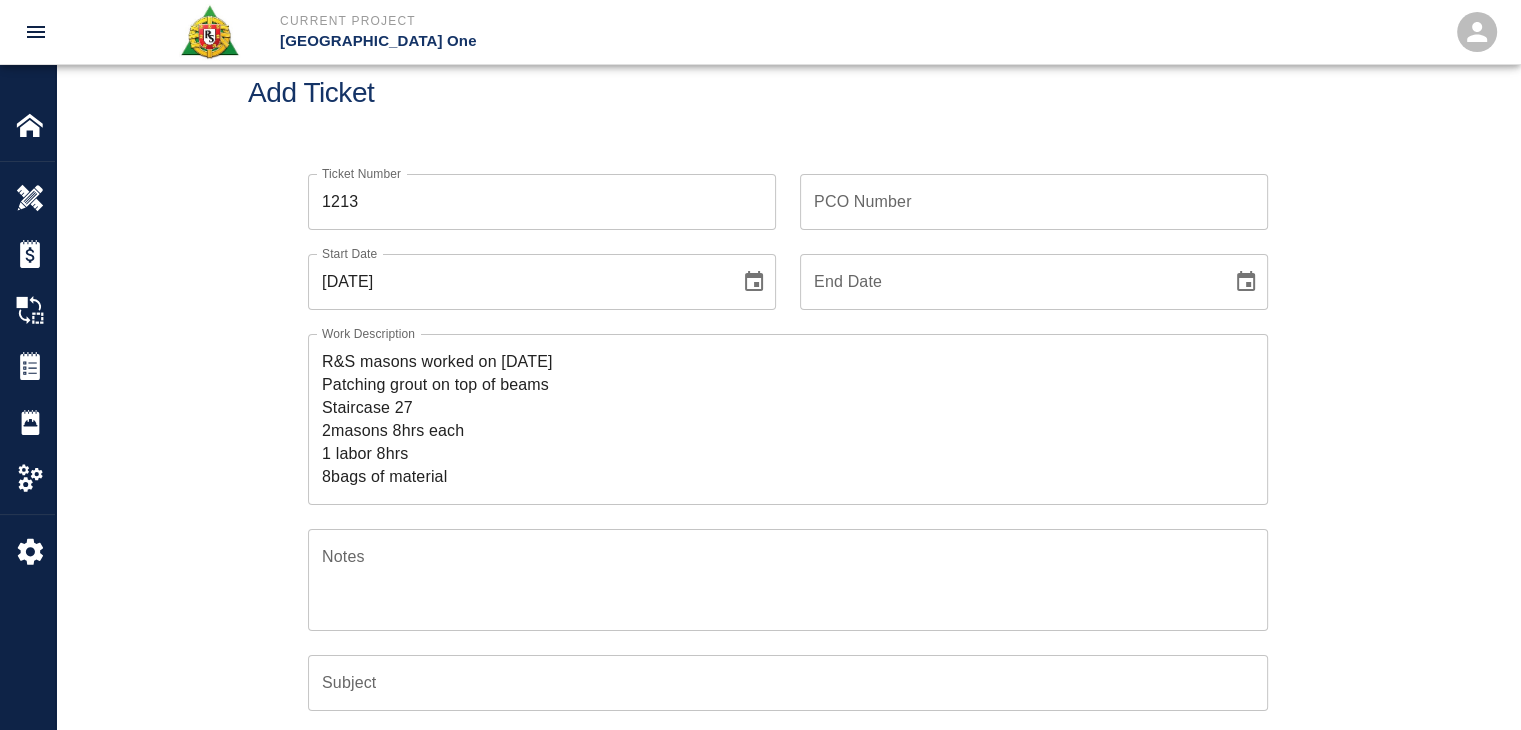 scroll, scrollTop: 0, scrollLeft: 0, axis: both 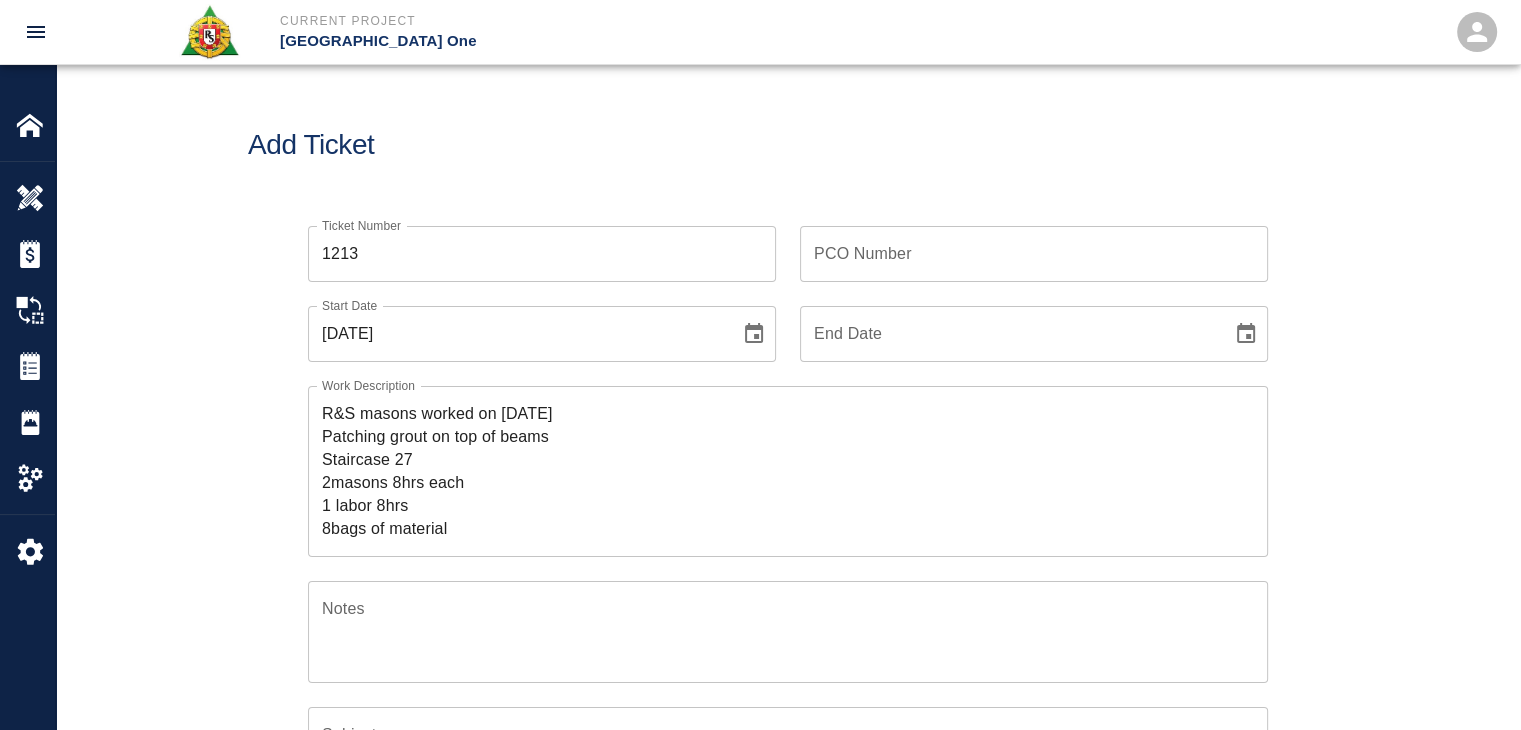 click on "R&S masons worked on 7/7/25
Patching grout on top of beams
Staircase 27
2masons 8hrs each
1 labor 8hrs
8bags of material" at bounding box center (788, 471) 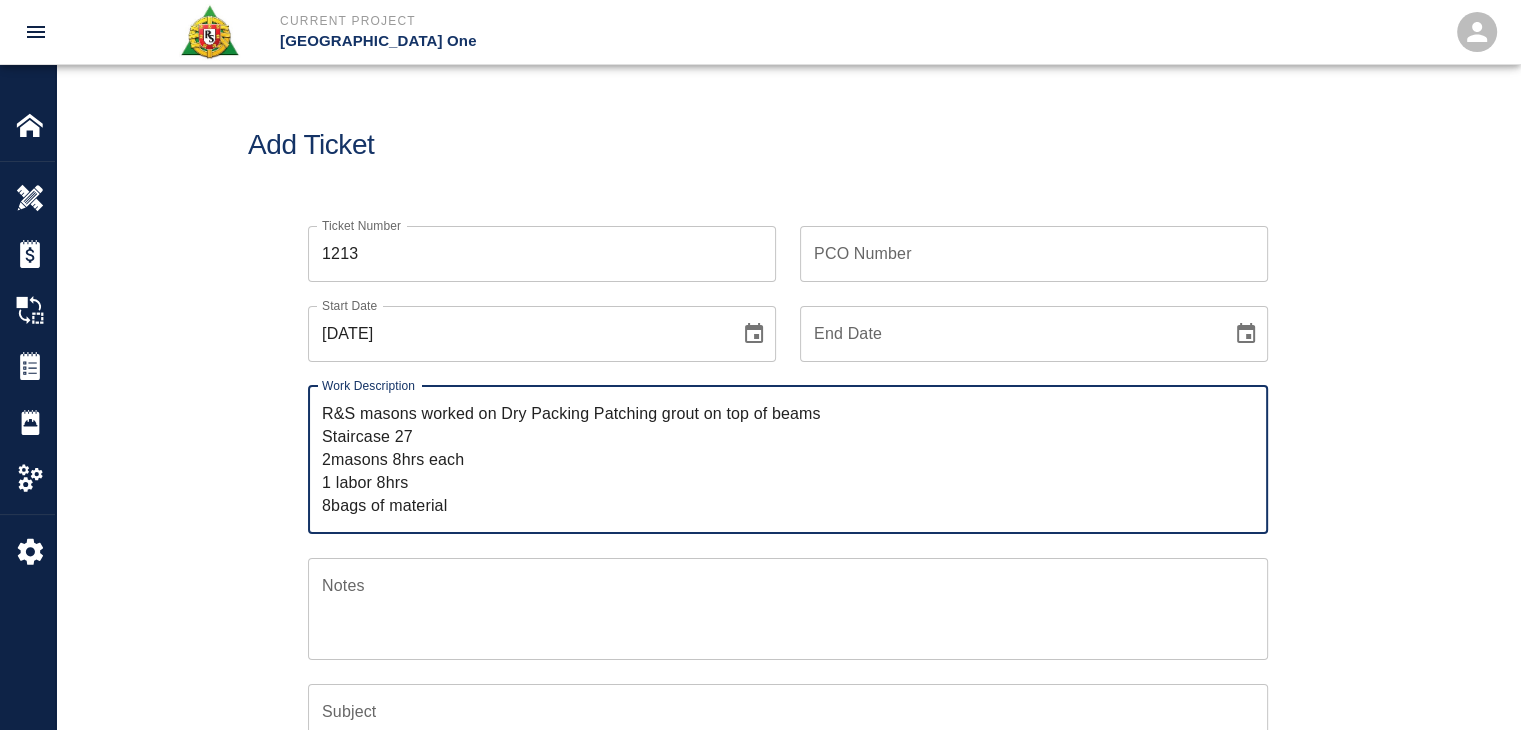 drag, startPoint x: 654, startPoint y: 417, endPoint x: 592, endPoint y: 425, distance: 62.514 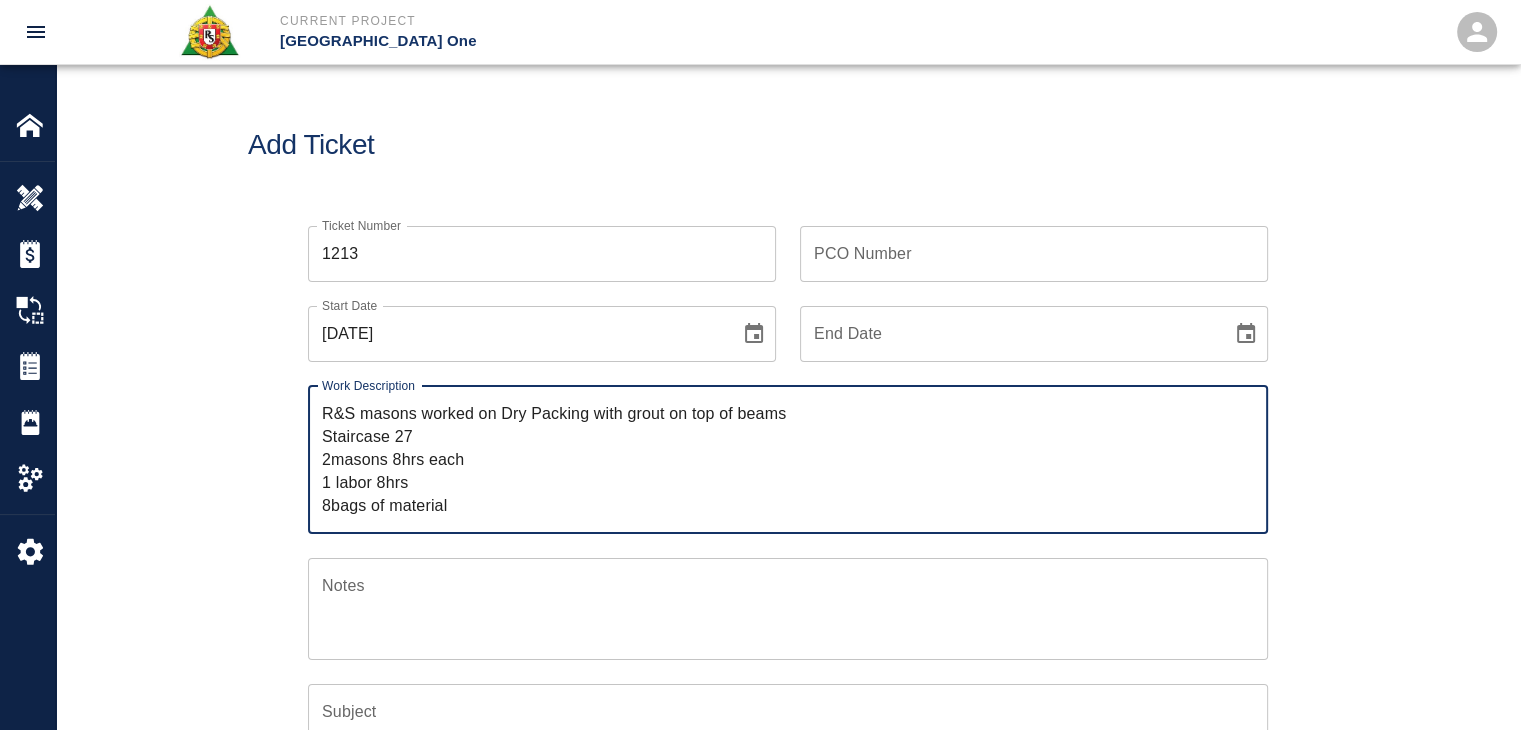 click on "R&S masons worked on Dry Packing with grout on top of beams
Staircase 27
2masons 8hrs each
1 labor 8hrs
8bags of material" at bounding box center (788, 459) 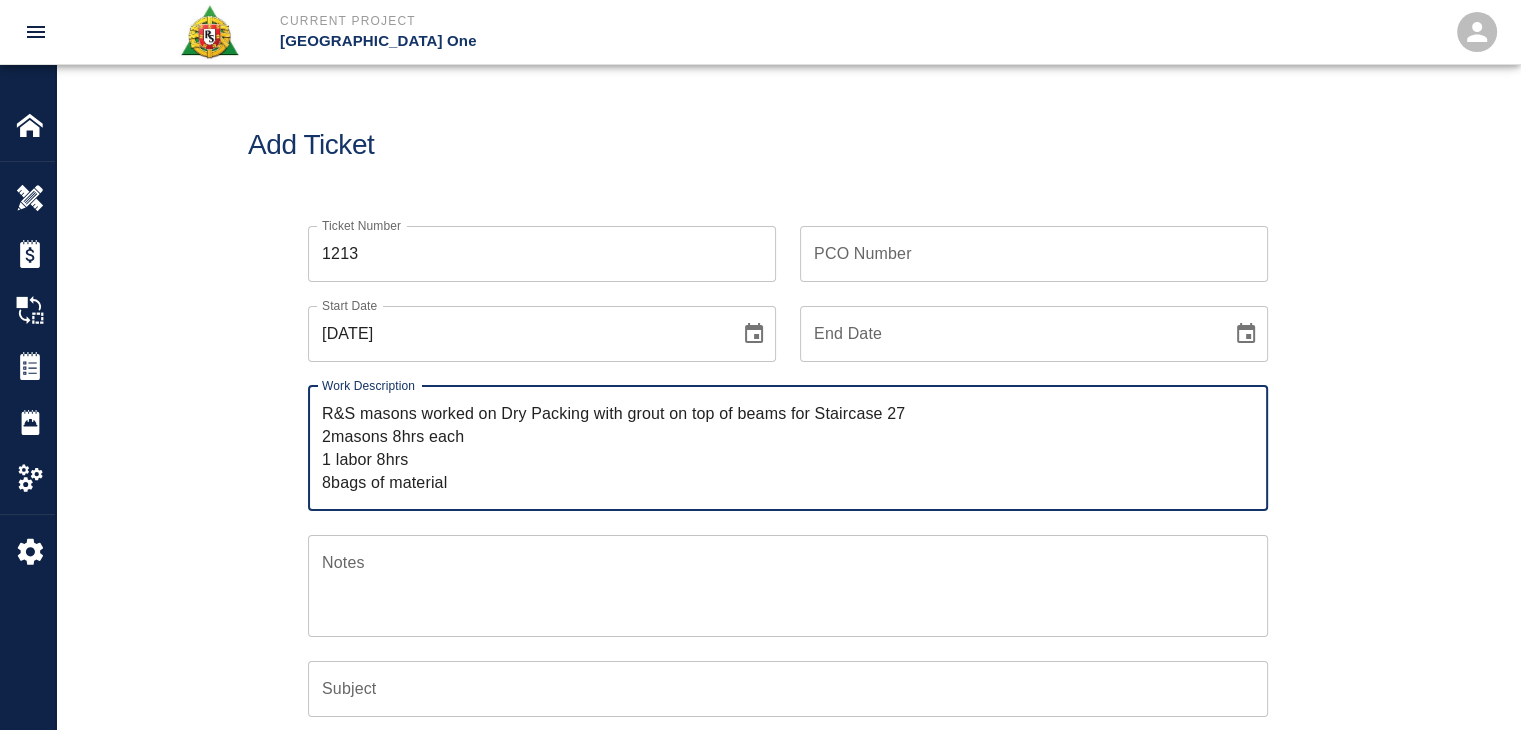 click on "R&S masons worked on Dry Packing with grout on top of beams for Staircase 27
2masons 8hrs each
1 labor 8hrs
8bags of material" at bounding box center [788, 448] 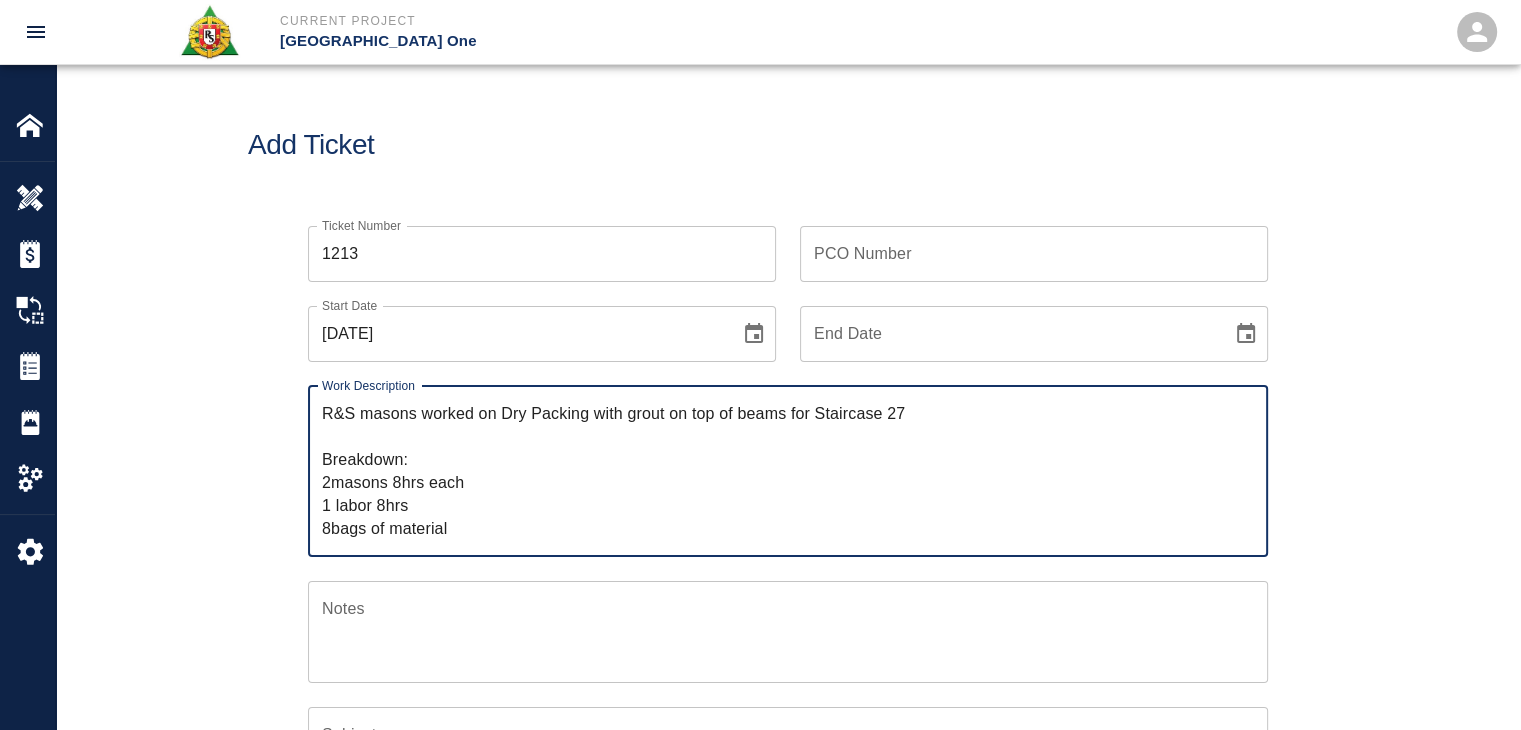 click on "R&S masons worked on Dry Packing with grout on top of beams for Staircase 27
Breakdown:
2masons 8hrs each
1 labor 8hrs
8bags of material" at bounding box center [788, 471] 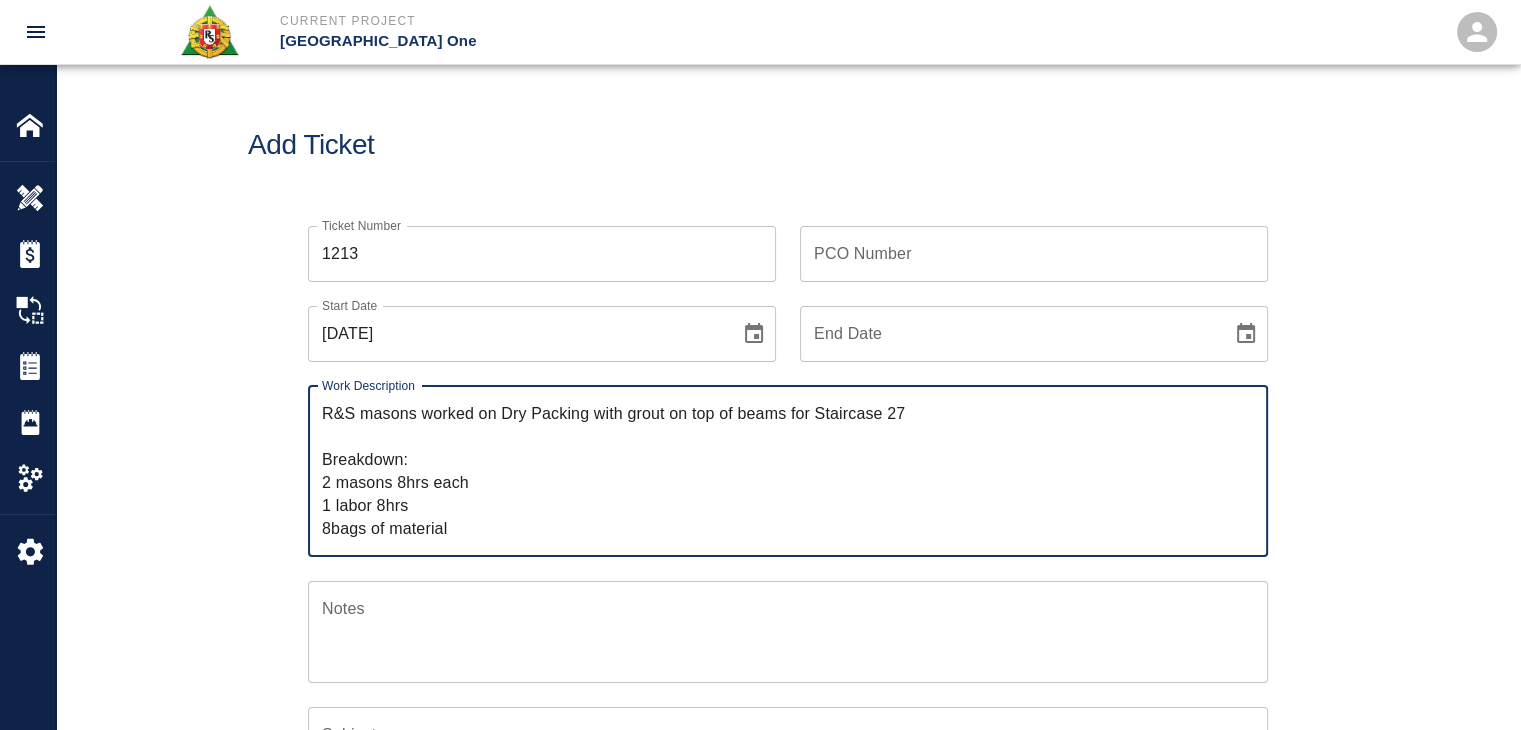 click on "R&S masons worked on Dry Packing with grout on top of beams for Staircase 27
Breakdown:
2 masons 8hrs each
1 labor 8hrs
8bags of material" at bounding box center [788, 471] 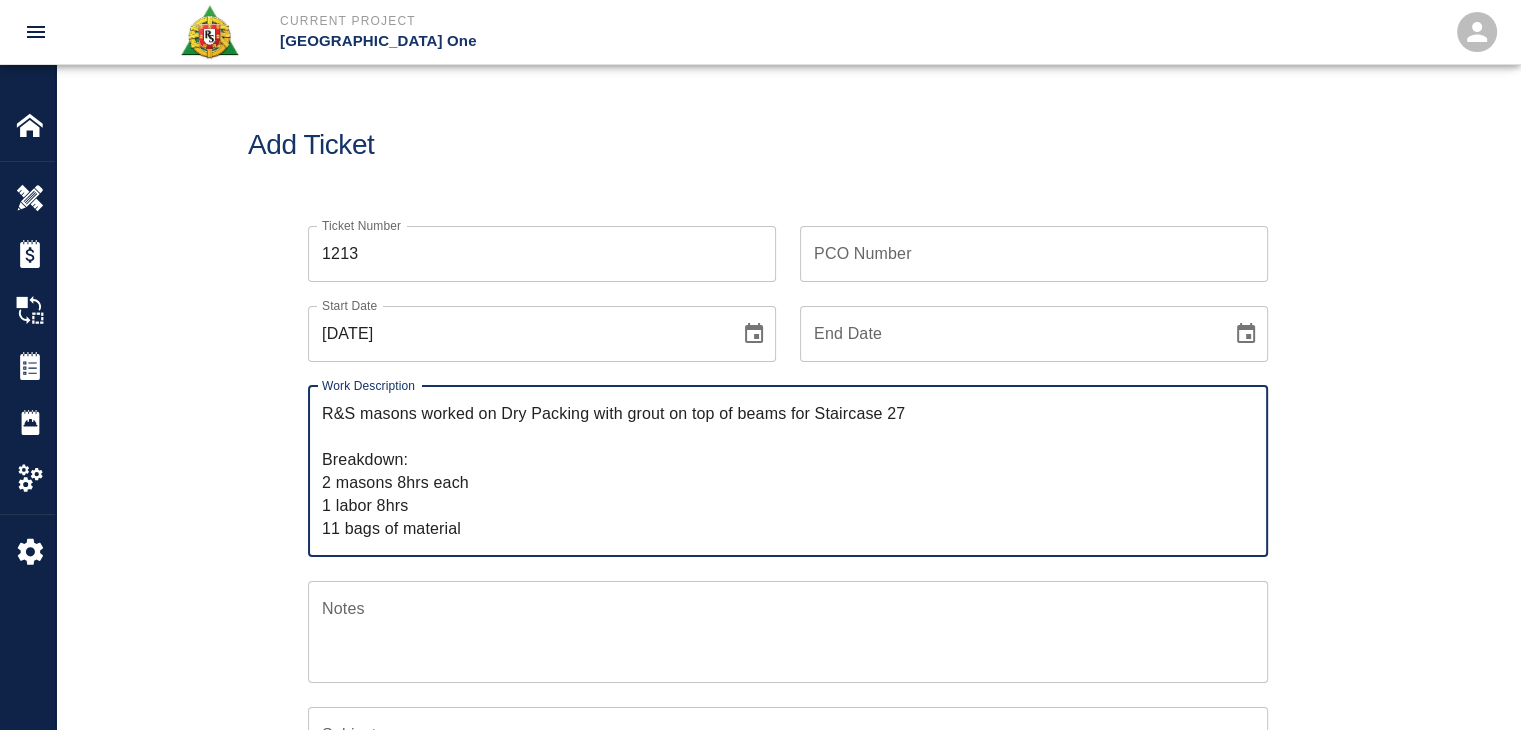 click on "R&S masons worked on Dry Packing with grout on top of beams for Staircase 27
Breakdown:
2 masons 8hrs each
1 labor 8hrs
11 bags of material" at bounding box center (788, 471) 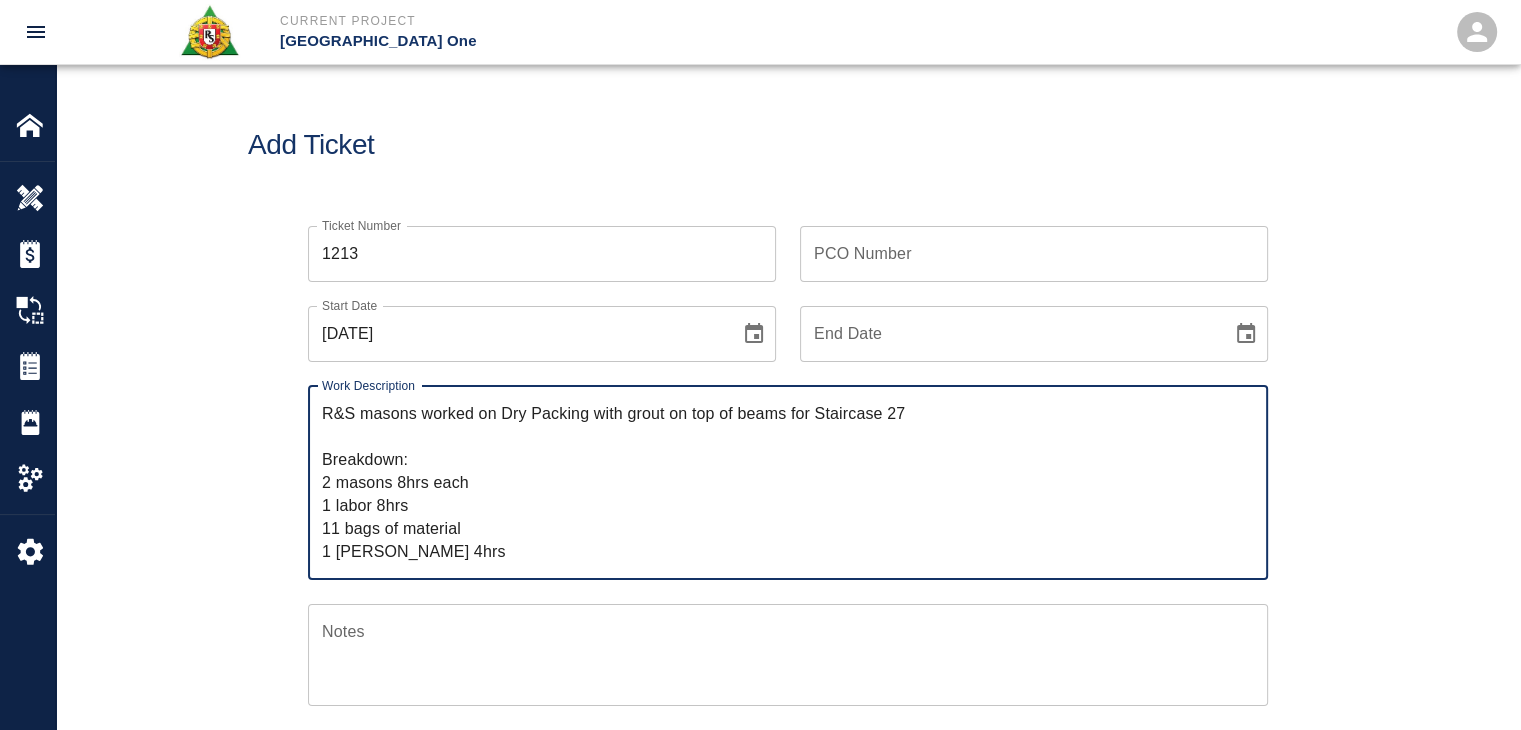 click on "R&S masons worked on Dry Packing with grout on top of beams for Staircase 27
Breakdown:
2 masons 8hrs each
1 labor 8hrs
11 bags of material
1 Foreman 4hrs" at bounding box center (788, 482) 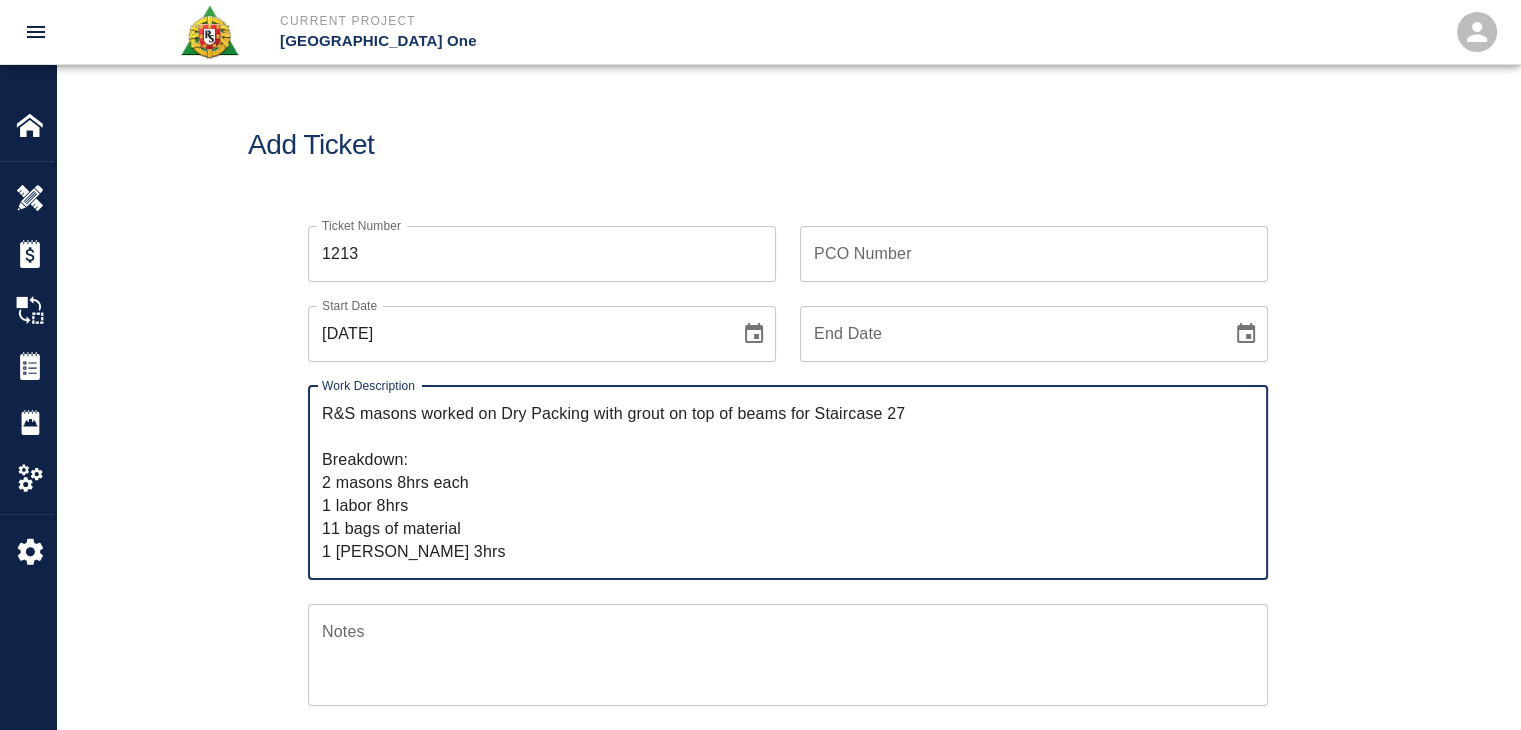 type on "R&S masons worked on Dry Packing with grout on top of beams for Staircase 27
Breakdown:
2 masons 8hrs each
1 labor 8hrs
11 bags of material
1 Foreman 3hrs" 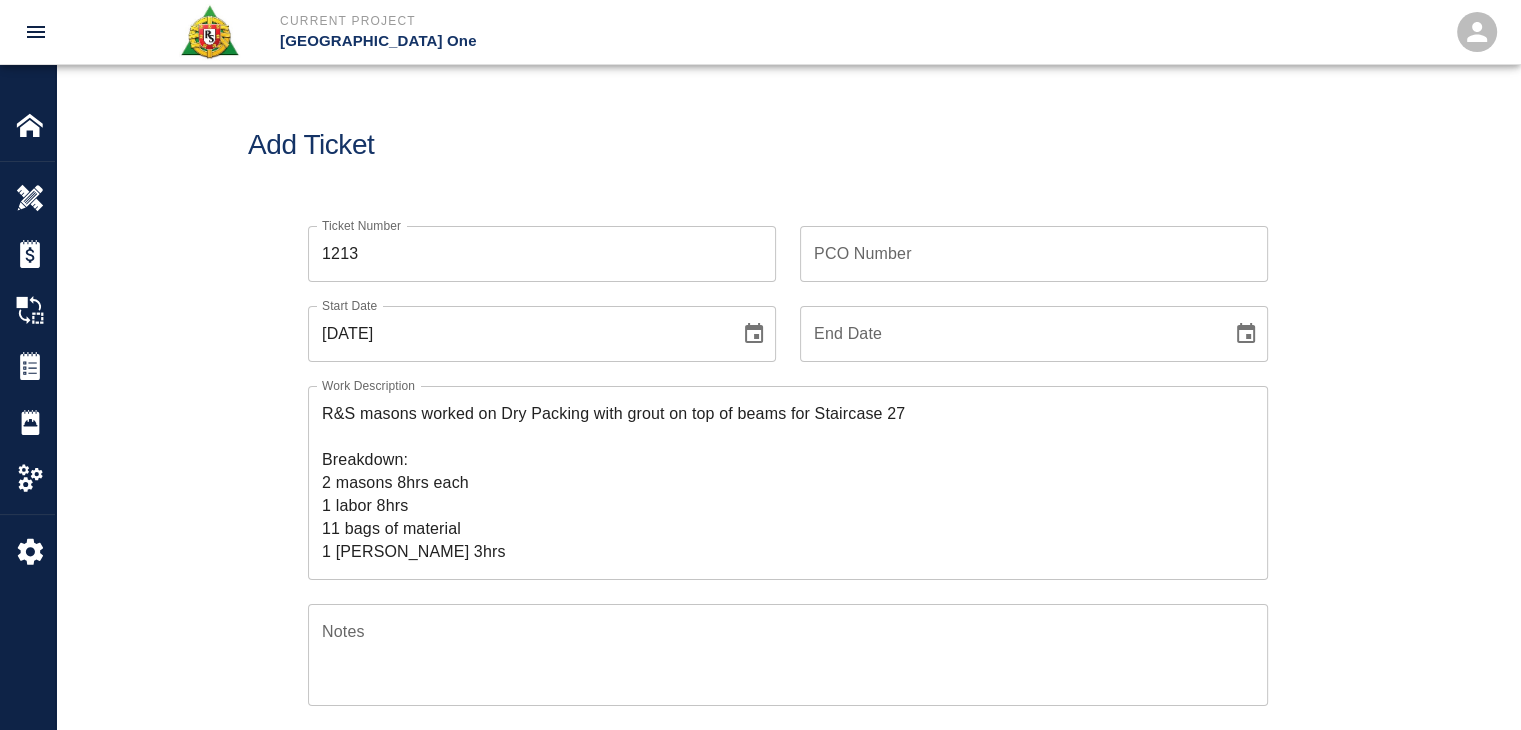 click on "PCO Number PCO Number" at bounding box center [1034, 254] 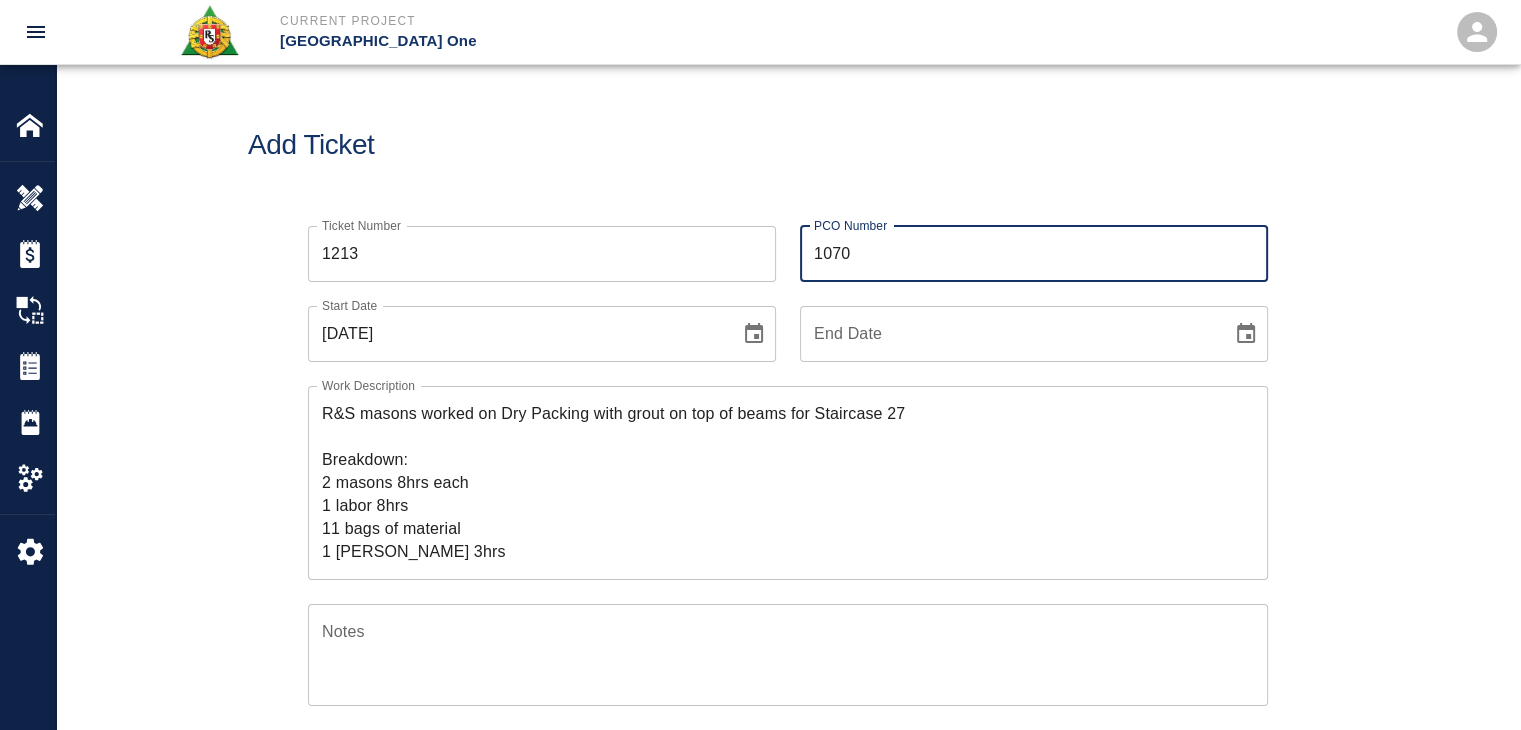 type on "1070" 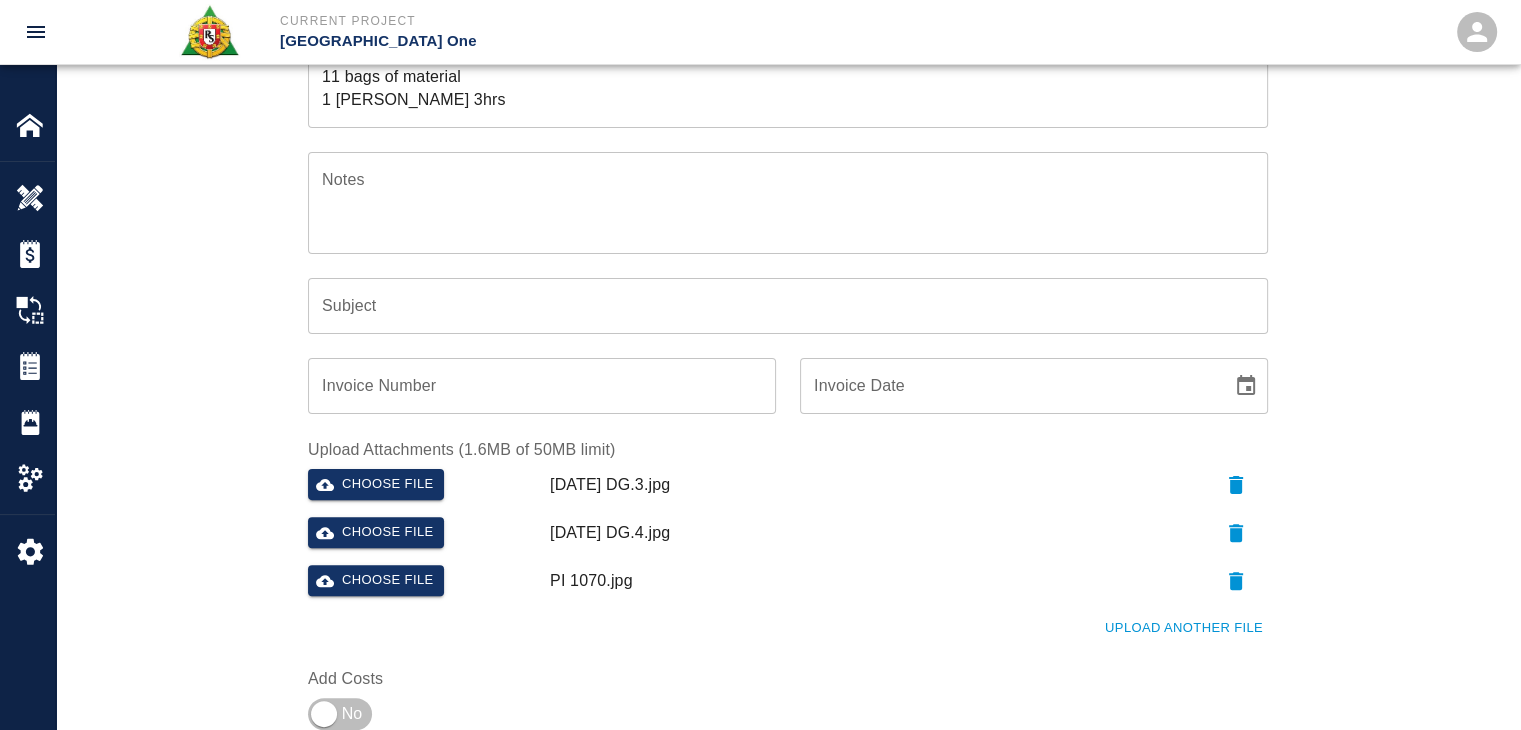 scroll, scrollTop: 744, scrollLeft: 0, axis: vertical 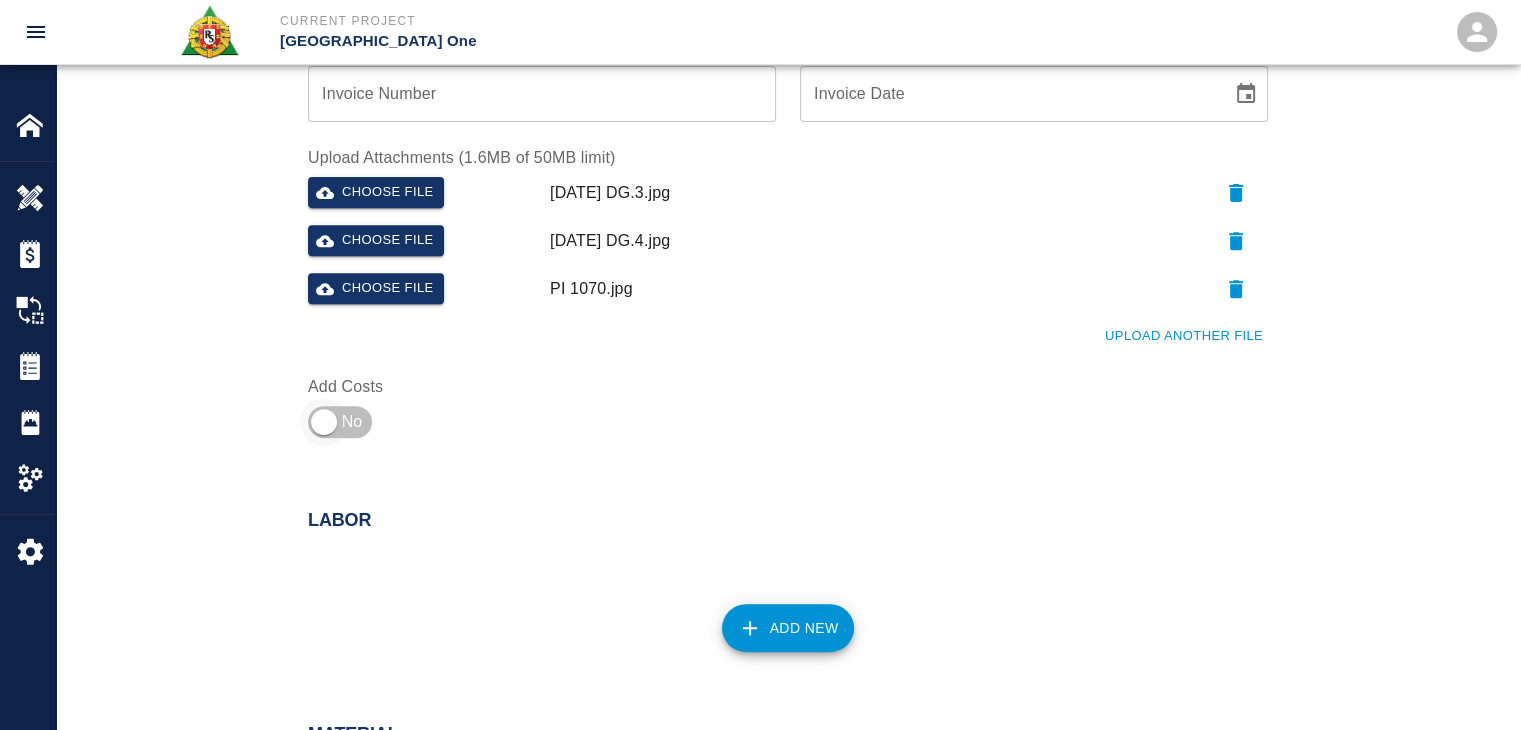 click at bounding box center (324, 422) 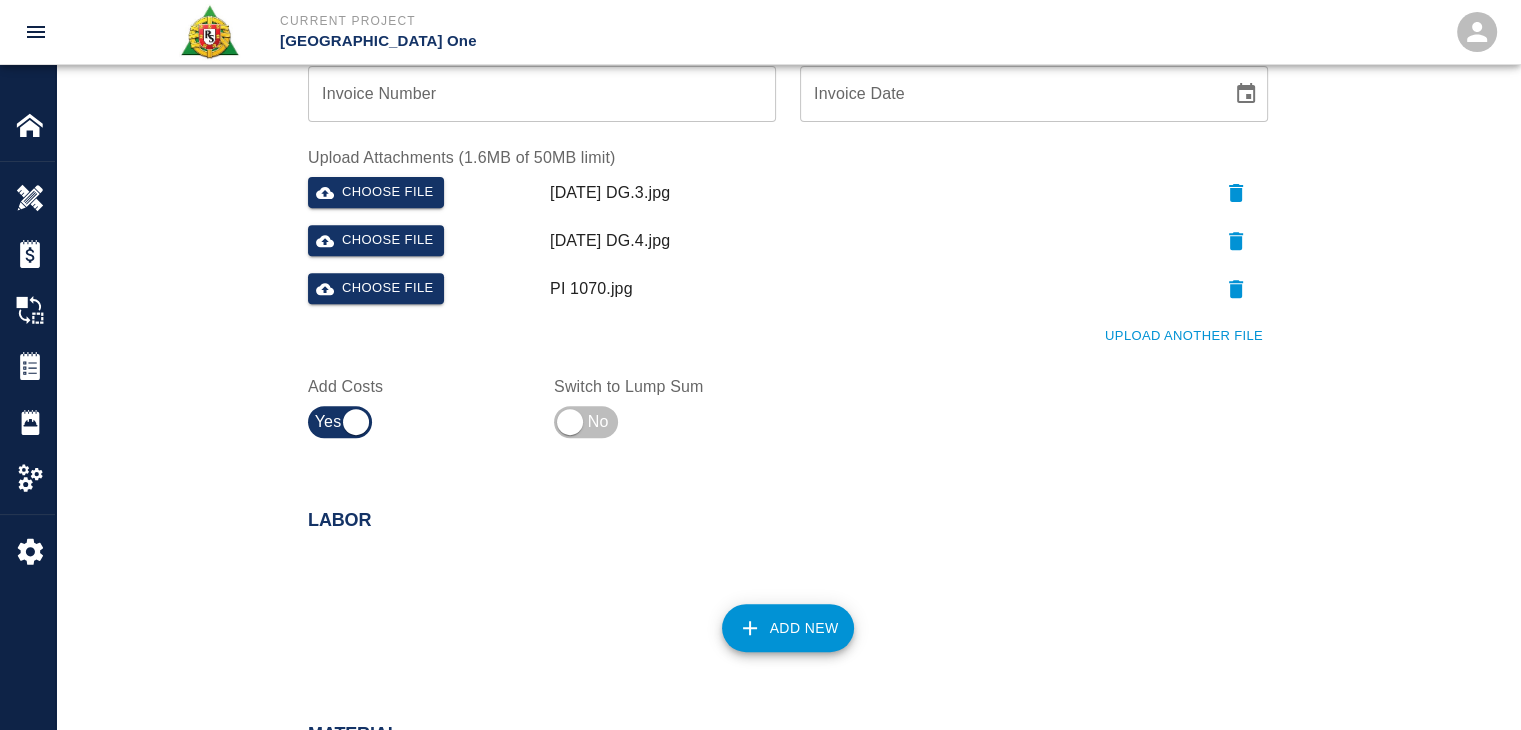 scroll, scrollTop: 0, scrollLeft: 0, axis: both 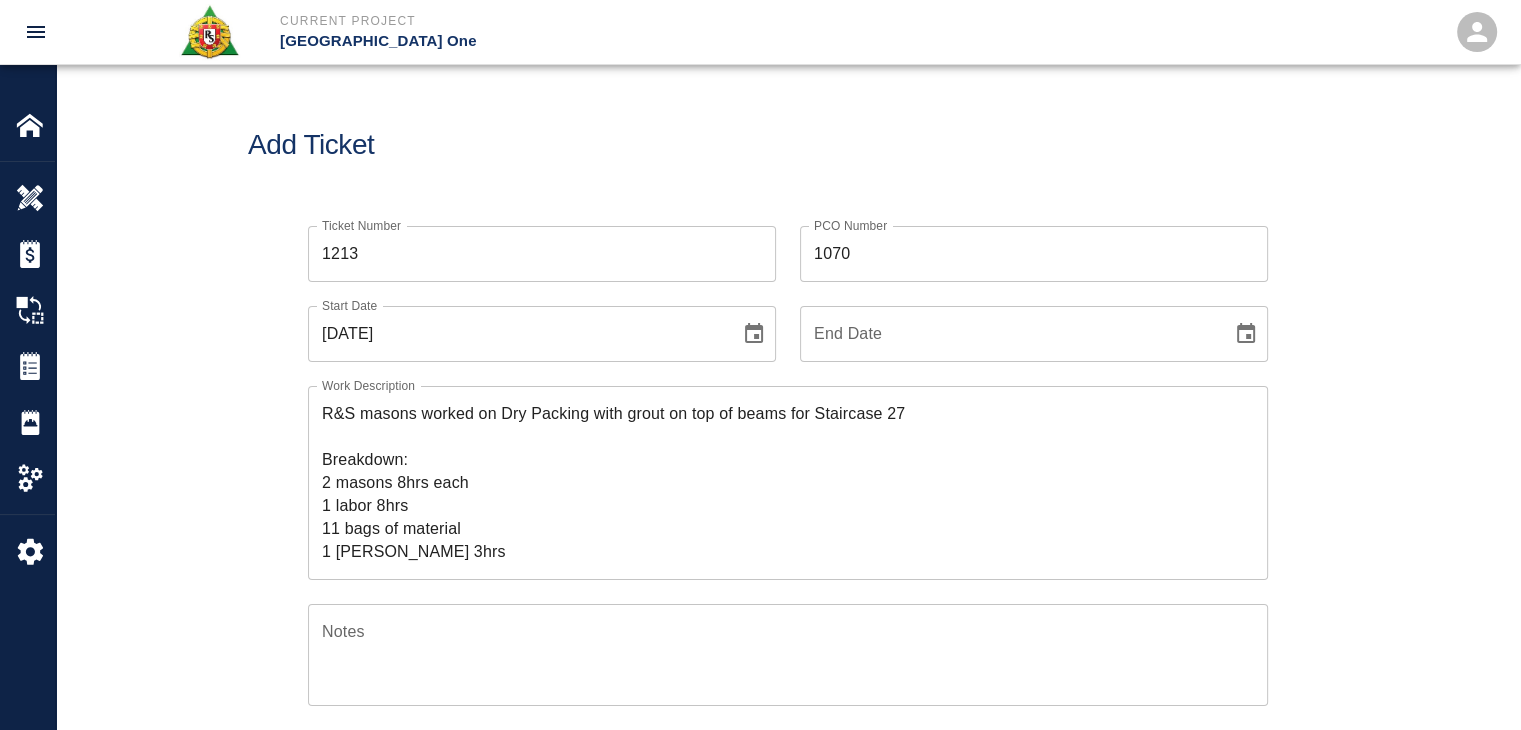 click on "Add Ticket" at bounding box center (788, 145) 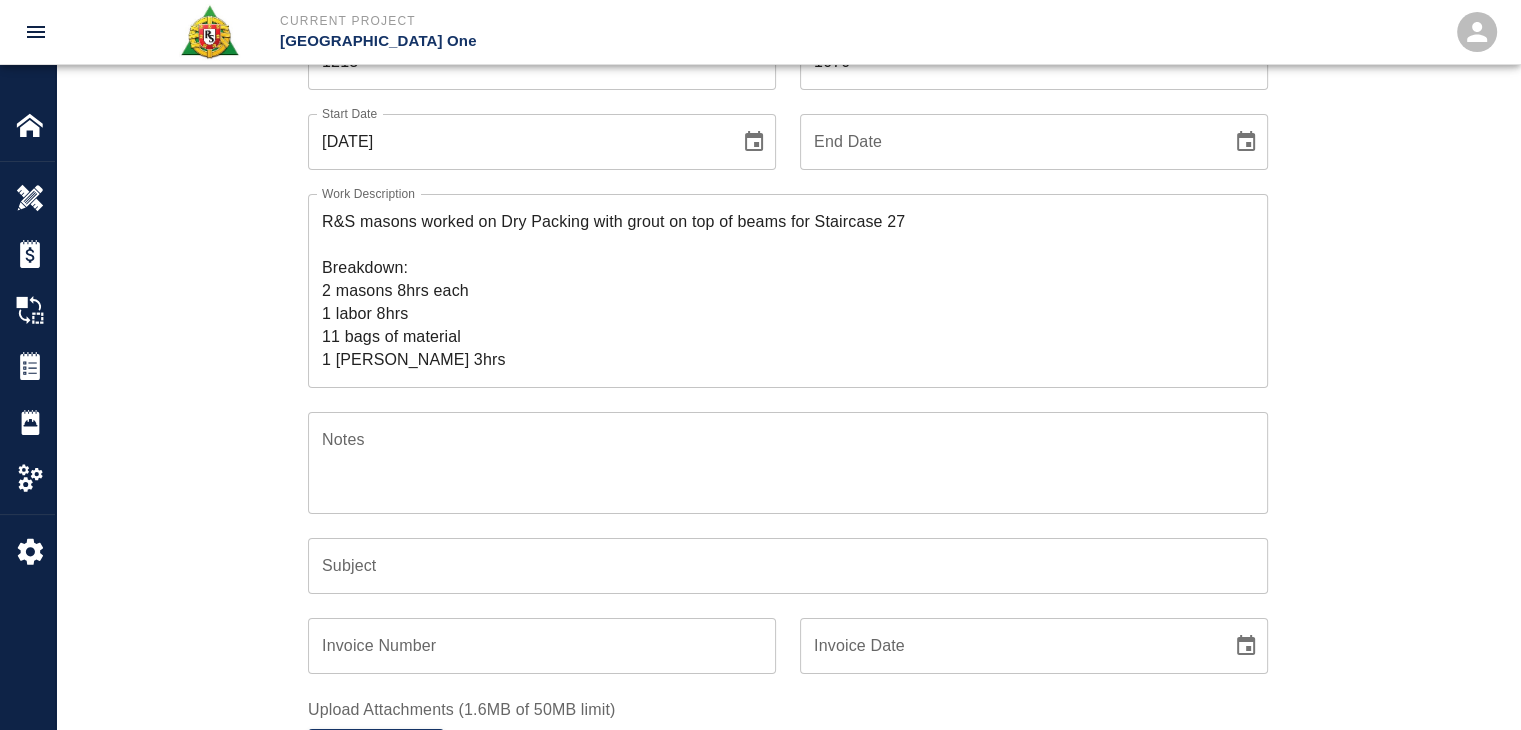 scroll, scrollTop: 191, scrollLeft: 0, axis: vertical 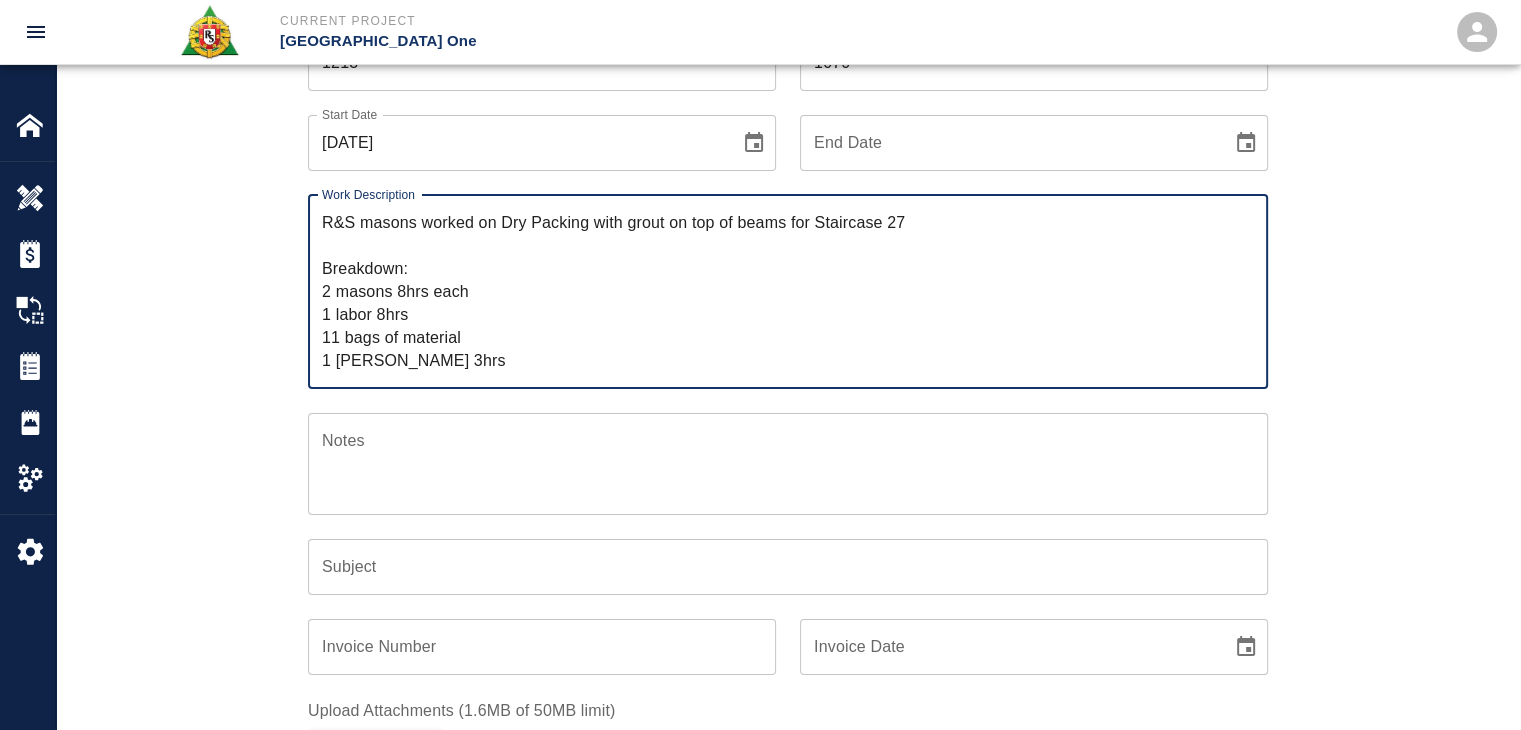 drag, startPoint x: 428, startPoint y: 234, endPoint x: 499, endPoint y: 223, distance: 71.84706 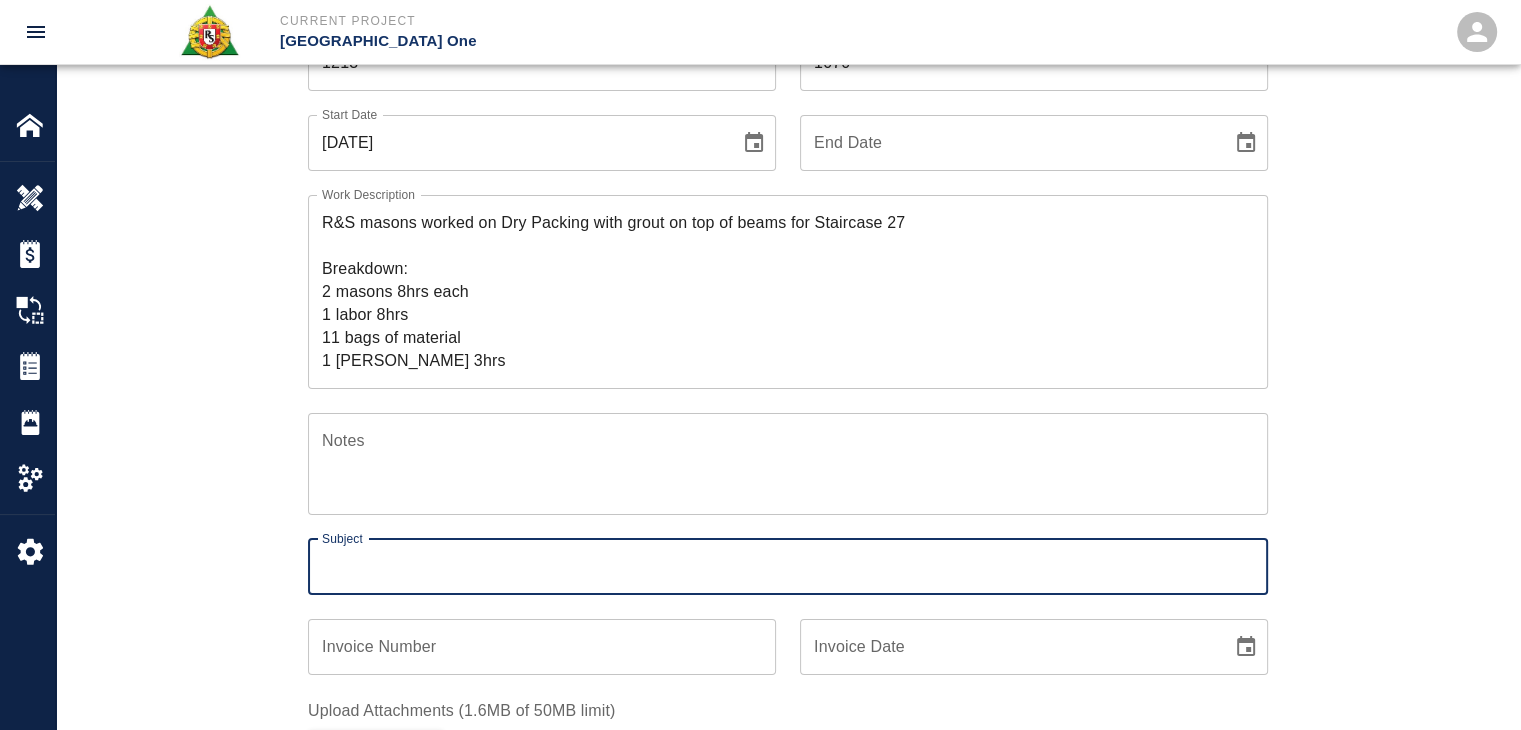 click on "Subject" at bounding box center [788, 567] 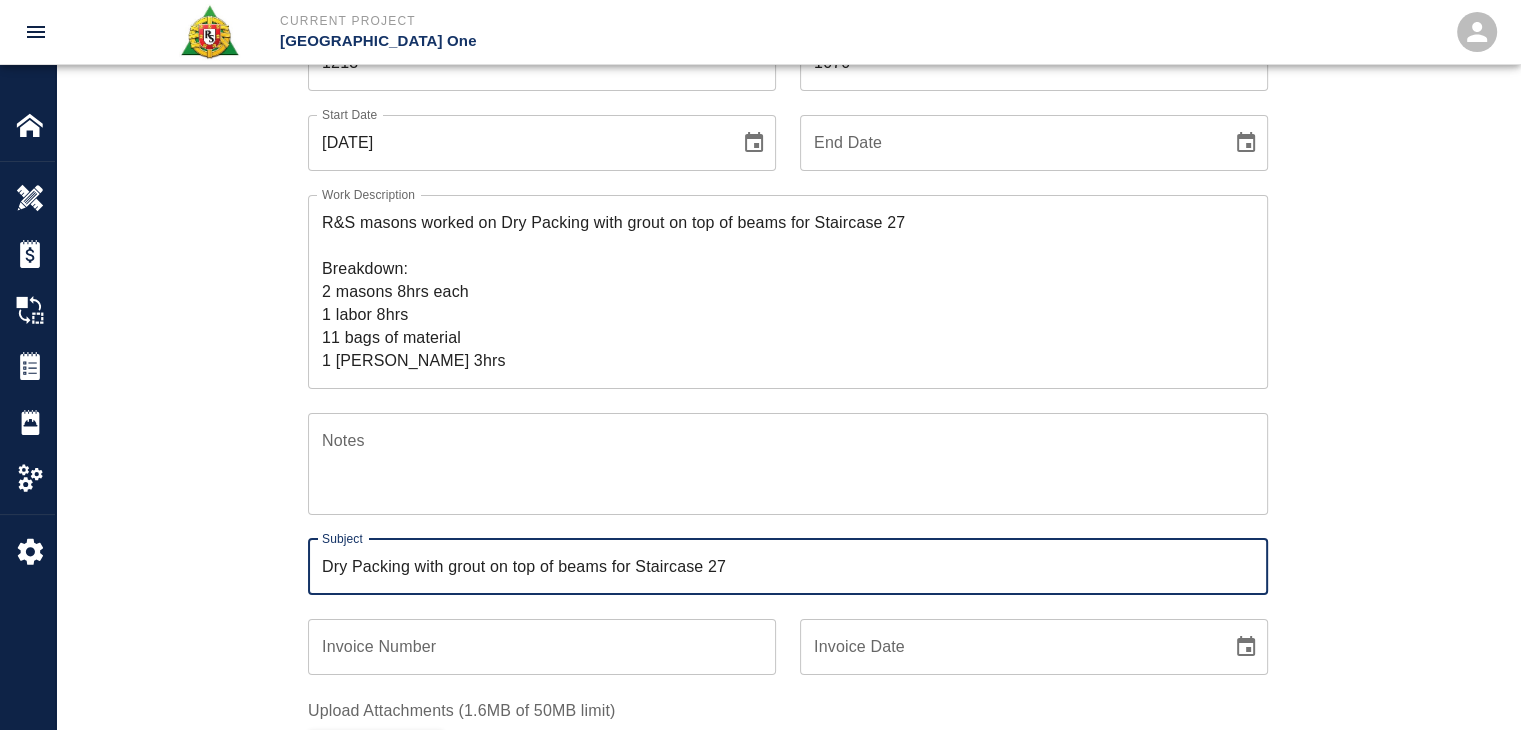 click on "Dry Packing with grout on top of beams for Staircase 27" at bounding box center [788, 567] 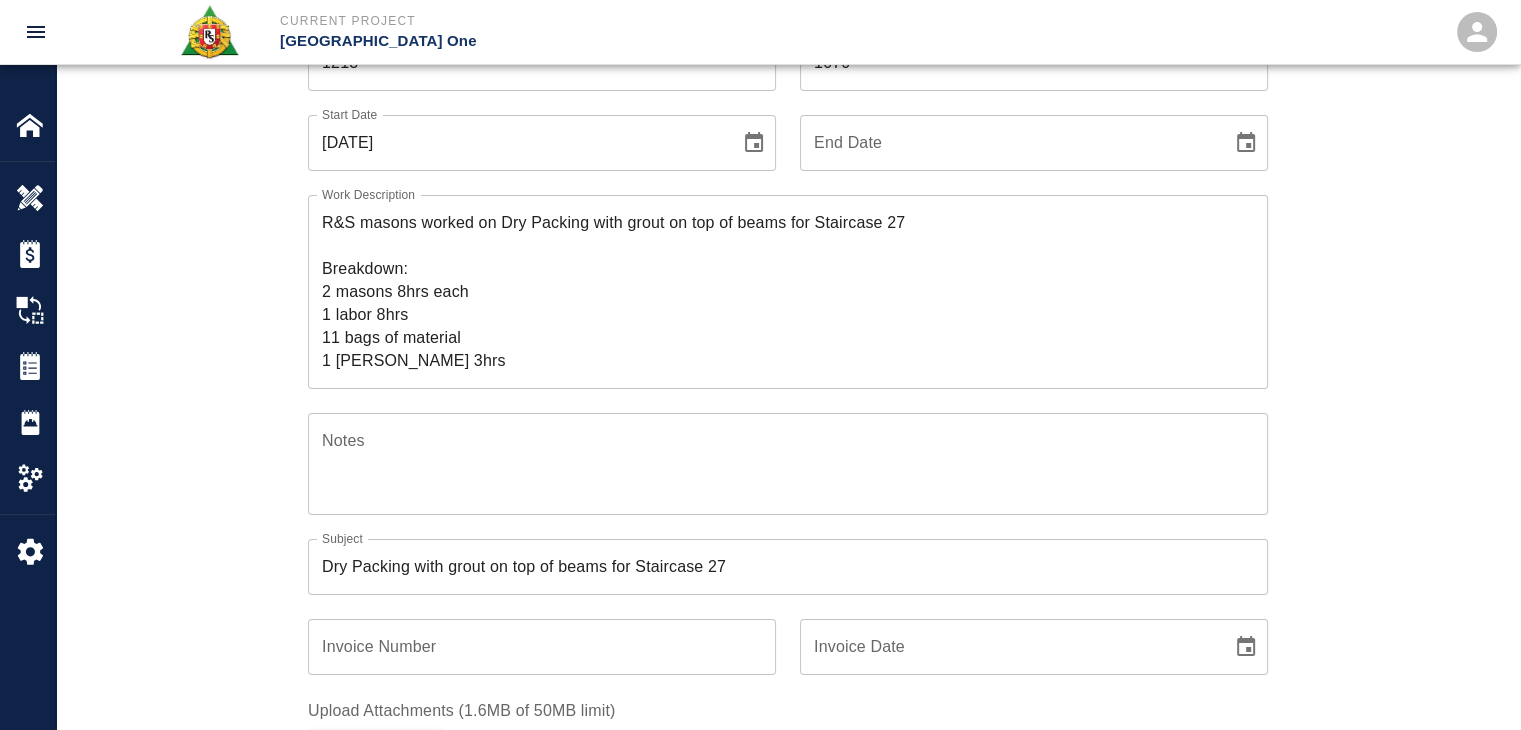 click on "Ticket Number 1213 Ticket Number PCO Number 1070 PCO Number Start Date  07/07/2025 Start Date  End Date End Date Work Description R&S masons worked on Dry Packing with grout on top of beams for Staircase 27
Breakdown:
2 masons 8hrs each
1 labor 8hrs
11 bags of material
1 Foreman 3hrs x Work Description Notes x Notes Subject Dry Packing with grout on top of beams for Staircase 27 Subject Invoice Number Invoice Number Invoice Date Invoice Date Upload Attachments (1.6MB of 50MB limit) Choose file 07-07-25 DG.3.jpg Choose file 07-07-25 DG.4.jpg Choose file PI 1070.jpg Upload Another File Add Costs Switch to Lump Sum" at bounding box center (788, 505) 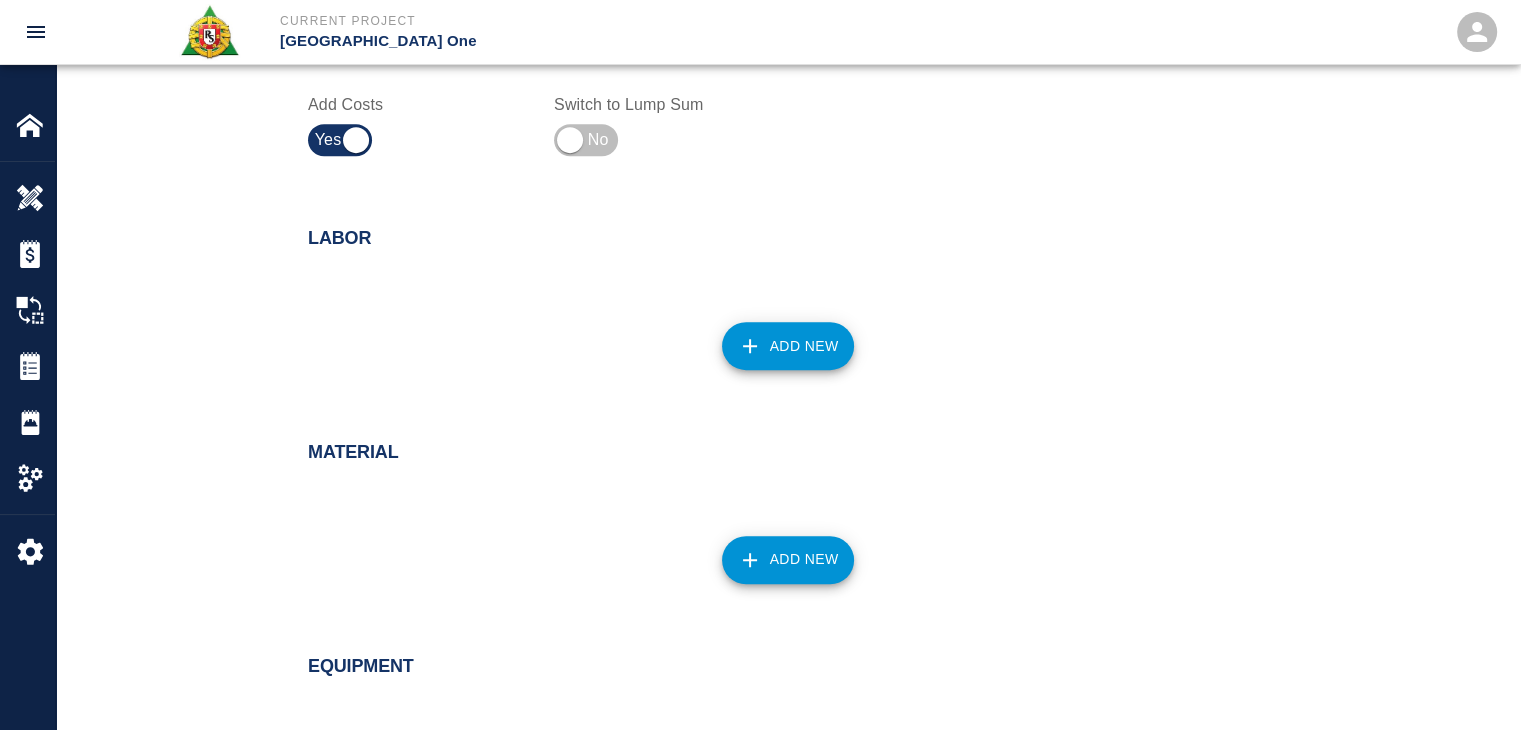 scroll, scrollTop: 1028, scrollLeft: 0, axis: vertical 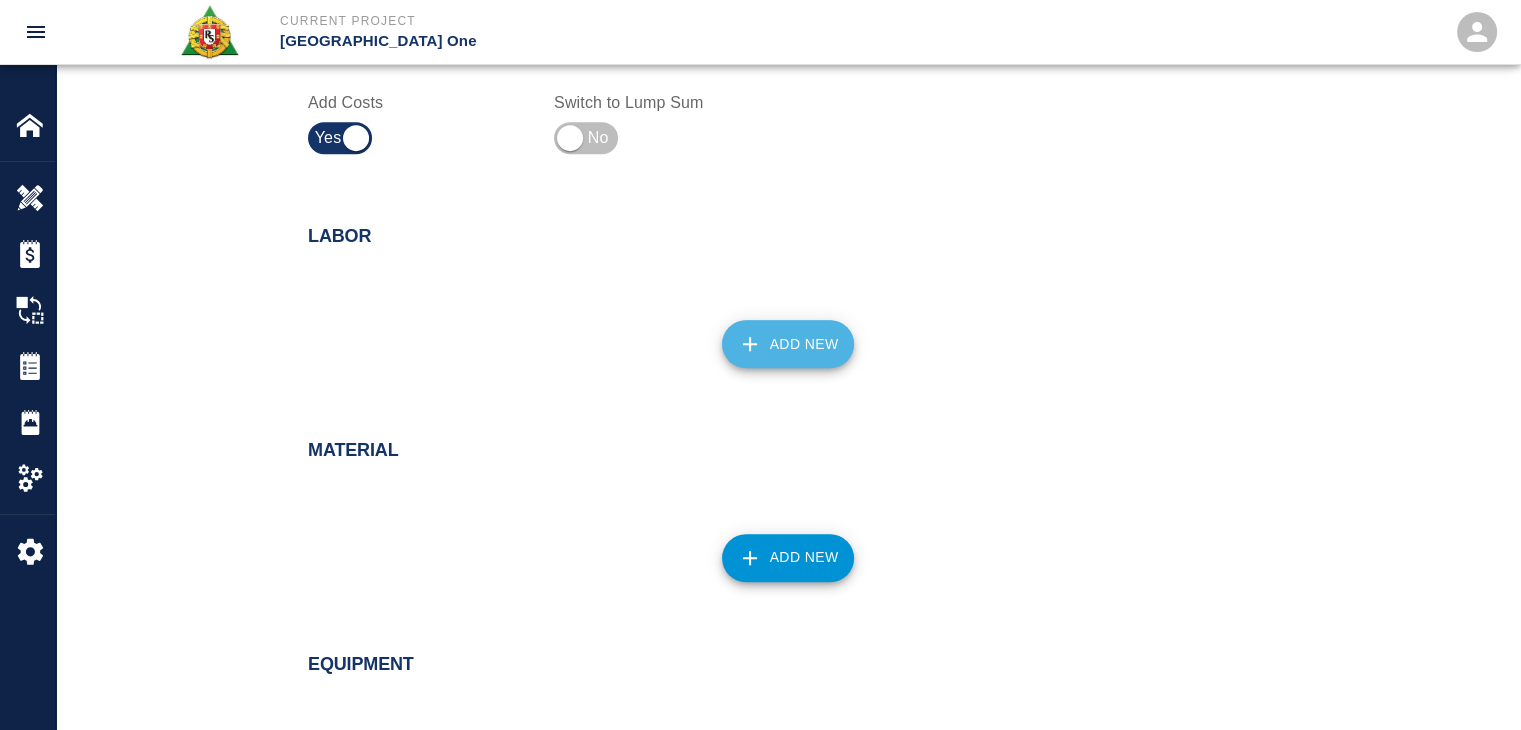 click on "Add New" at bounding box center [788, 344] 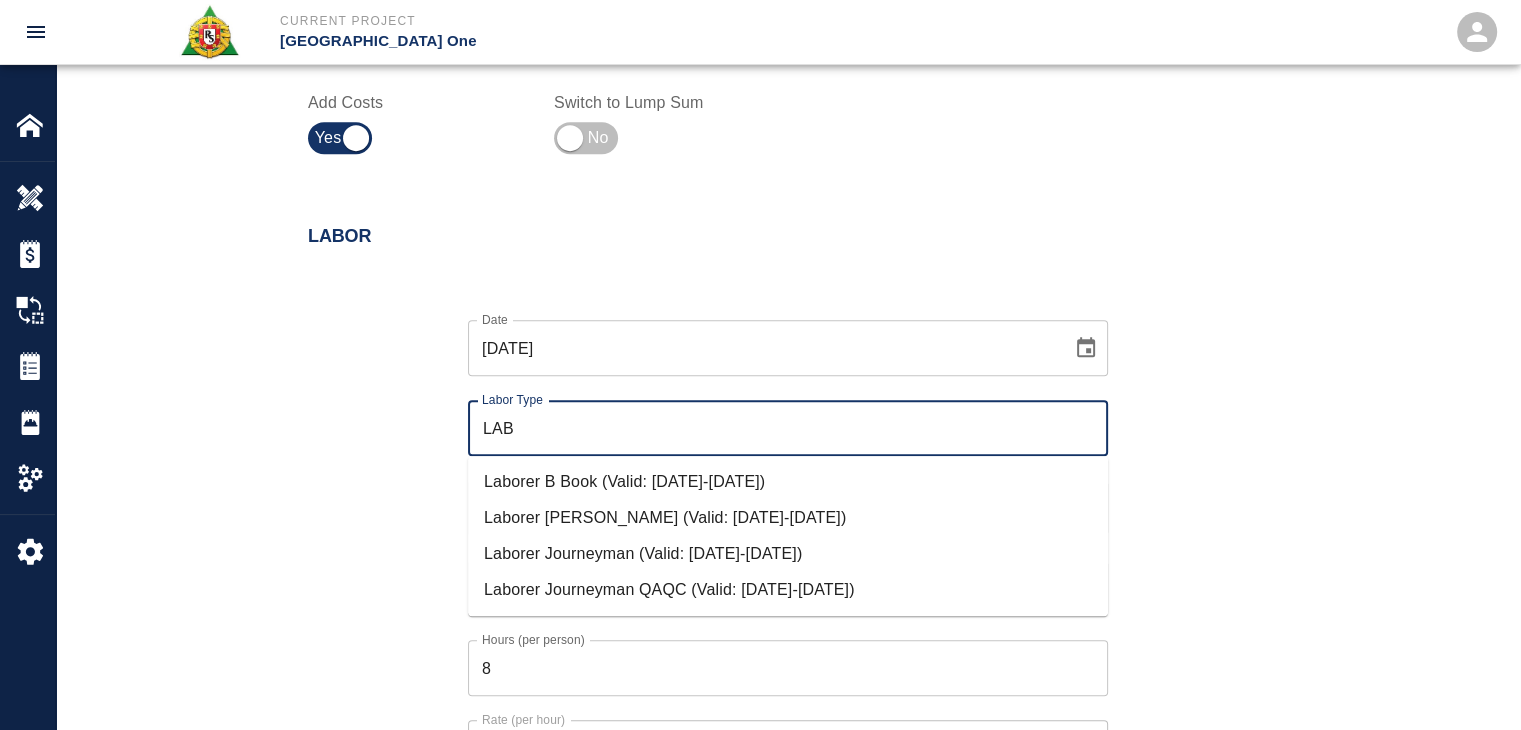 click on "Laborer Journeyman (Valid: 07/01/2024-08/31/2025)" at bounding box center (788, 554) 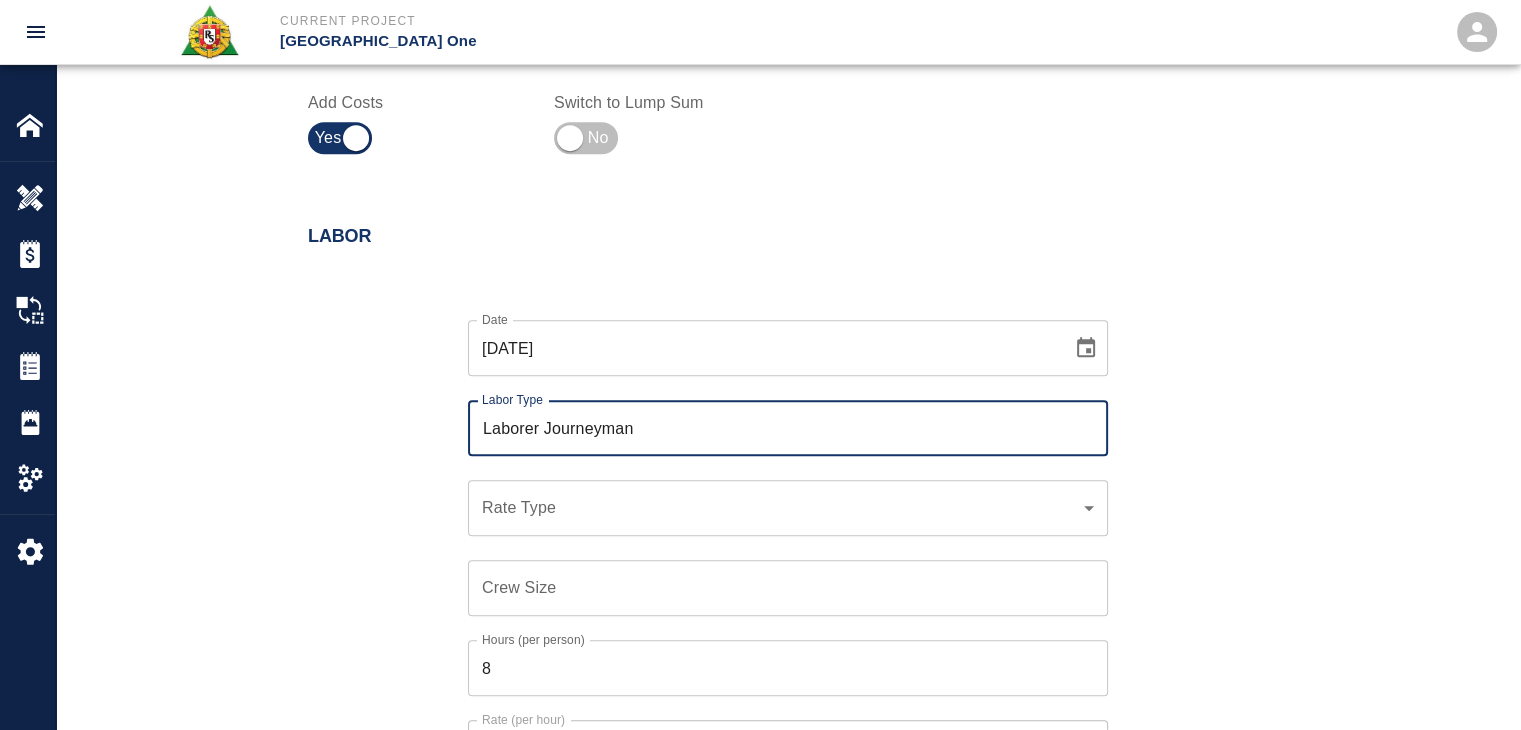 type on "Laborer Journeyman" 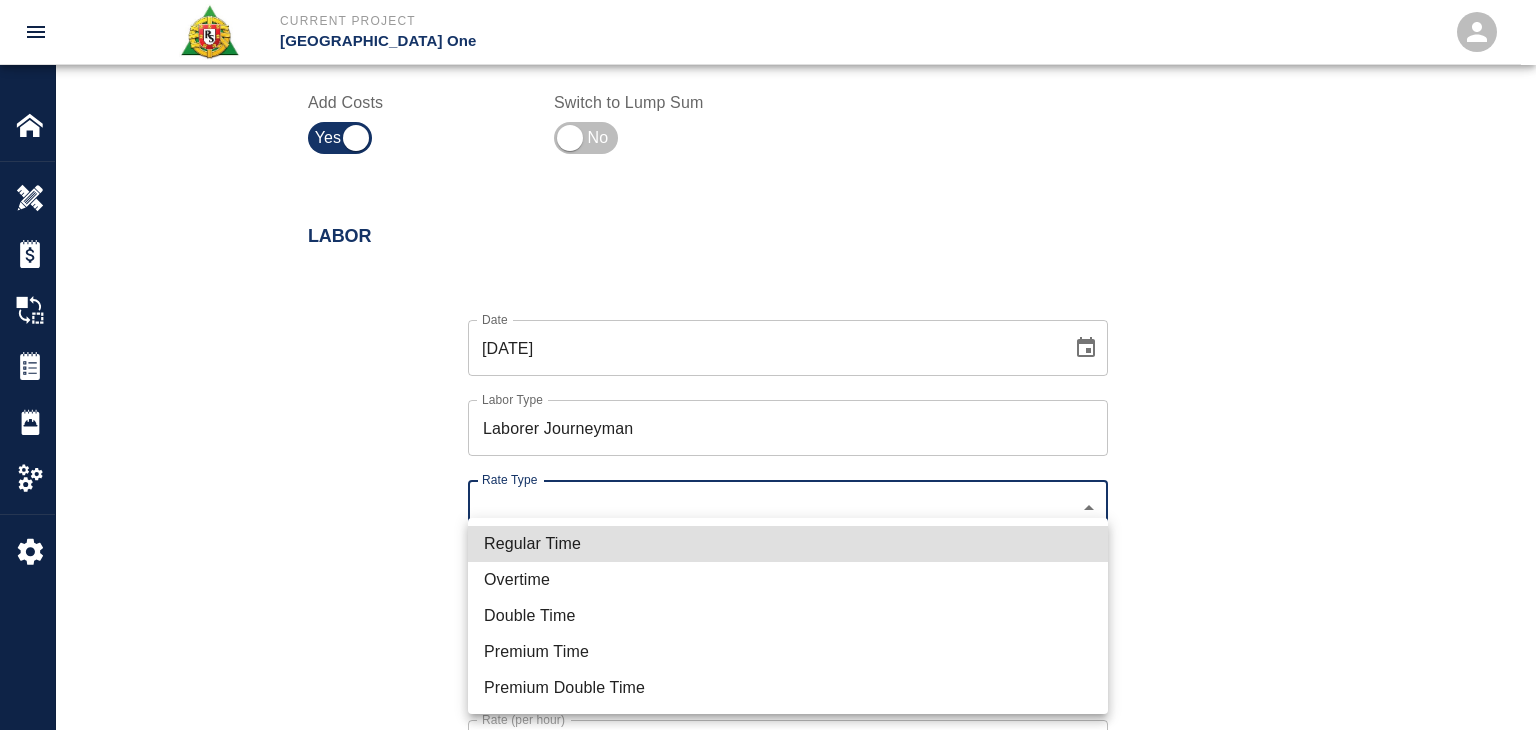 click on "Regular Time" at bounding box center (788, 544) 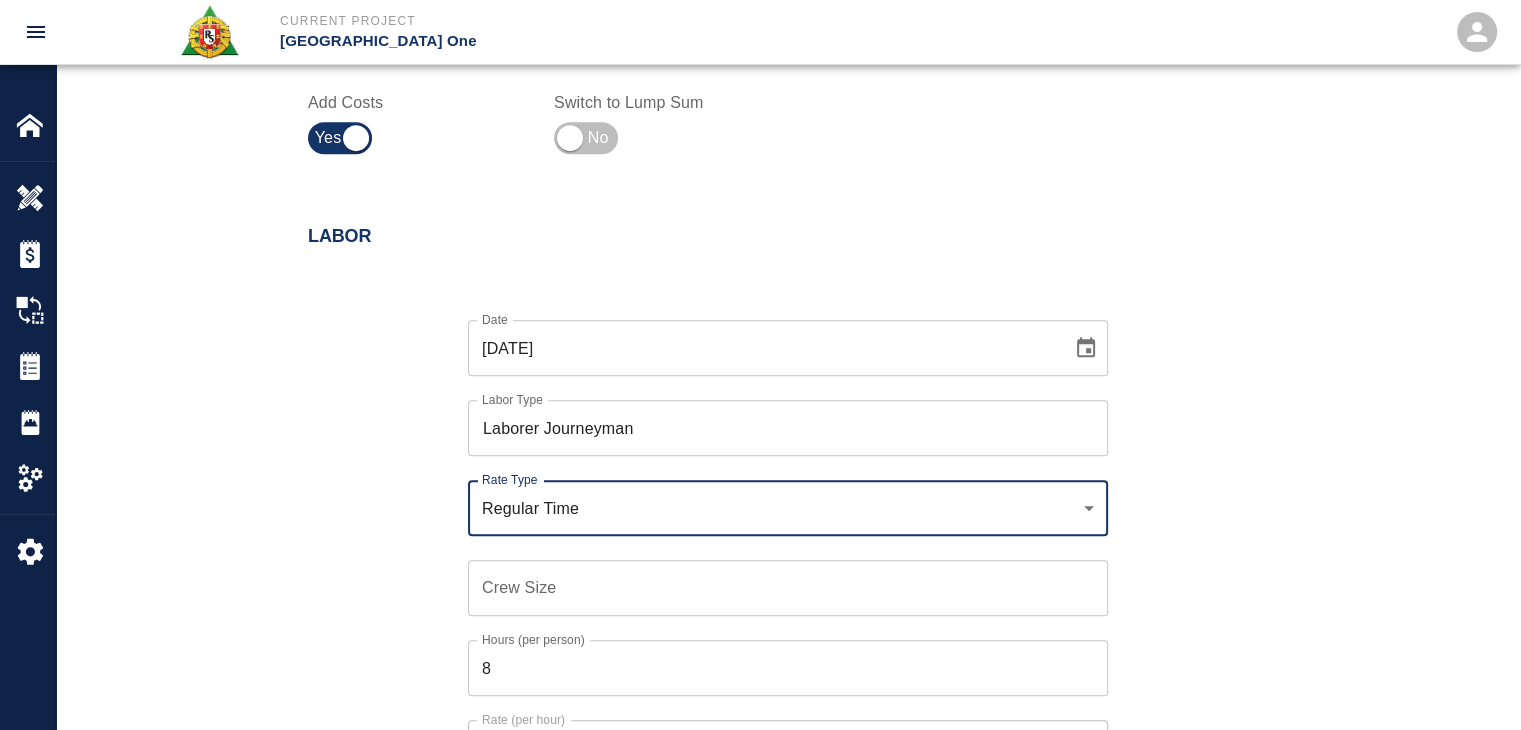 click on "Crew Size" at bounding box center [788, 588] 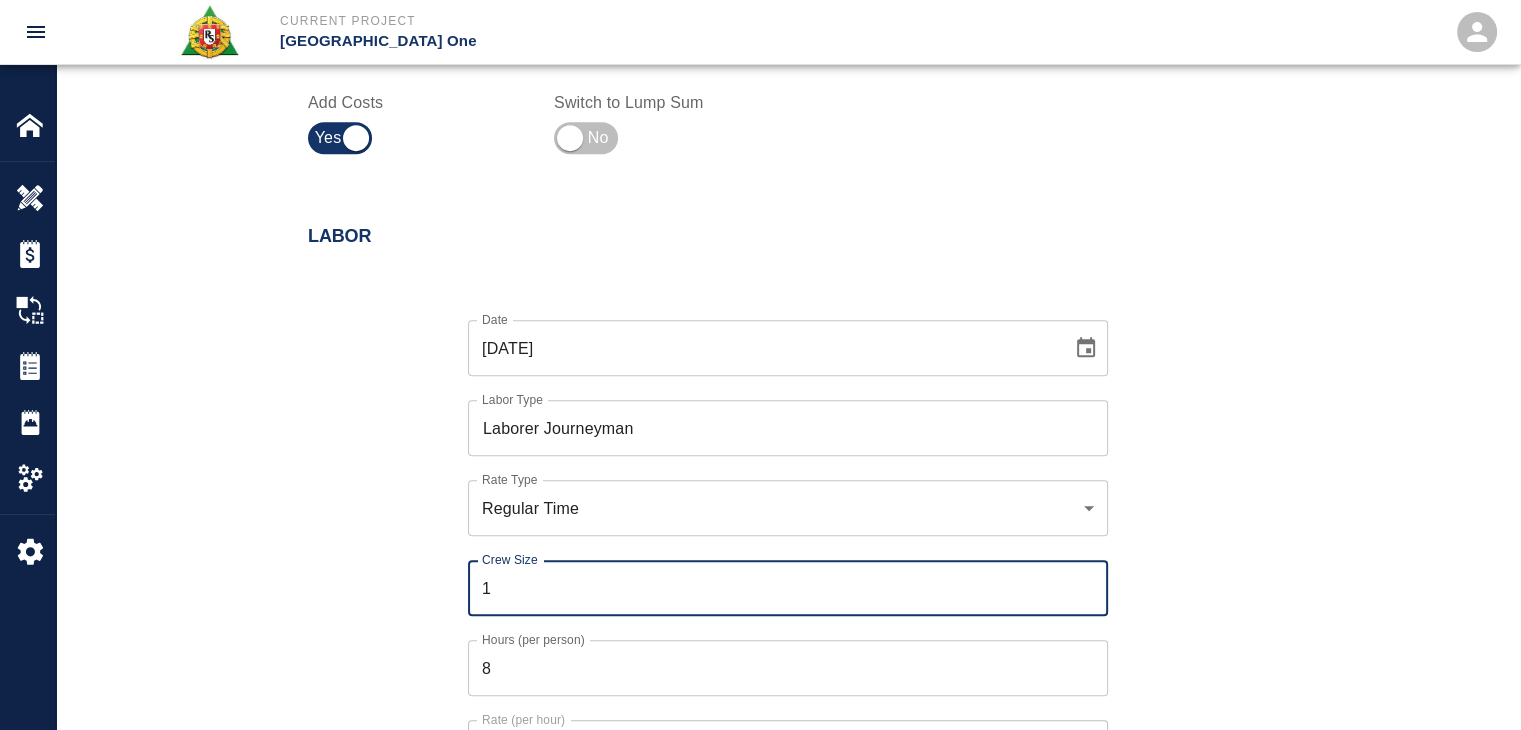 type on "1" 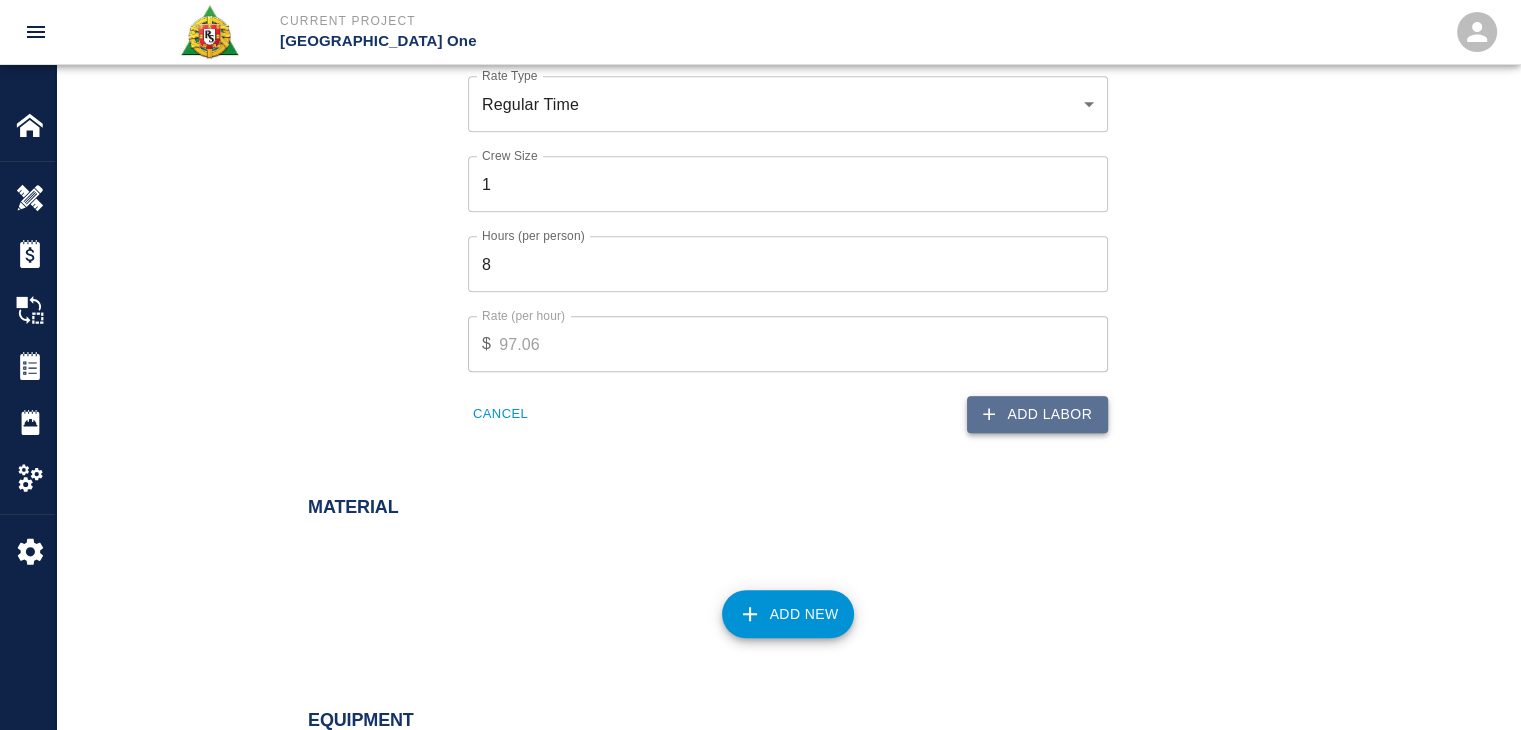 click 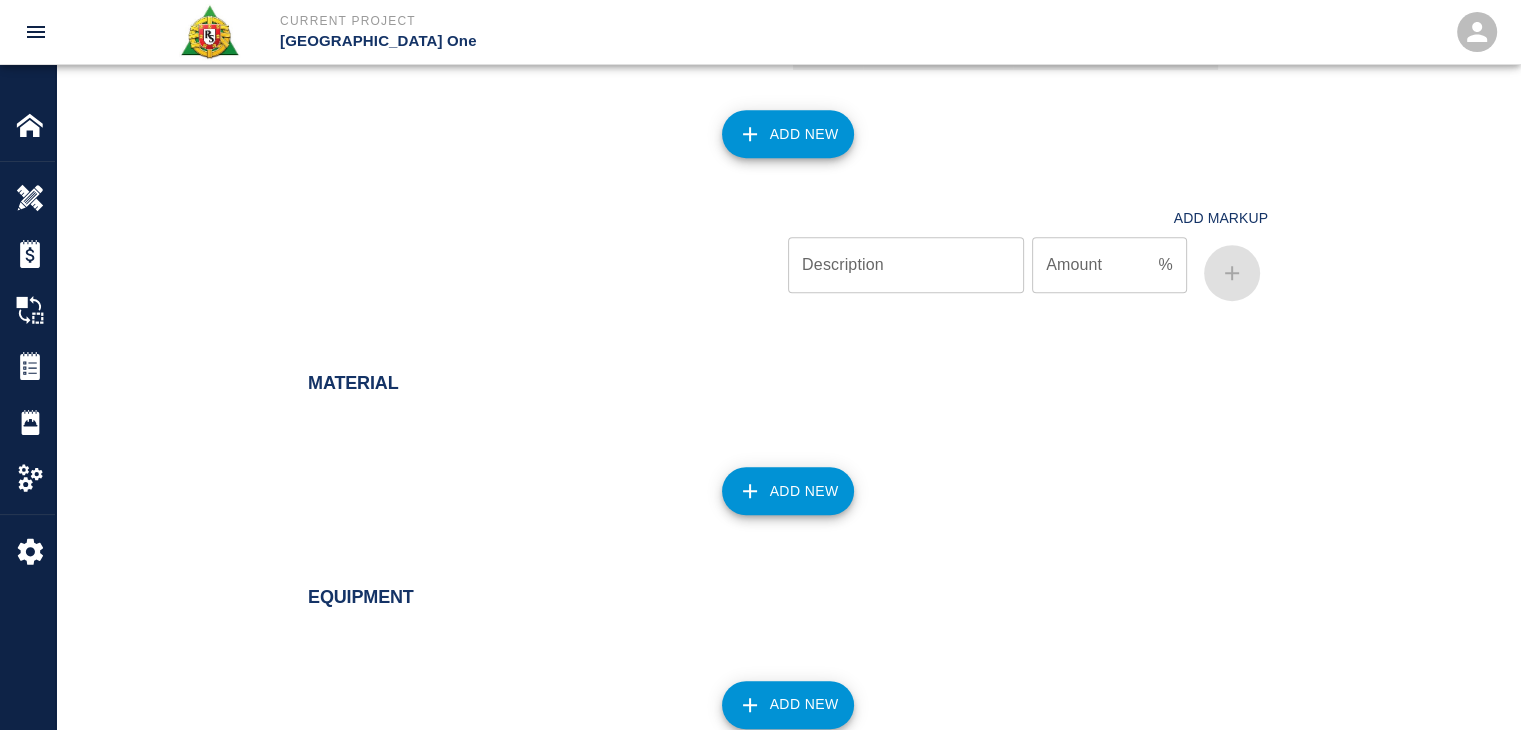 scroll, scrollTop: 1374, scrollLeft: 0, axis: vertical 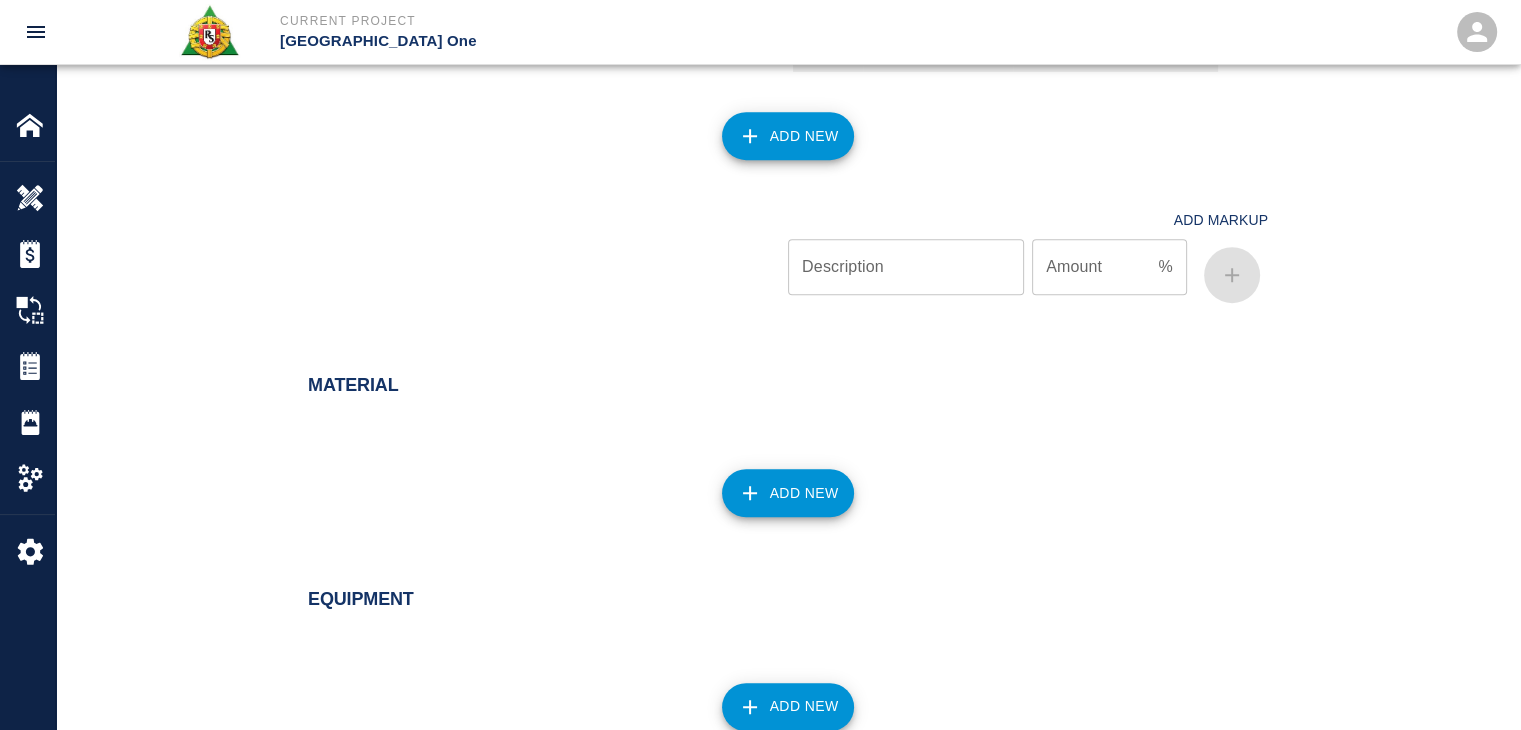 click on "Add New" at bounding box center [788, 136] 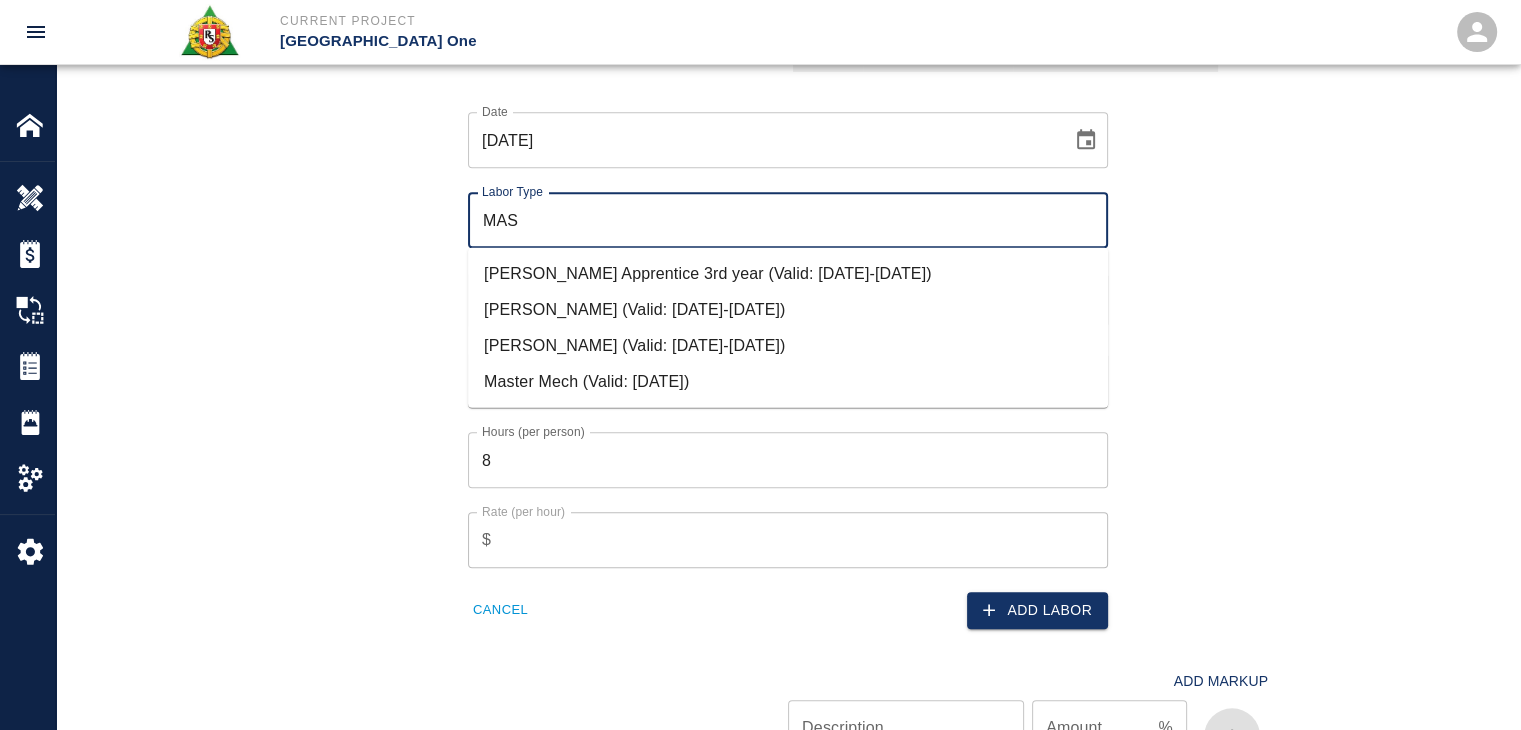 click on "Mason Journeyman  (Valid: 07/01/2024-08/31/2025)" at bounding box center [788, 346] 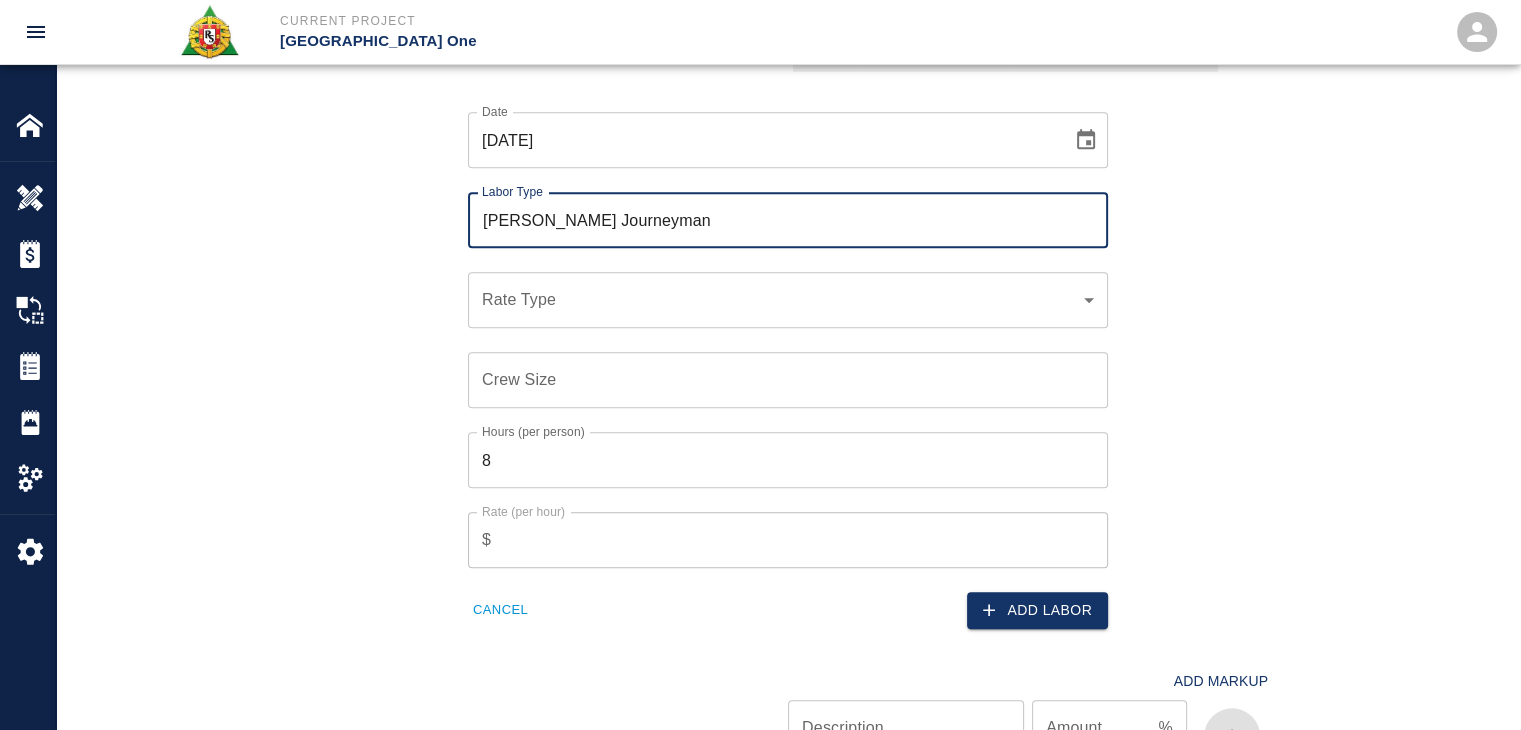type on "[PERSON_NAME] Journeyman" 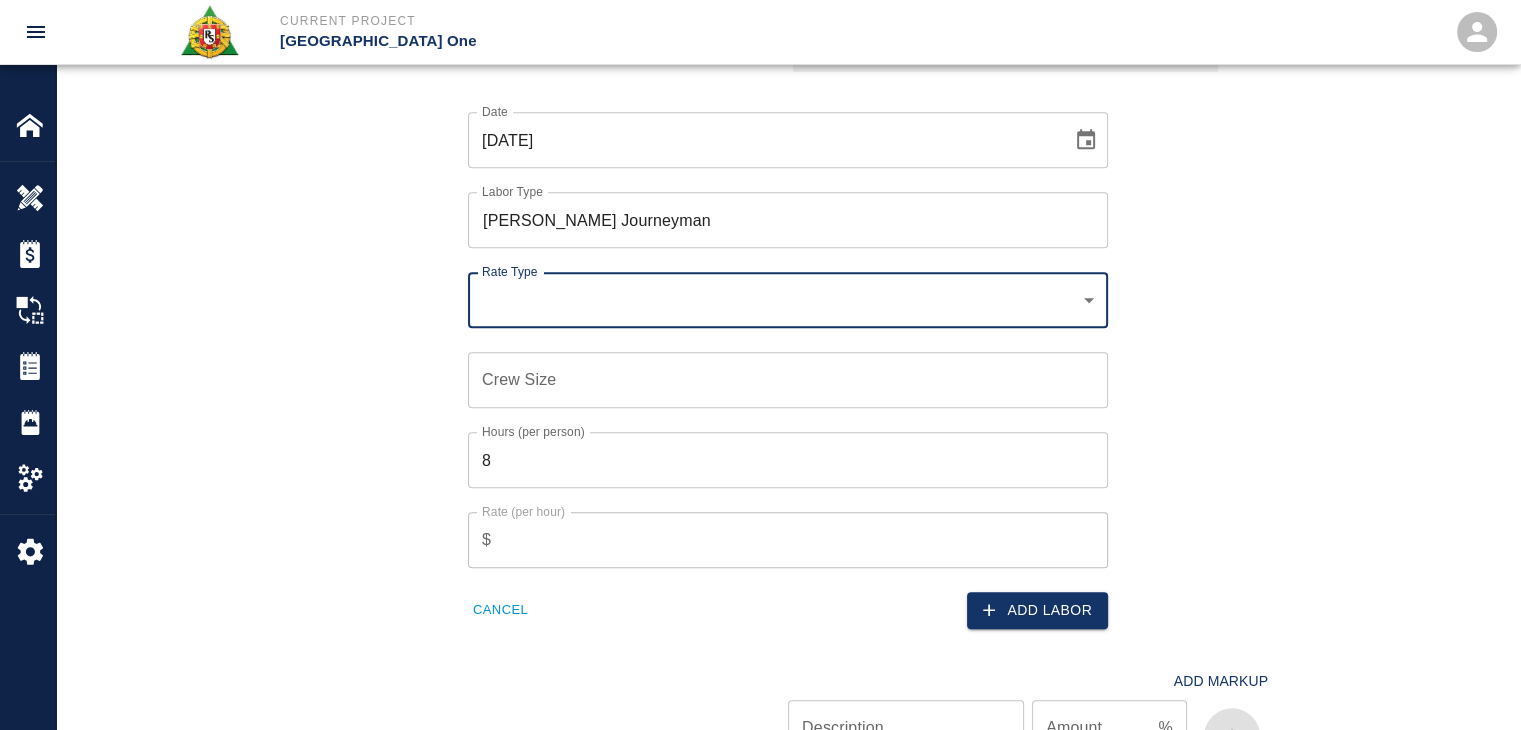 click on "​ Rate Type" at bounding box center (788, 300) 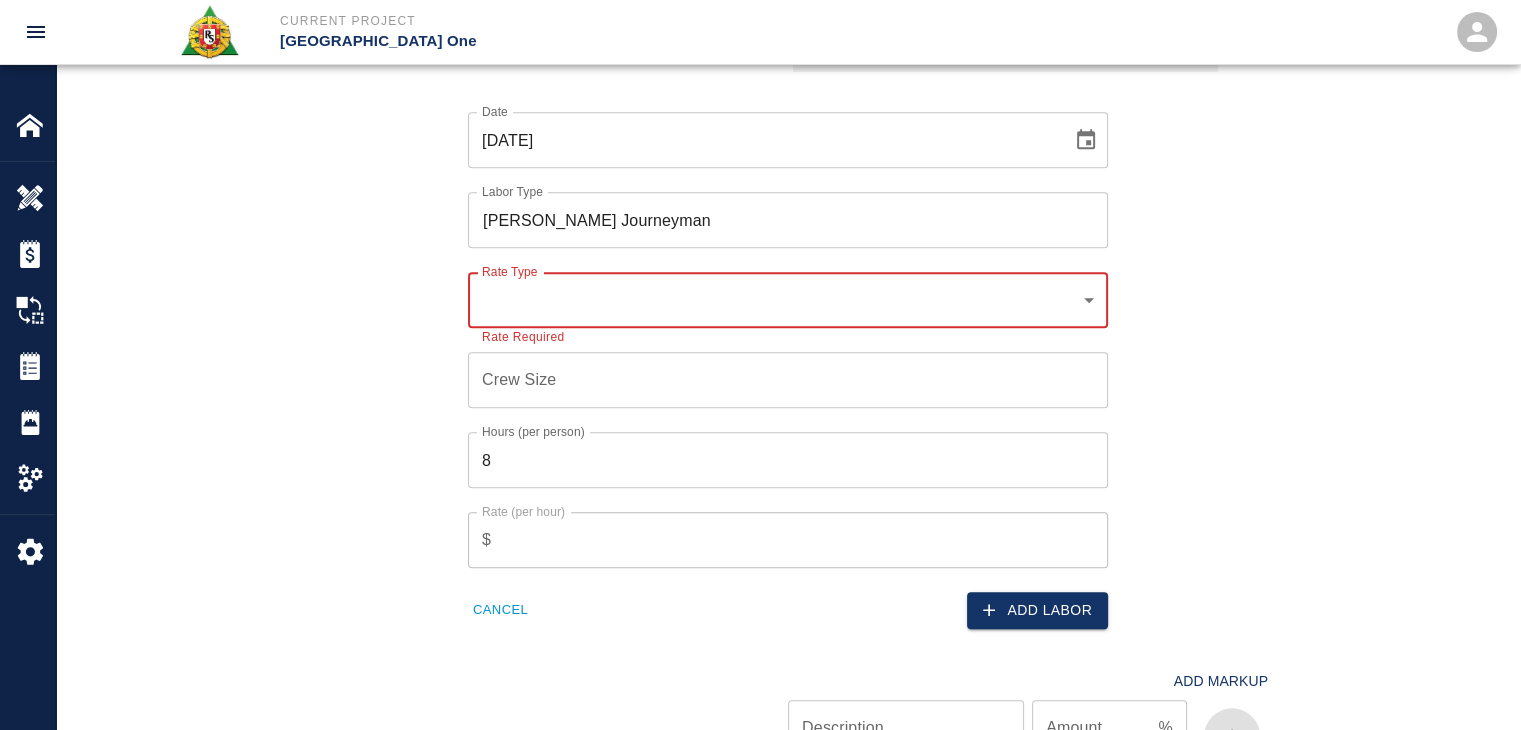 click on "Current Project JFK Terminal One Home JFK Terminal One Overview Estimates Change Orders Tickets Daily Reports Project Settings Settings Powered By Terms of Service  |  Privacy Policy Add Ticket Ticket Number 1213 Ticket Number PCO Number 1070 PCO Number Start Date  07/07/2025 Start Date  End Date End Date Work Description R&S masons worked on Dry Packing with grout on top of beams for Staircase 27
Breakdown:
2 masons 8hrs each
1 labor 8hrs
11 bags of material
1 Foreman 3hrs x Work Description Notes x Notes Subject Dry Packing with grout on top of beams for Staircase 27 Subject Invoice Number Invoice Number Invoice Date Invoice Date Upload Attachments (1.6MB of 50MB limit) Choose file 07-07-25 DG.3.jpg Choose file 07-07-25 DG.4.jpg Choose file PI 1070.jpg Upload Another File Add Costs Switch to Lump Sum Labor Labor Type Cost Code Rate Type Crew Size Hrs / Person Total Hrs Rate / Hr. Total Cost 1 Laborer Journeyman 07/07/2025 A-BOOK Regular Time 1 ​ 8 ​ 8 $97.06 $776.48 Subtotal: 1 8 $776.48 Date Date ​" at bounding box center [760, -1009] 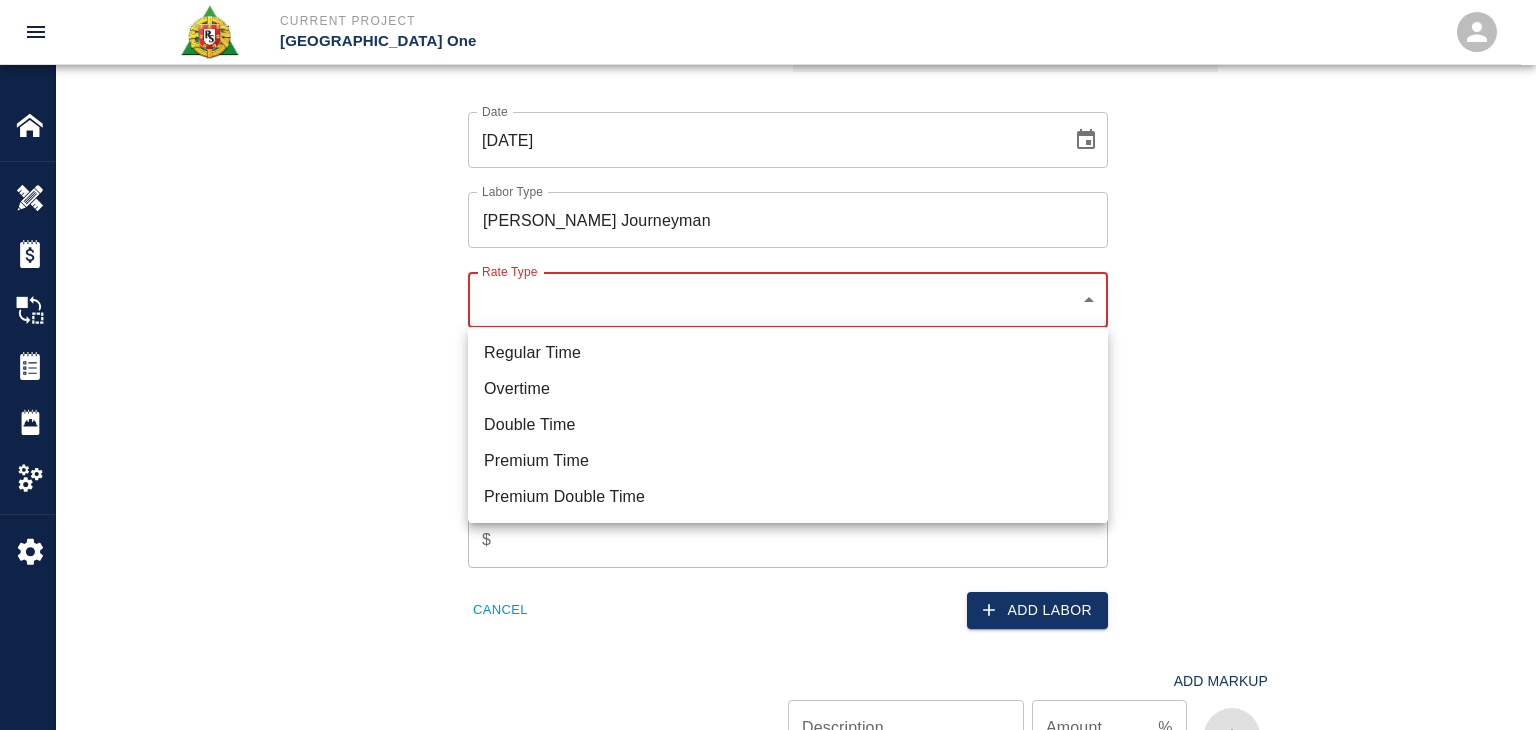 click on "Regular Time" at bounding box center (788, 353) 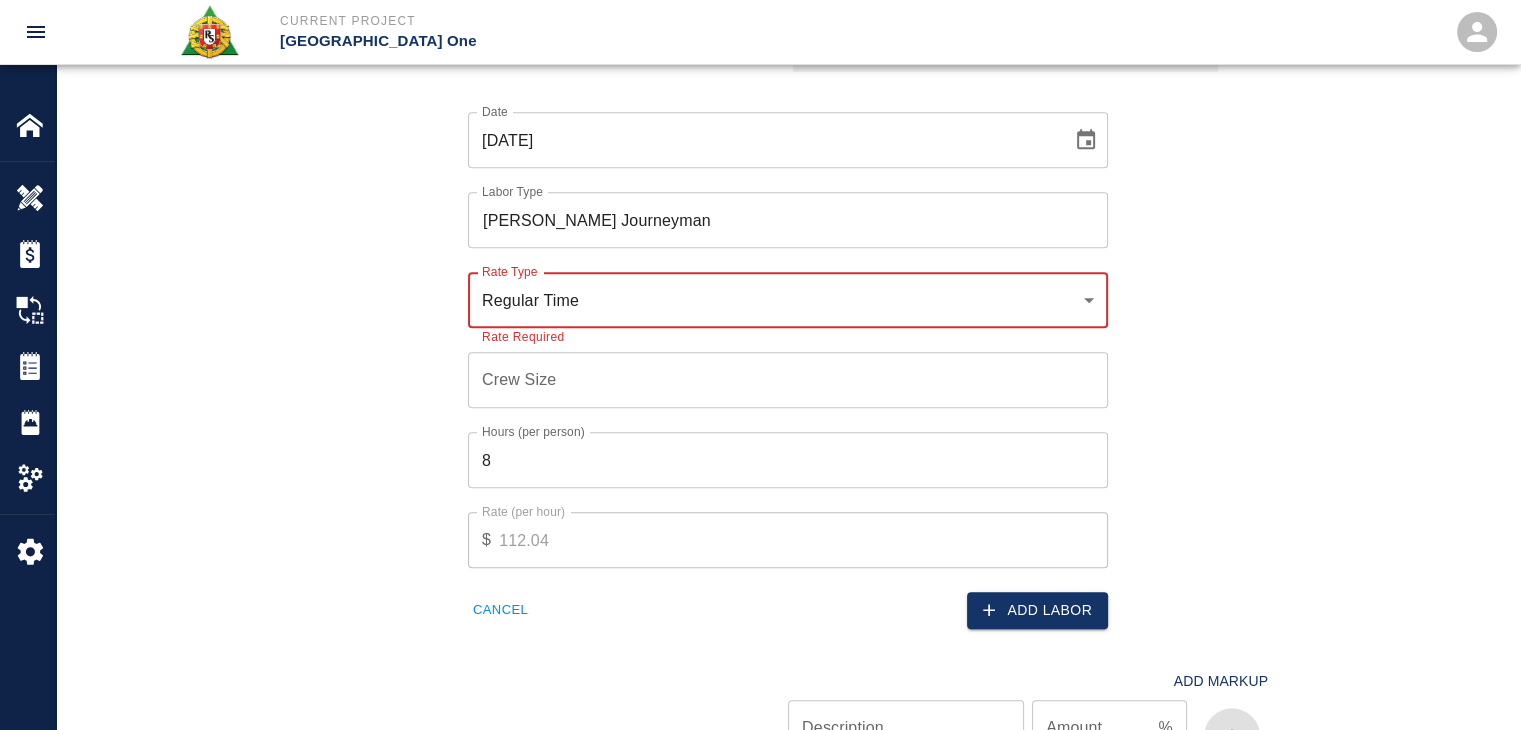 click on "Crew Size" at bounding box center [788, 380] 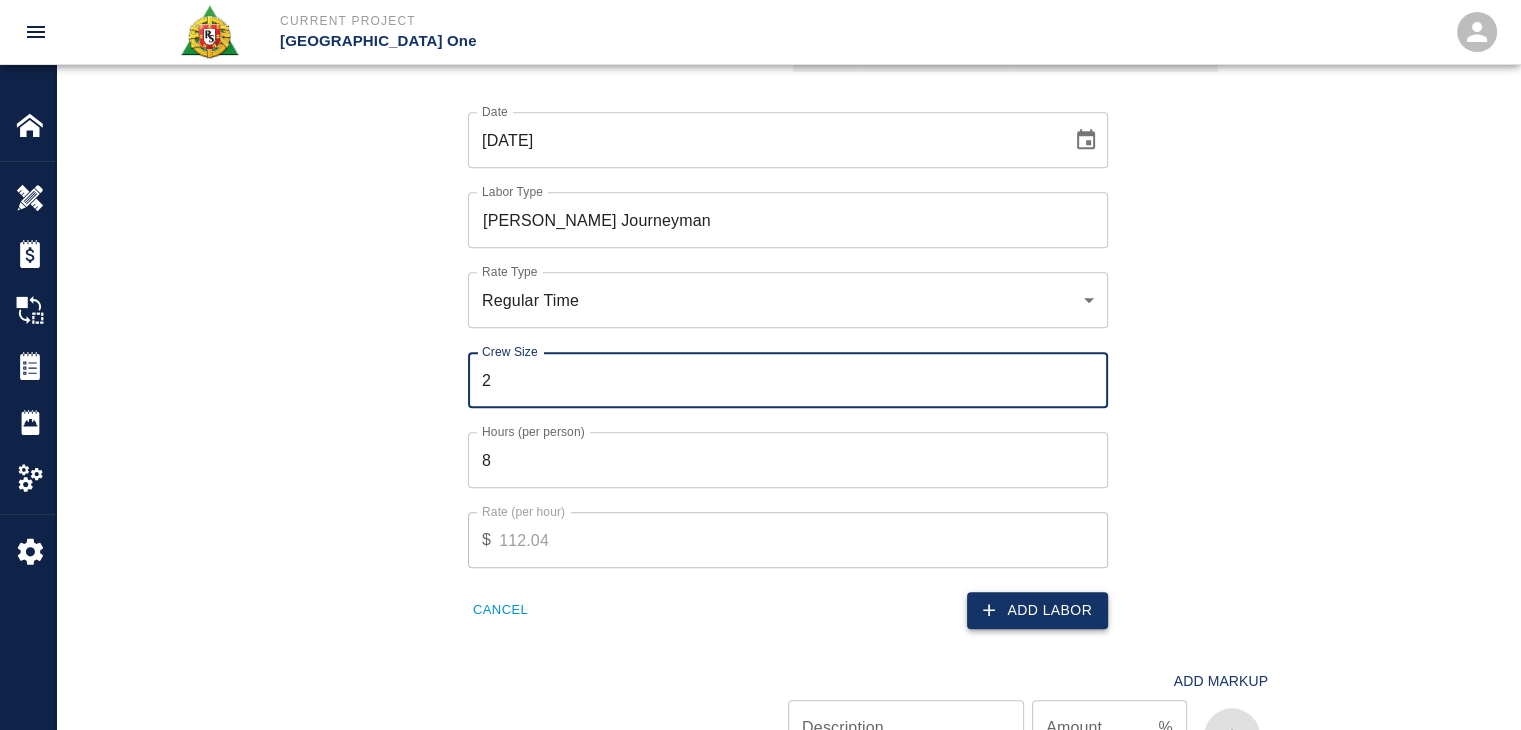 type on "2" 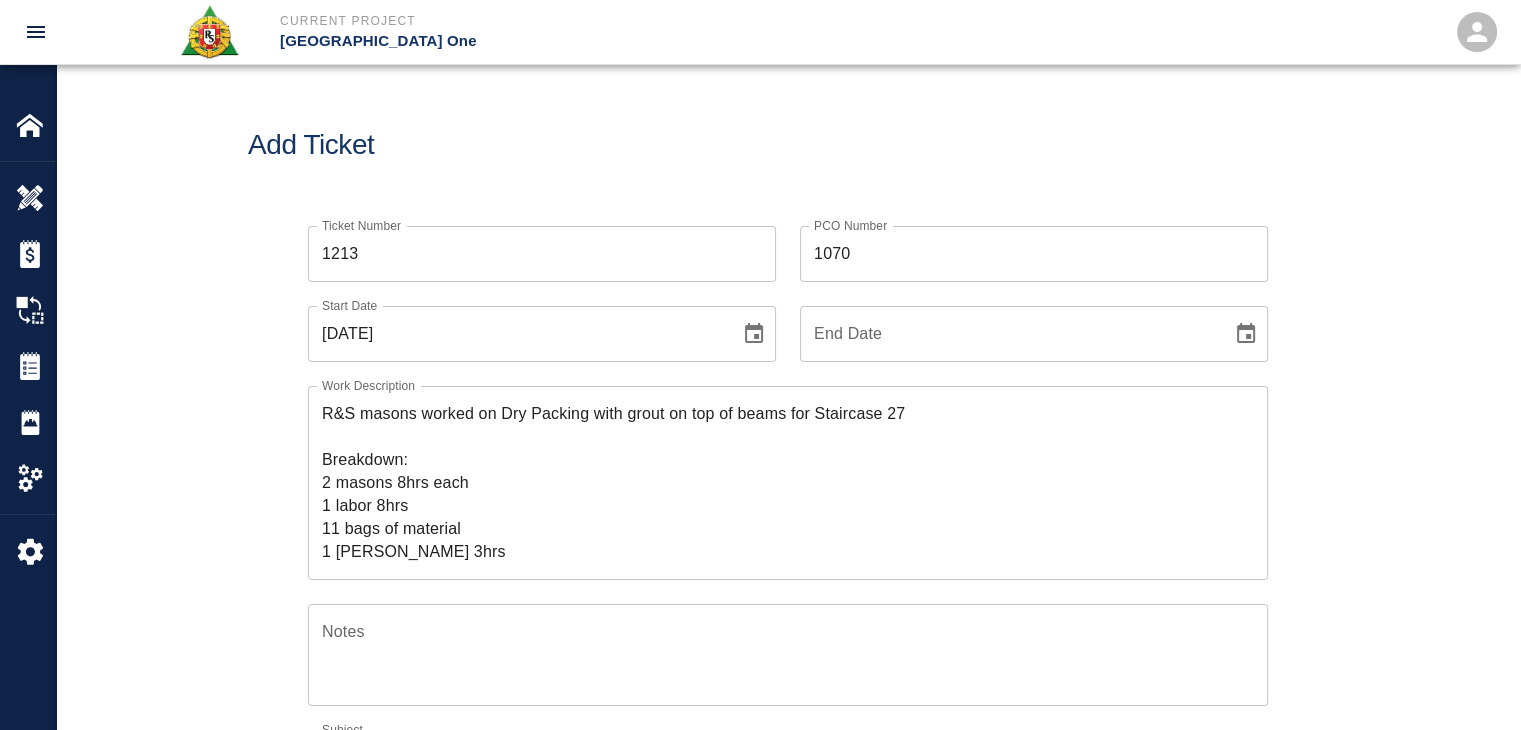 scroll, scrollTop: 112, scrollLeft: 0, axis: vertical 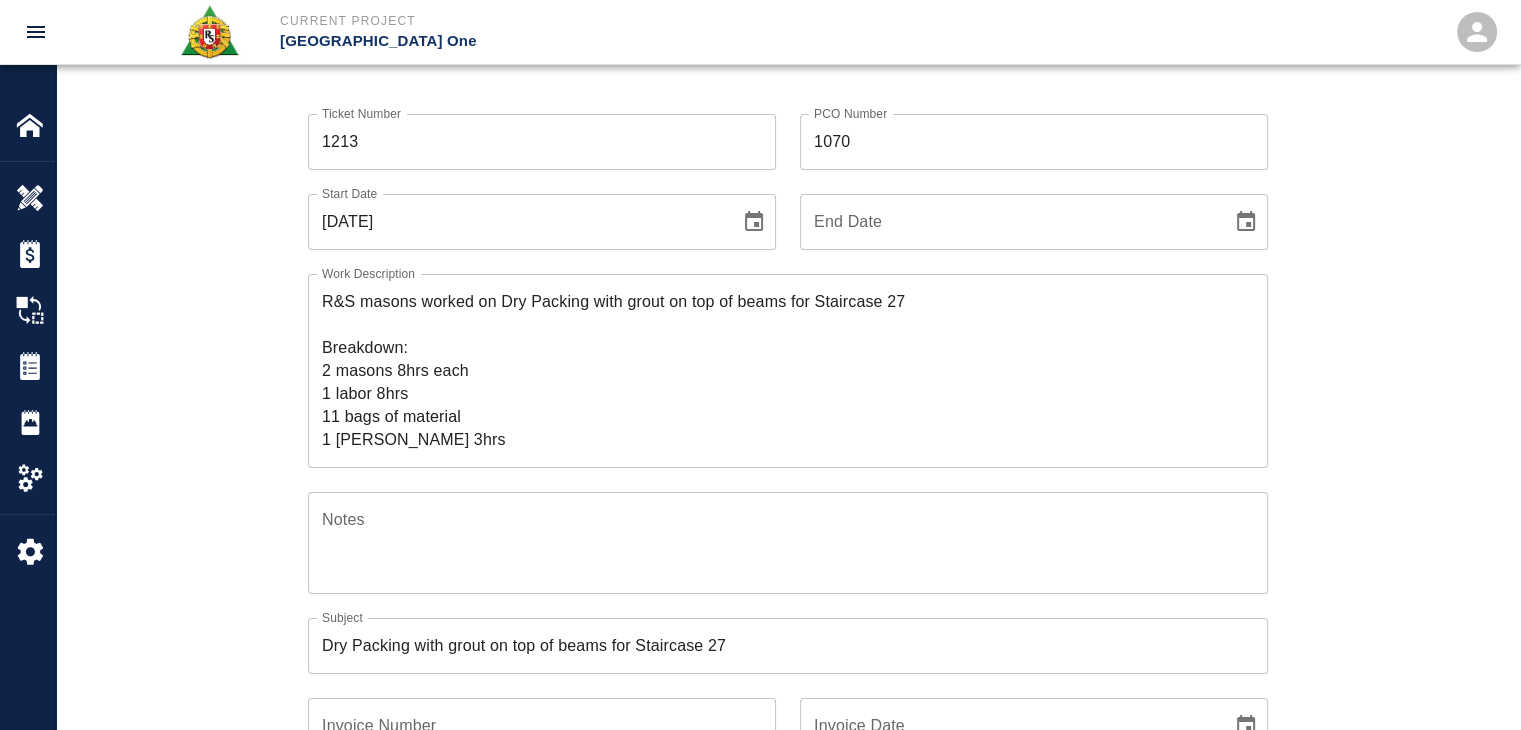click on "R&S masons worked on Dry Packing with grout on top of beams for Staircase 27
Breakdown:
2 masons 8hrs each
1 labor 8hrs
11 bags of material
1 Foreman 3hrs" at bounding box center (788, 370) 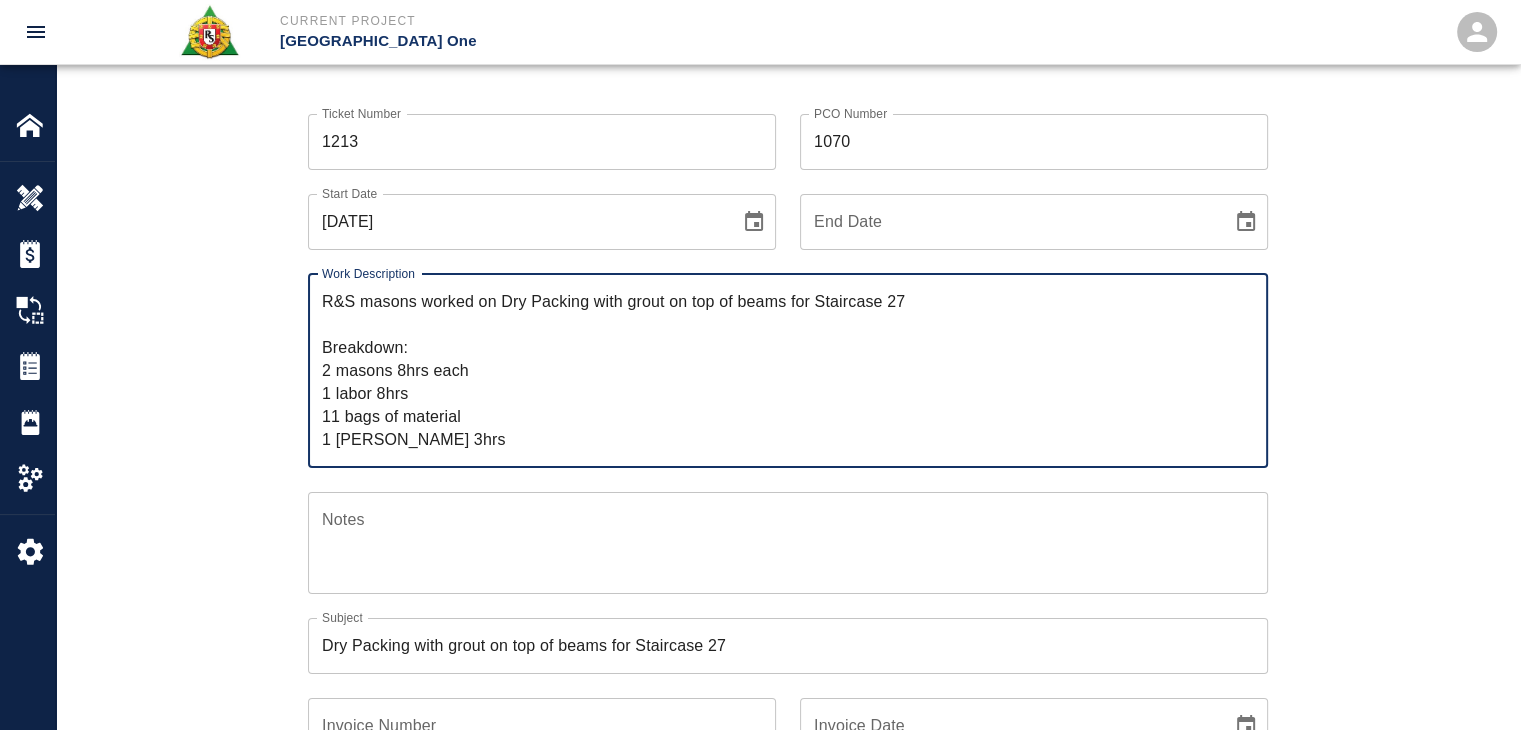 click on "Ticket Number 1213 Ticket Number PCO Number 1070 PCO Number Start Date  07/07/2025 Start Date  End Date End Date Work Description R&S masons worked on Dry Packing with grout on top of beams for Staircase 27
Breakdown:
2 masons 8hrs each
1 labor 8hrs
11 bags of material
1 Foreman 3hrs x Work Description Notes x Notes Subject Dry Packing with grout on top of beams for Staircase 27 Subject Invoice Number Invoice Number Invoice Date Invoice Date Upload Attachments (1.6MB of 50MB limit) Choose file 07-07-25 DG.3.jpg Choose file 07-07-25 DG.4.jpg Choose file PI 1070.jpg Upload Another File Add Costs Switch to Lump Sum" at bounding box center [788, 584] 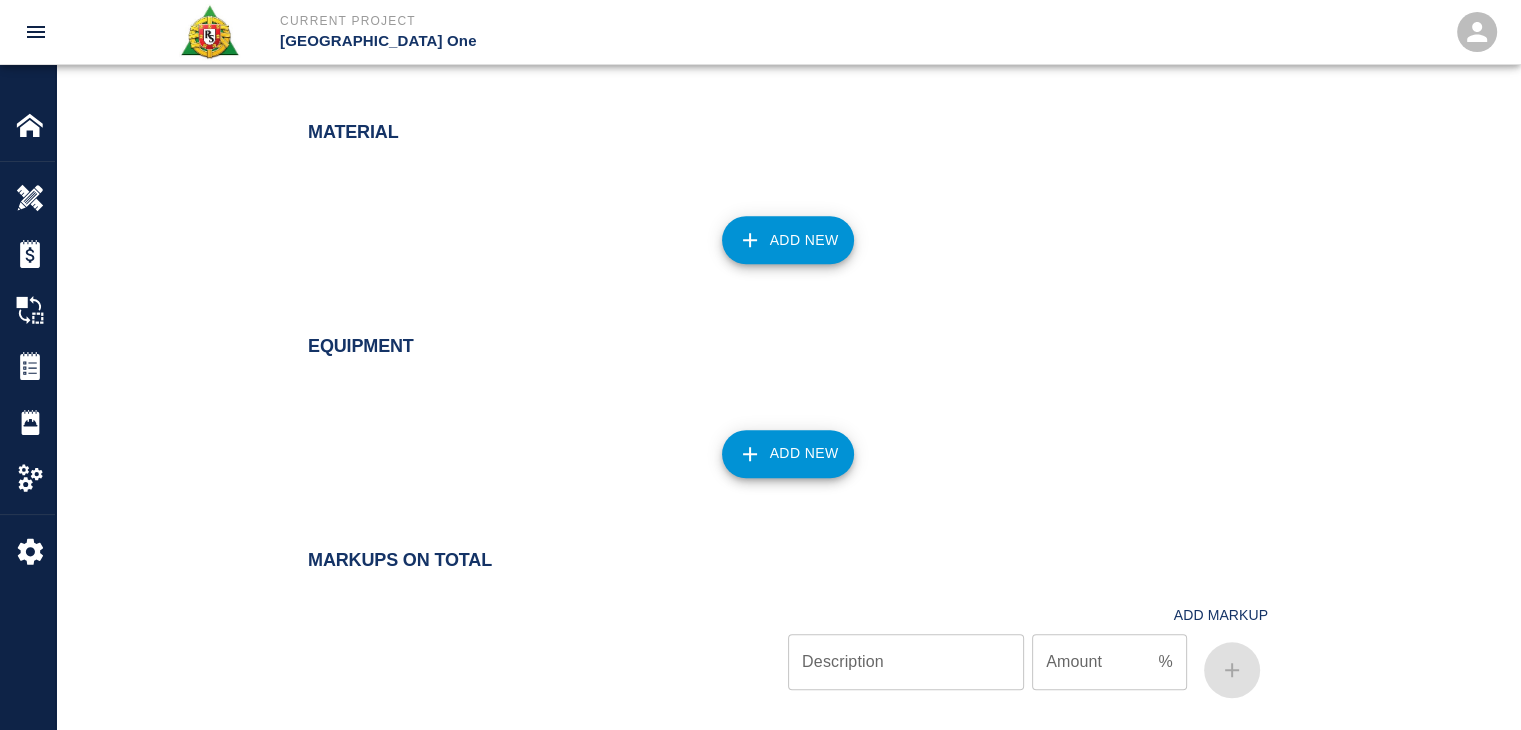 scroll, scrollTop: 1691, scrollLeft: 0, axis: vertical 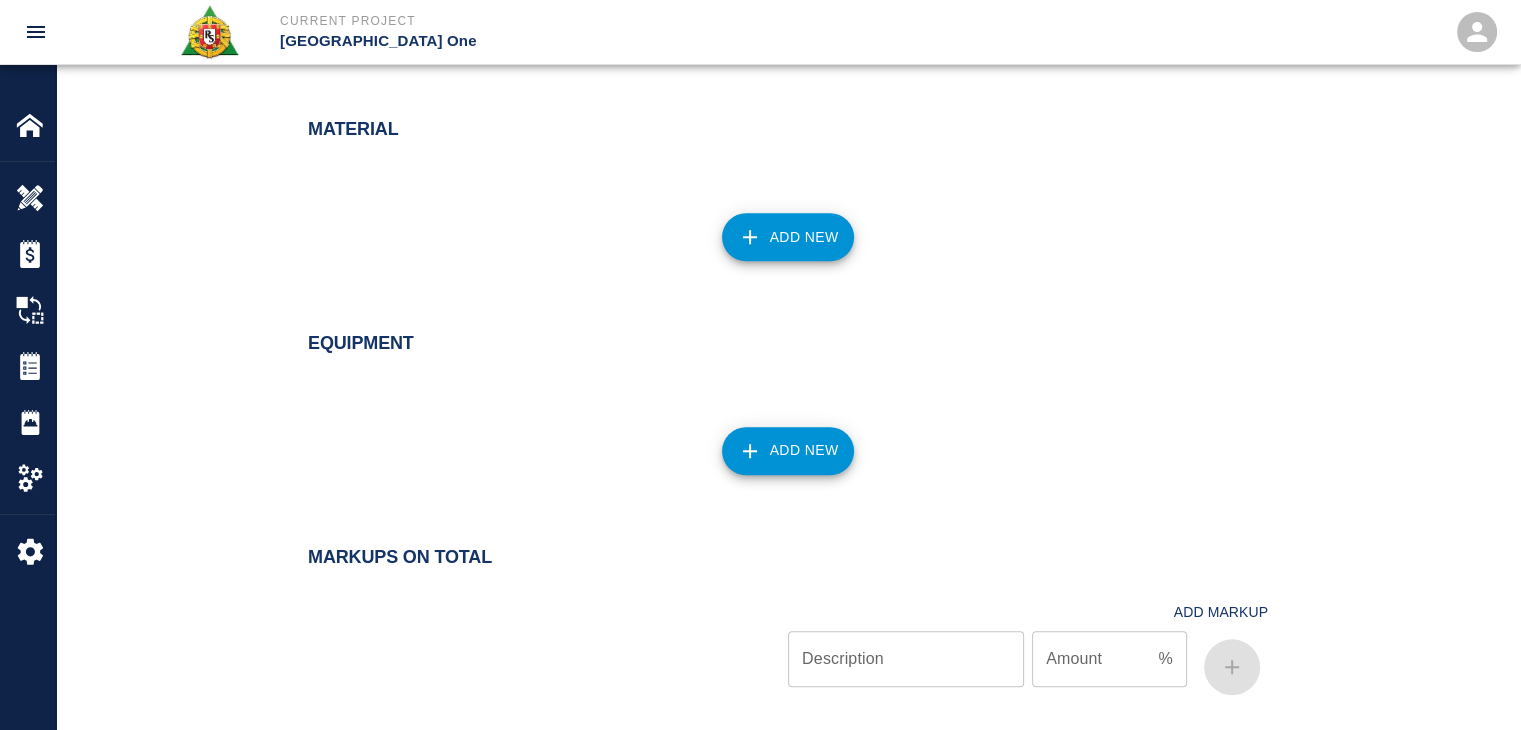 click 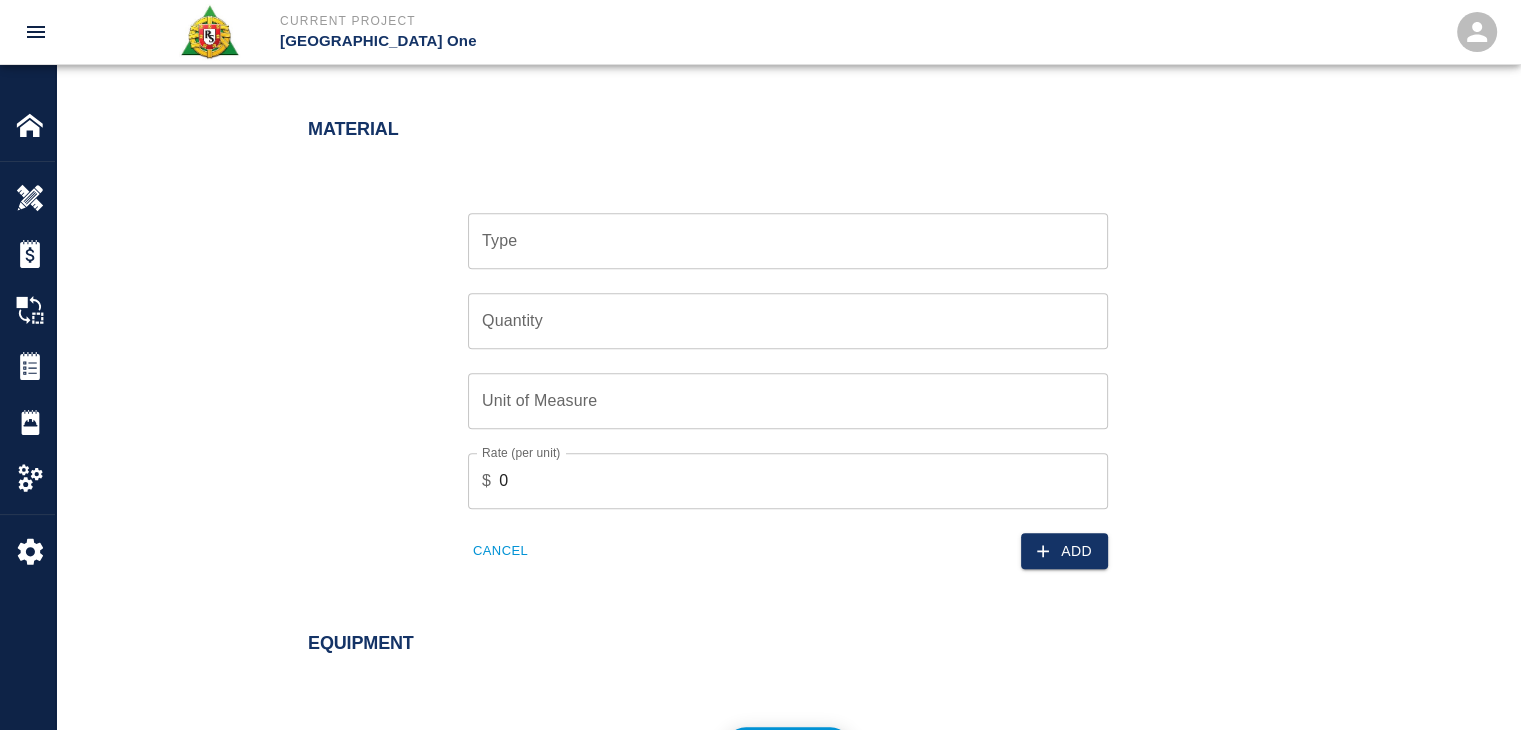click on "Type" at bounding box center [788, 241] 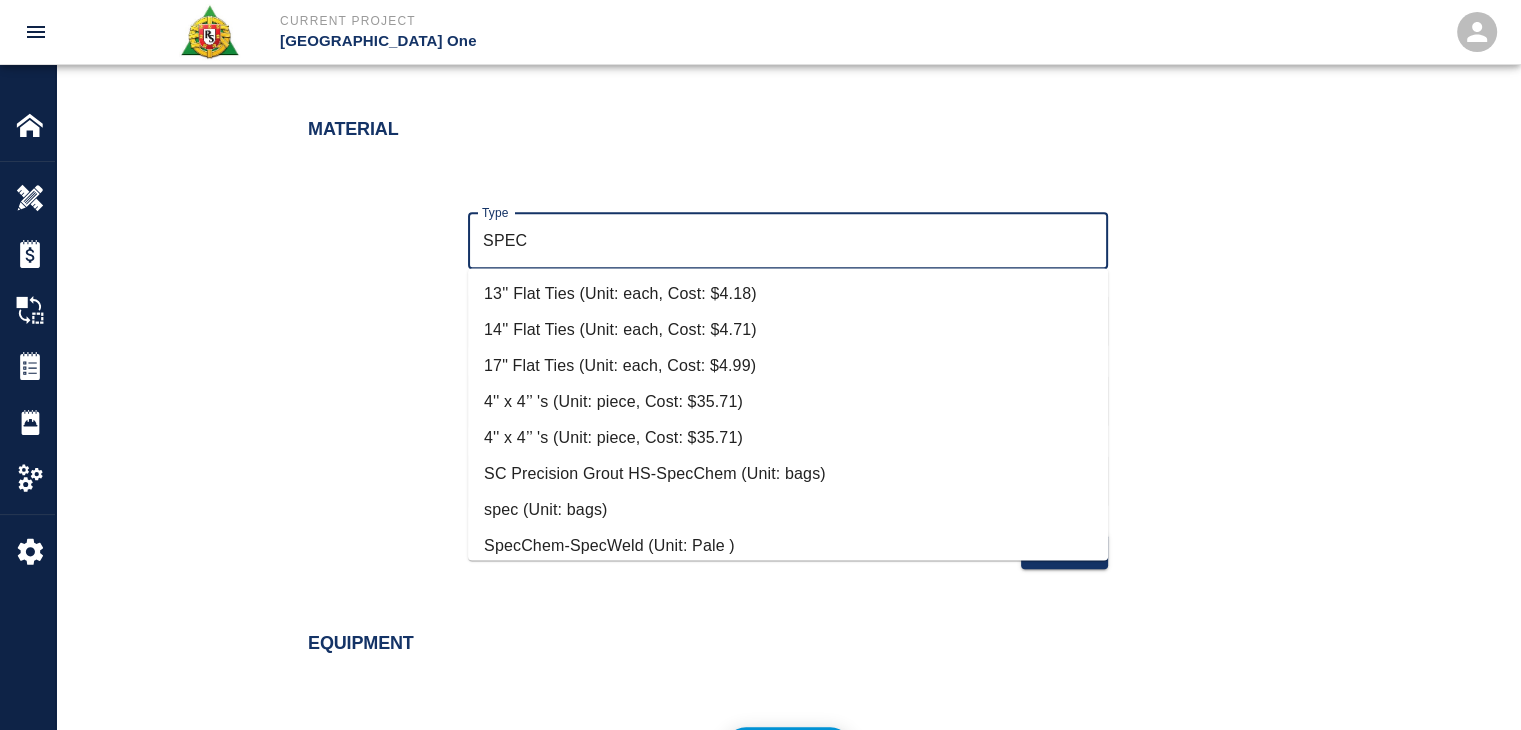 scroll, scrollTop: 192, scrollLeft: 0, axis: vertical 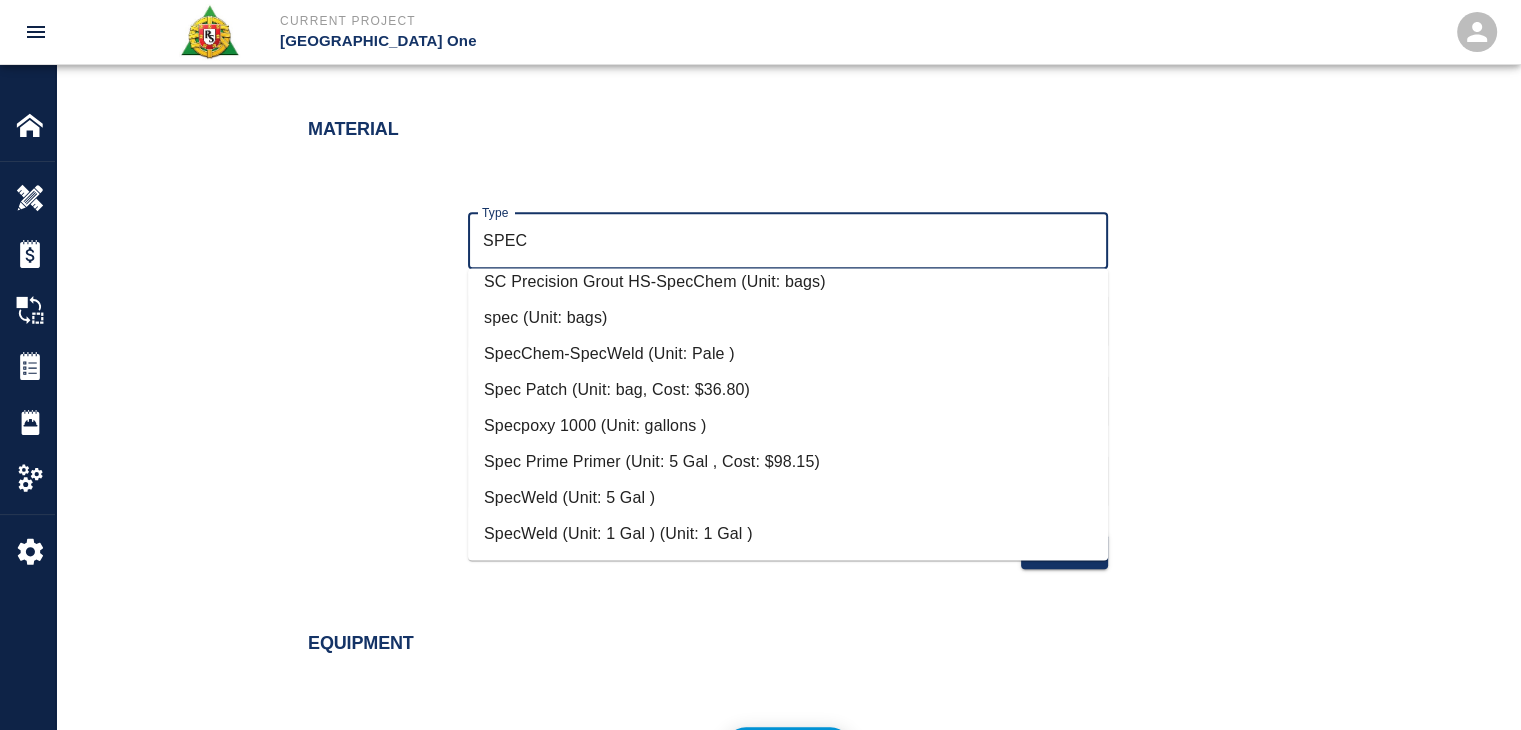 click on "Spec Patch (Unit: bag, Cost: $36.80)" at bounding box center [788, 390] 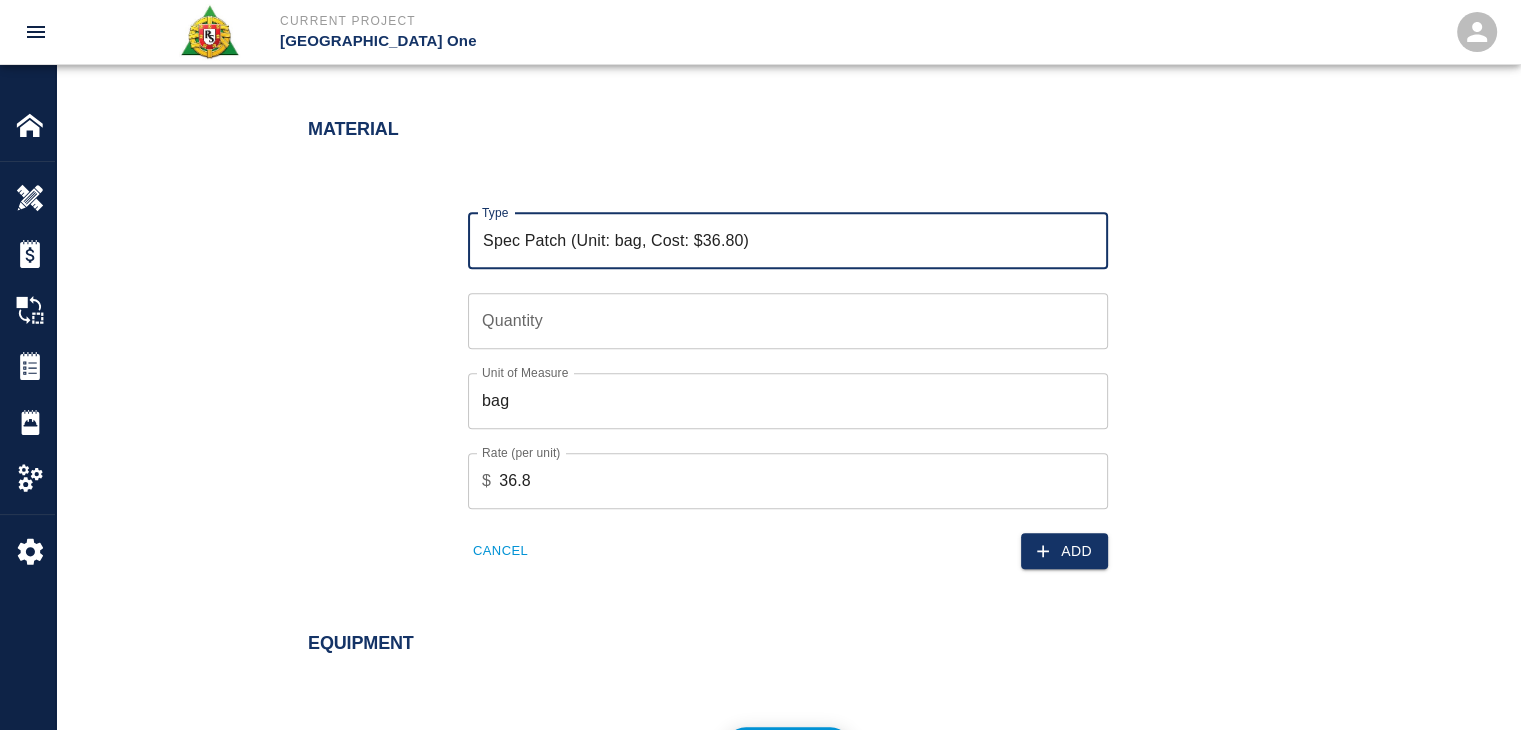 type on "Spec Patch (Unit: bag, Cost: $36.80)" 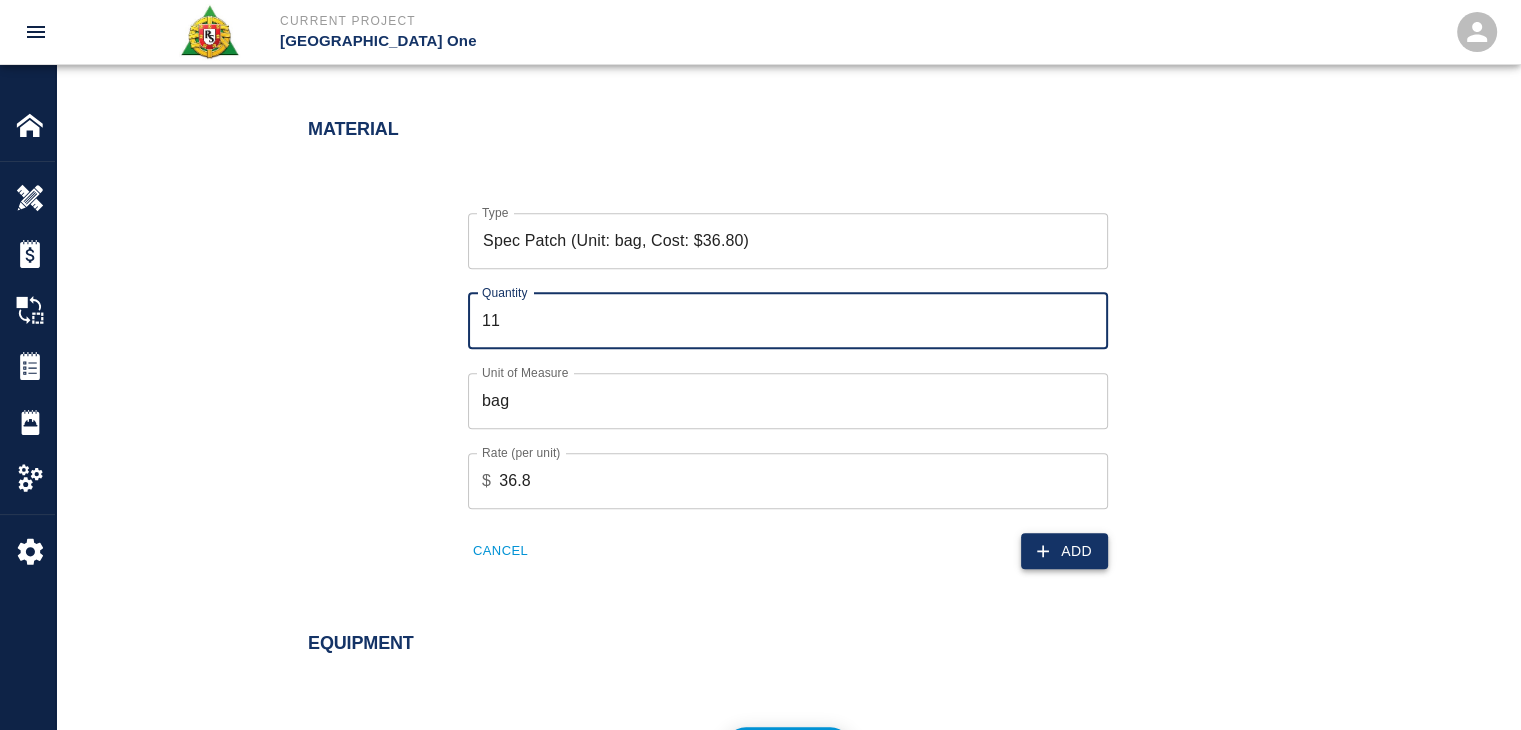 type on "11" 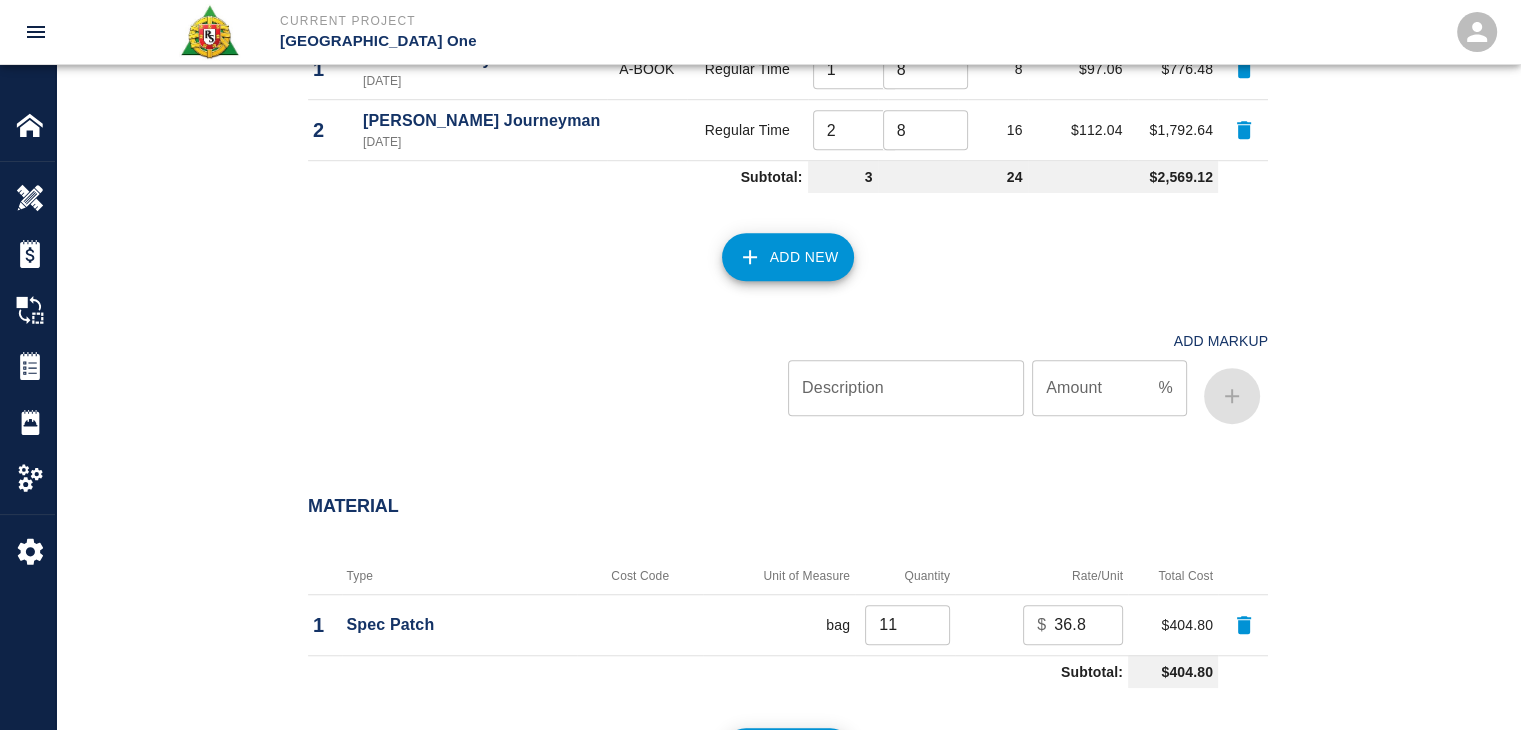 scroll, scrollTop: 1315, scrollLeft: 0, axis: vertical 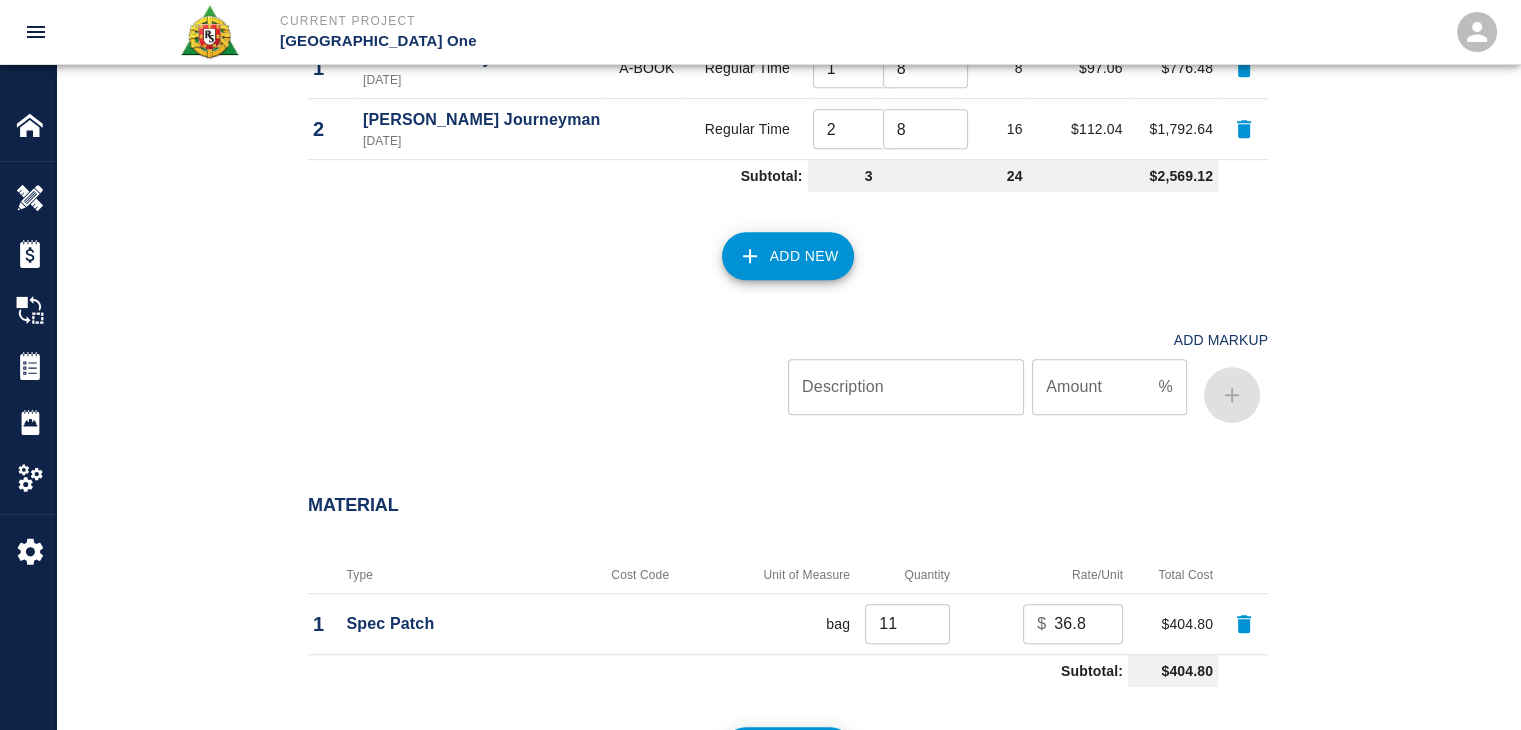 click 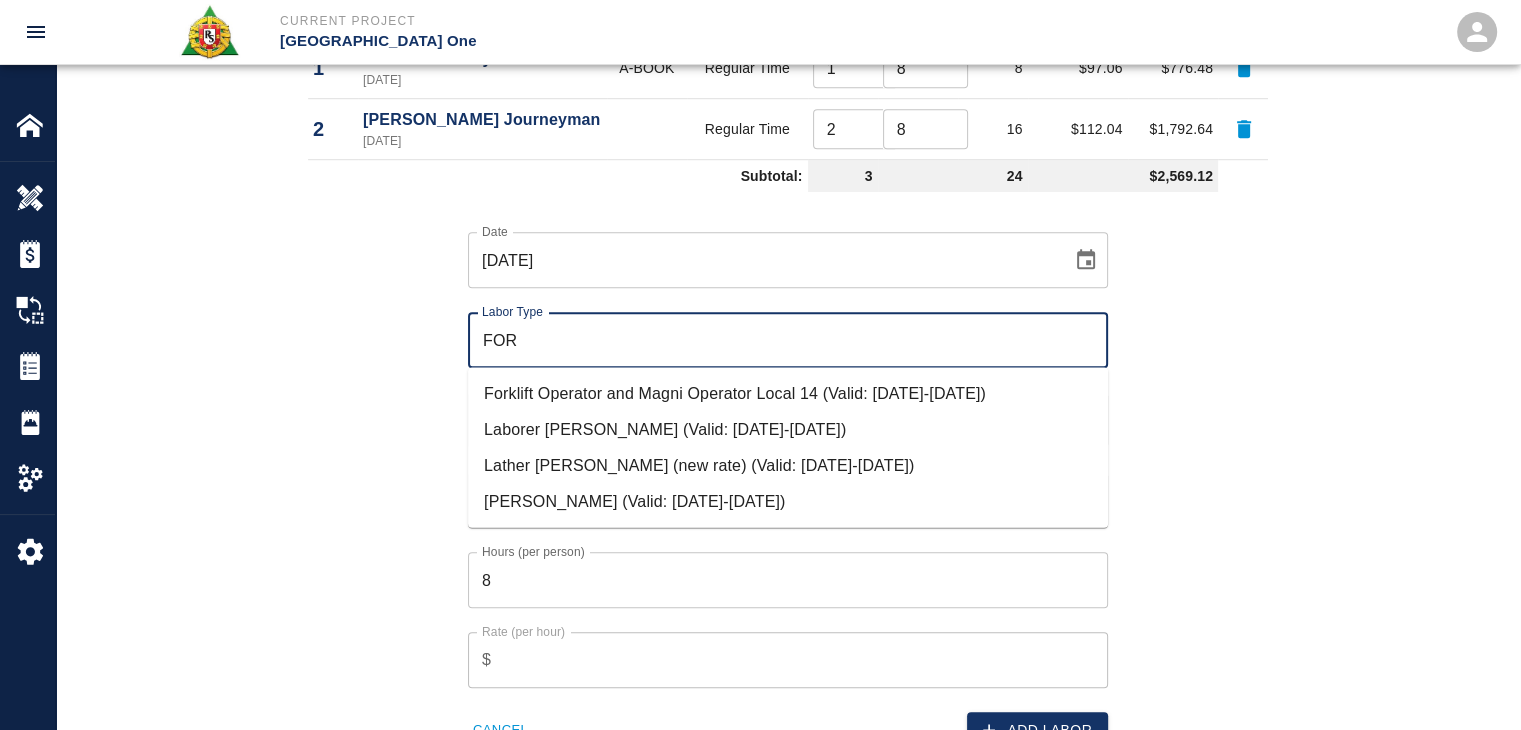 click on "Mason Foreman (Valid: 07/01/2024-08/31/2025)" at bounding box center [788, 501] 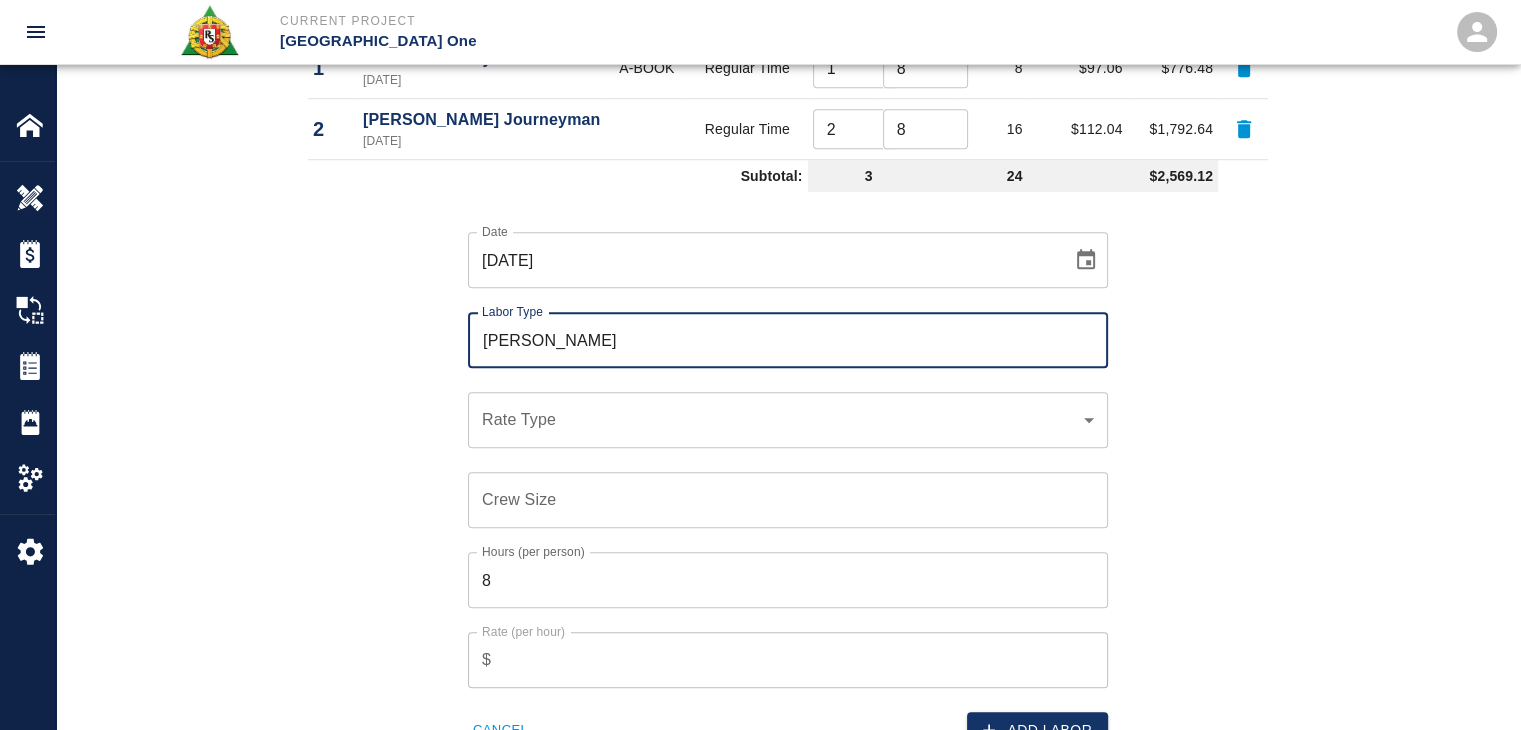 type on "Mason Foreman" 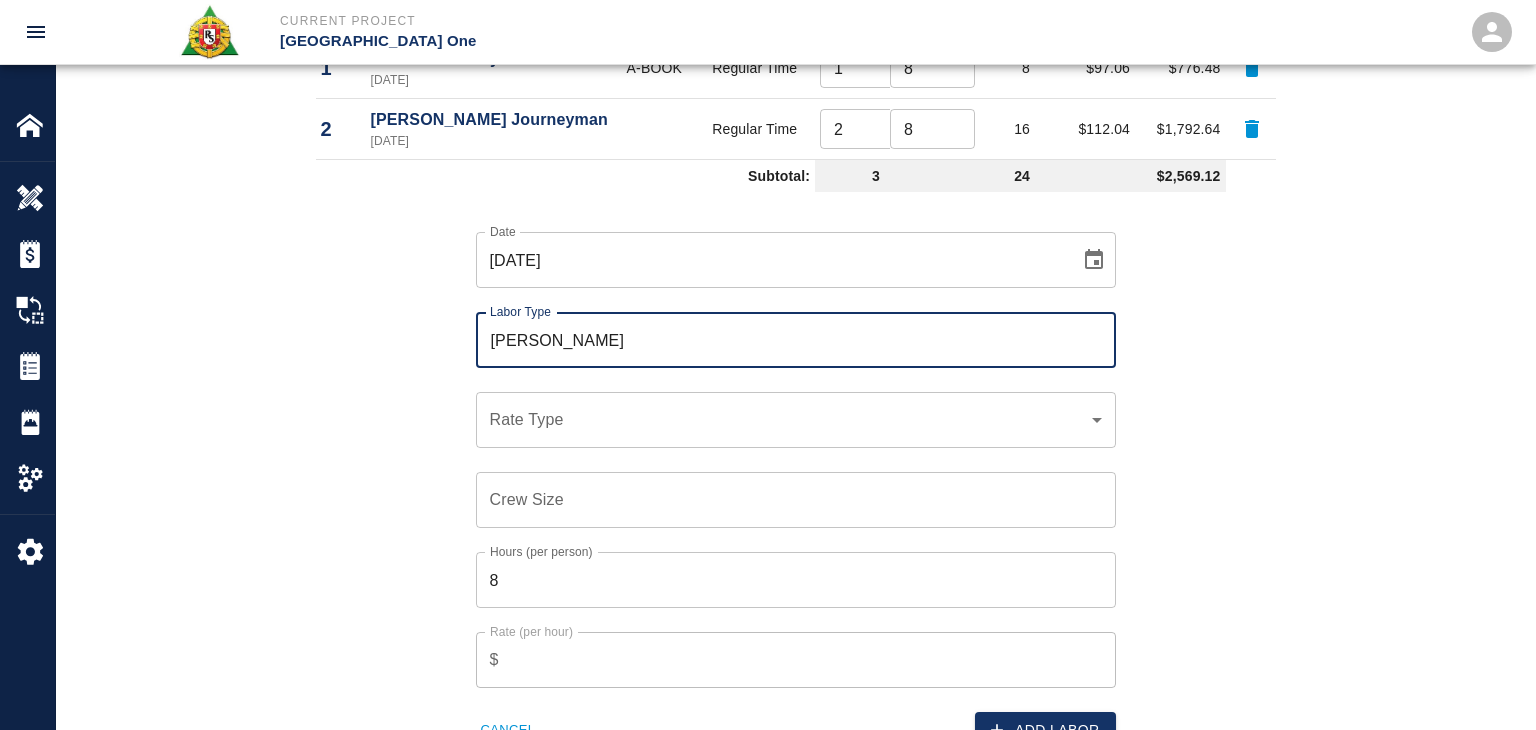 click on "Current Project JFK Terminal One Home JFK Terminal One Overview Estimates Change Orders Tickets Daily Reports Project Settings Settings Powered By Terms of Service  |  Privacy Policy Add Ticket Ticket Number 1213 Ticket Number PCO Number 1070 PCO Number Start Date  07/07/2025 Start Date  End Date End Date Work Description R&S masons worked on Dry Packing with grout on top of beams for Staircase 27
Breakdown:
2 masons 8hrs each
1 labor 8hrs
11 bags of material
1 Foreman 3hrs x Work Description Notes x Notes Subject Dry Packing with grout on top of beams for Staircase 27 Subject Invoice Number Invoice Number Invoice Date Invoice Date Upload Attachments (1.6MB of 50MB limit) Choose file 07-07-25 DG.3.jpg Choose file 07-07-25 DG.4.jpg Choose file PI 1070.jpg Upload Another File Add Costs Switch to Lump Sum Labor Labor Type Cost Code Rate Type Crew Size Hrs / Person Total Hrs Rate / Hr. Total Cost 1 Laborer Journeyman 07/07/2025 A-BOOK Regular Time 1 ​ 8 ​ 8 $97.06 $776.48 2 Mason Journeyman  07/07/2025 2 8" at bounding box center [768, -950] 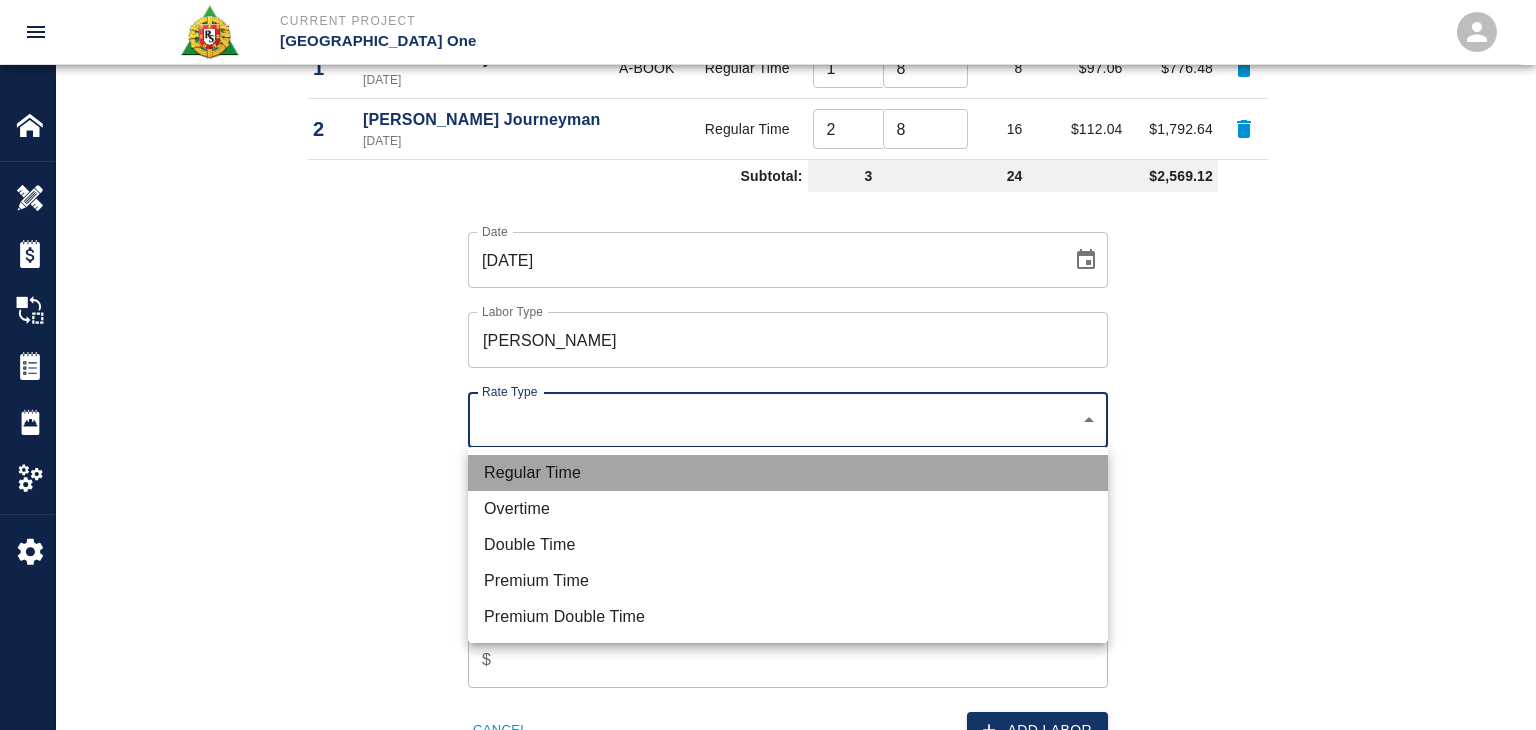 click on "Regular Time" at bounding box center (788, 473) 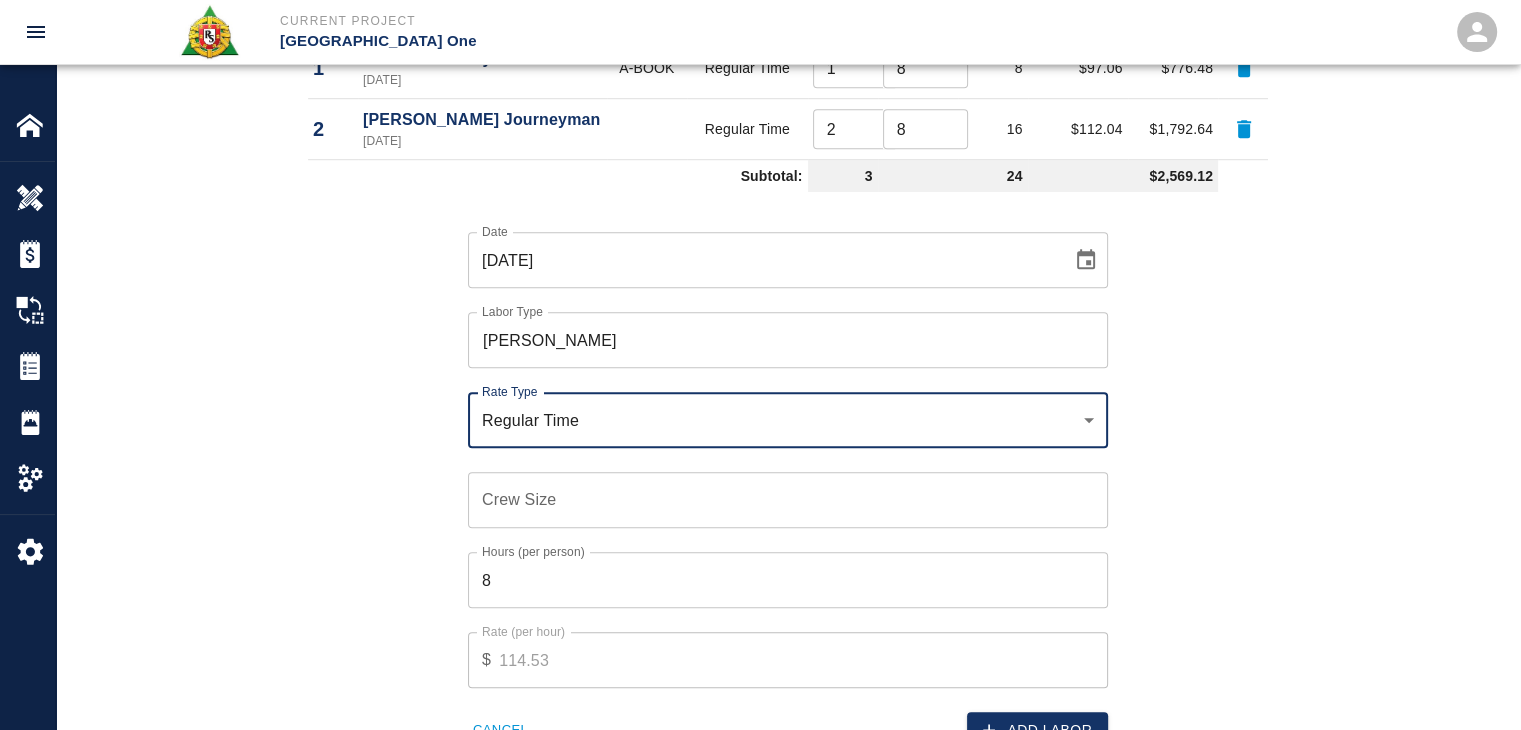 click on "Crew Size" at bounding box center (788, 500) 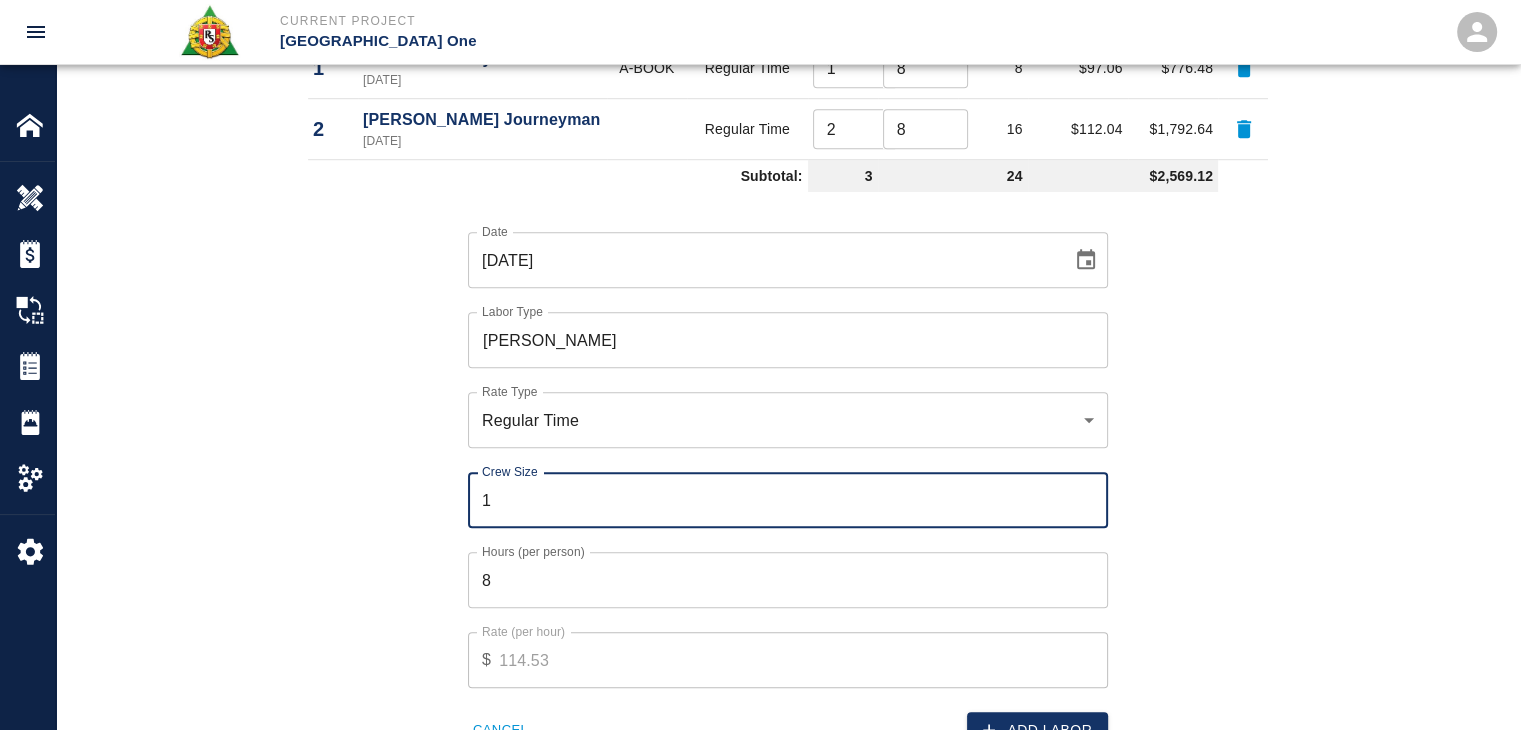 type on "1" 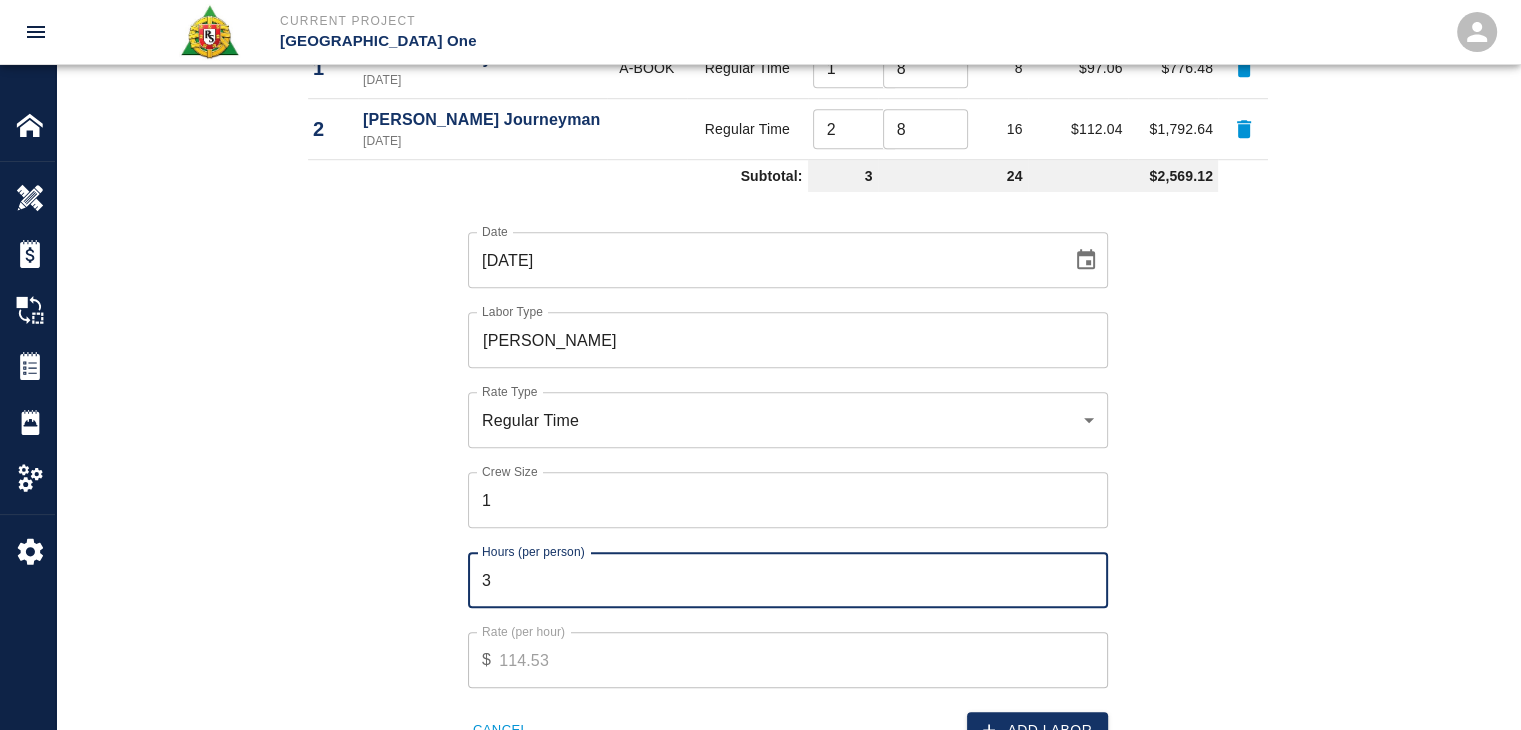 type on "3" 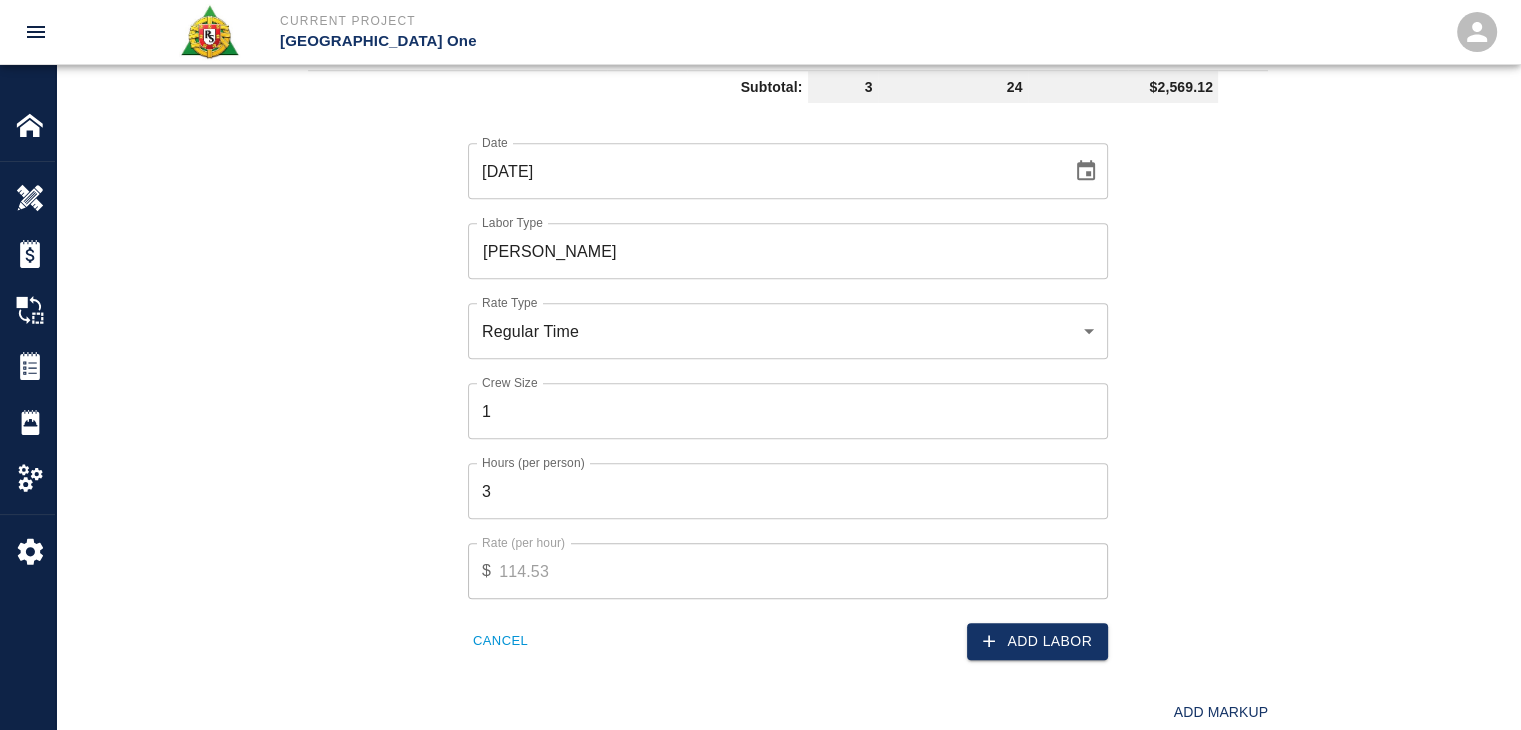 scroll, scrollTop: 1407, scrollLeft: 0, axis: vertical 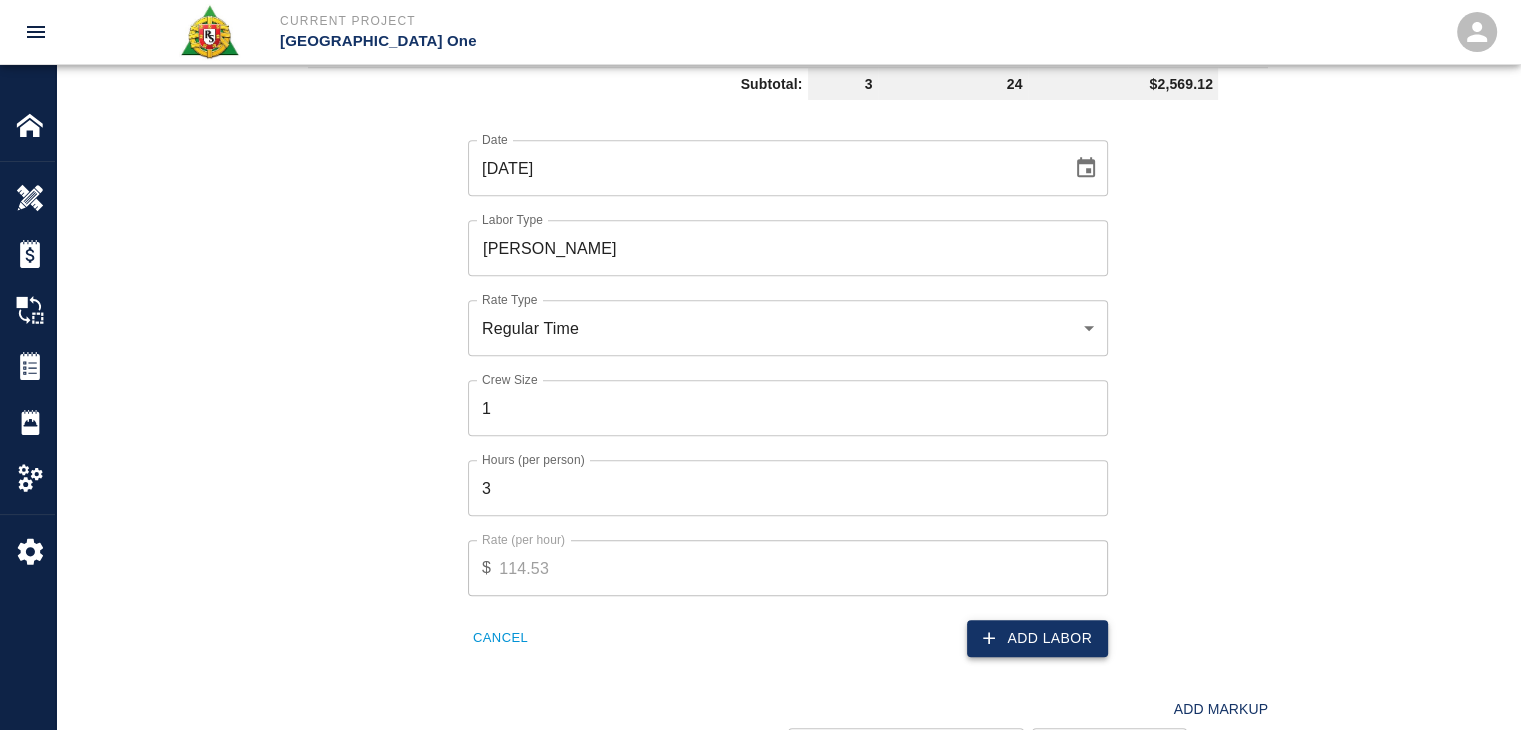 click on "Add Labor" at bounding box center (1037, 638) 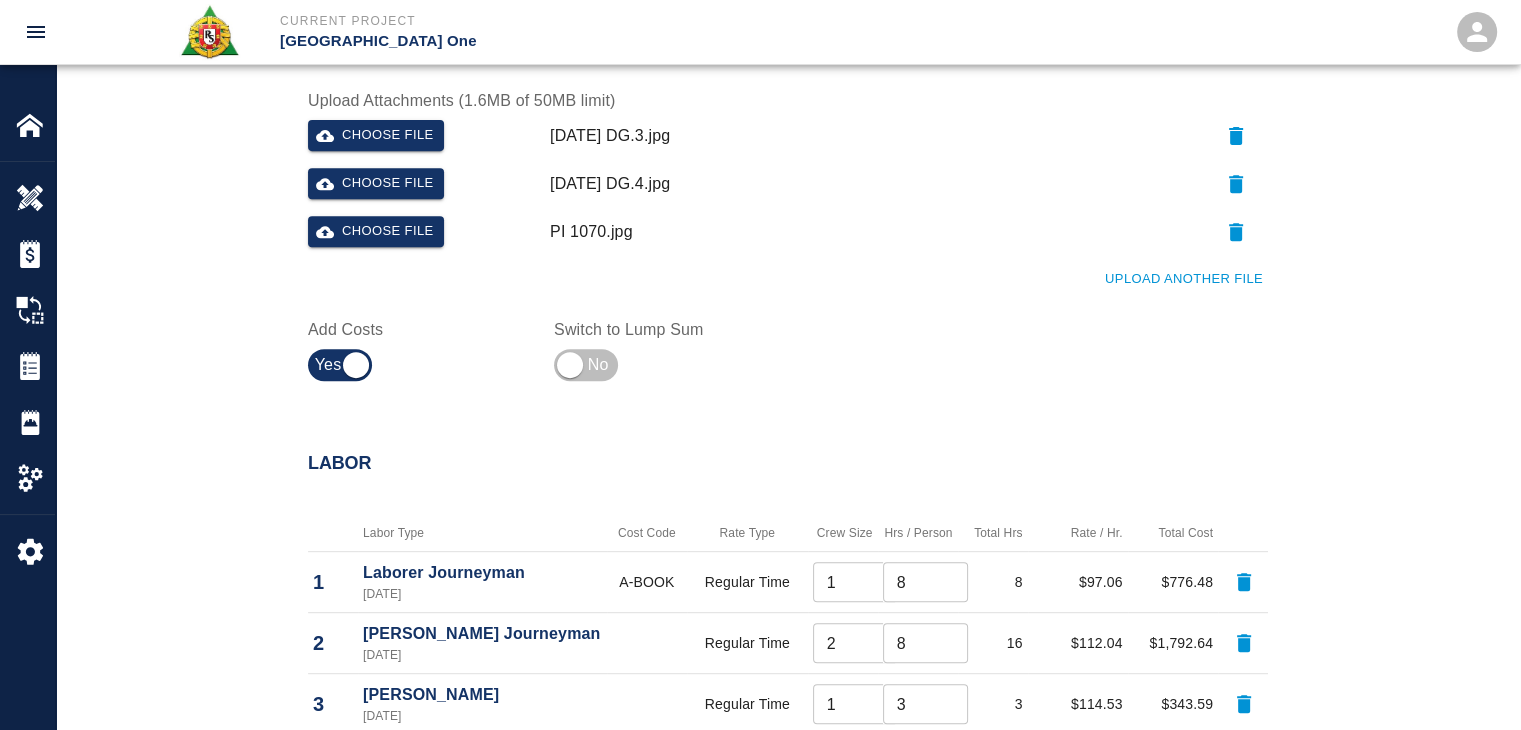 scroll, scrollTop: 0, scrollLeft: 0, axis: both 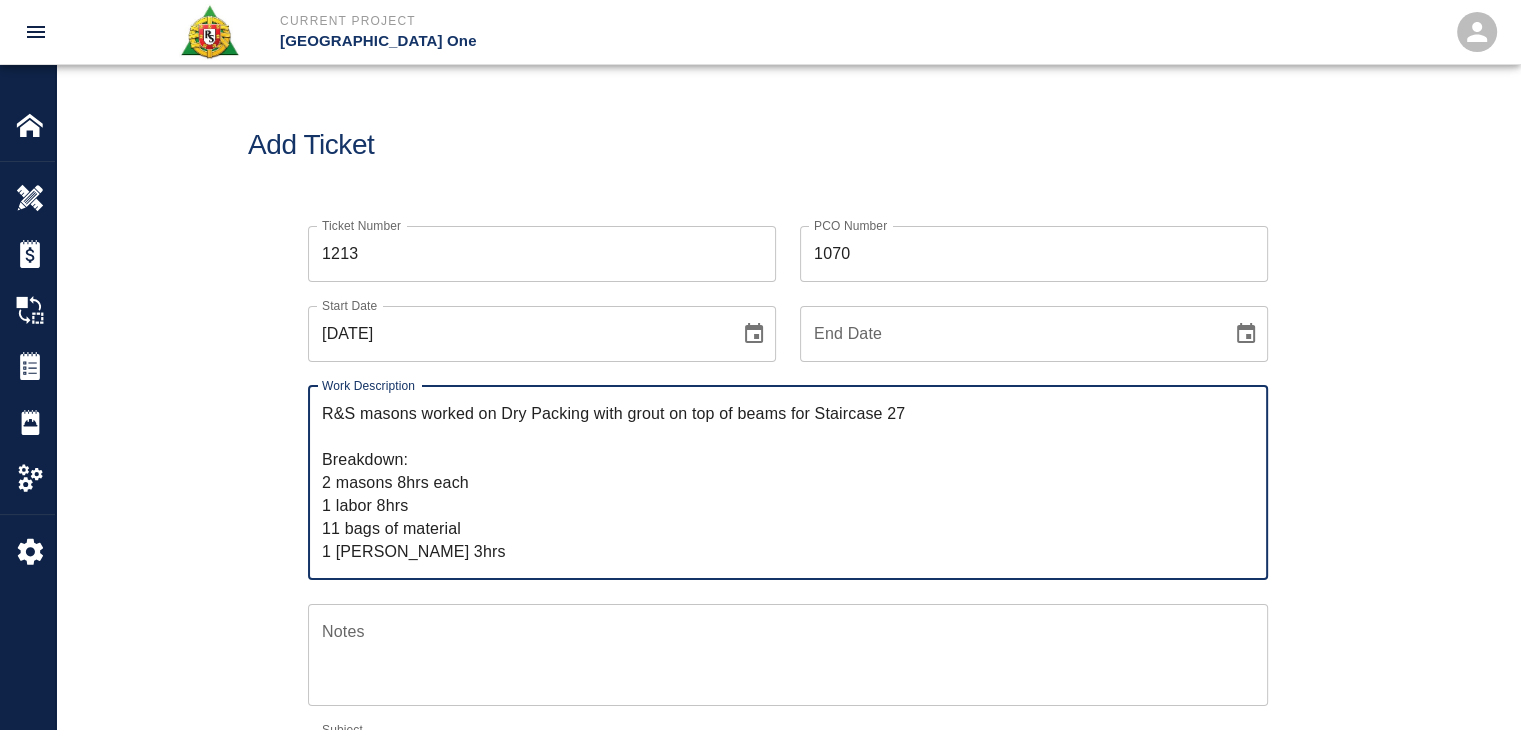 click on "R&S masons worked on Dry Packing with grout on top of beams for Staircase 27
Breakdown:
2 masons 8hrs each
1 labor 8hrs
11 bags of material
1 Foreman 3hrs" at bounding box center [788, 482] 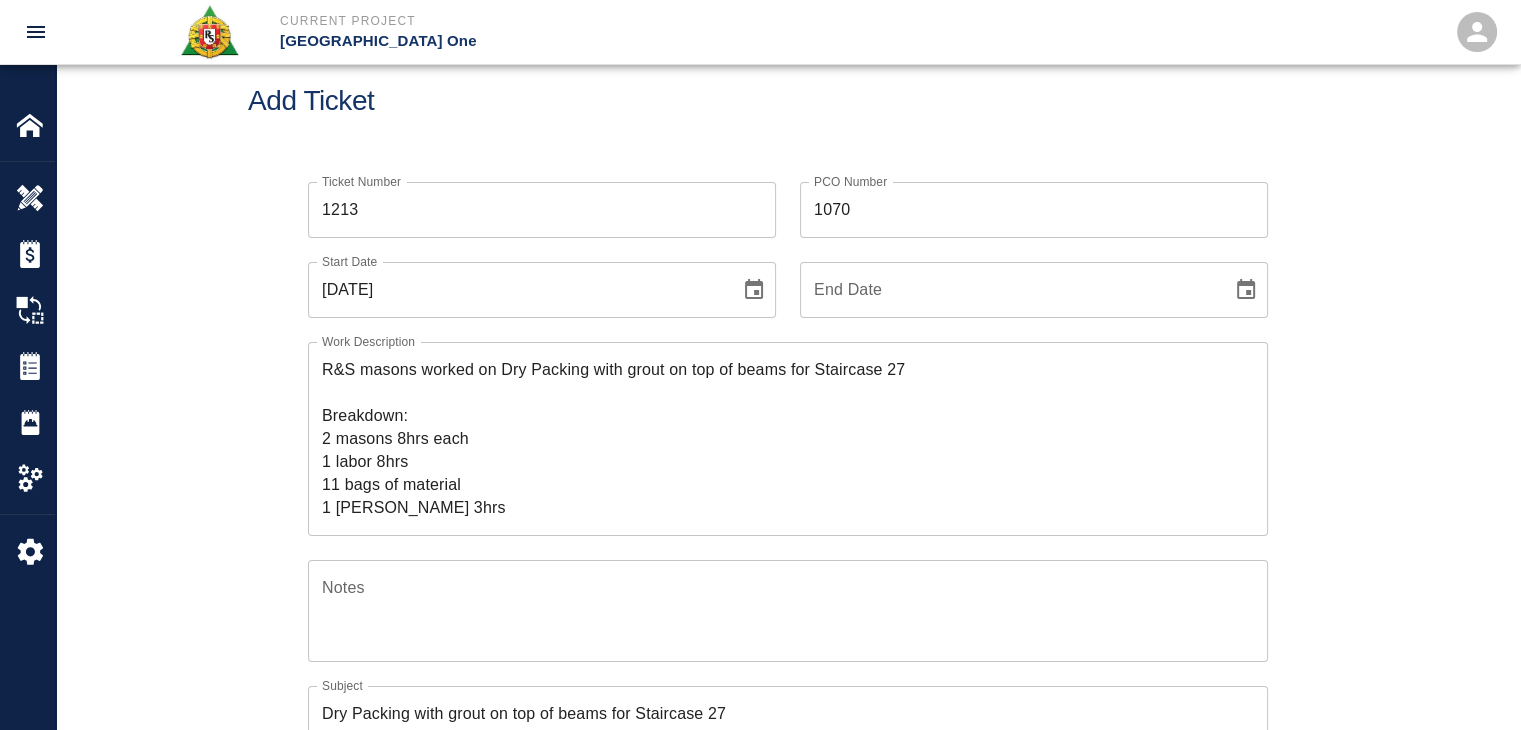 scroll, scrollTop: 0, scrollLeft: 0, axis: both 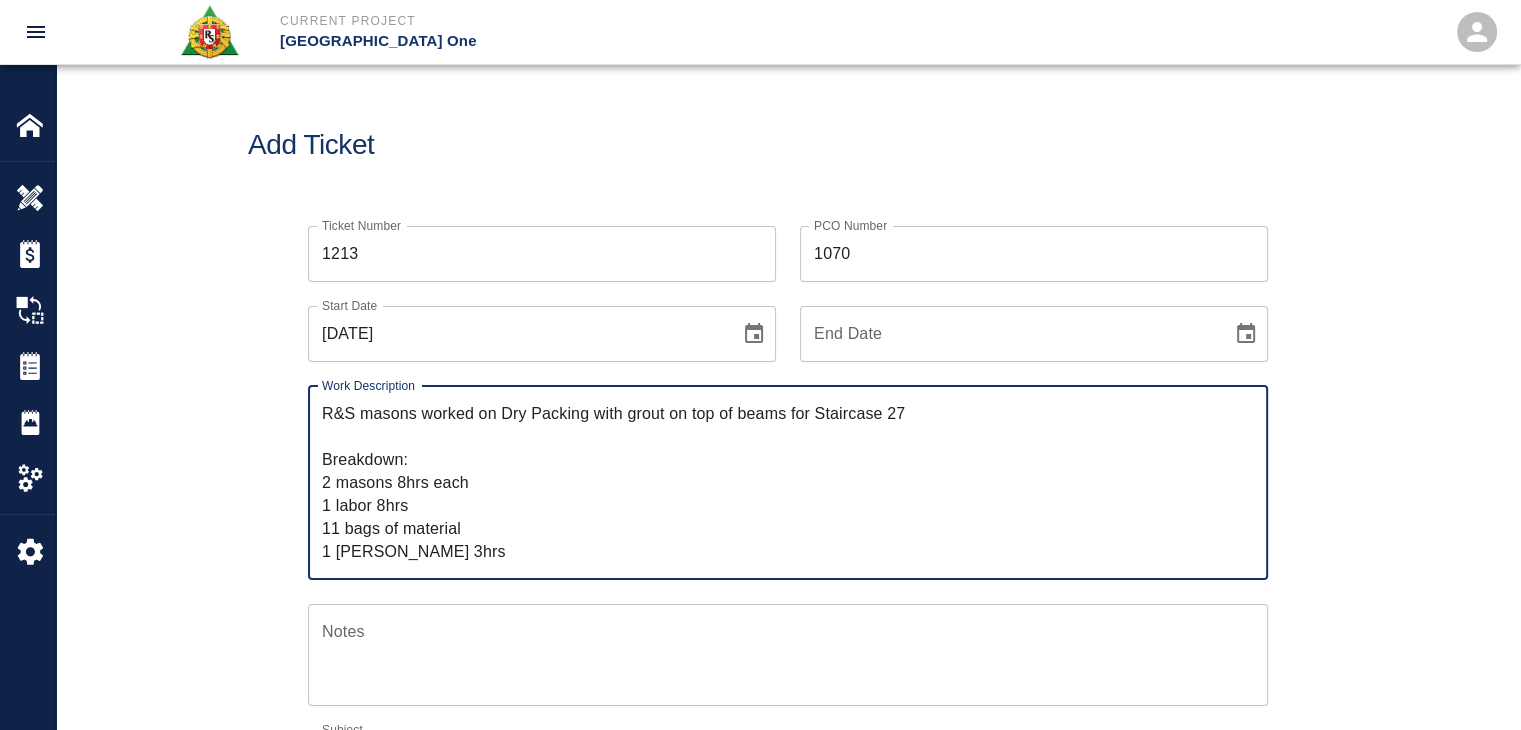 drag, startPoint x: 447, startPoint y: 549, endPoint x: 320, endPoint y: 551, distance: 127.01575 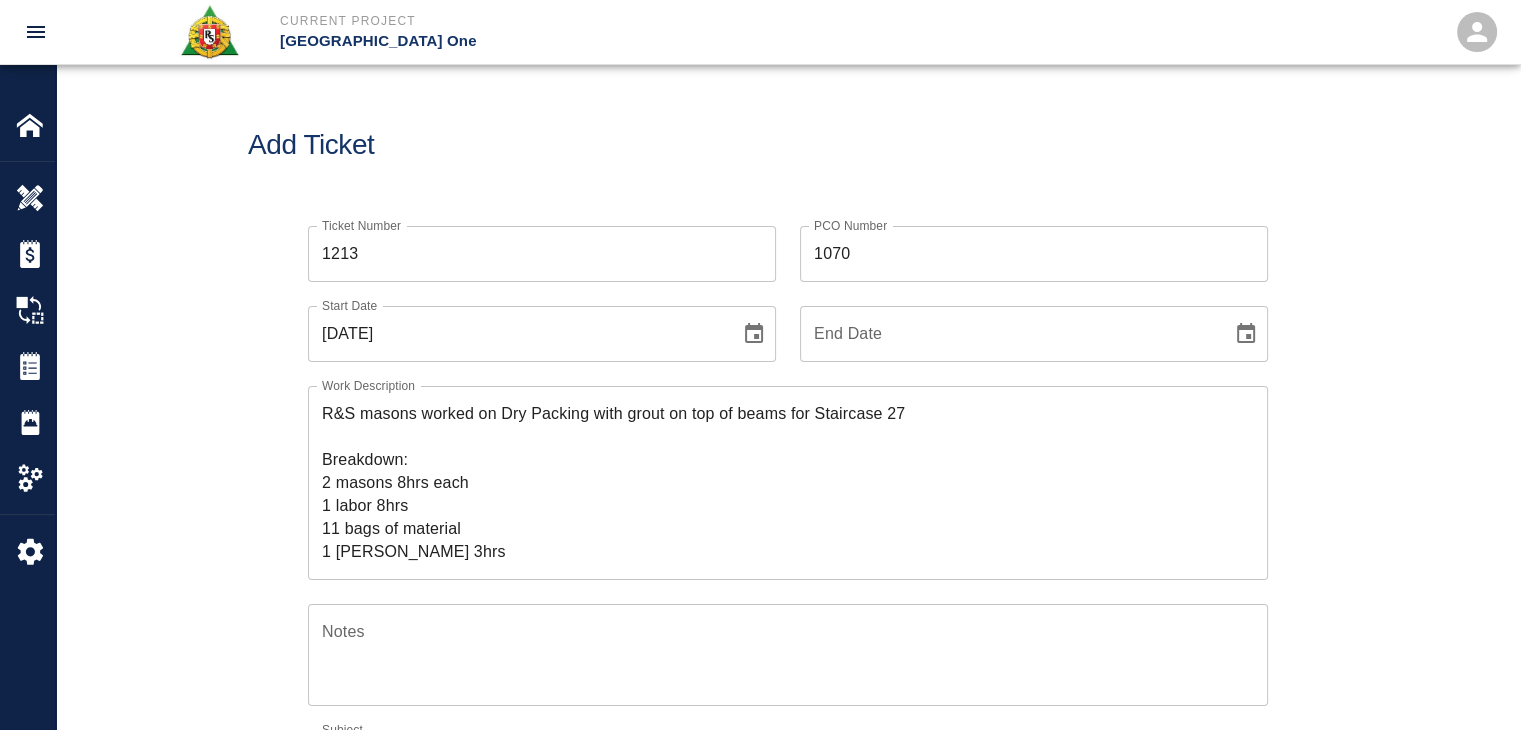 click on "Ticket Number 1213 Ticket Number PCO Number 1070 PCO Number Start Date  07/07/2025 Start Date  End Date End Date Work Description R&S masons worked on Dry Packing with grout on top of beams for Staircase 27
Breakdown:
2 masons 8hrs each
1 labor 8hrs
11 bags of material
1 Foreman 3hrs x Work Description Notes x Notes Subject Dry Packing with grout on top of beams for Staircase 27 Subject Invoice Number Invoice Number Invoice Date Invoice Date Upload Attachments (1.6MB of 50MB limit) Choose file 07-07-25 DG.3.jpg Choose file 07-07-25 DG.4.jpg Choose file PI 1070.jpg Upload Another File Add Costs Switch to Lump Sum" at bounding box center [788, 720] 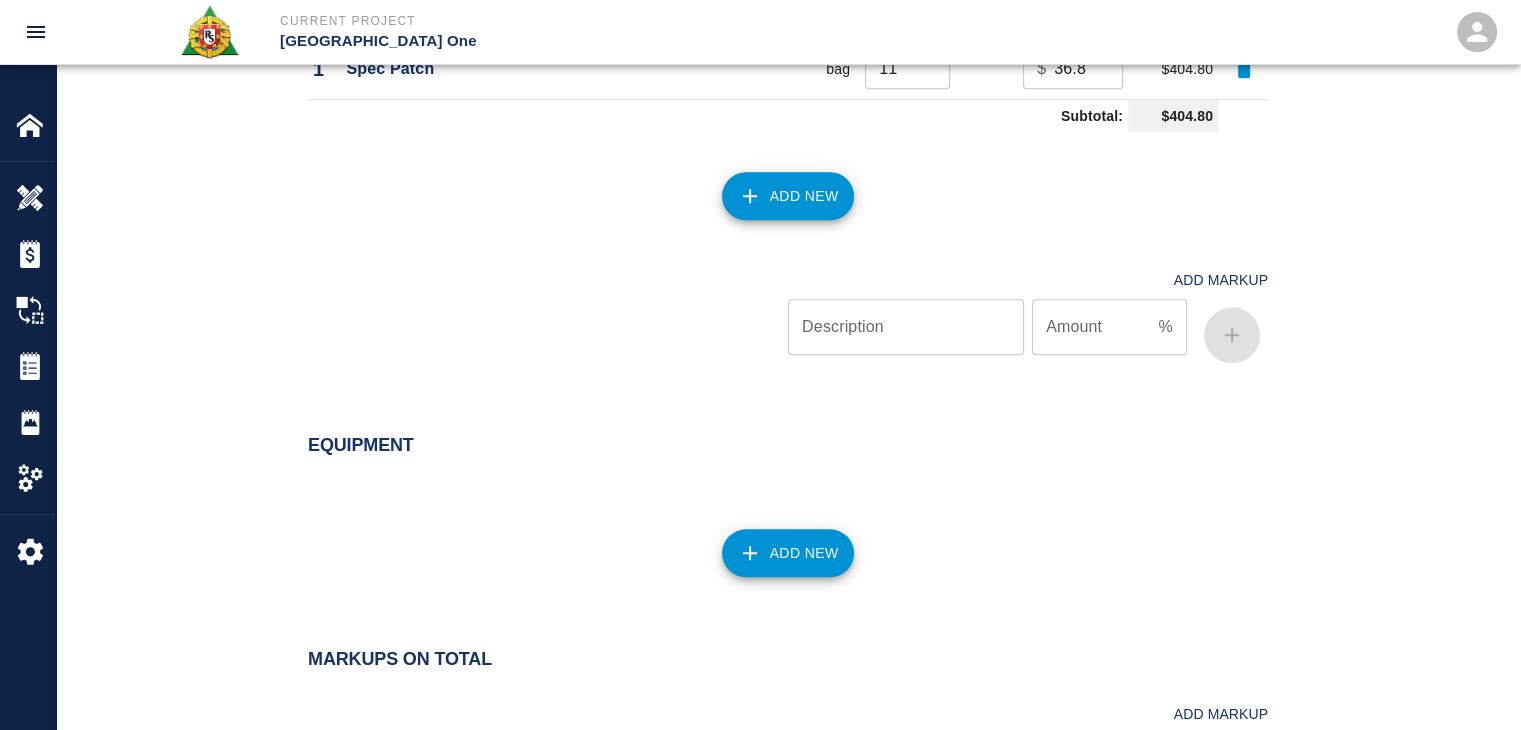 scroll, scrollTop: 2258, scrollLeft: 0, axis: vertical 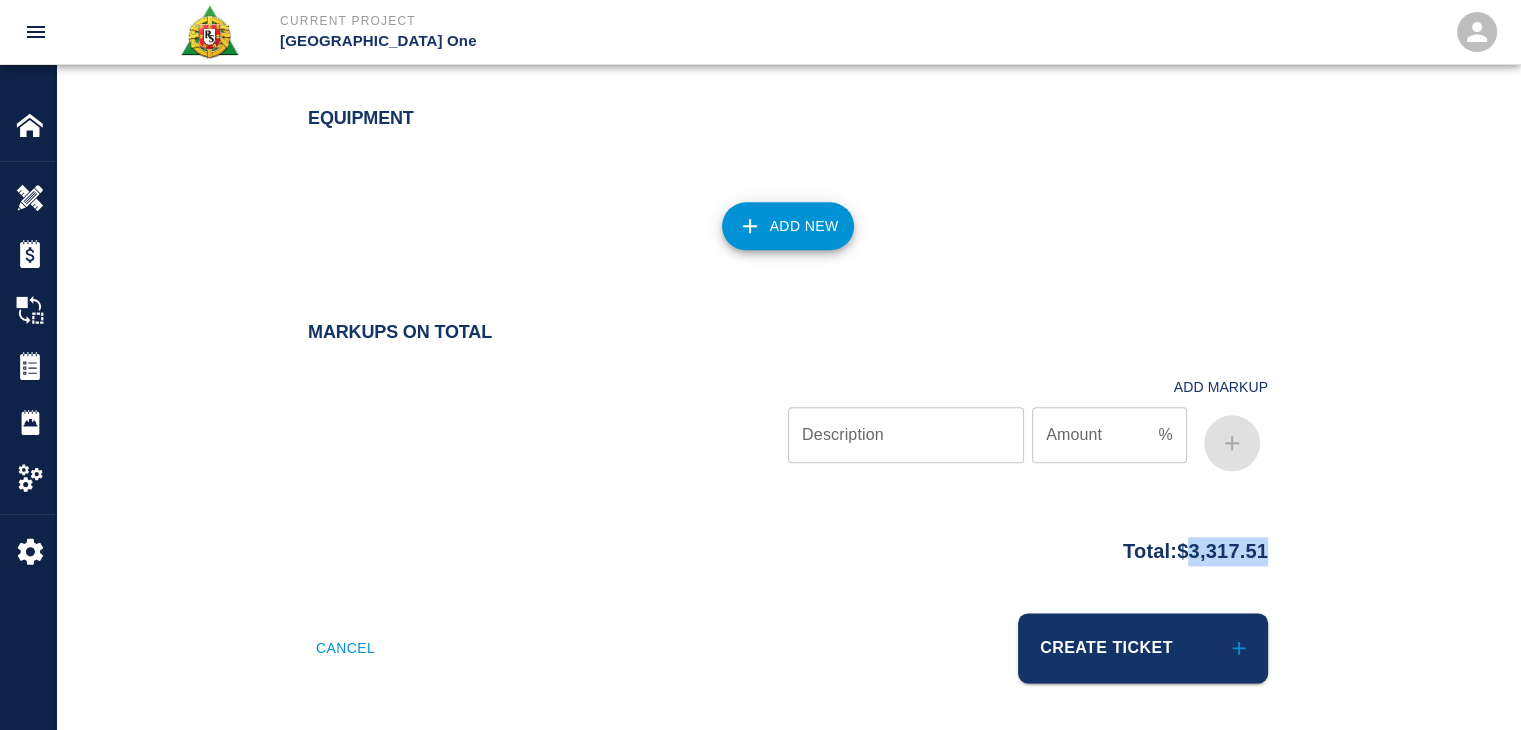 drag, startPoint x: 1352, startPoint y: 572, endPoint x: 1167, endPoint y: 565, distance: 185.13239 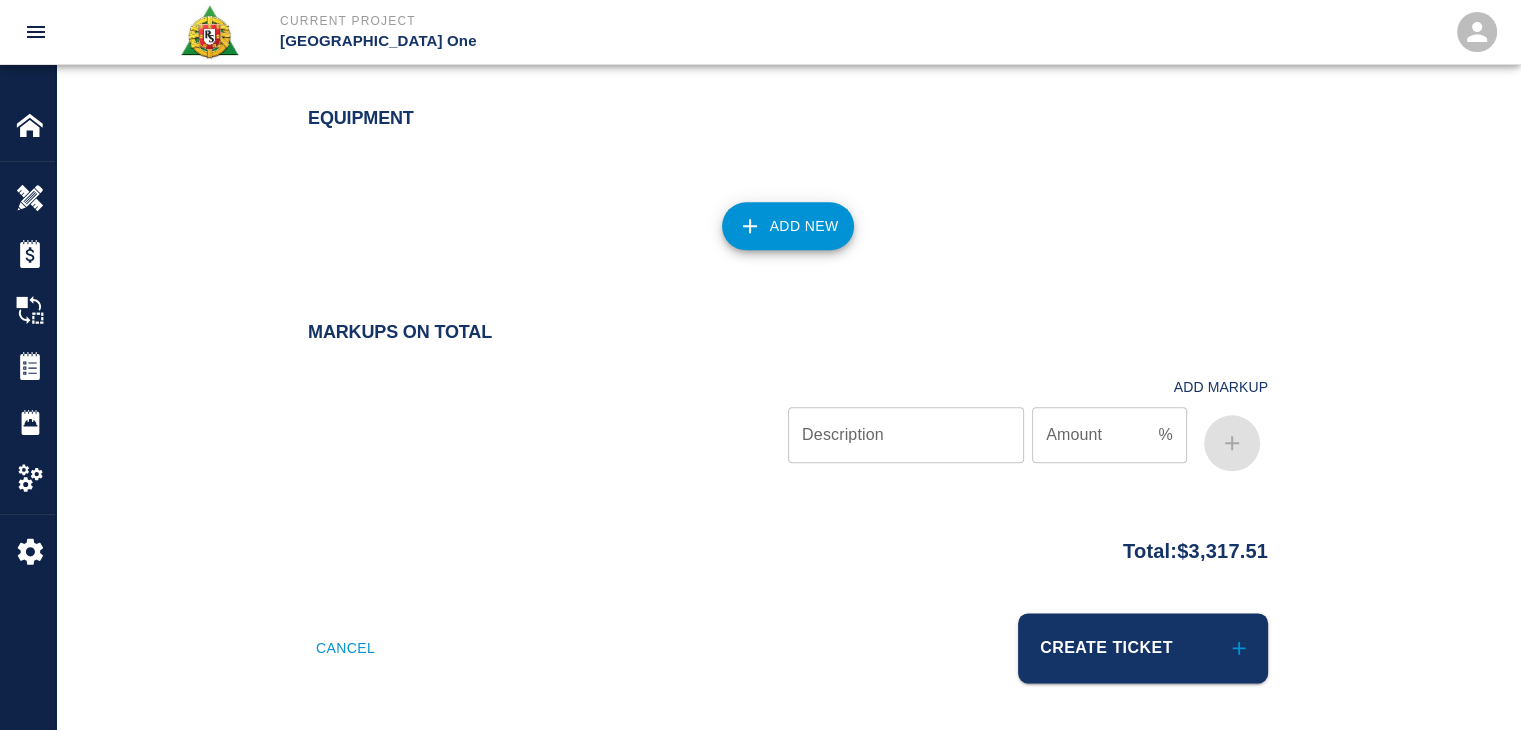 click on "Equipment" at bounding box center (776, 107) 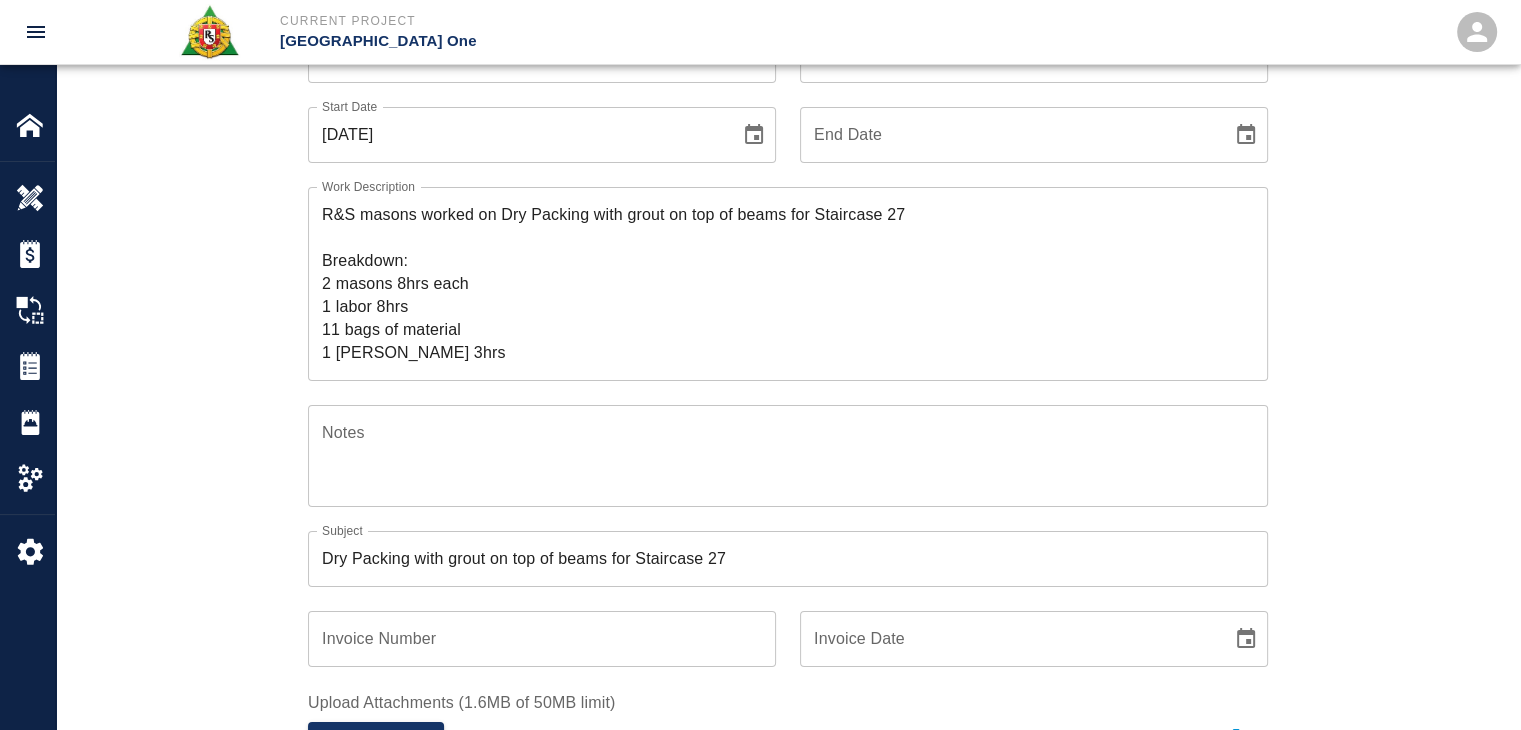 scroll, scrollTop: 0, scrollLeft: 0, axis: both 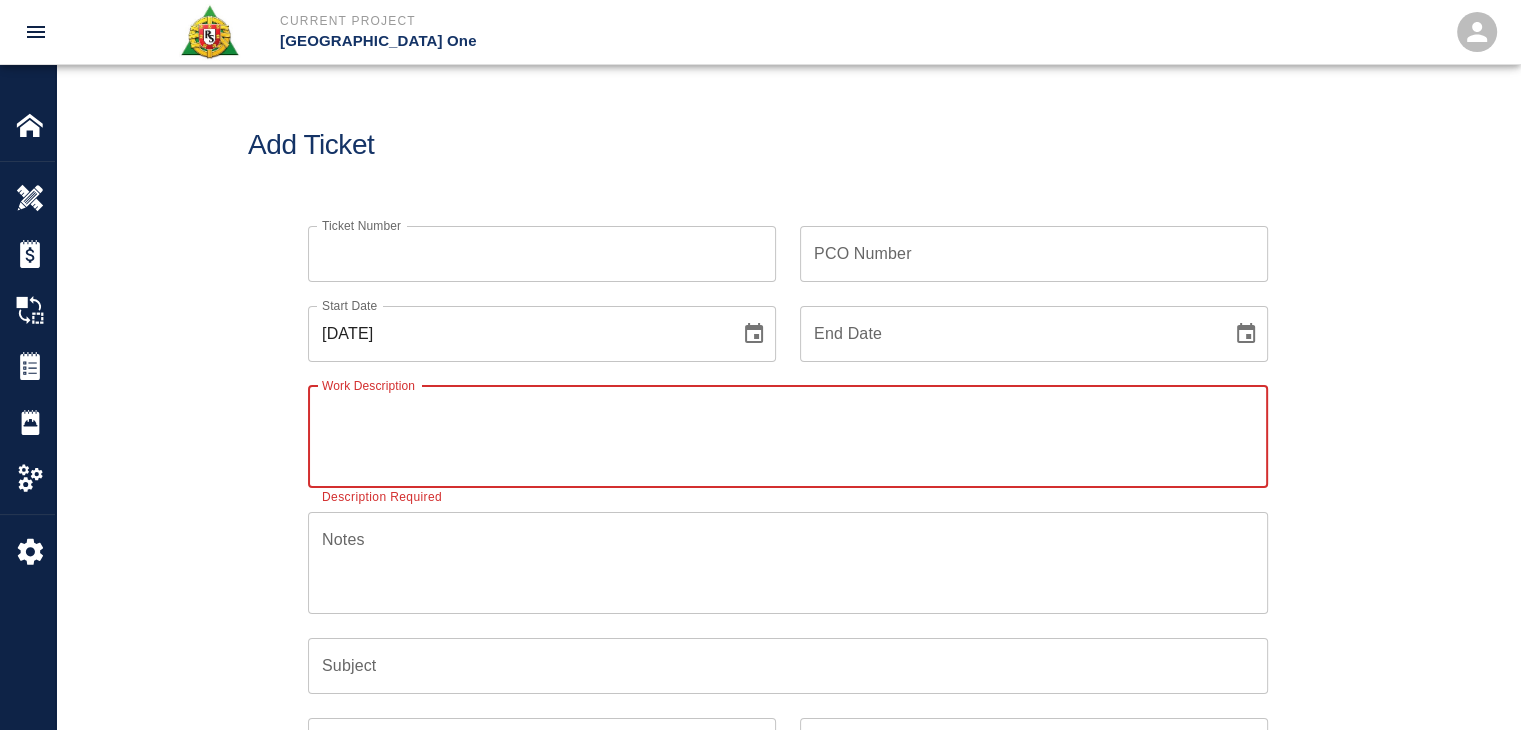 click on "Ticket Number" at bounding box center [542, 254] 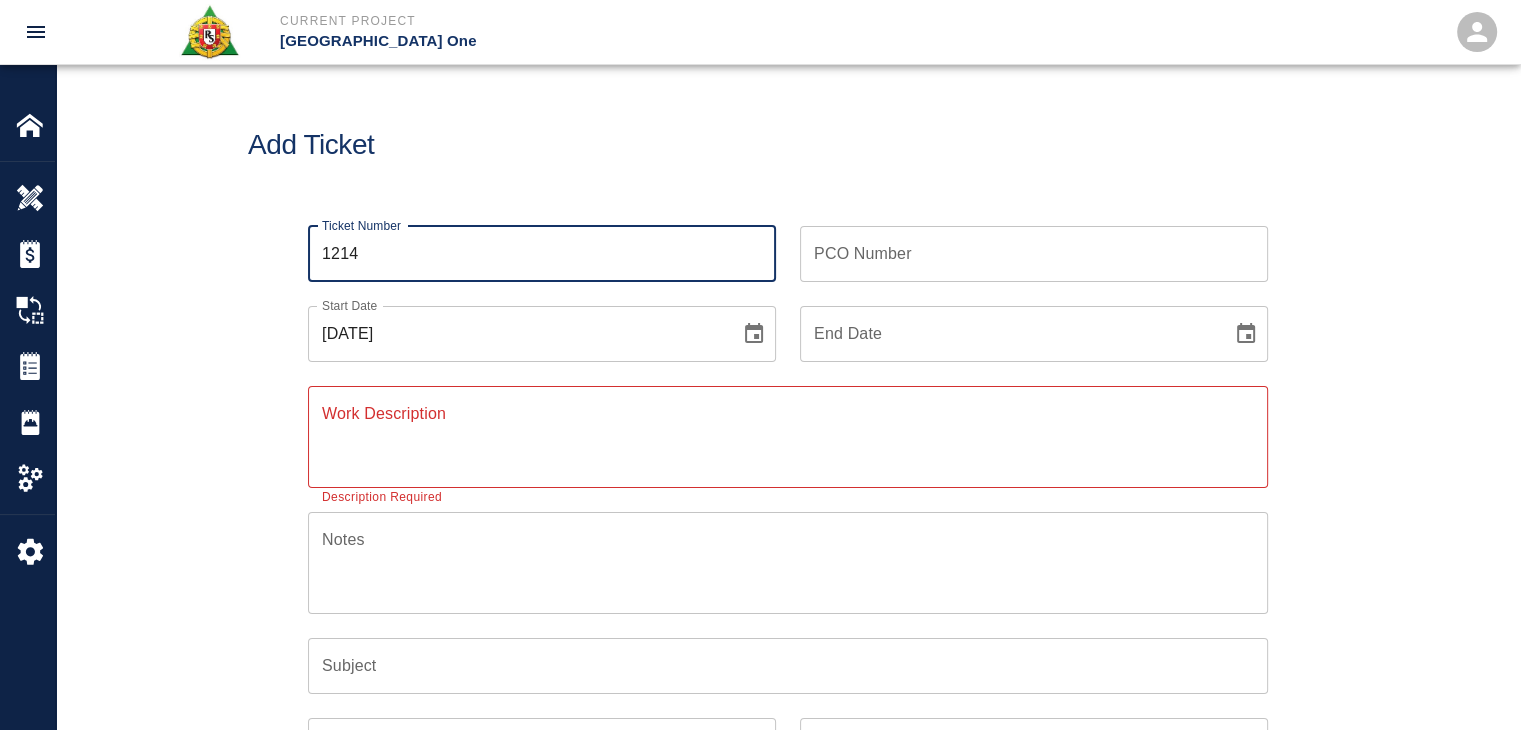 type on "1214" 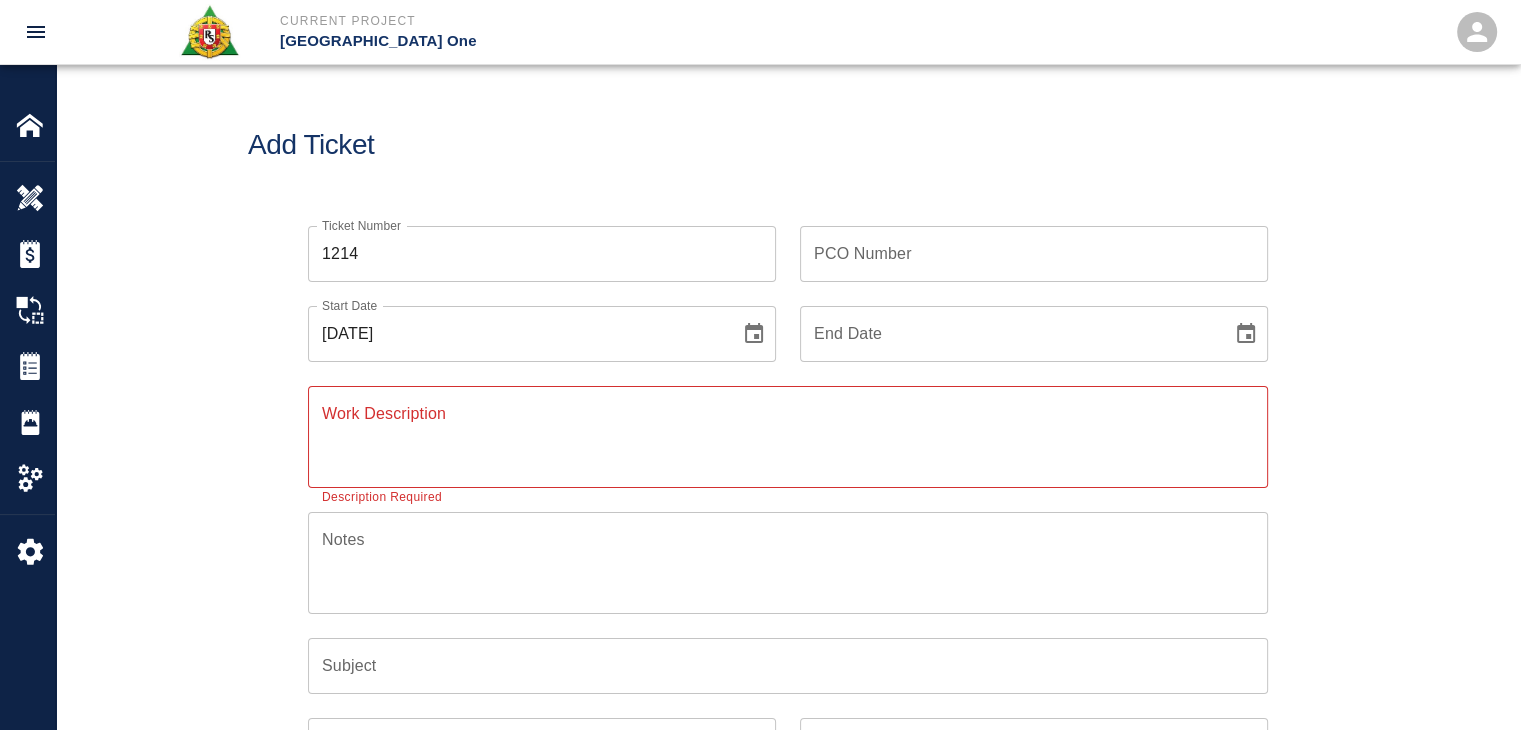 click on "Add Ticket" at bounding box center (788, 145) 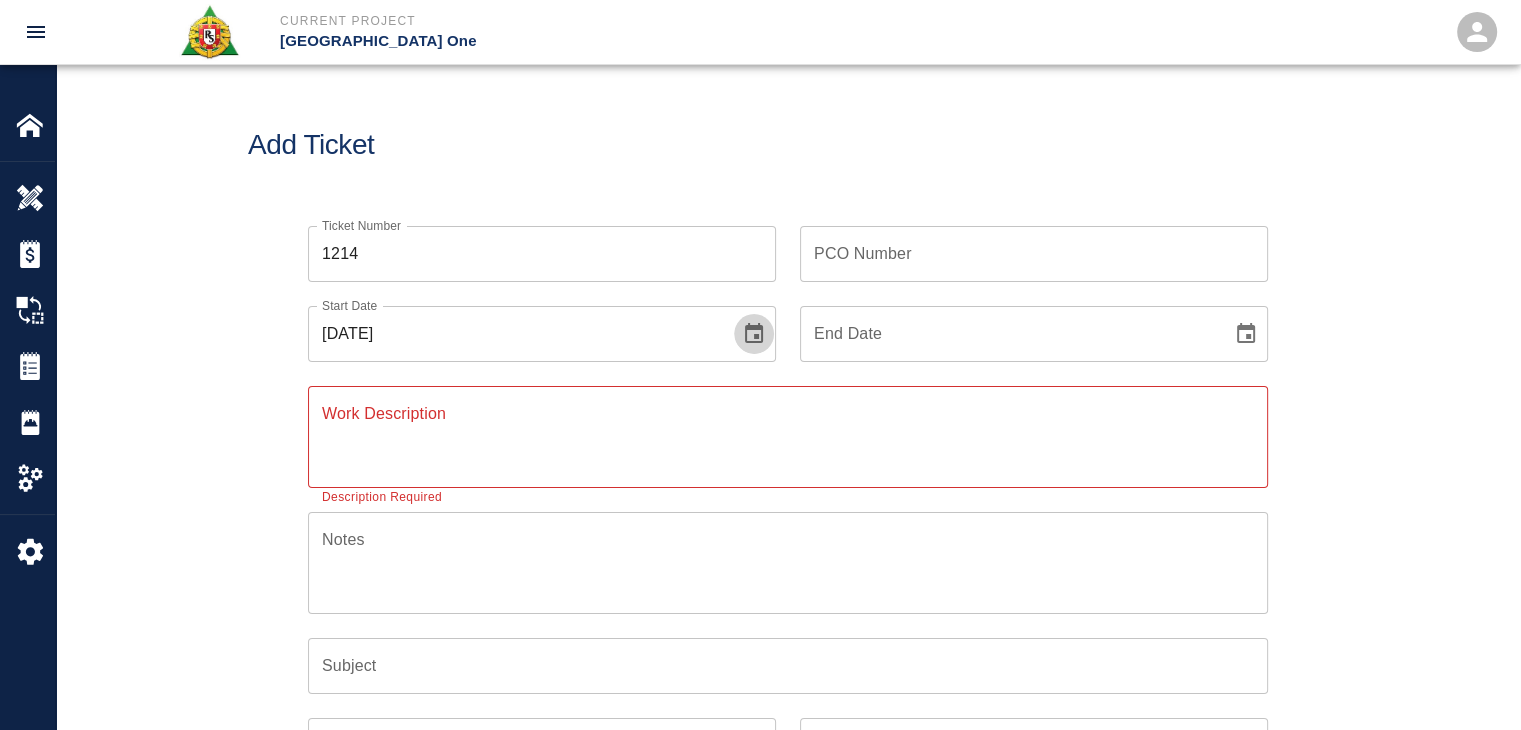 click 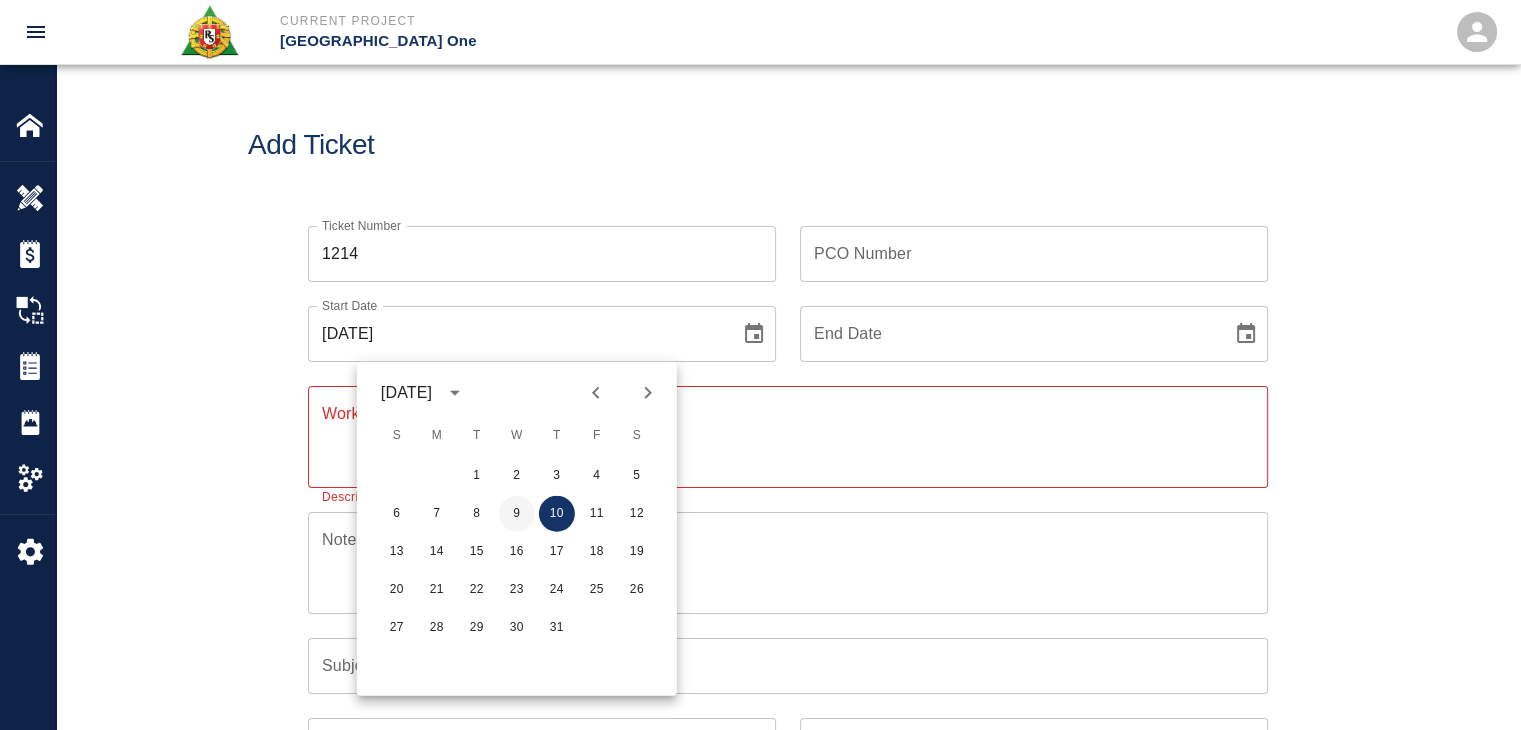click on "9" at bounding box center [517, 514] 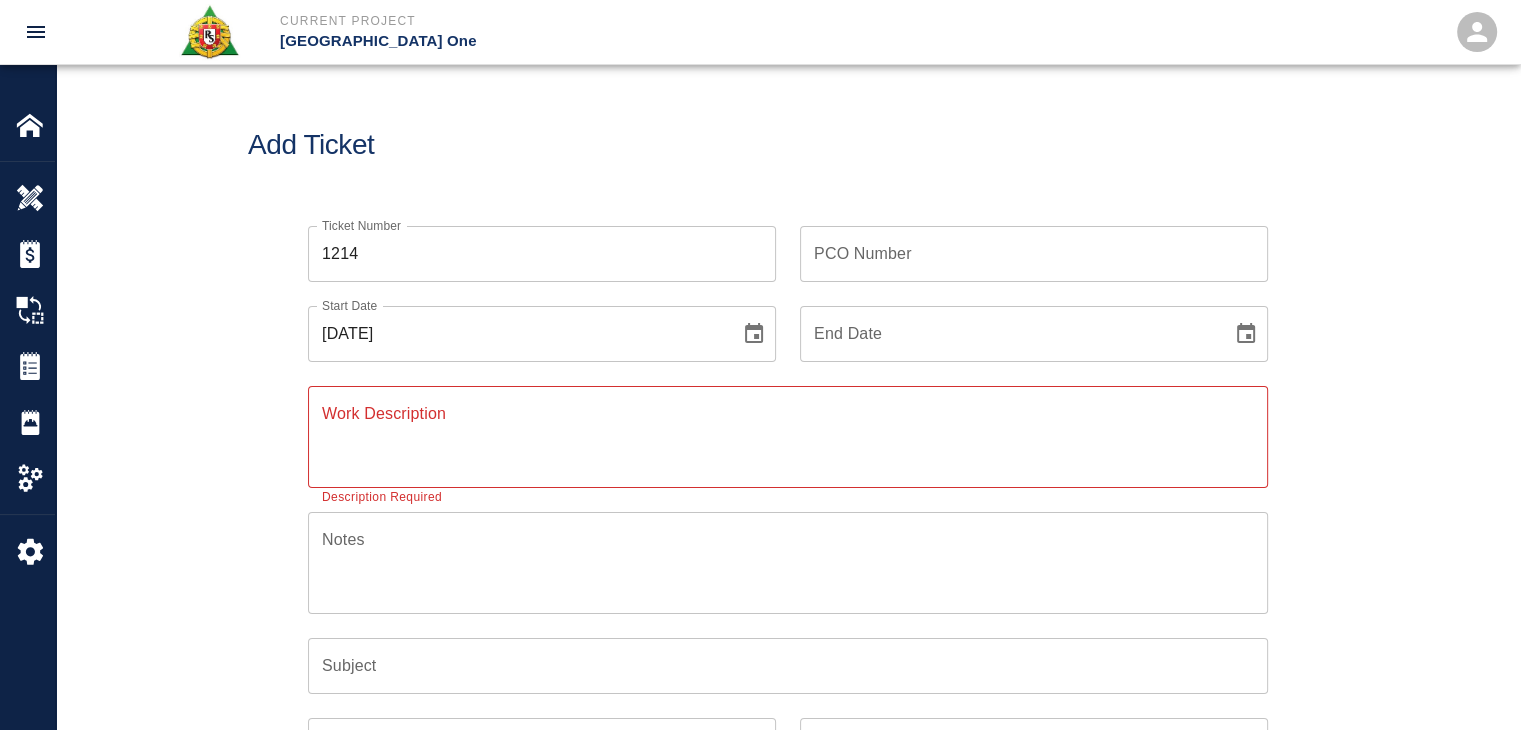 click on "Add Ticket" at bounding box center [788, 145] 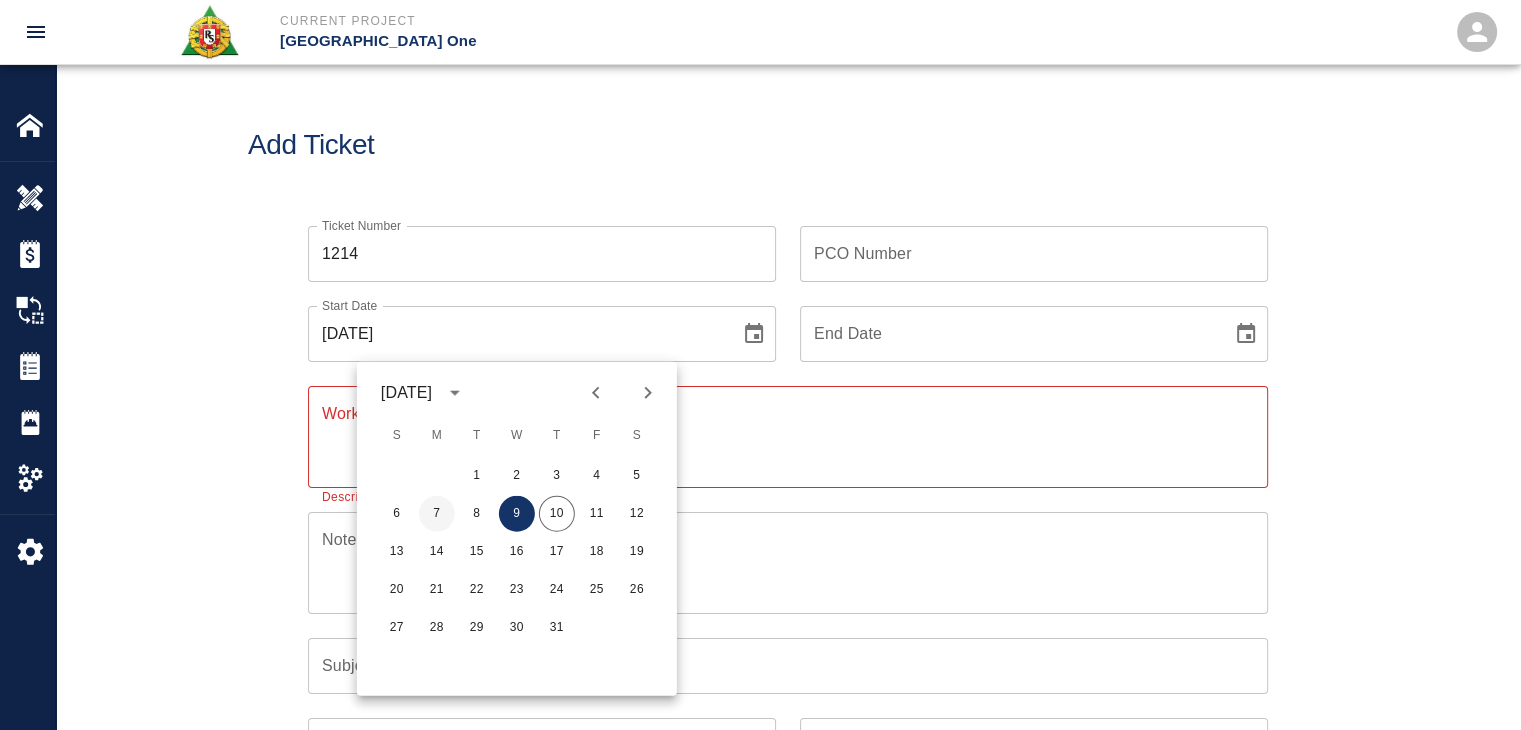 click on "7" at bounding box center (437, 514) 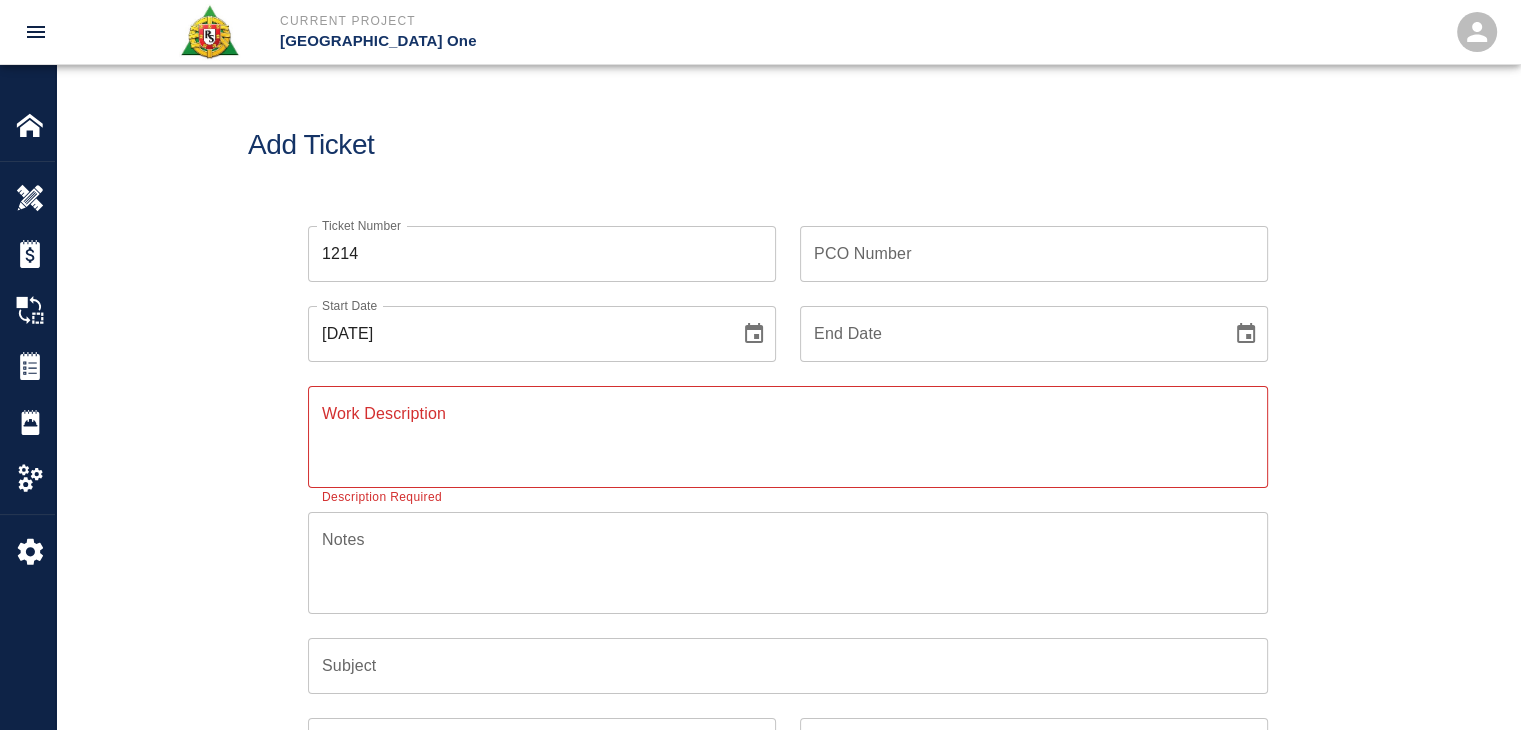 click on "Work Description" at bounding box center (788, 436) 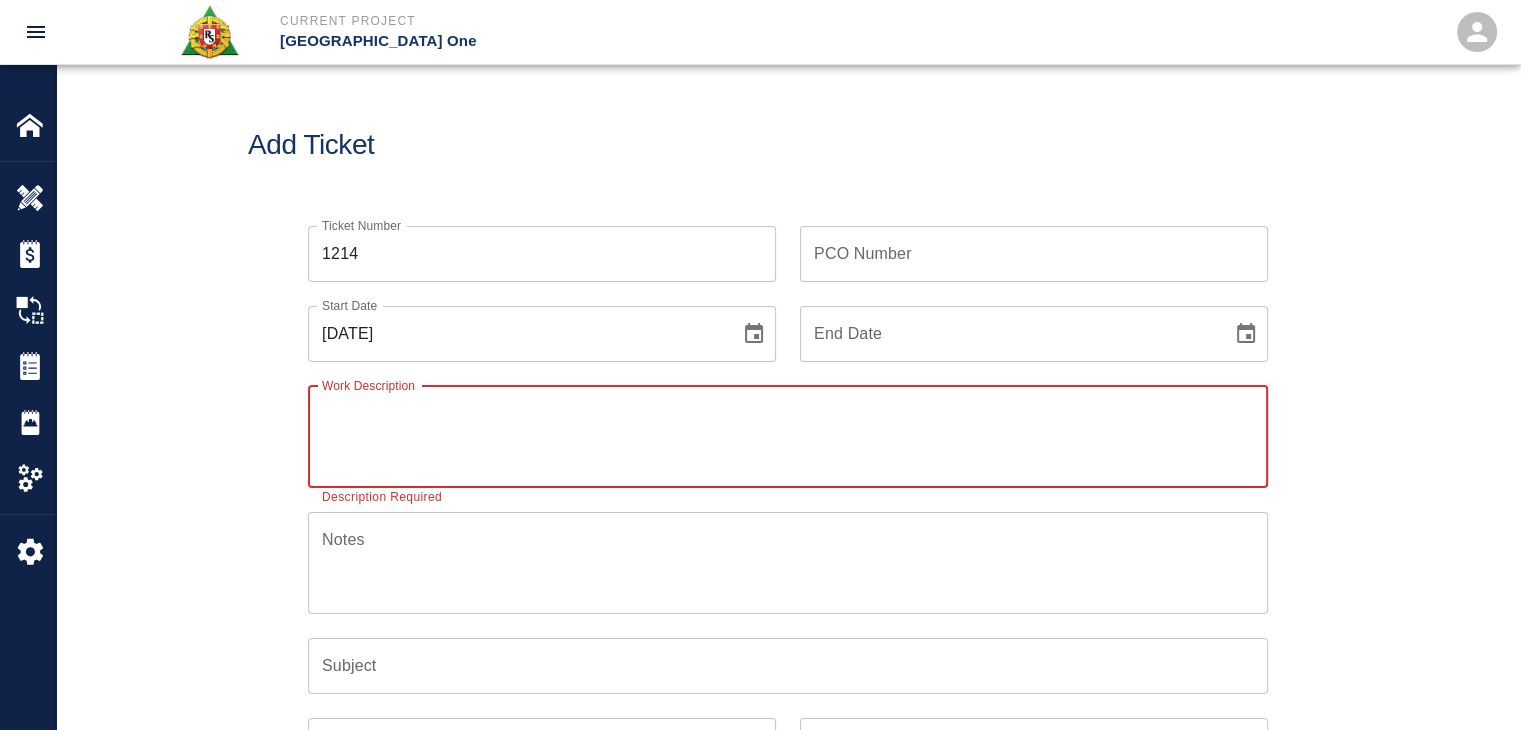 paste on "R&S masons worked on" 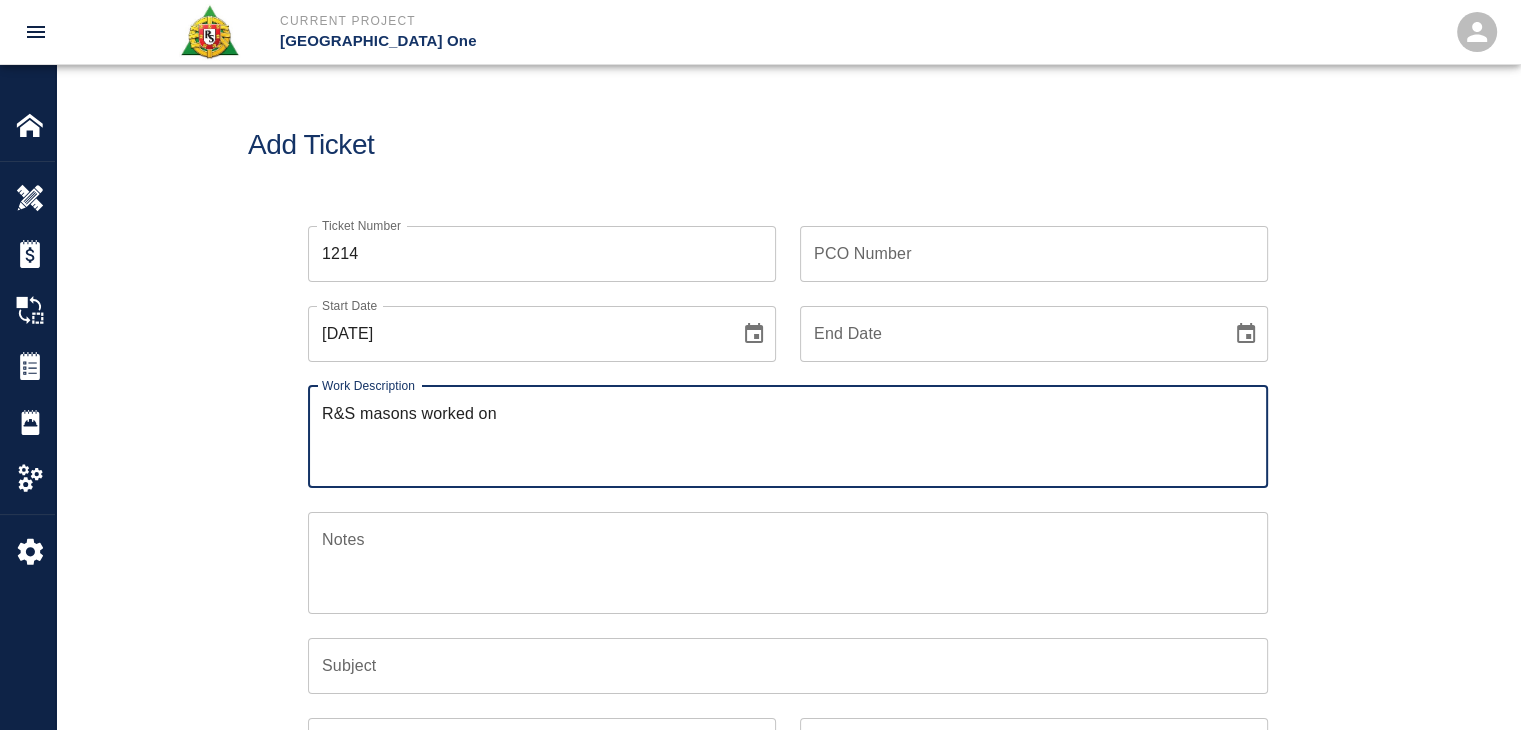 paste on "7/7/25
2 mason 8hrs each
Scarifying ,chopping underneath every angle that was marked out
Column line
S/6 S/4
3rd floor 3rd ticket booth
7/9 ground fl east pier spot network room
2 lathers 3 hrs each mobilizing cutting and bending
6 sheets of wire mesh cut and bent" 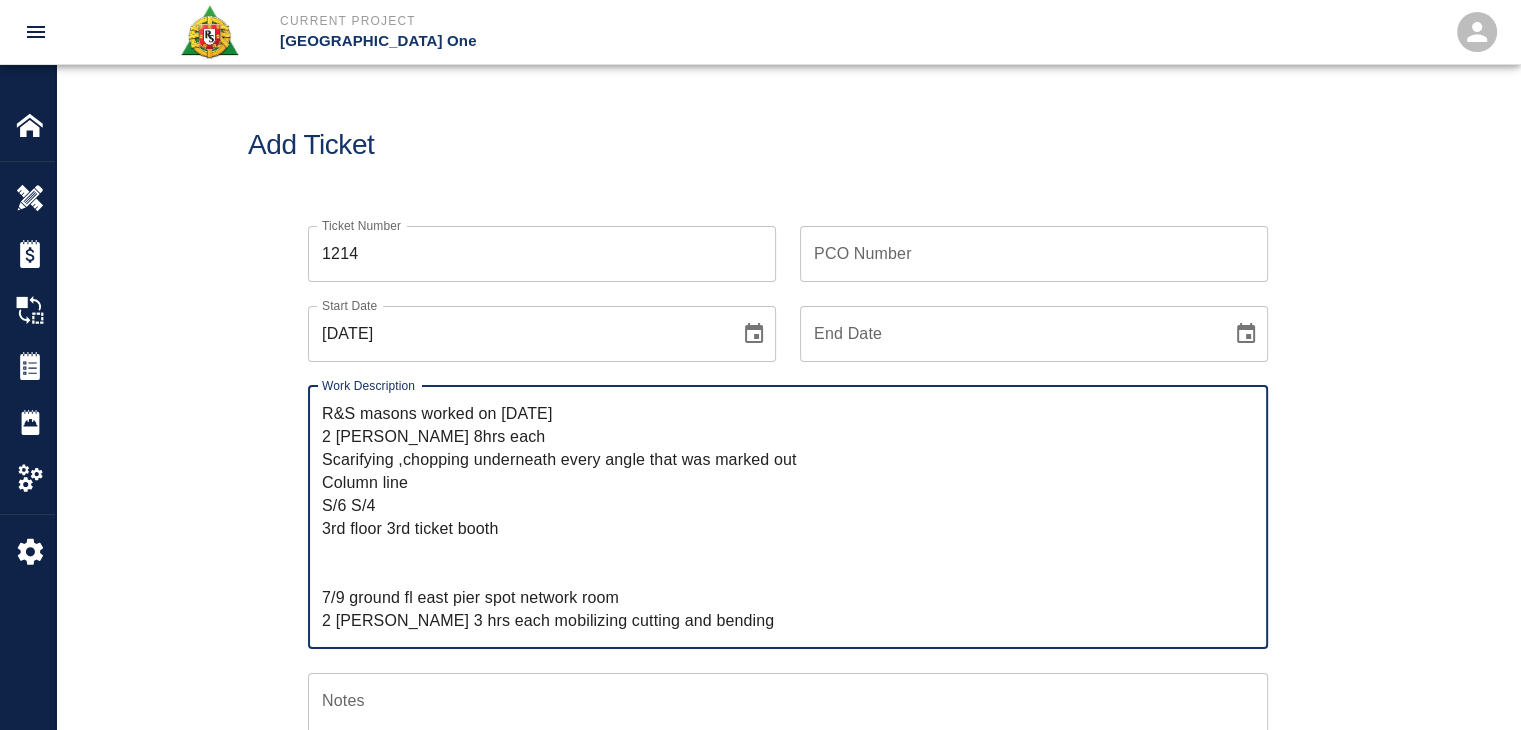 scroll, scrollTop: 20, scrollLeft: 0, axis: vertical 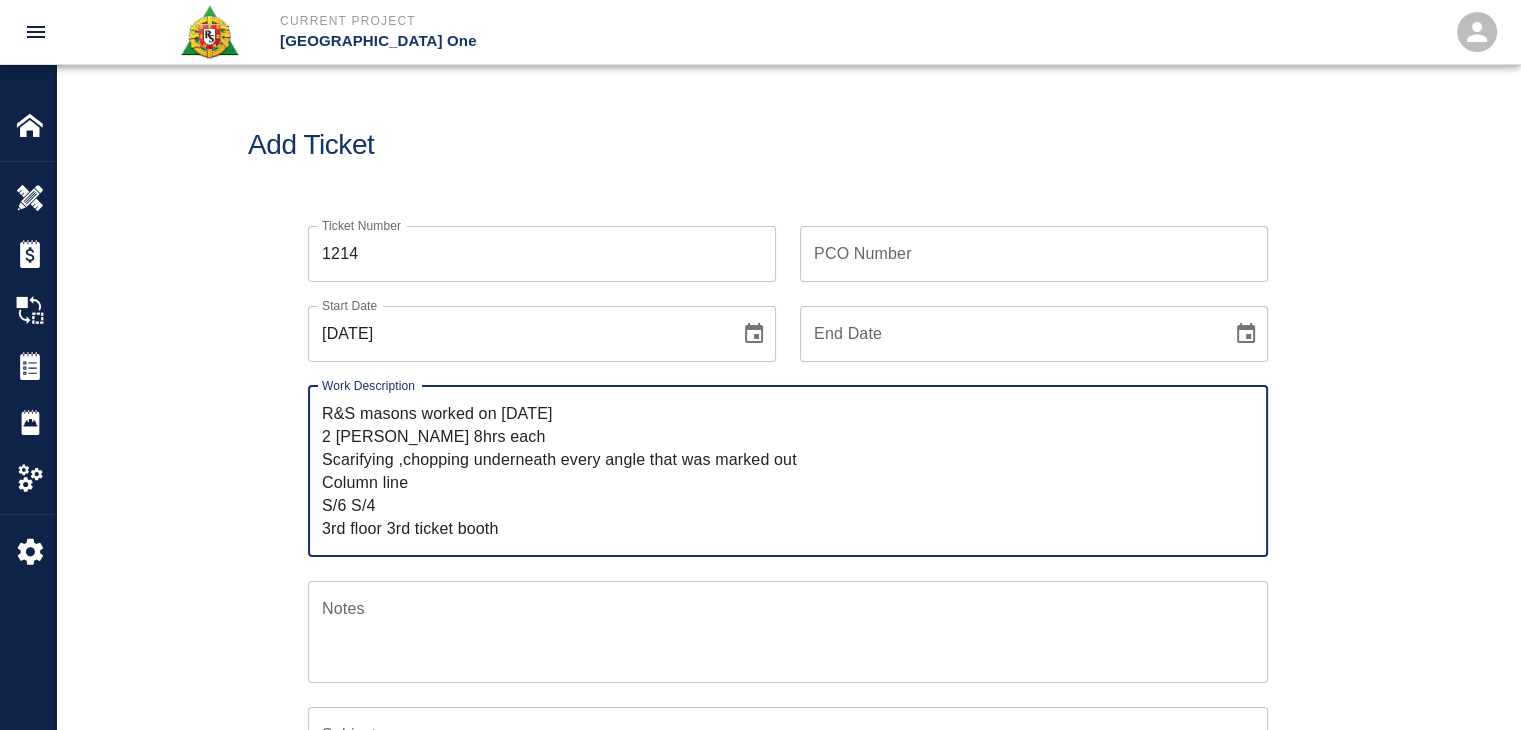 type on "R&S masons worked on 7/7/25
2 mason 8hrs each
Scarifying ,chopping underneath every angle that was marked out
Column line
S/6 S/4
3rd floor 3rd ticket booth" 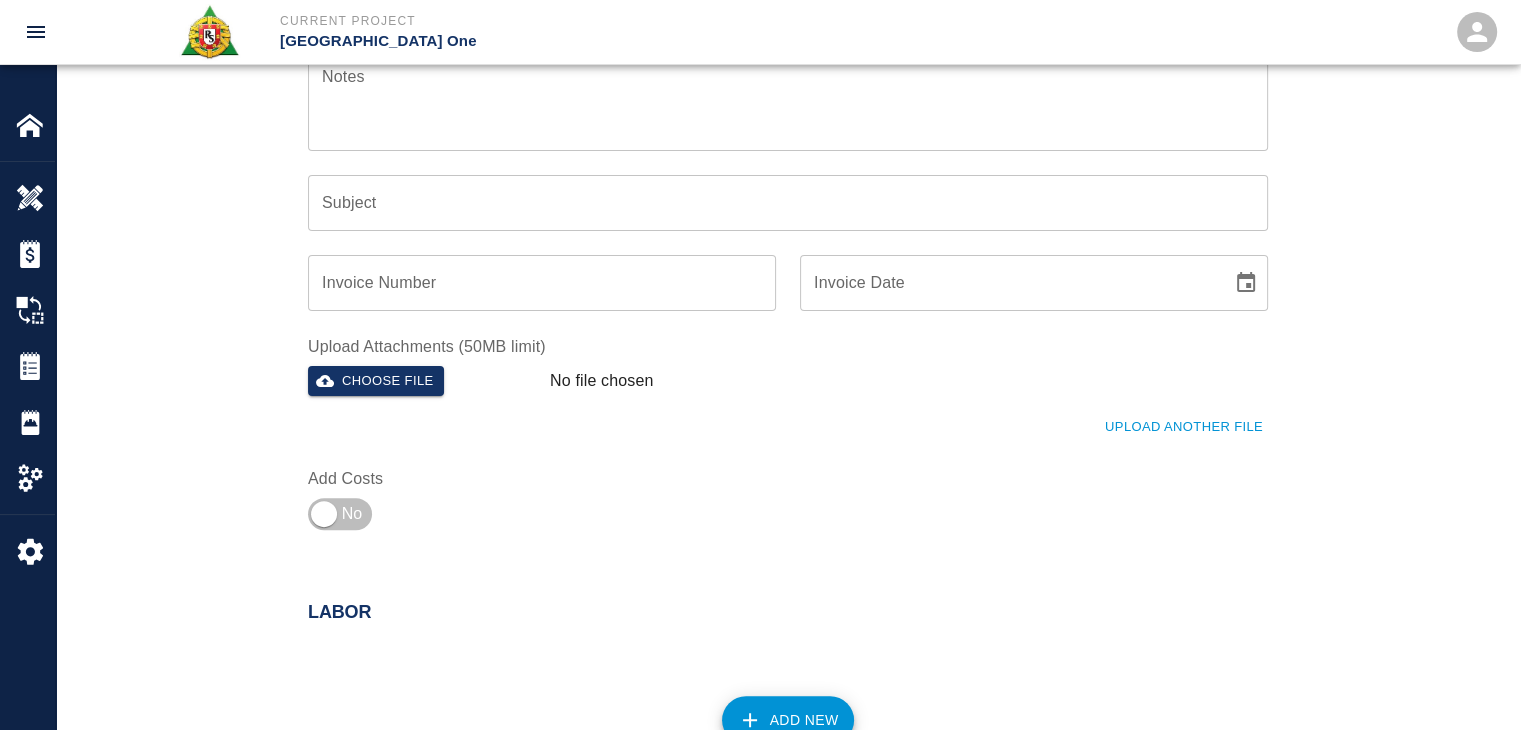 scroll, scrollTop: 536, scrollLeft: 0, axis: vertical 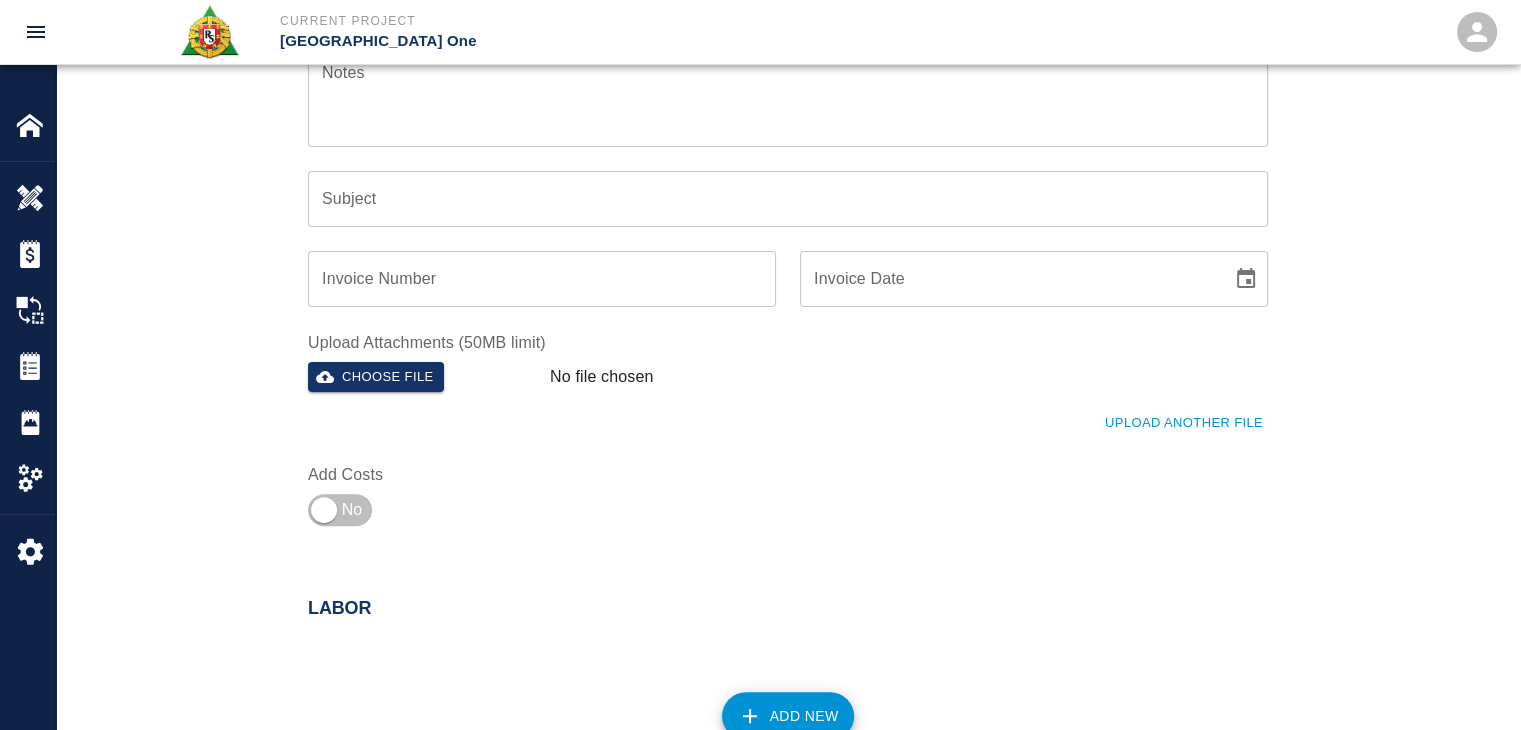 click on "Upload Another File" at bounding box center (1184, 423) 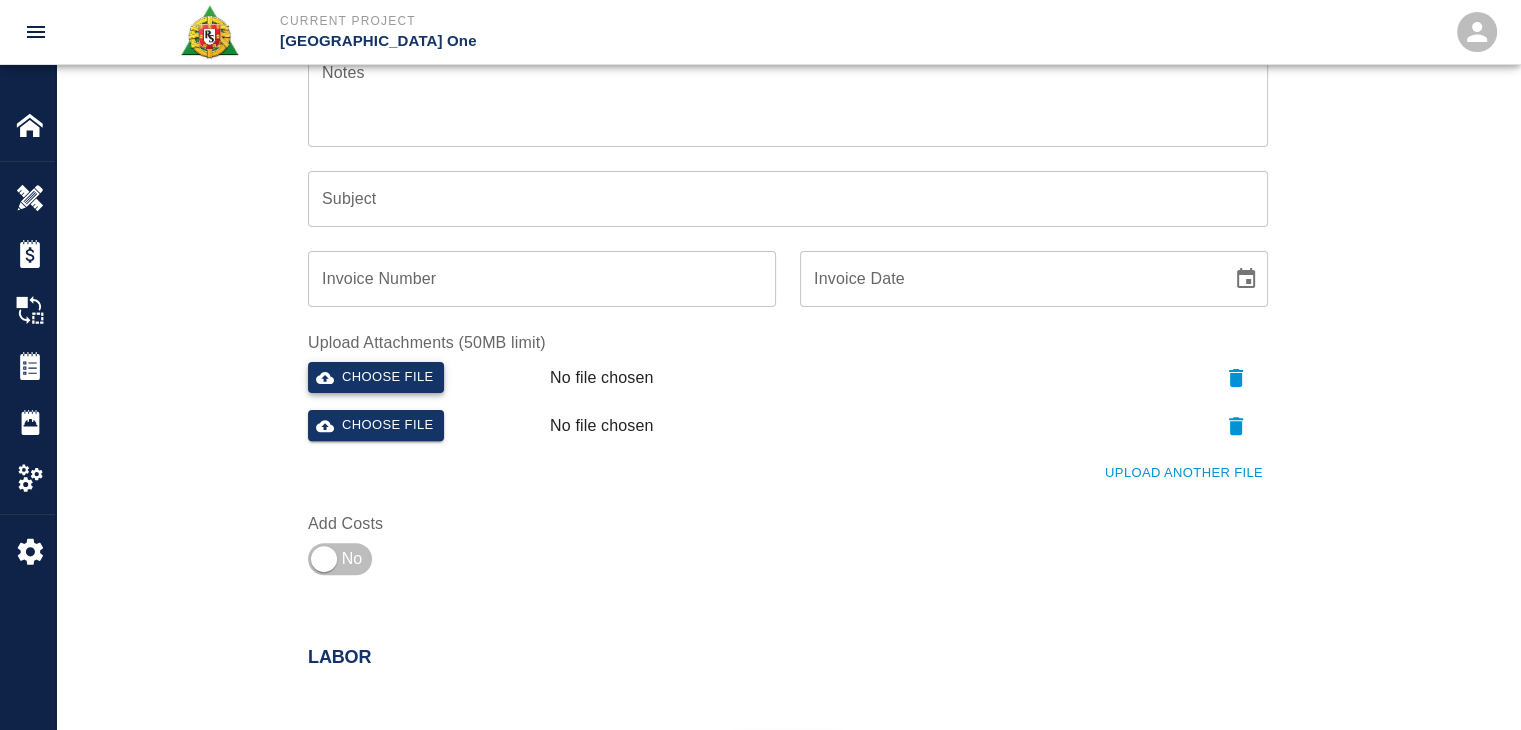 click on "Choose file" at bounding box center (376, 377) 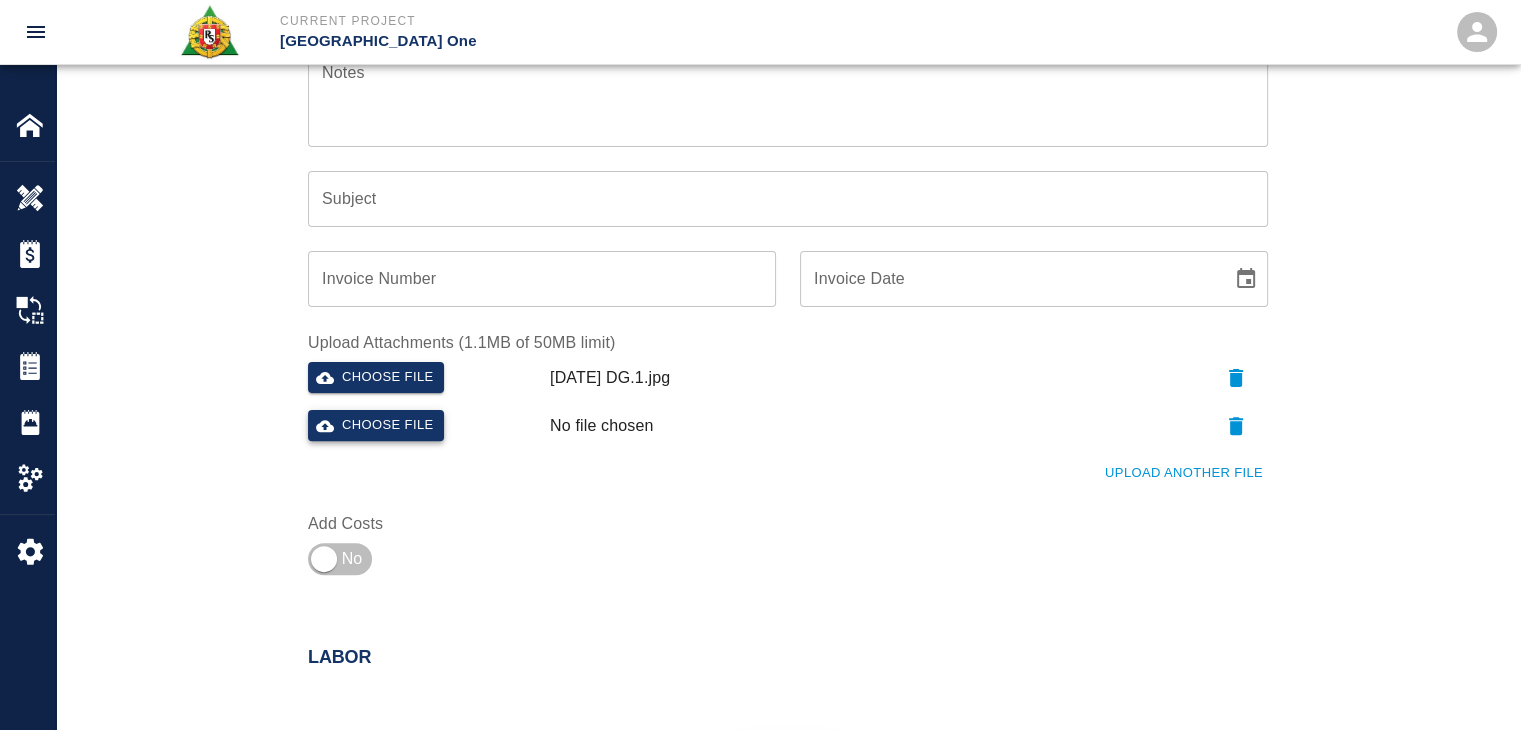 click on "Choose file" at bounding box center (376, 425) 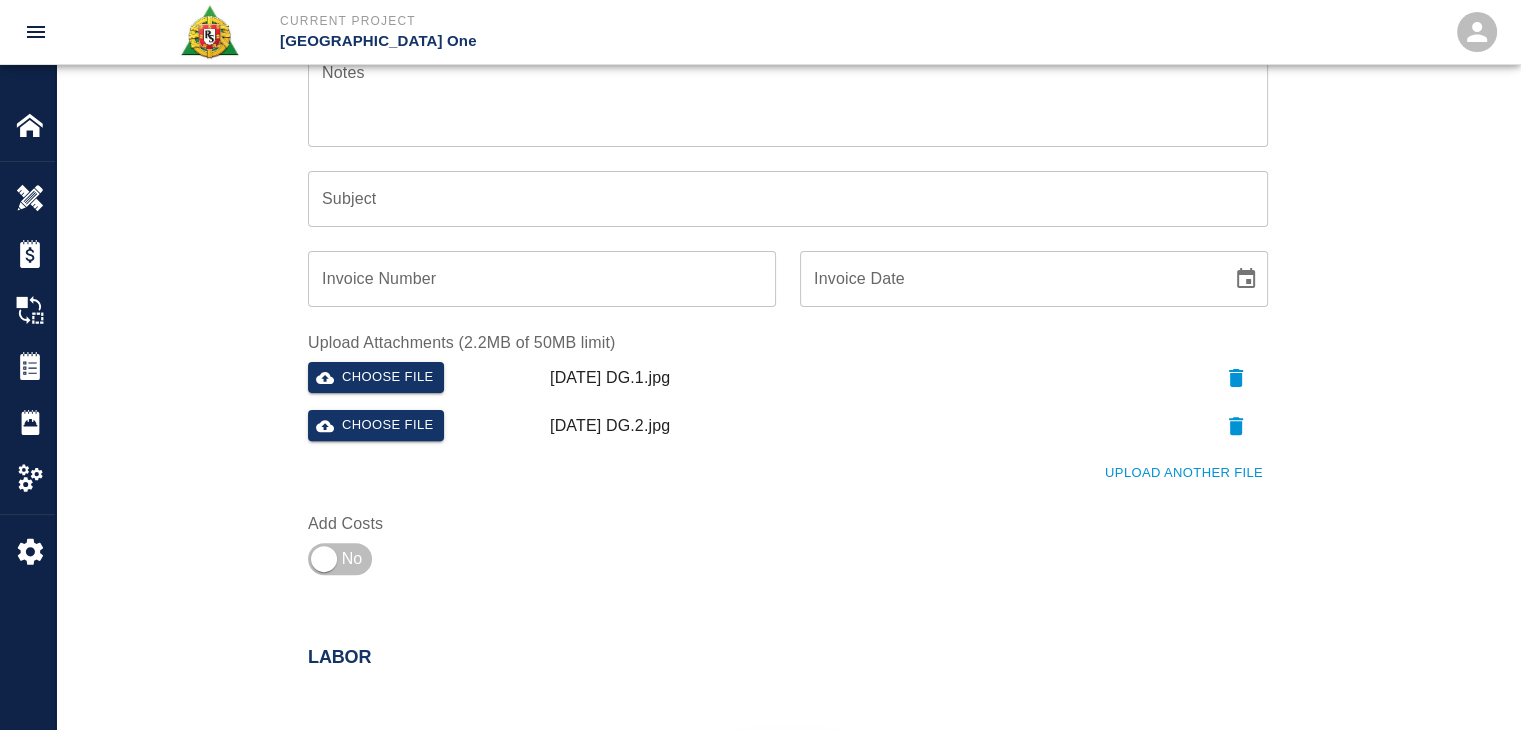 click on "Ticket Number 1214 Ticket Number PCO Number PCO Number Start Date  07/07/2025 Start Date  End Date End Date Work Description R&S masons worked on 7/7/25
2 mason 8hrs each
Scarifying ,chopping underneath every angle that was marked out
Column line
S/6 S/4
3rd floor 3rd ticket booth x Work Description Notes x Notes Subject Subject Invoice Number Invoice Number Invoice Date Invoice Date Upload Attachments (2.2MB of 50MB limit) Choose file 07-07-25 DG.1.jpg Choose file 07-07-25 DG.2.jpg Upload Another File Add Costs" at bounding box center [788, 125] 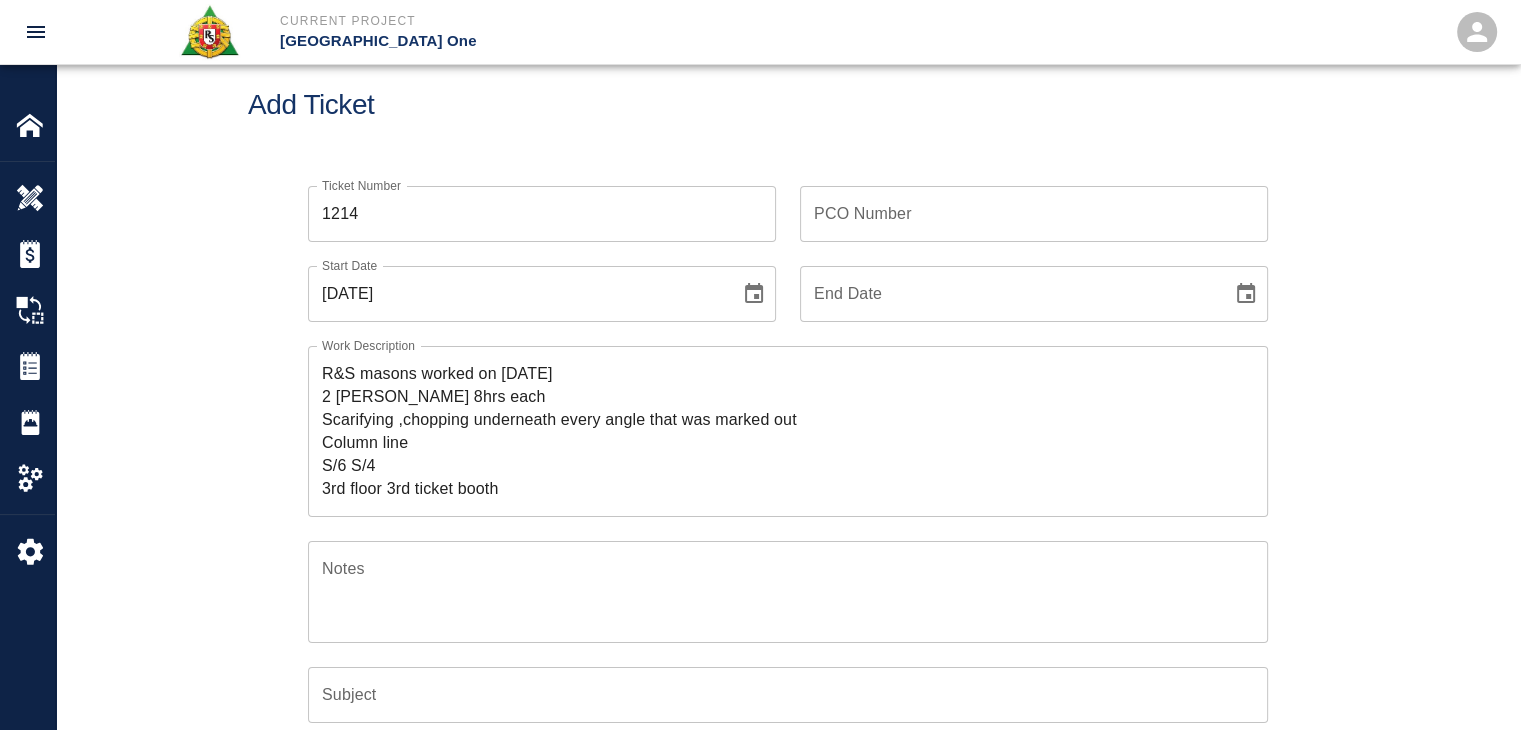scroll, scrollTop: 0, scrollLeft: 0, axis: both 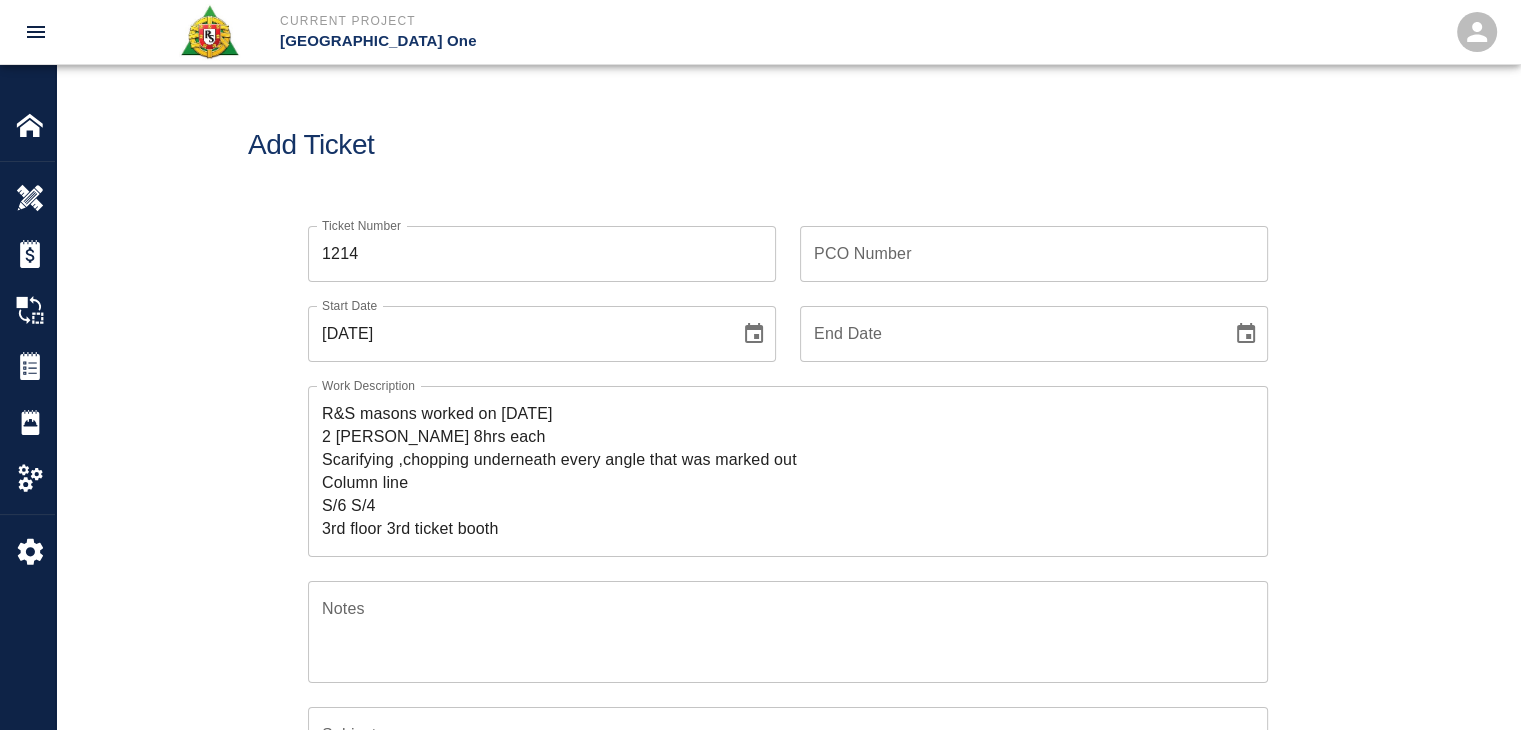 click on "PCO Number" at bounding box center [1034, 254] 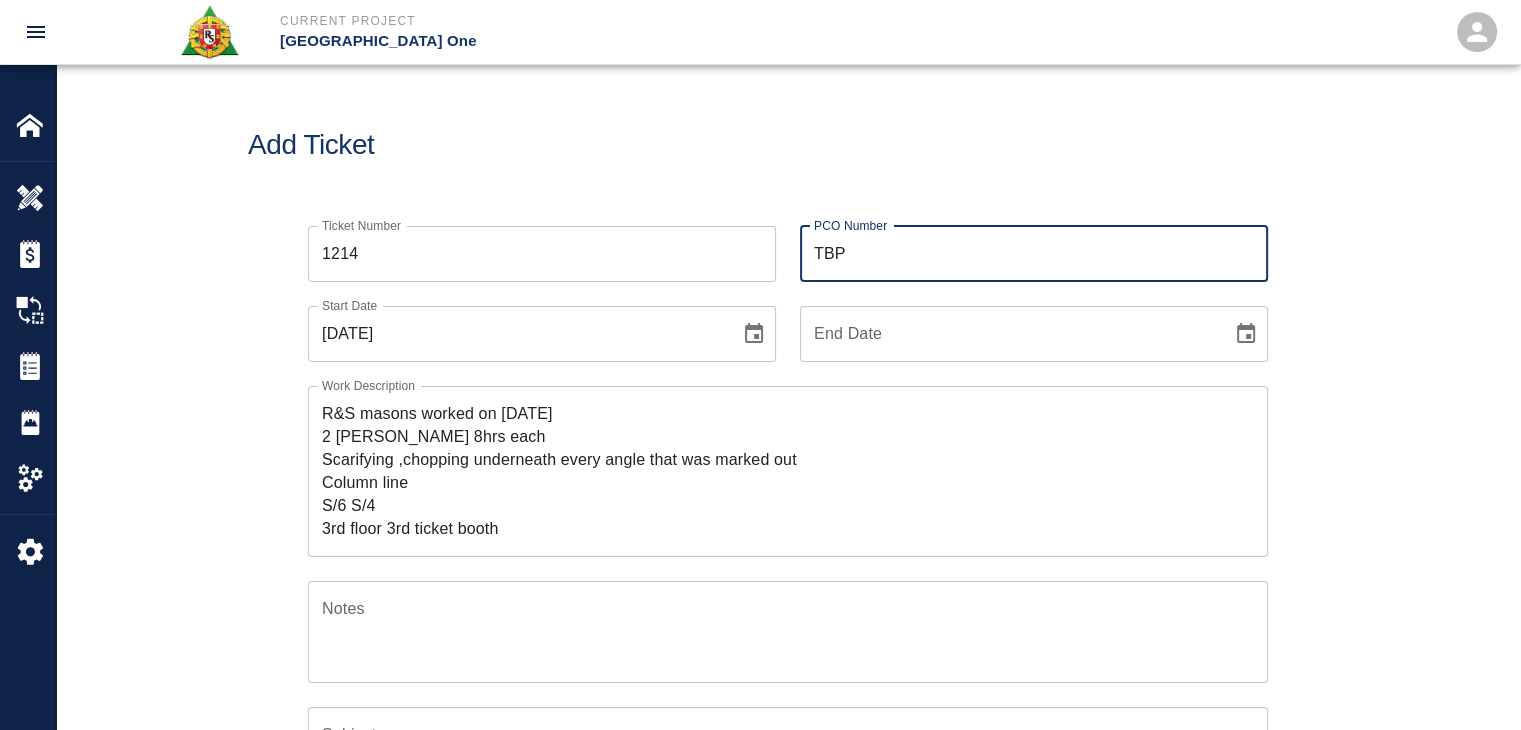 type on "TBP" 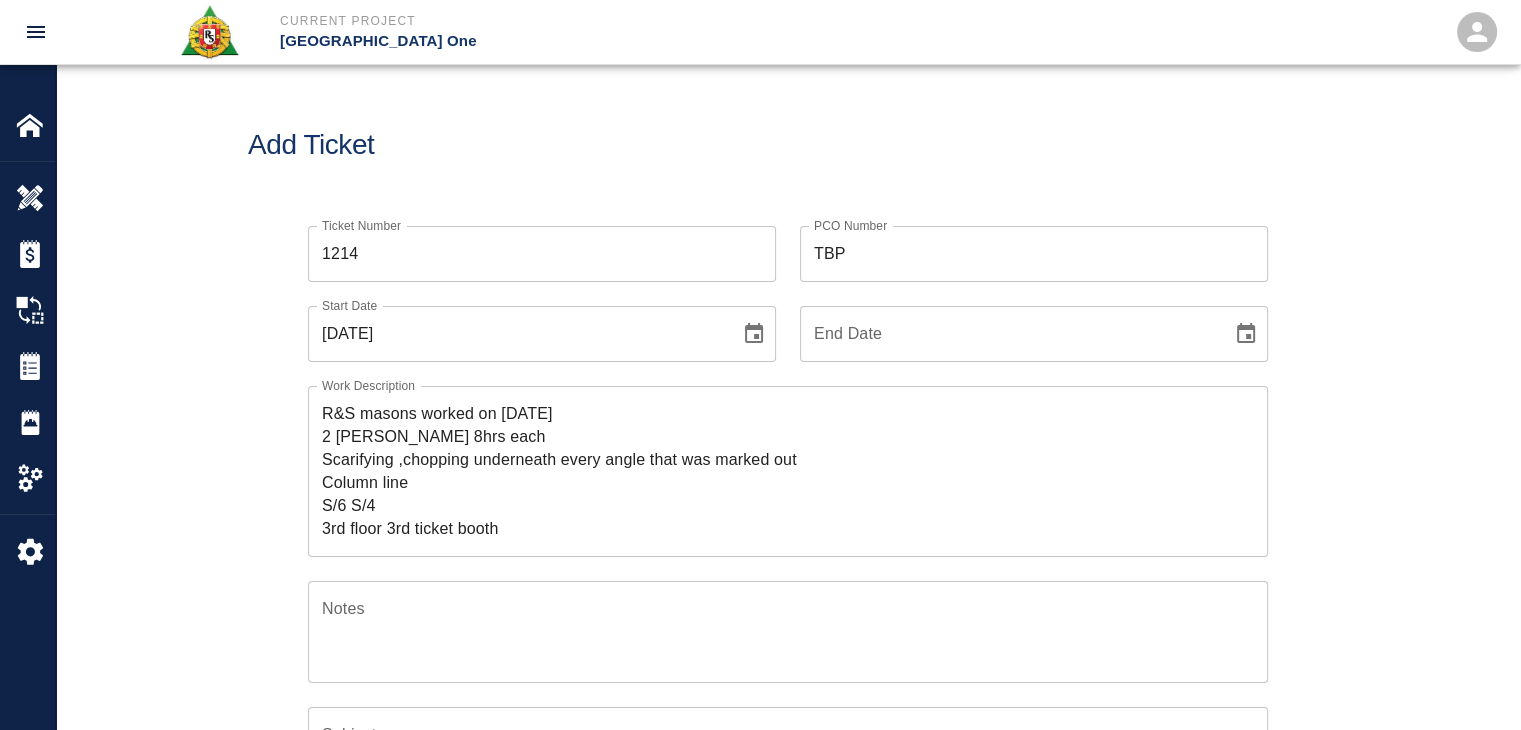 click on "Add Ticket" at bounding box center (788, 145) 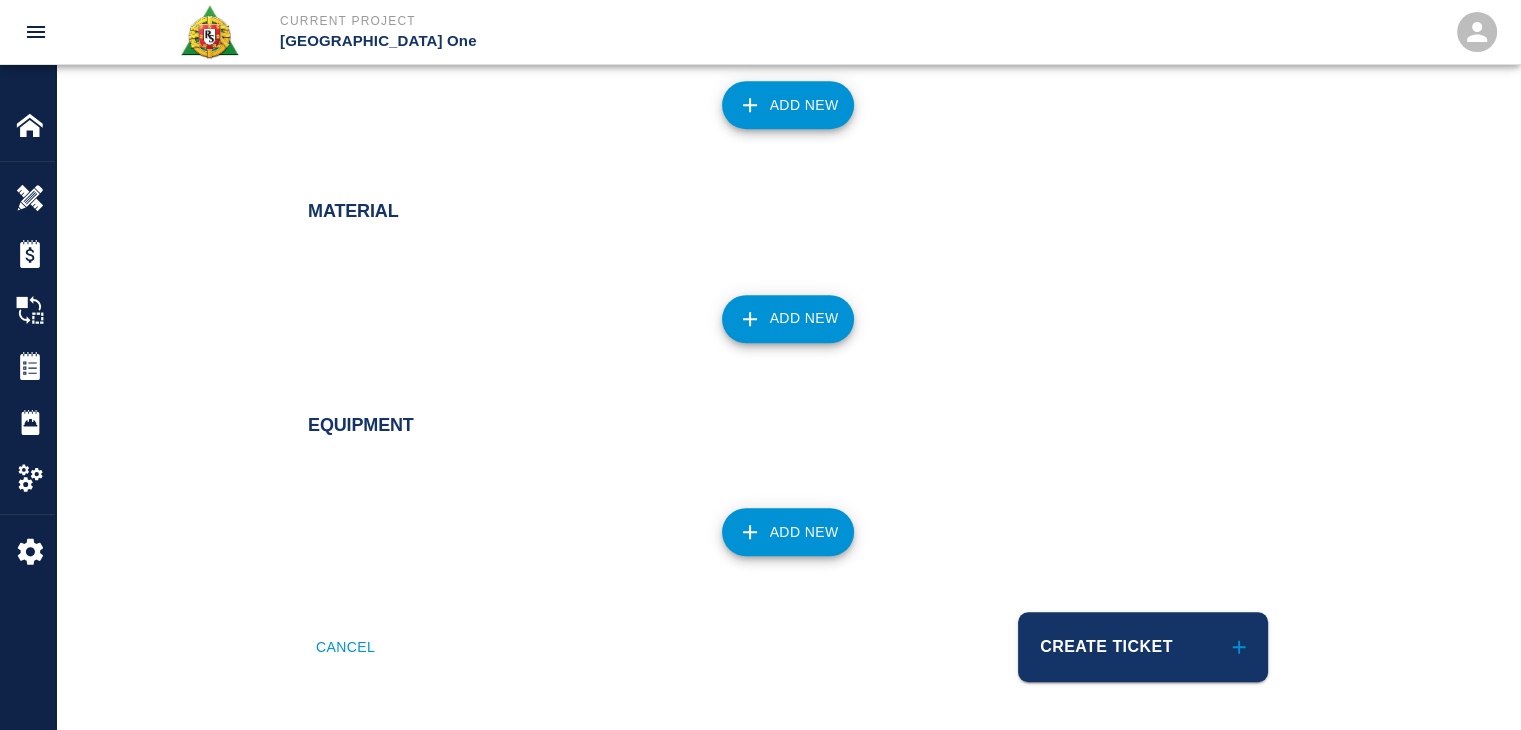 scroll, scrollTop: 0, scrollLeft: 0, axis: both 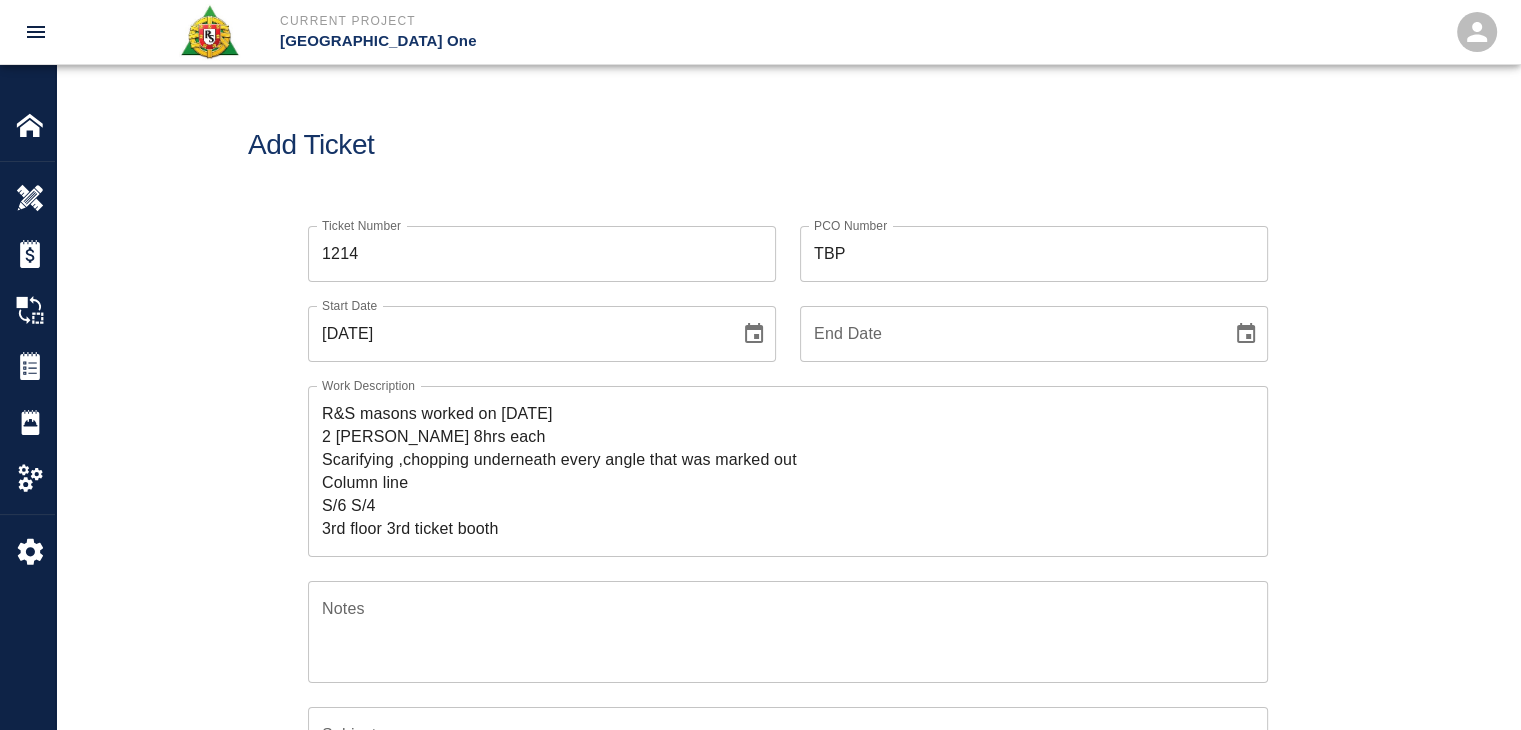 click on "R&S masons worked on 7/7/25
2 mason 8hrs each
Scarifying ,chopping underneath every angle that was marked out
Column line
S/6 S/4
3rd floor 3rd ticket booth" at bounding box center (788, 471) 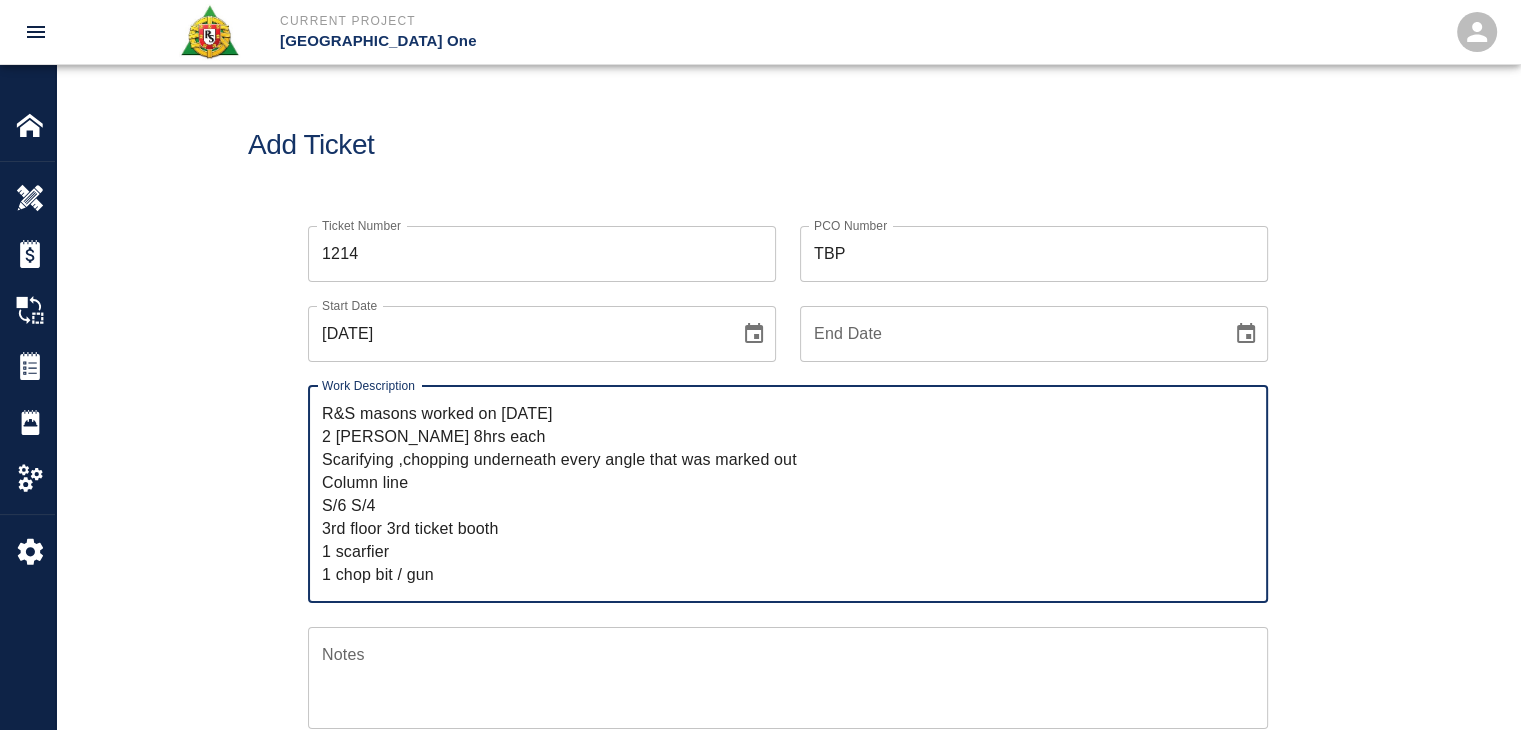 click on "Ticket Number 1214 Ticket Number PCO Number TBP PCO Number Start Date  07/07/2025 Start Date  End Date End Date Work Description R&S masons worked on 7/7/25
2 mason 8hrs each
Scarifying ,chopping underneath every angle that was marked out
Column line
S/6 S/4
3rd floor 3rd ticket booth
1 scarfier
1 chop bit / gun  x Work Description Notes x Notes Subject Subject Invoice Number Invoice Number Invoice Date Invoice Date Upload Attachments (2.2MB of 50MB limit) Choose file 07-07-25 DG.1.jpg Choose file 07-07-25 DG.2.jpg Upload Another File Add Costs" at bounding box center (788, 684) 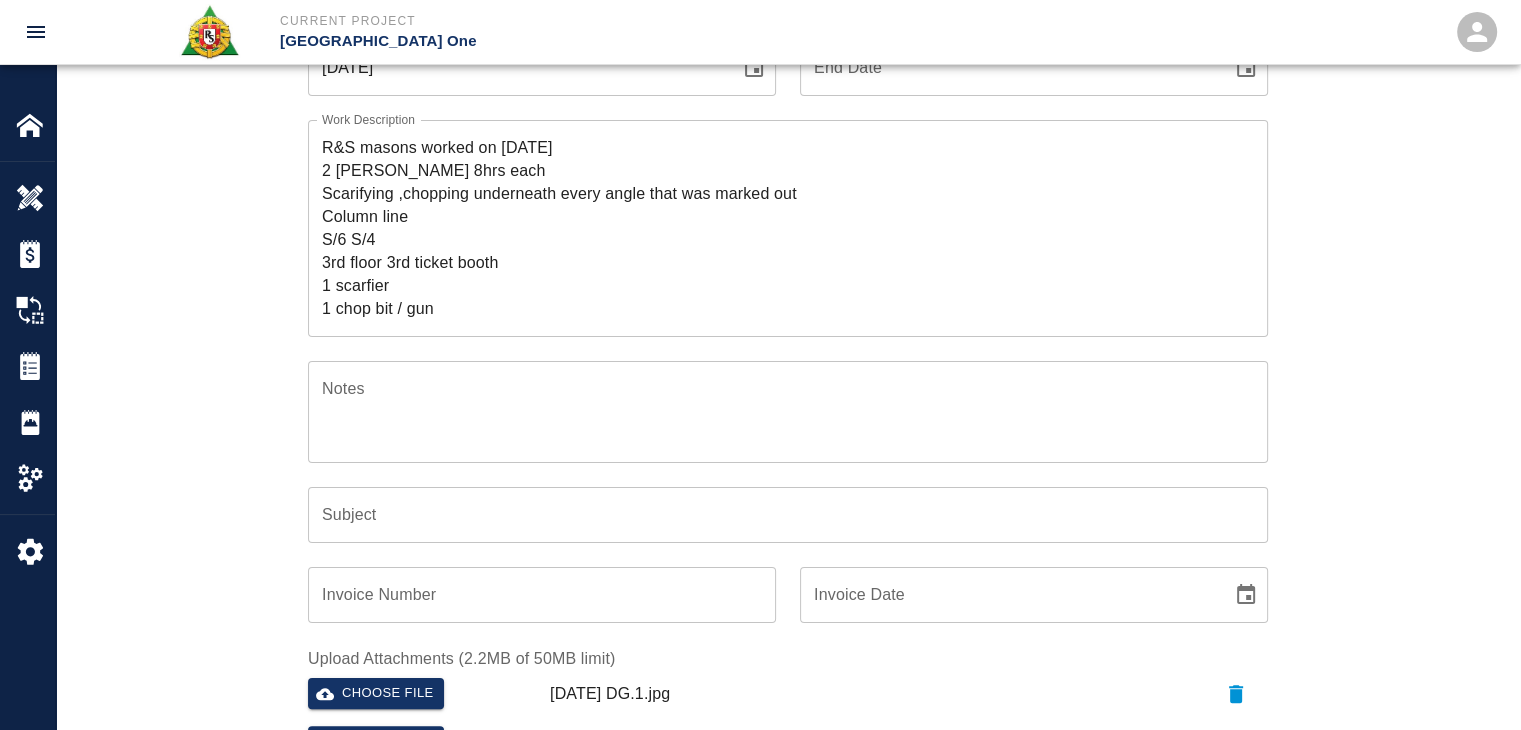 scroll, scrollTop: 0, scrollLeft: 0, axis: both 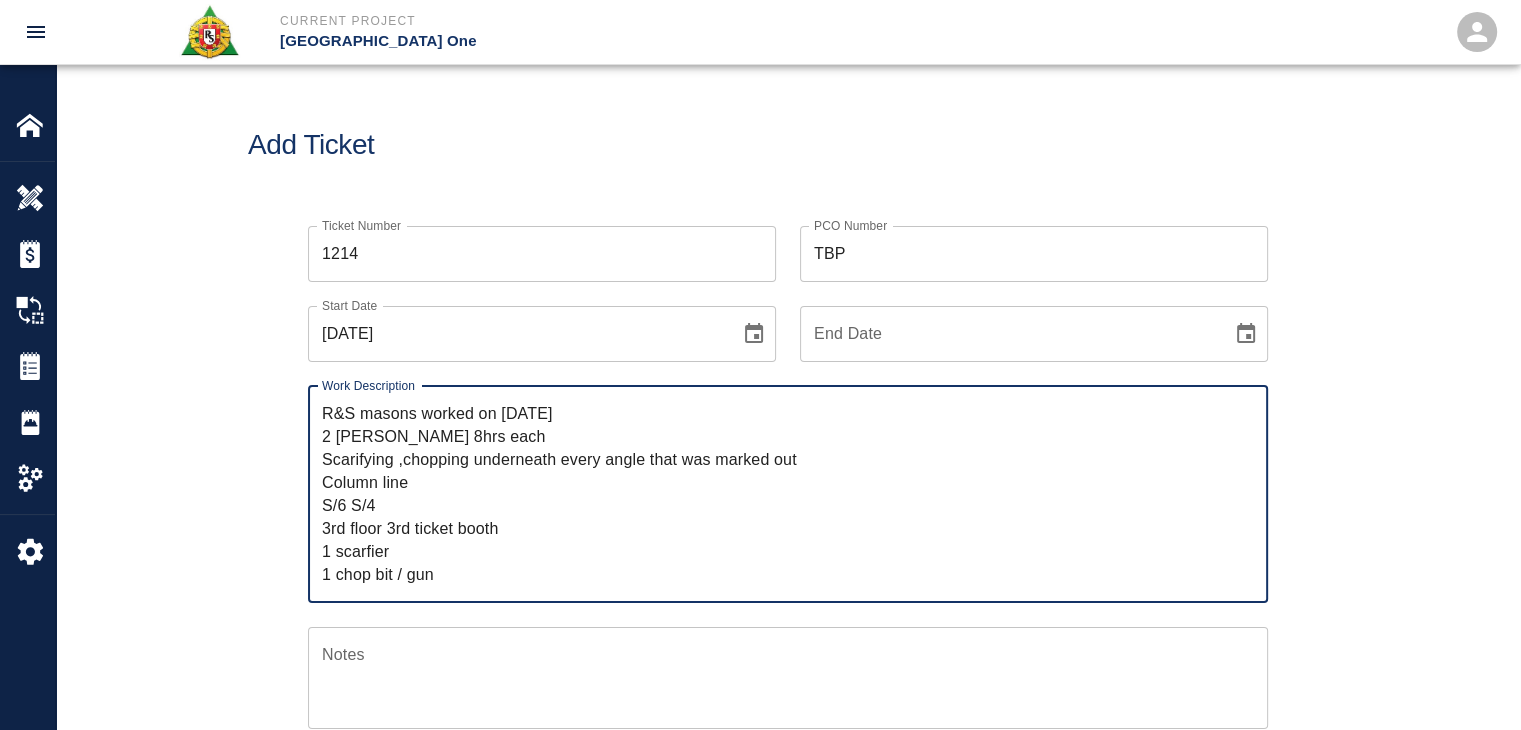 drag, startPoint x: 456, startPoint y: 433, endPoint x: 413, endPoint y: 437, distance: 43.185646 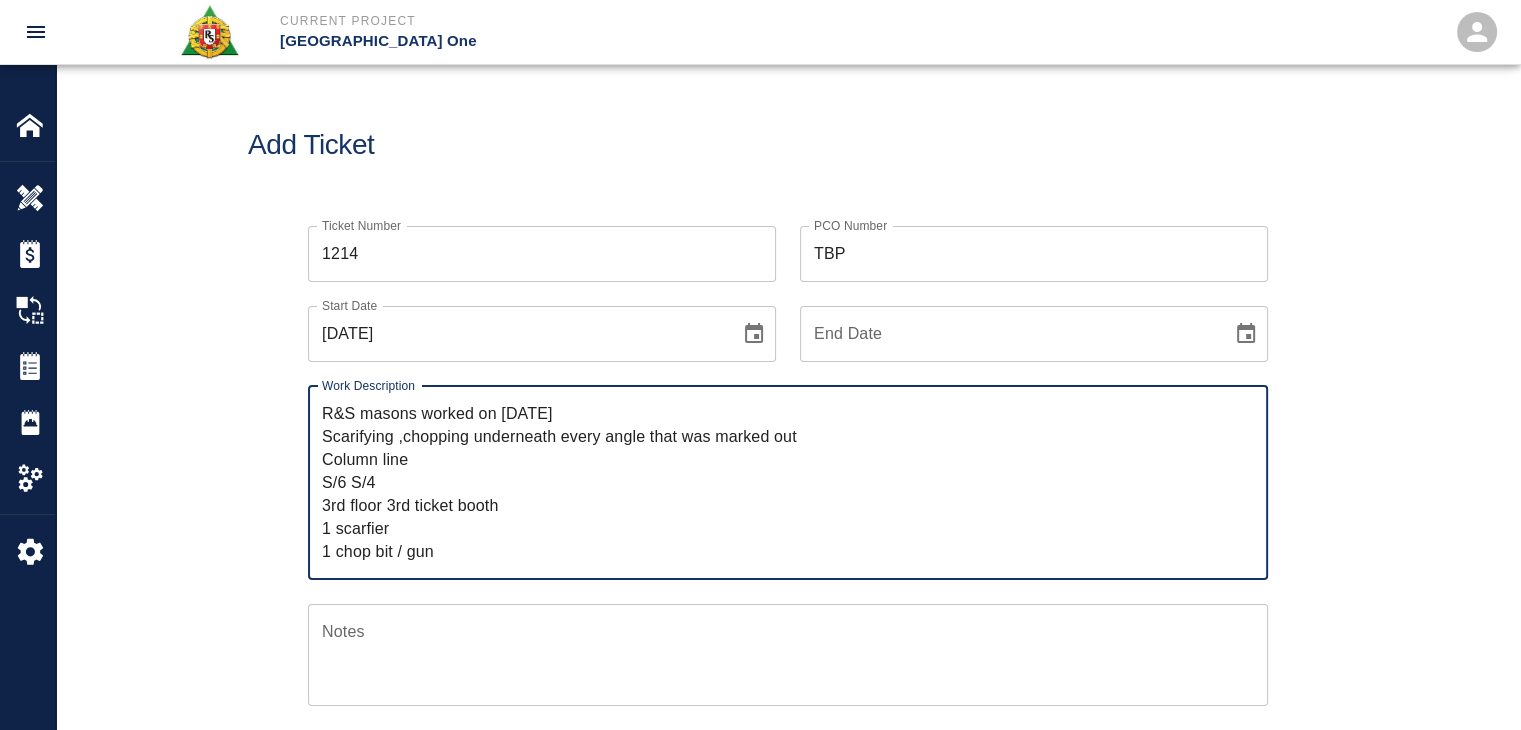 click on "R&S masons worked on 7/7/25
Scarifying ,chopping underneath every angle that was marked out
Column line
S/6 S/4
3rd floor 3rd ticket booth
1 scarfier
1 chop bit / gun" at bounding box center (788, 482) 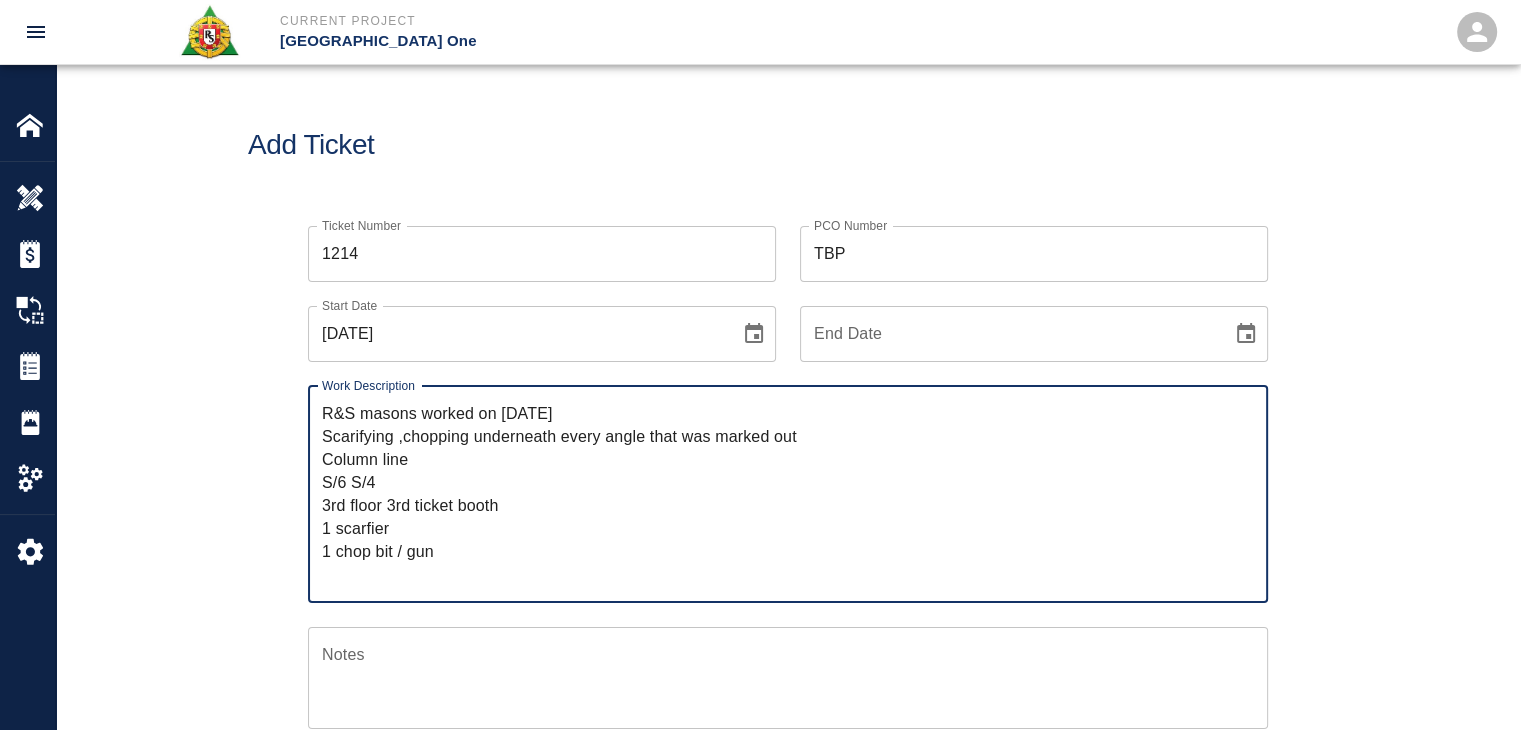 paste on "2 mason 8hrs each" 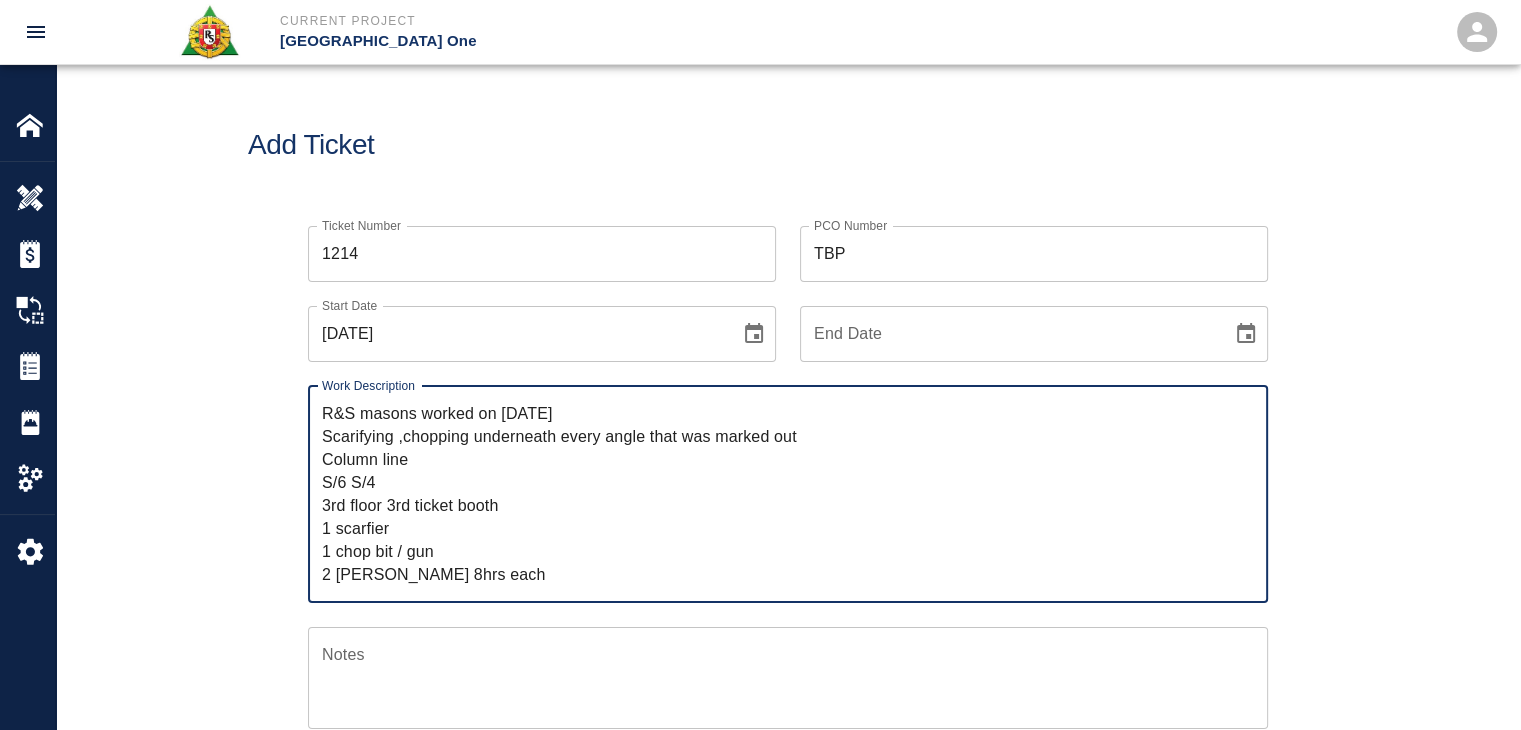 click on "R&S masons worked on 7/7/25
Scarifying ,chopping underneath every angle that was marked out
Column line
S/6 S/4
3rd floor 3rd ticket booth
1 scarfier
1 chop bit / gun
2 mason 8hrs each" at bounding box center [788, 494] 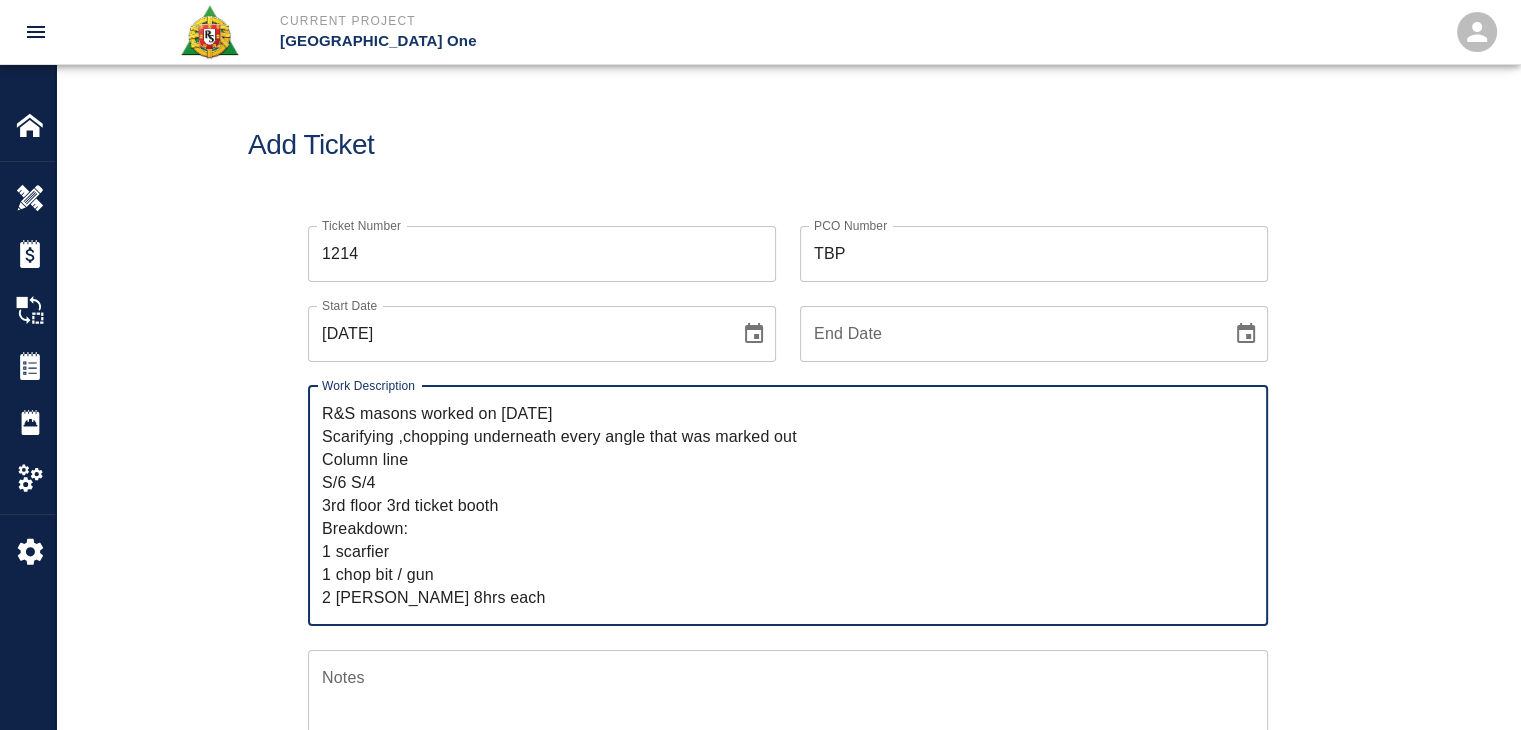 click on "R&S masons worked on 7/7/25
Scarifying ,chopping underneath every angle that was marked out
Column line
S/6 S/4
3rd floor 3rd ticket booth
Breakdown:
1 scarfier
1 chop bit / gun
2 mason 8hrs each" at bounding box center [788, 505] 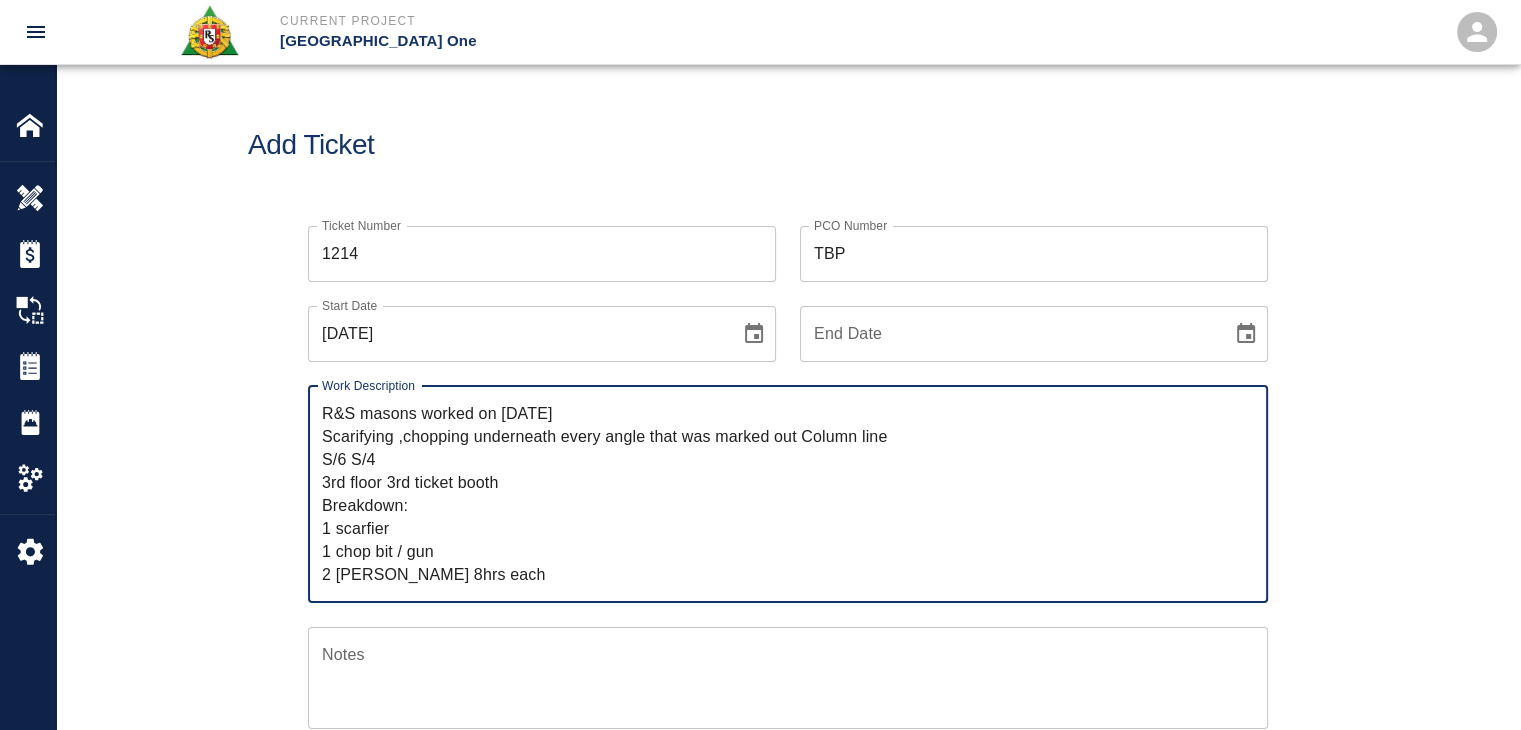 click on "R&S masons worked on 7/7/25
Scarifying ,chopping underneath every angle that was marked out Column line
S/6 S/4
3rd floor 3rd ticket booth
Breakdown:
1 scarfier
1 chop bit / gun
2 mason 8hrs each" at bounding box center [788, 494] 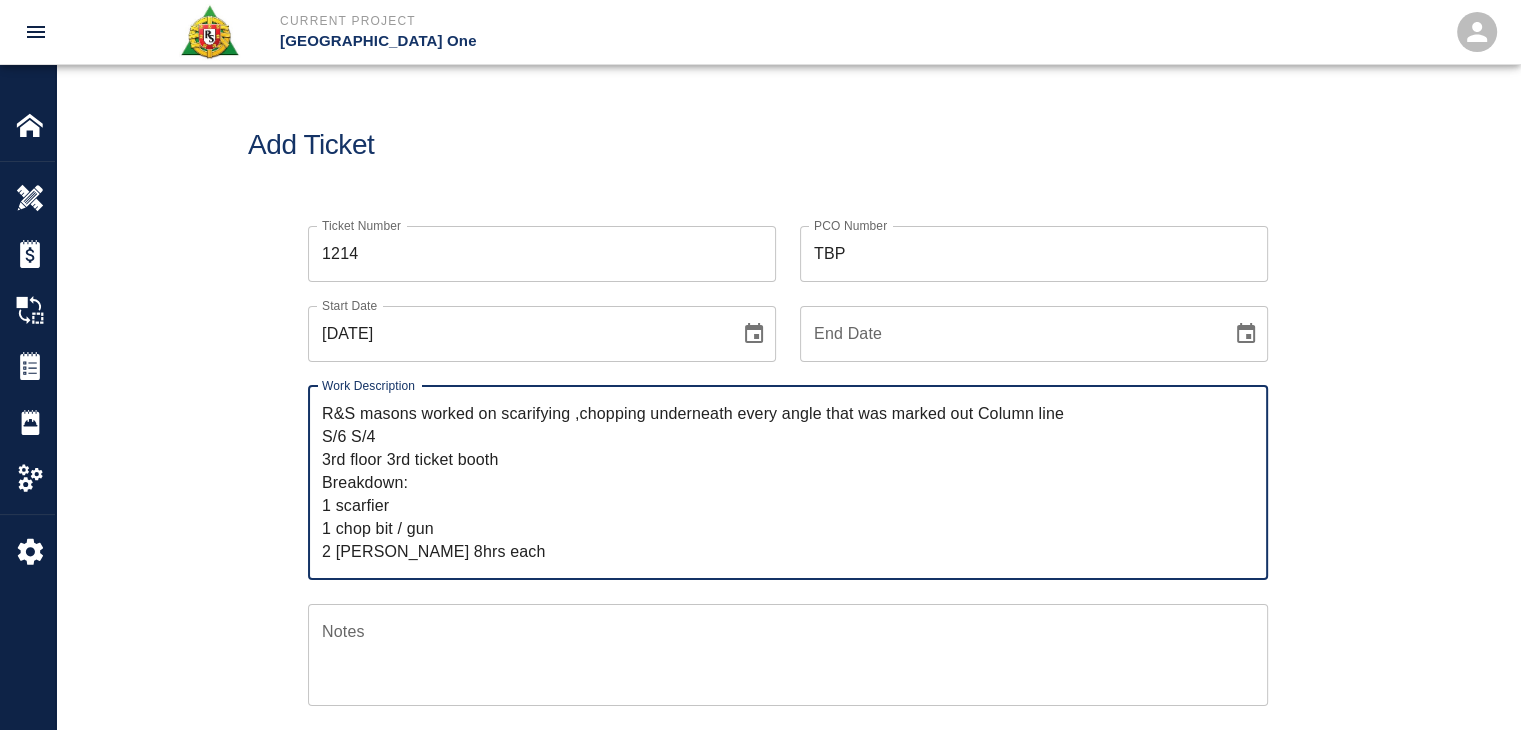 click on "R&S masons worked on scarifying ,chopping underneath every angle that was marked out Column line
S/6 S/4
3rd floor 3rd ticket booth
Breakdown:
1 scarfier
1 chop bit / gun
2 mason 8hrs each" at bounding box center (788, 482) 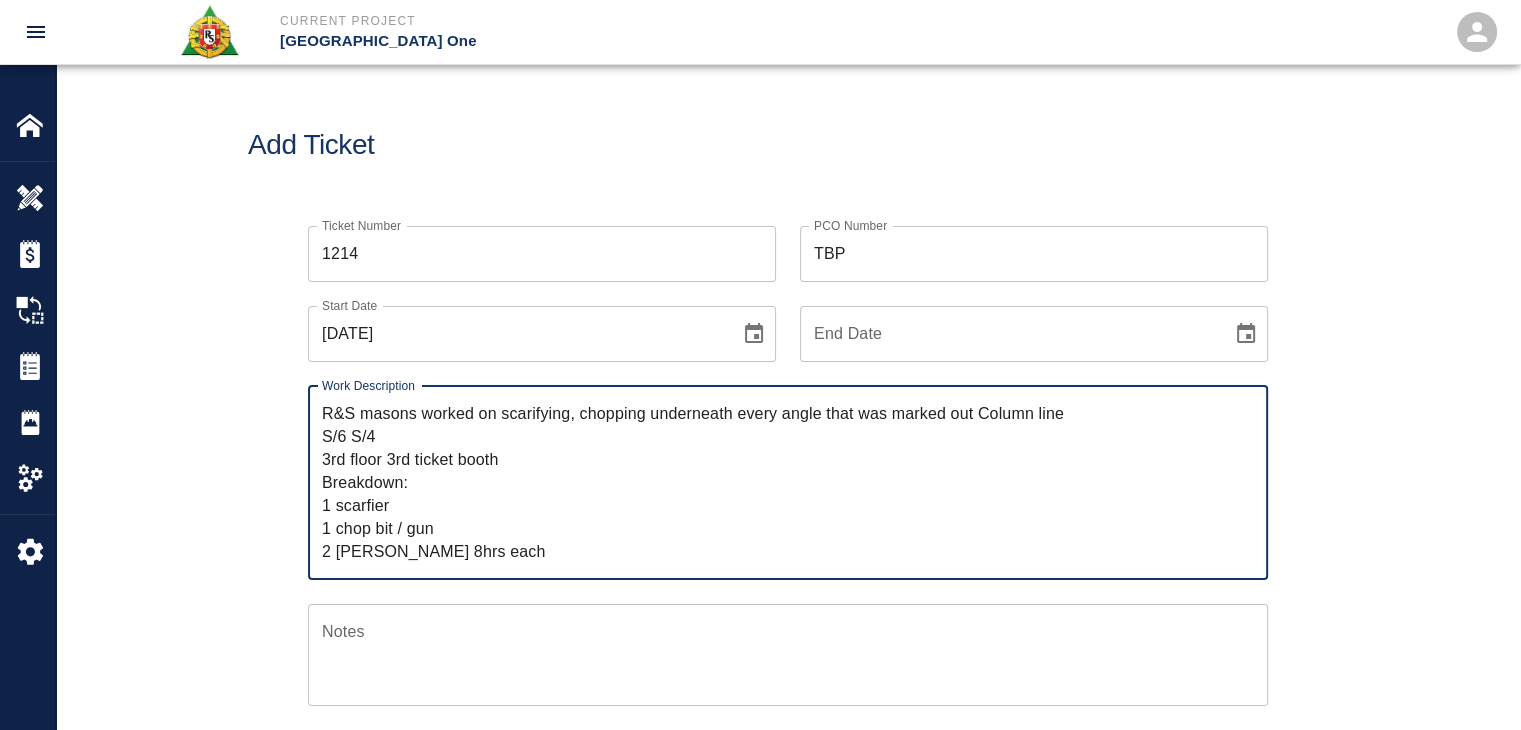 click on "R&S masons worked on scarifying, chopping underneath every angle that was marked out Column line
S/6 S/4
3rd floor 3rd ticket booth
Breakdown:
1 scarfier
1 chop bit / gun
2 mason 8hrs each" at bounding box center (788, 482) 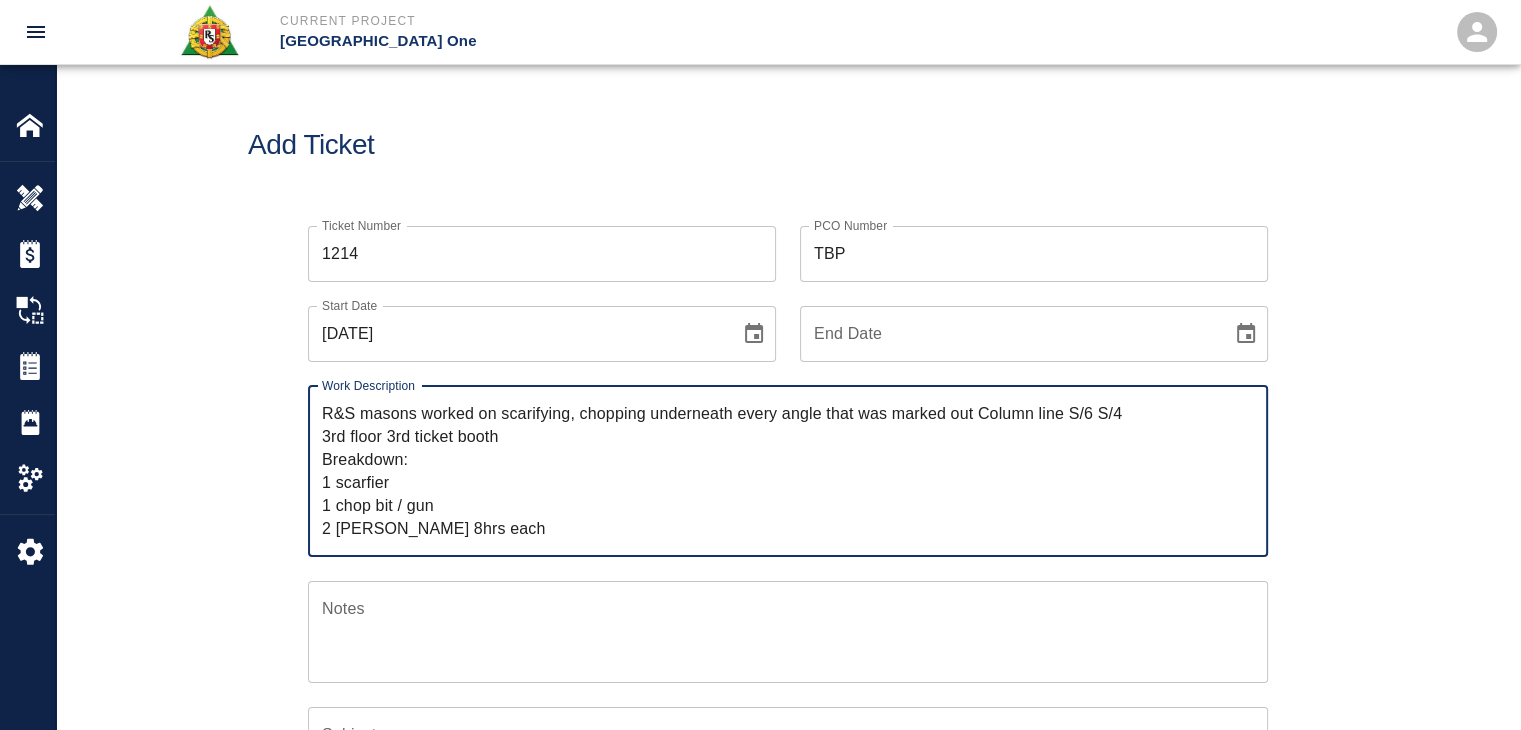 click on "R&S masons worked on scarifying, chopping underneath every angle that was marked out Column line S/6 S/4
3rd floor 3rd ticket booth
Breakdown:
1 scarfier
1 chop bit / gun
2 mason 8hrs each" at bounding box center (788, 471) 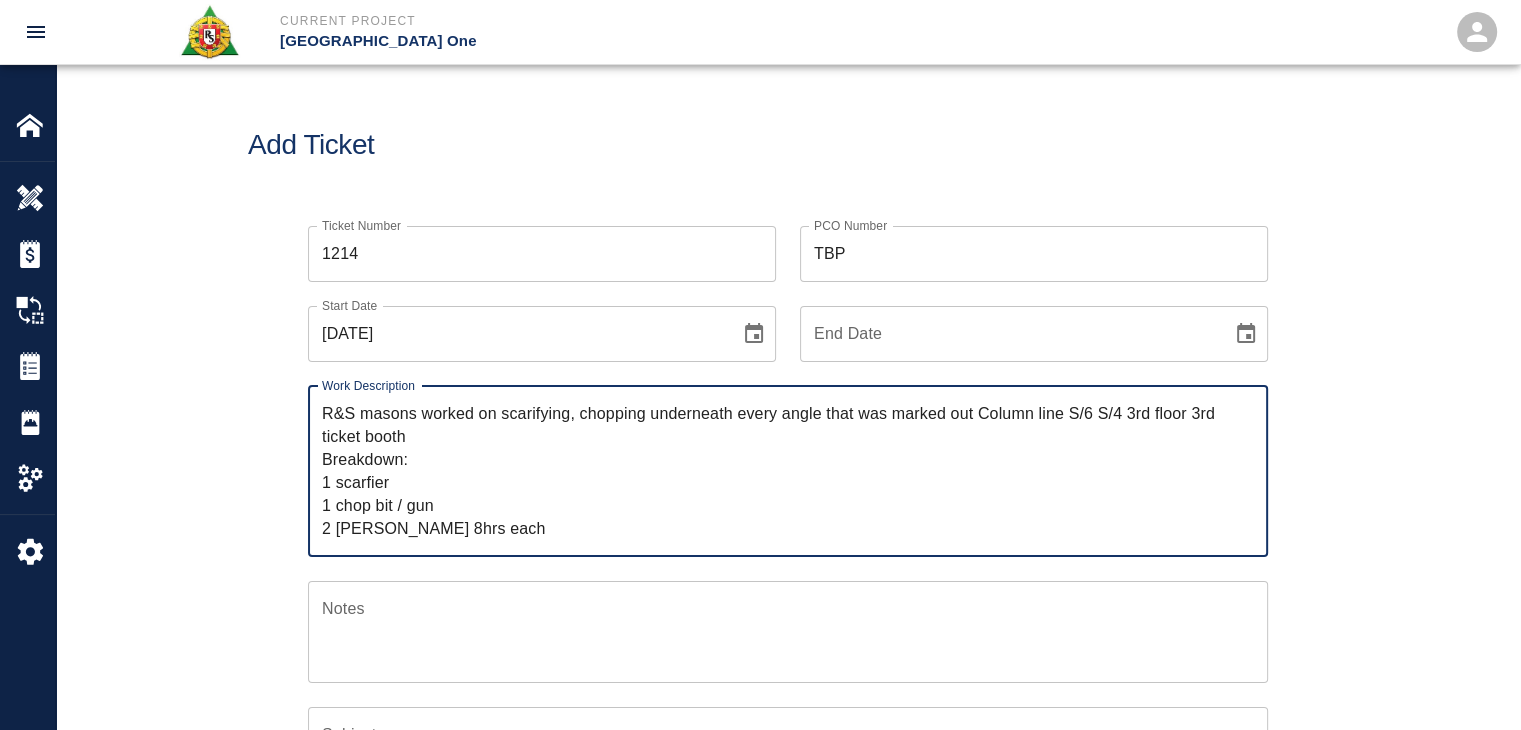 click on "R&S masons worked on scarifying, chopping underneath every angle that was marked out Column line S/6 S/4 3rd floor 3rd ticket booth
Breakdown:
1 scarfier
1 chop bit / gun
2 mason 8hrs each" at bounding box center [788, 471] 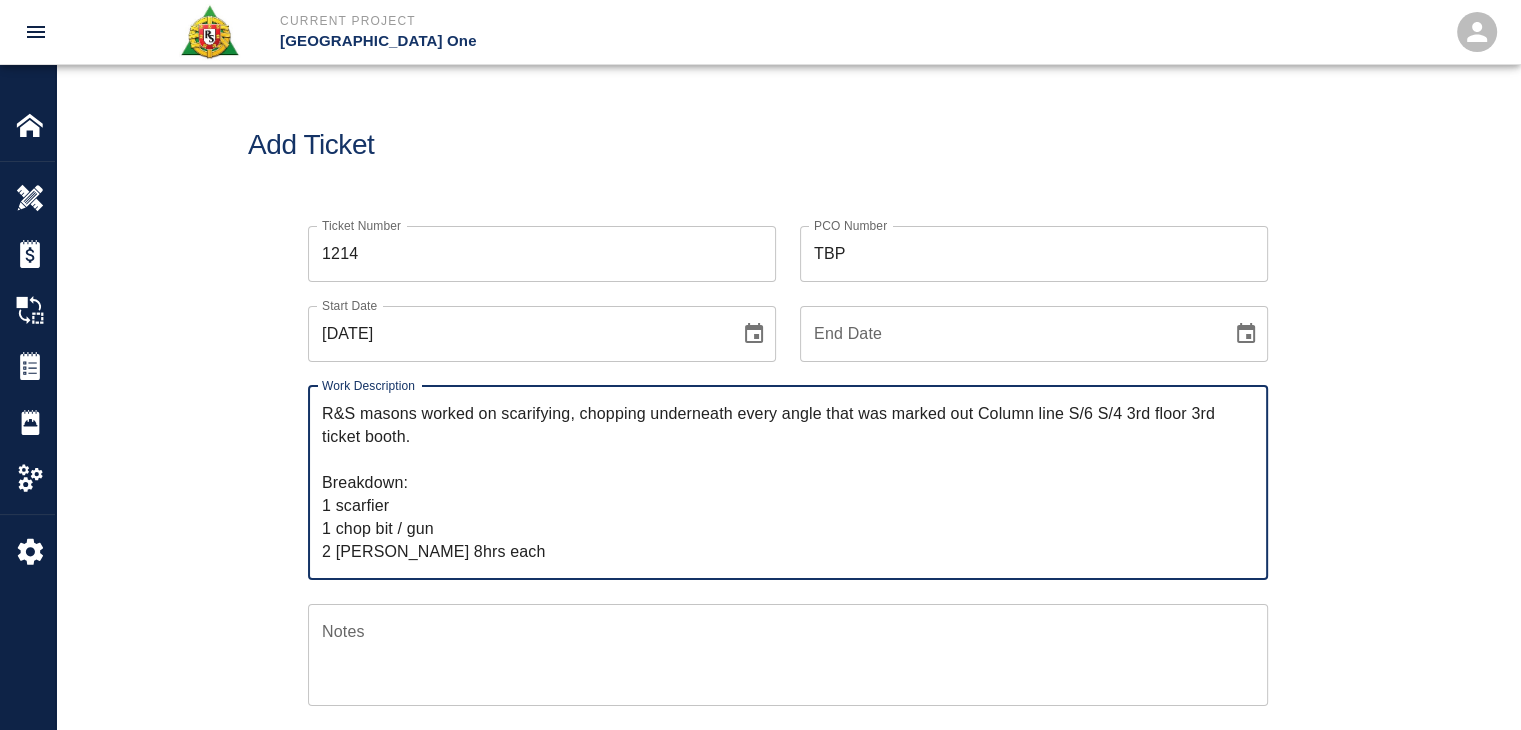 drag, startPoint x: 409, startPoint y: 441, endPoint x: 500, endPoint y: 423, distance: 92.76314 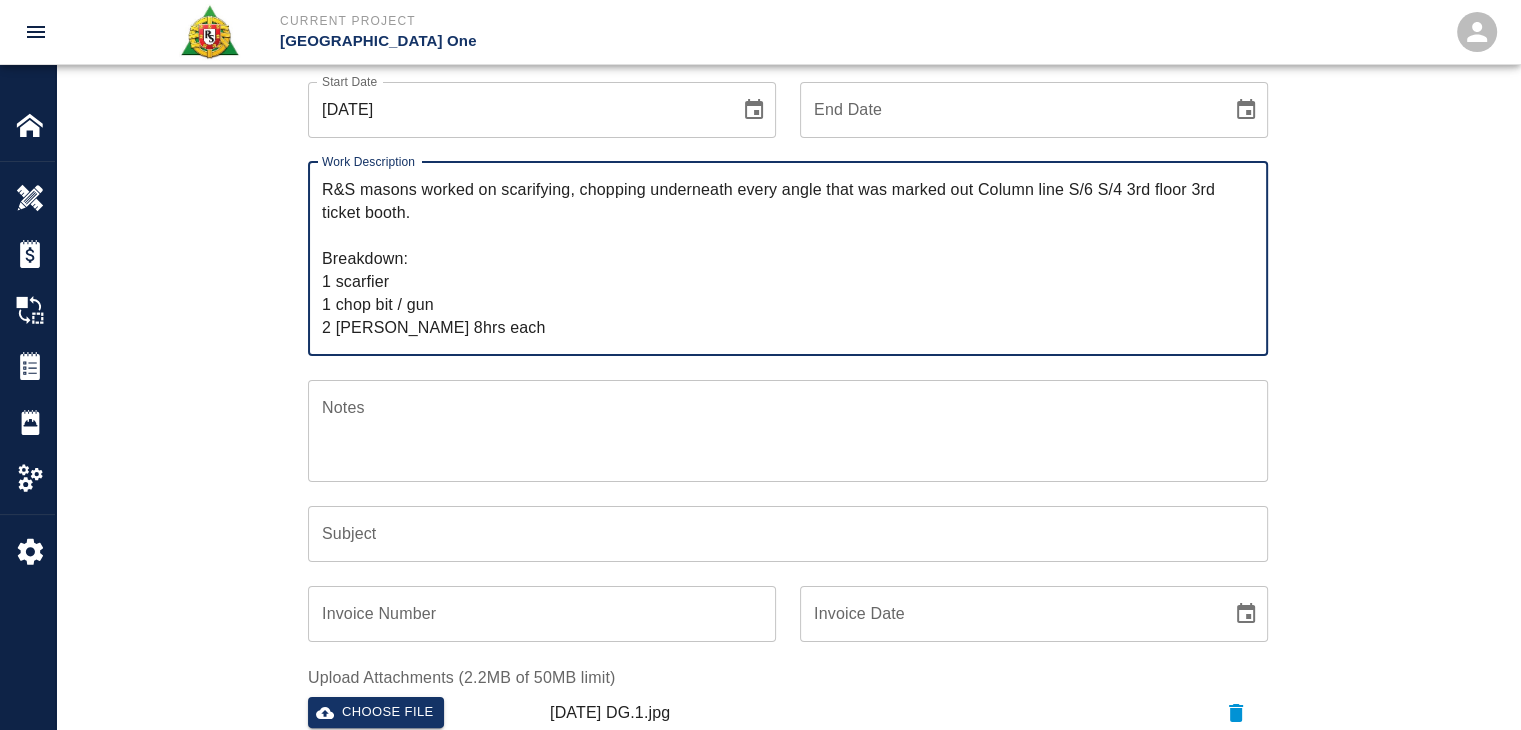 type on "R&S masons worked on scarifying, chopping underneath every angle that was marked out Column line S/6 S/4 3rd floor 3rd ticket booth.
Breakdown:
1 scarfier
1 chop bit / gun
2 mason 8hrs each" 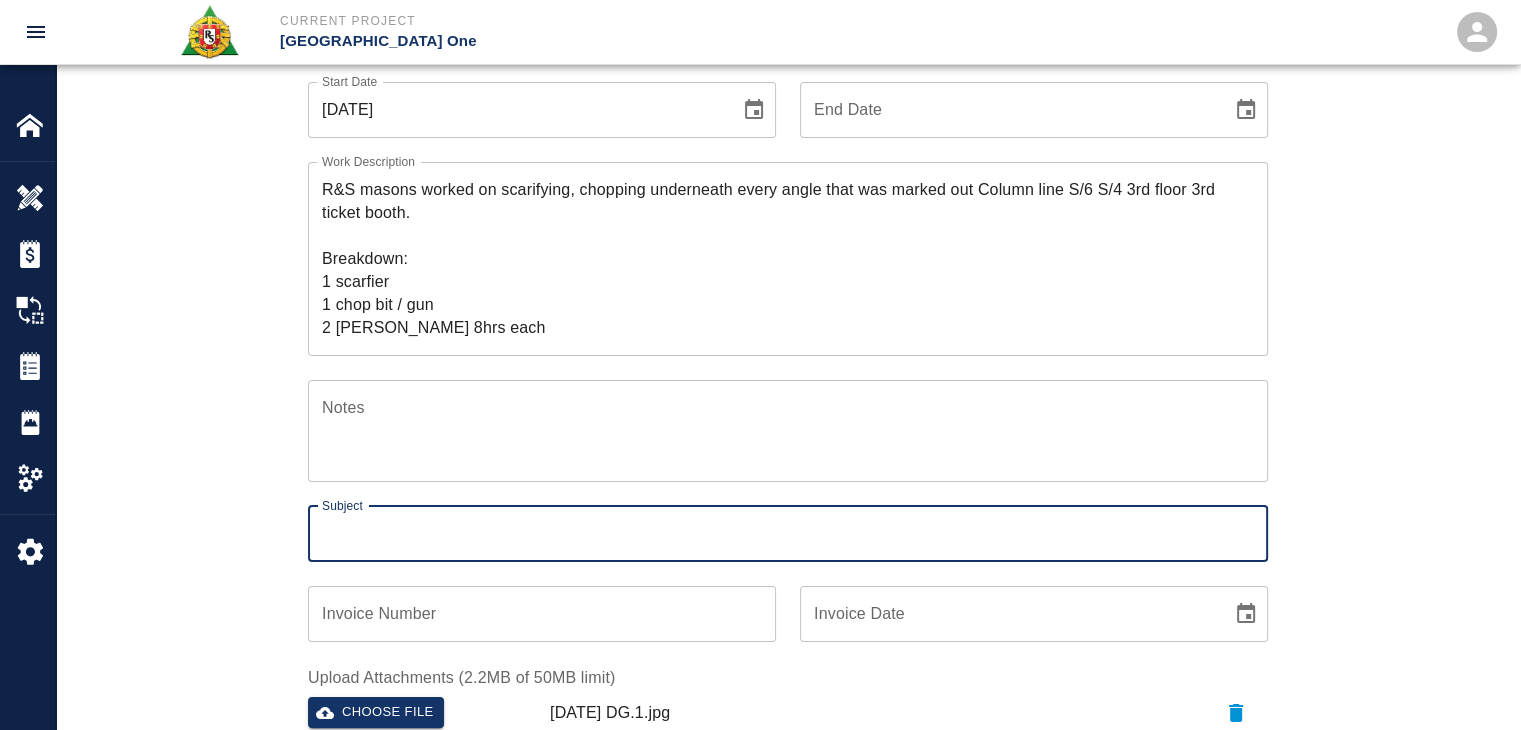 click on "Subject" at bounding box center (788, 534) 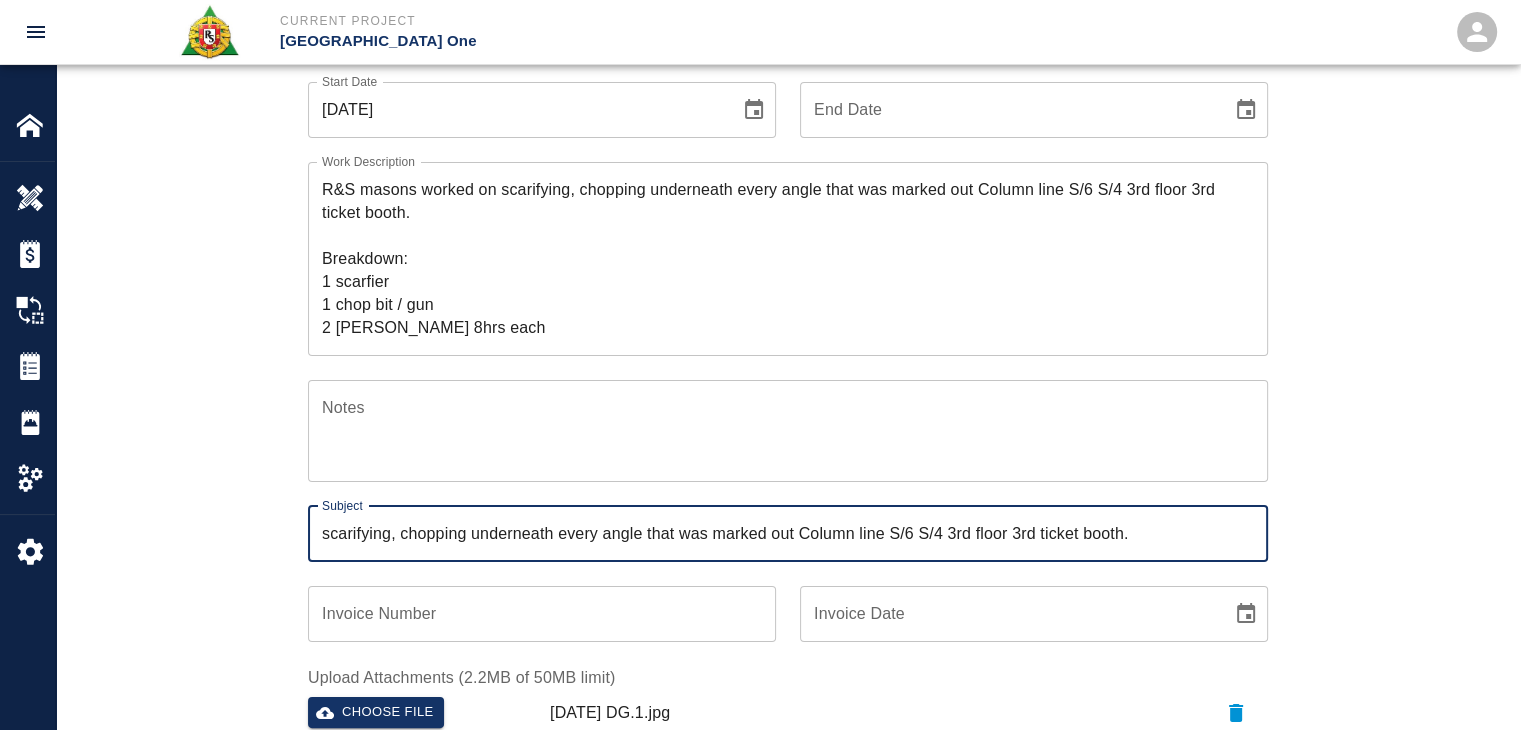 click on "Subject scarifying, chopping underneath every angle that was marked out Column line S/6 S/4 3rd floor 3rd ticket booth. Subject" at bounding box center [776, 522] 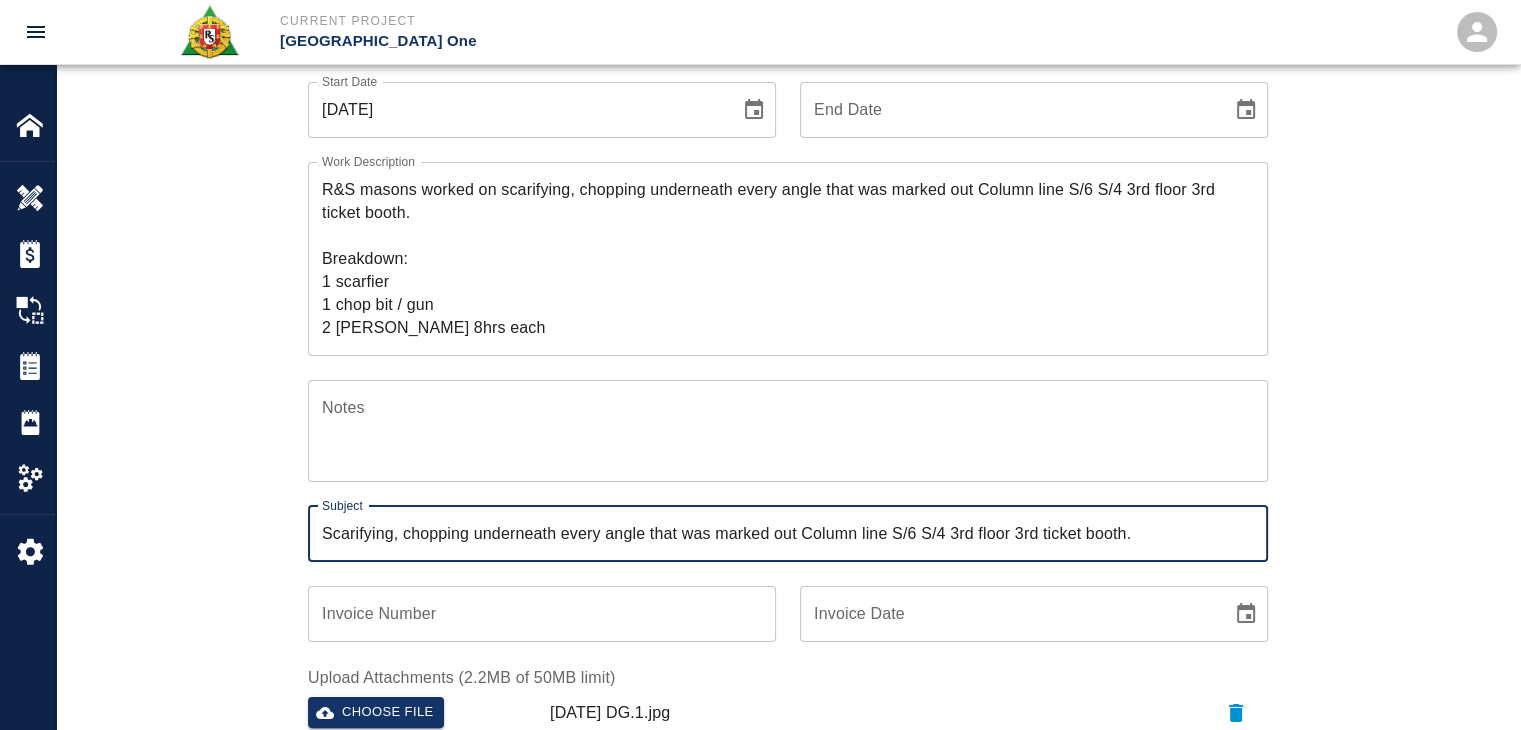 type on "Scarifying, chopping underneath every angle that was marked out Column line S/6 S/4 3rd floor 3rd ticket booth." 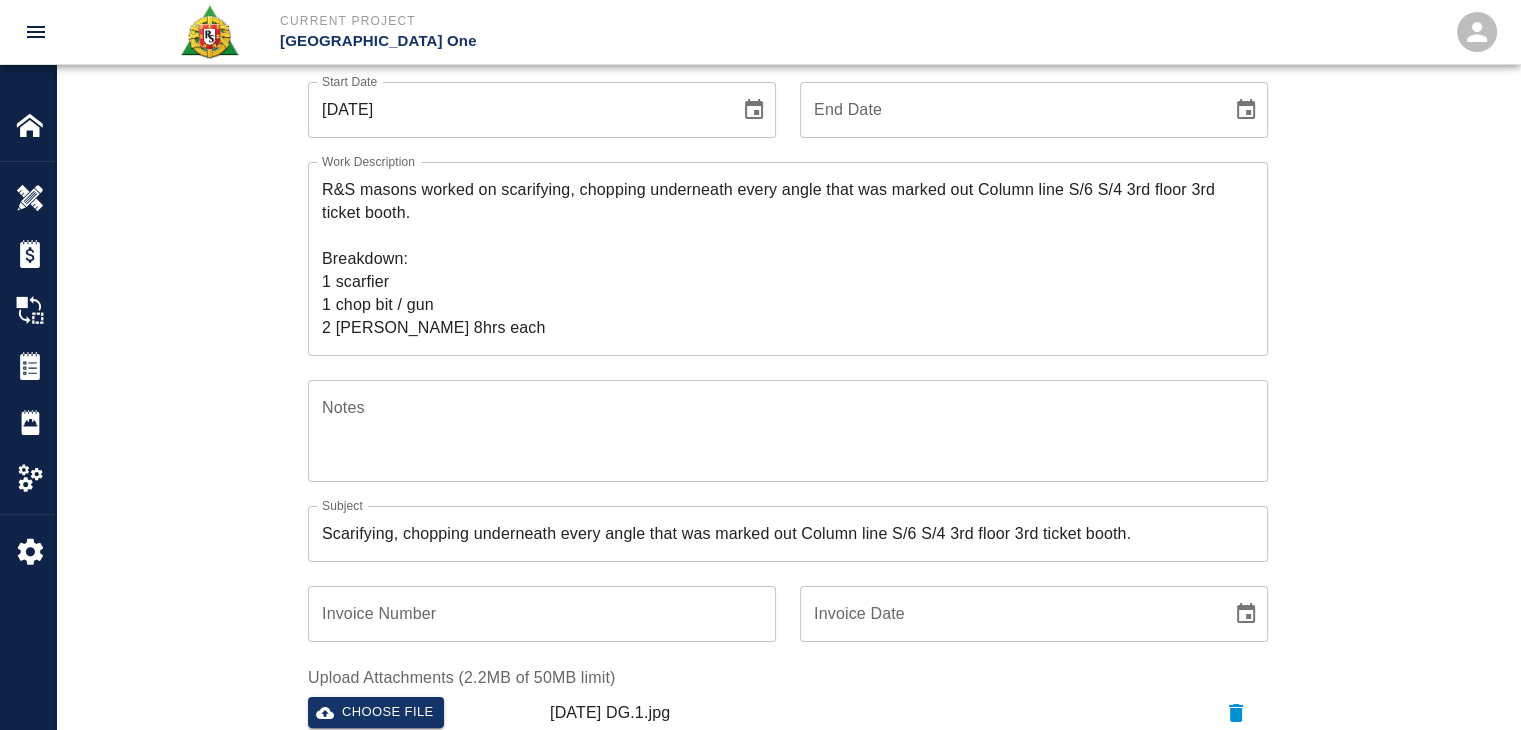 scroll, scrollTop: 24, scrollLeft: 0, axis: vertical 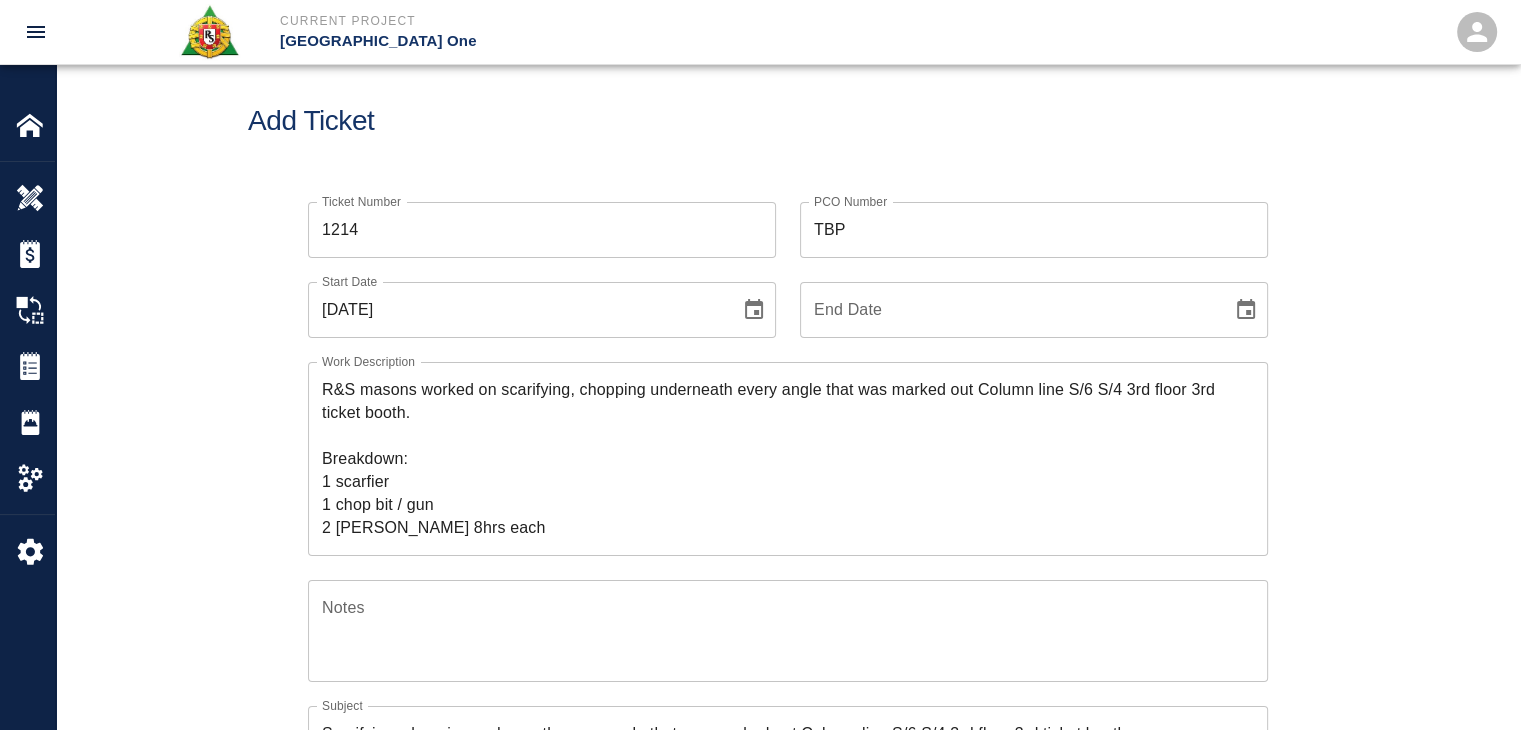 click on "Ticket Number 1214 Ticket Number" at bounding box center [530, 218] 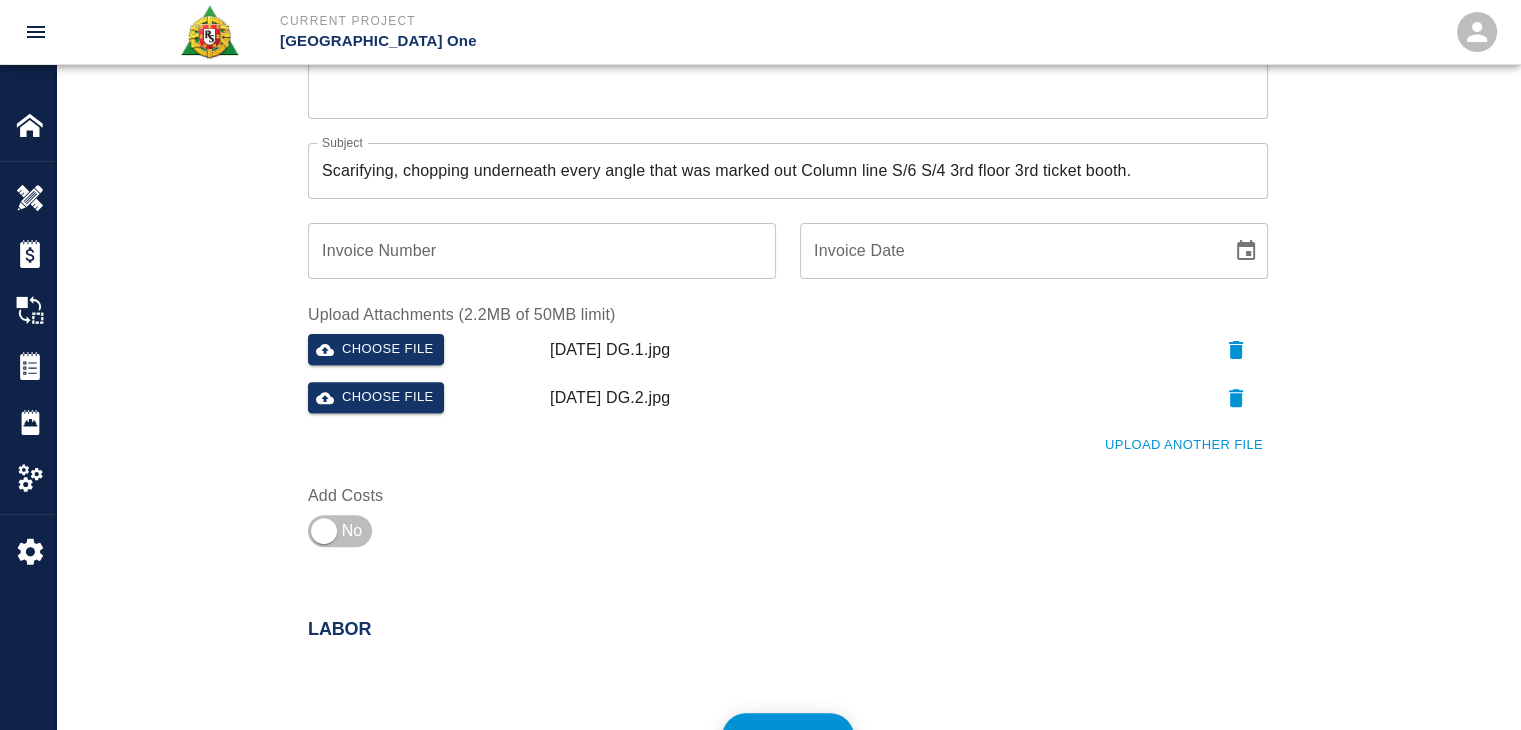 scroll, scrollTop: 871, scrollLeft: 0, axis: vertical 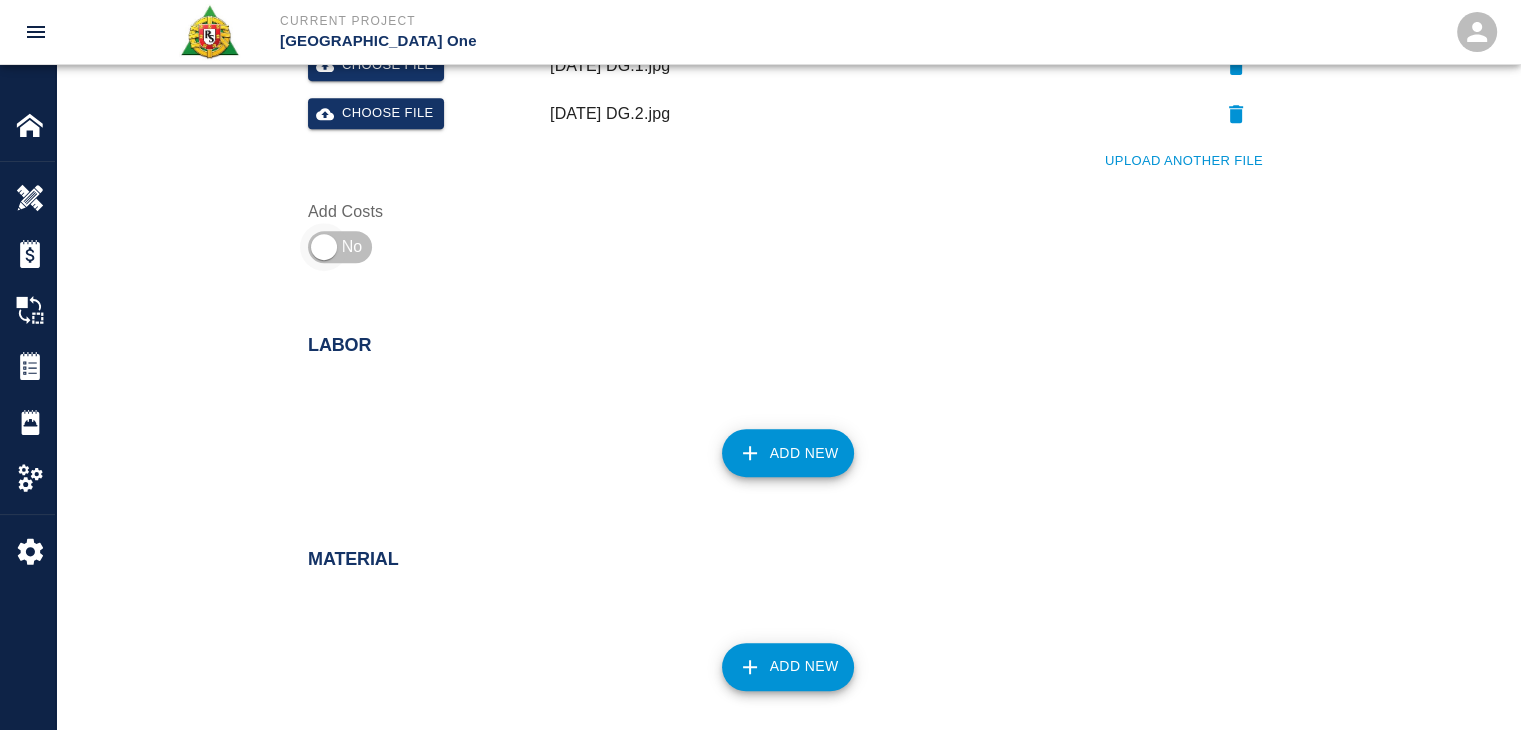 click at bounding box center [324, 247] 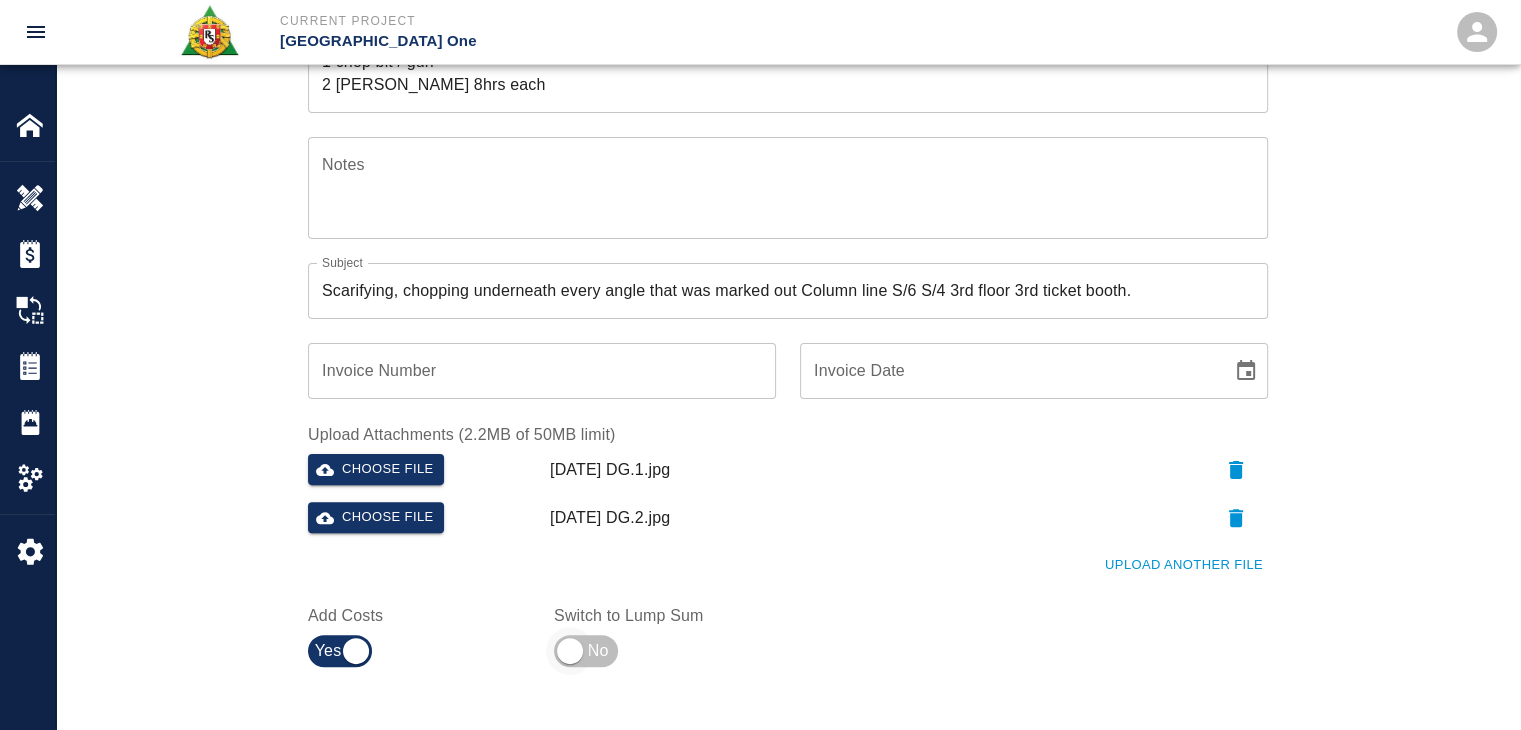 scroll, scrollTop: 0, scrollLeft: 0, axis: both 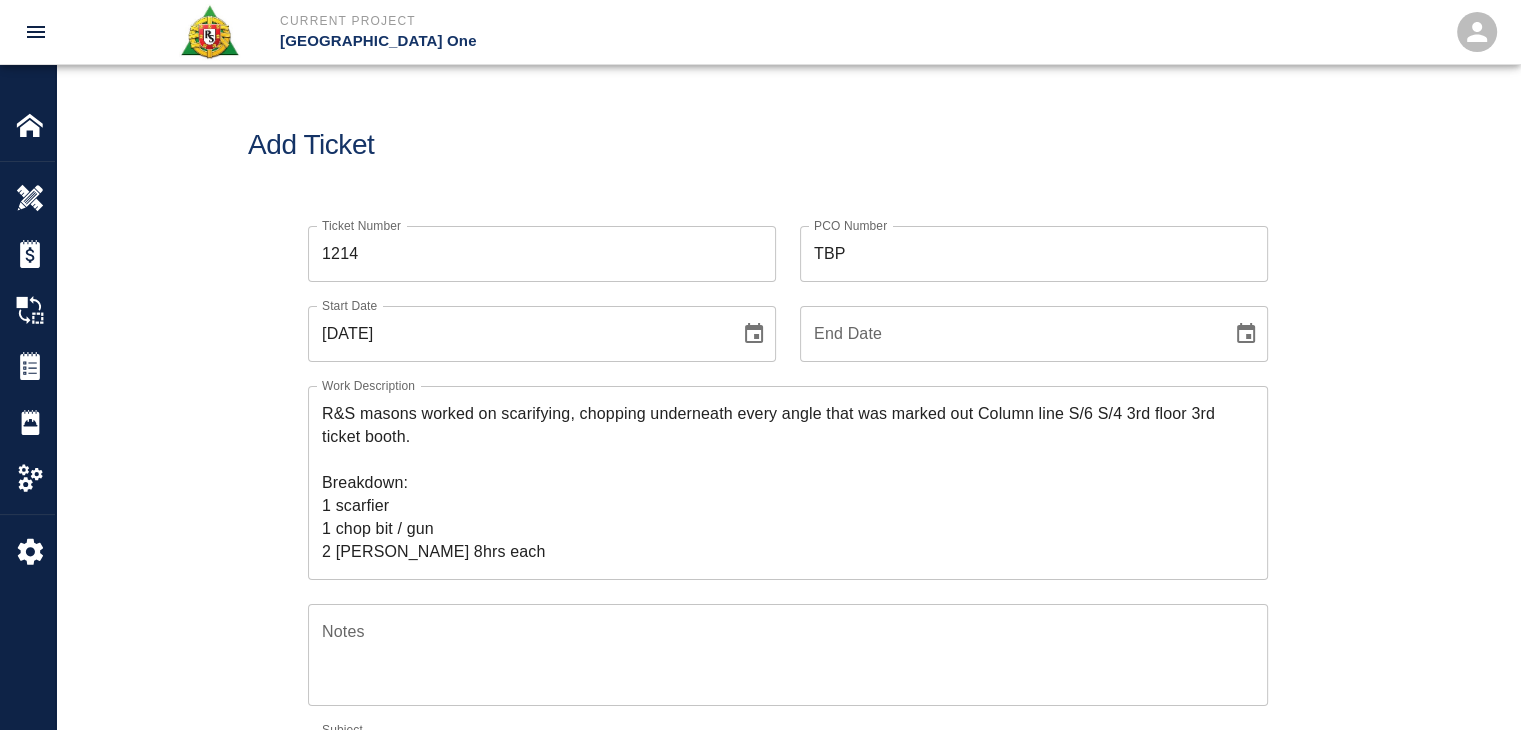 click on "R&S masons worked on scarifying, chopping underneath every angle that was marked out Column line S/6 S/4 3rd floor 3rd ticket booth.
Breakdown:
1 scarfier
1 chop bit / gun
2 mason 8hrs each" at bounding box center (788, 482) 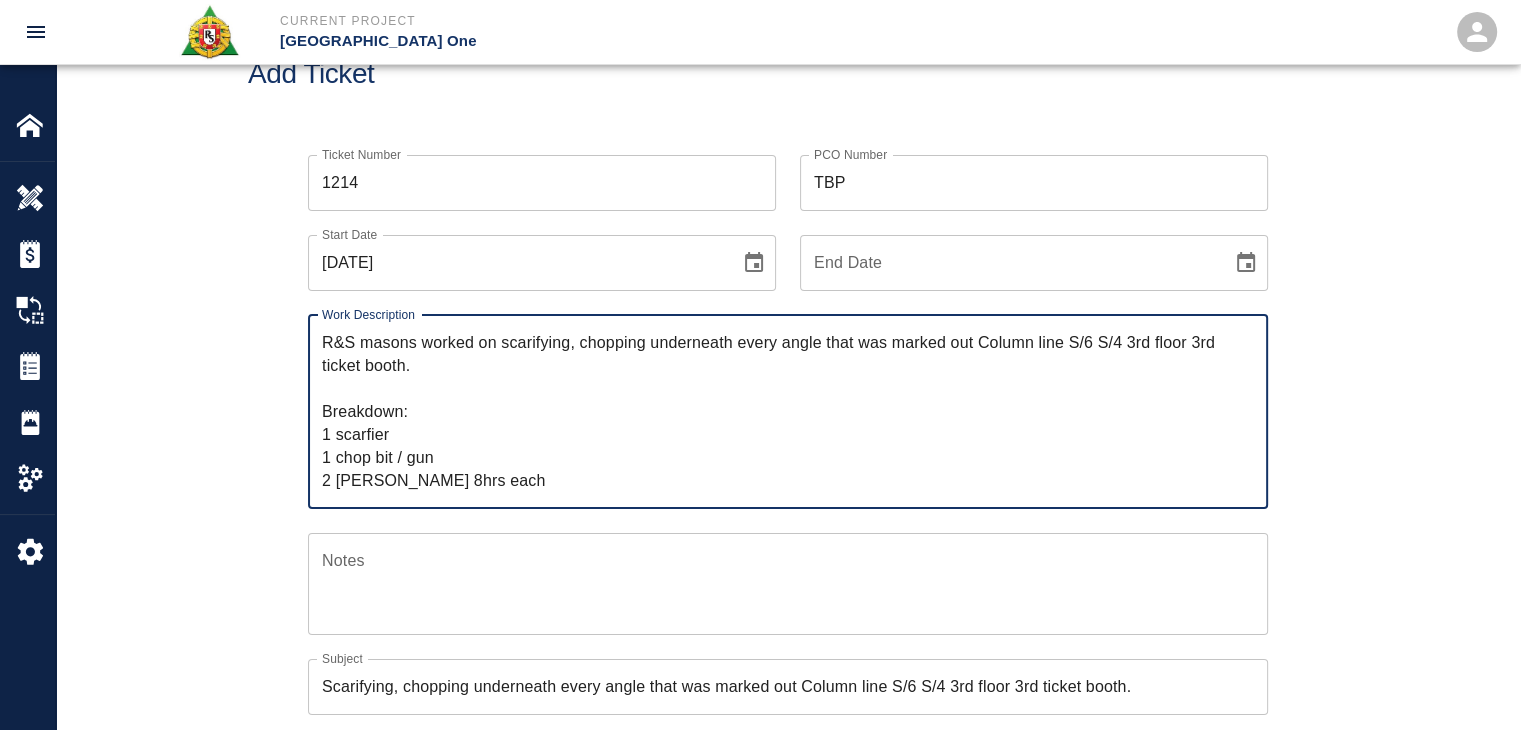 scroll, scrollTop: 0, scrollLeft: 0, axis: both 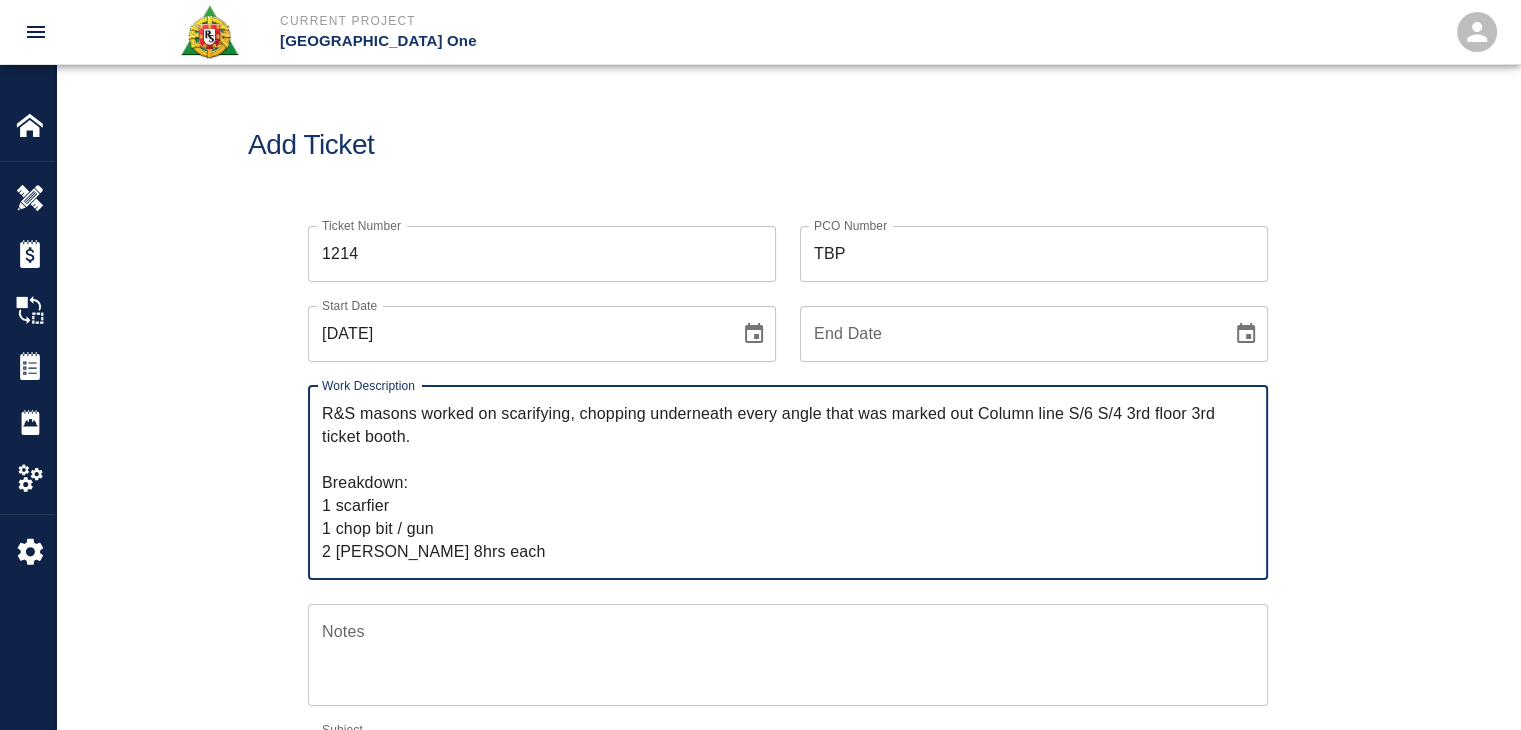 drag, startPoint x: 567, startPoint y: 415, endPoint x: 502, endPoint y: 417, distance: 65.03076 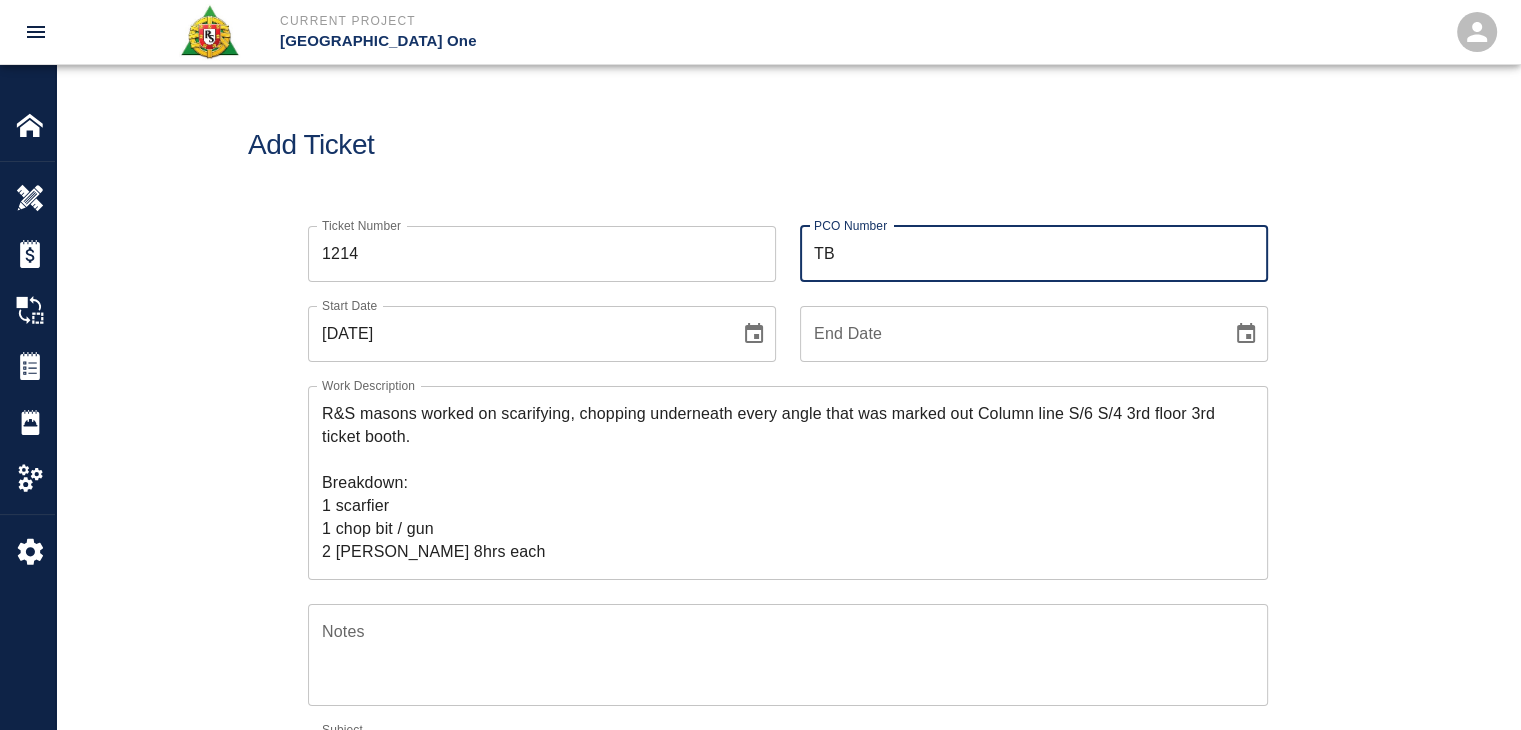 type on "T" 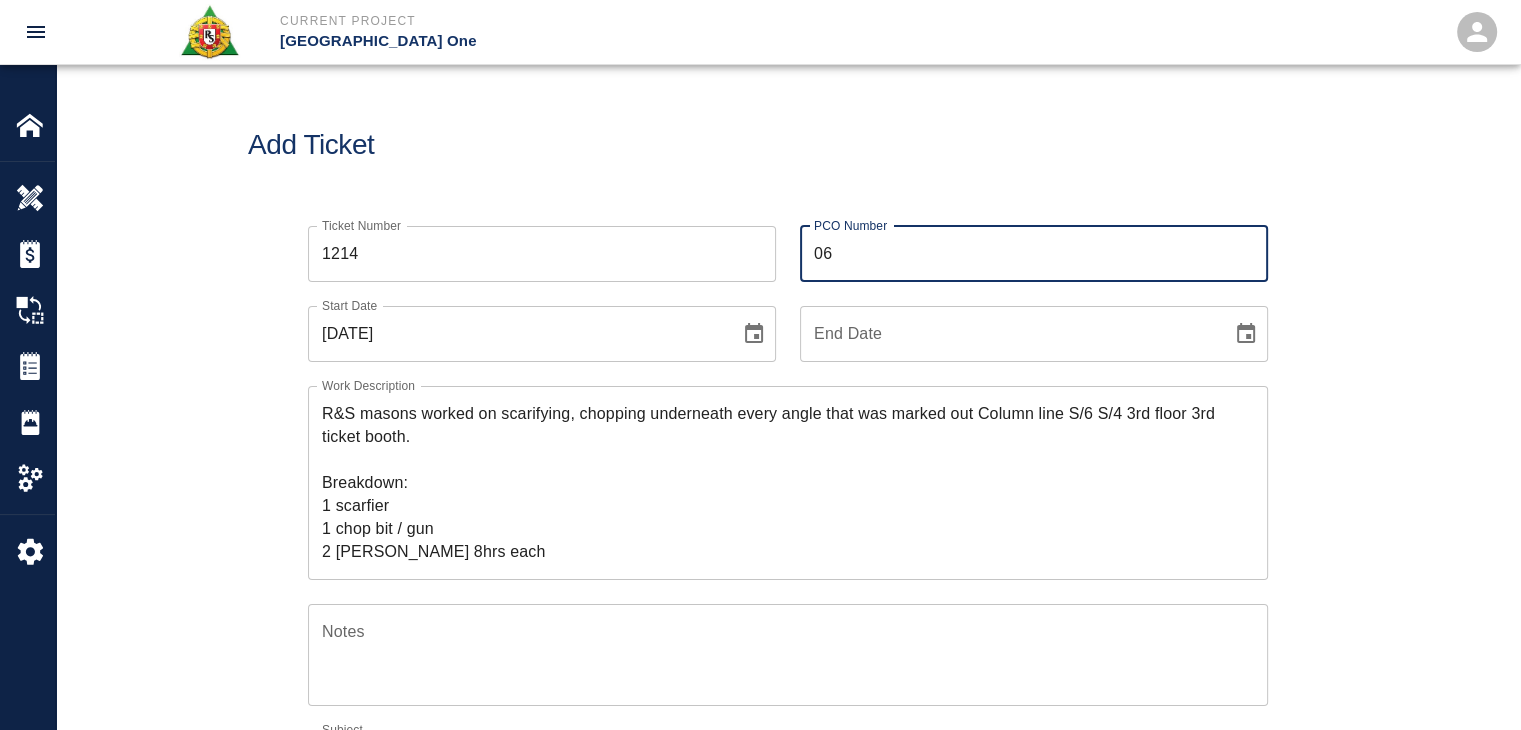 type on "0632.6" 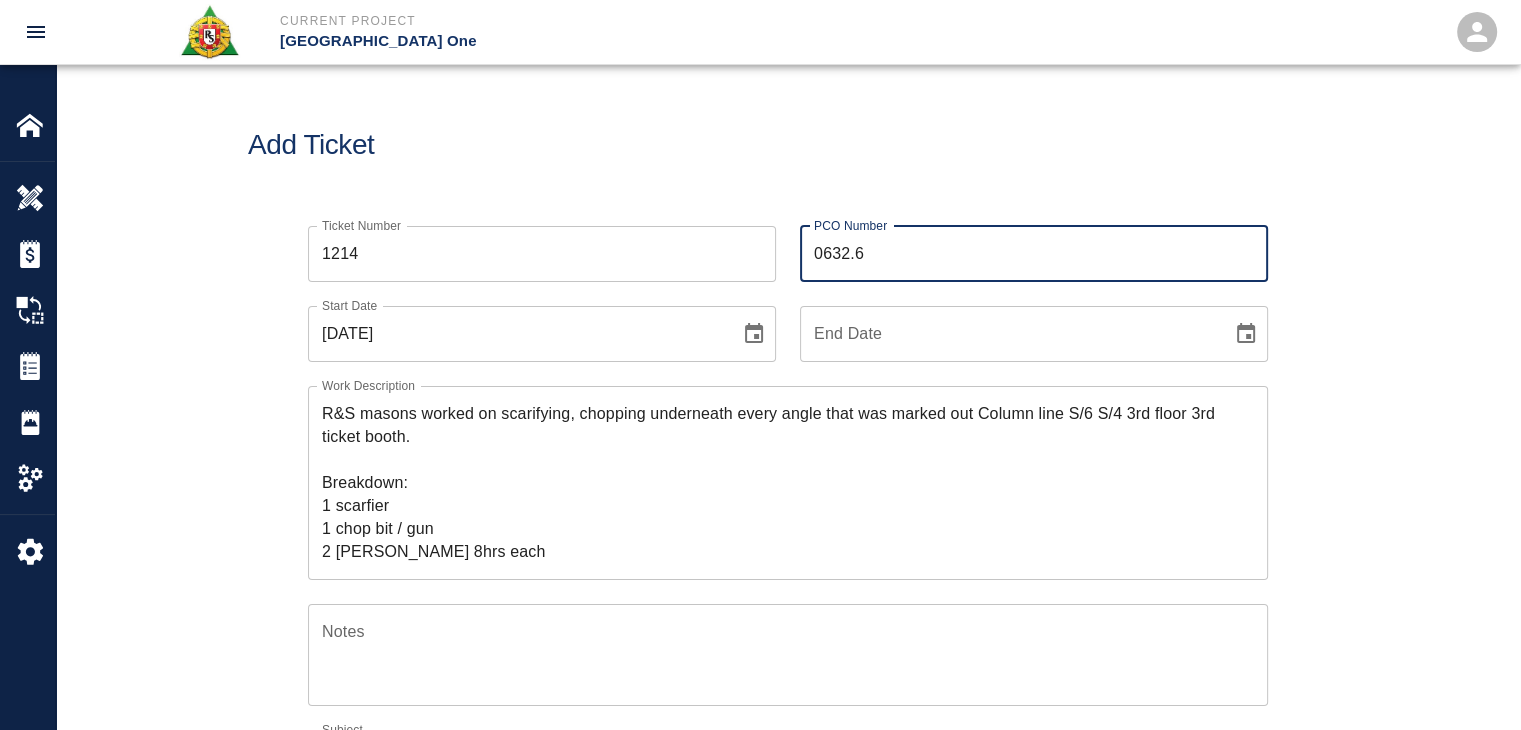 click on "Add Ticket" at bounding box center (788, 145) 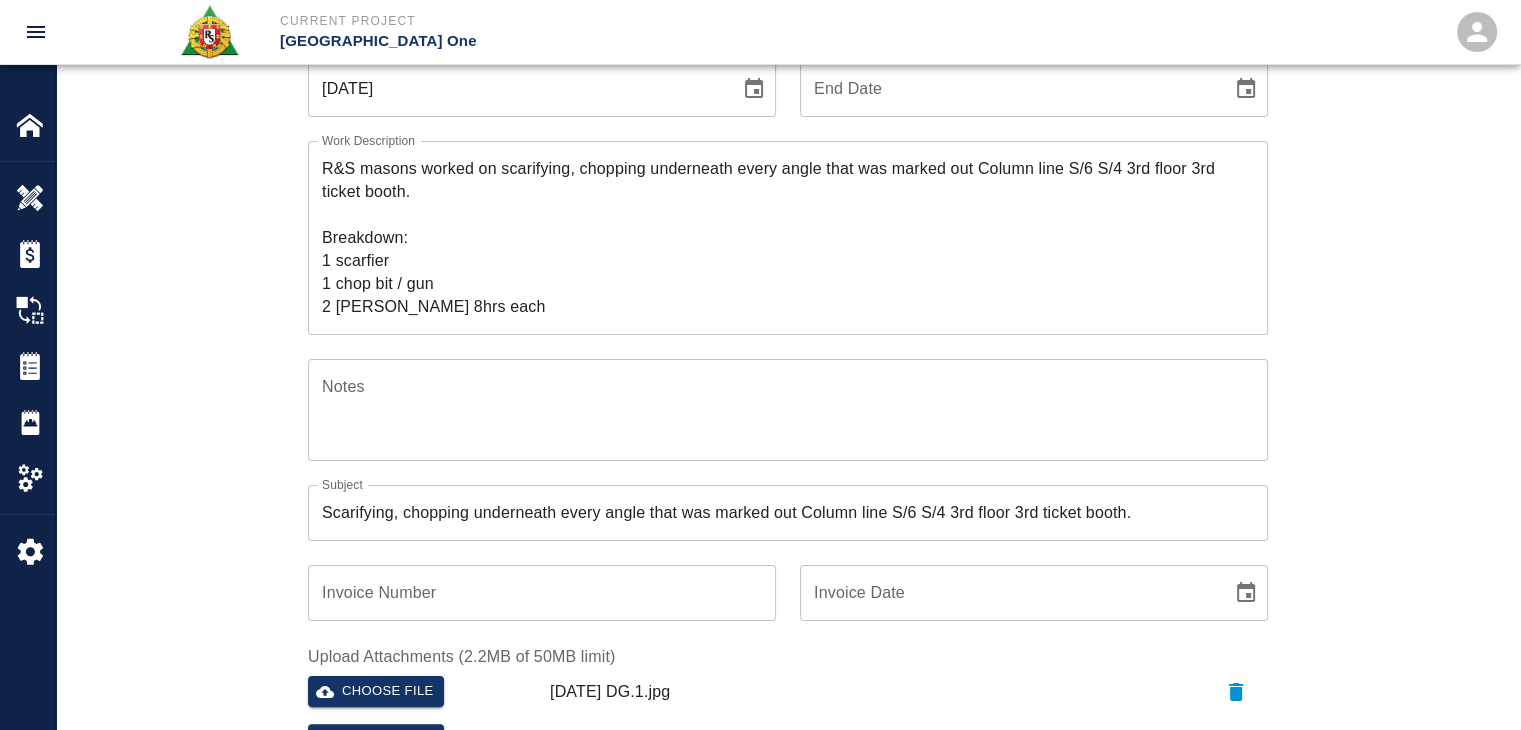 scroll, scrollTop: 0, scrollLeft: 0, axis: both 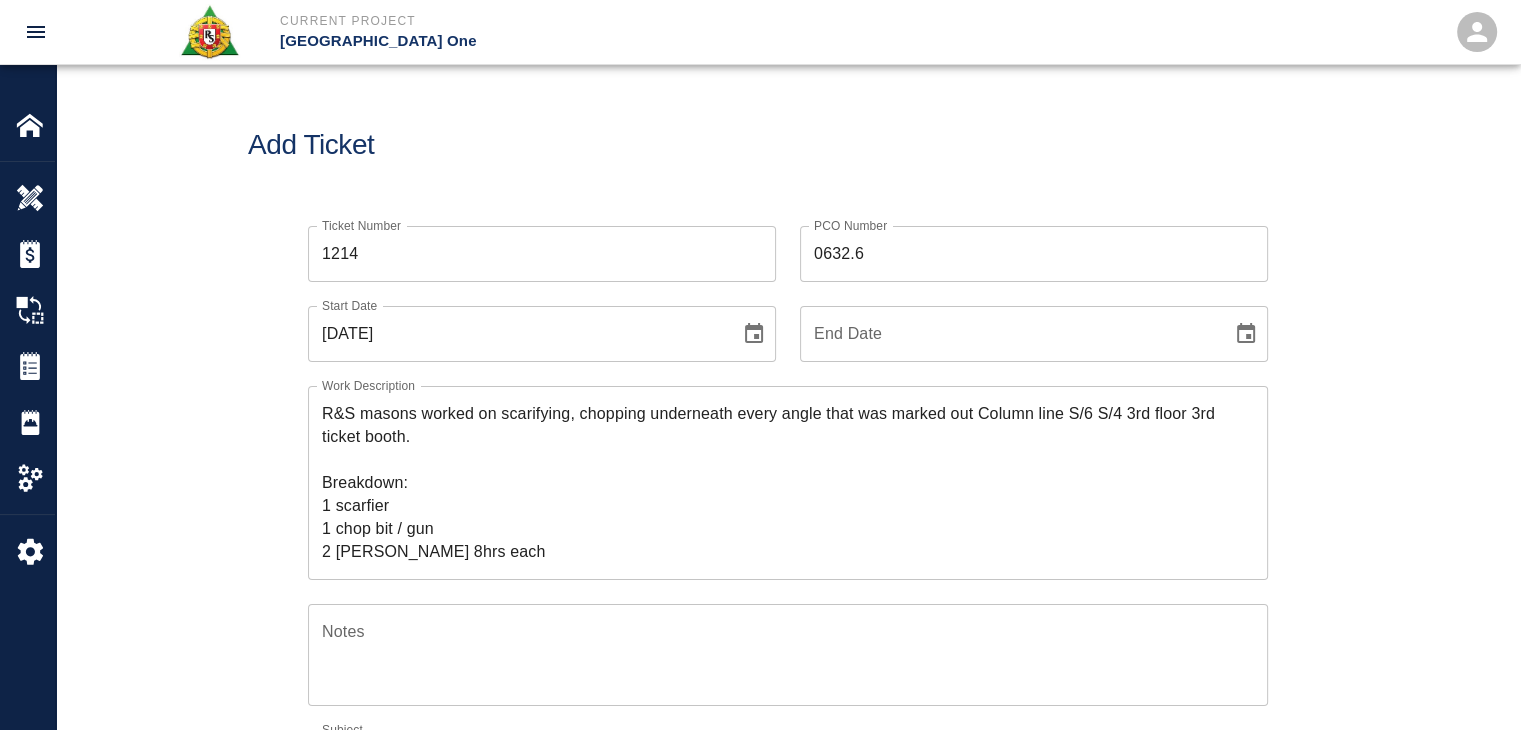 click on "Add Ticket" at bounding box center (788, 145) 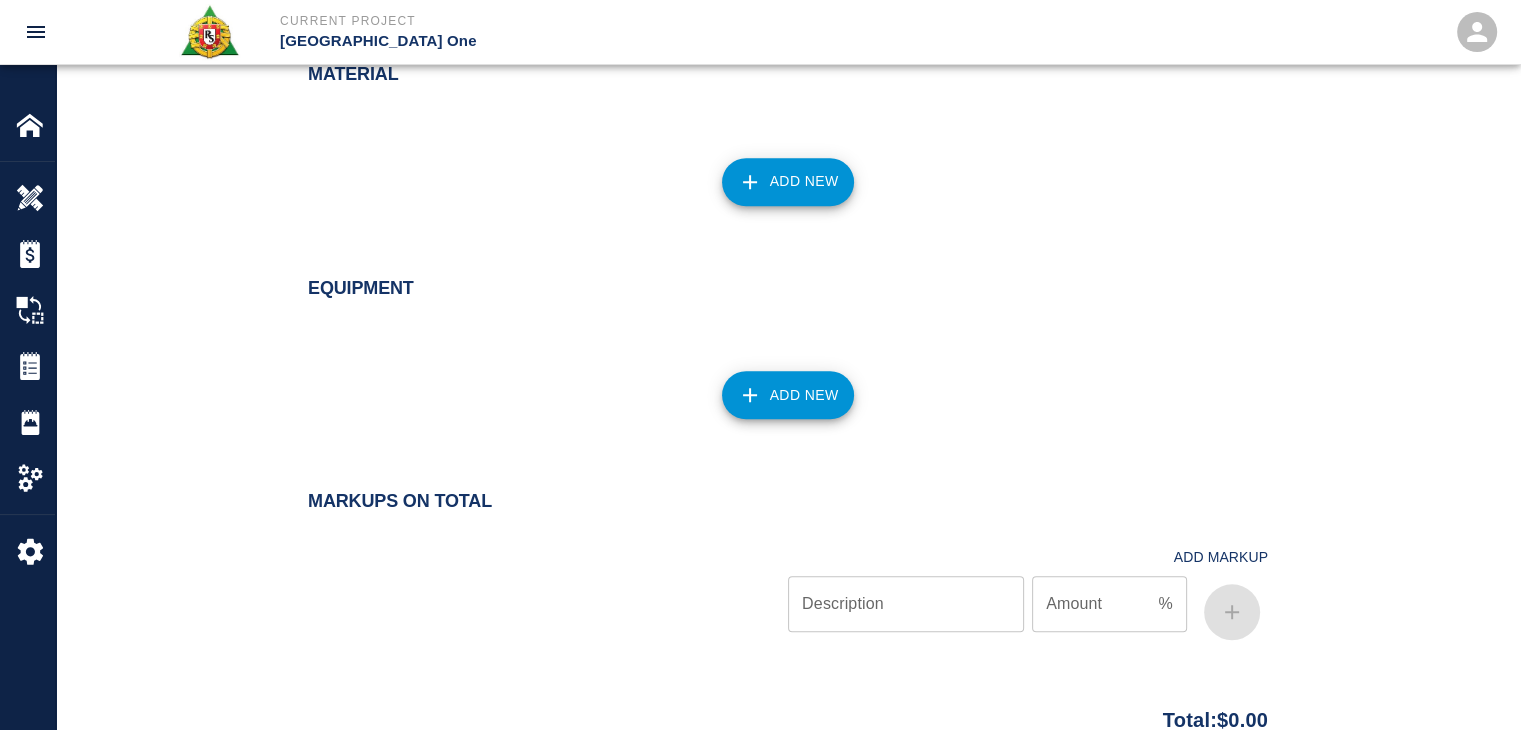 scroll, scrollTop: 1372, scrollLeft: 0, axis: vertical 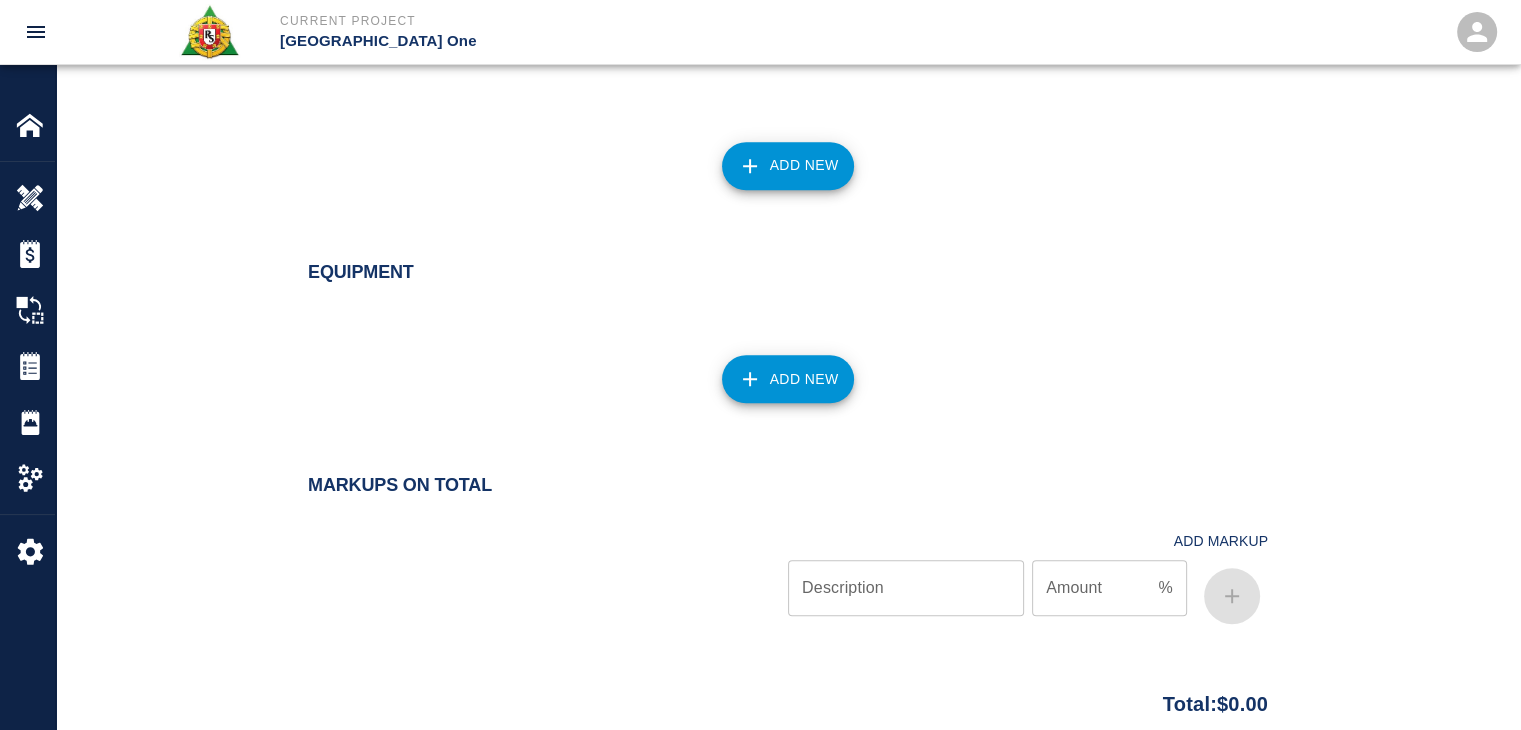 click on "Add New" at bounding box center [788, 379] 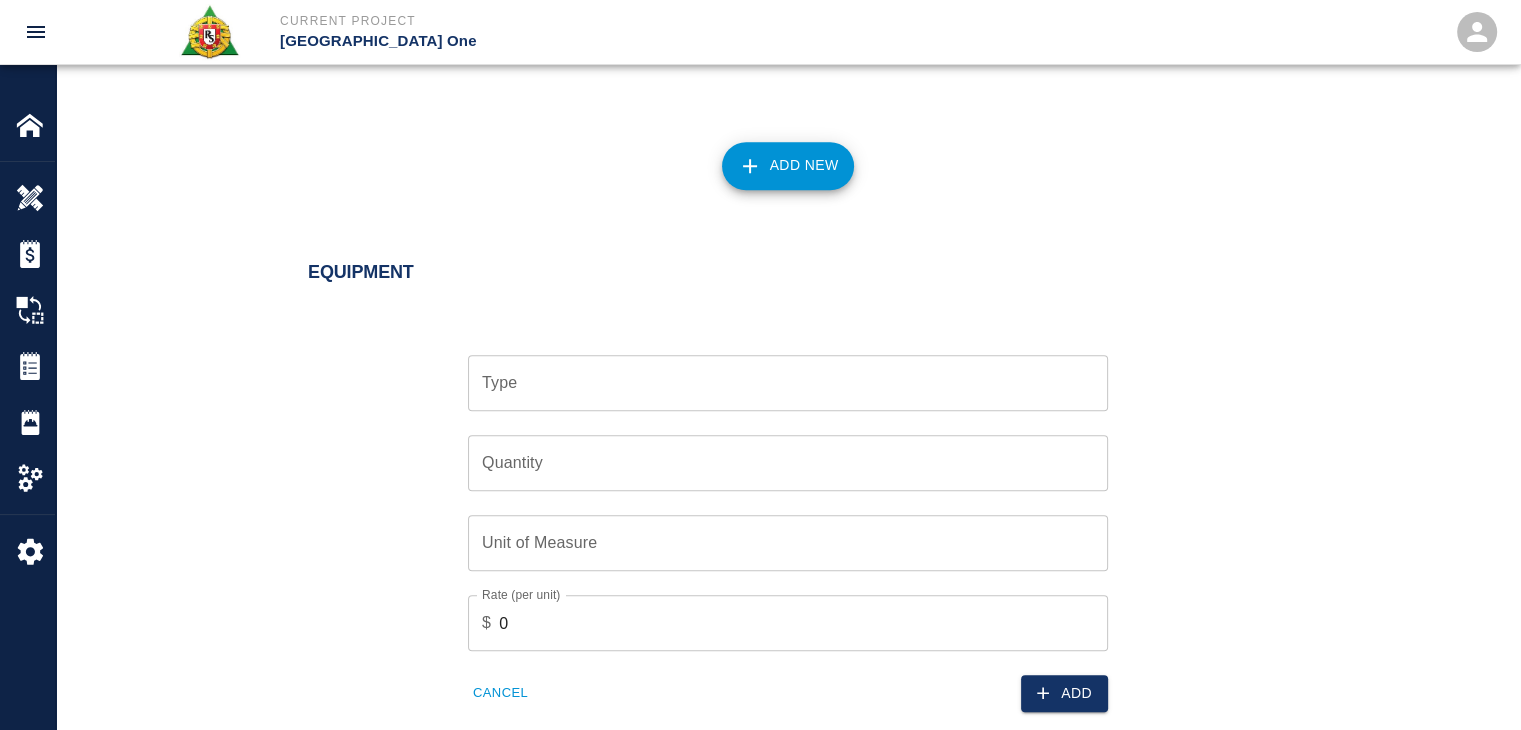 click on "Type" at bounding box center [788, 383] 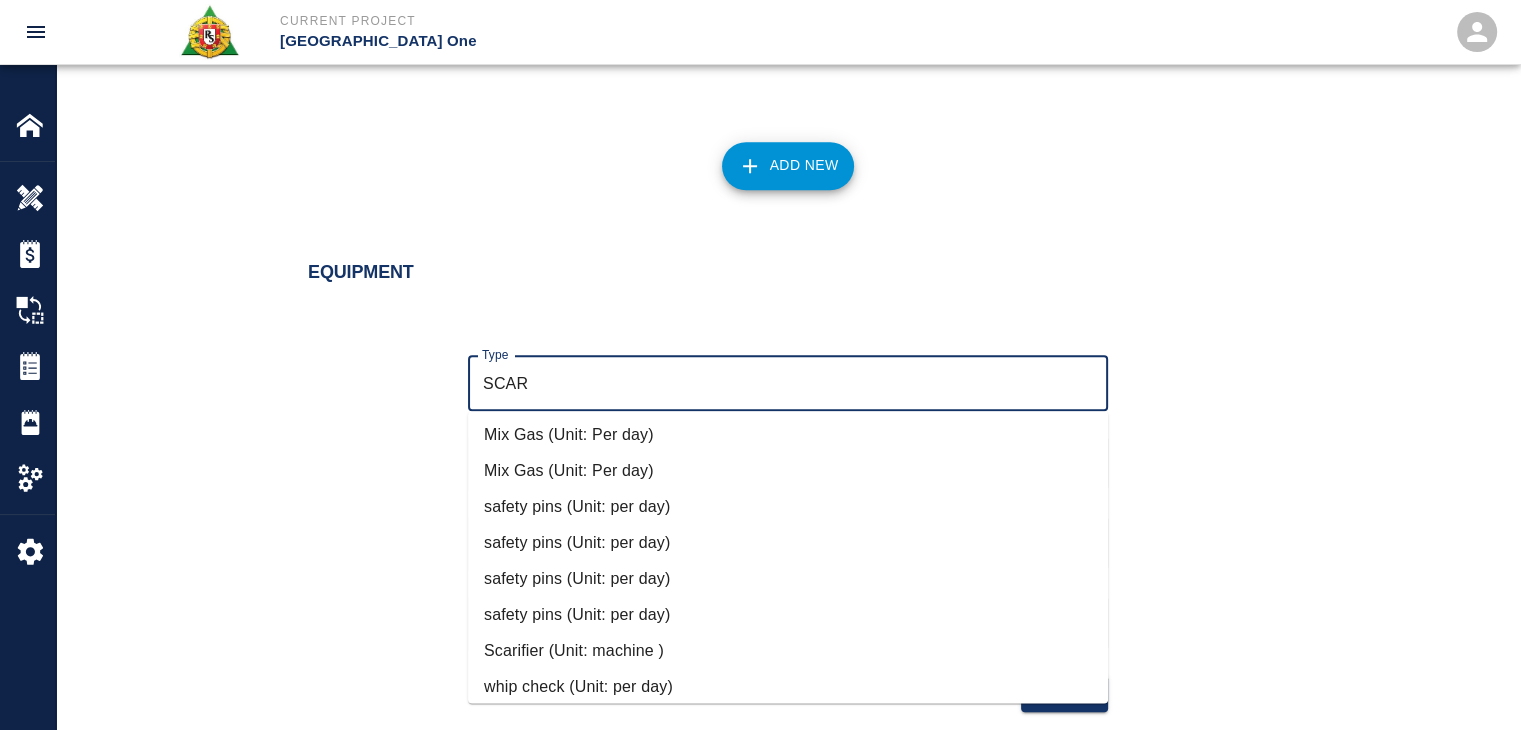 scroll, scrollTop: 516, scrollLeft: 0, axis: vertical 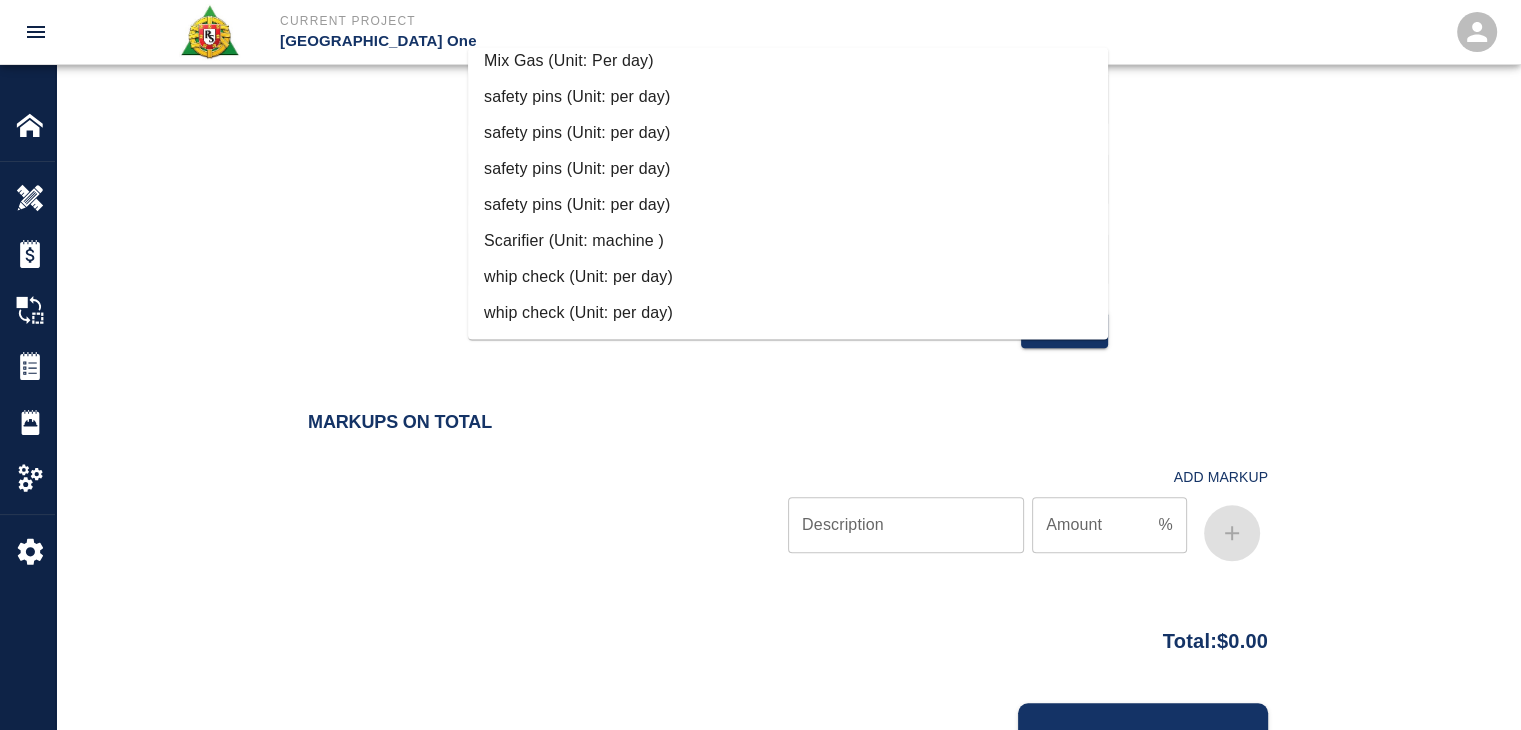 click on "Scarifier (Unit: machine )" at bounding box center (788, 241) 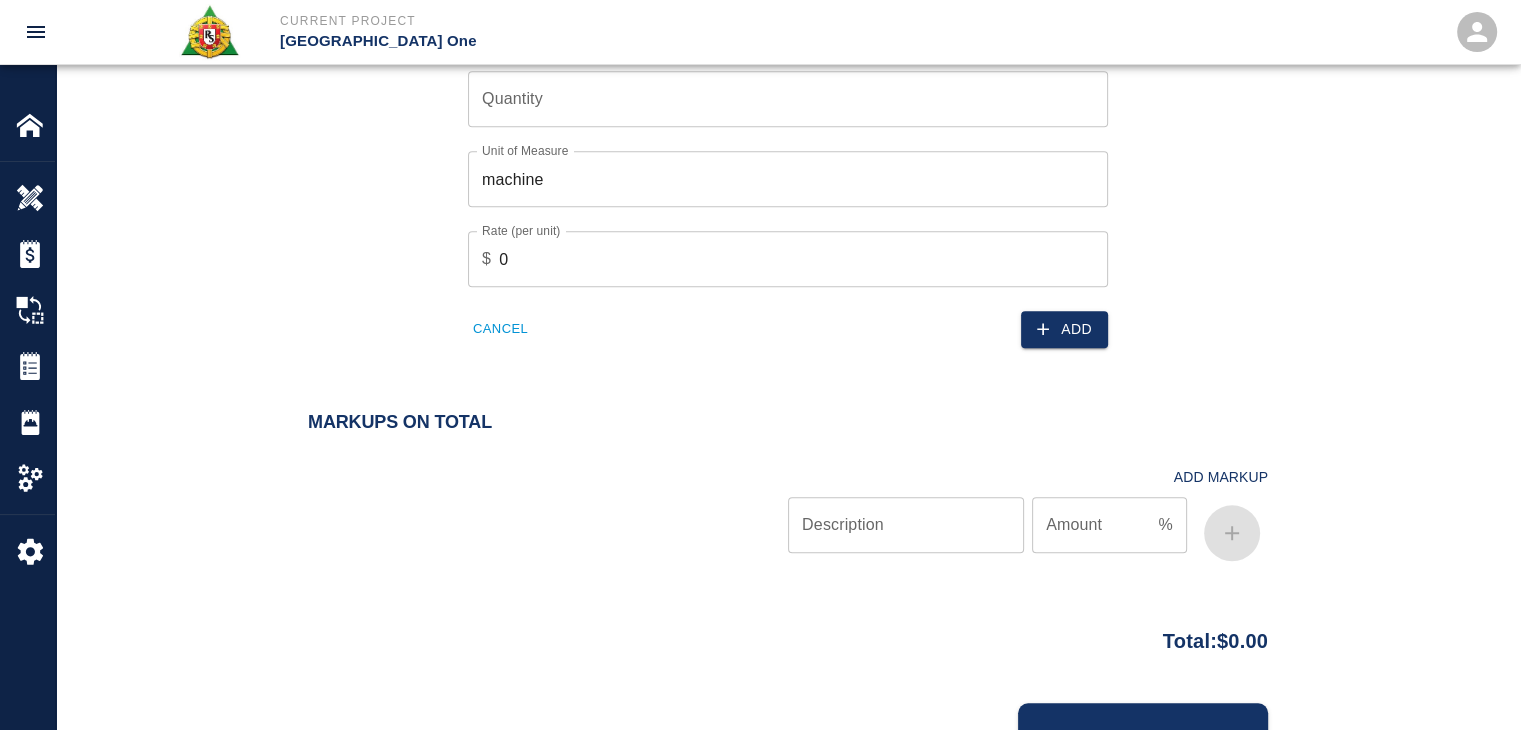 type on "Scarifier (Unit: machine )" 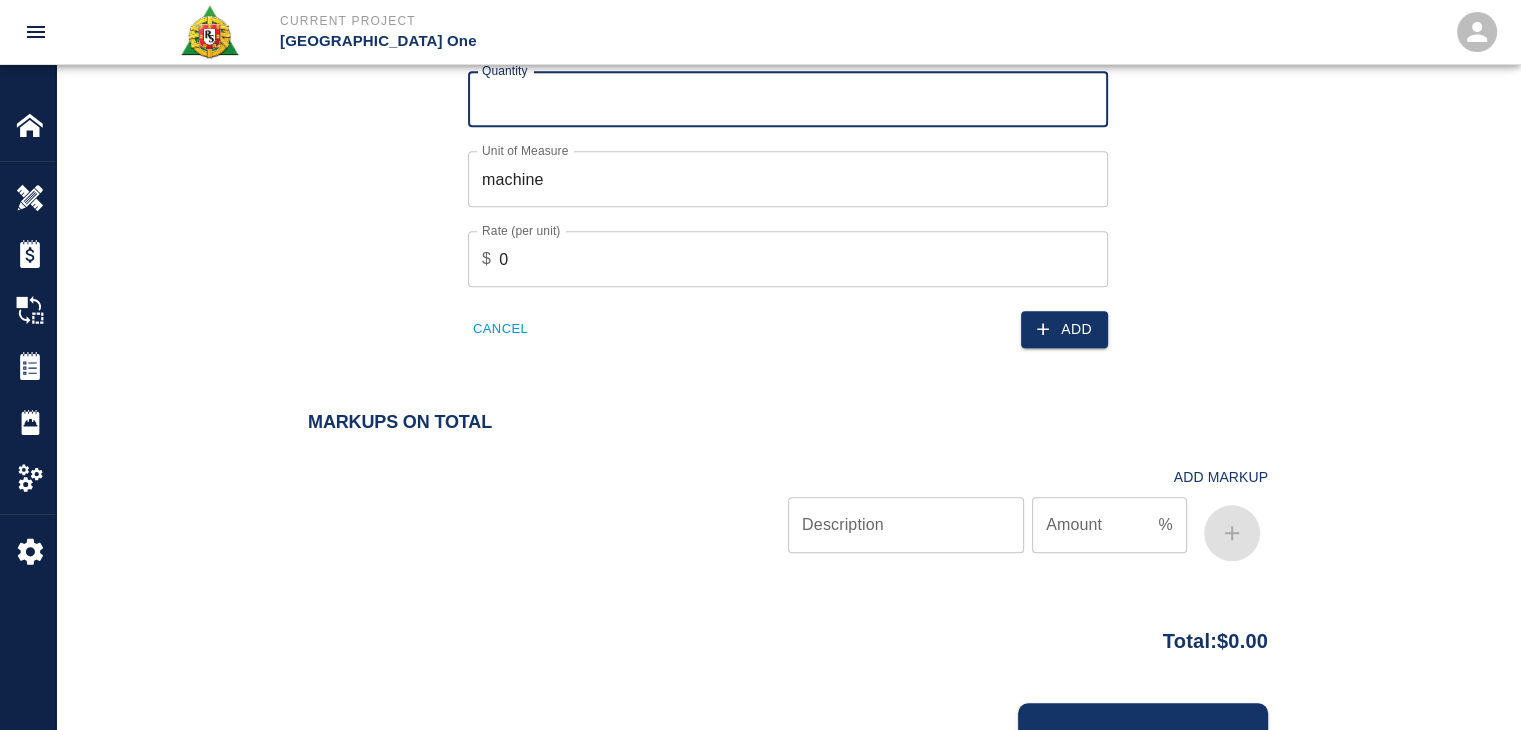 click on "Quantity" at bounding box center (788, 99) 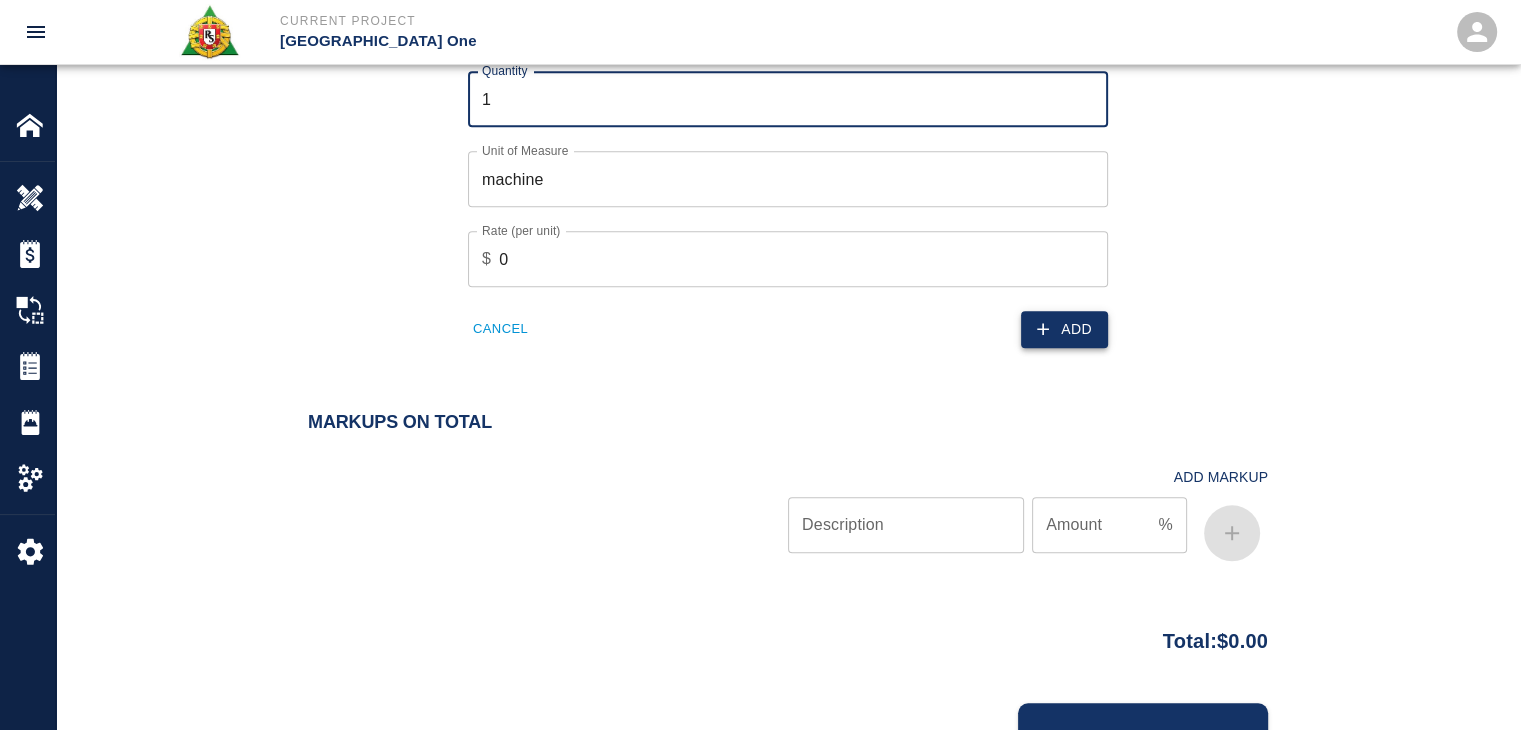 type on "1" 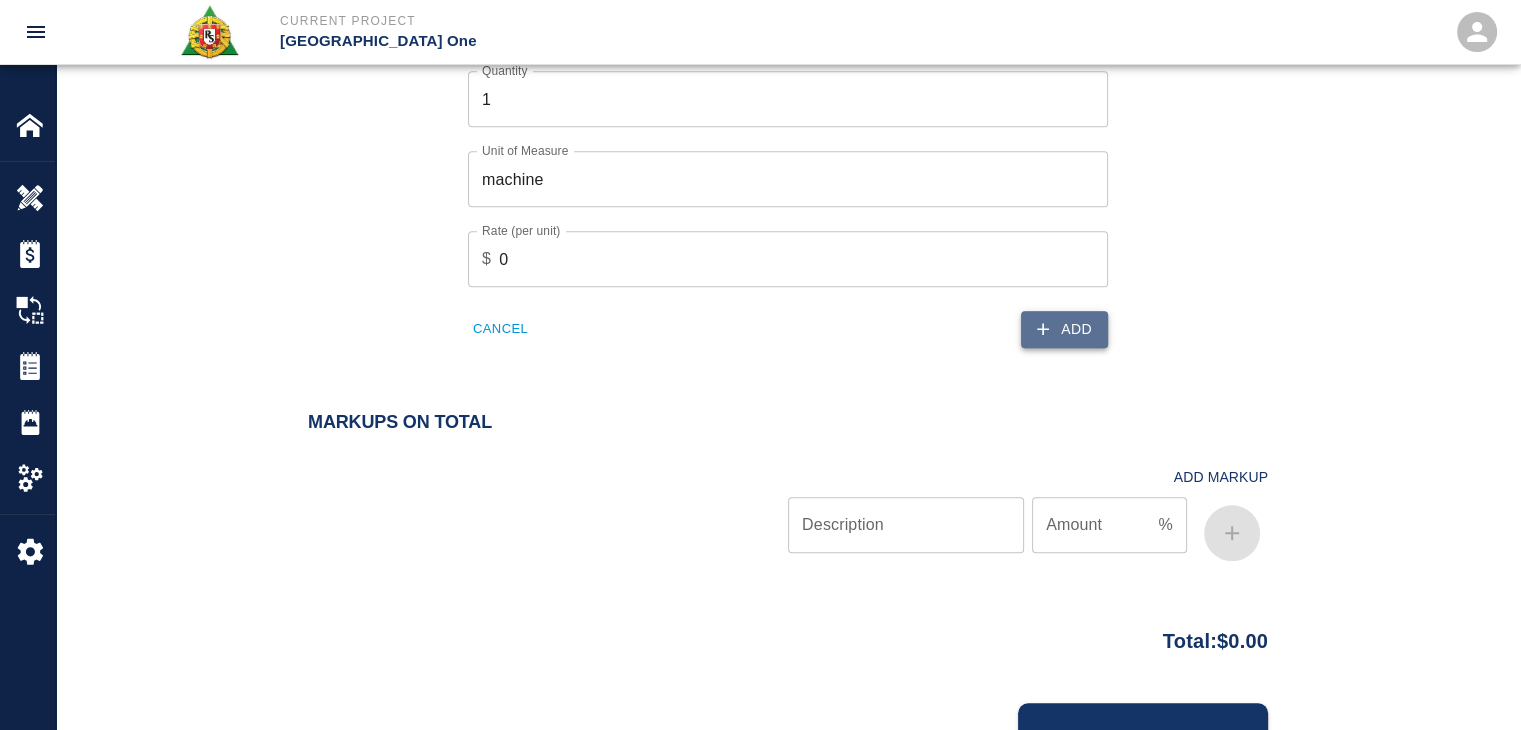 click 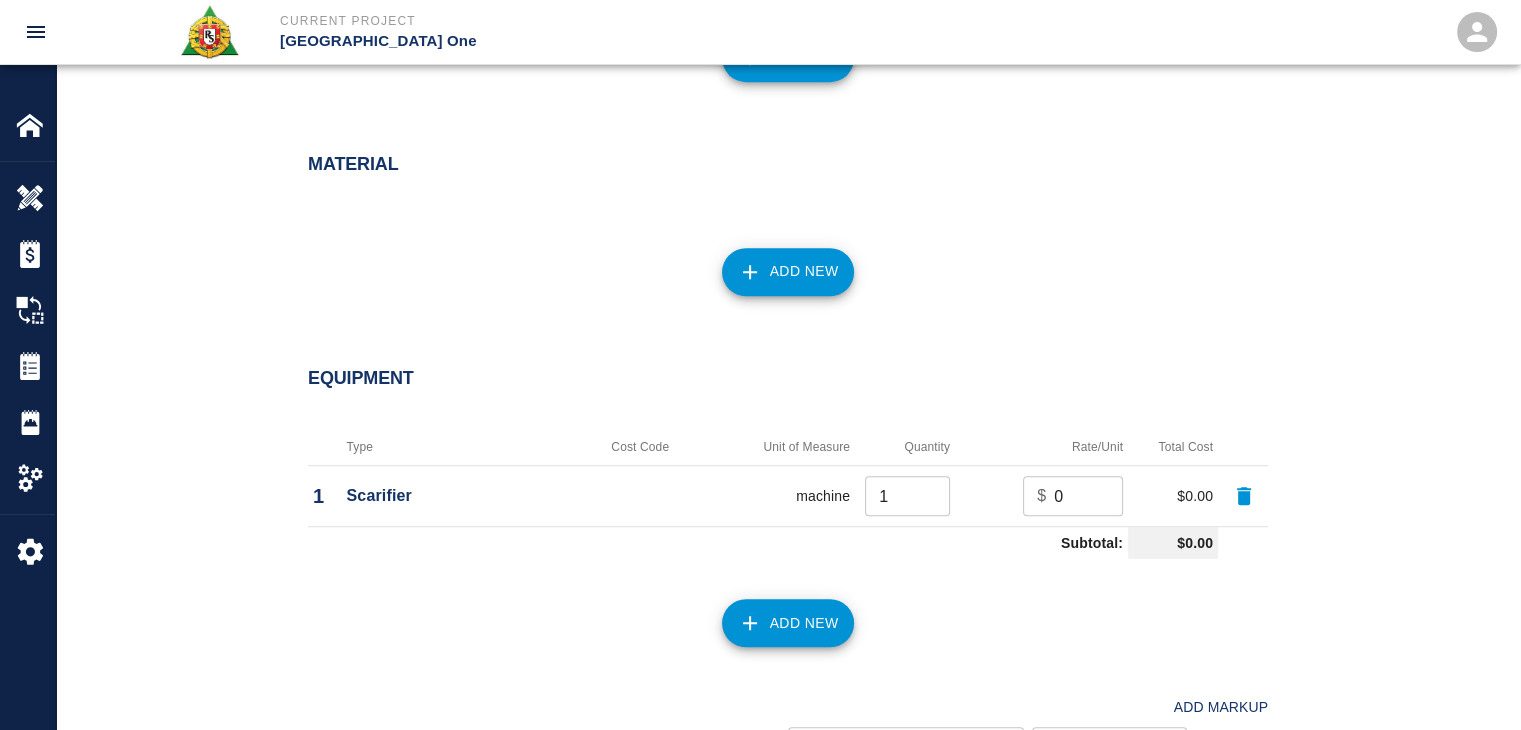 scroll, scrollTop: 1264, scrollLeft: 0, axis: vertical 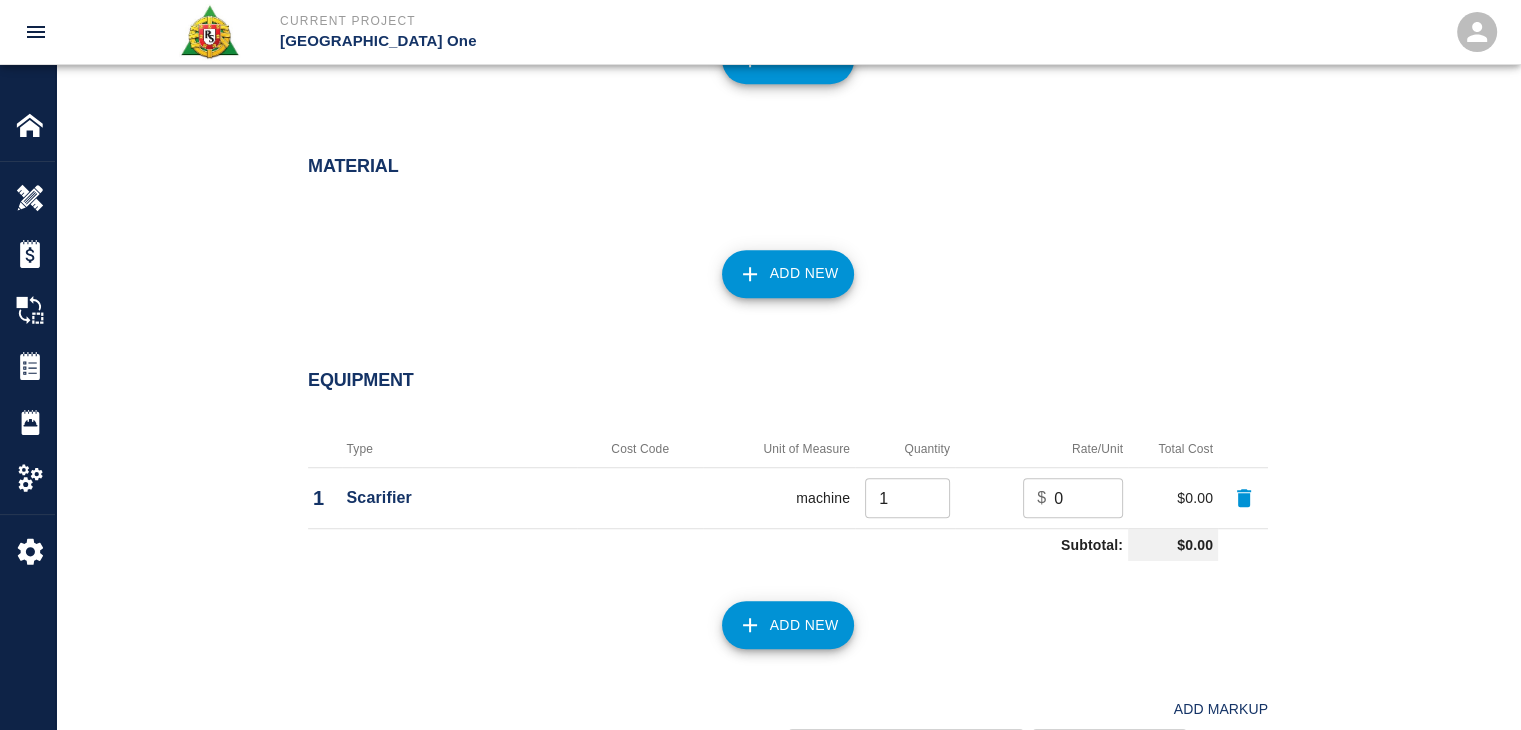click 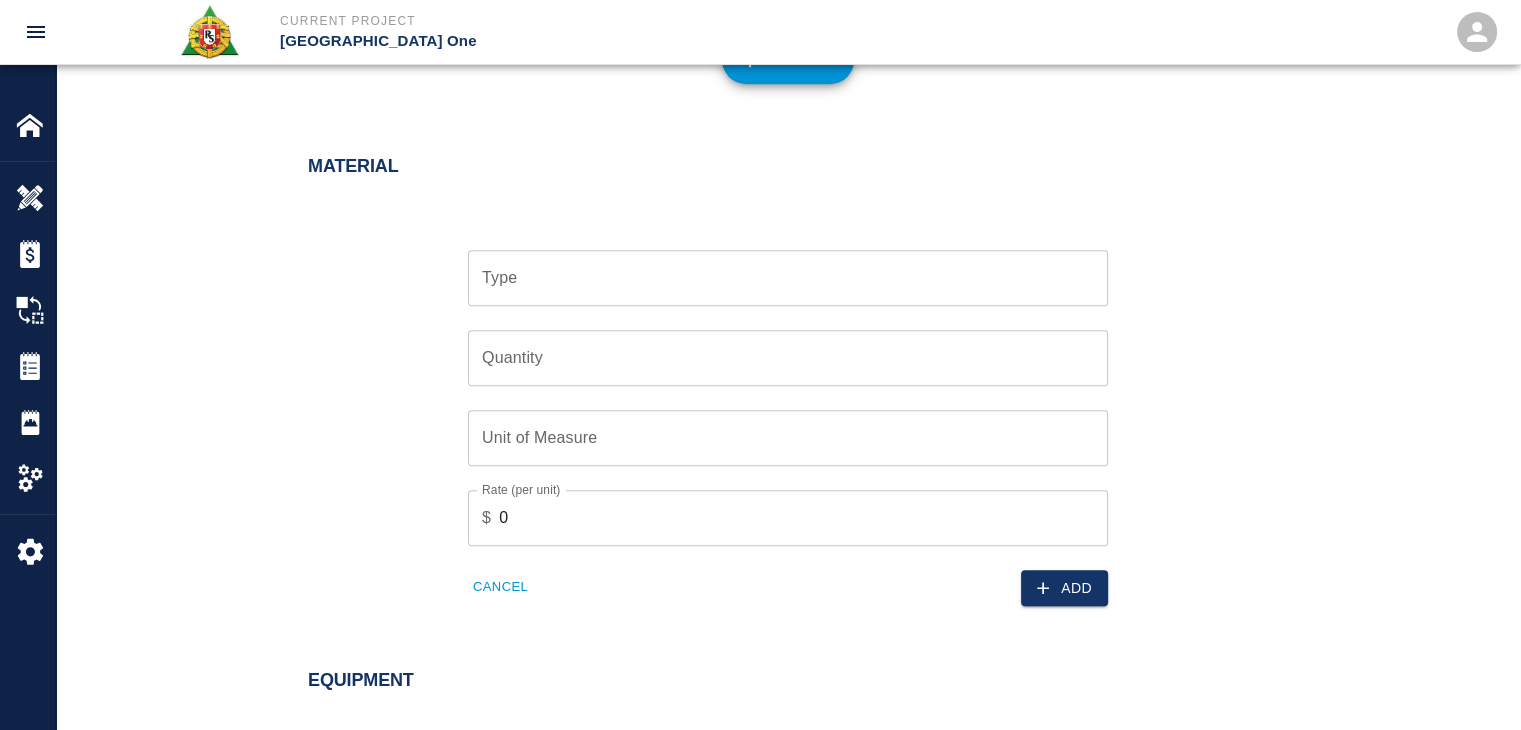 click on "Type" at bounding box center (788, 278) 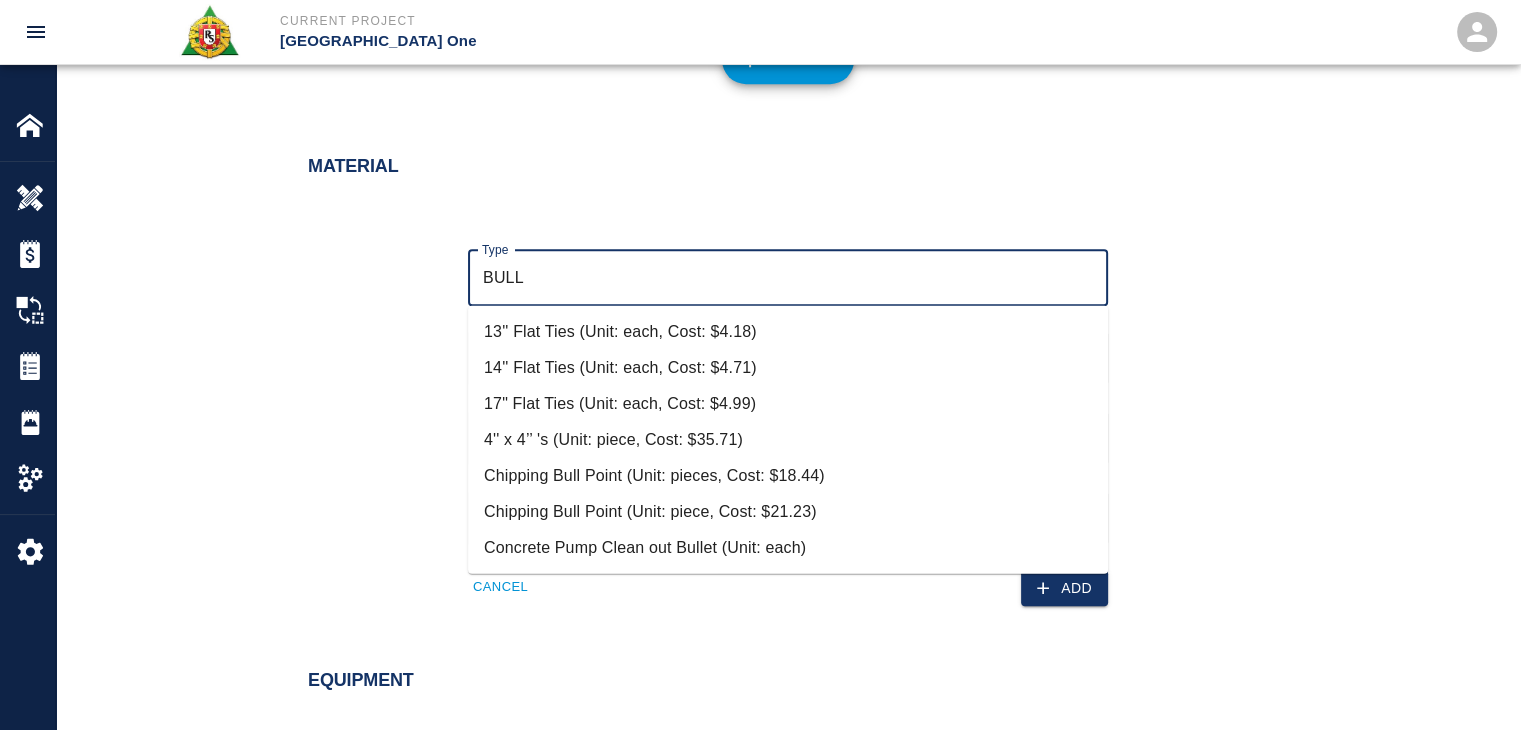 click on "Chipping Bull Point (Unit: piece, Cost: $21.23)" at bounding box center (788, 512) 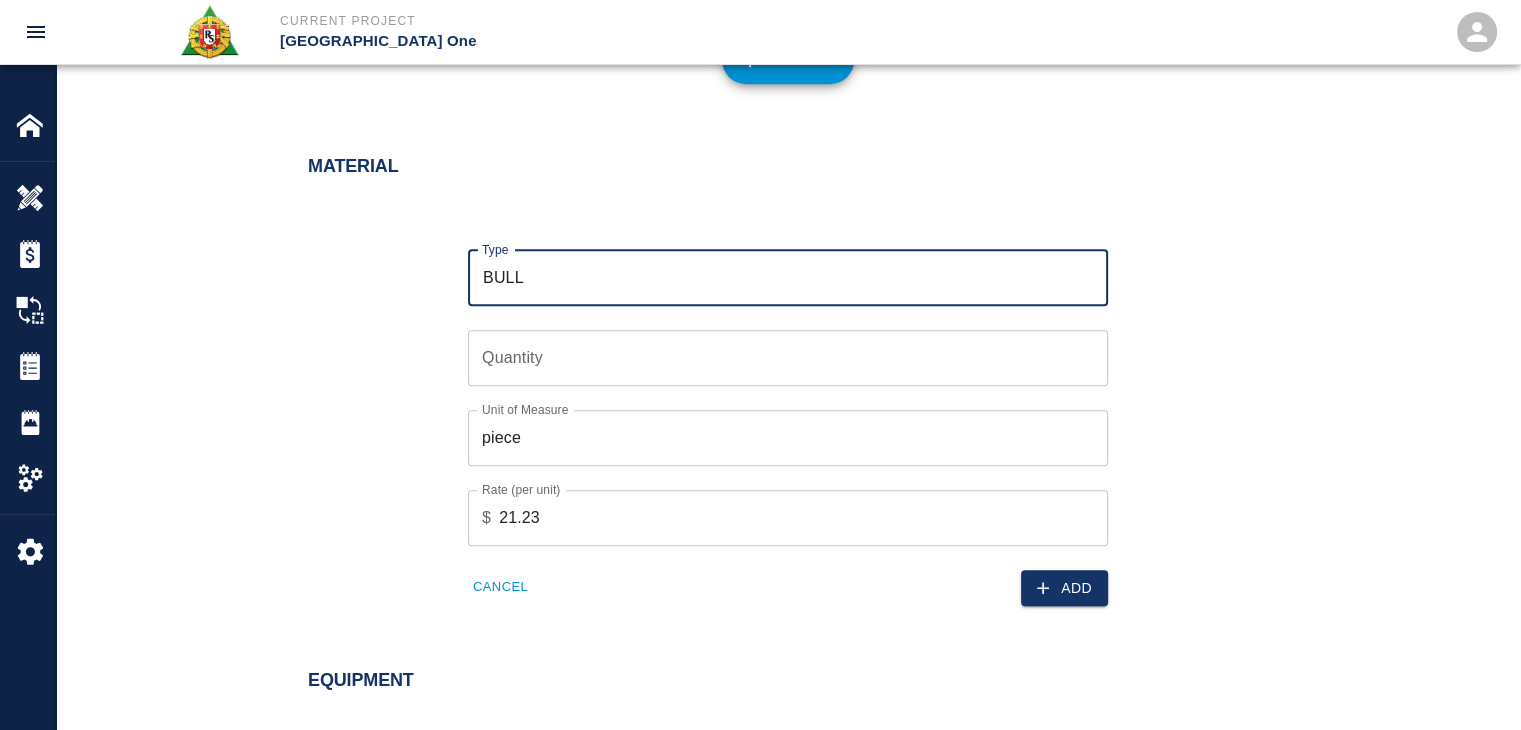 type on "Chipping Bull Point (Unit: piece, Cost: $21.23)" 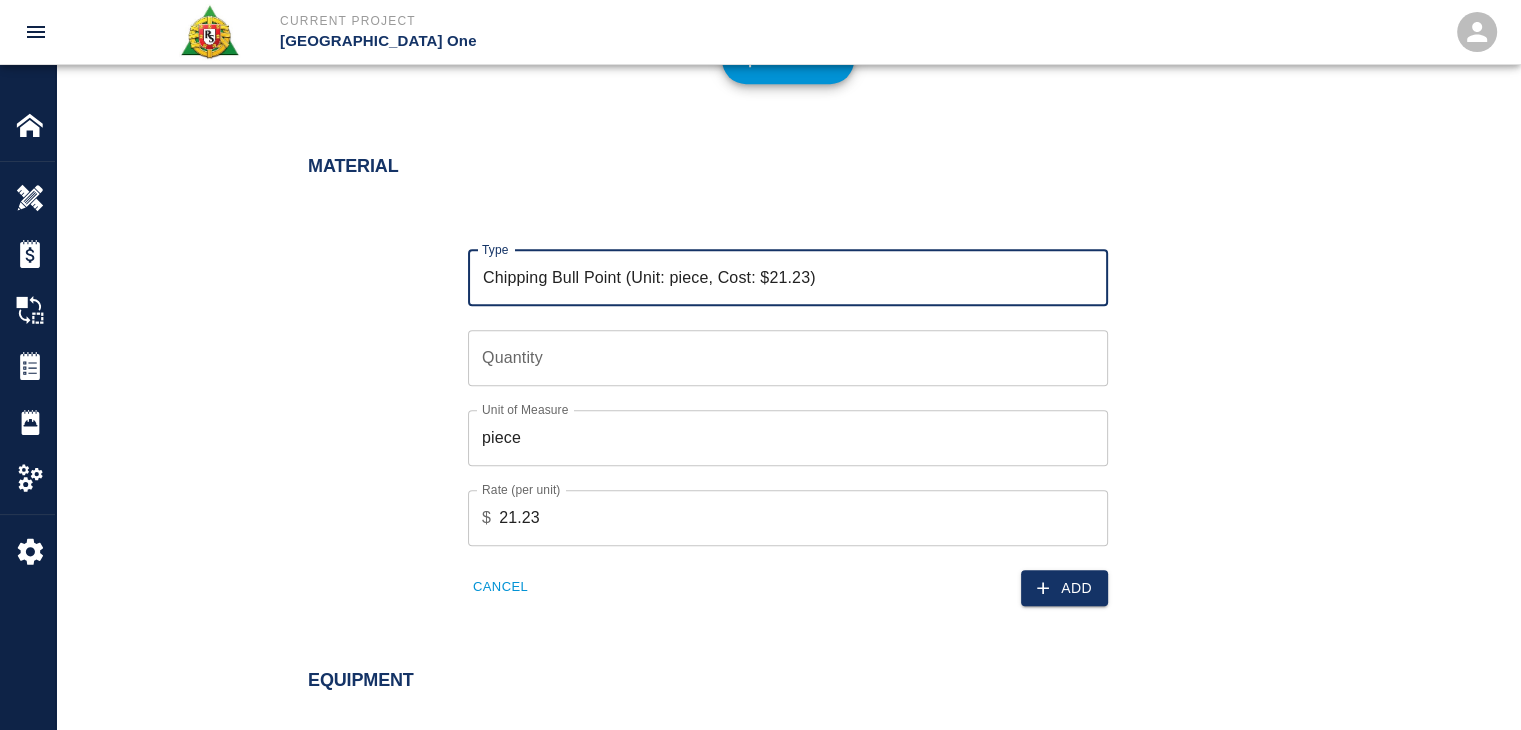 type on "Chipping Bull Point (Unit: piece, Cost: $21.23)" 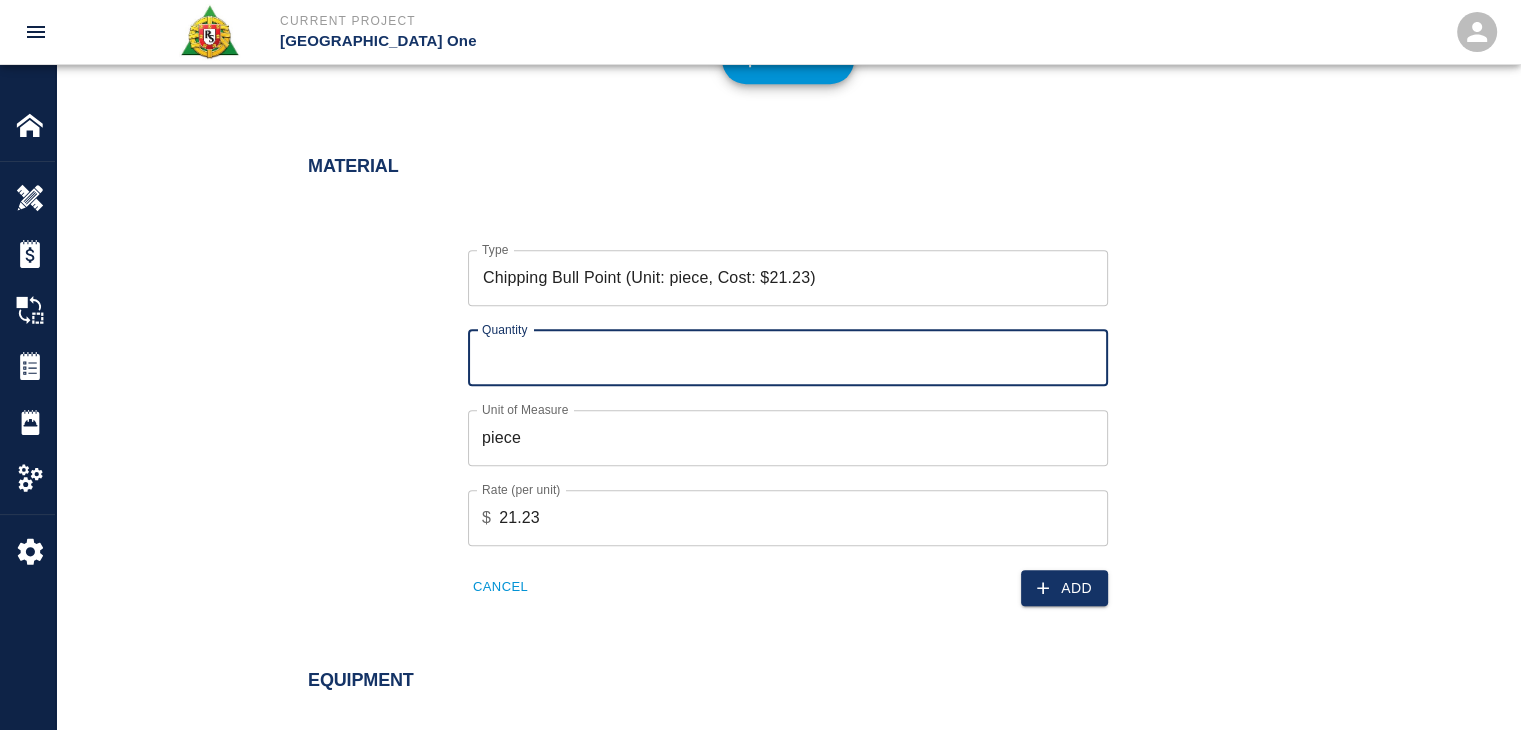click on "Quantity" at bounding box center (788, 358) 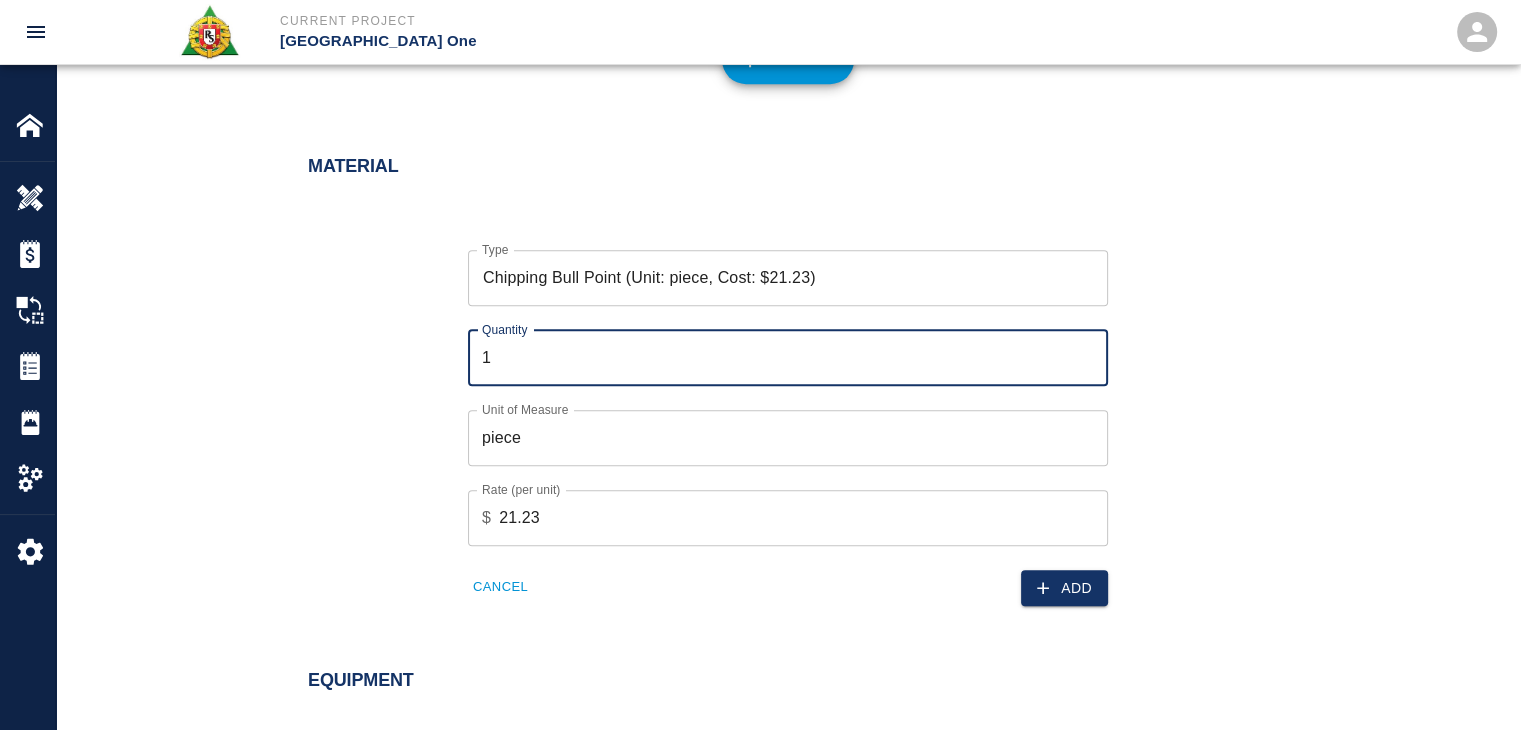 type on "1" 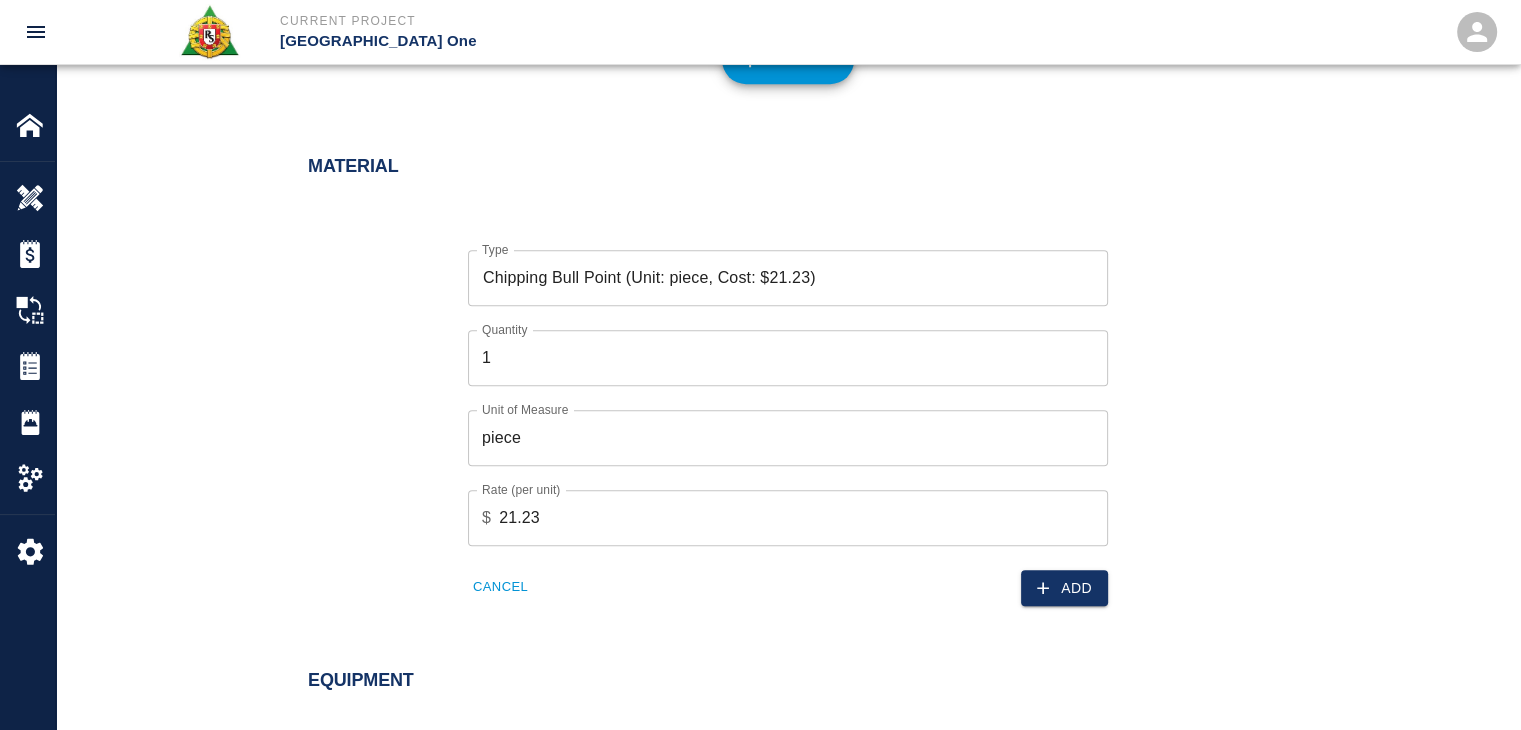 click on "Add" at bounding box center [942, 576] 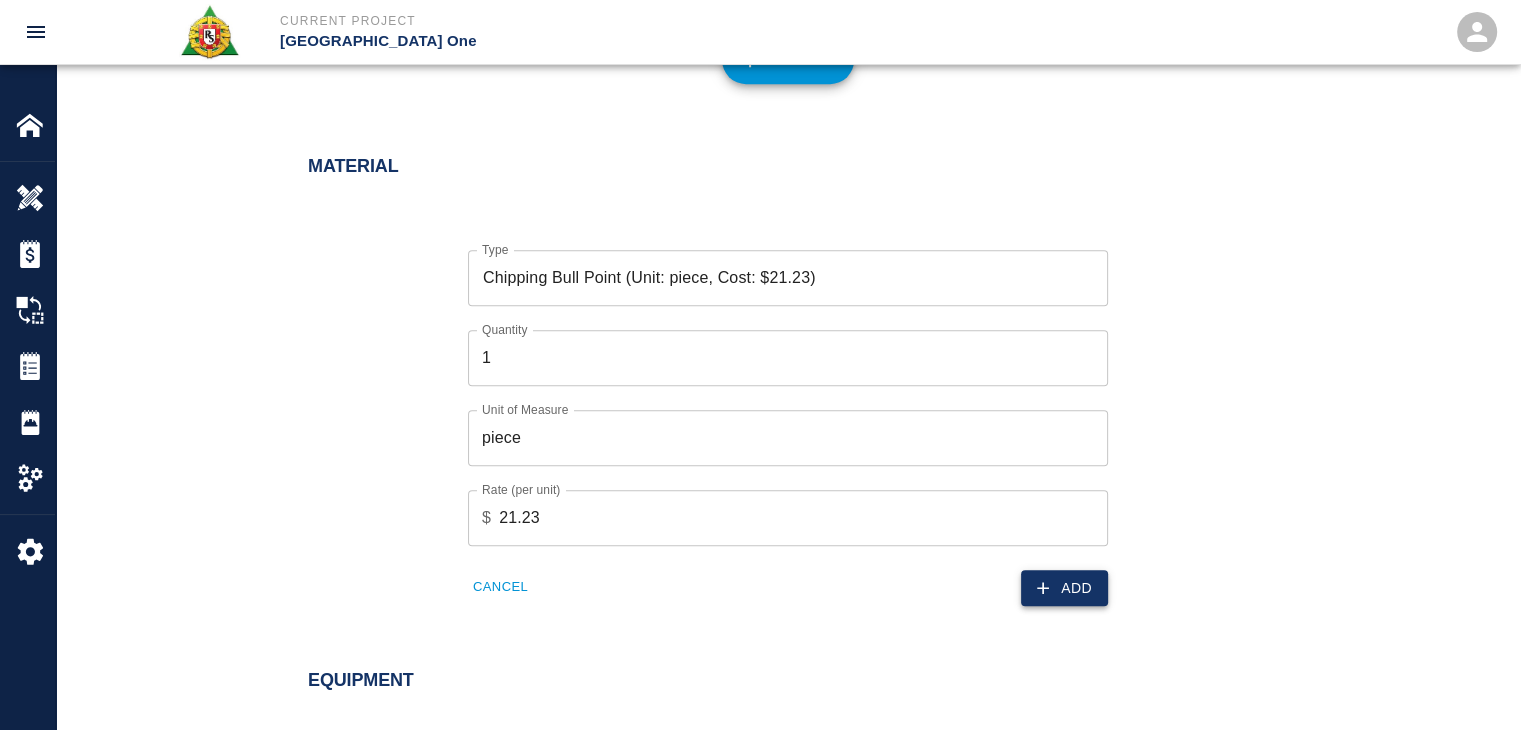 click on "Add" at bounding box center (1064, 588) 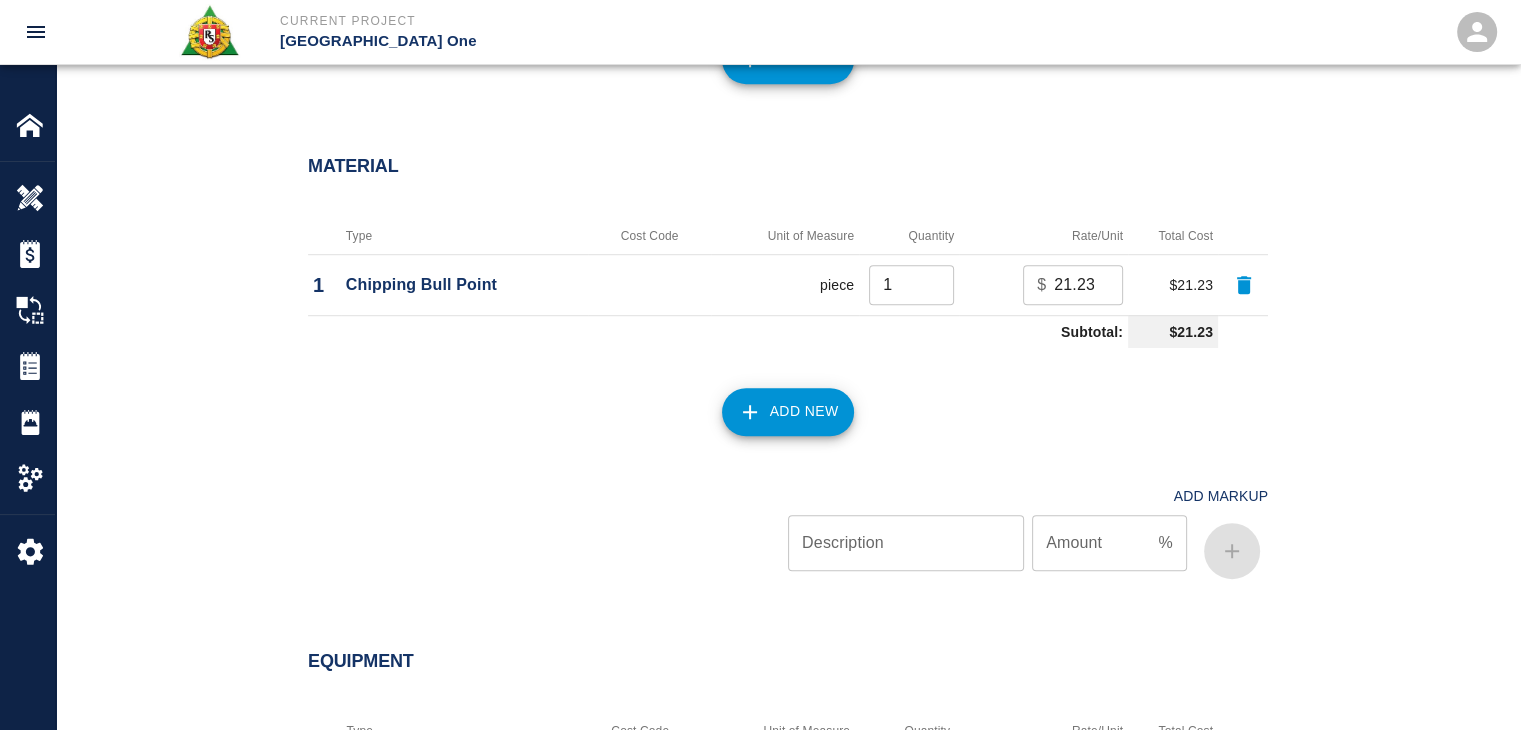 click on "Add New" at bounding box center [788, 412] 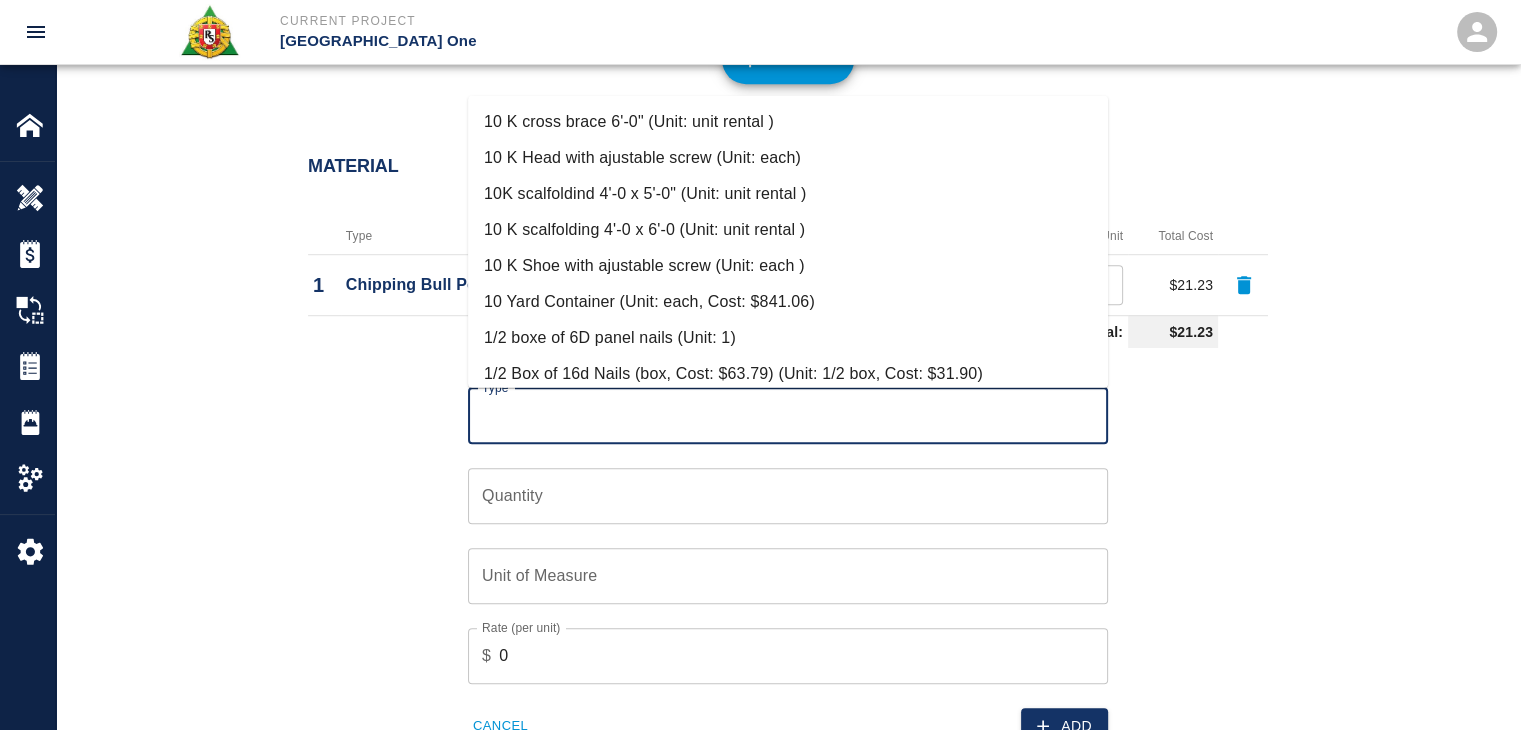 click on "Type" at bounding box center (788, 416) 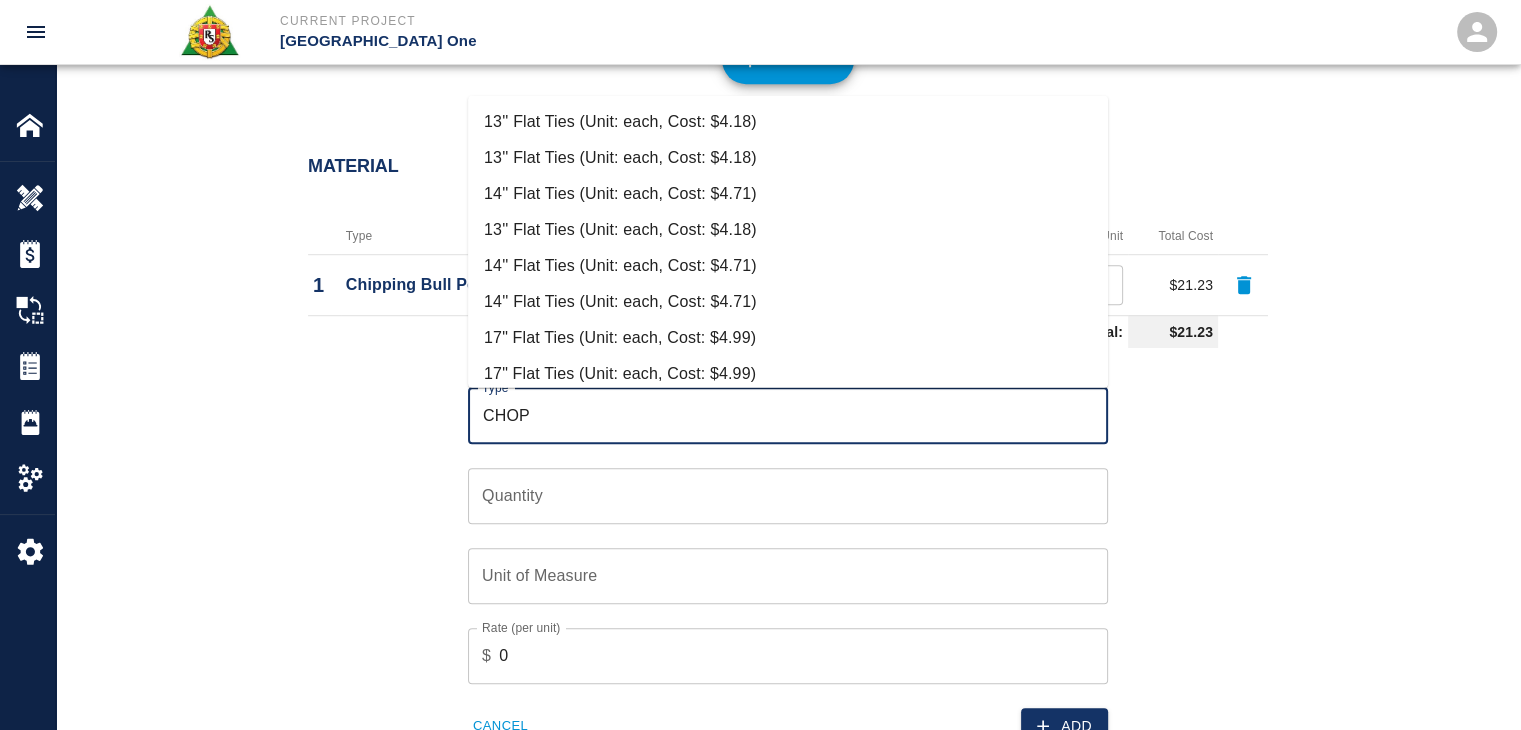 scroll, scrollTop: 192, scrollLeft: 0, axis: vertical 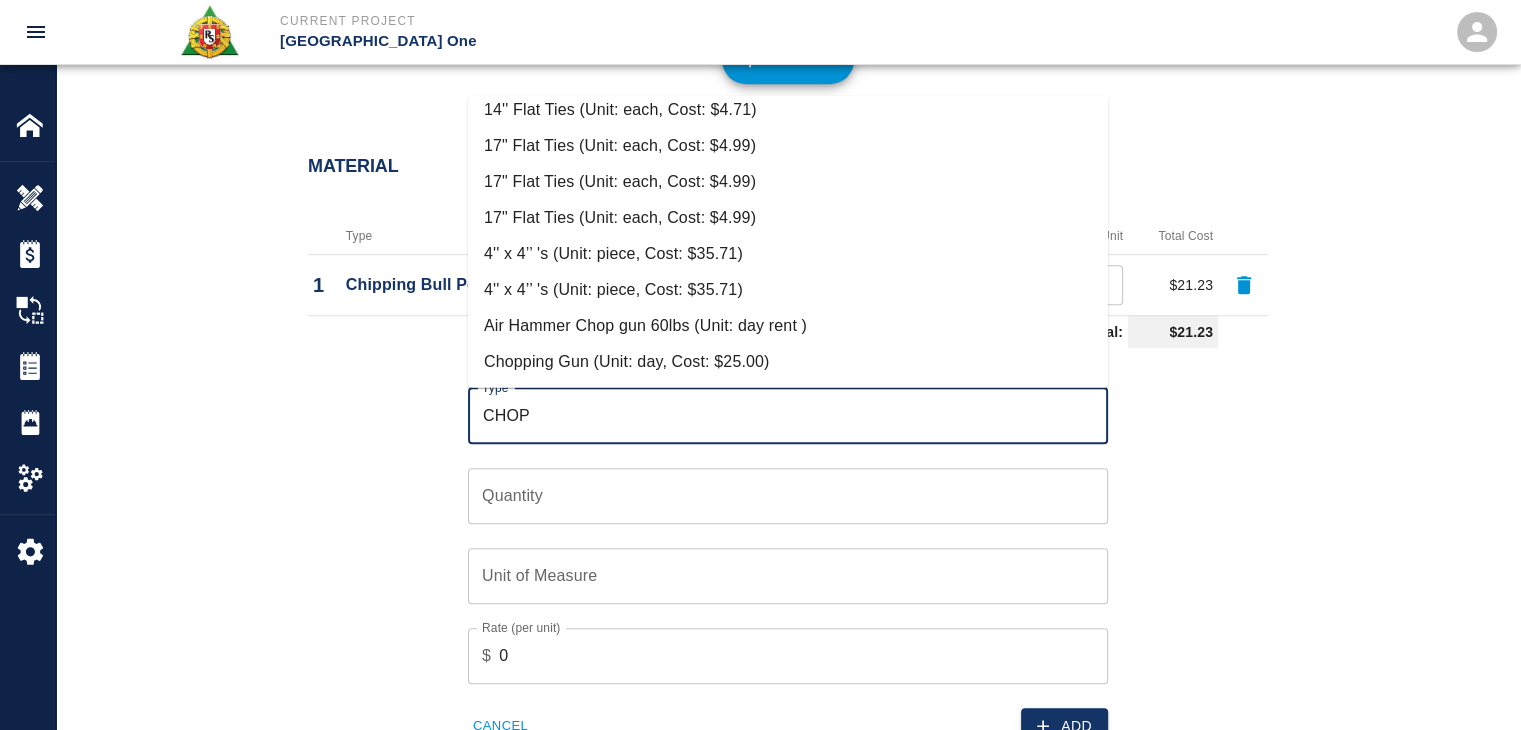 click on "Chopping Gun (Unit: day, Cost: $25.00)" at bounding box center [788, 362] 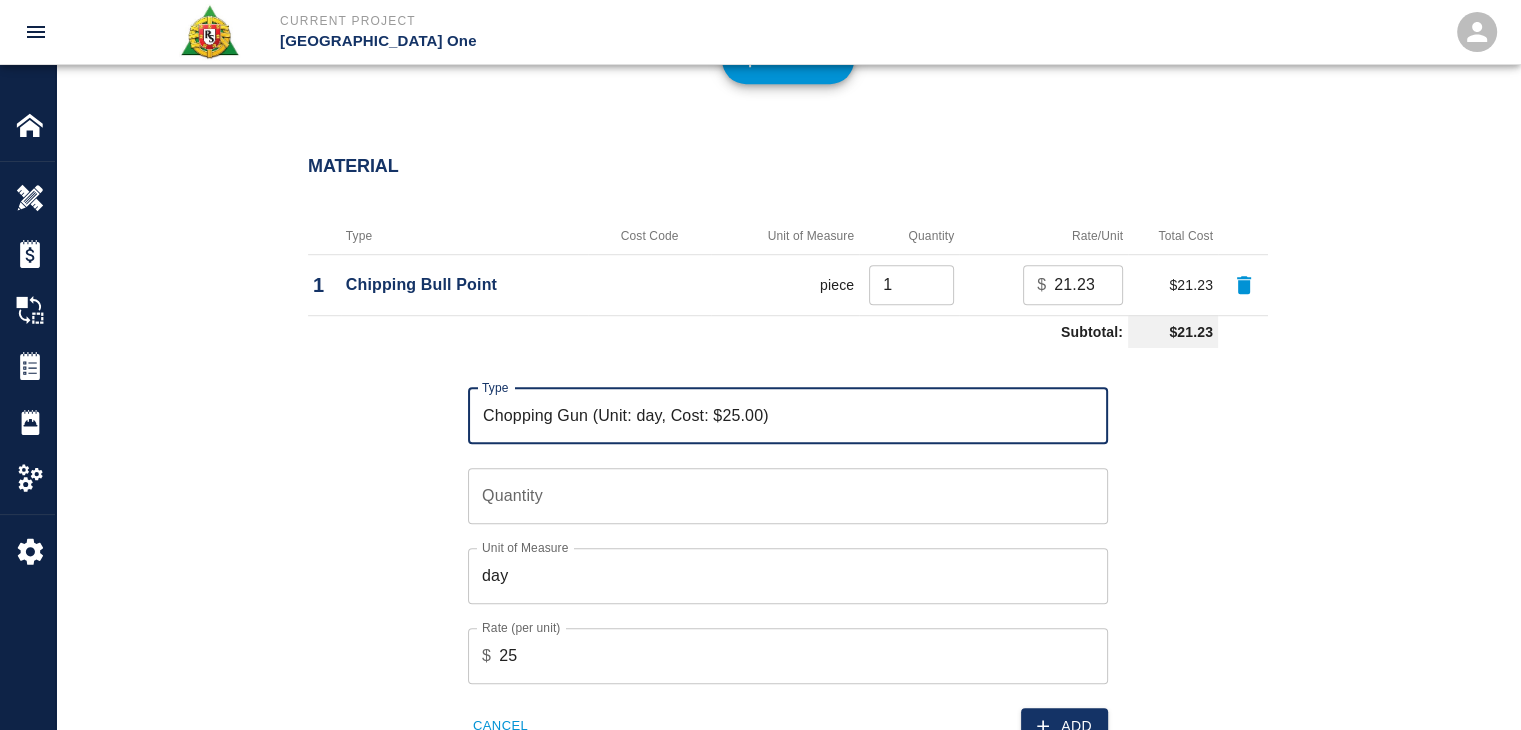 type on "Chopping Gun (Unit: day, Cost: $25.00)" 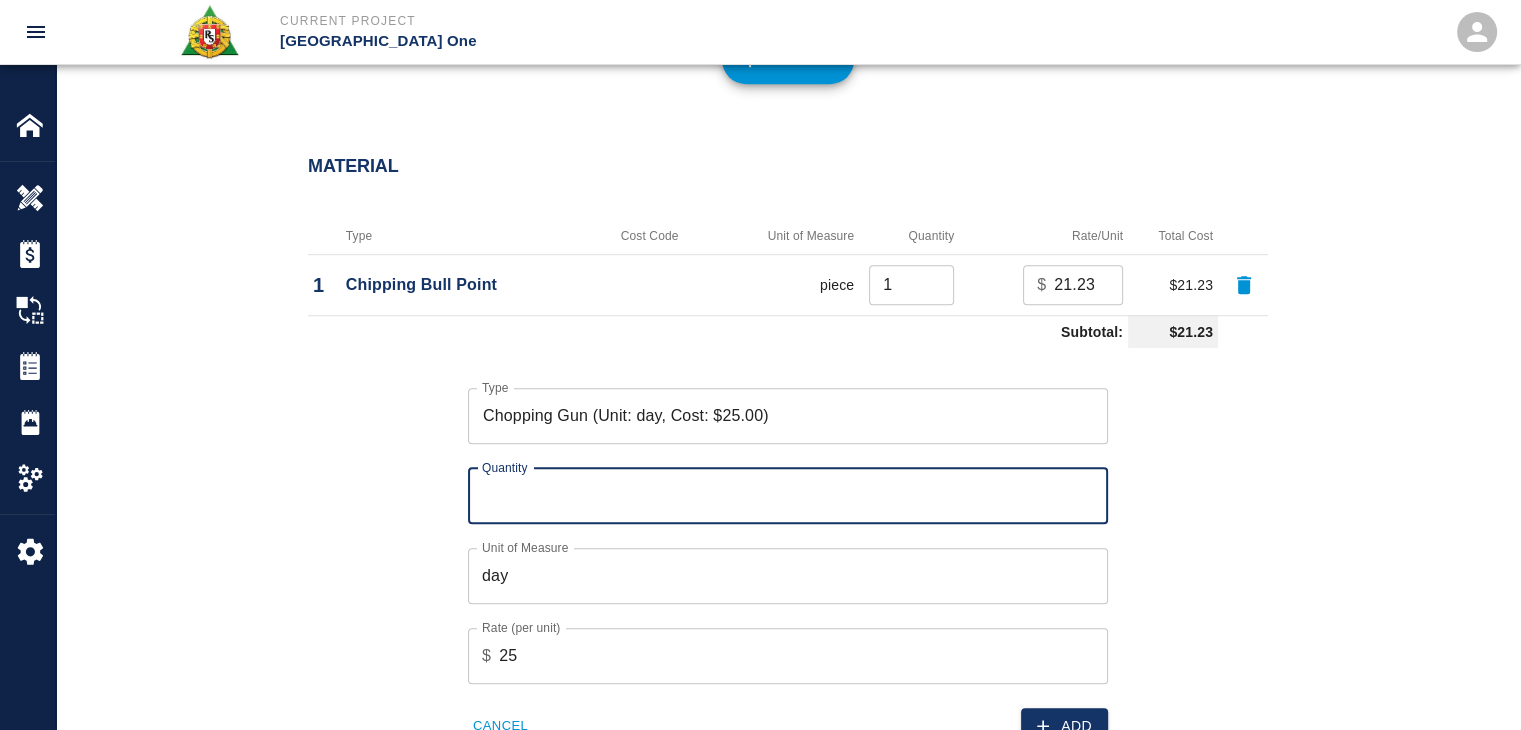 click on "Quantity" at bounding box center (788, 496) 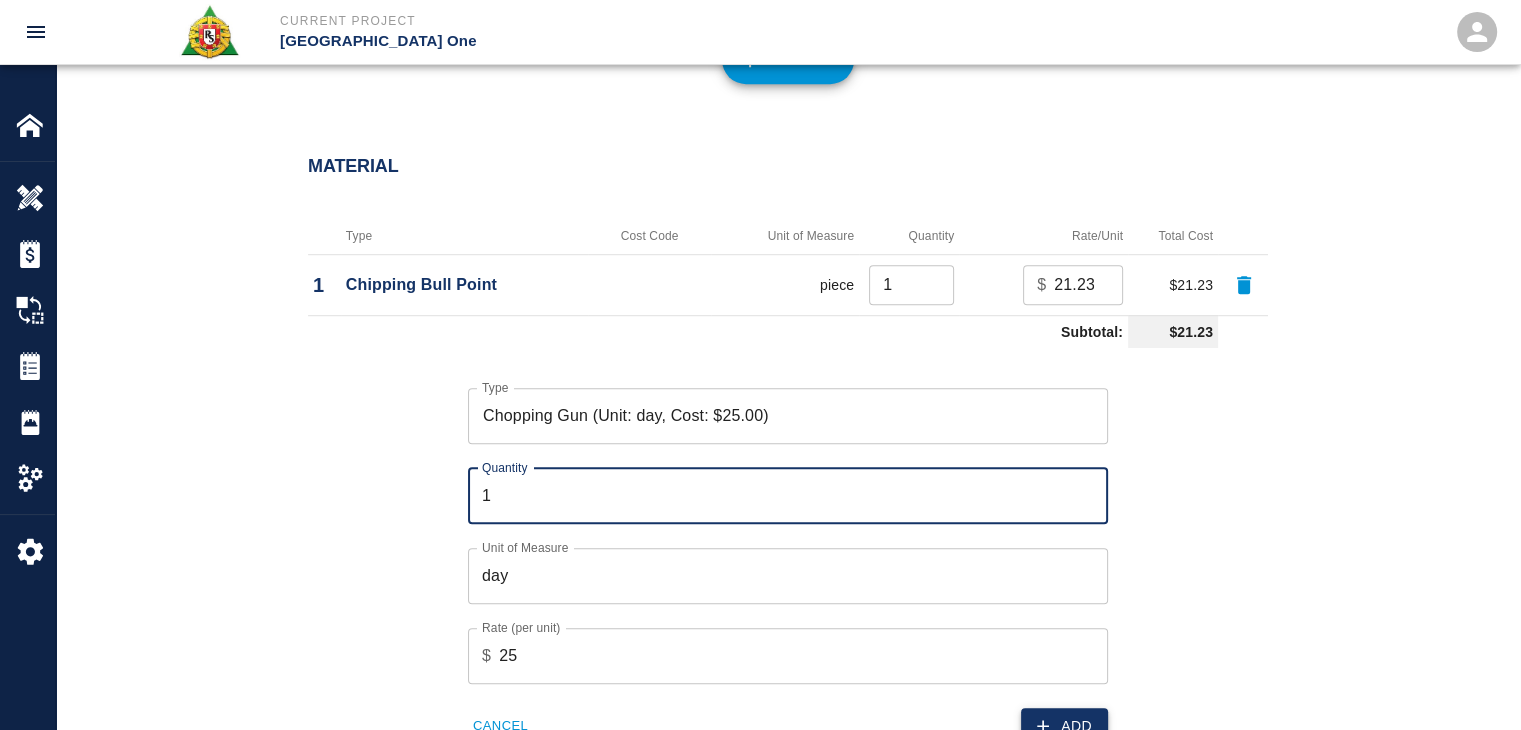 type on "1" 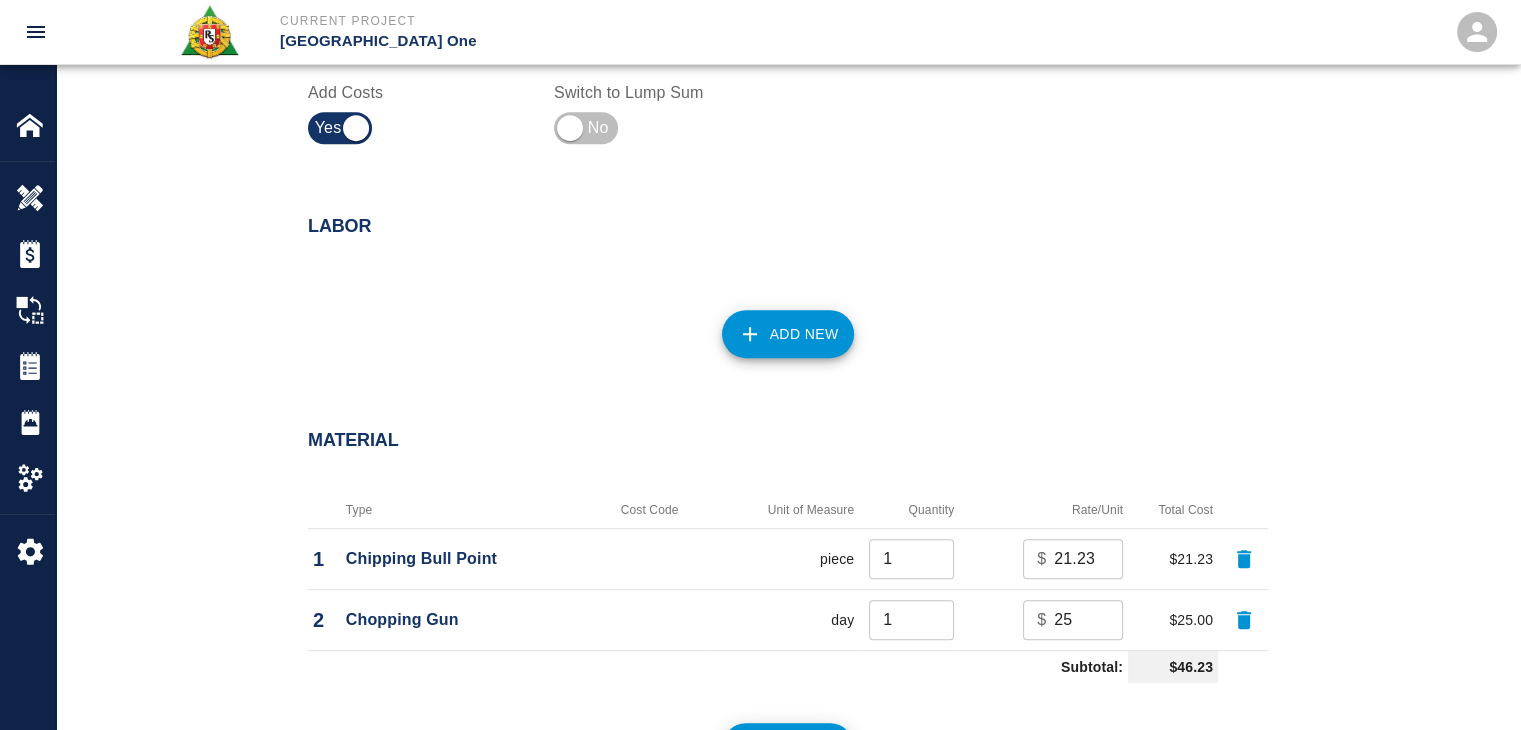 scroll, scrollTop: 1136, scrollLeft: 0, axis: vertical 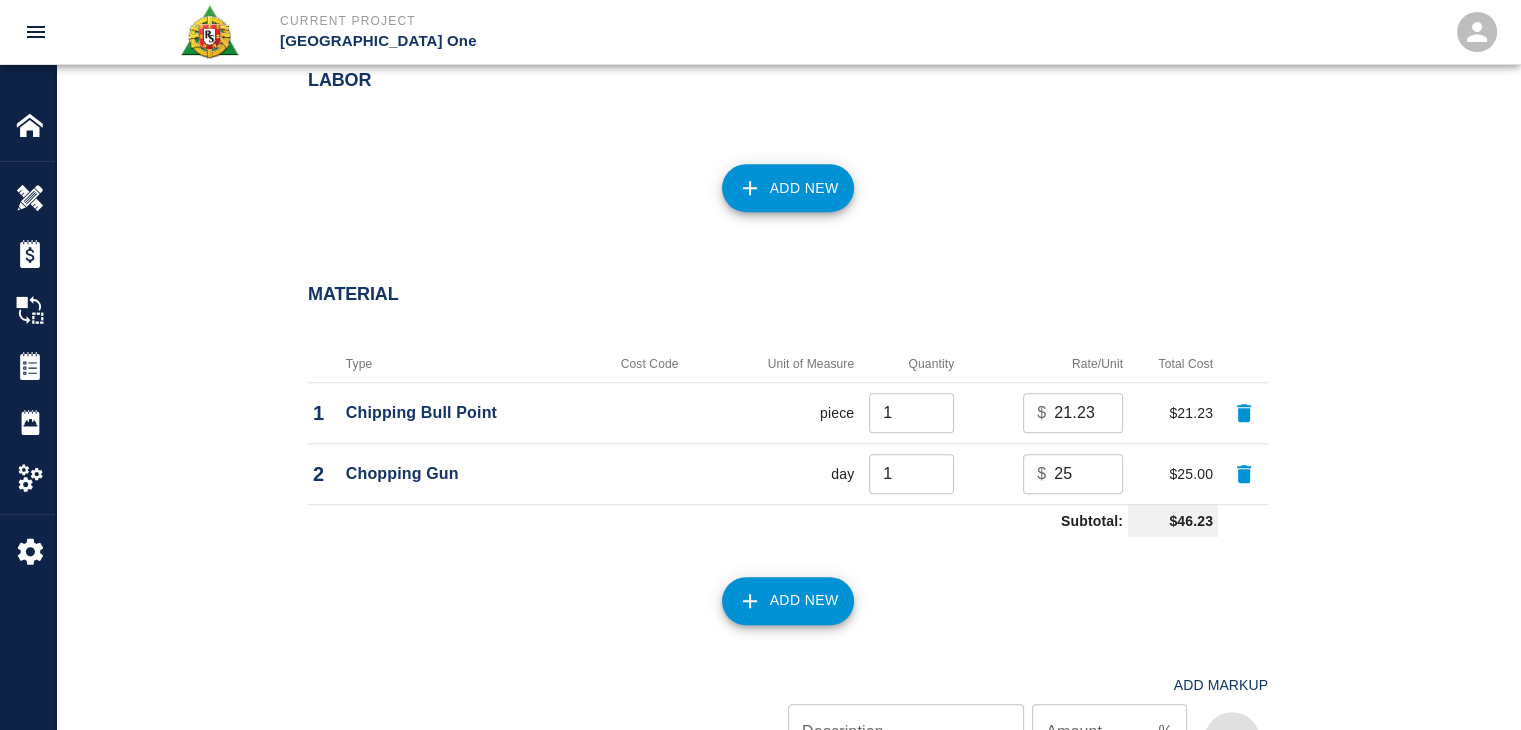 click on "Add New" at bounding box center (788, 188) 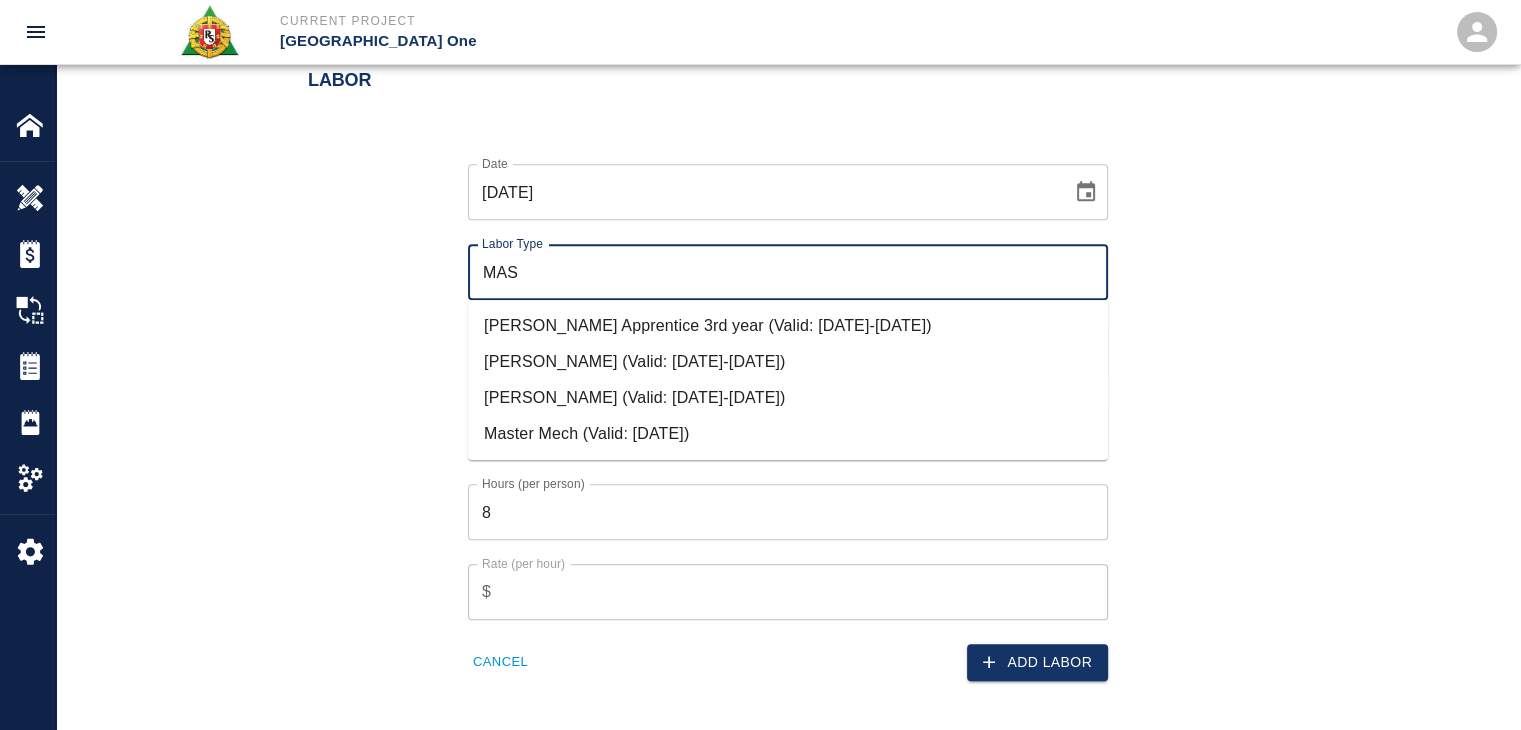 click on "[PERSON_NAME]  (Valid: [DATE]-[DATE])" at bounding box center (788, 398) 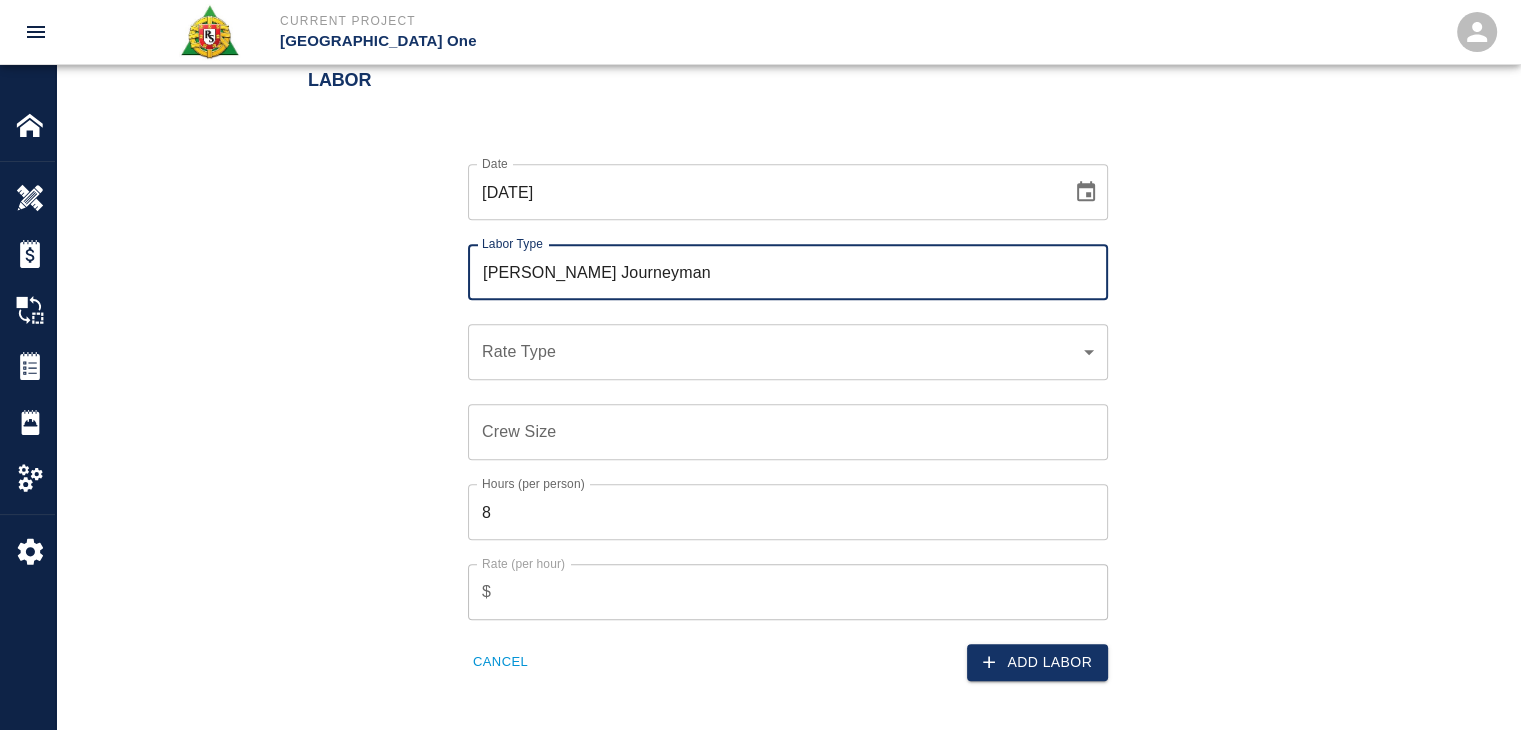type on "Mason Journeyman" 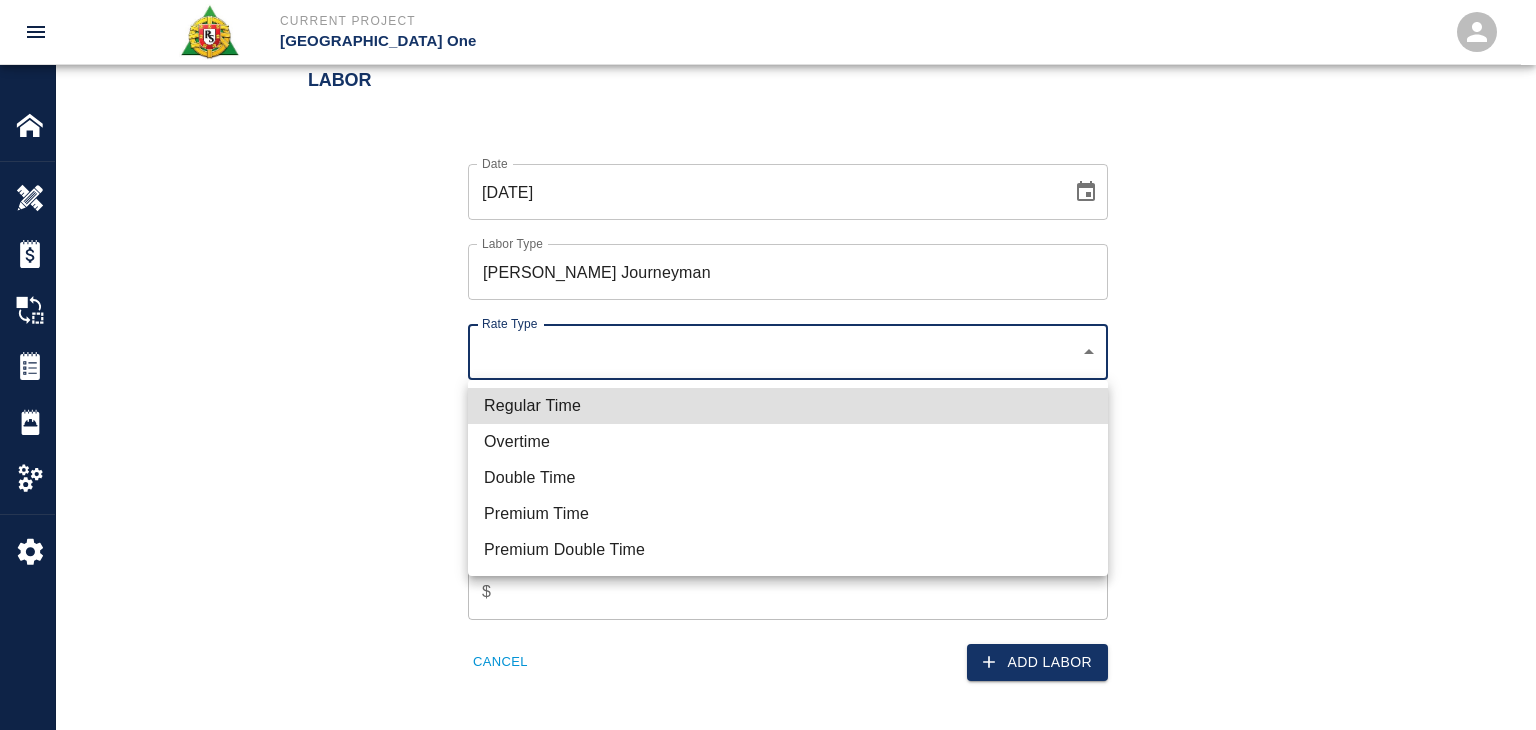 click on "Regular Time" at bounding box center [788, 406] 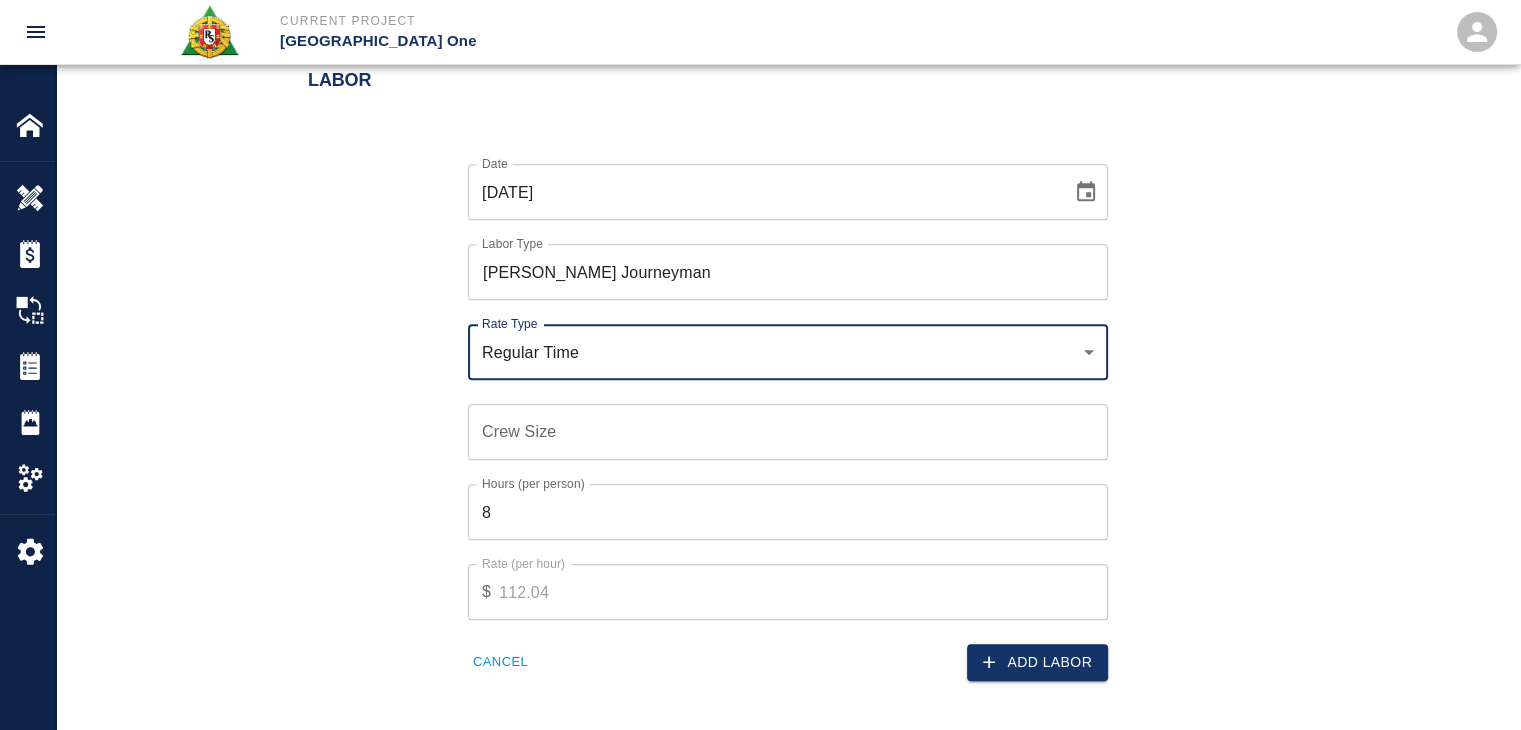 click on "Crew Size" at bounding box center (788, 432) 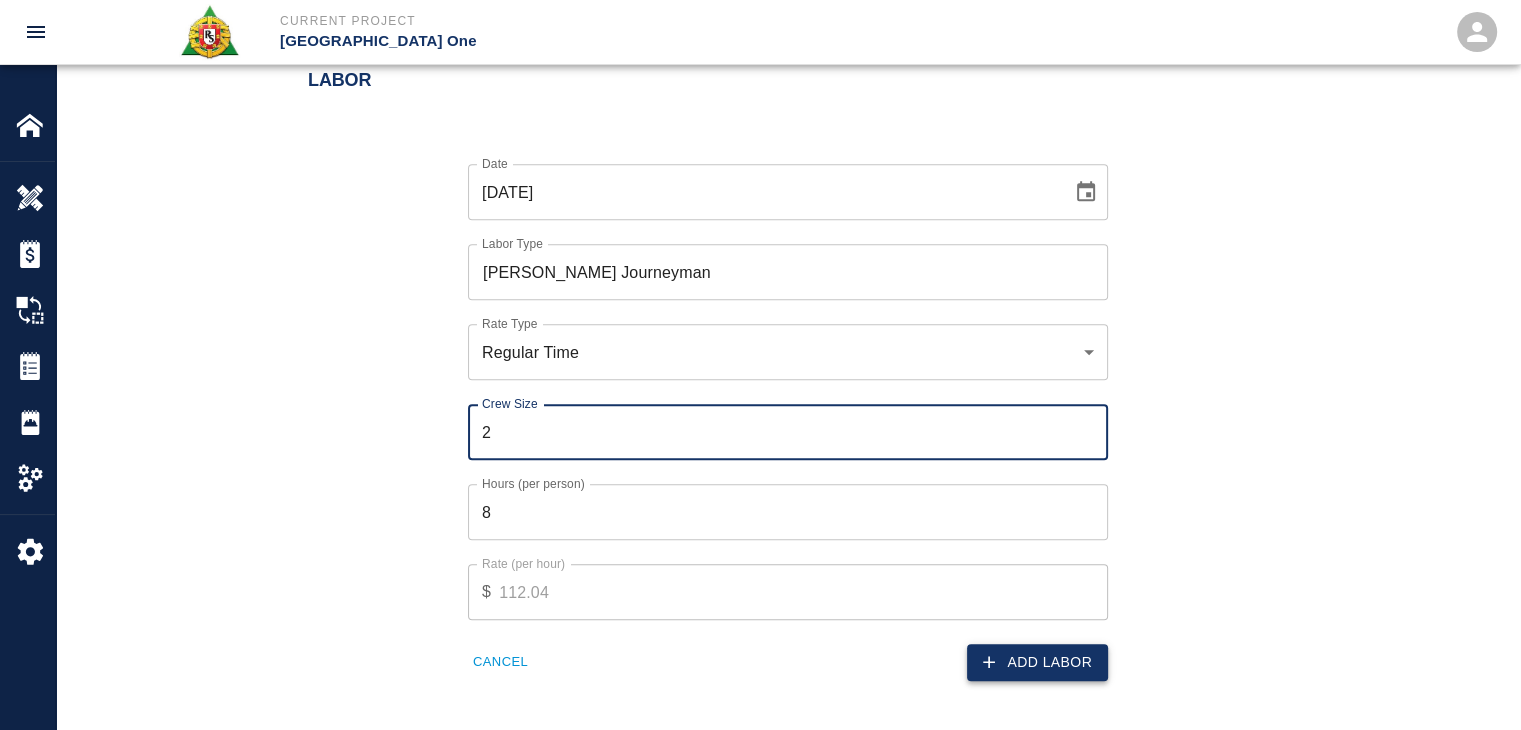 type on "2" 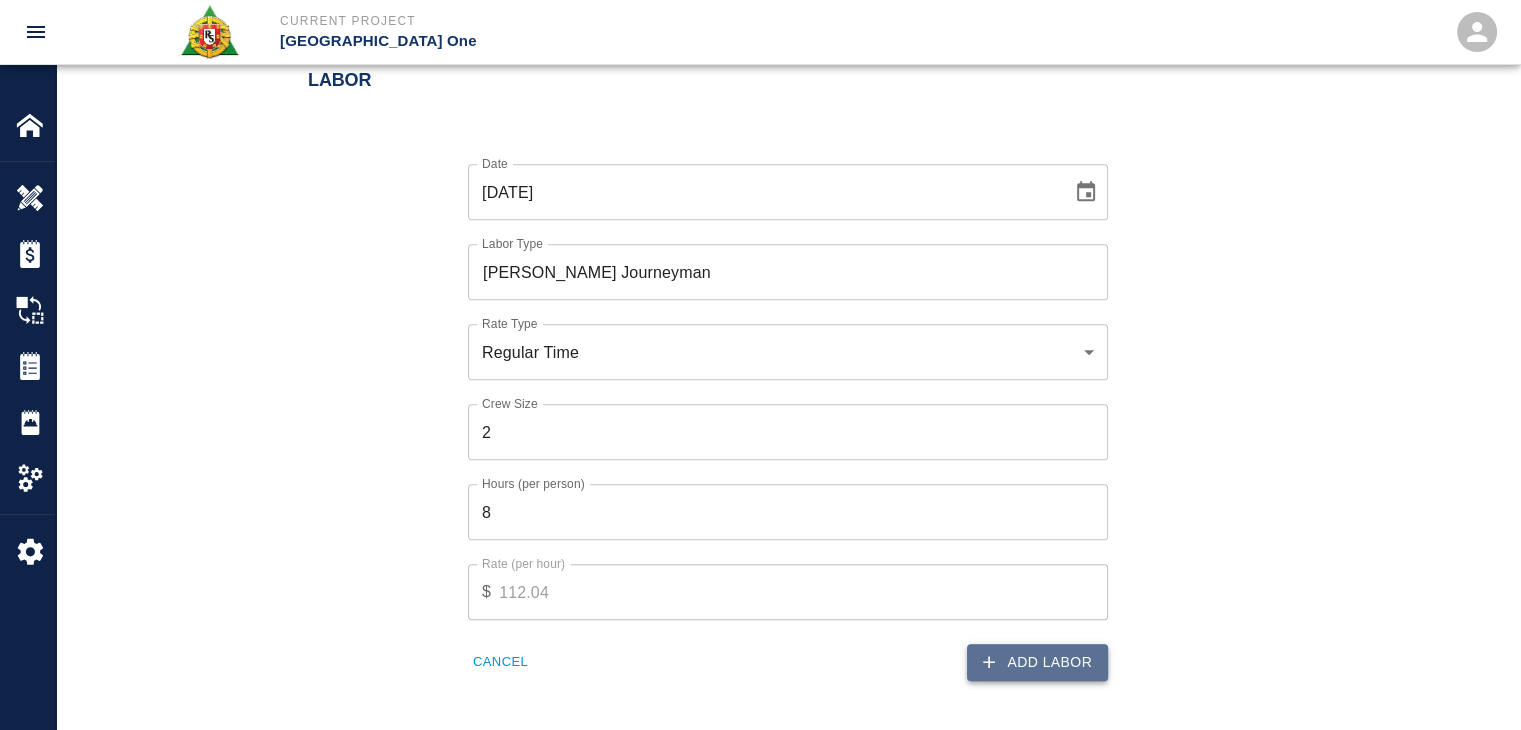 click on "Add Labor" at bounding box center (1037, 662) 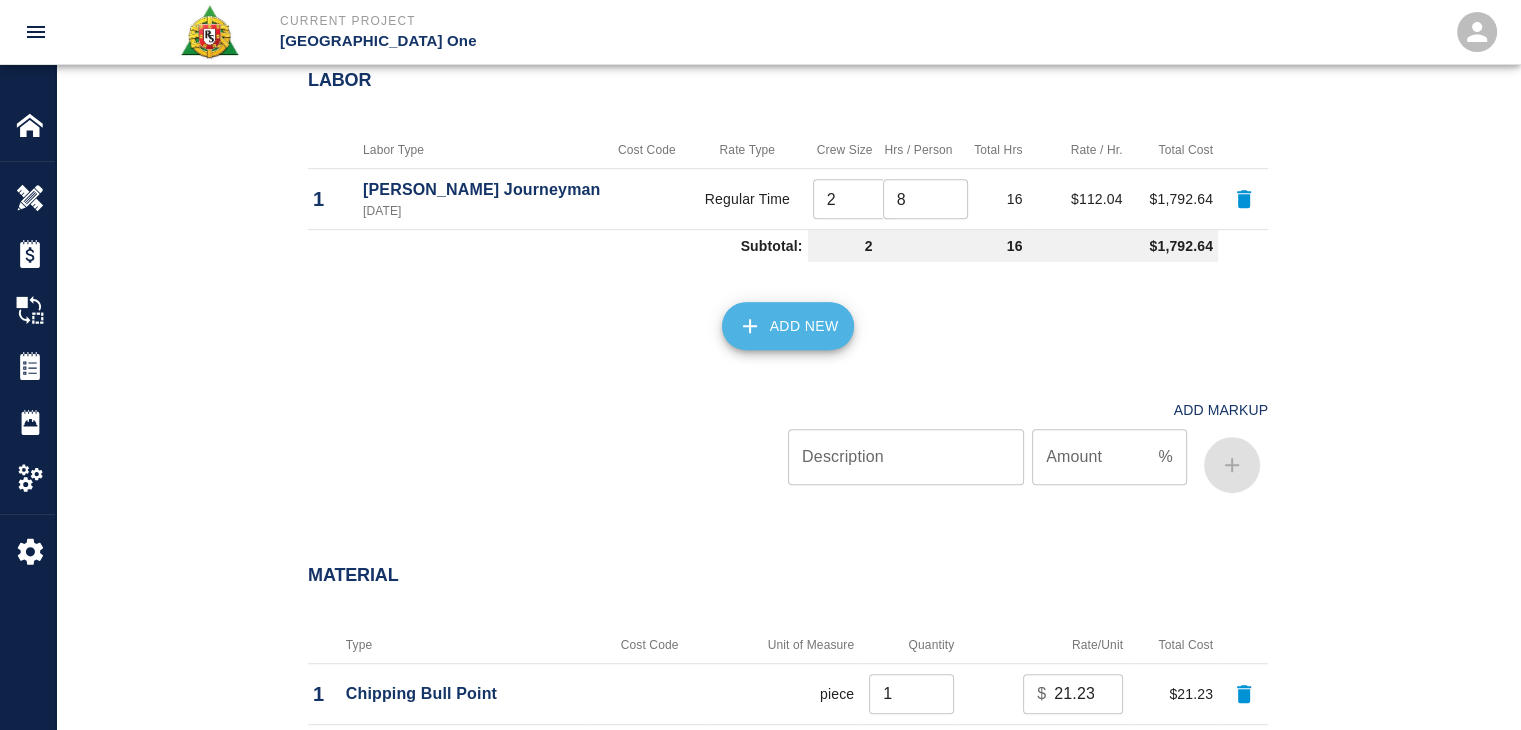 click on "Add New" at bounding box center (788, 326) 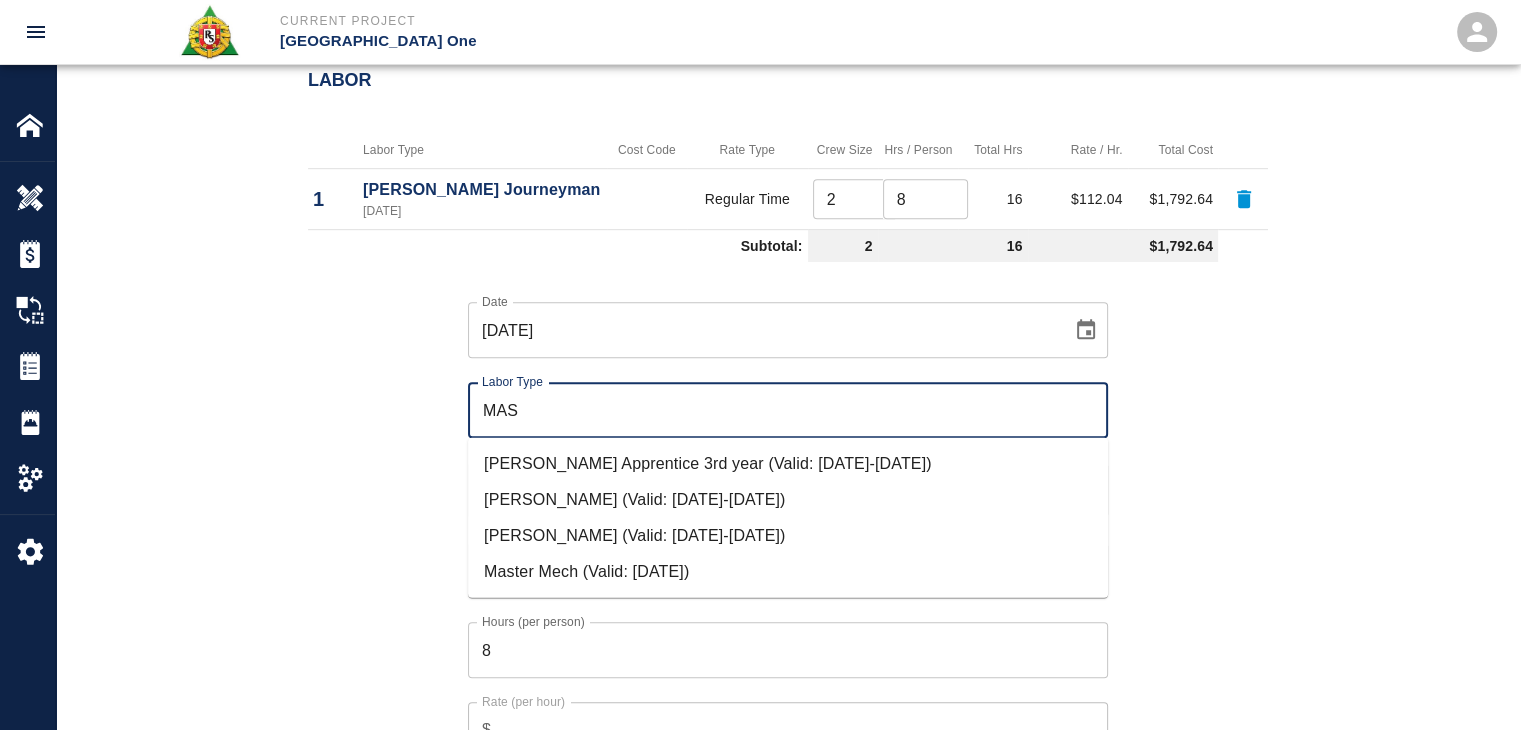 click on "[PERSON_NAME] (Valid: [DATE]-[DATE])" at bounding box center (788, 500) 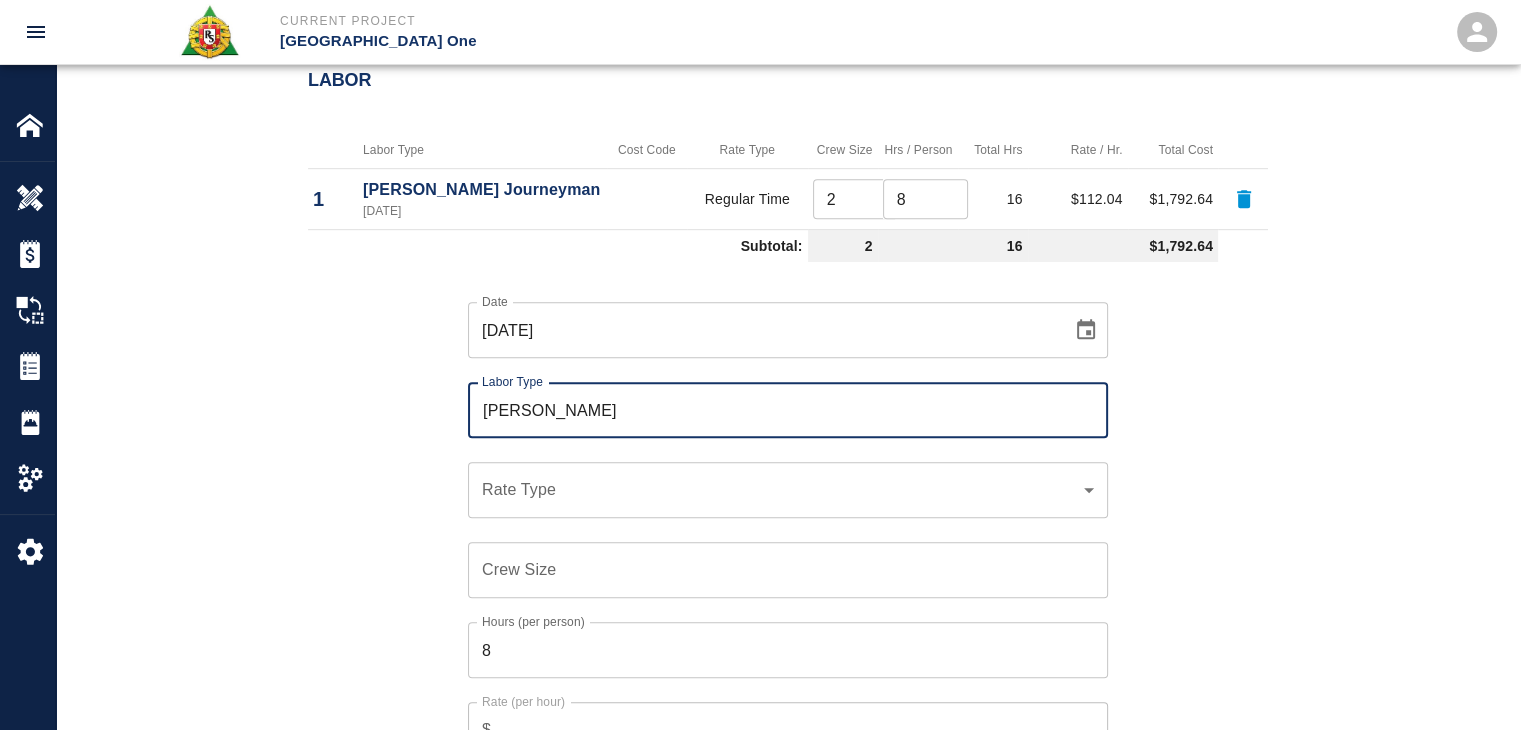 type on "Mason Foreman" 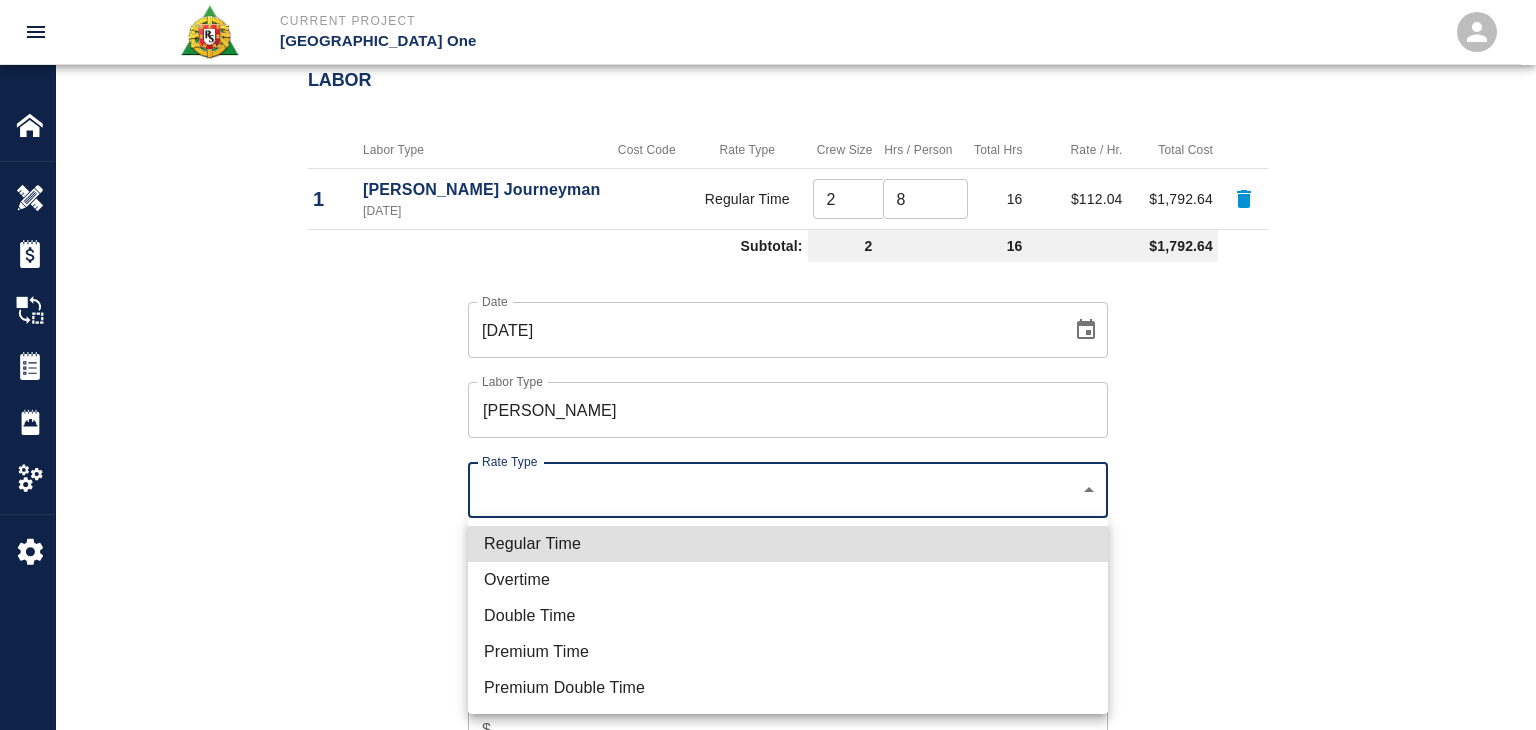 click on "Regular Time" at bounding box center [788, 544] 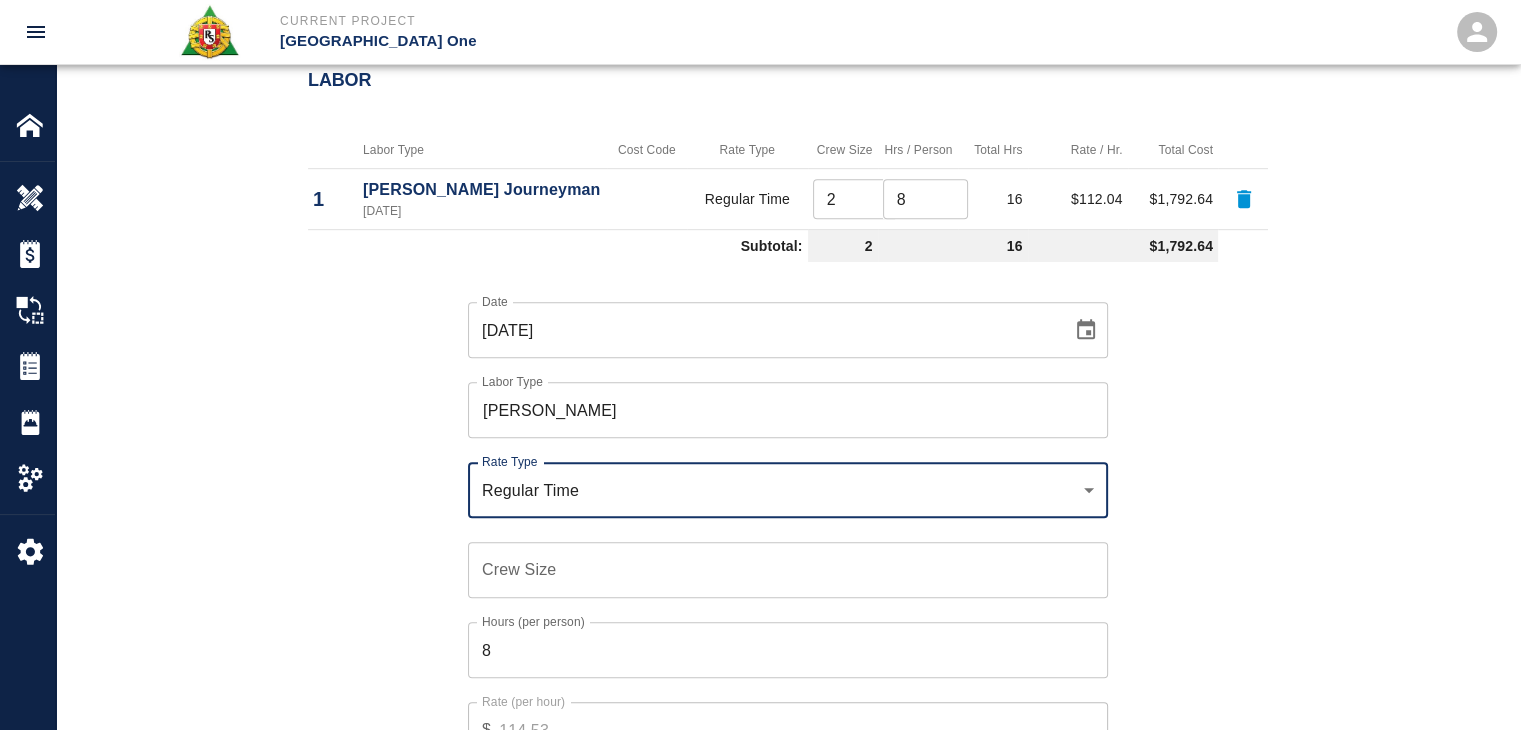 click on "Crew Size" at bounding box center (788, 570) 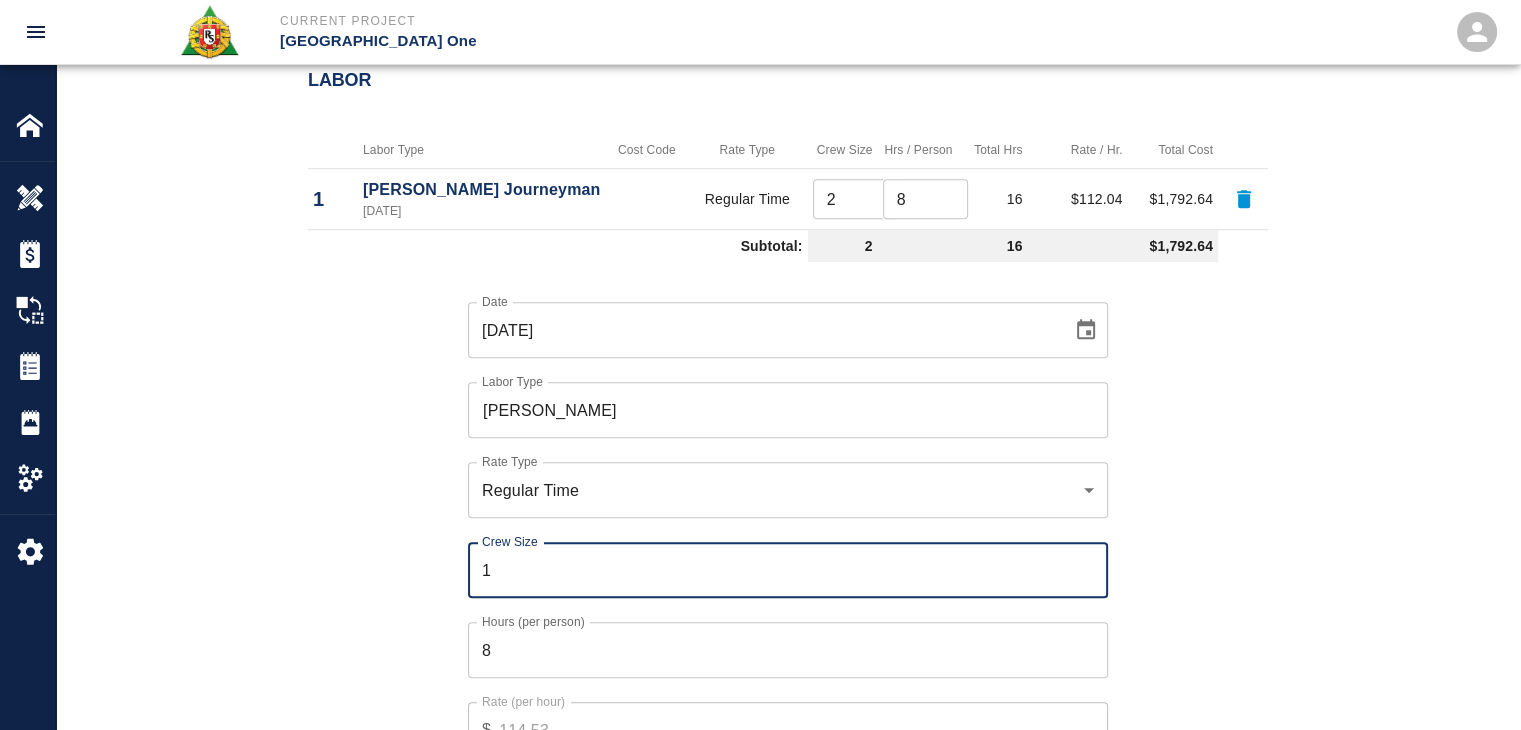 type on "1" 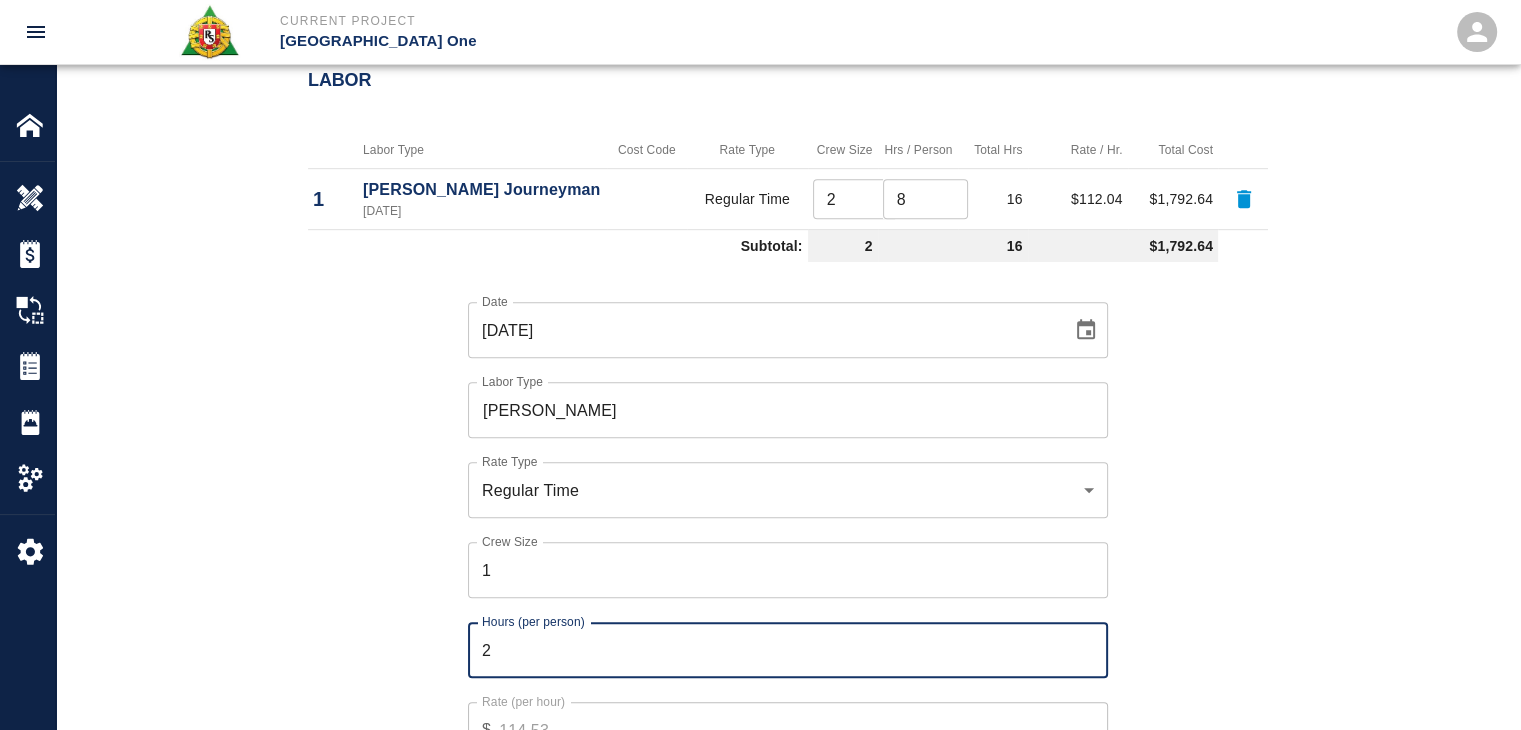 type on "2" 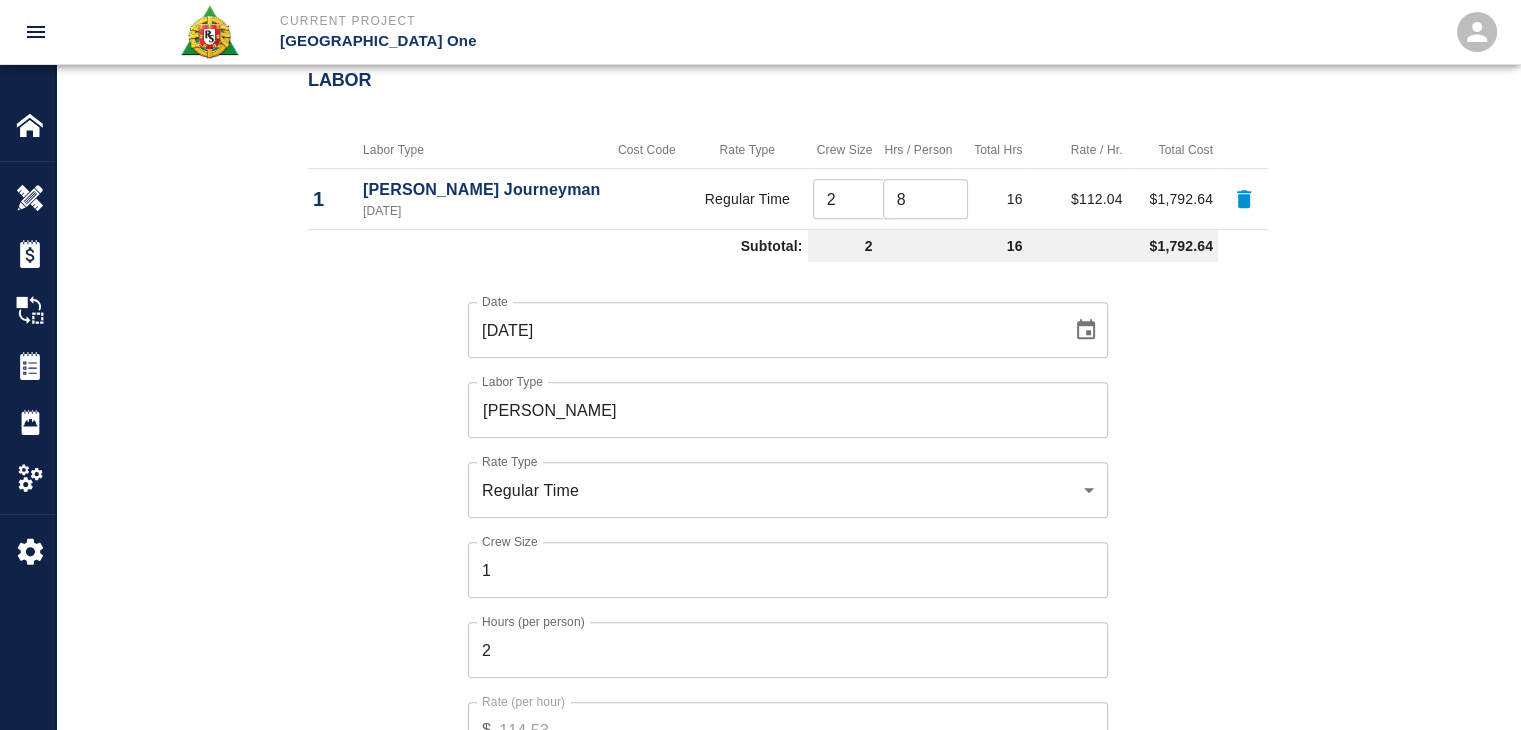 click on "Date 07/07/2025 Date Labor Type Mason Foreman Labor Type Rate Type Regular Time rate_rt Rate Type Crew Size 1 Crew Size Hours (per person) 2 Hours (per person) Rate (per hour) $ 114.53 Rate (per hour) Cancel Add Labor" at bounding box center (776, 544) 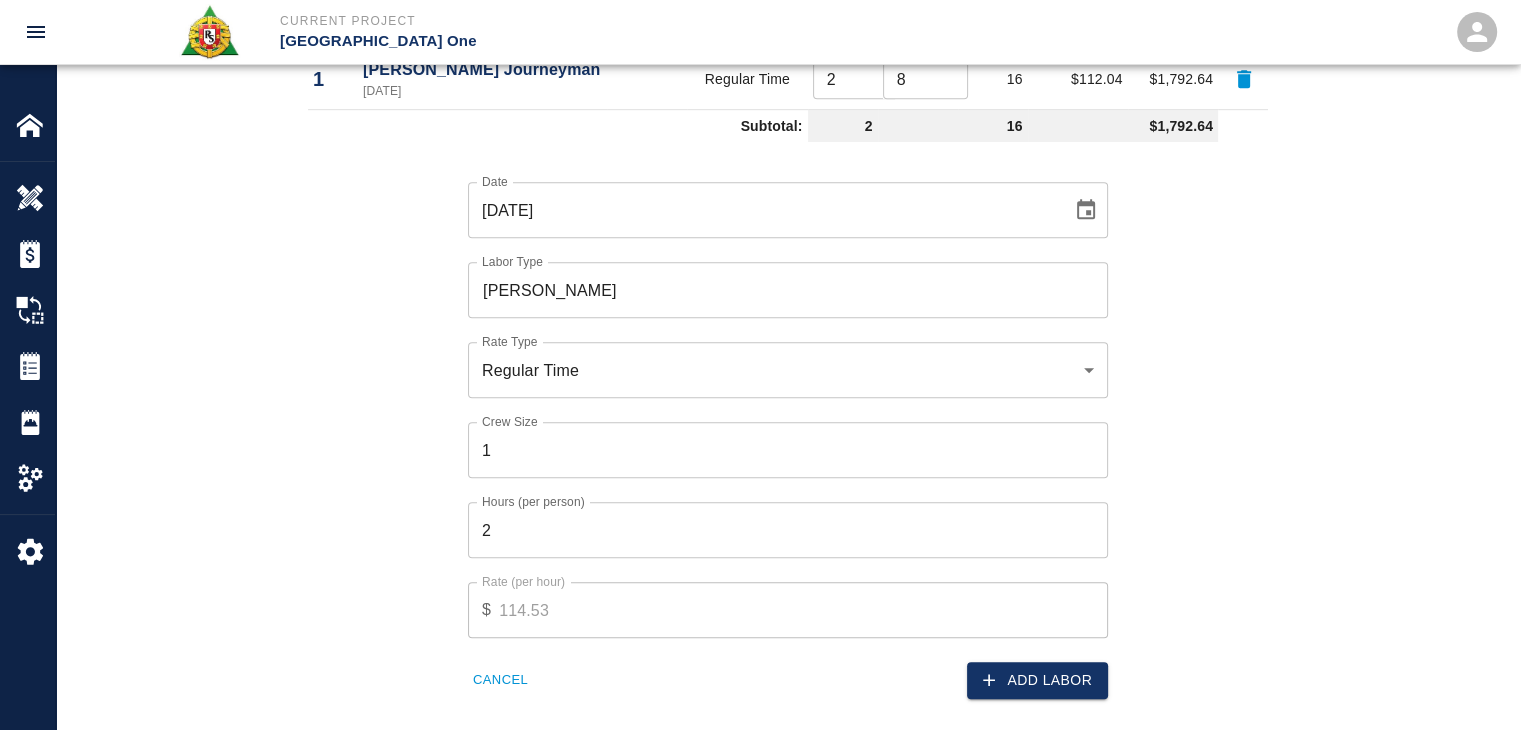 scroll, scrollTop: 1260, scrollLeft: 0, axis: vertical 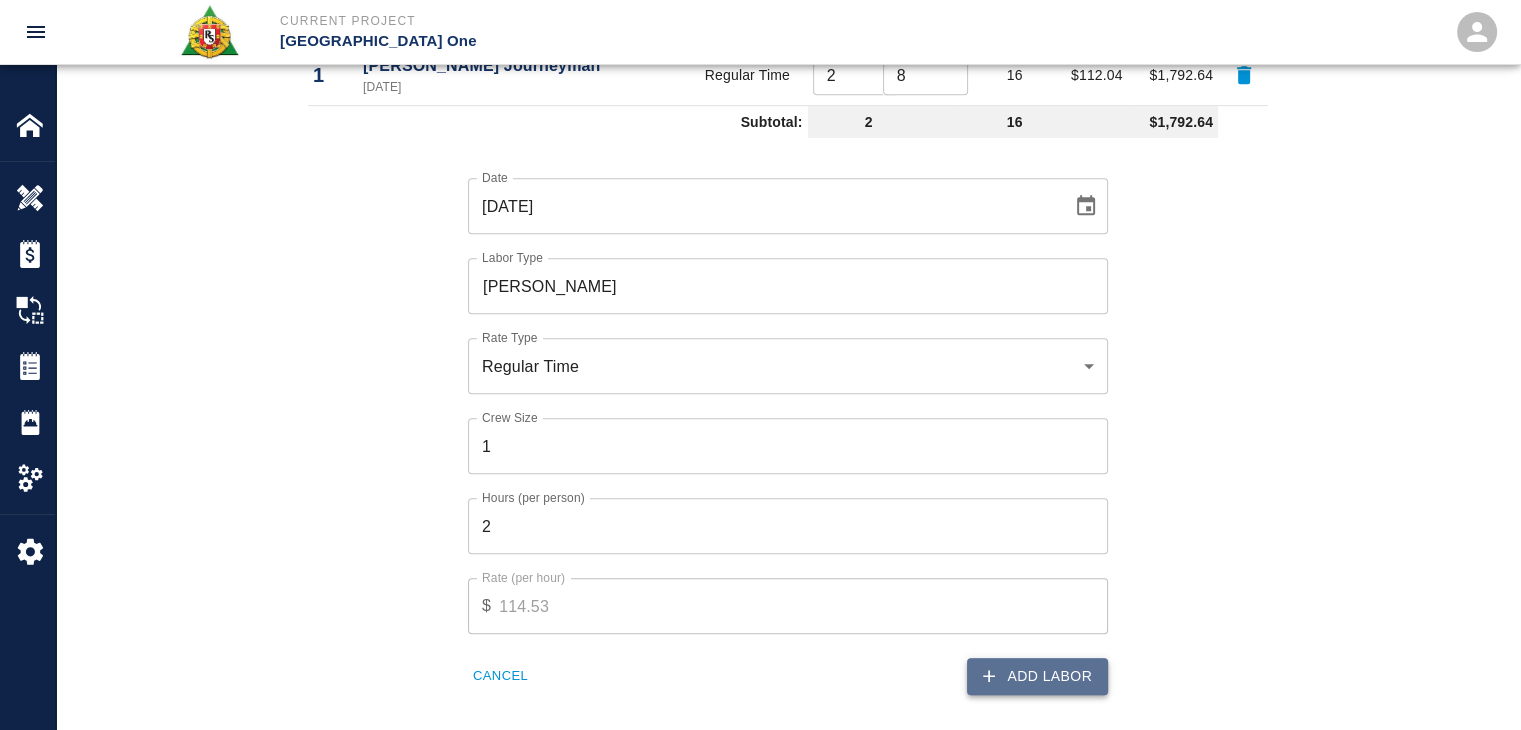 click on "Add Labor" at bounding box center [1037, 676] 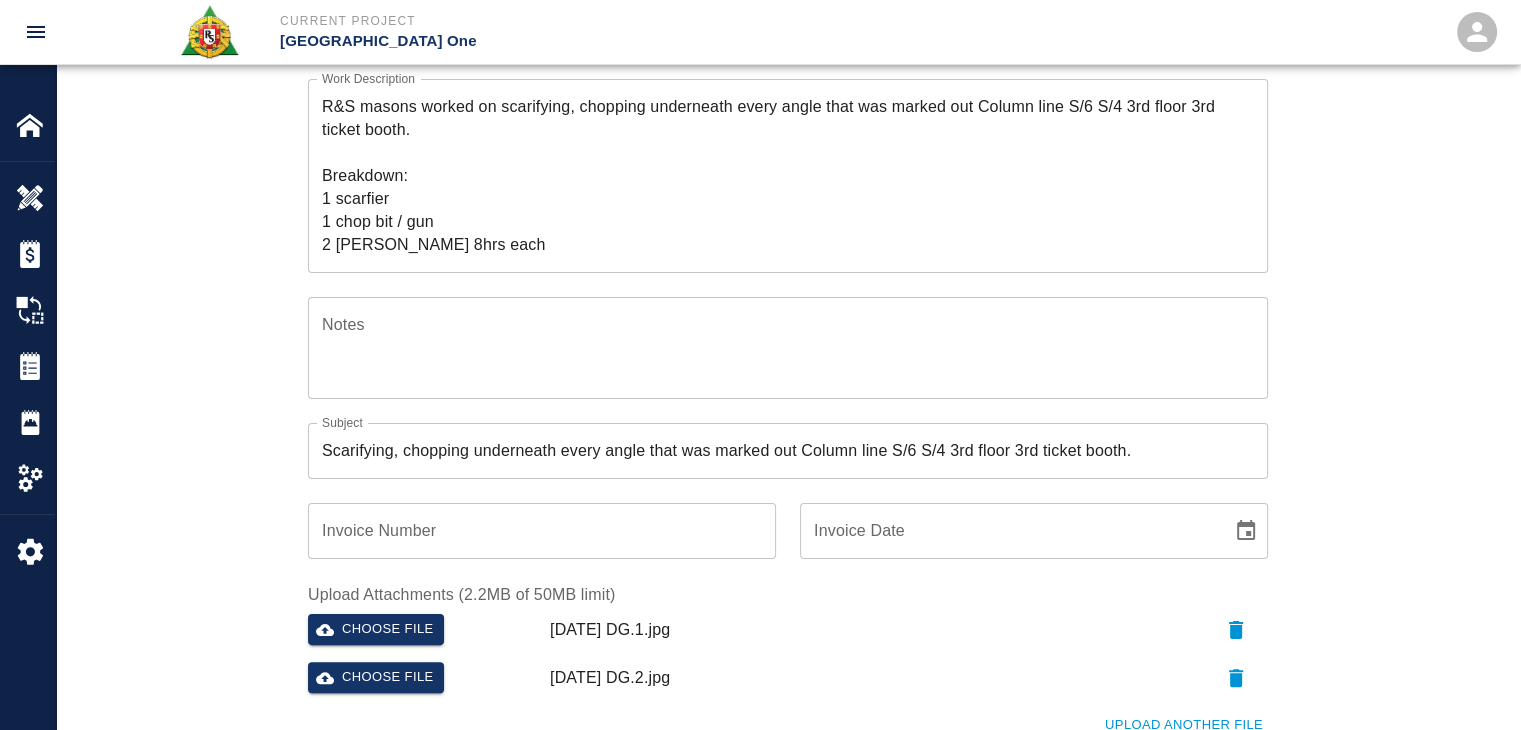 scroll, scrollTop: 133, scrollLeft: 0, axis: vertical 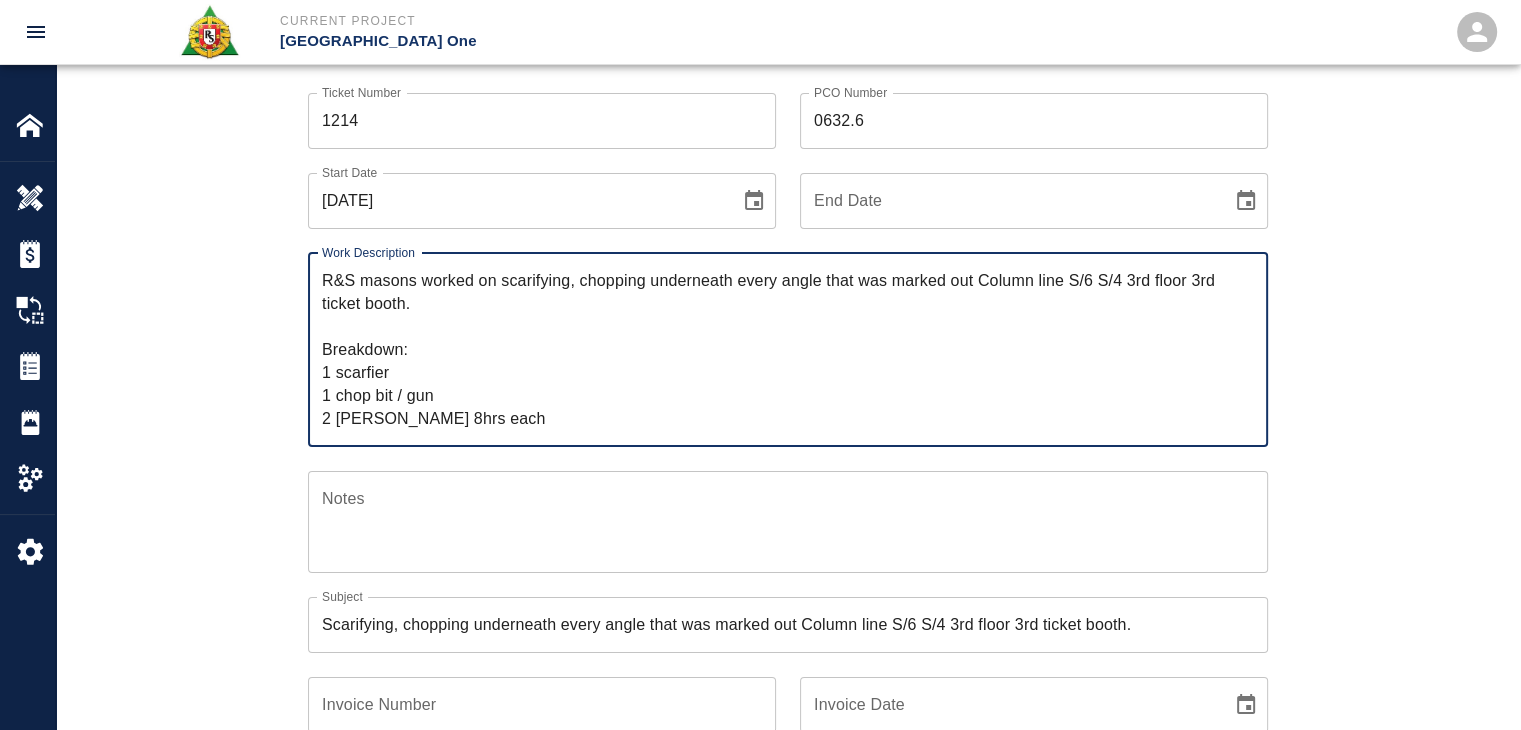 click on "R&S masons worked on scarifying, chopping underneath every angle that was marked out Column line S/6 S/4 3rd floor 3rd ticket booth.
Breakdown:
1 scarfier
1 chop bit / gun
2 mason 8hrs each" at bounding box center [788, 349] 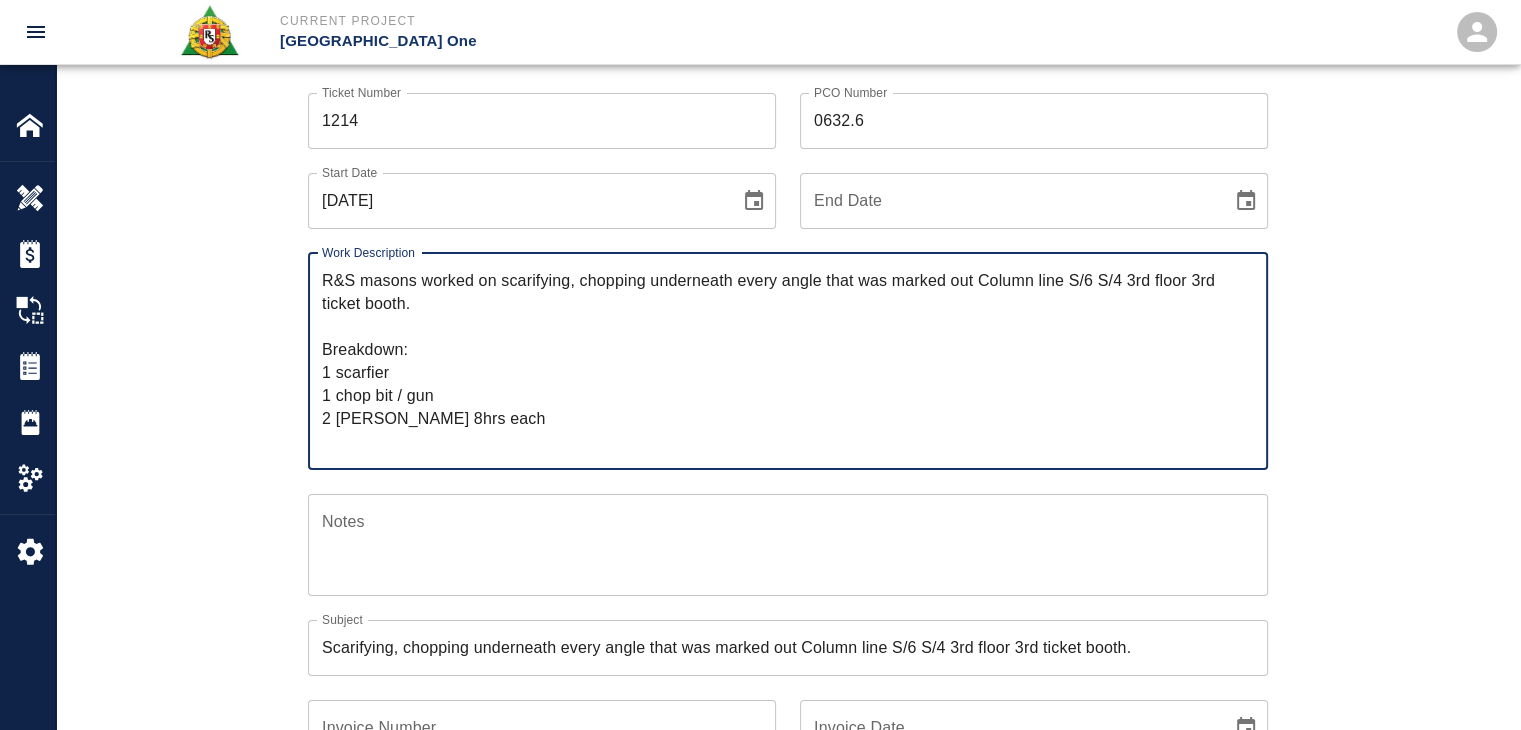 paste on "1 Foreman 3hrs" 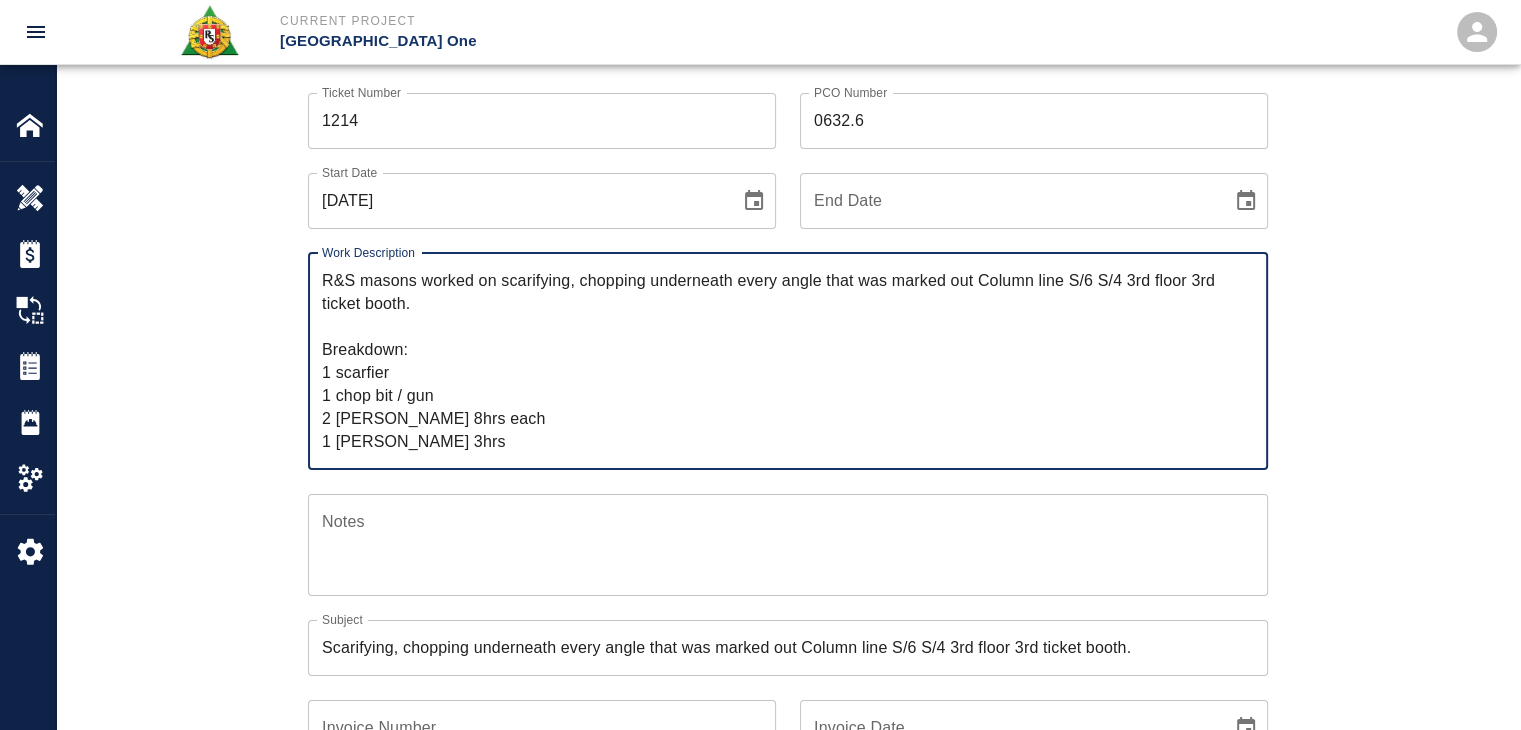 click on "R&S masons worked on scarifying, chopping underneath every angle that was marked out Column line S/6 S/4 3rd floor 3rd ticket booth.
Breakdown:
1 scarfier
1 chop bit / gun
2 mason 8hrs each
1 Foreman 3hrs" at bounding box center [788, 361] 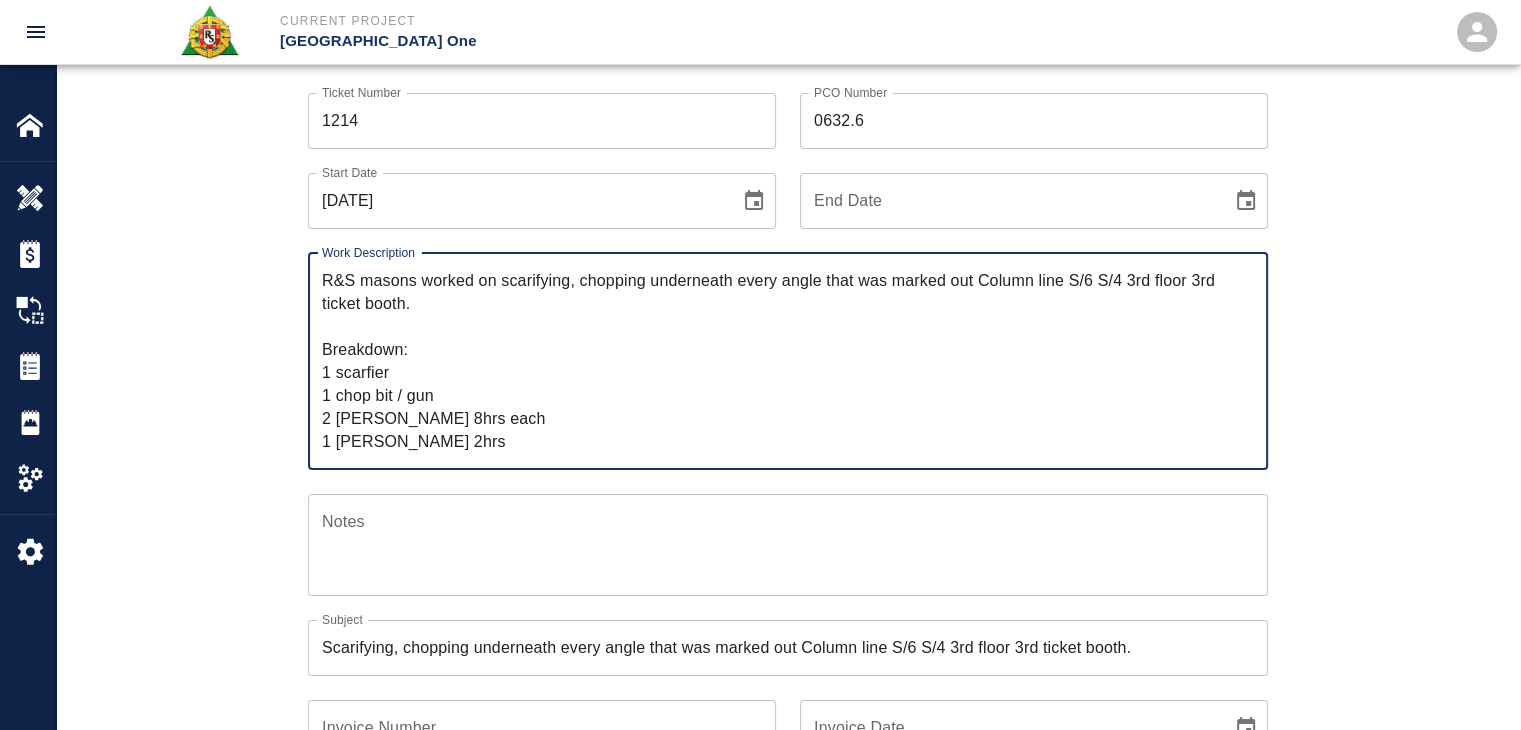 type on "R&S masons worked on scarifying, chopping underneath every angle that was marked out Column line S/6 S/4 3rd floor 3rd ticket booth.
Breakdown:
1 scarfier
1 chop bit / gun
2 mason 8hrs each
1 Foreman 2hrs" 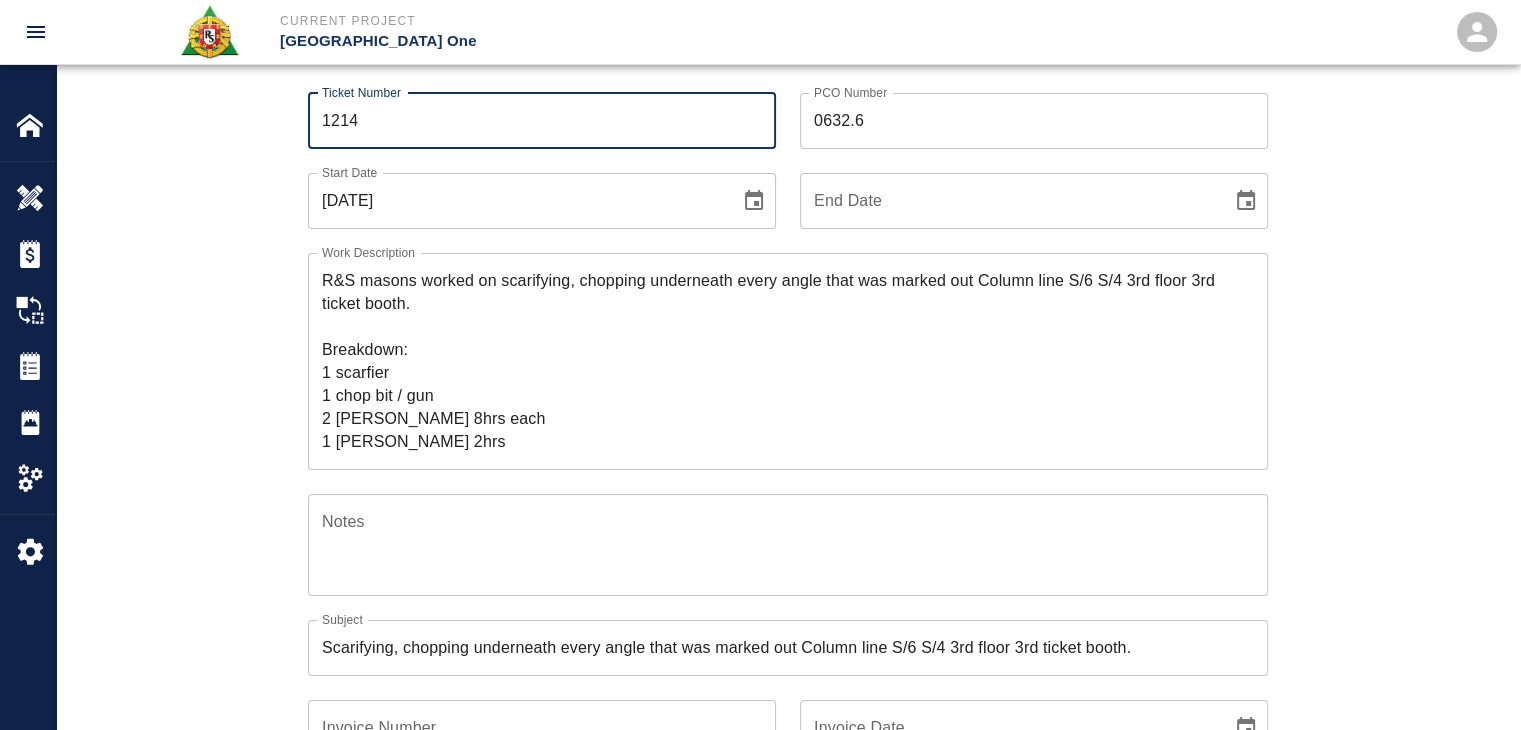 click on "1214" at bounding box center [542, 121] 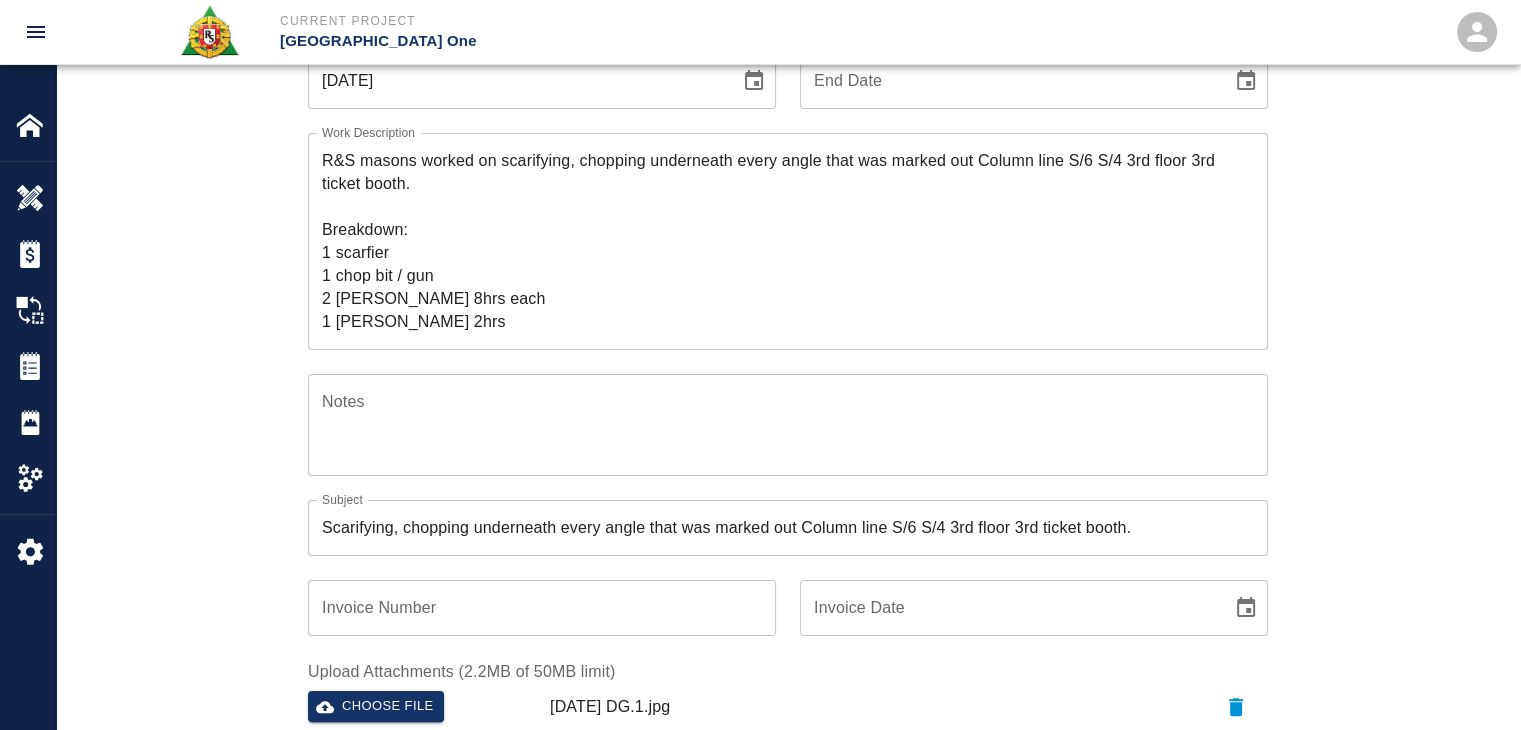scroll, scrollTop: 0, scrollLeft: 0, axis: both 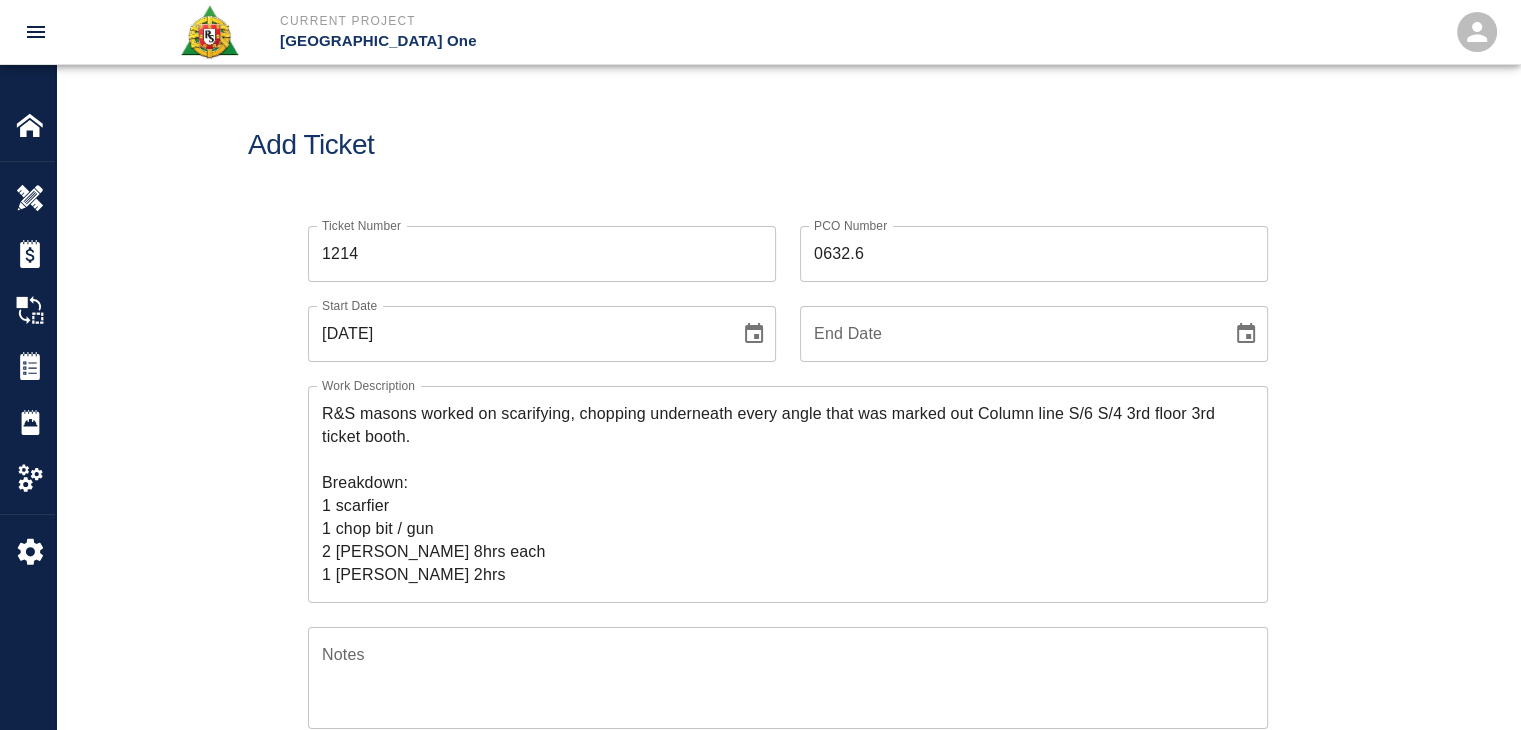 drag, startPoint x: 452, startPoint y: 587, endPoint x: 333, endPoint y: 572, distance: 119.94165 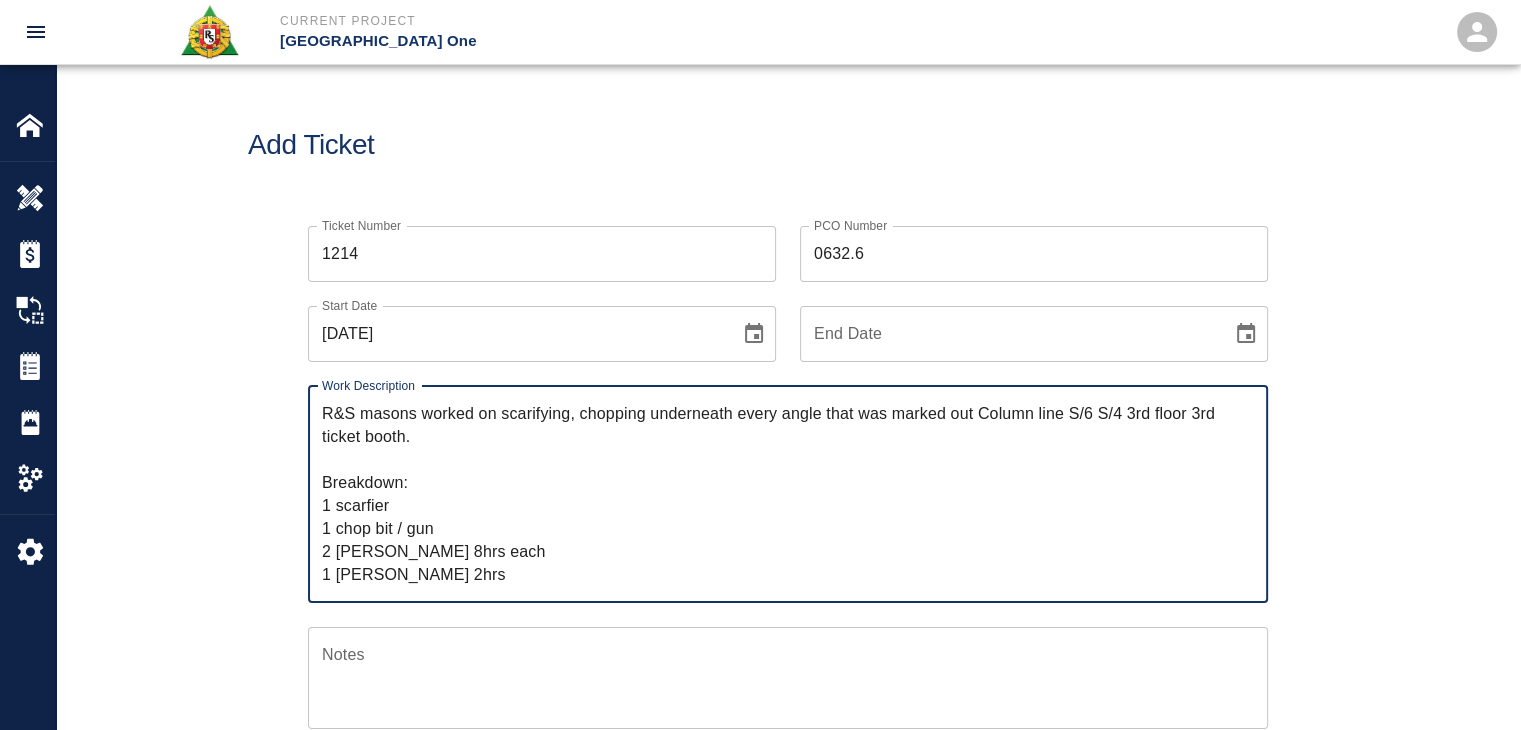 click on "R&S masons worked on scarifying, chopping underneath every angle that was marked out Column line S/6 S/4 3rd floor 3rd ticket booth.
Breakdown:
1 scarfier
1 chop bit / gun
2 mason 8hrs each
1 Foreman 2hrs" at bounding box center [788, 494] 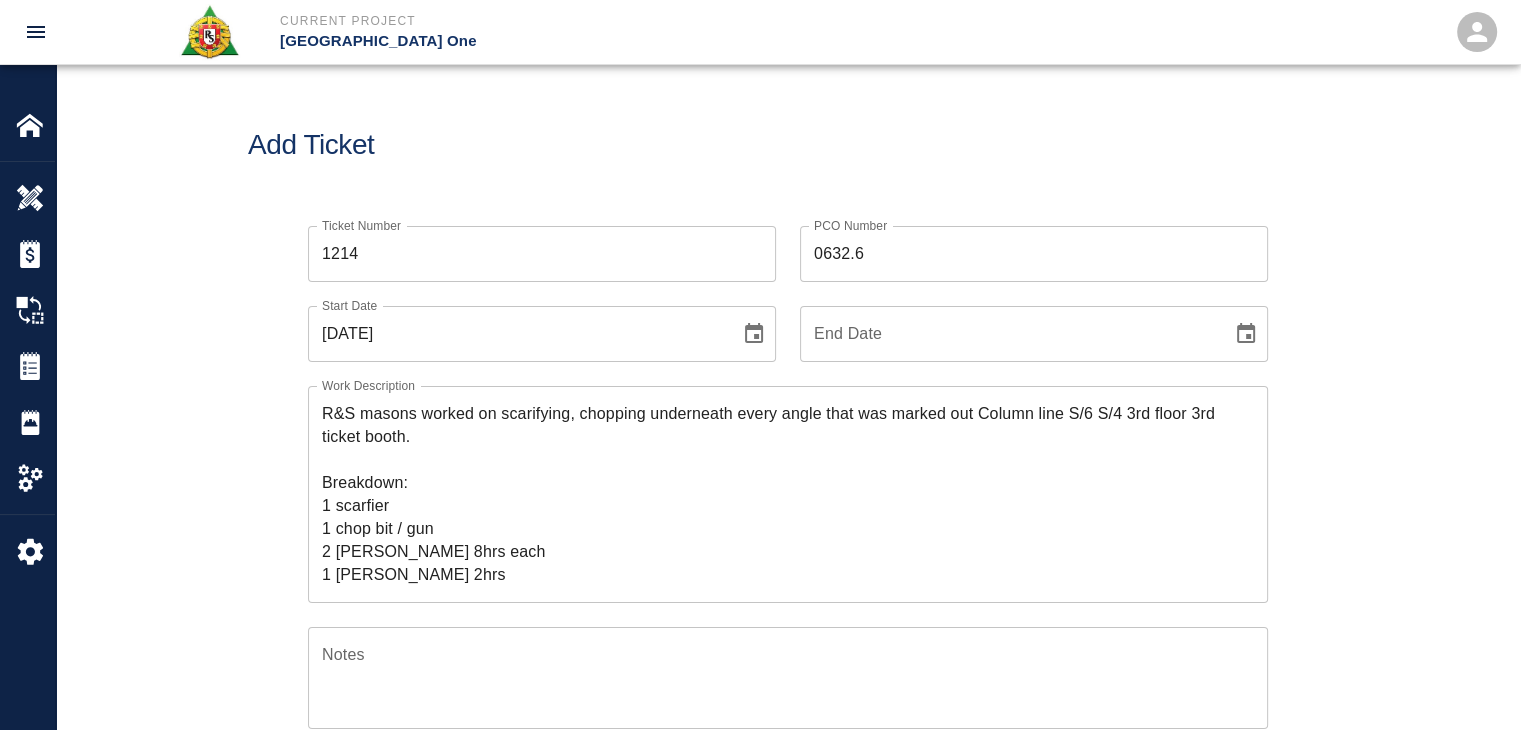 click on "Add Ticket" at bounding box center (788, 145) 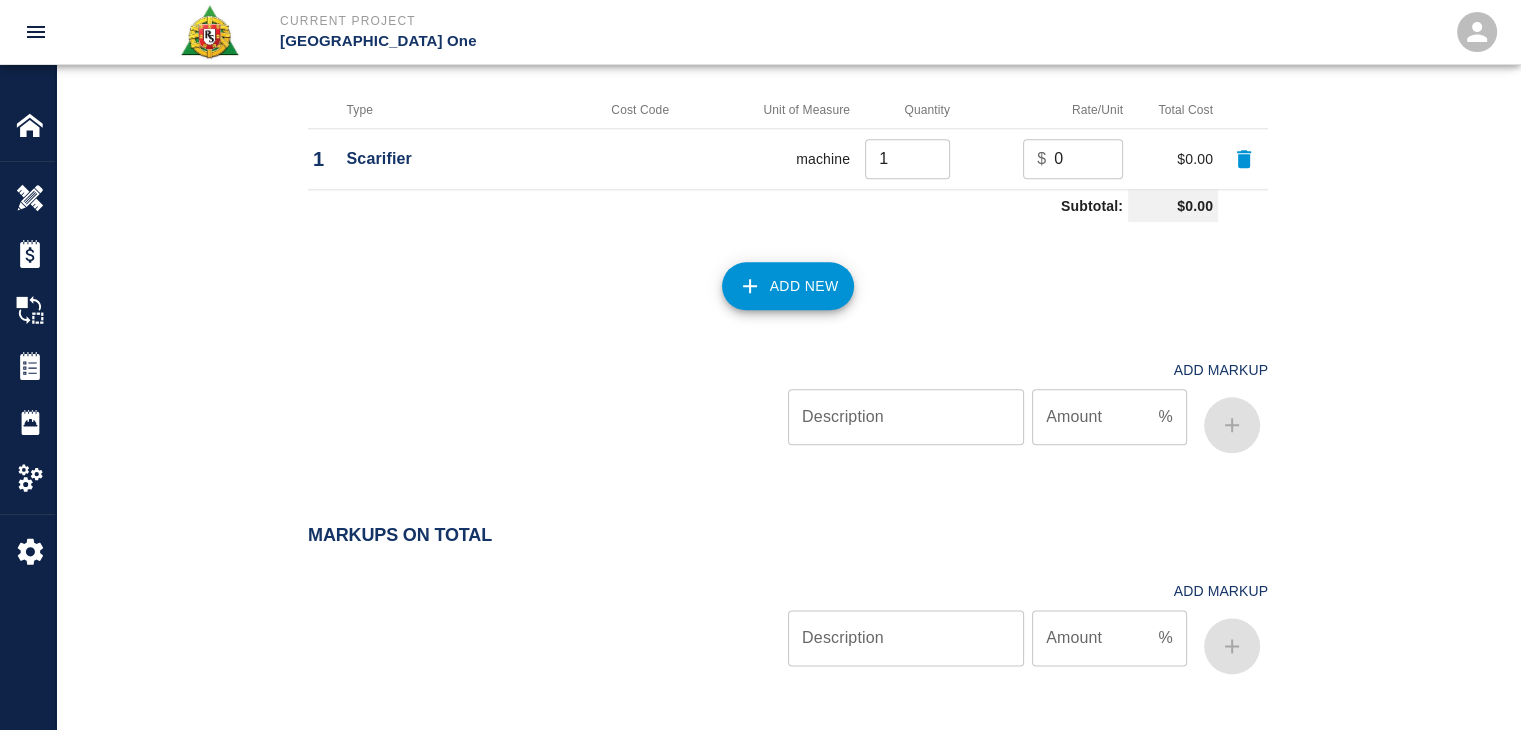 scroll, scrollTop: 2514, scrollLeft: 0, axis: vertical 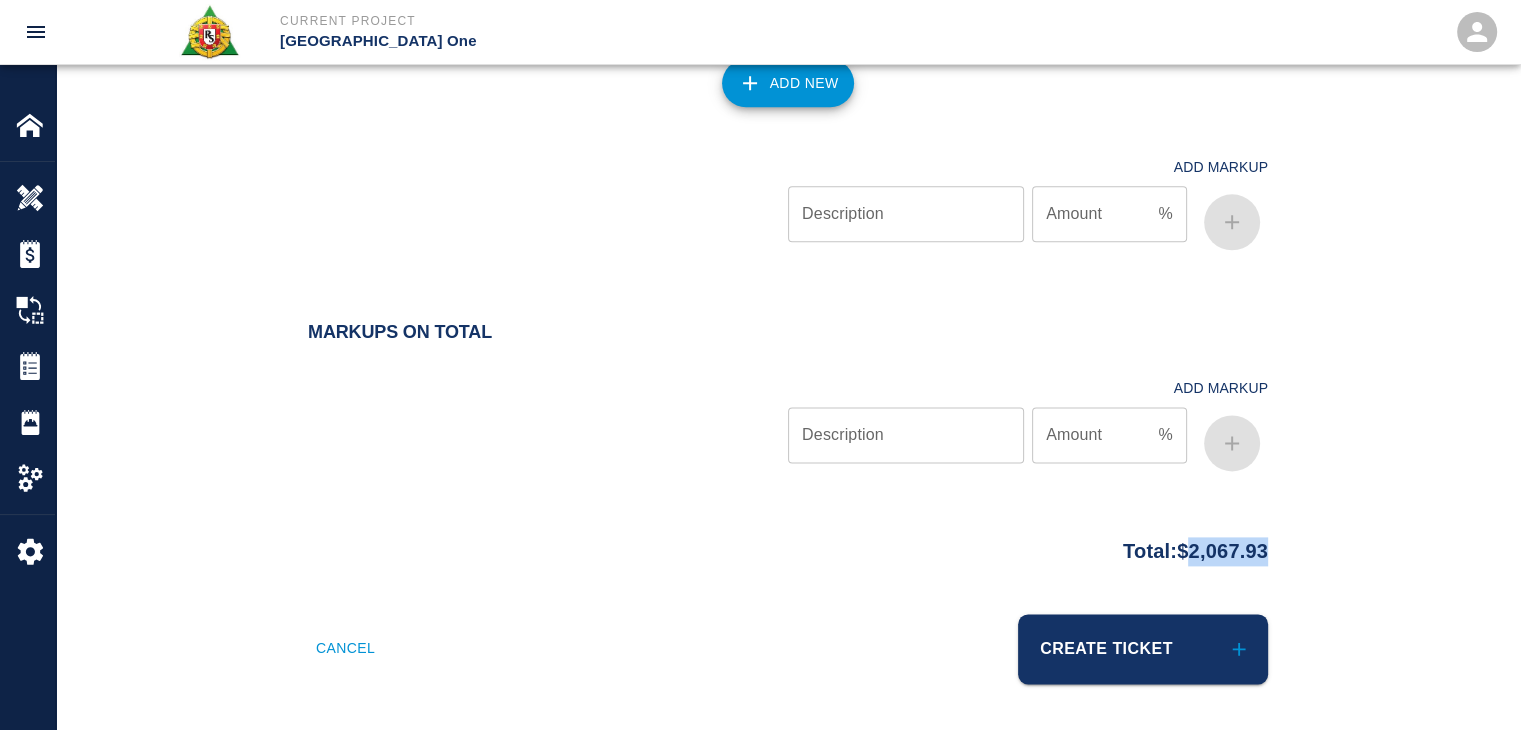 drag, startPoint x: 1276, startPoint y: 561, endPoint x: 1176, endPoint y: 553, distance: 100.31949 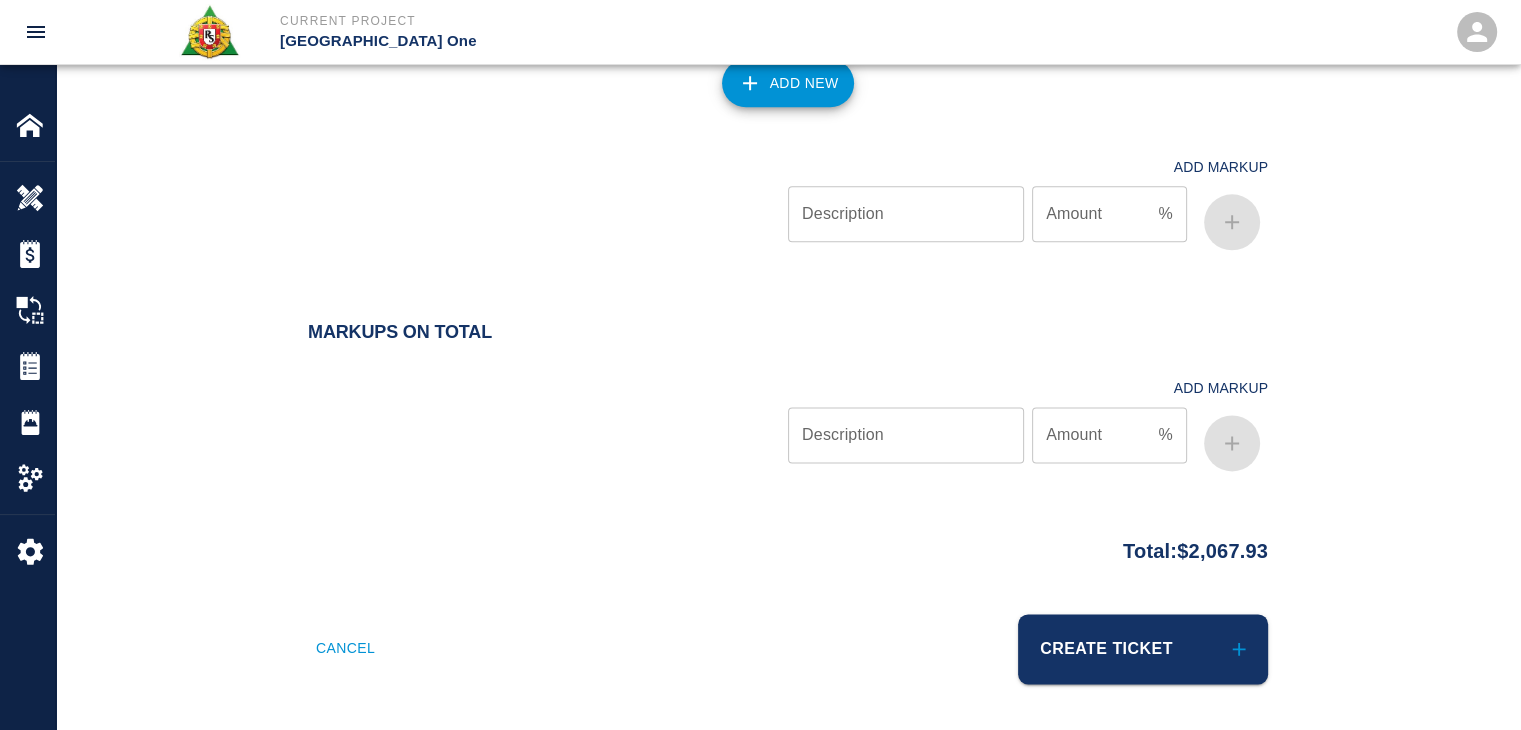 click on "Total:  $2,067.93" at bounding box center [788, 546] 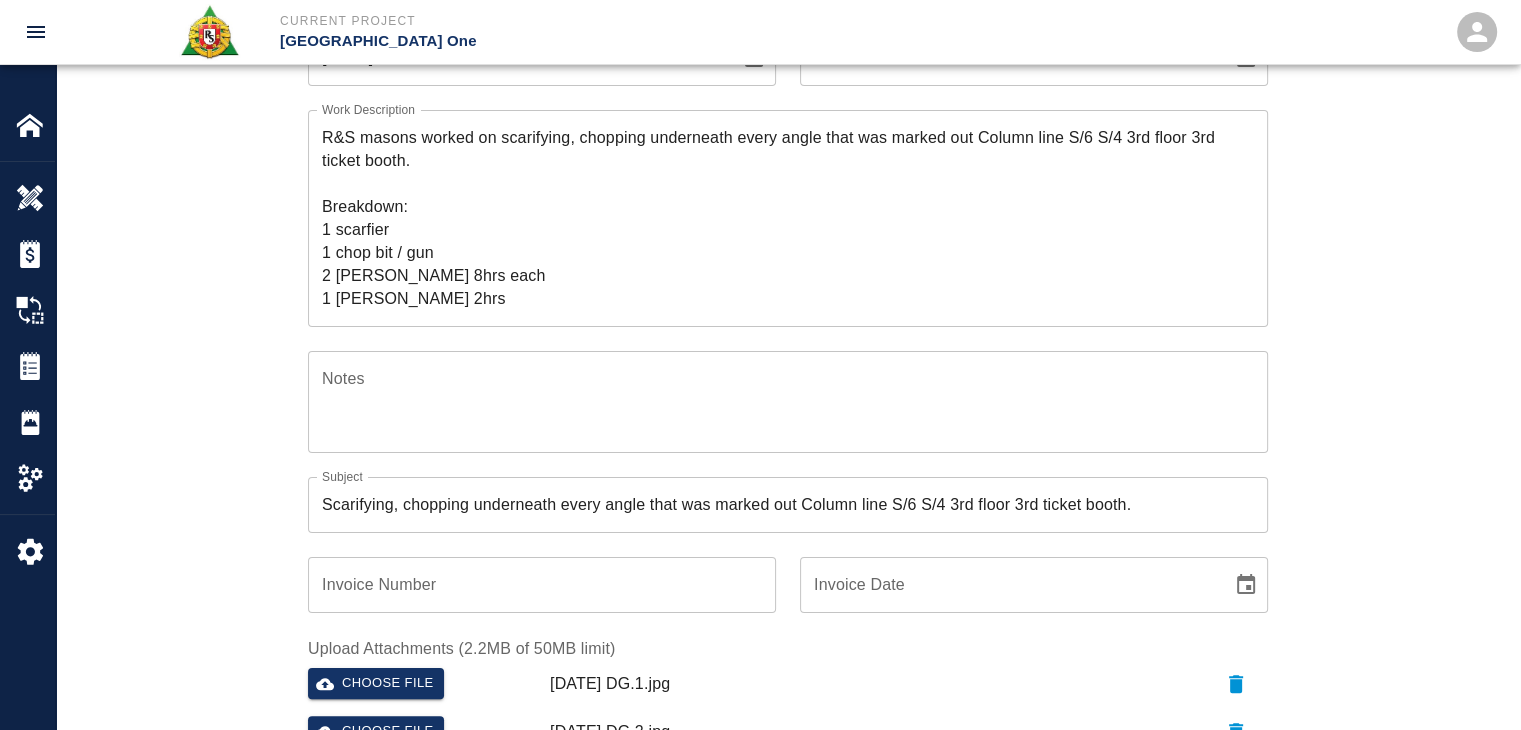 scroll, scrollTop: 0, scrollLeft: 0, axis: both 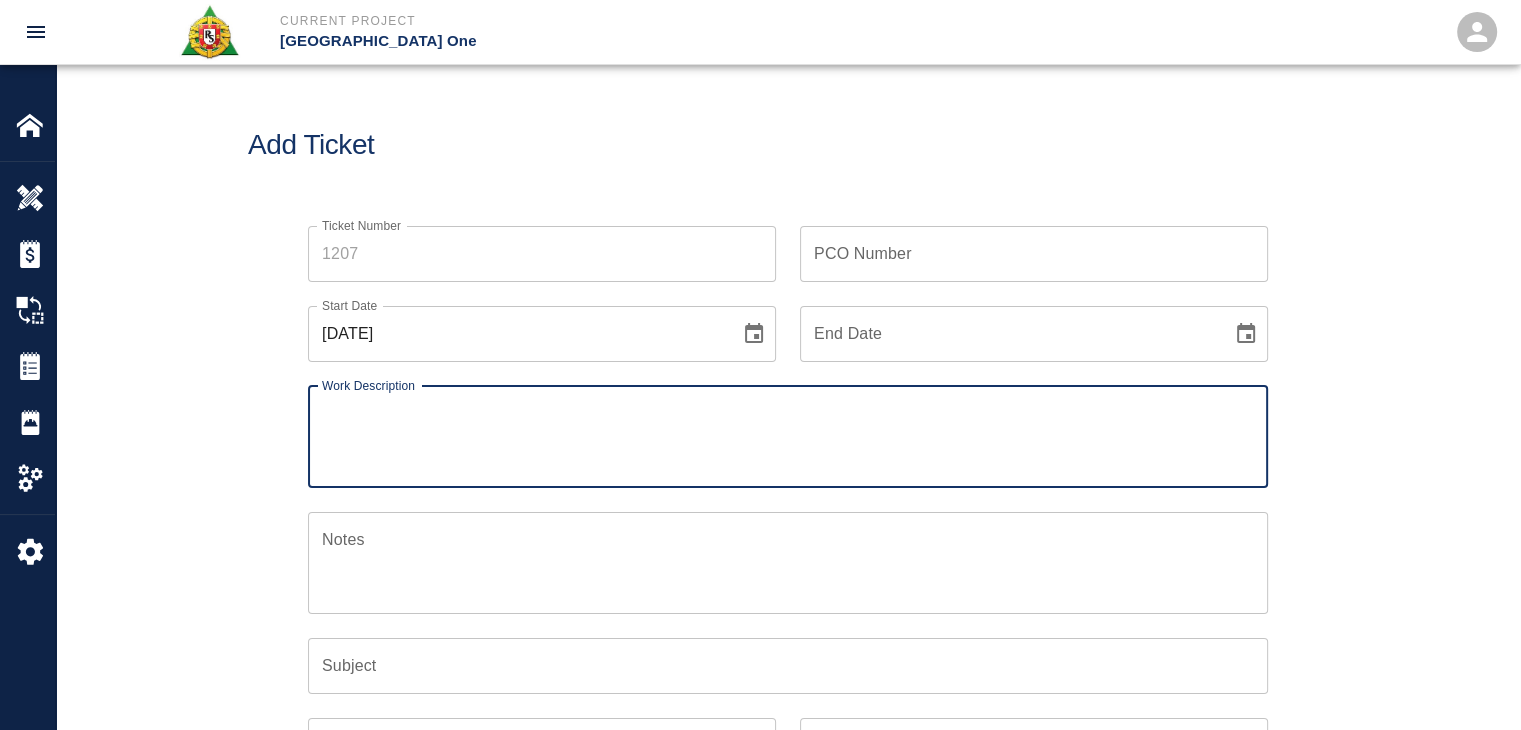 click on "Ticket Number" at bounding box center [542, 254] 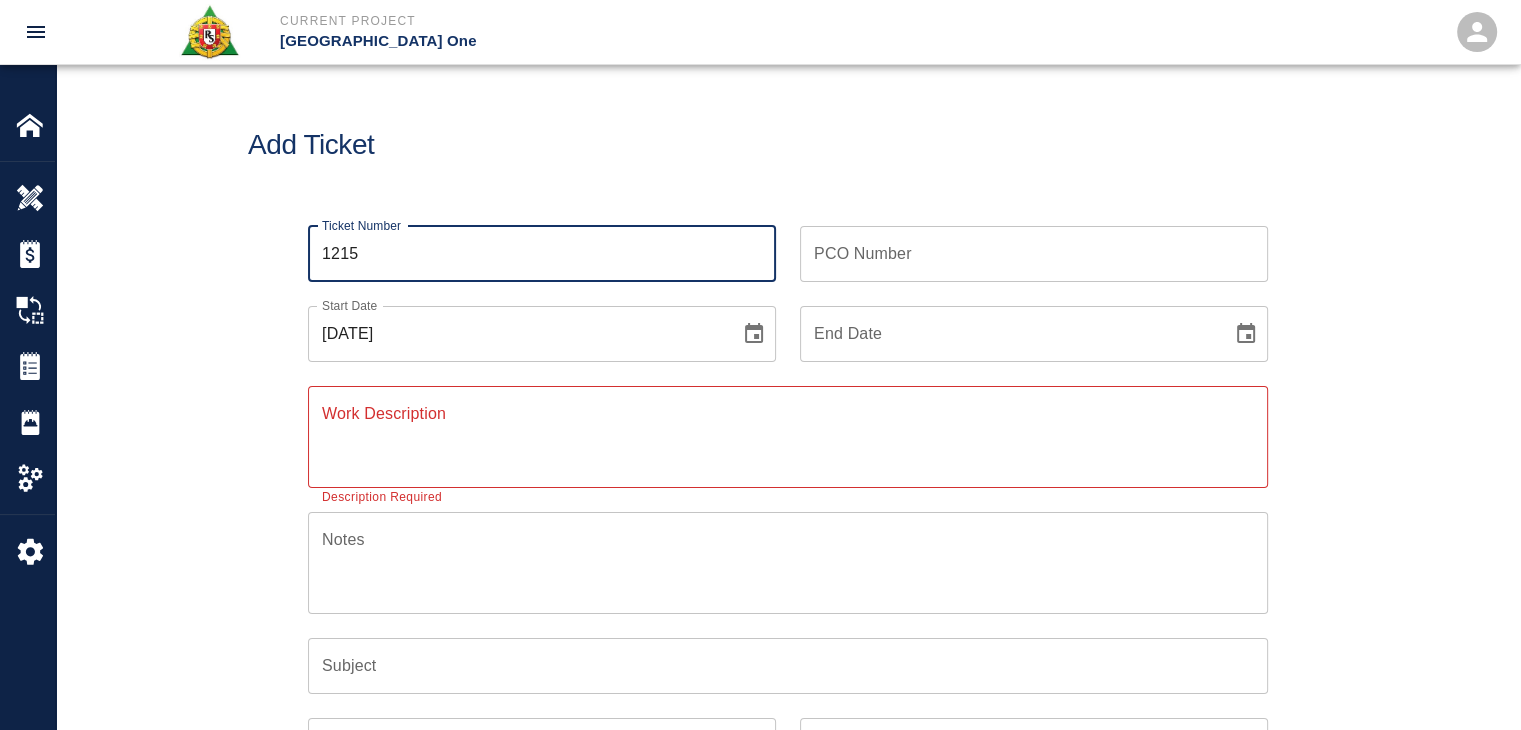type on "1215" 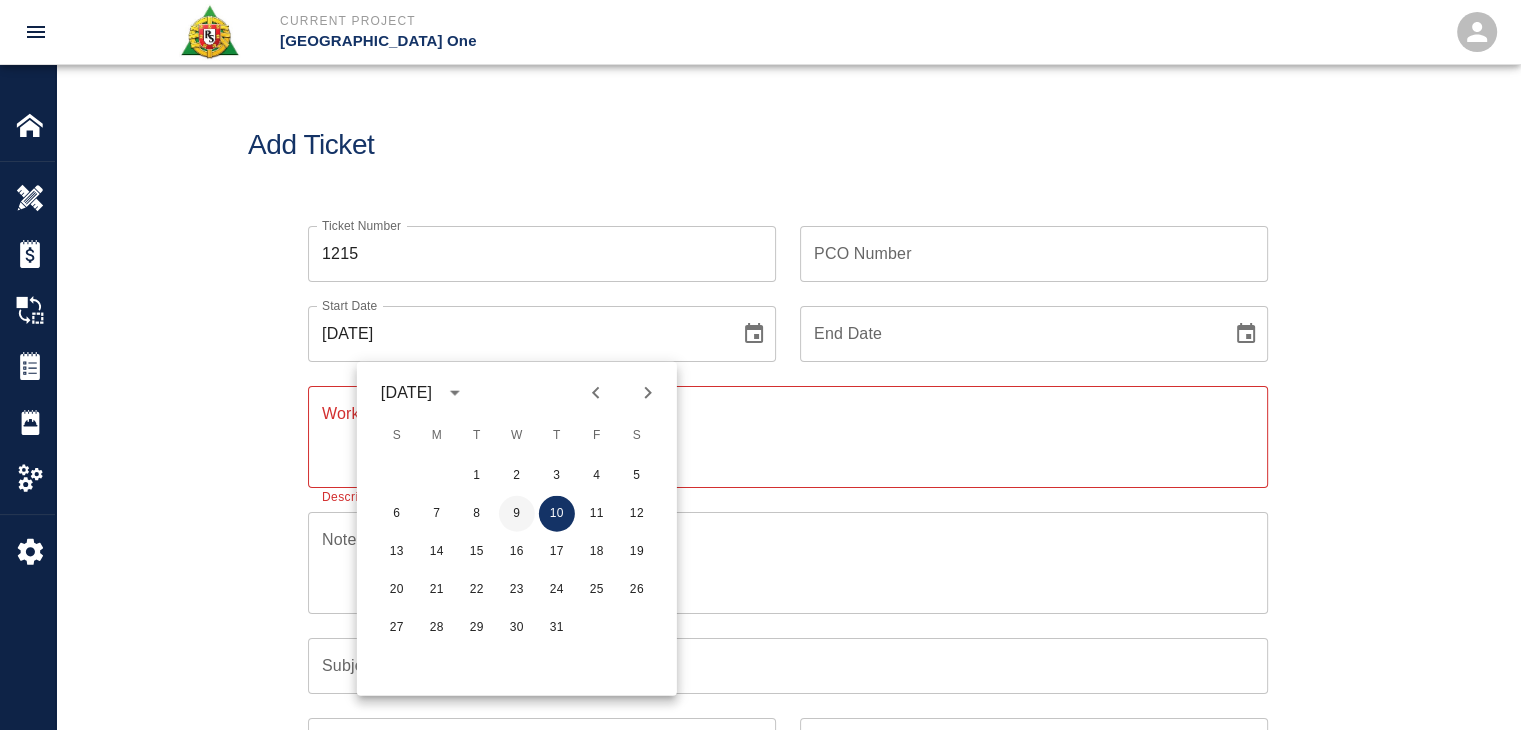 click on "9" at bounding box center [517, 514] 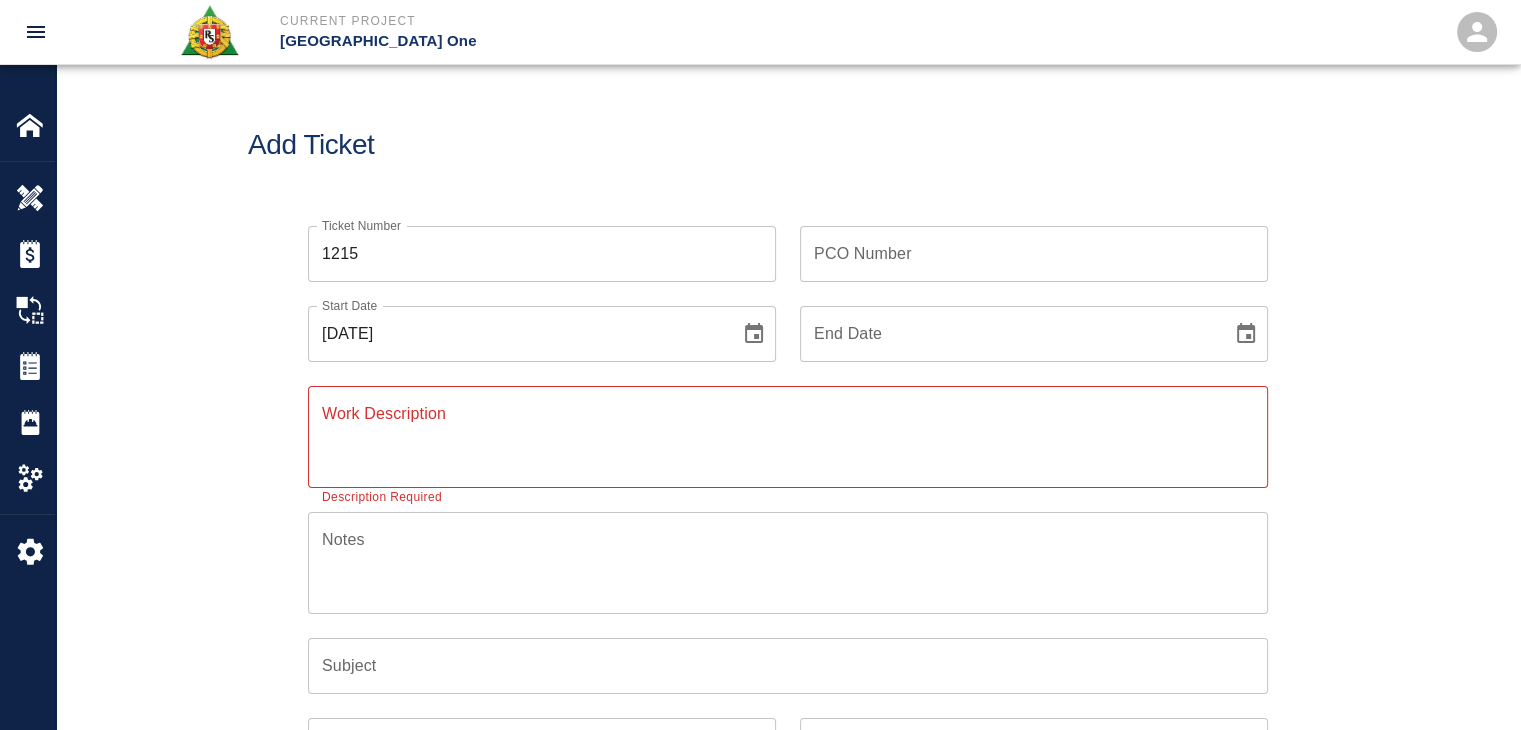 click on "Work Description" at bounding box center (788, 436) 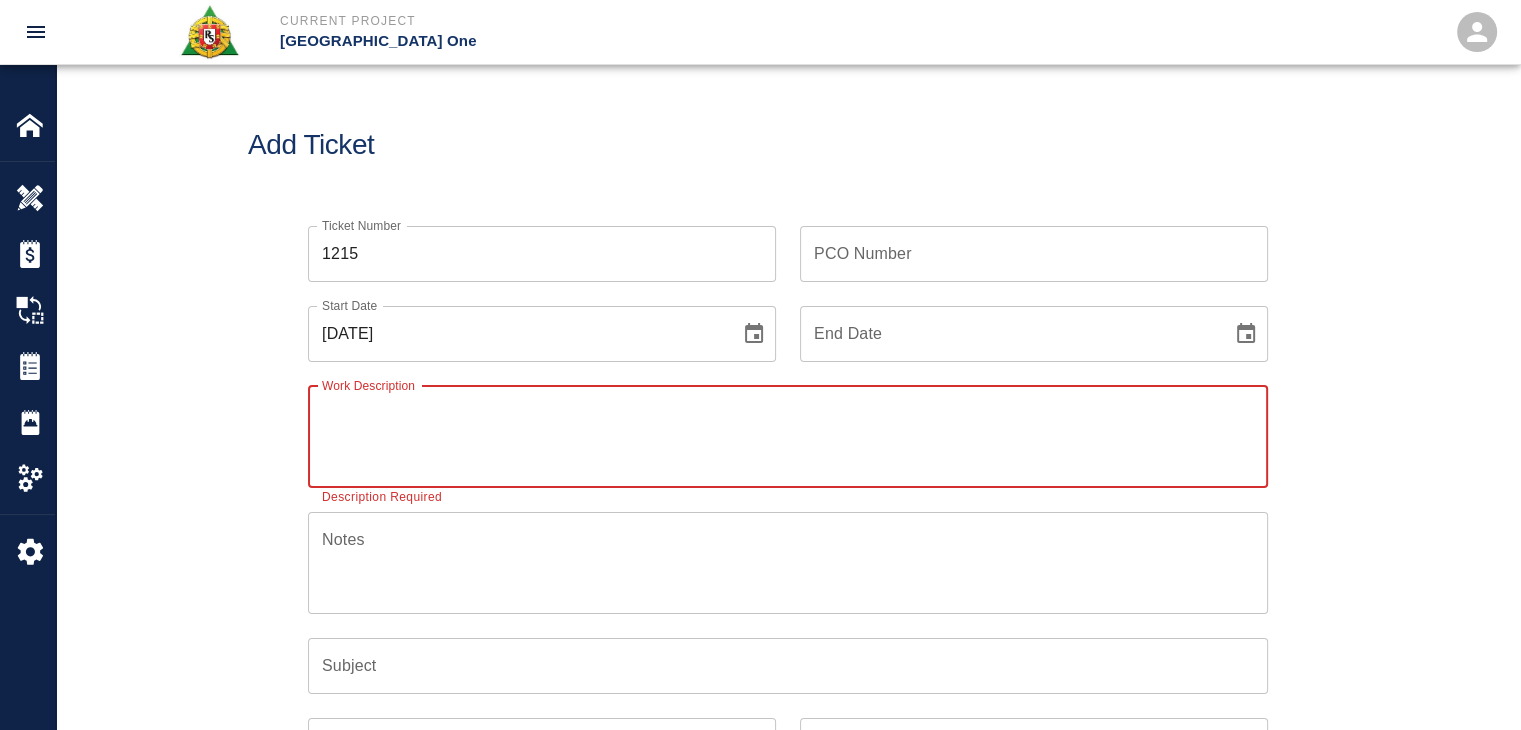 paste on "R&S masons worked on" 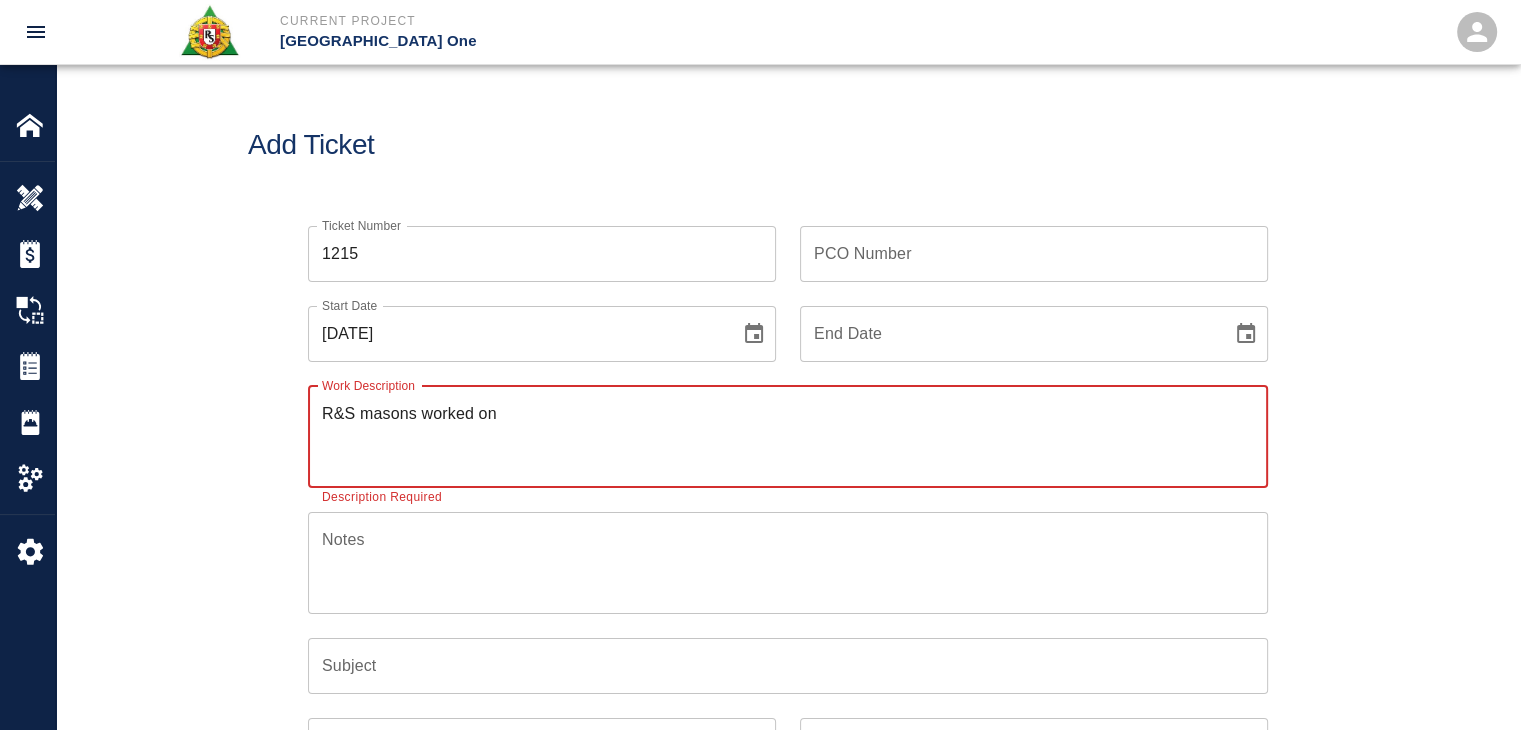 click on "R&S masons worked on" at bounding box center (788, 436) 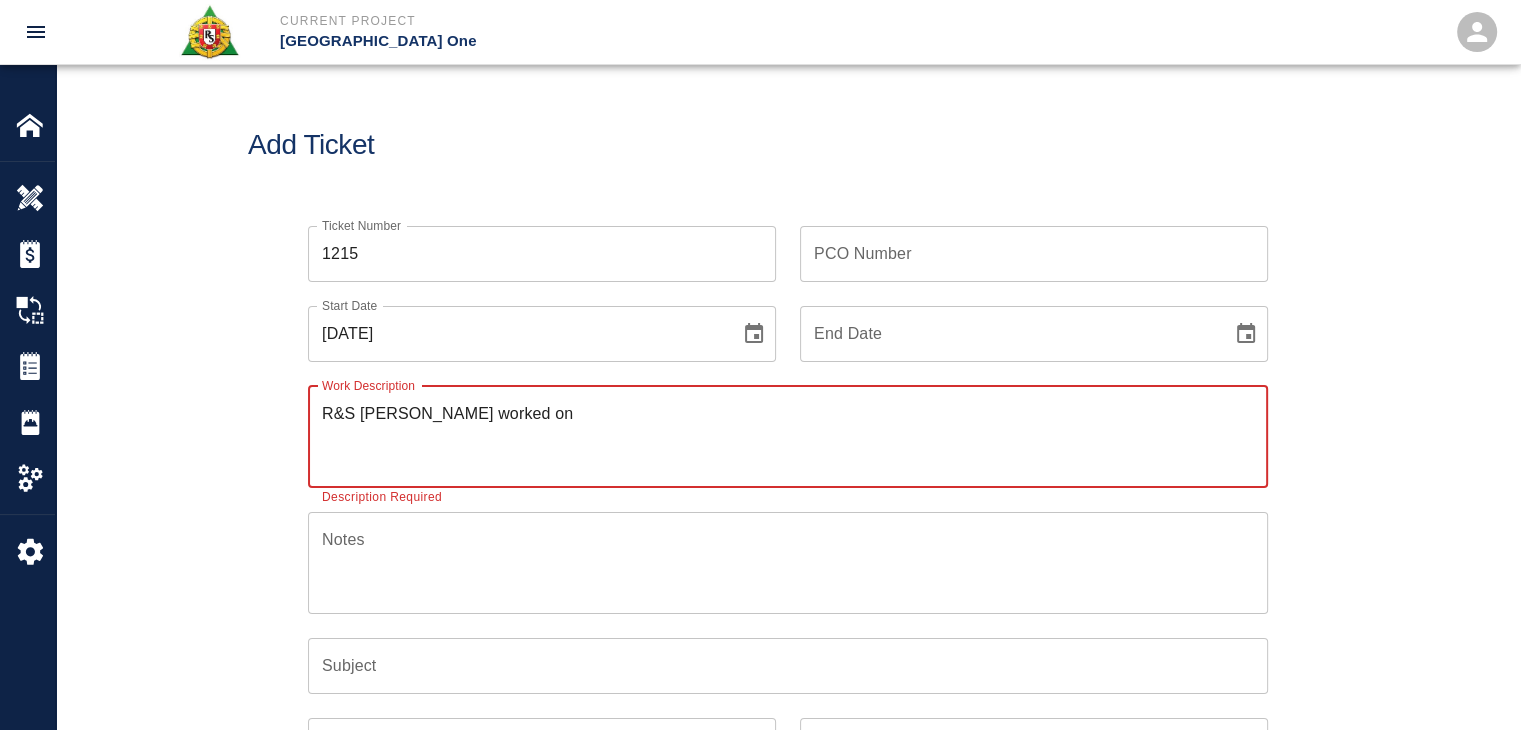 click on "R&S [PERSON_NAME] worked on" at bounding box center (788, 436) 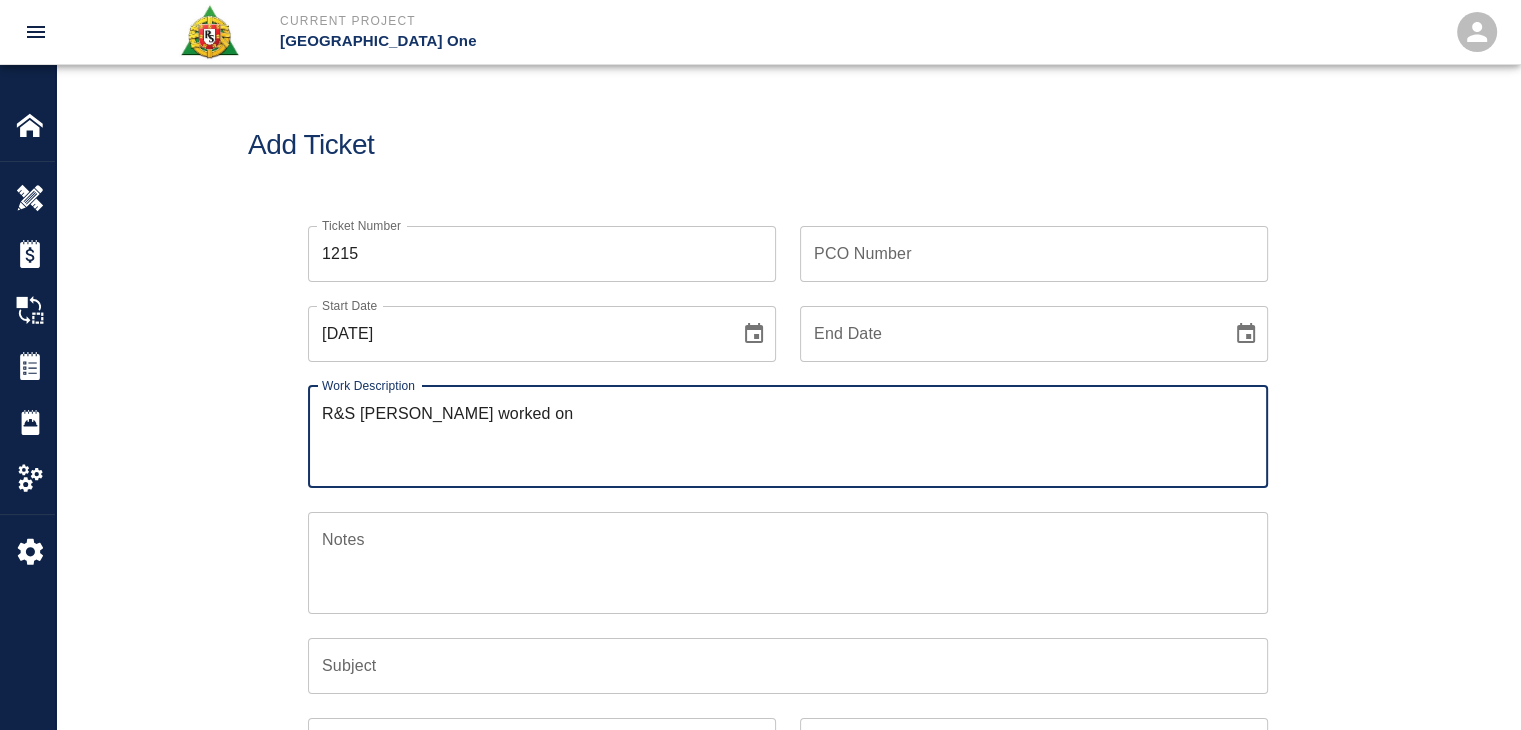 paste on "7/9 ground fl east pier spot network room
2 [PERSON_NAME] 3 hrs each mobilizing cutting and bending
6 sheets of wire mesh cut and bent" 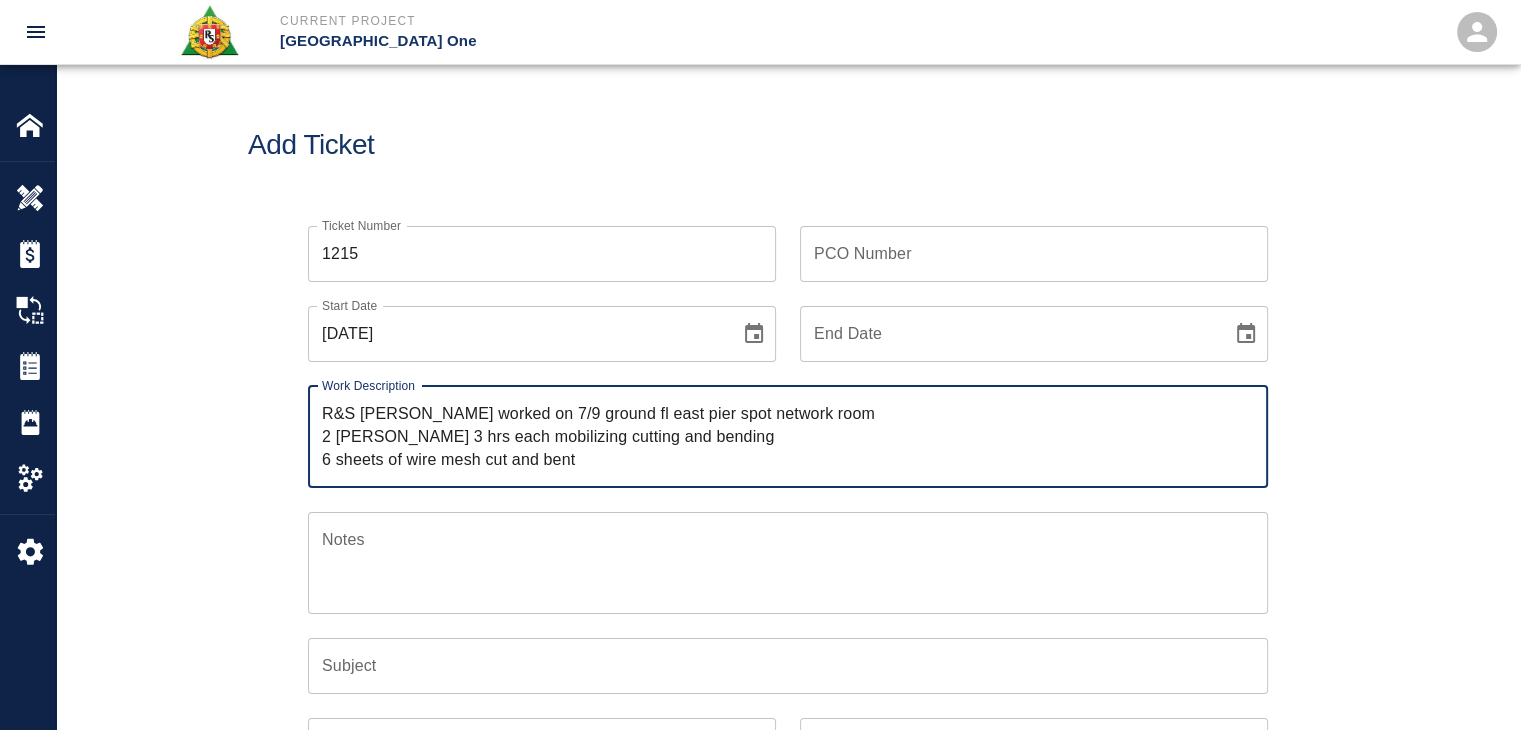 type on "R&S [PERSON_NAME] worked on 7/9 ground fl east pier spot network room
2 [PERSON_NAME] 3 hrs each mobilizing cutting and bending
6 sheets of wire mesh cut and bent" 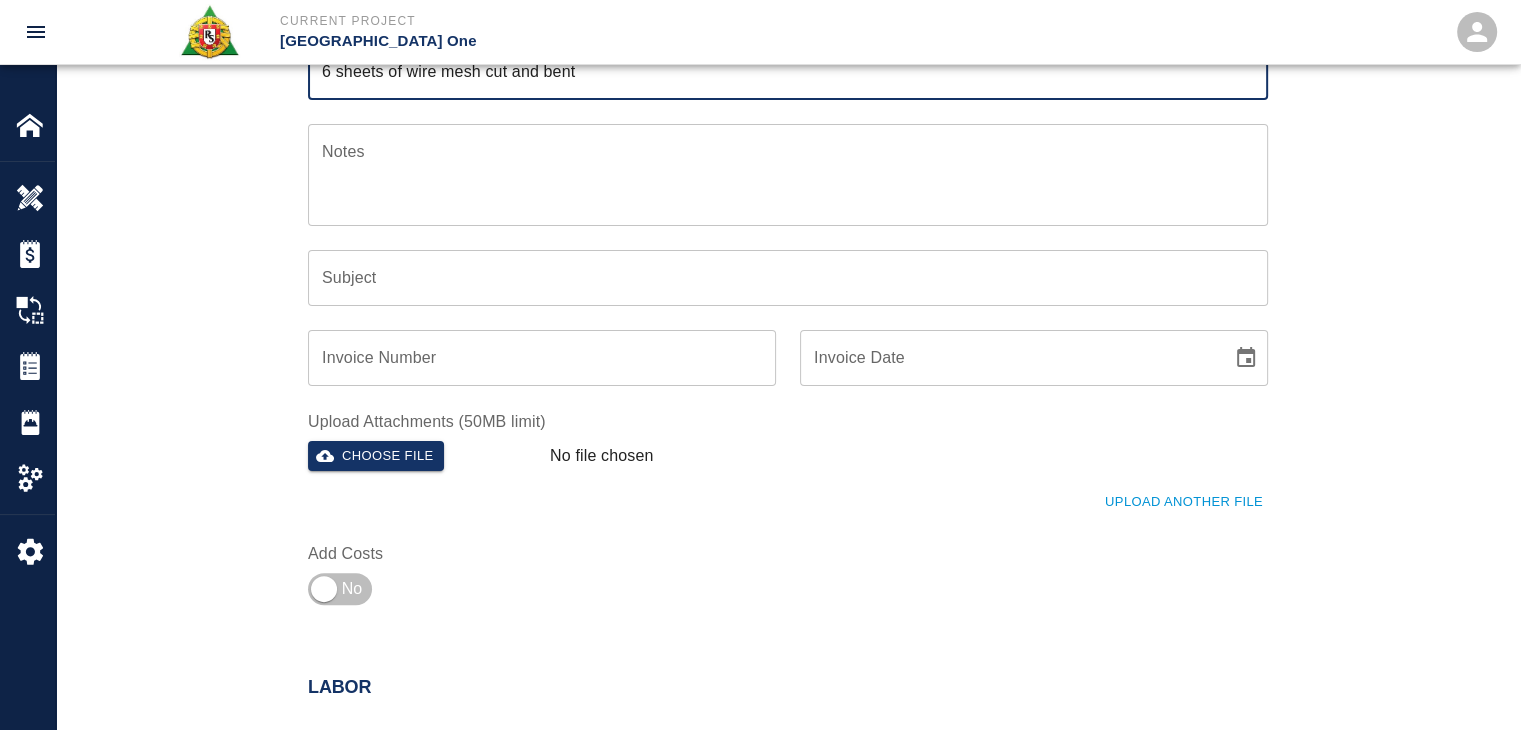 scroll, scrollTop: 395, scrollLeft: 0, axis: vertical 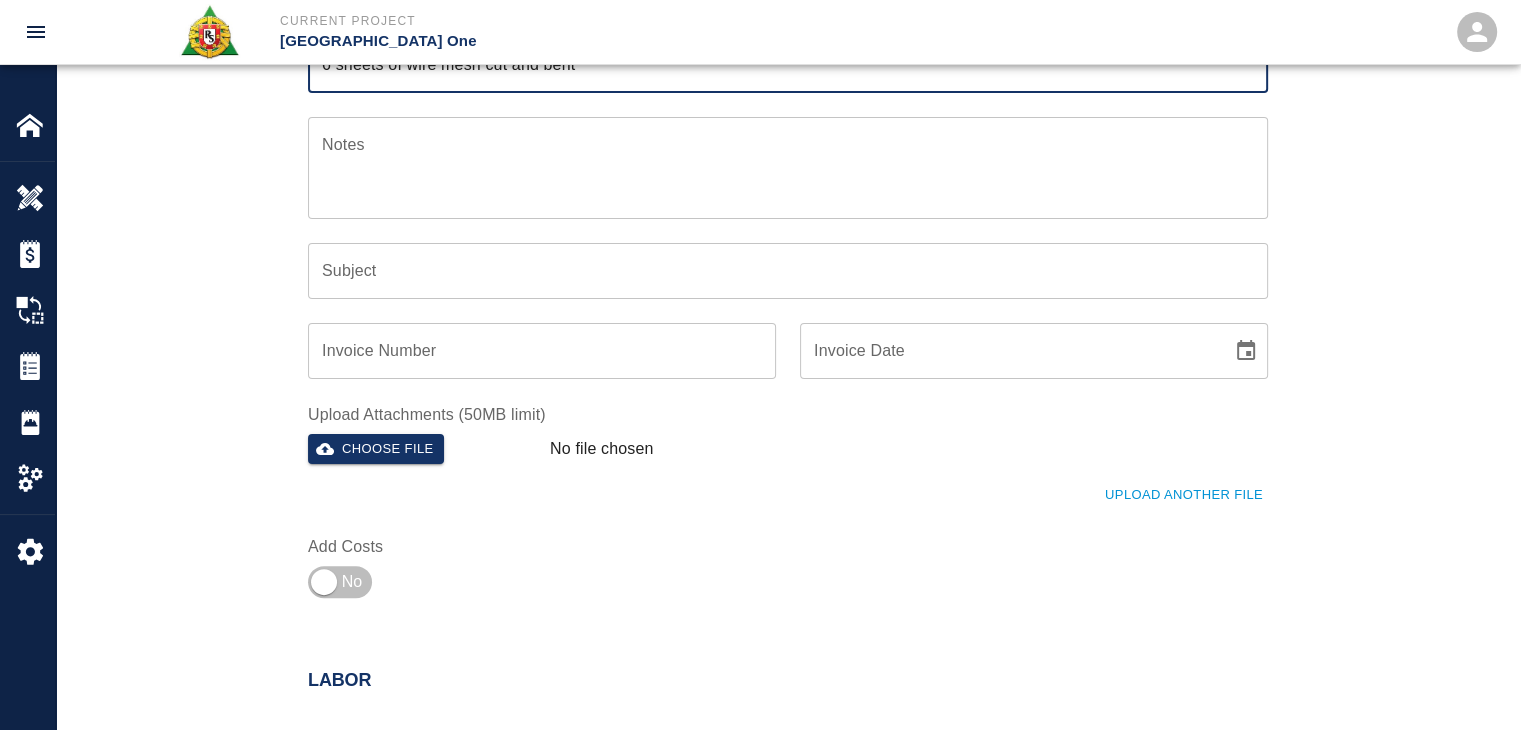 click on "Upload Another File" at bounding box center (1184, 495) 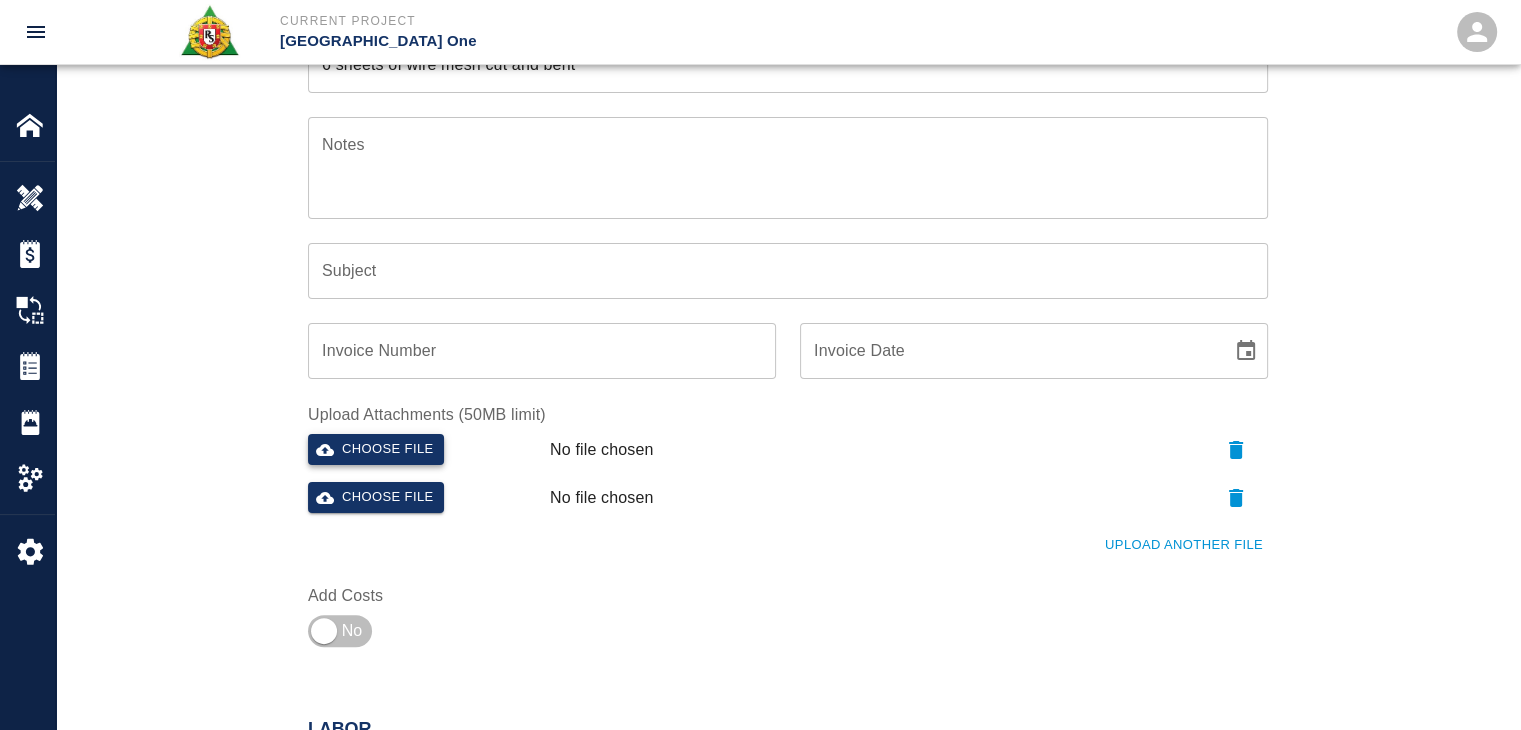 click on "Choose file" at bounding box center [376, 449] 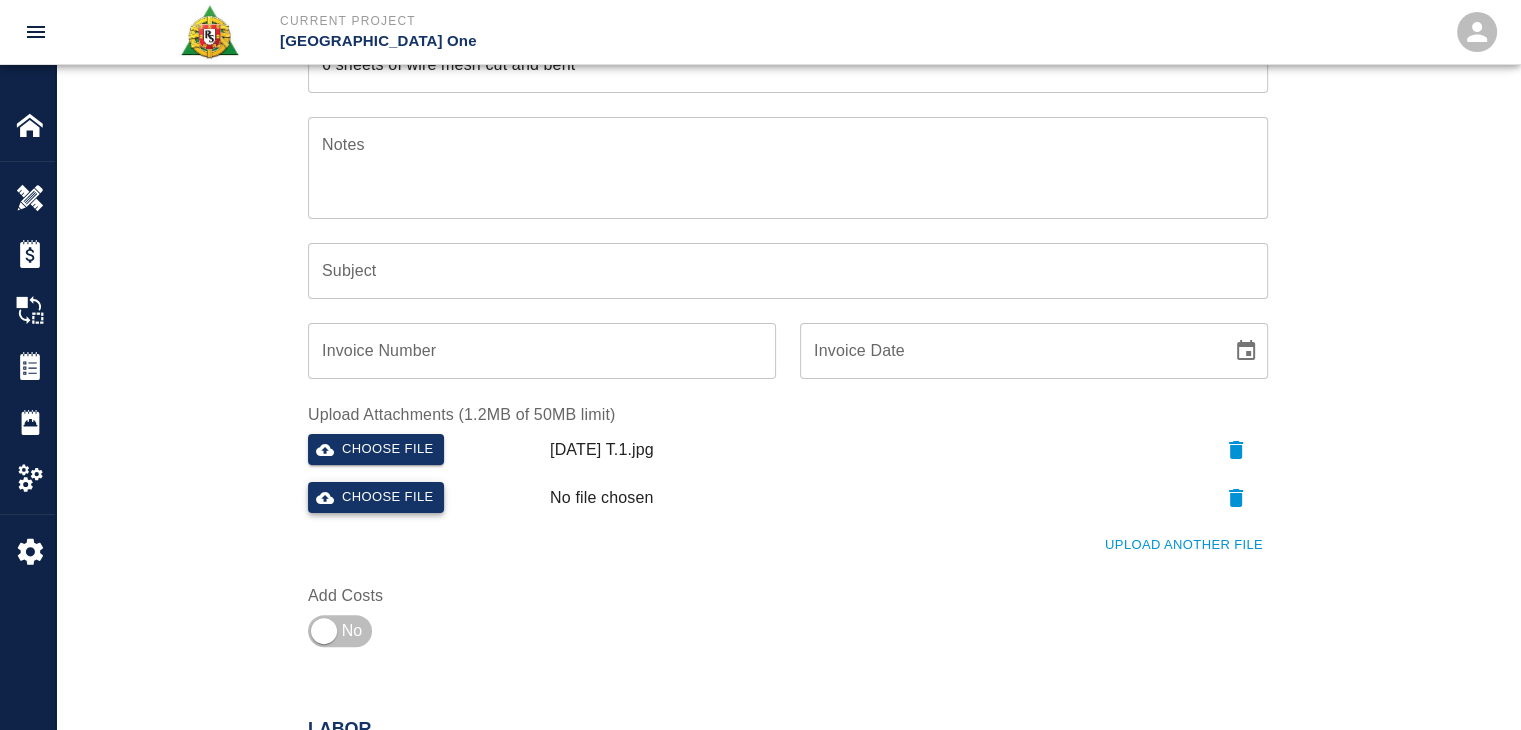click on "Choose file" at bounding box center [376, 497] 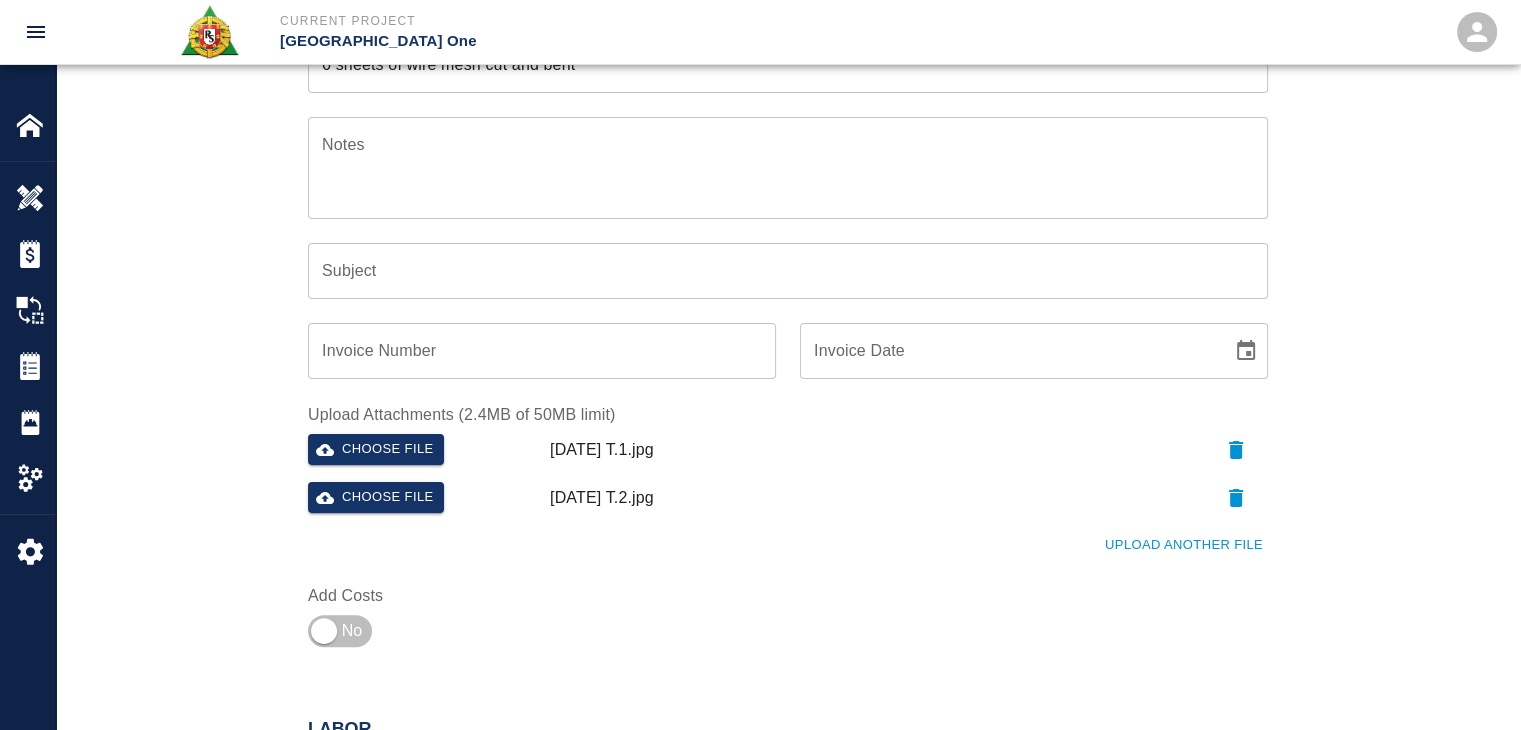 click on "Ticket Number 1215 Ticket Number PCO Number PCO Number Start Date  [DATE] Start Date  End Date End Date Work Description R&S [PERSON_NAME] worked on 7/9 ground fl east pier spot network room
2 [PERSON_NAME] 3 hrs each mobilizing cutting and bending
6 sheets of wire mesh cut and bent x Work Description Notes x Notes Subject Subject Invoice Number Invoice Number Invoice Date Invoice Date Upload Attachments (2.4MB of 50MB limit) Choose file [DATE] T.1.jpg Choose file [DATE] T.2.jpg Upload Another File Add Costs" at bounding box center (788, 255) 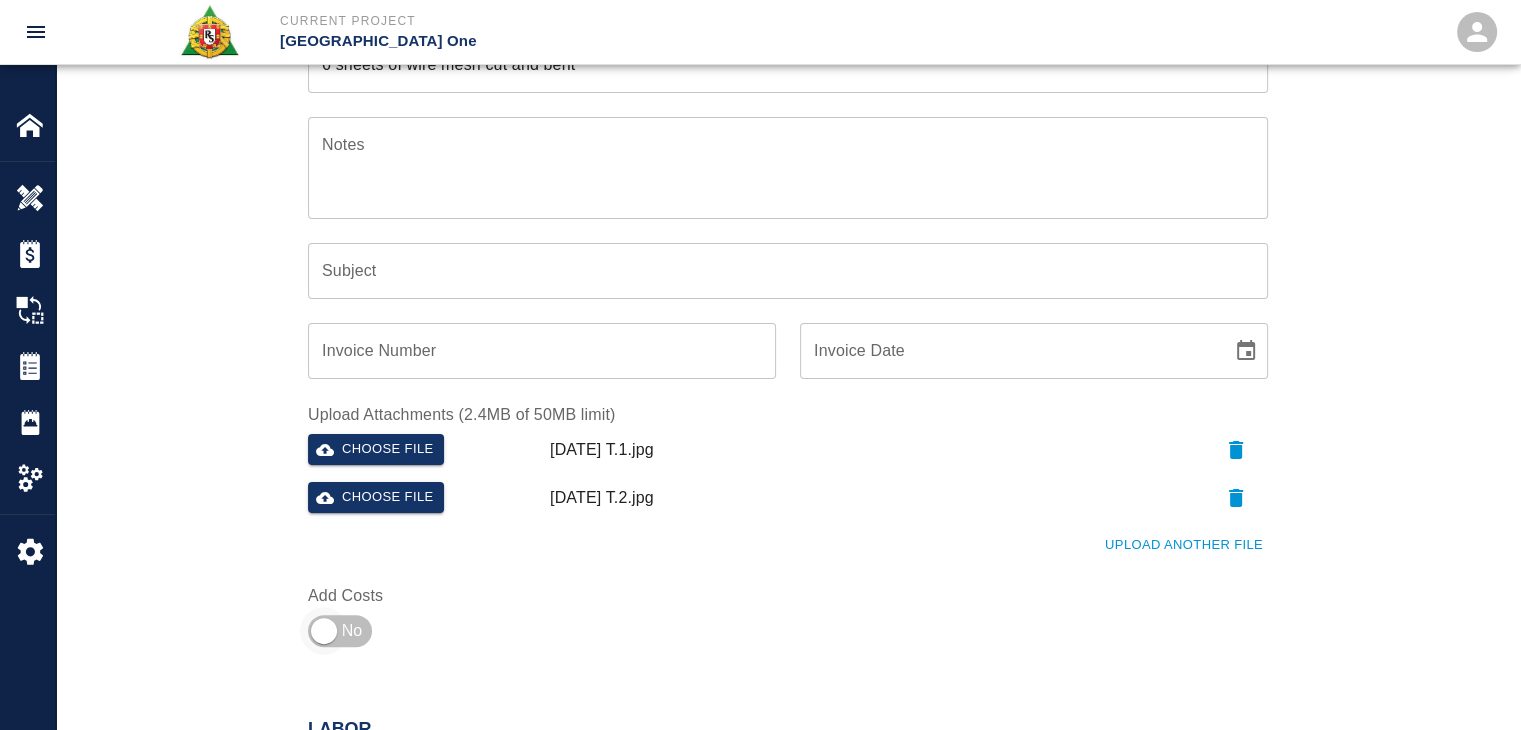 click at bounding box center [324, 631] 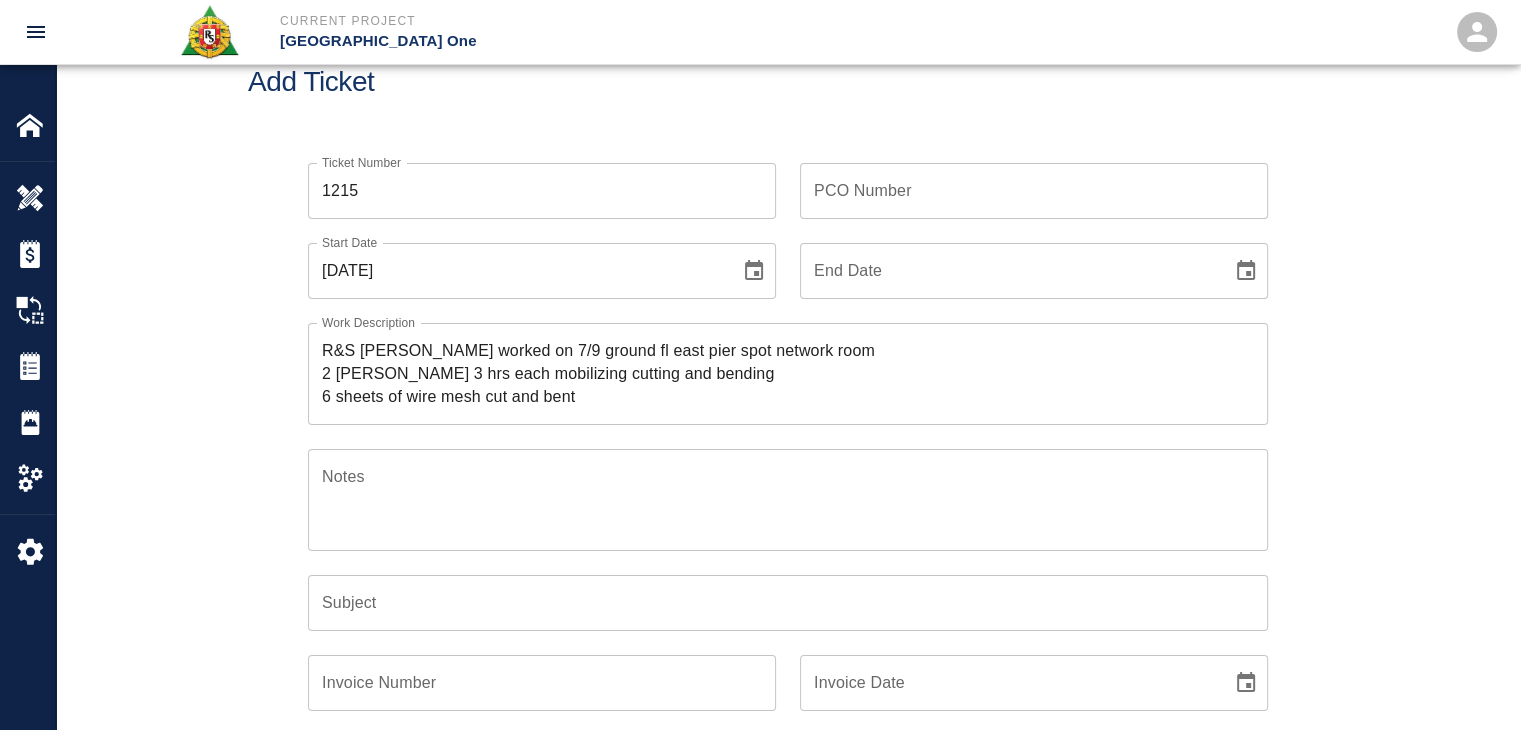 scroll, scrollTop: 62, scrollLeft: 0, axis: vertical 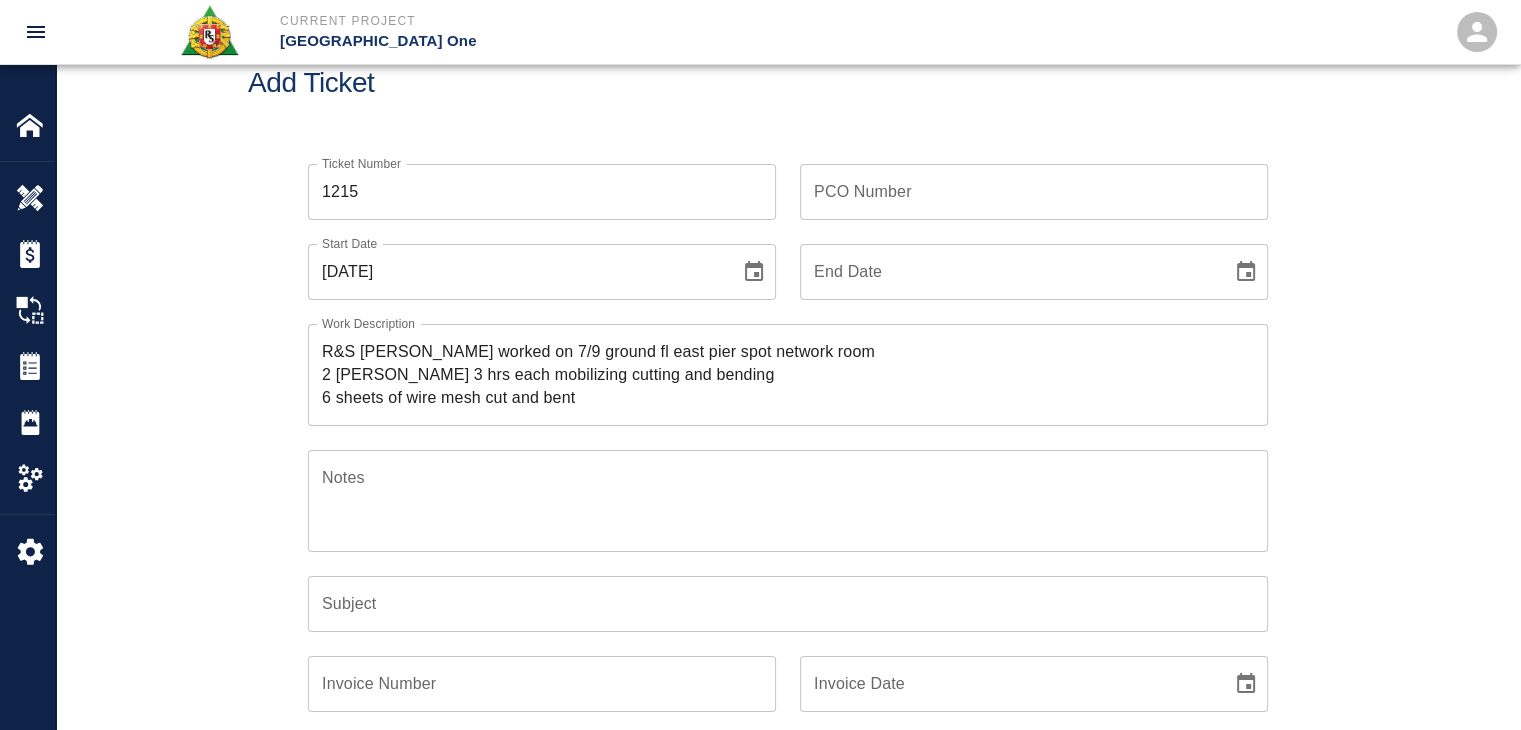 click on "Add Ticket" at bounding box center [788, 83] 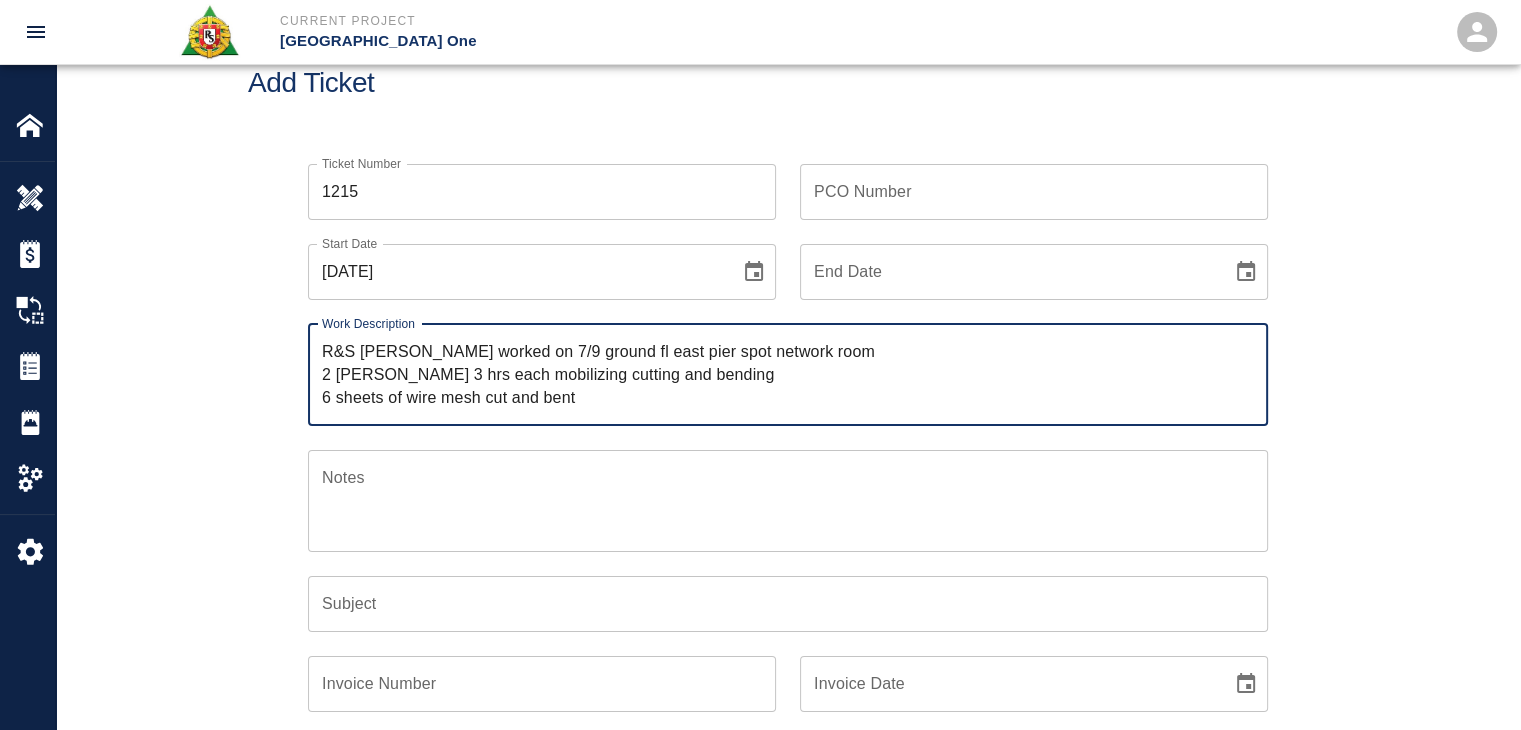 drag, startPoint x: 690, startPoint y: 371, endPoint x: 474, endPoint y: 377, distance: 216.08331 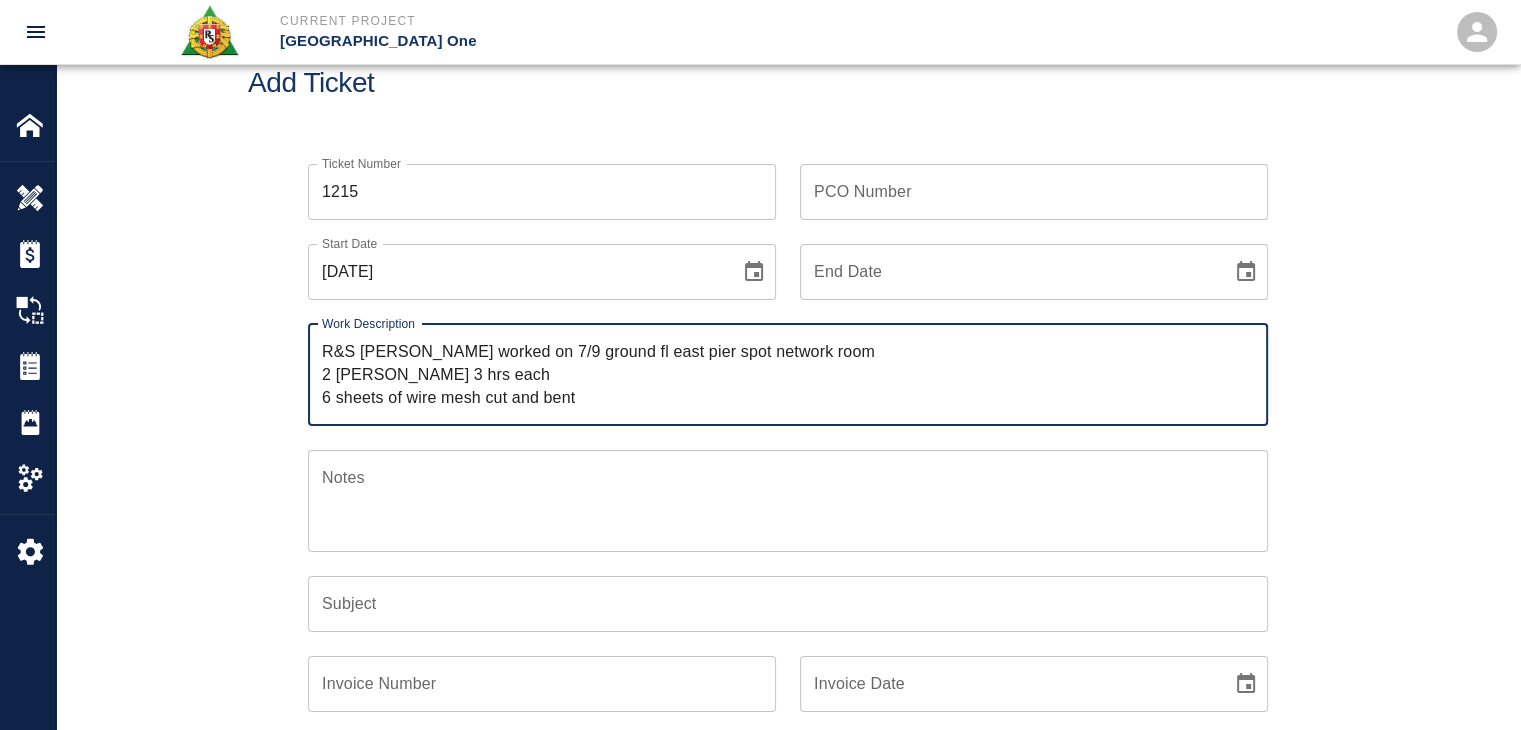 click on "R&S [PERSON_NAME] worked on 7/9 ground fl east pier spot network room
2 [PERSON_NAME] 3 hrs each
6 sheets of wire mesh cut and bent" at bounding box center [788, 374] 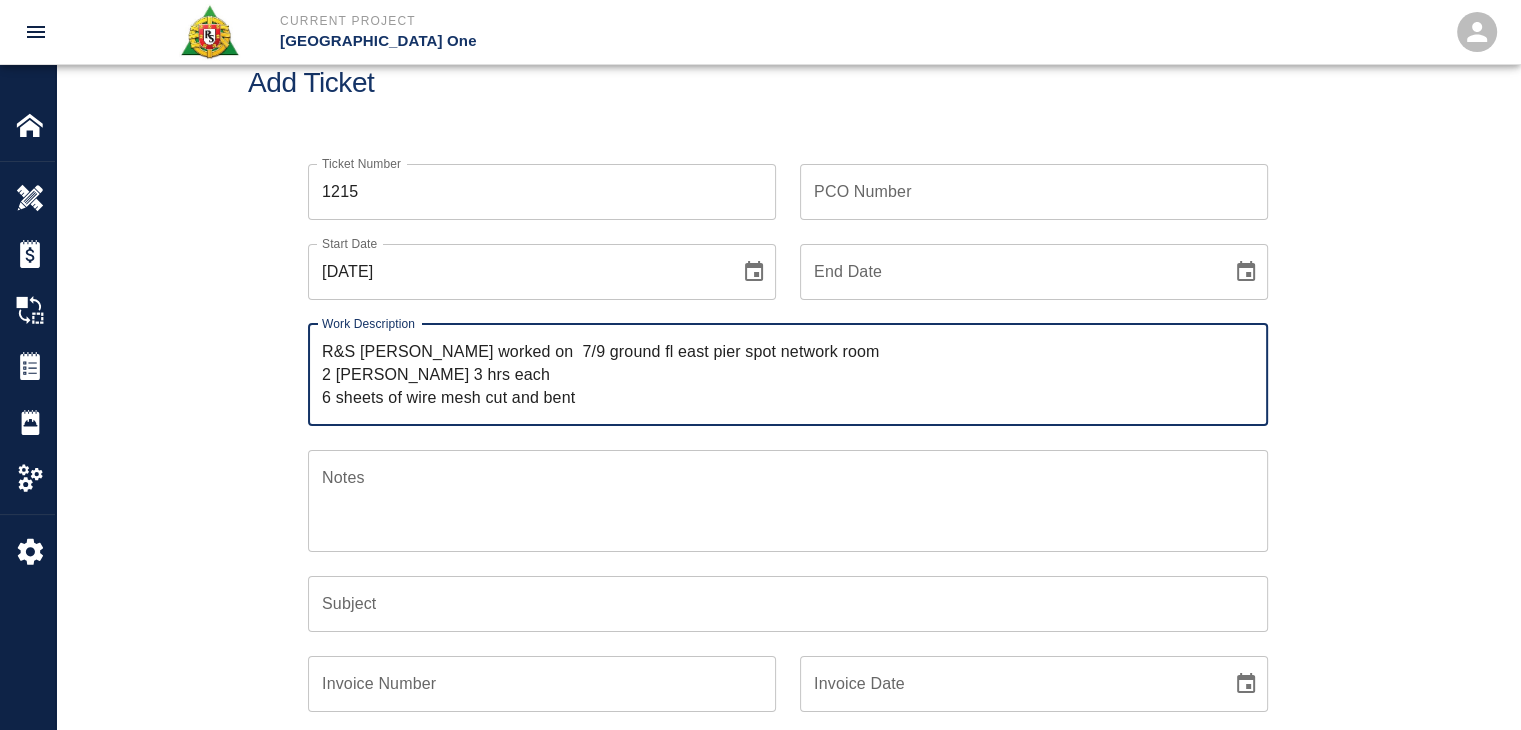 paste on "mobilizing cutting and bending" 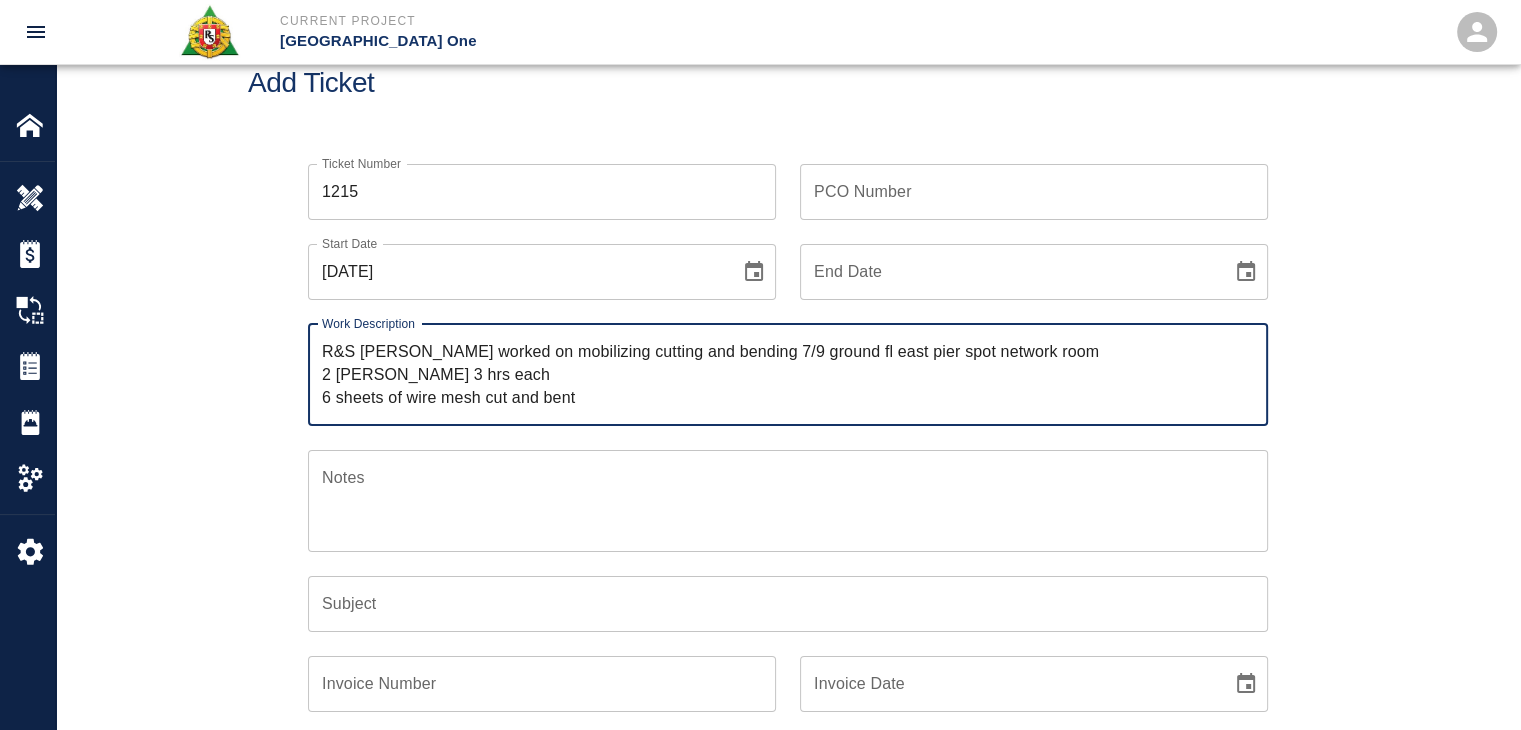 click on "R&S [PERSON_NAME] worked on mobilizing cutting and bending 7/9 ground fl east pier spot network room
2 [PERSON_NAME] 3 hrs each
6 sheets of wire mesh cut and bent" at bounding box center [788, 374] 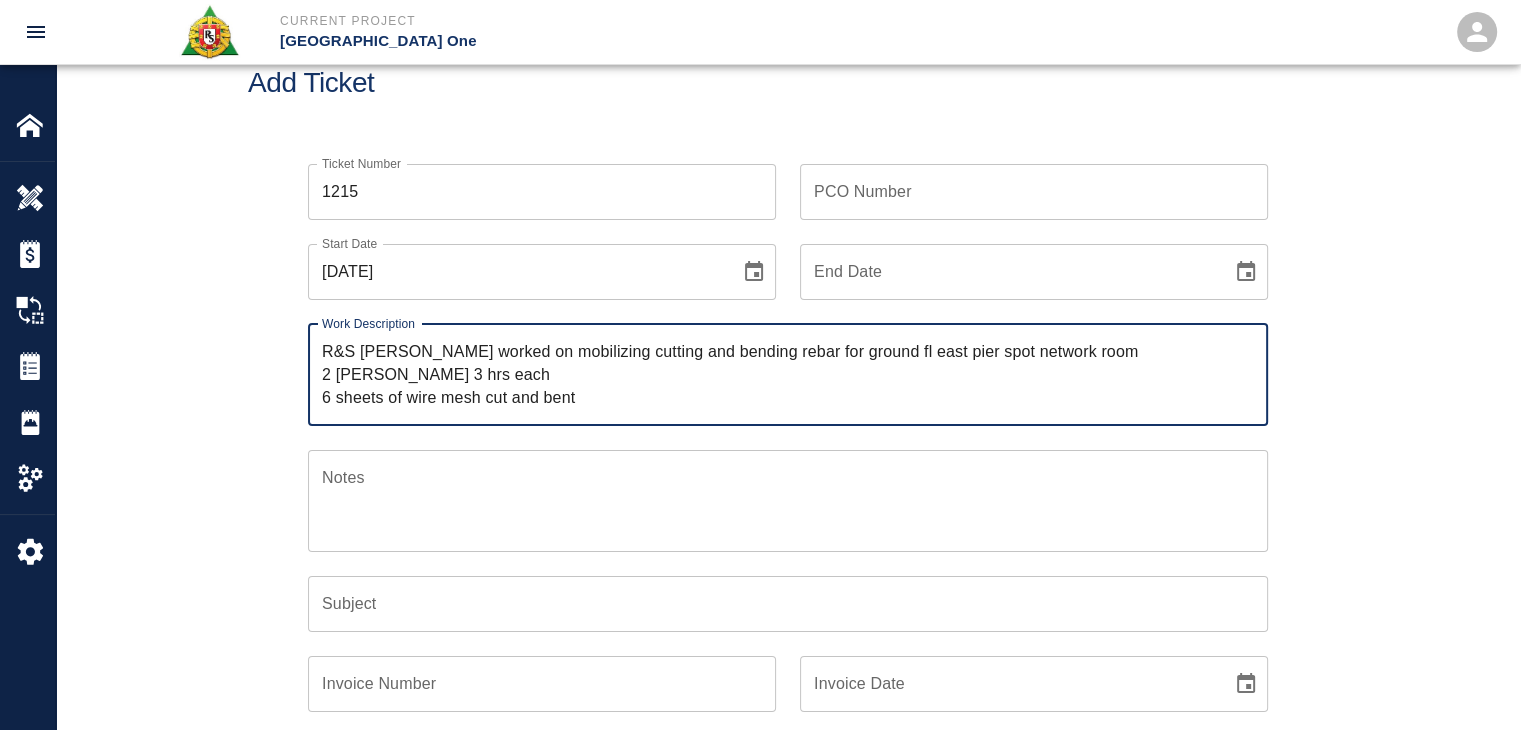 click on "R&S [PERSON_NAME] worked on mobilizing cutting and bending rebar for ground fl east pier spot network room
2 [PERSON_NAME] 3 hrs each
6 sheets of wire mesh cut and bent" at bounding box center (788, 374) 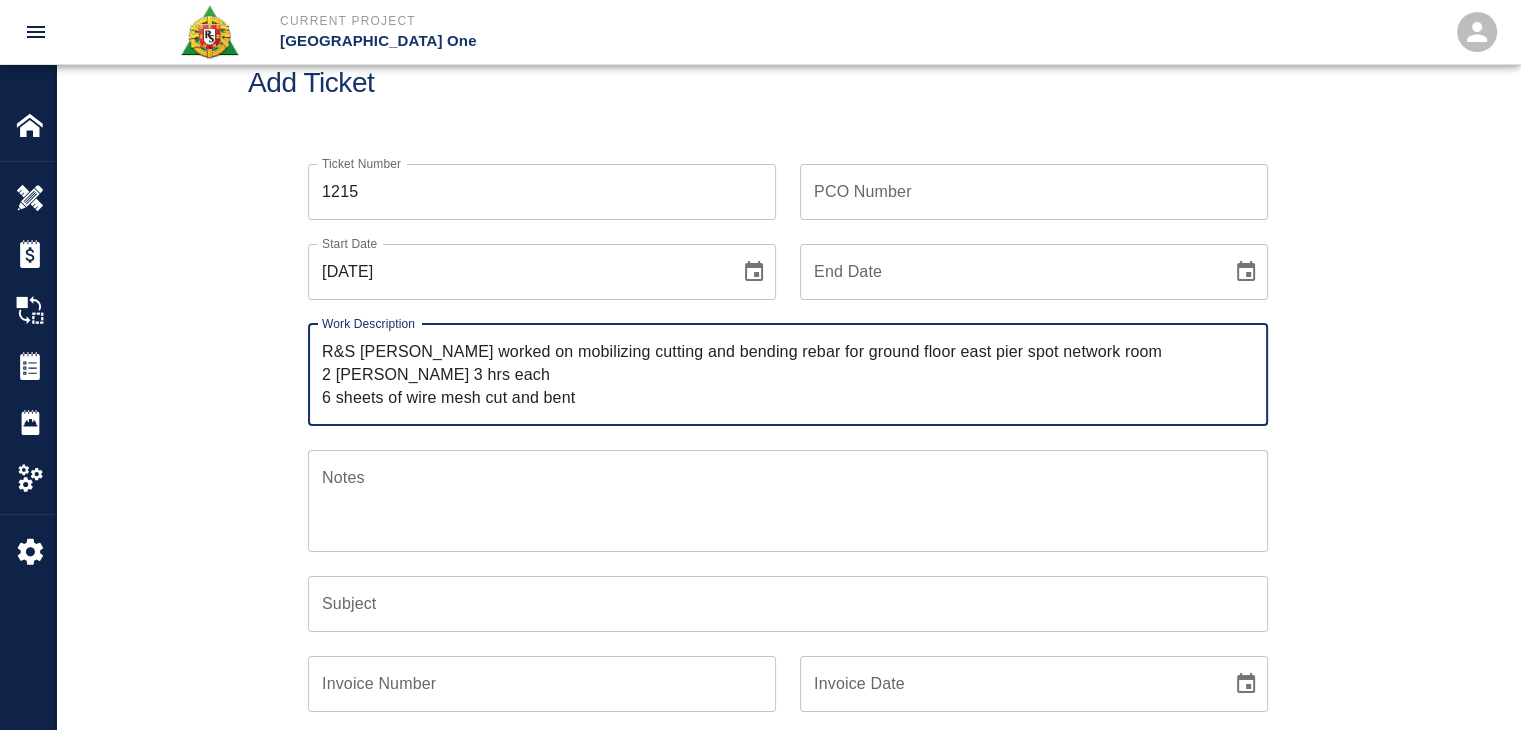 click on "R&S [PERSON_NAME] worked on mobilizing cutting and bending rebar for ground floor east pier spot network room
2 [PERSON_NAME] 3 hrs each
6 sheets of wire mesh cut and bent" at bounding box center [788, 374] 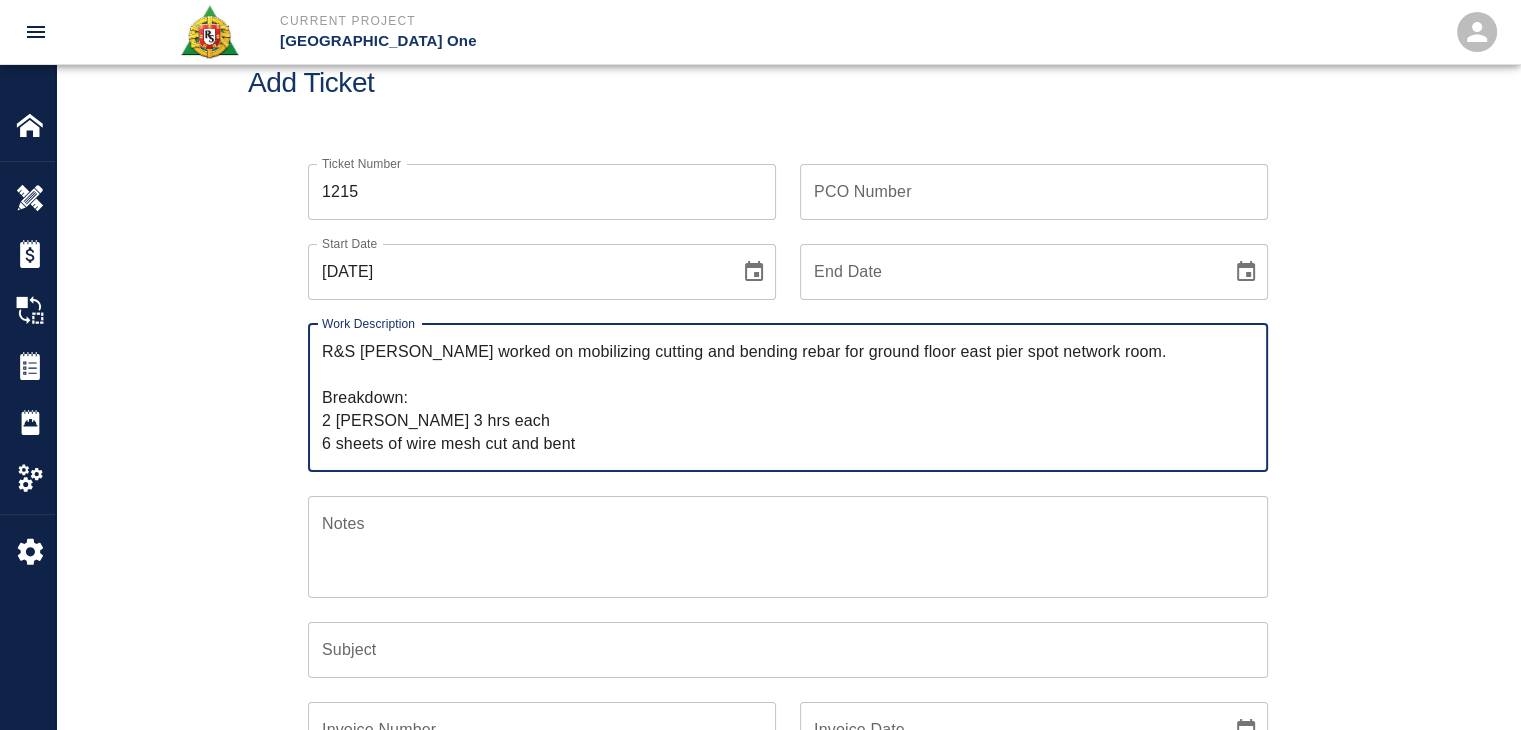 click on "R&S [PERSON_NAME] worked on mobilizing cutting and bending rebar for ground floor east pier spot network room.
Breakdown:
2 [PERSON_NAME] 3 hrs each
6 sheets of wire mesh cut and bent" at bounding box center [788, 397] 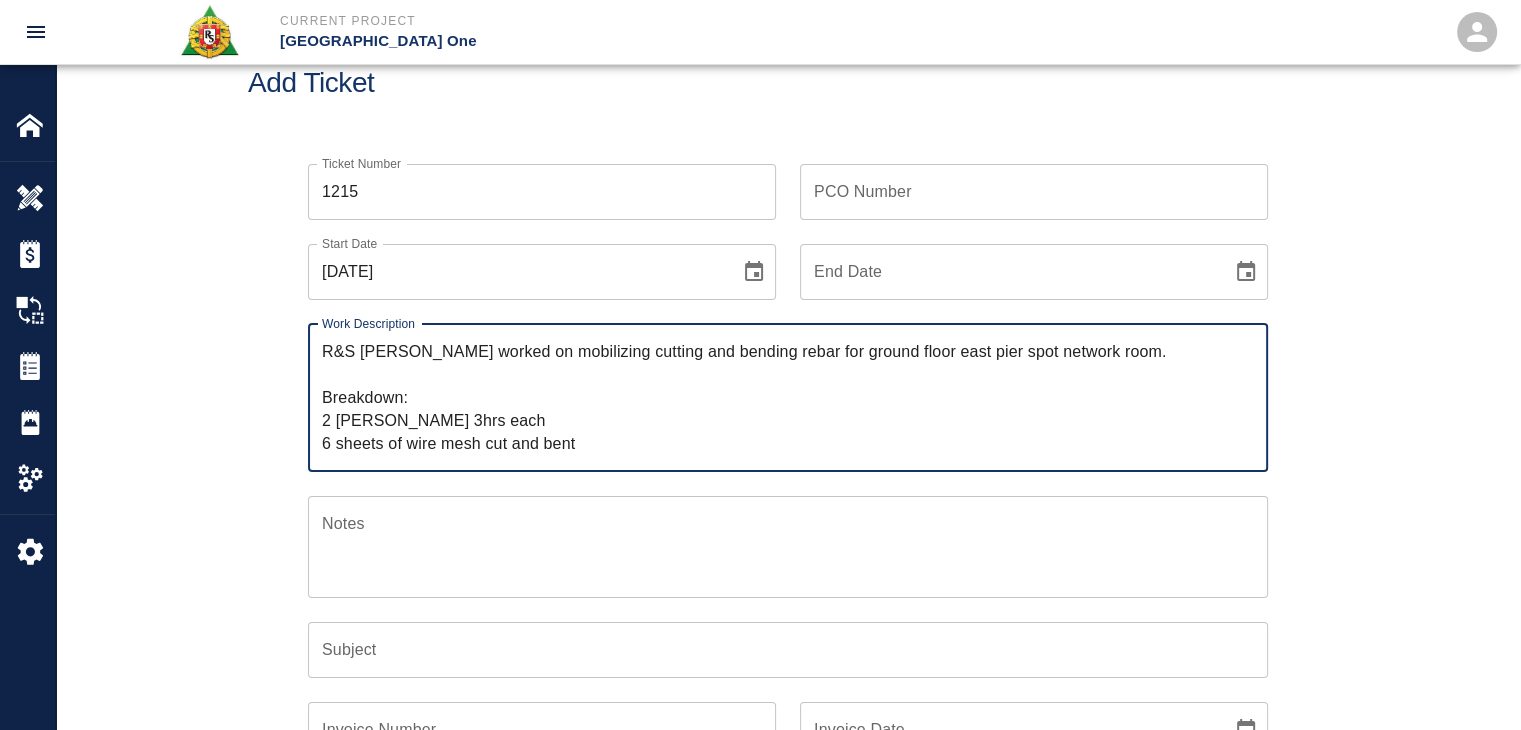 click on "R&S [PERSON_NAME] worked on mobilizing cutting and bending rebar for ground floor east pier spot network room.
Breakdown:
2 [PERSON_NAME] 3hrs each
6 sheets of wire mesh cut and bent" at bounding box center [788, 397] 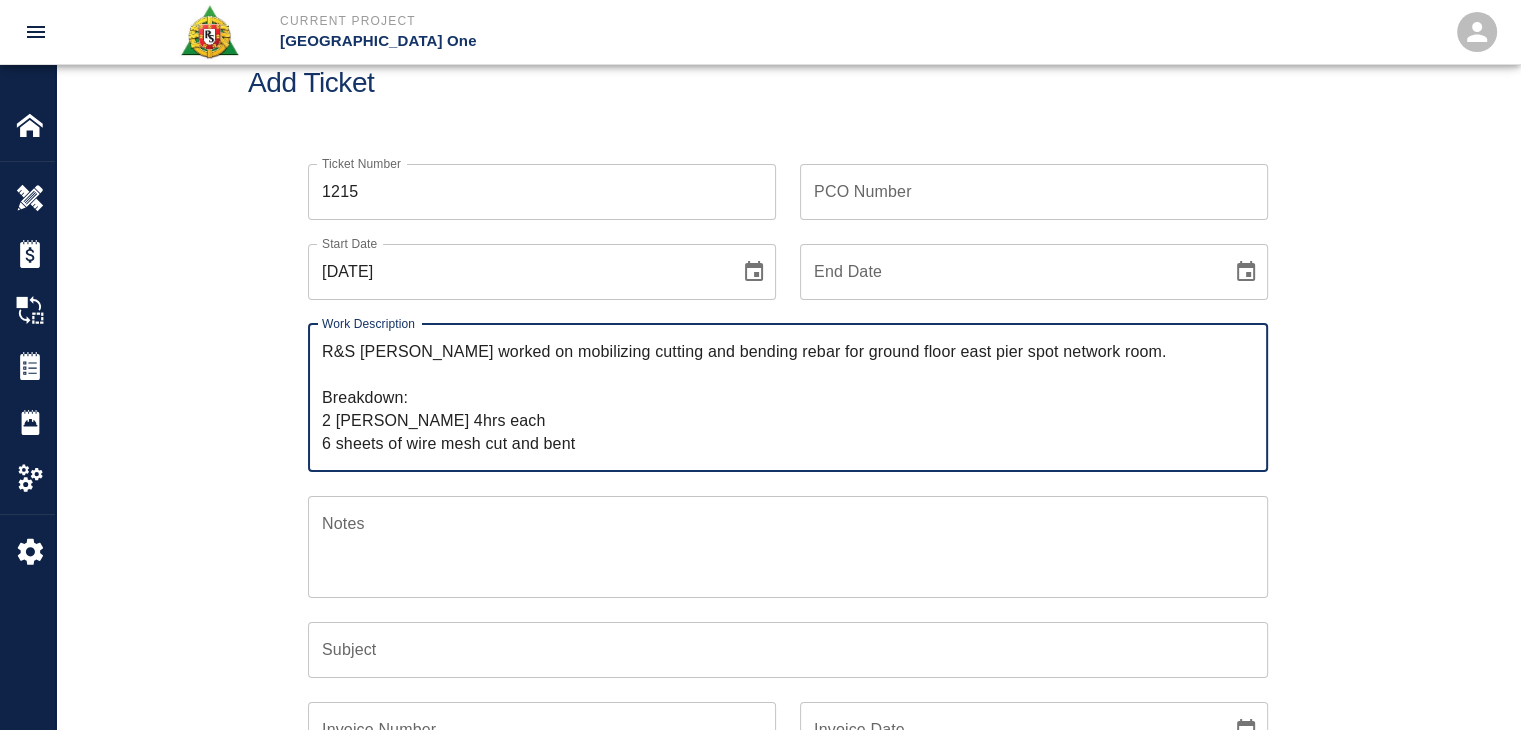 click on "R&S [PERSON_NAME] worked on mobilizing cutting and bending rebar for ground floor east pier spot network room.
Breakdown:
2 [PERSON_NAME] 4hrs each
6 sheets of wire mesh cut and bent" at bounding box center (788, 397) 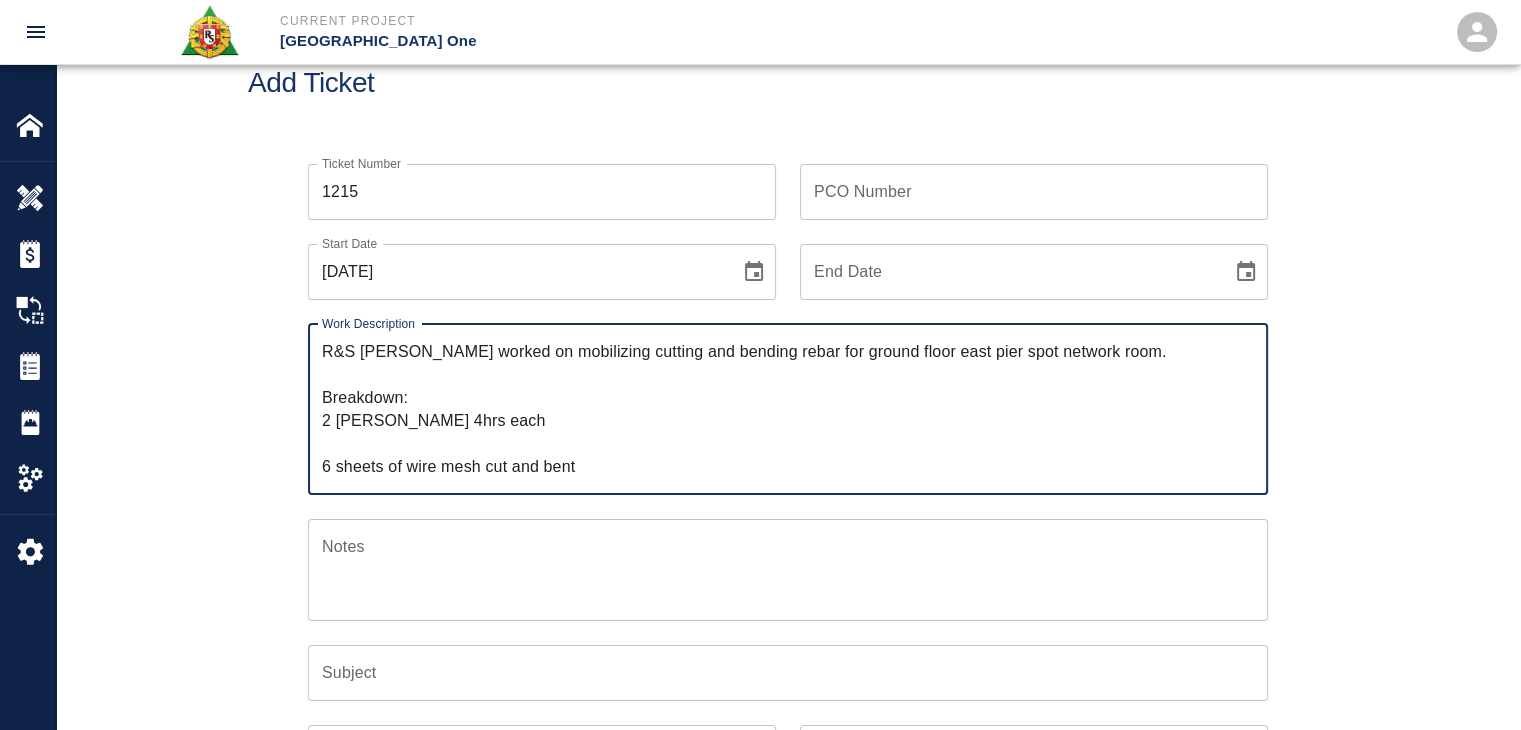 paste on "1 [PERSON_NAME] 2hrs" 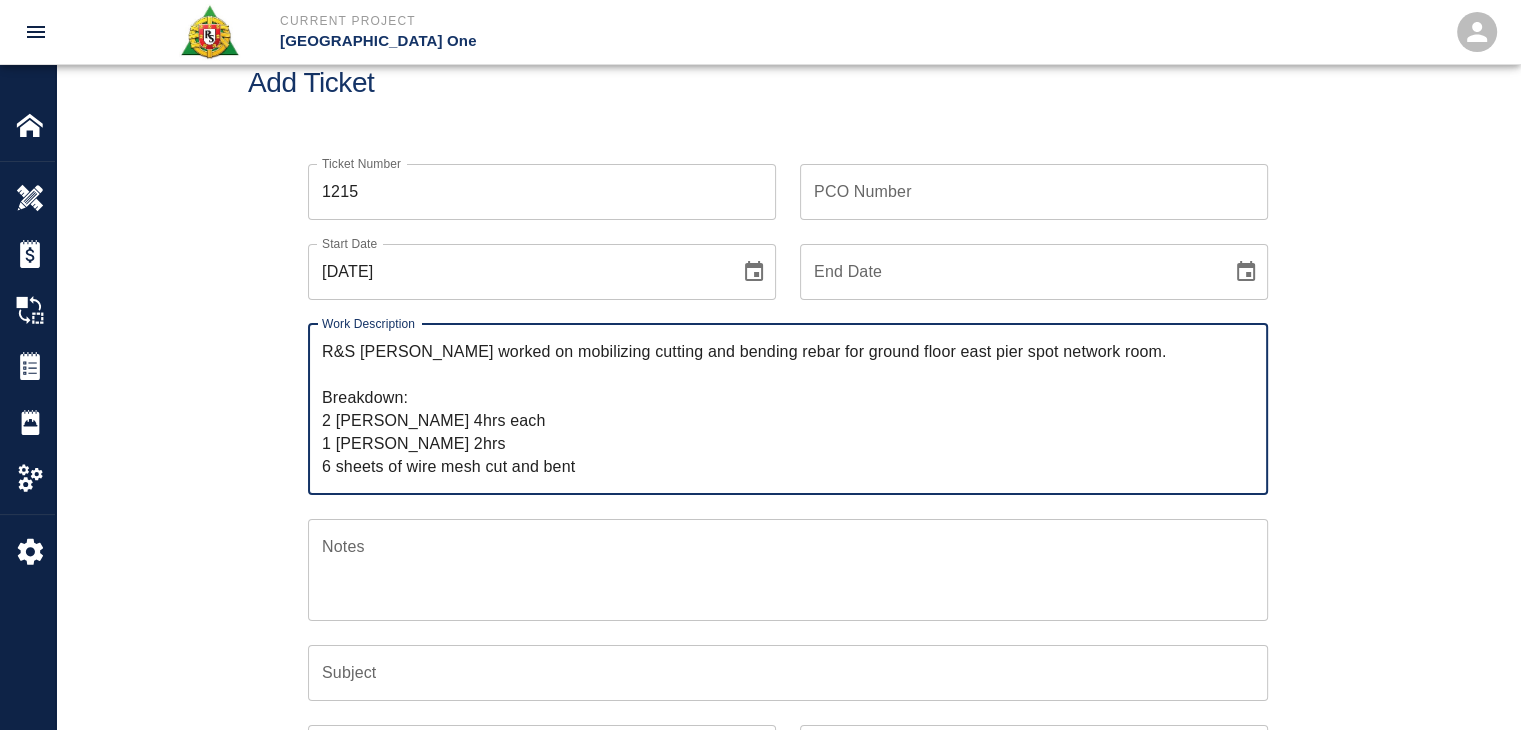 click on "R&S [PERSON_NAME] worked on mobilizing cutting and bending rebar for ground floor east pier spot network room.
Breakdown:
2 [PERSON_NAME] 4hrs each
1 [PERSON_NAME] 2hrs
6 sheets of wire mesh cut and bent" at bounding box center [788, 409] 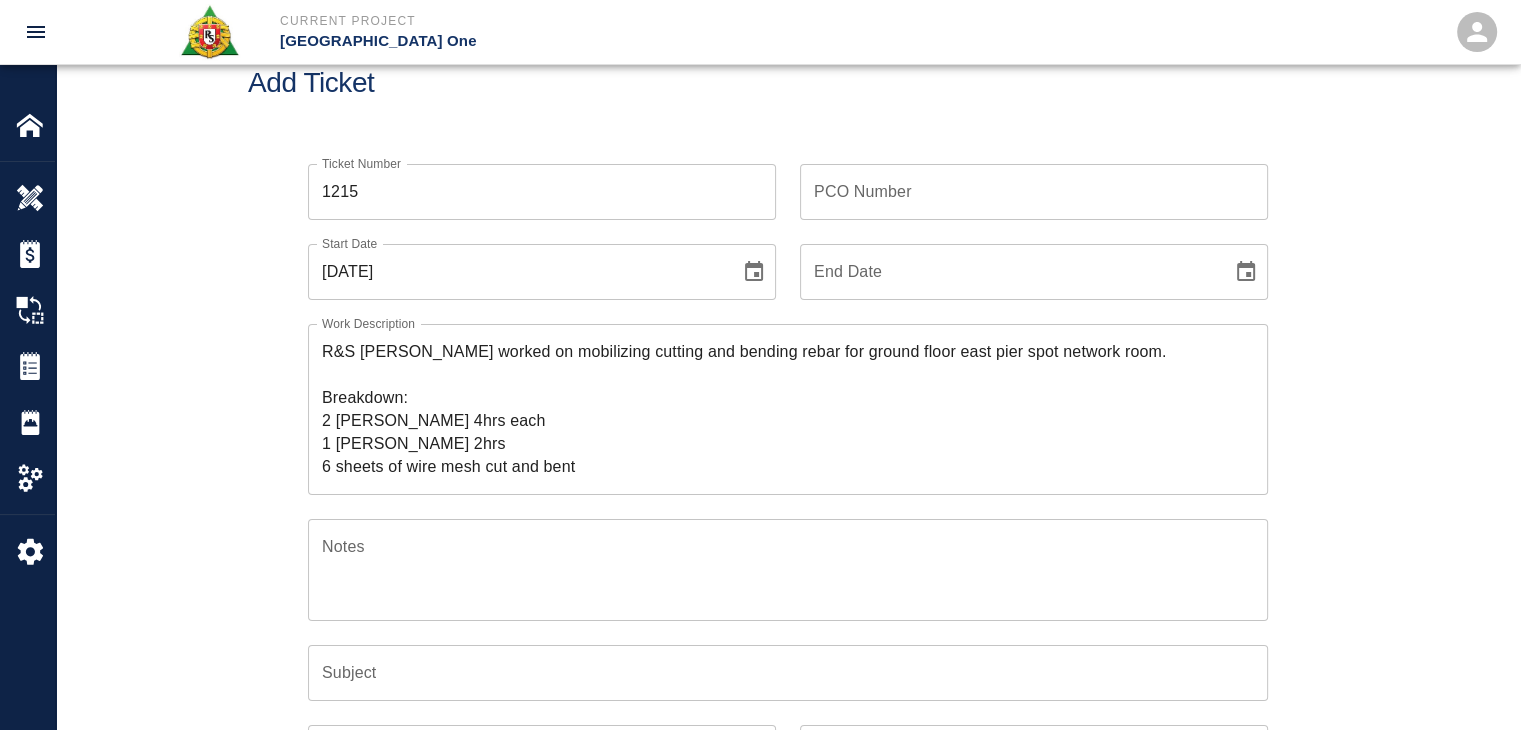 click on "Ticket Number 1215 Ticket Number PCO Number PCO Number Start Date  [DATE] Start Date  End Date End Date Work Description R&S [PERSON_NAME] worked on mobilizing cutting and bending rebar for ground floor east pier spot network room.
Breakdown:
2 [PERSON_NAME] 4hrs each
1 [PERSON_NAME] 2hrs
6 sheets of wire mesh cut and bent x Work Description Notes x Notes Subject Subject Invoice Number Invoice Number Invoice Date Invoice Date Upload Attachments (2.4MB of 50MB limit) Choose file [DATE] T.1.jpg Choose file [DATE] T.2.jpg Upload Another File Add Costs Switch to Lump Sum" at bounding box center (788, 599) 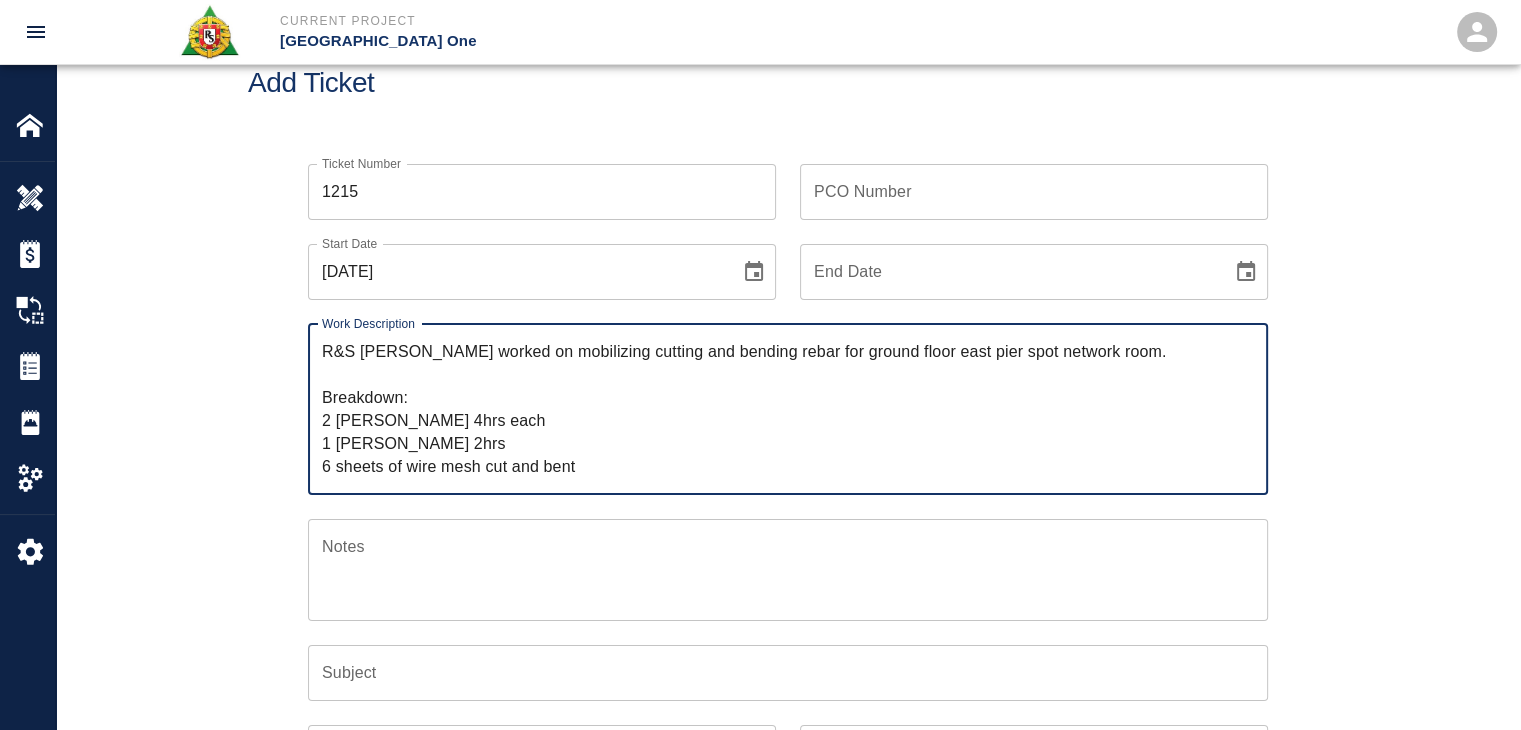 drag, startPoint x: 485, startPoint y: 363, endPoint x: 500, endPoint y: 341, distance: 26.627054 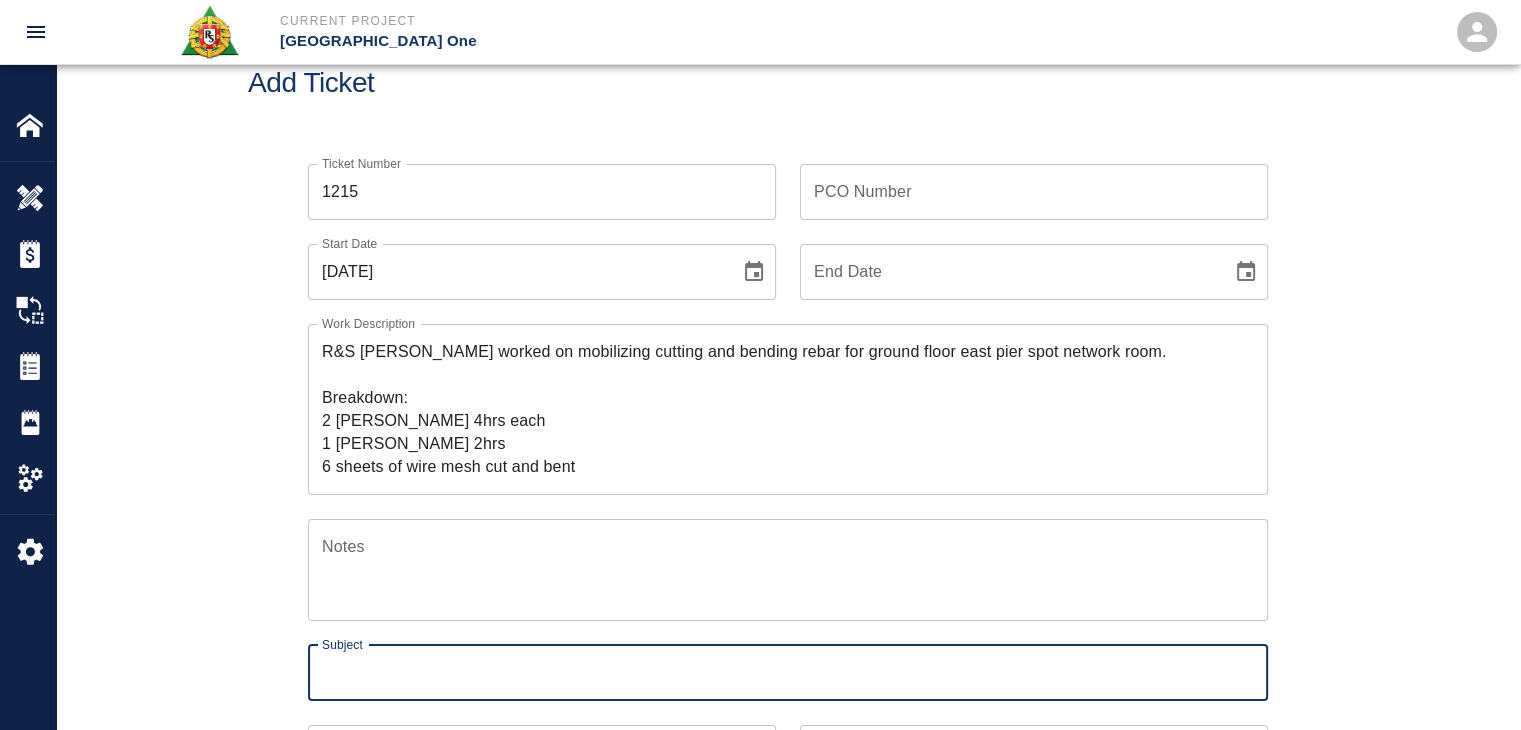 paste on "mobilizing cutting and bending rebar for ground floor east pier spot network room." 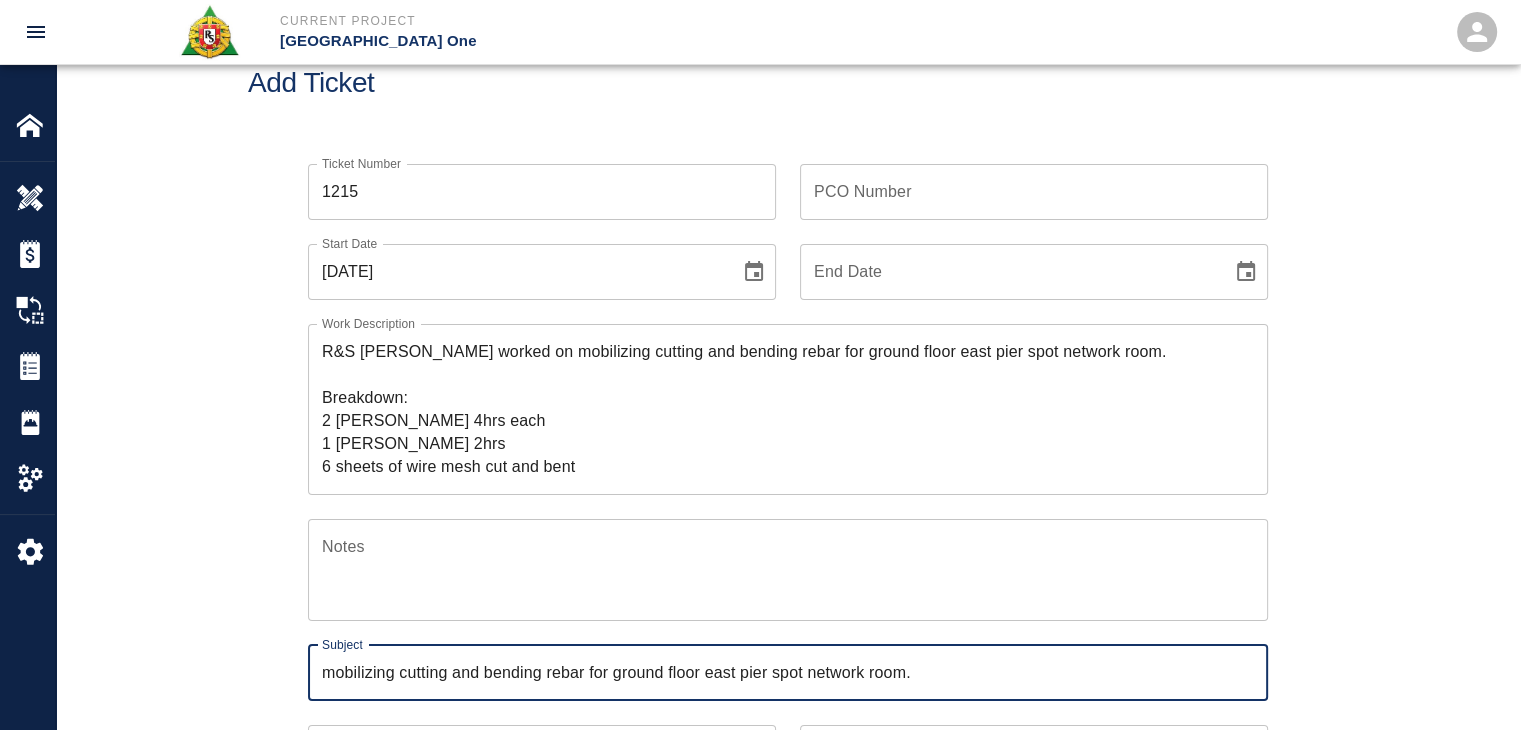 type on "mobilizing cutting and bending rebar for ground floor east pier spot network room." 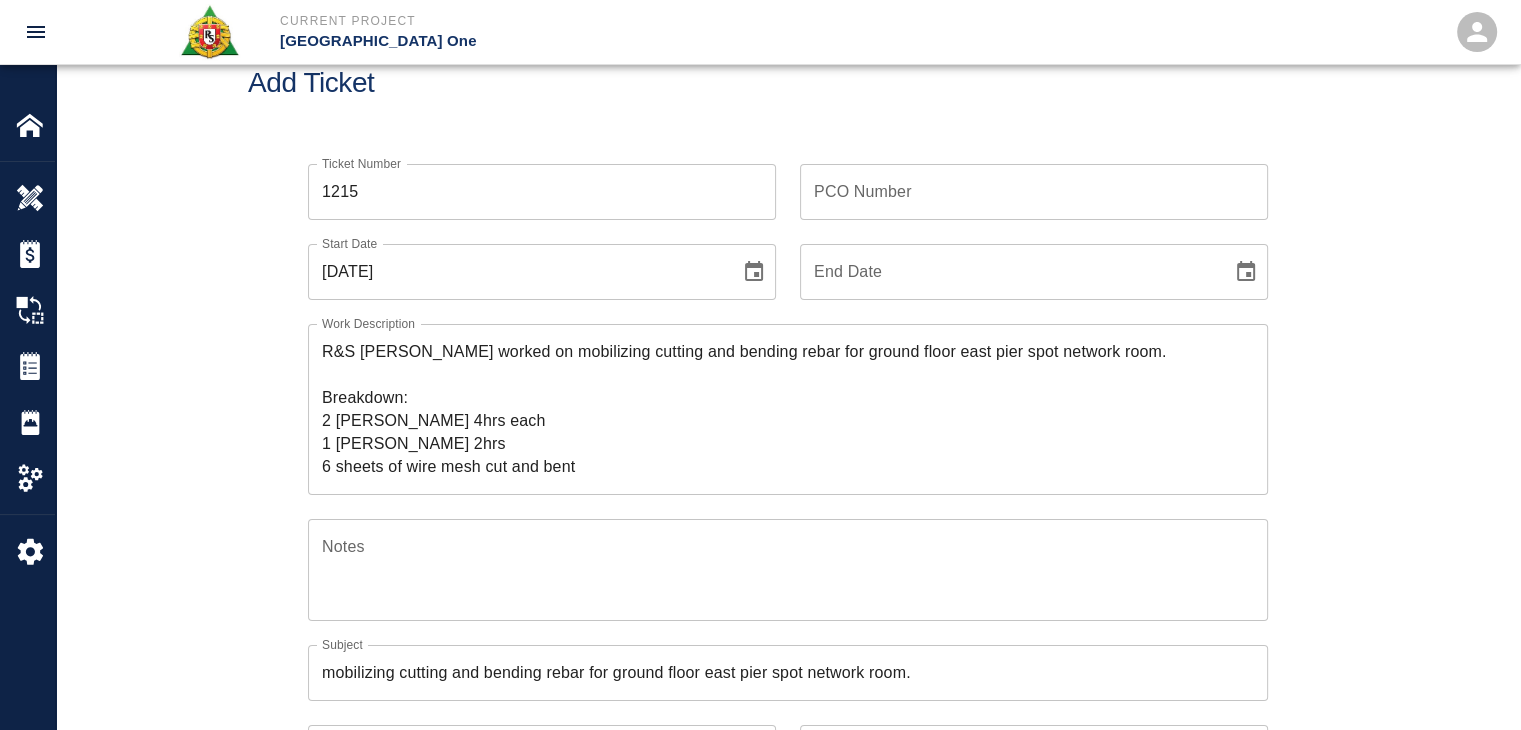 click on "PCO Number" at bounding box center (1034, 192) 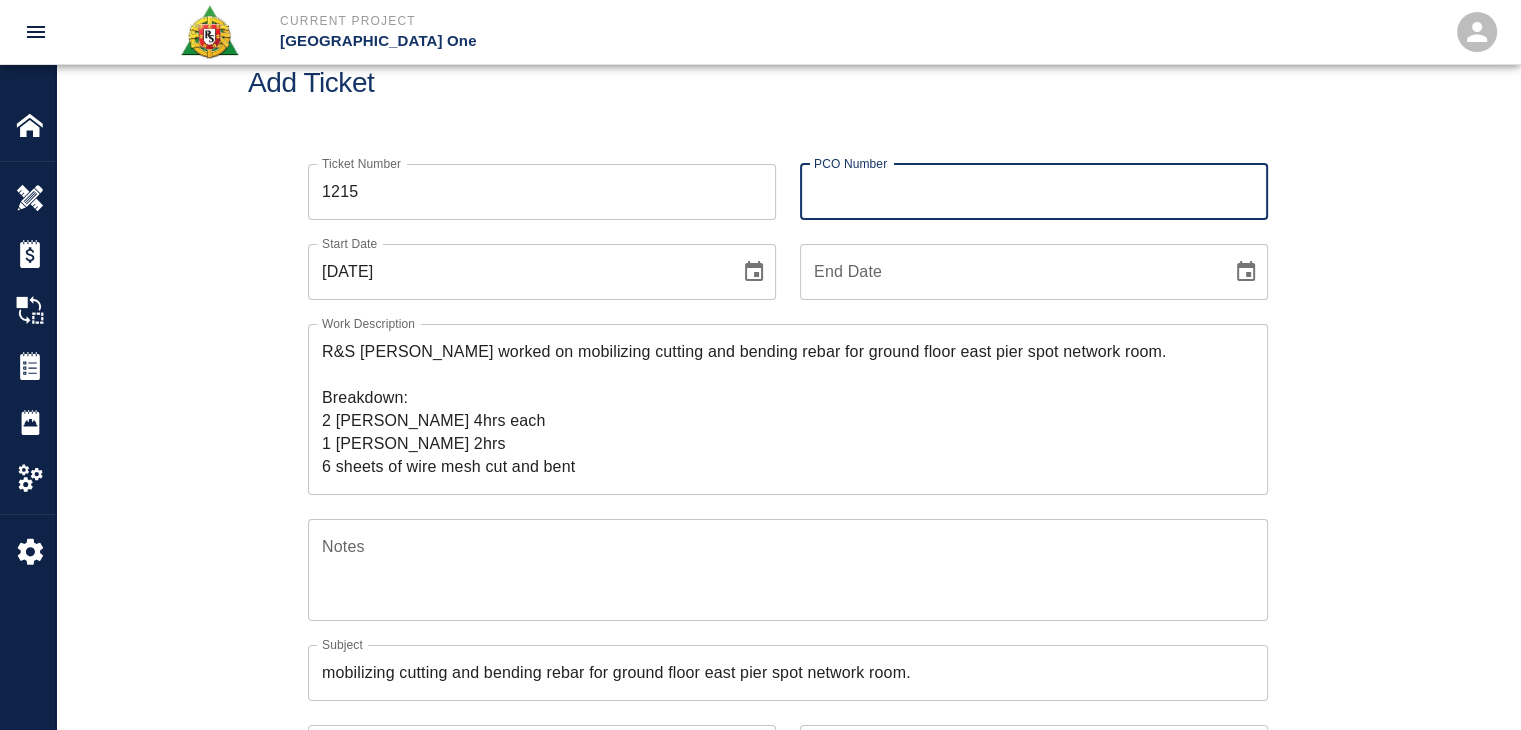 click on "Add Ticket" at bounding box center (788, 83) 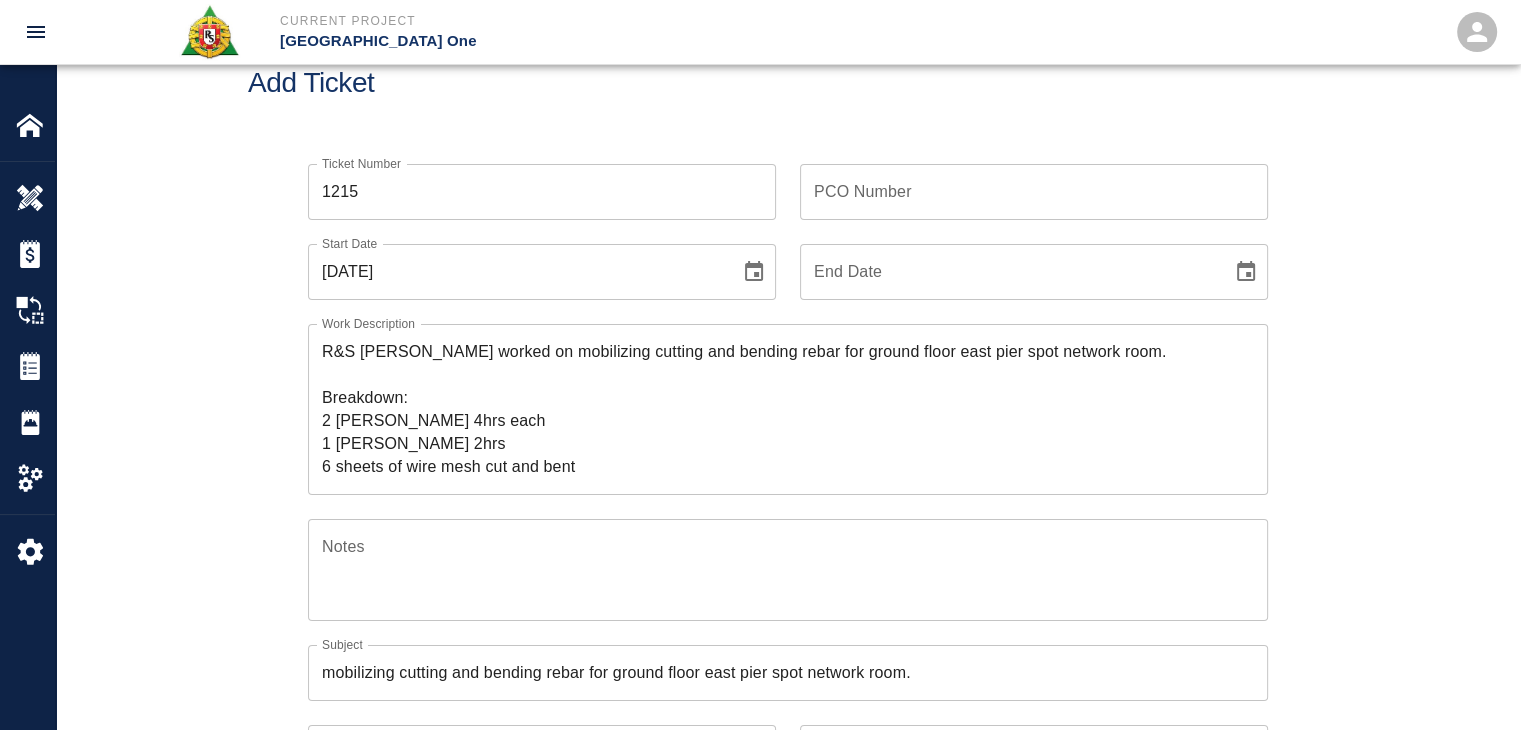 click on "PCO Number" at bounding box center [1034, 192] 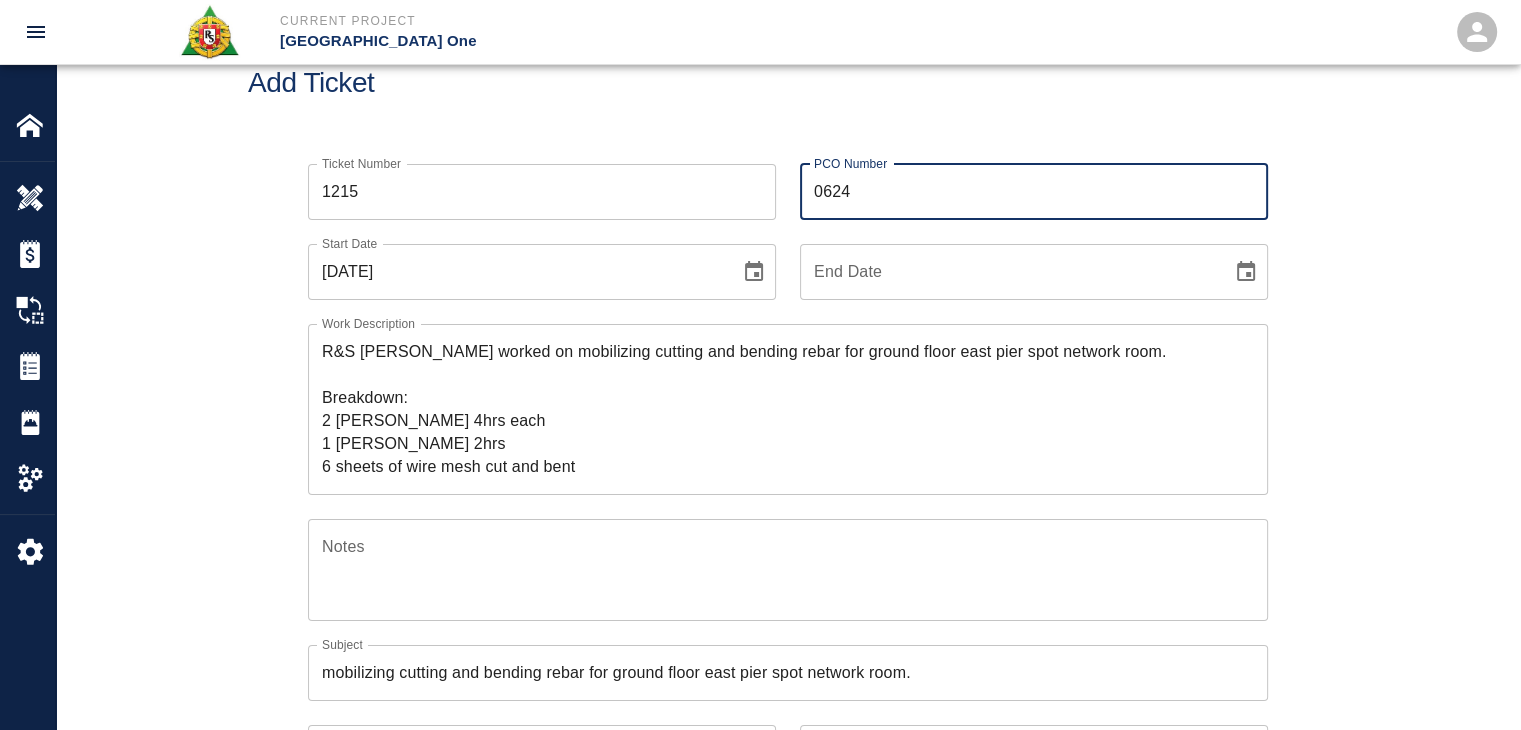 type on "0624" 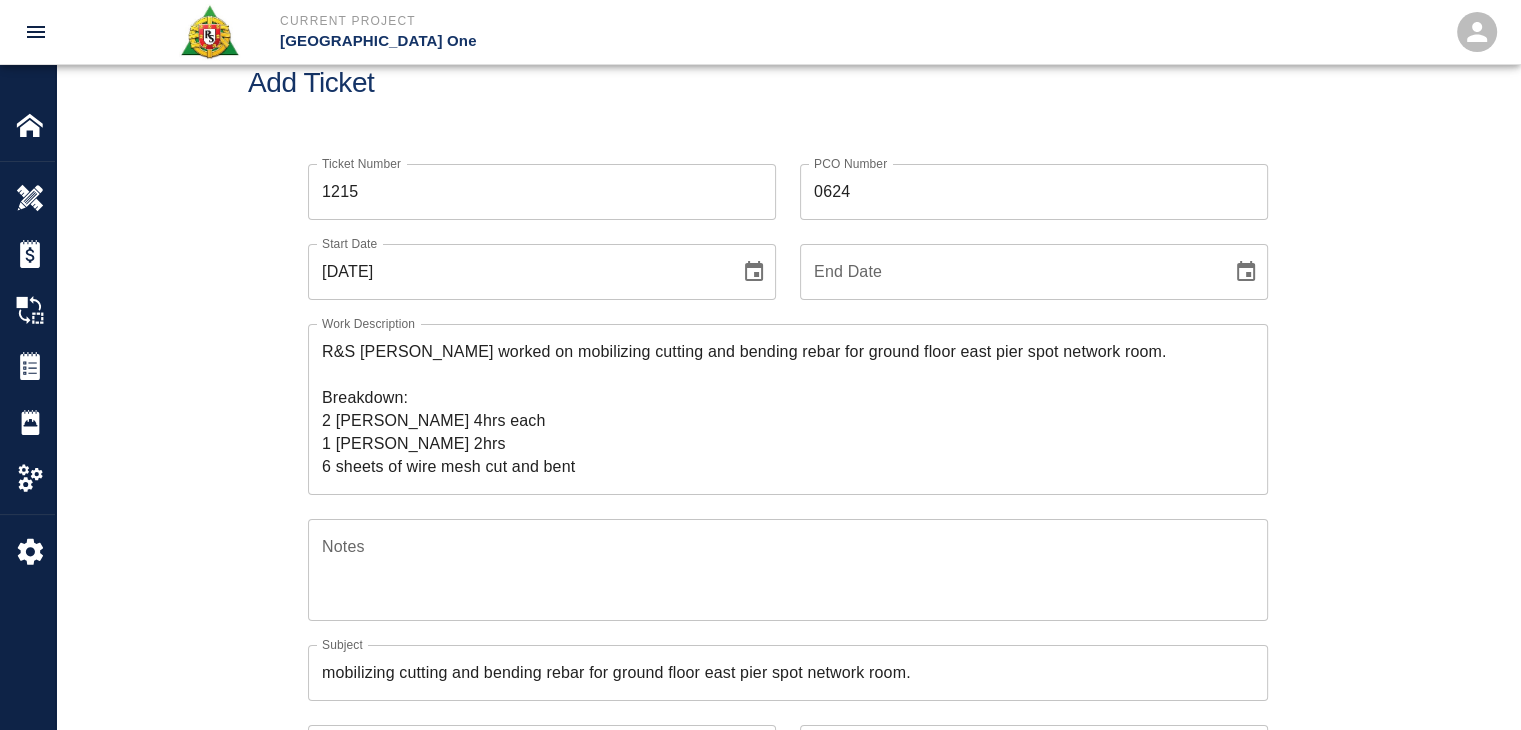 click on "Add Ticket" at bounding box center [788, 83] 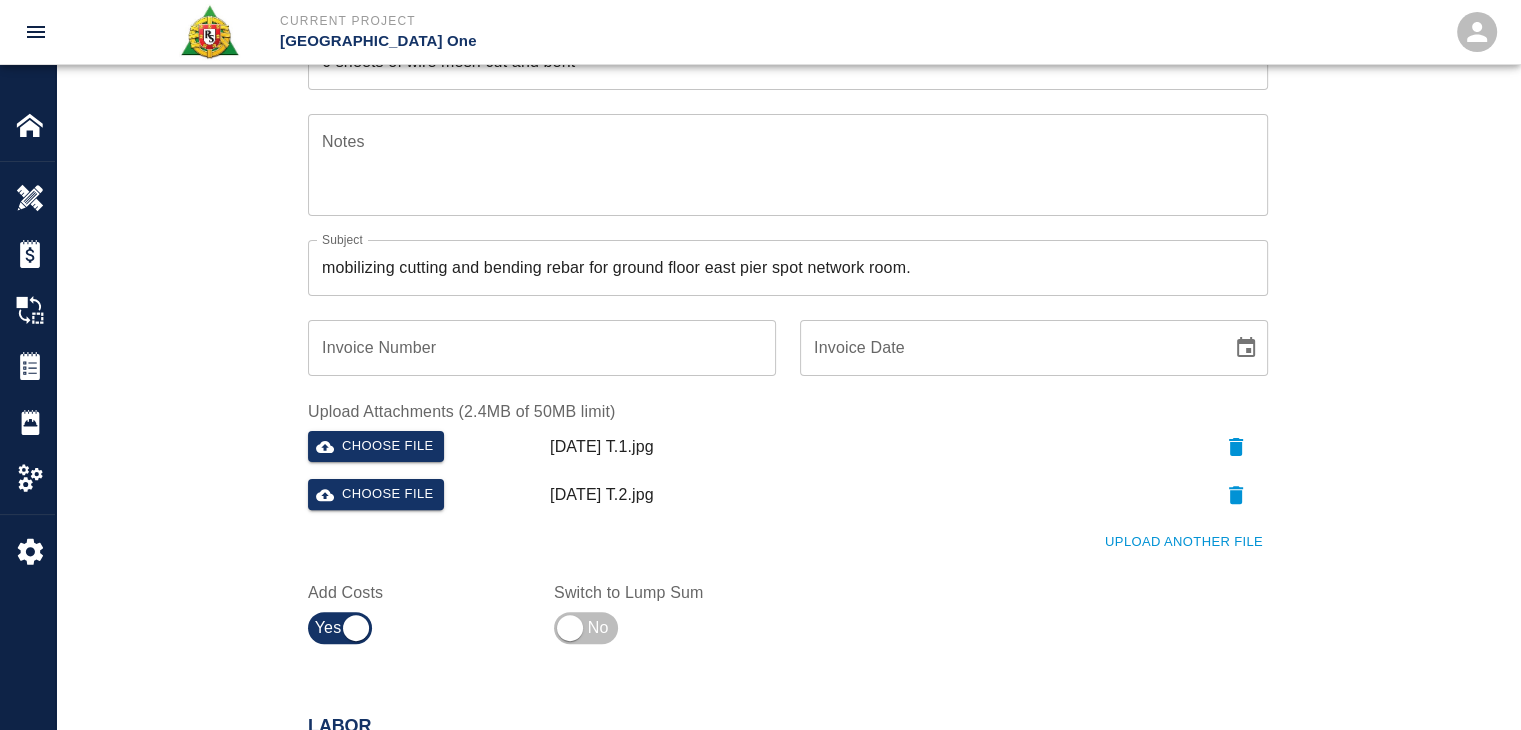 scroll, scrollTop: 988, scrollLeft: 0, axis: vertical 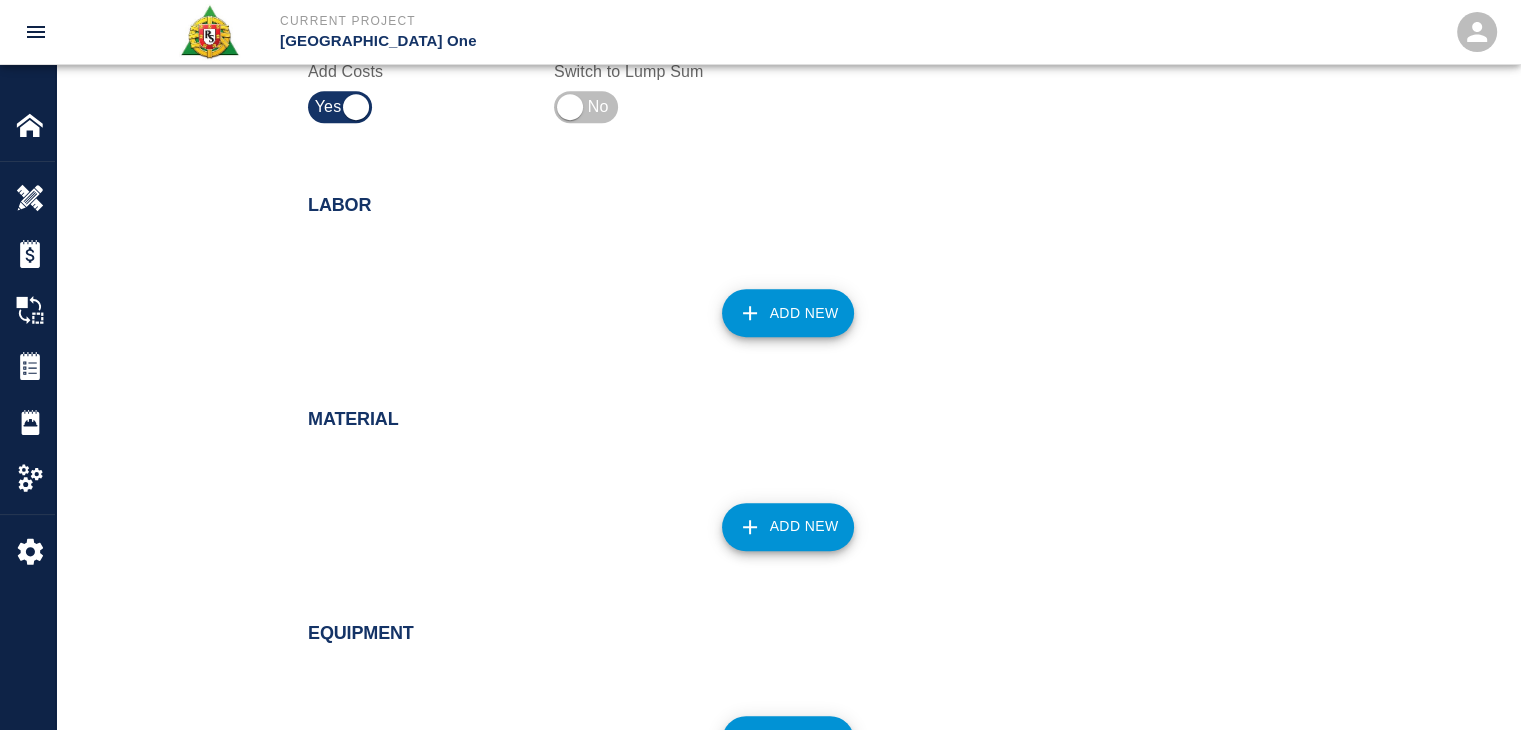 click on "Add New" at bounding box center [788, 313] 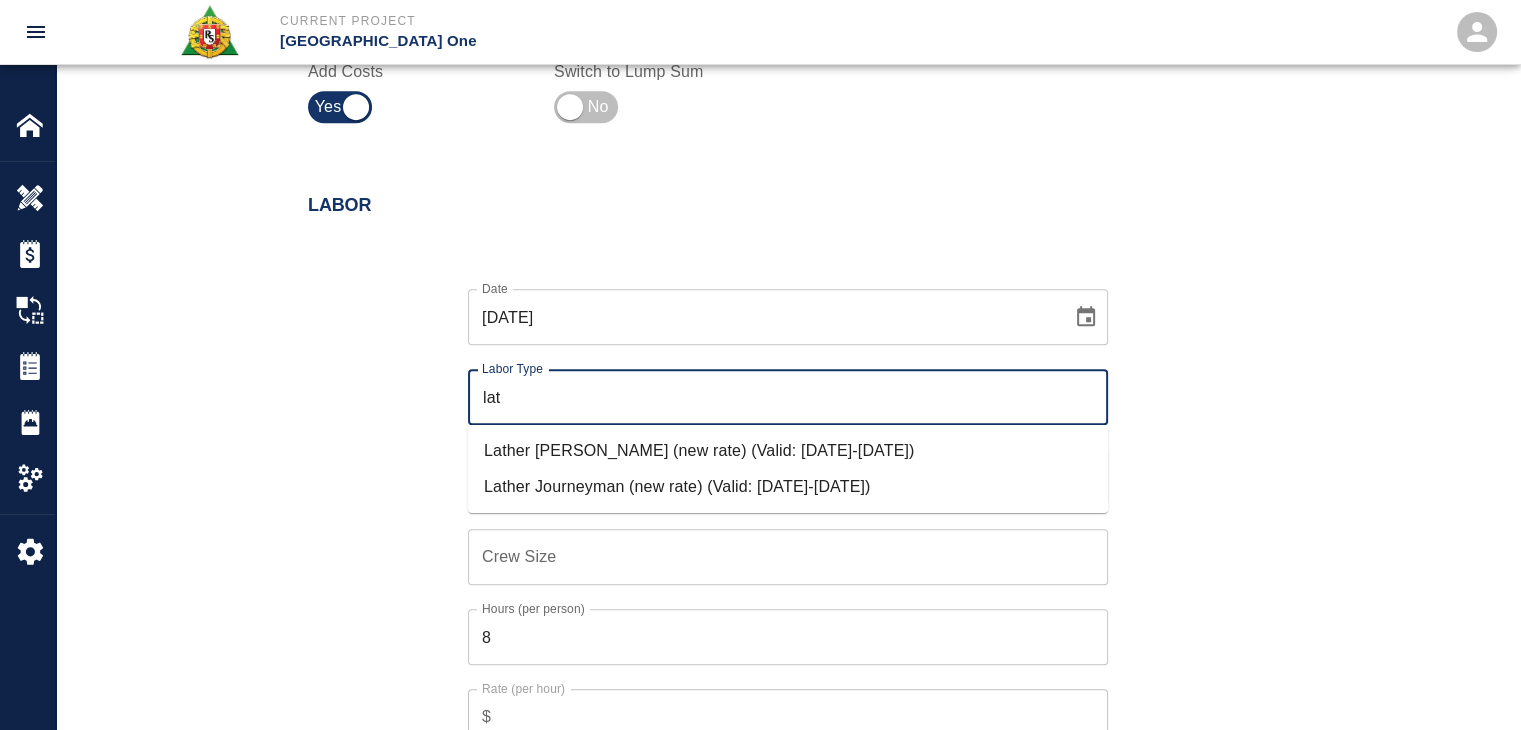 click on "Lather [PERSON_NAME] (new rate) (Valid: [DATE]-[DATE])" at bounding box center [788, 451] 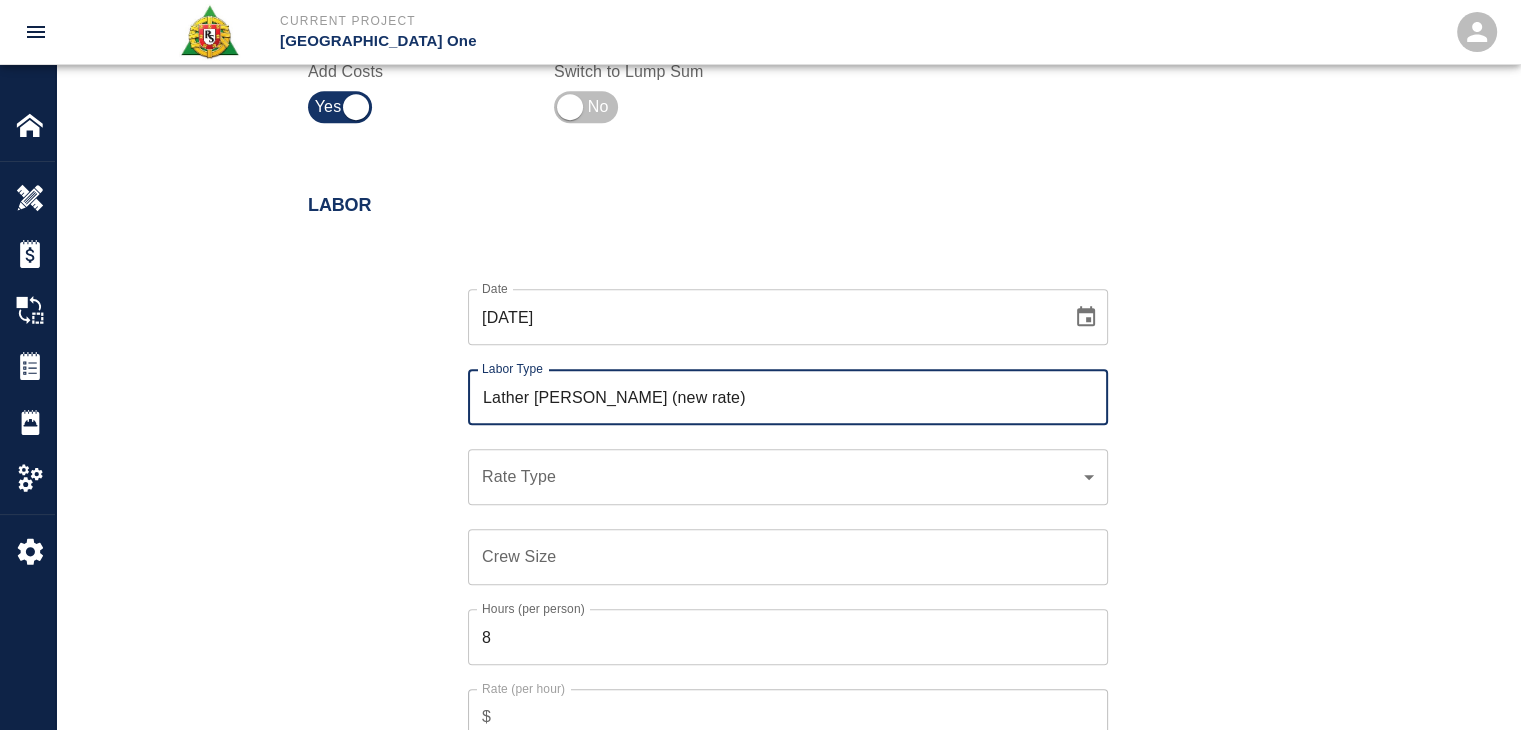 type on "Lather [PERSON_NAME] (new rate)" 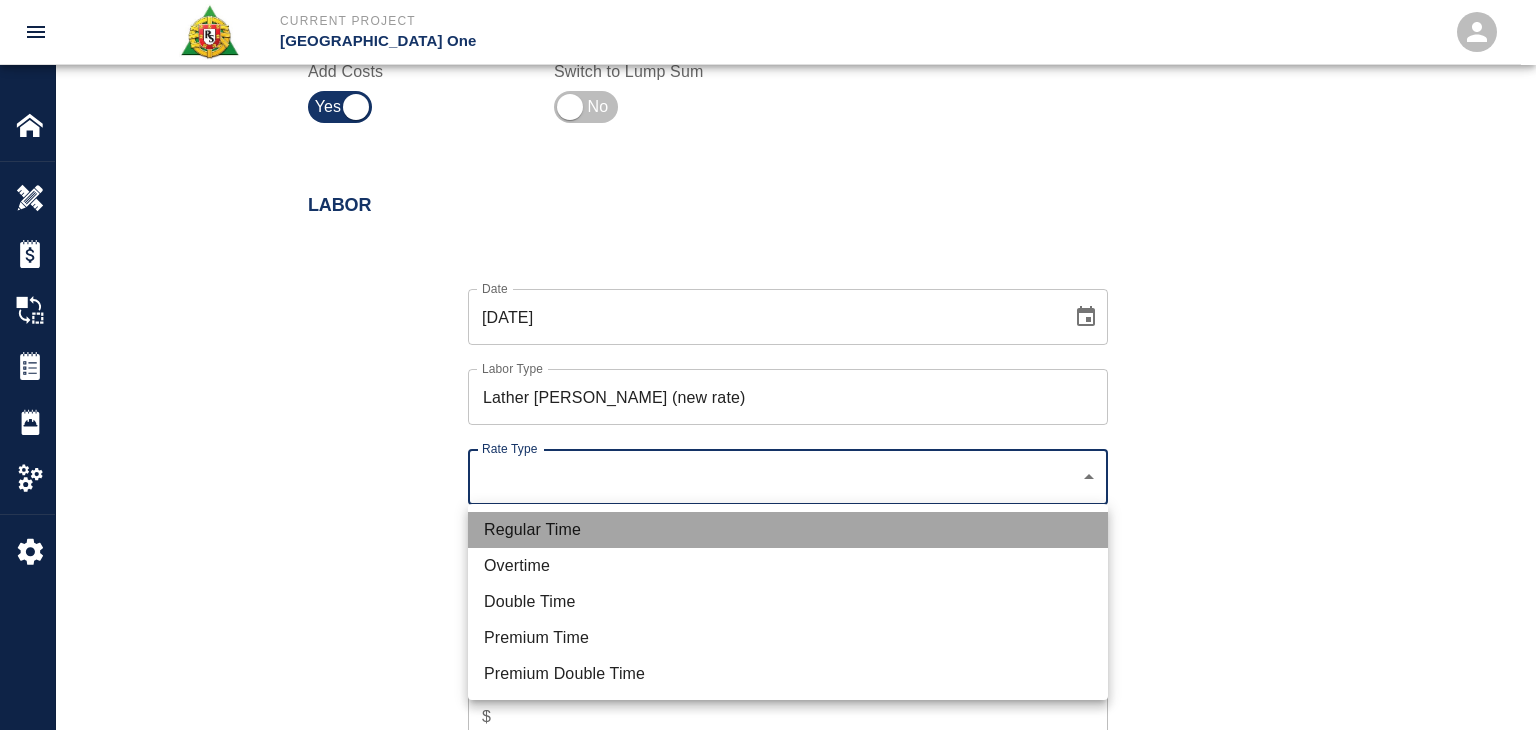 click on "Regular Time" at bounding box center (788, 530) 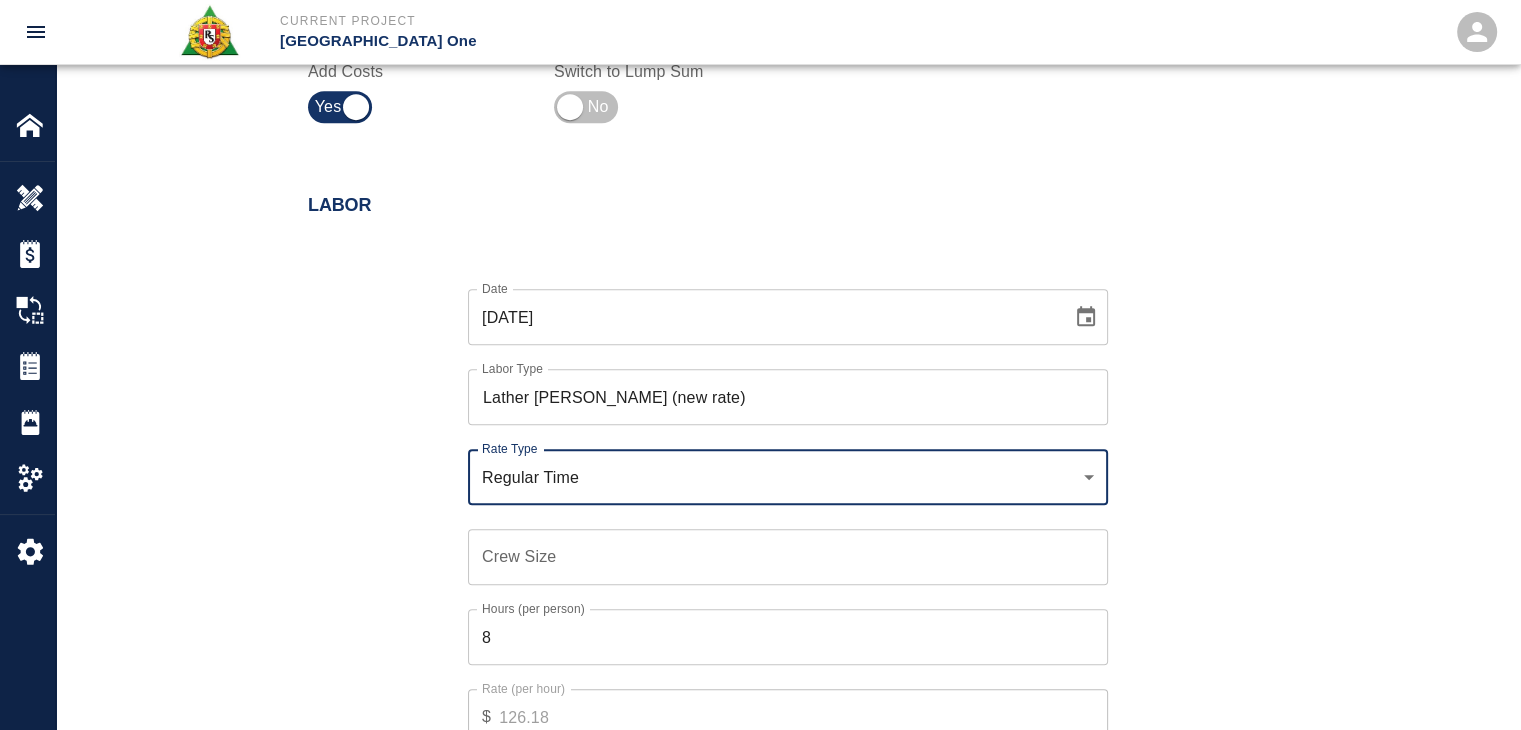 click on "Crew Size" at bounding box center (788, 557) 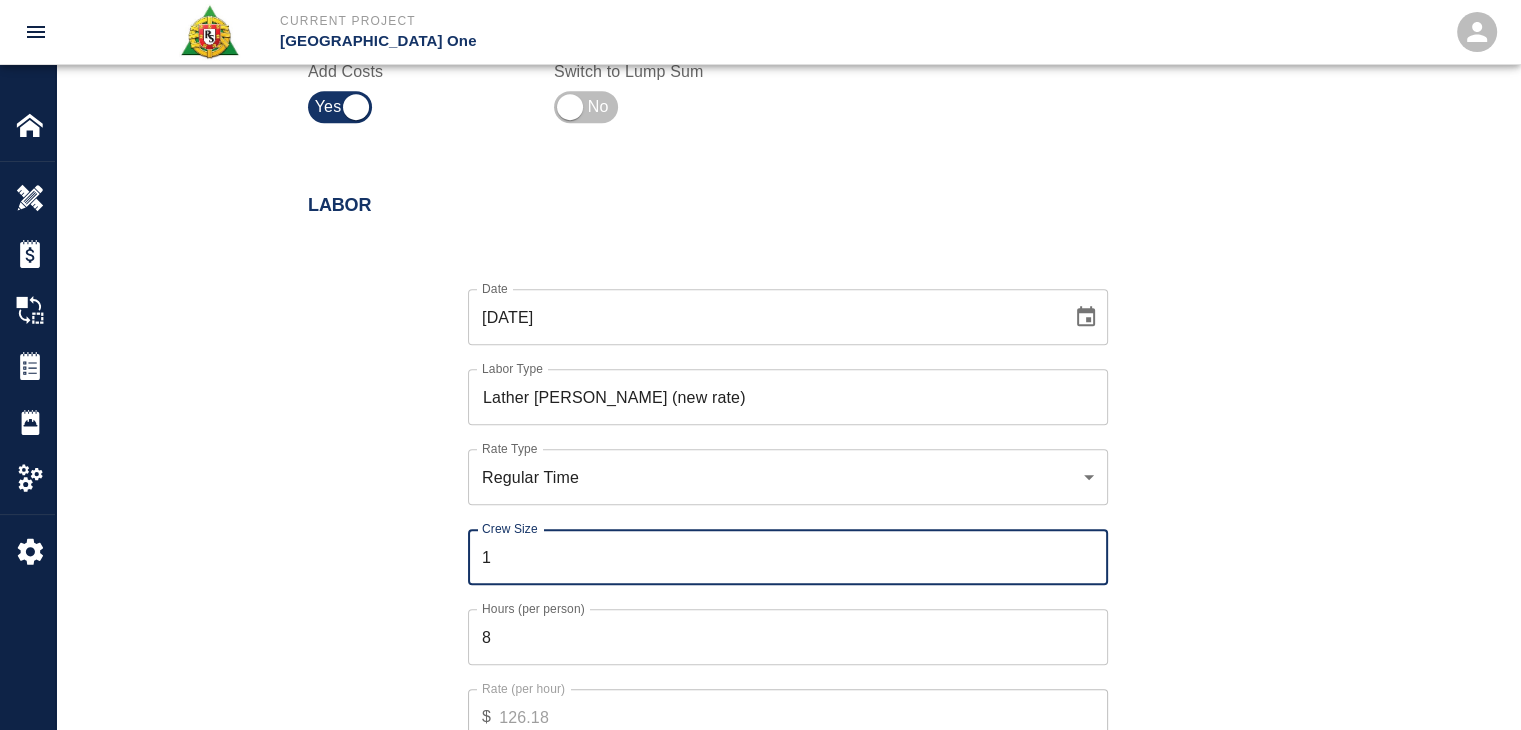 type on "1" 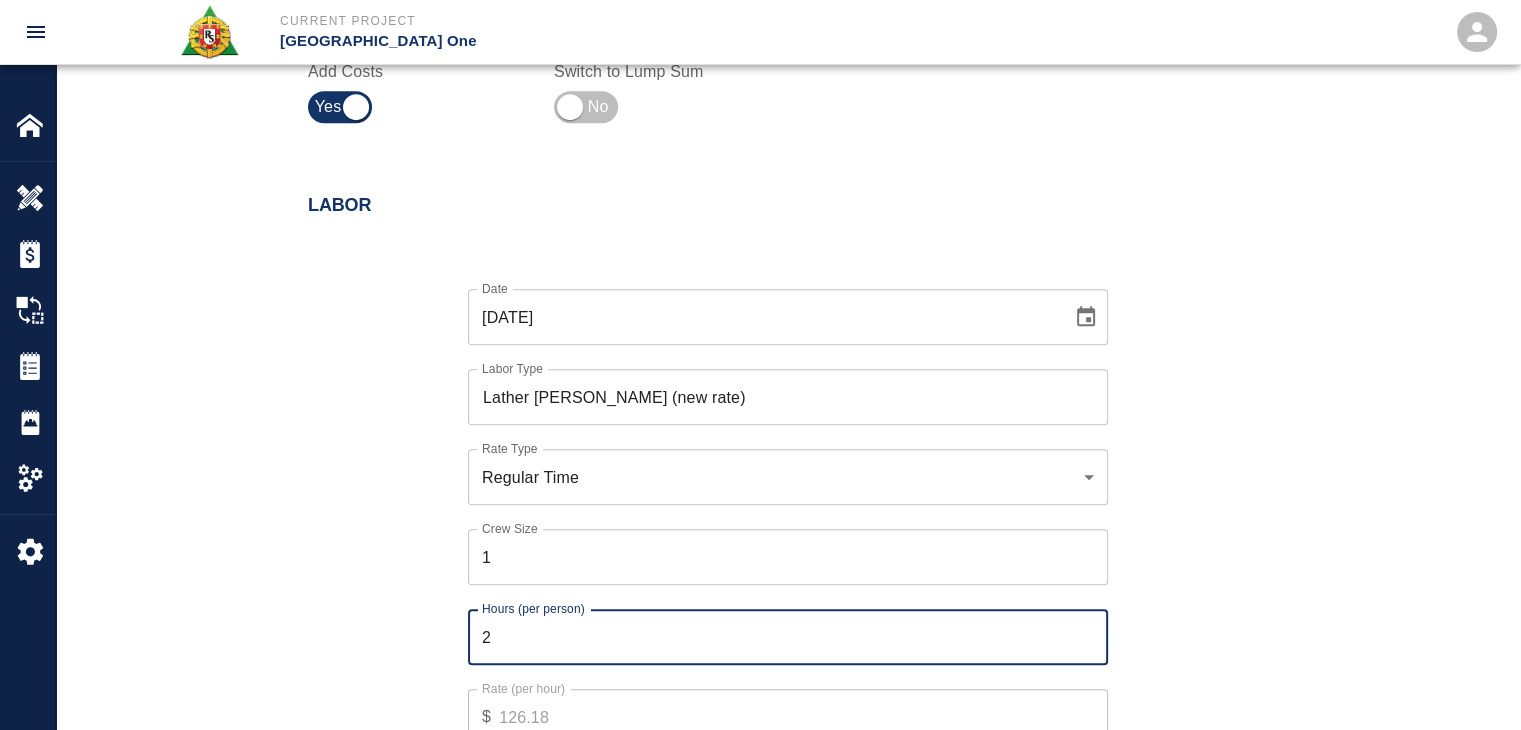 type on "2" 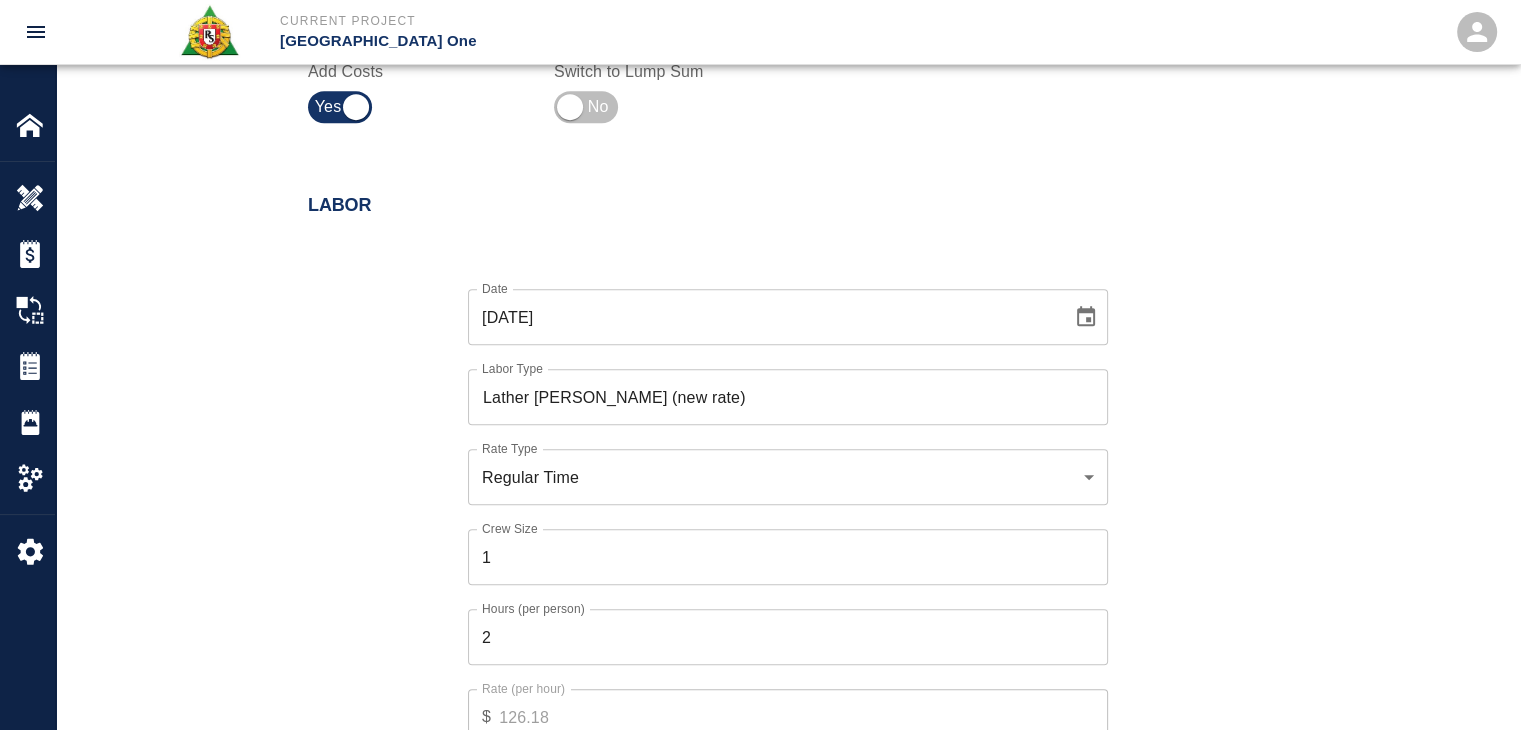 scroll, scrollTop: 1235, scrollLeft: 0, axis: vertical 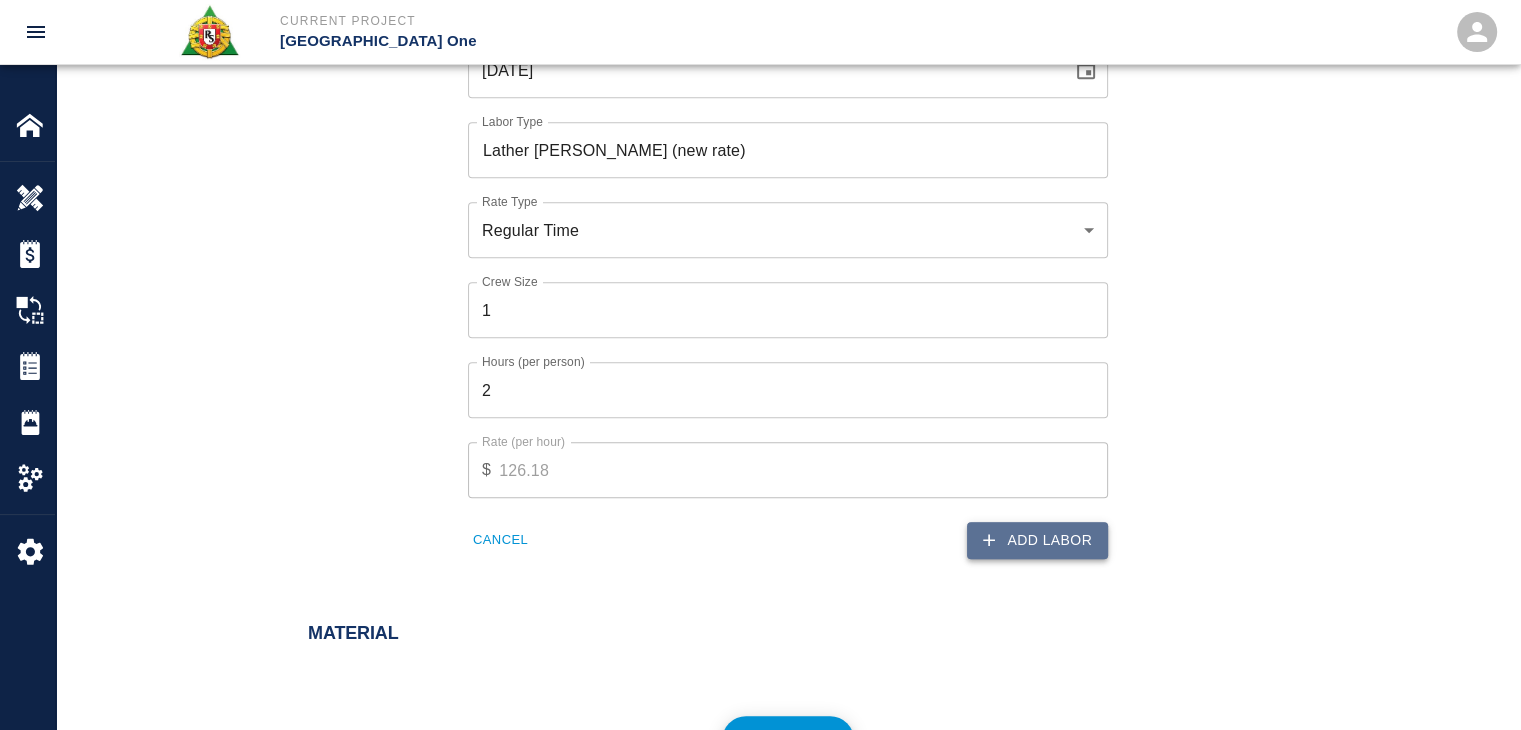 click on "Add Labor" at bounding box center (1037, 540) 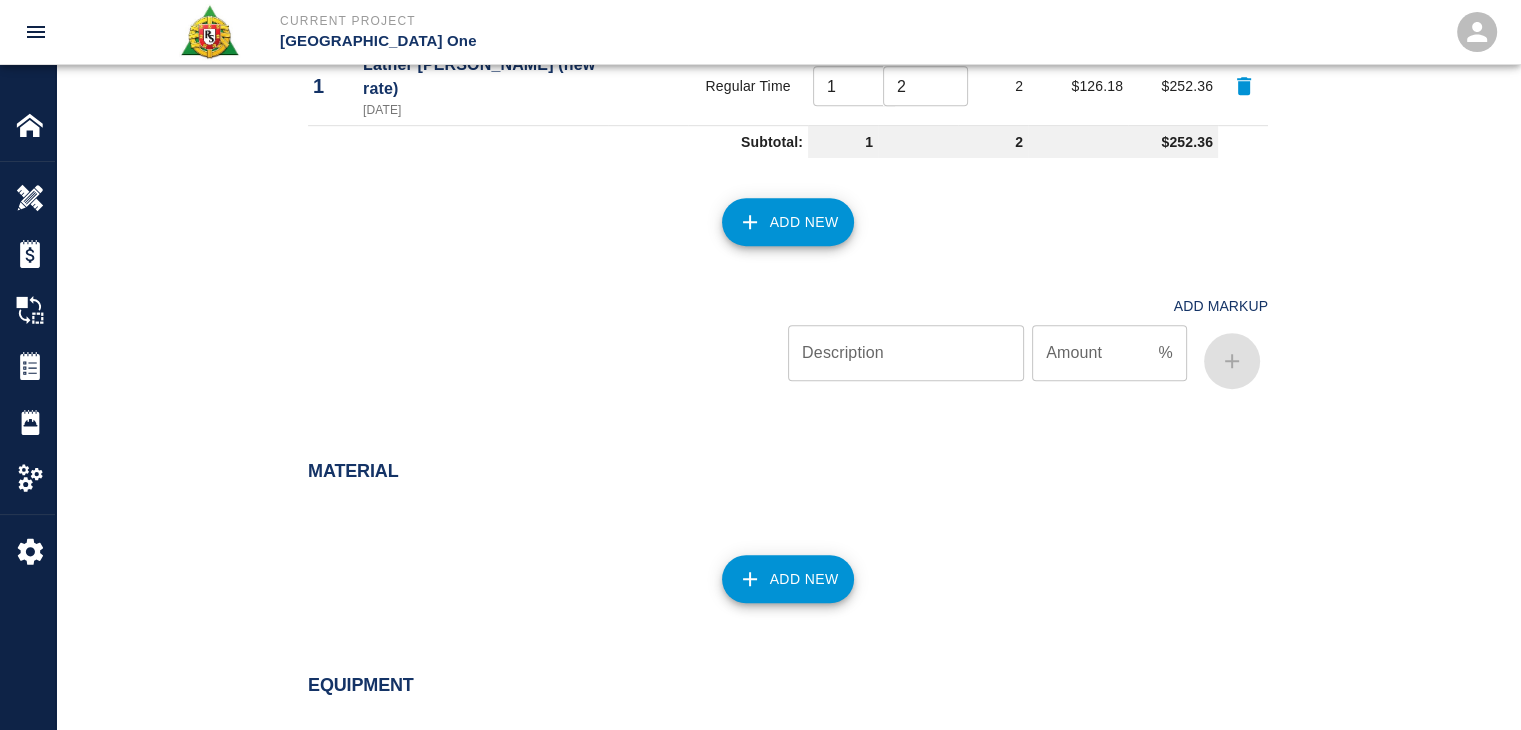 click on "Add New" at bounding box center (788, 222) 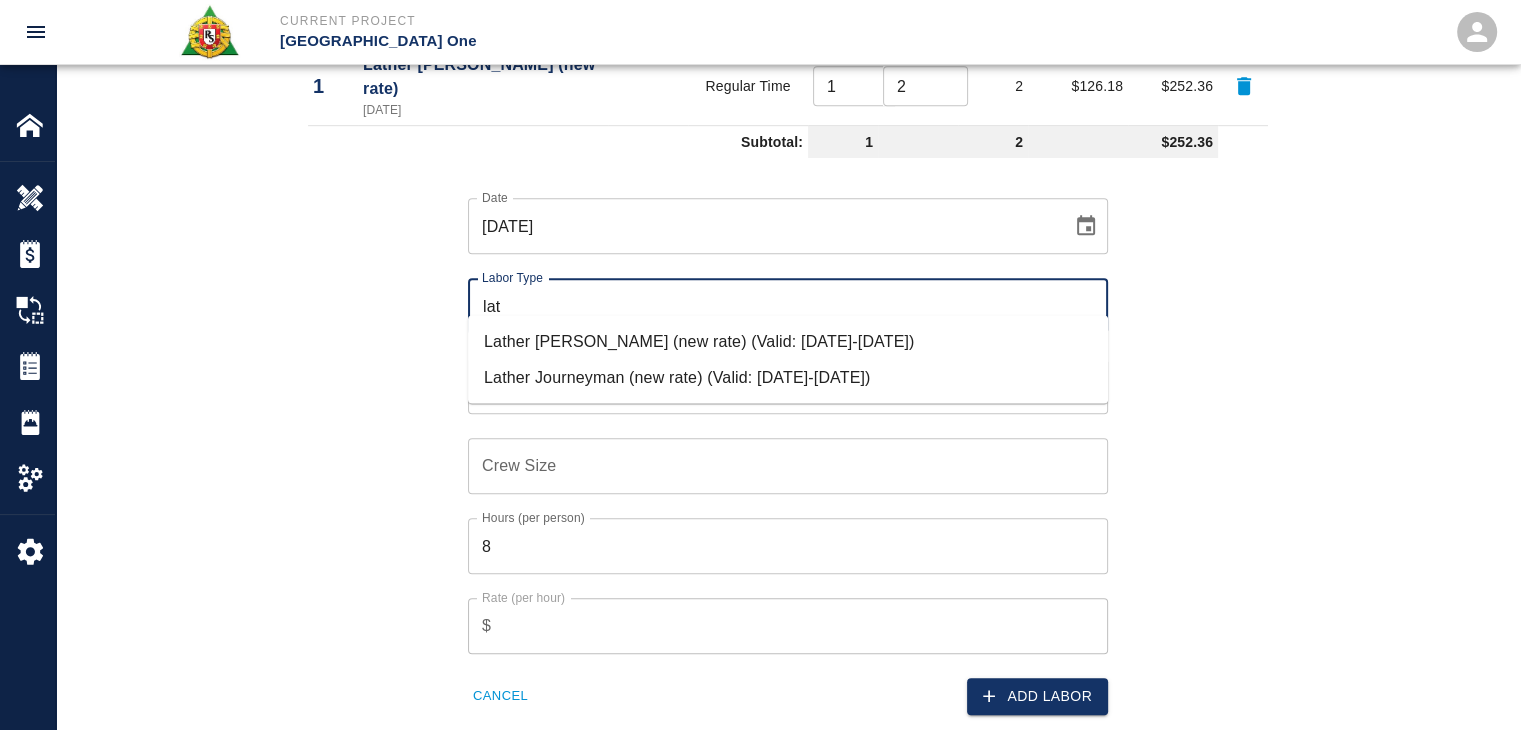 click on "Lather Journeyman (new rate) (Valid: [DATE]-[DATE])" at bounding box center [788, 377] 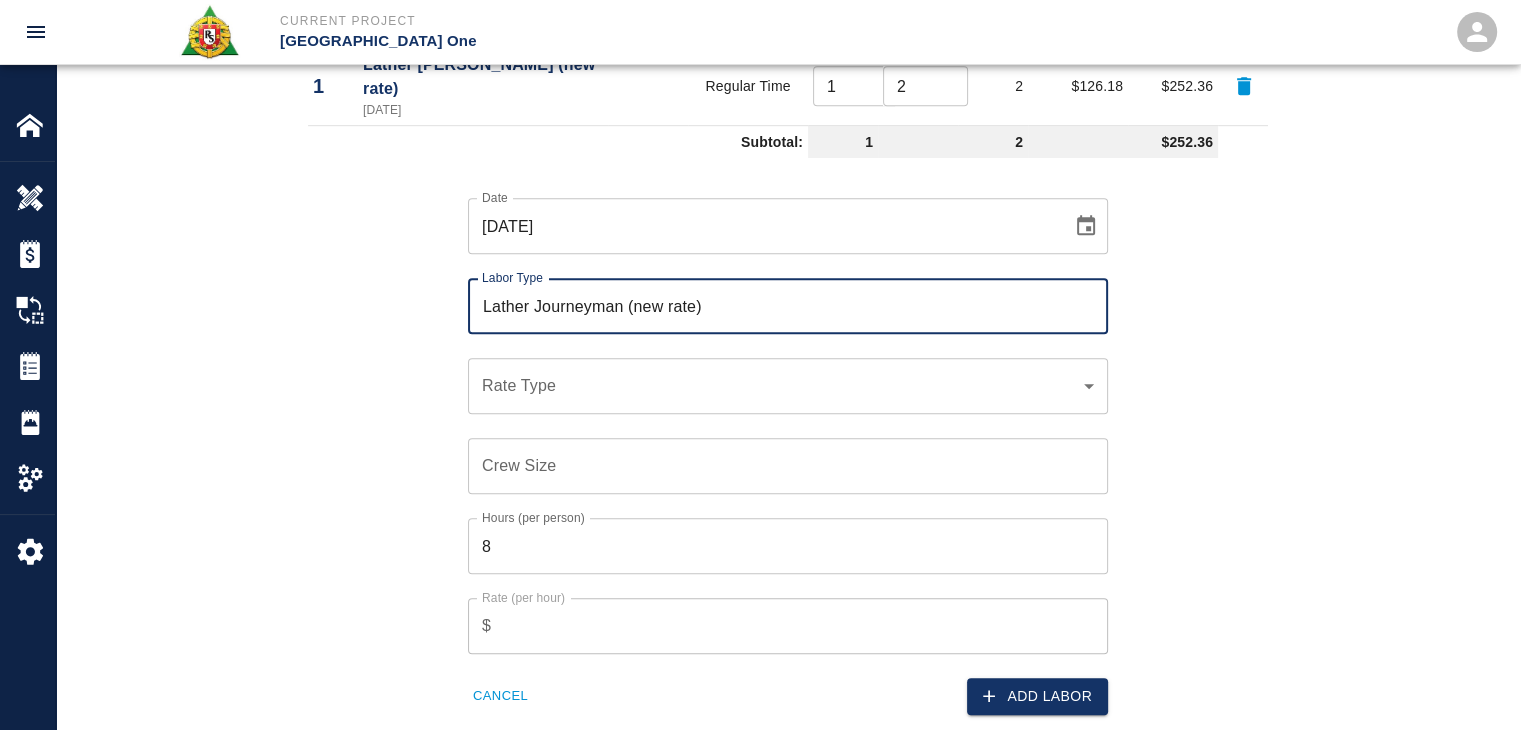 type on "Lather Journeyman (new rate)" 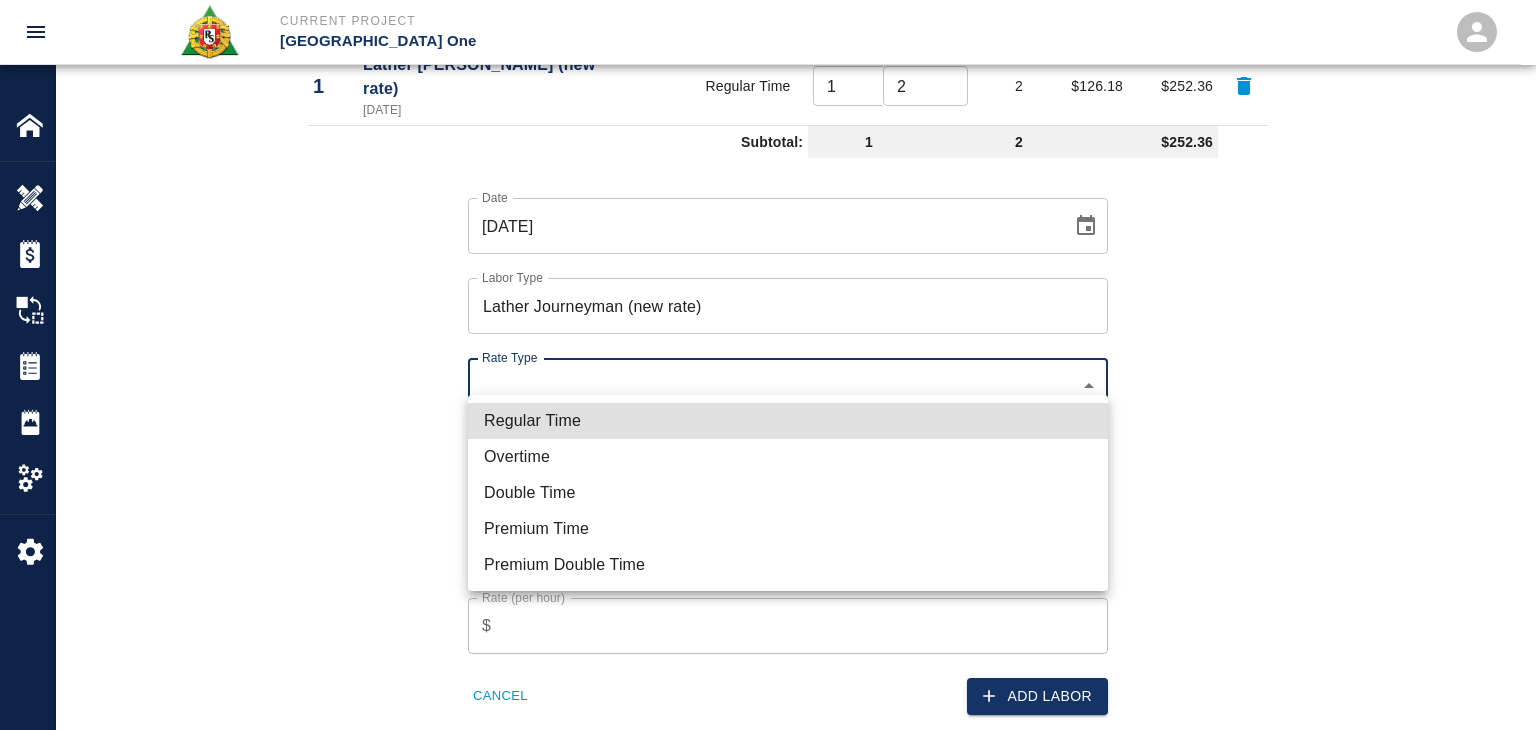 click on "Current Project [GEOGRAPHIC_DATA] One Home [GEOGRAPHIC_DATA] One Overview Estimates Change Orders Tickets Daily Reports Project Settings Settings Powered By Terms of Service  |  Privacy Policy Add Ticket Ticket Number 1215 Ticket Number PCO Number 0624 PCO Number Start Date  [DATE] Start Date  End Date End Date Work Description R&S [PERSON_NAME] worked on mobilizing cutting and bending rebar for ground floor east pier spot network room.
Breakdown:
2 [PERSON_NAME] 4hrs each
1 [PERSON_NAME] 2hrs
6 sheets of wire mesh cut and bent x Work Description Notes x Notes Subject mobilizing cutting and bending rebar for ground floor east pier spot network room. Subject Invoice Number Invoice Number Invoice Date Invoice Date Upload Attachments (2.4MB of 50MB limit) Choose file [DATE] T.1.jpg Choose file [DATE] T.2.jpg Upload Another File Add Costs Switch to Lump Sum Labor Labor Type Cost Code Rate Type Crew Size Hrs / Person Total Hrs Rate / Hr. Total Cost 1 Lather [PERSON_NAME] (new rate) [DATE] Regular Time 1 ​ 2 ​ 2 $126.18 $252.36" at bounding box center [768, -870] 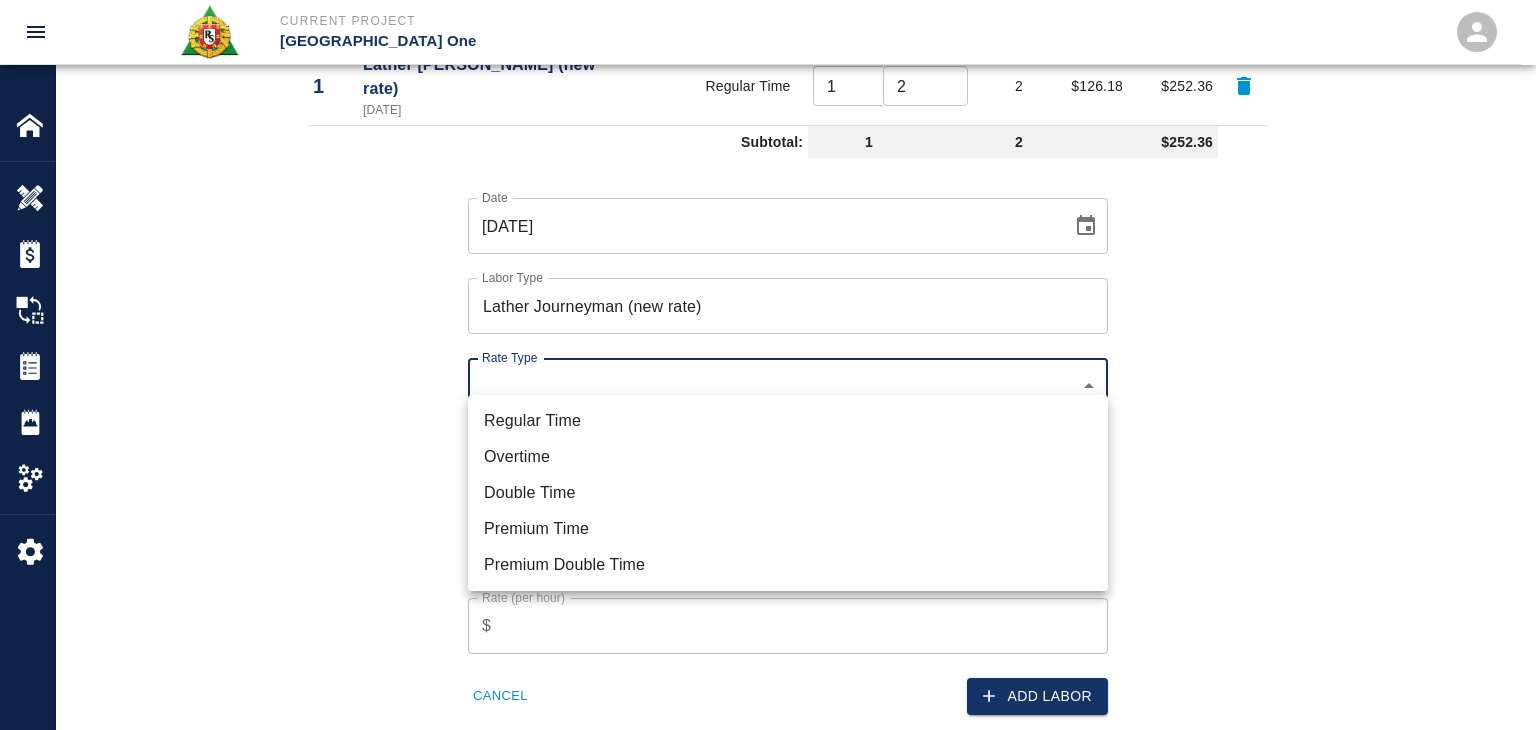 click on "Regular Time" at bounding box center [788, 421] 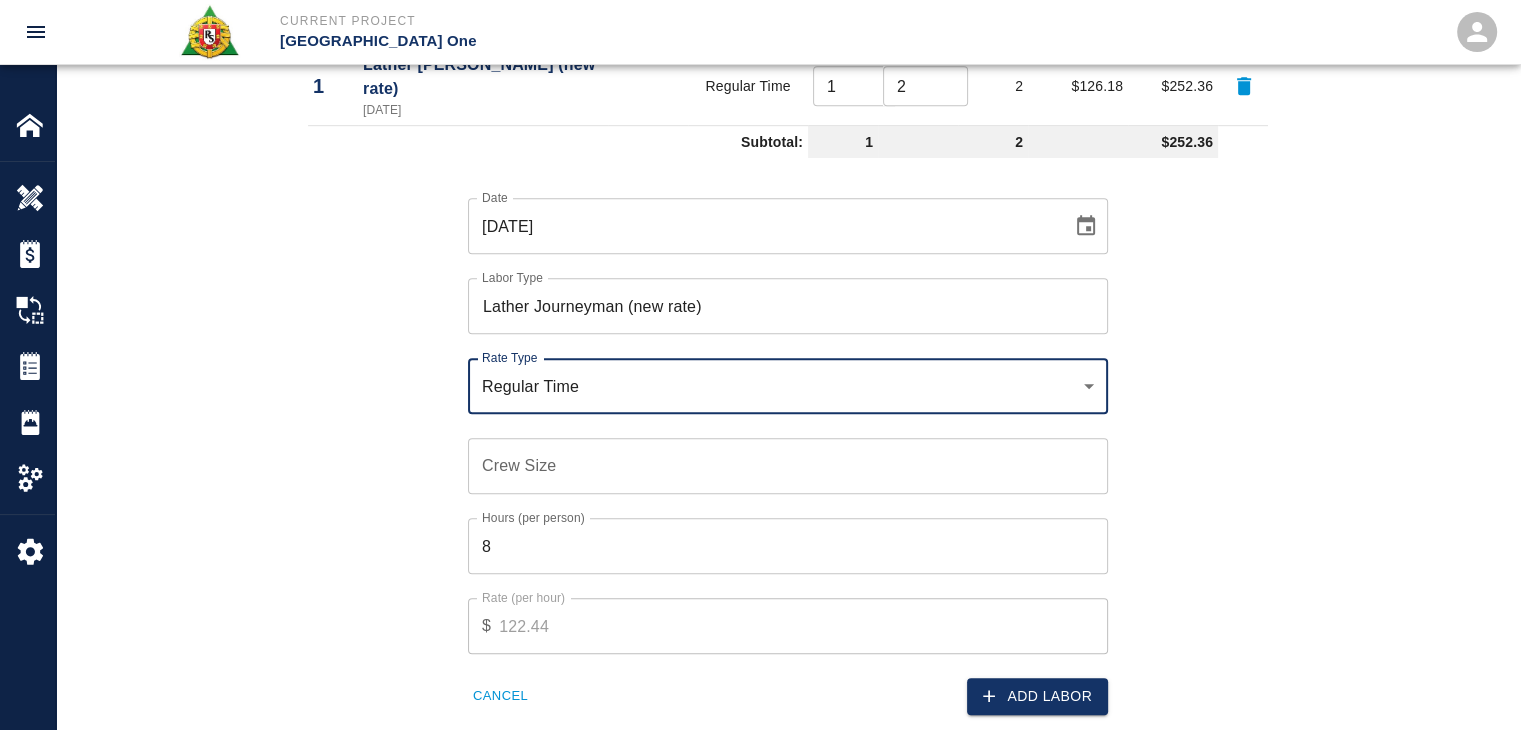 click on "Crew Size Crew Size" at bounding box center (788, 466) 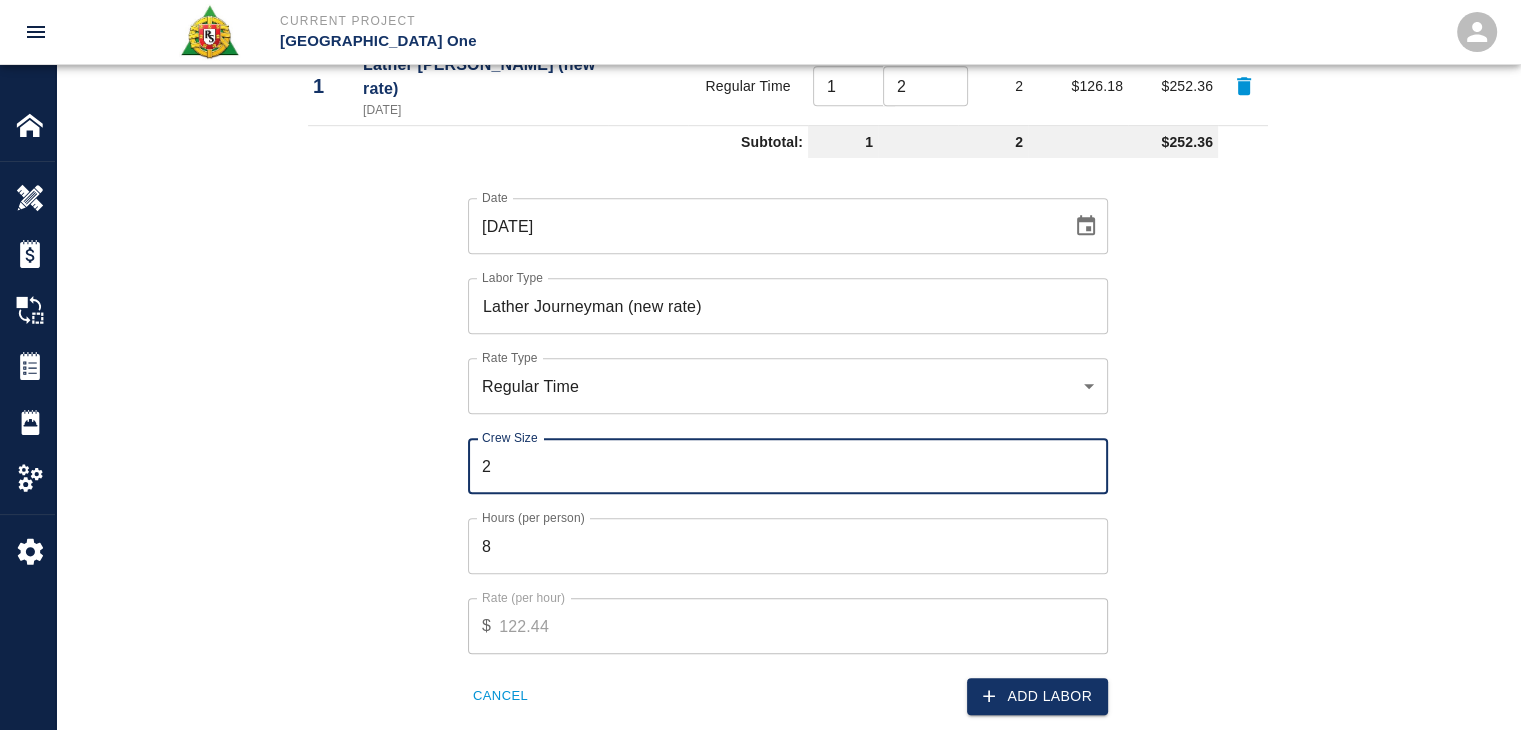 type on "2" 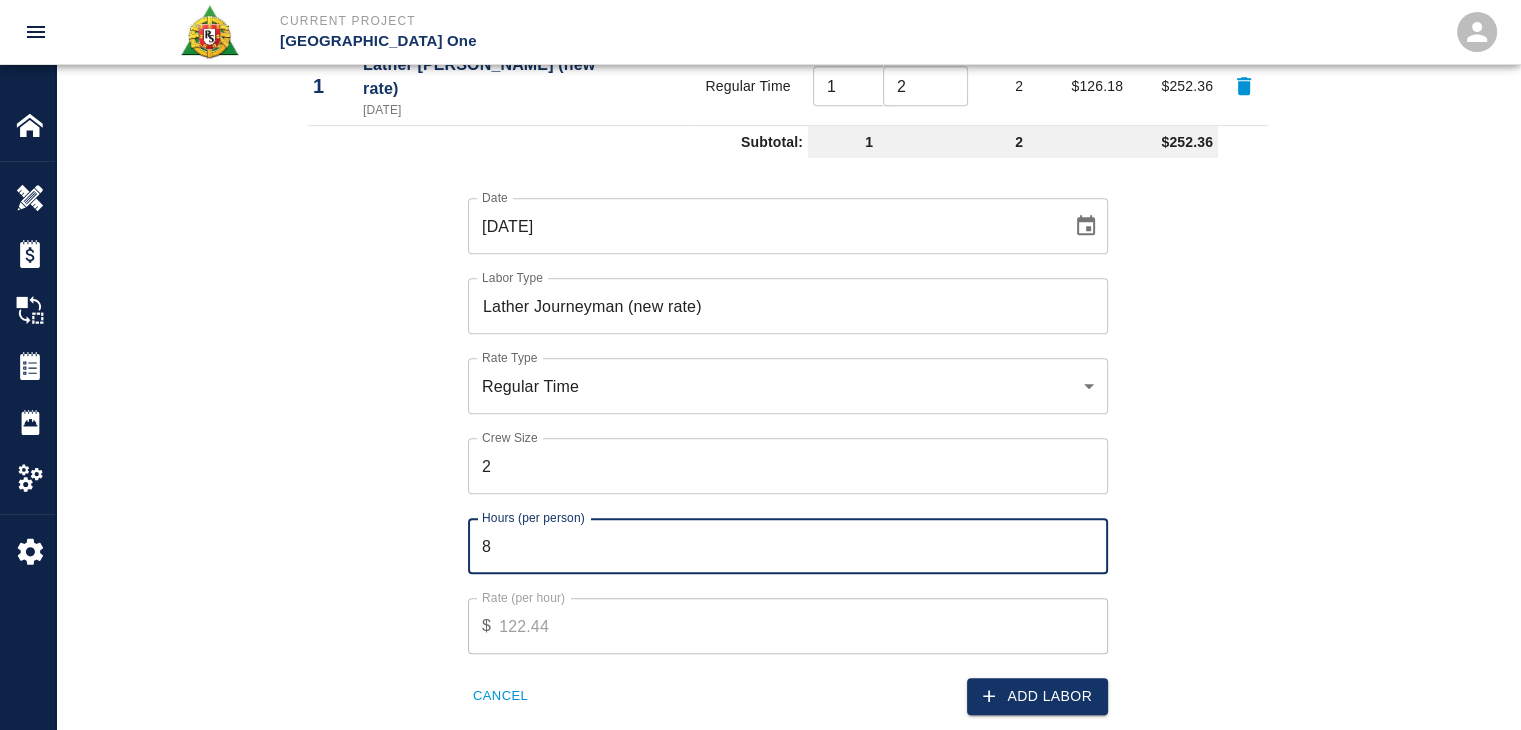 click on "8" at bounding box center (788, 546) 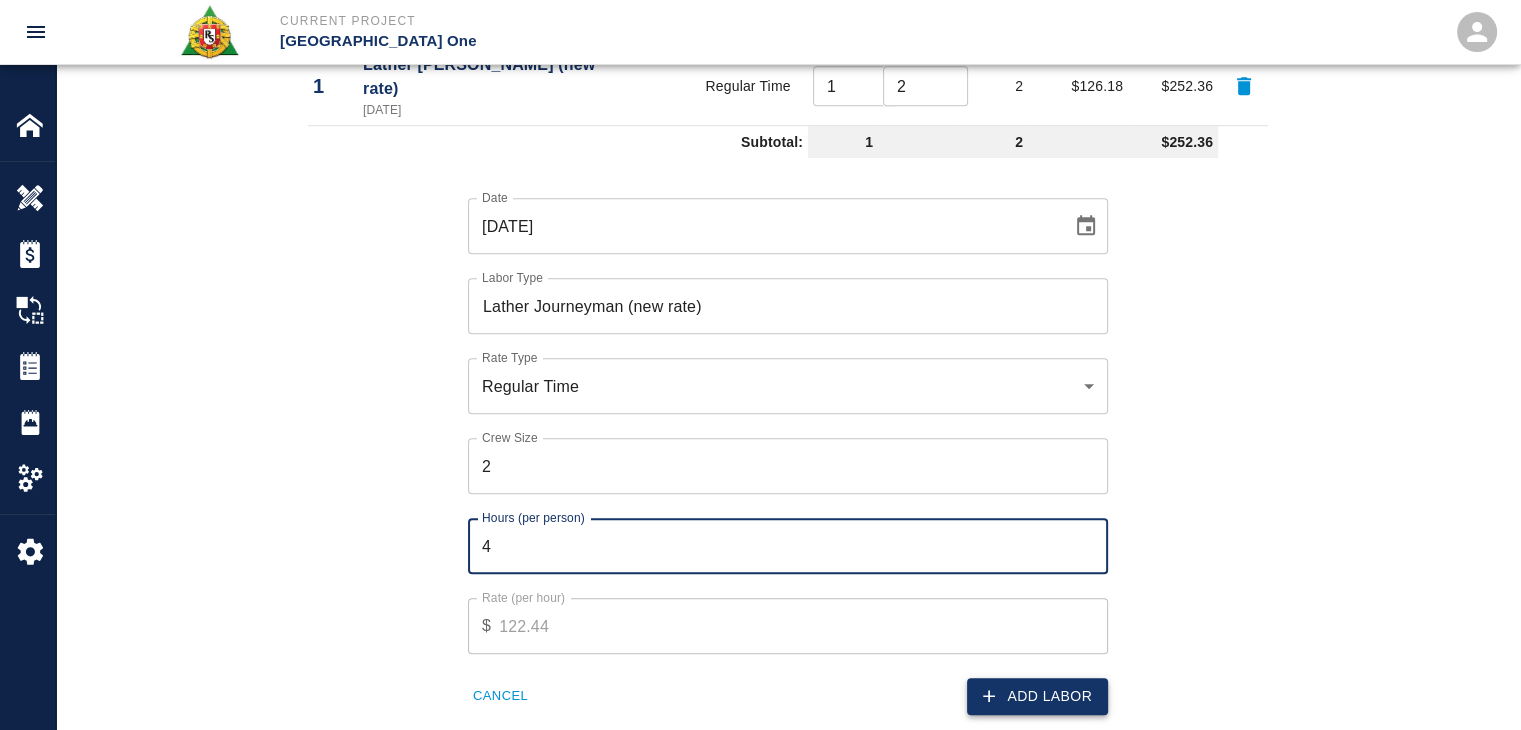 type on "4" 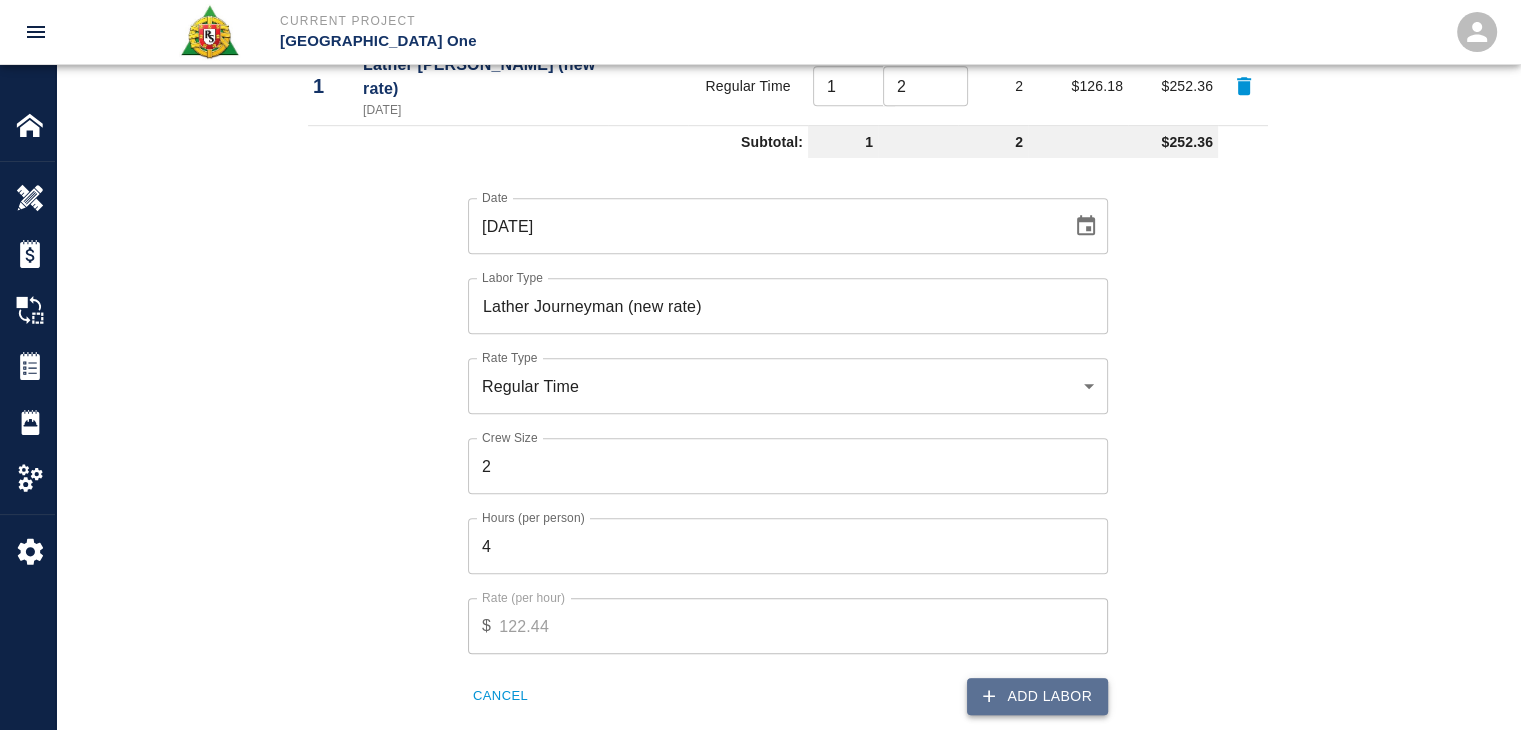 click on "Add Labor" at bounding box center [1037, 696] 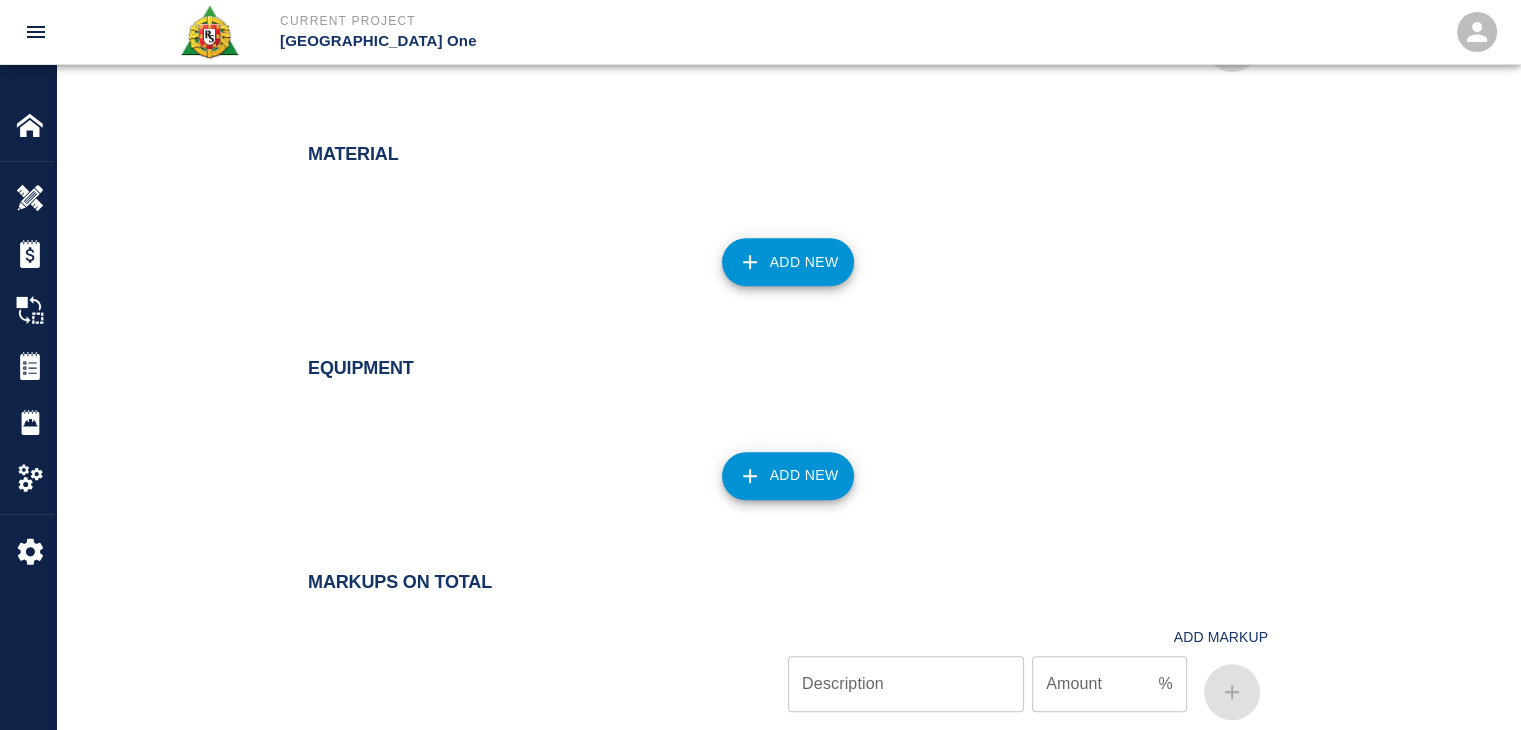 scroll, scrollTop: 1614, scrollLeft: 0, axis: vertical 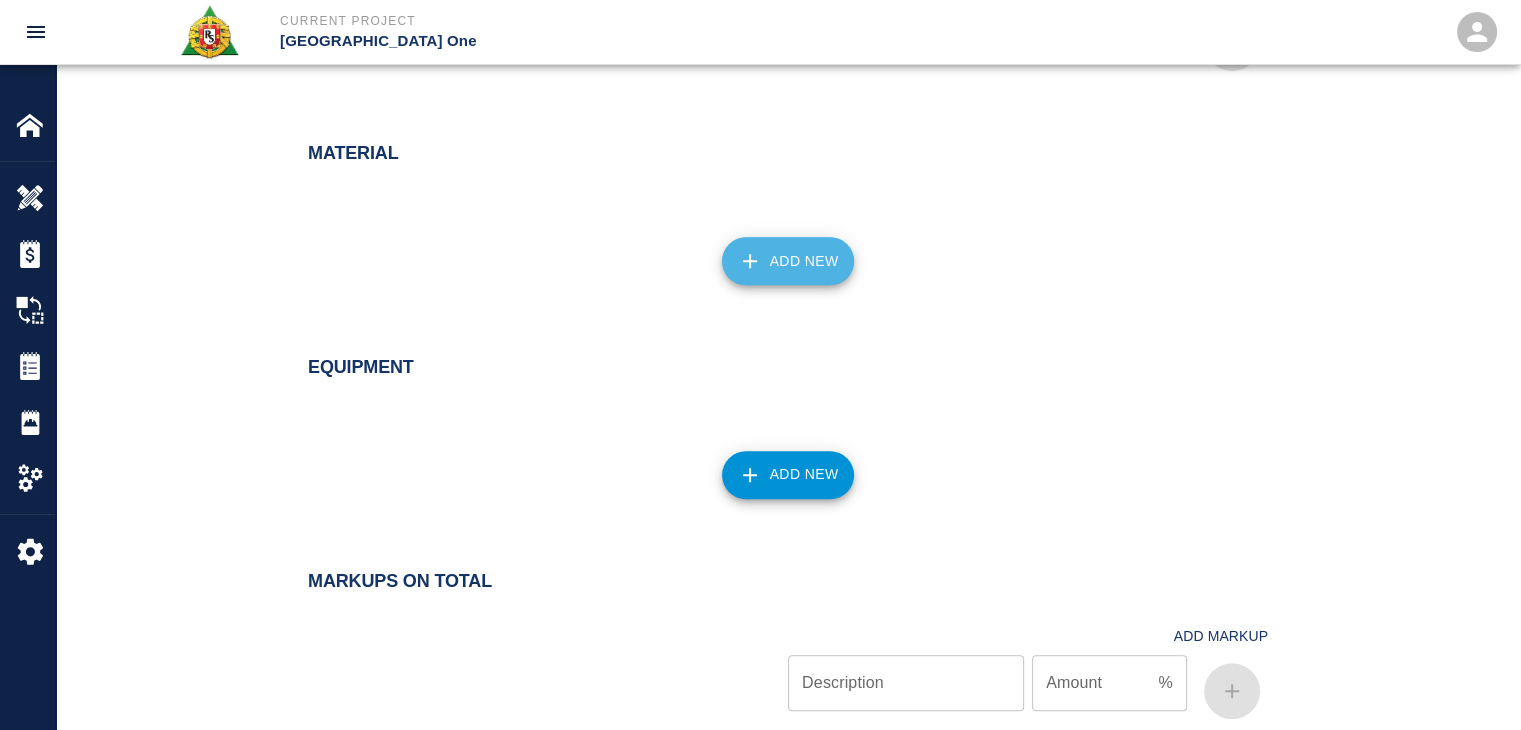 click on "Add New" at bounding box center (788, 261) 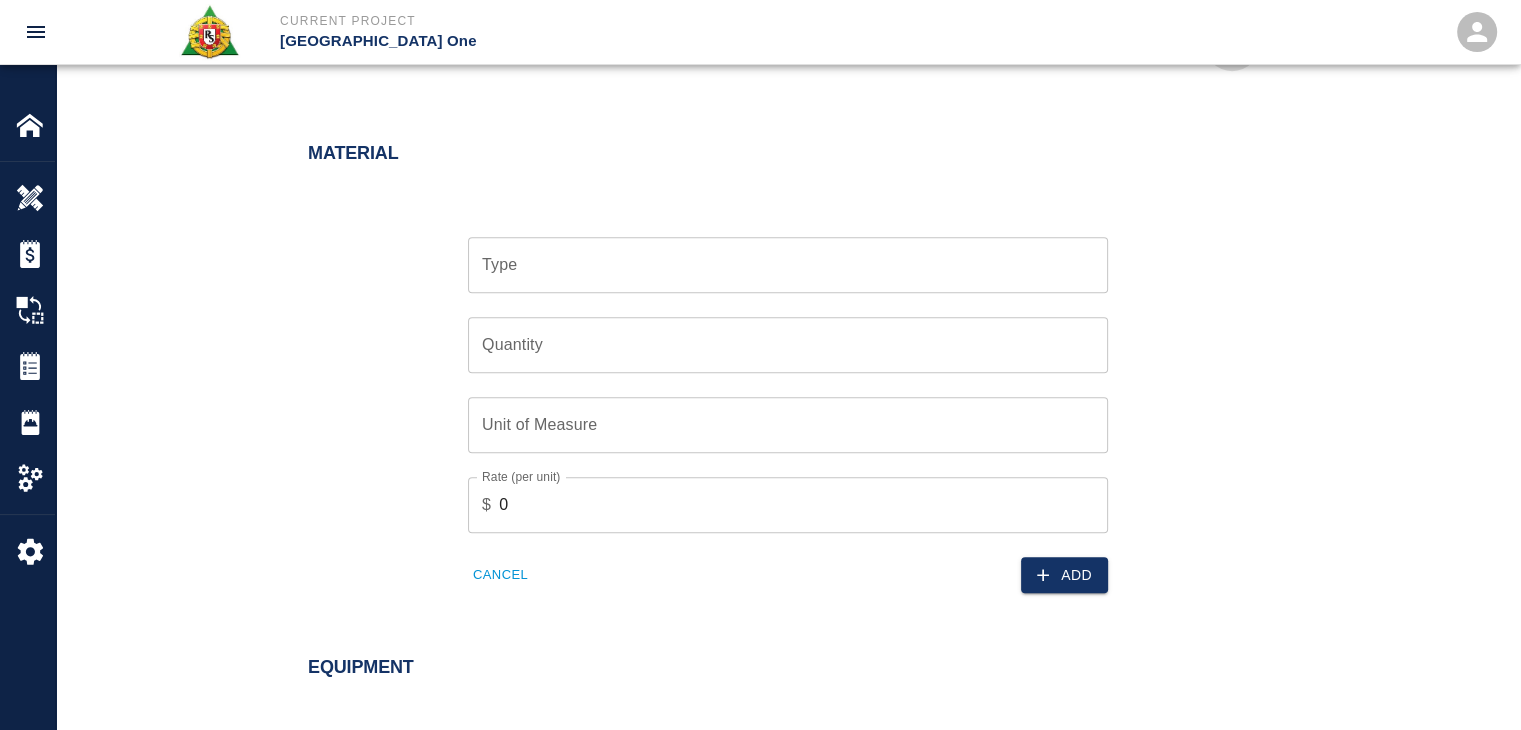 click on "Type" at bounding box center [788, 265] 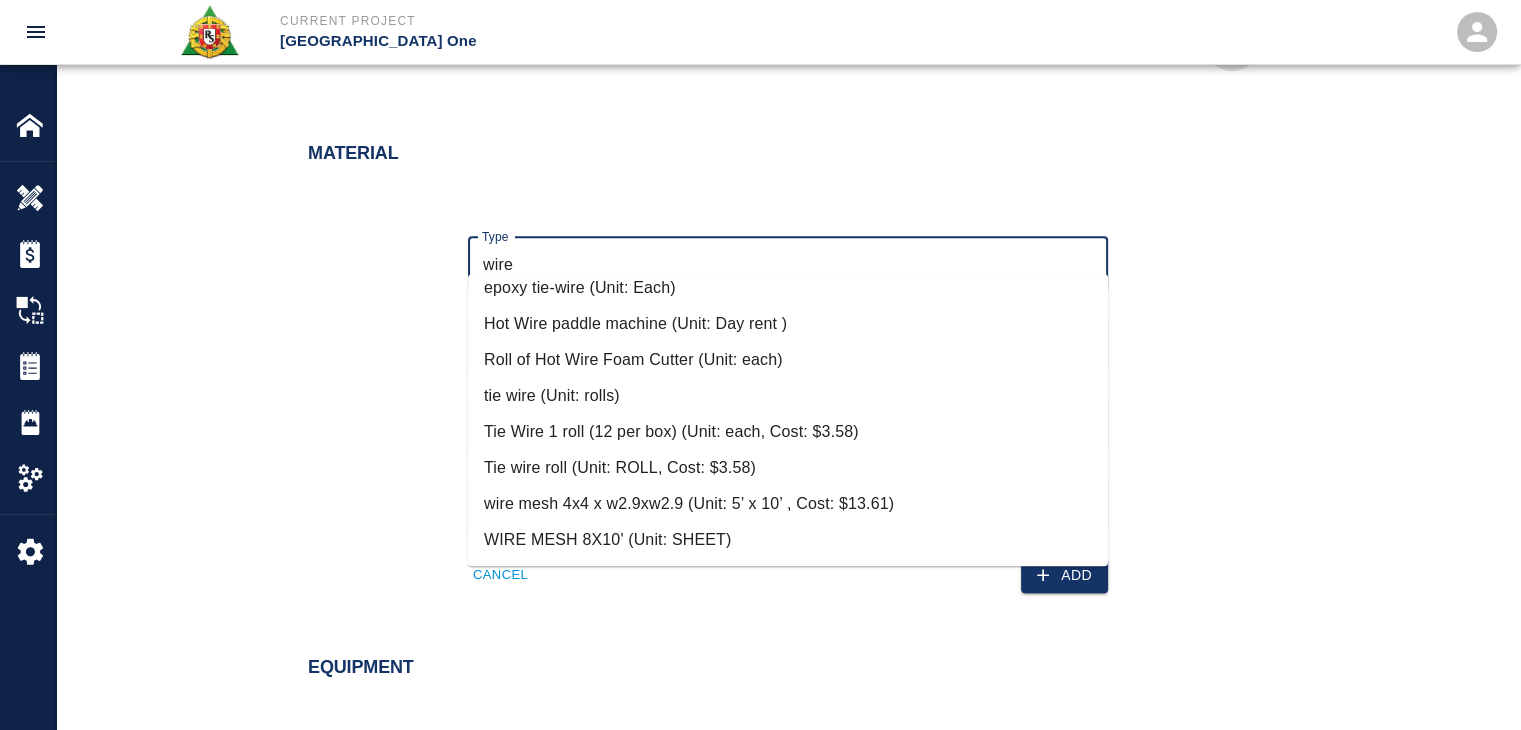 scroll, scrollTop: 336, scrollLeft: 0, axis: vertical 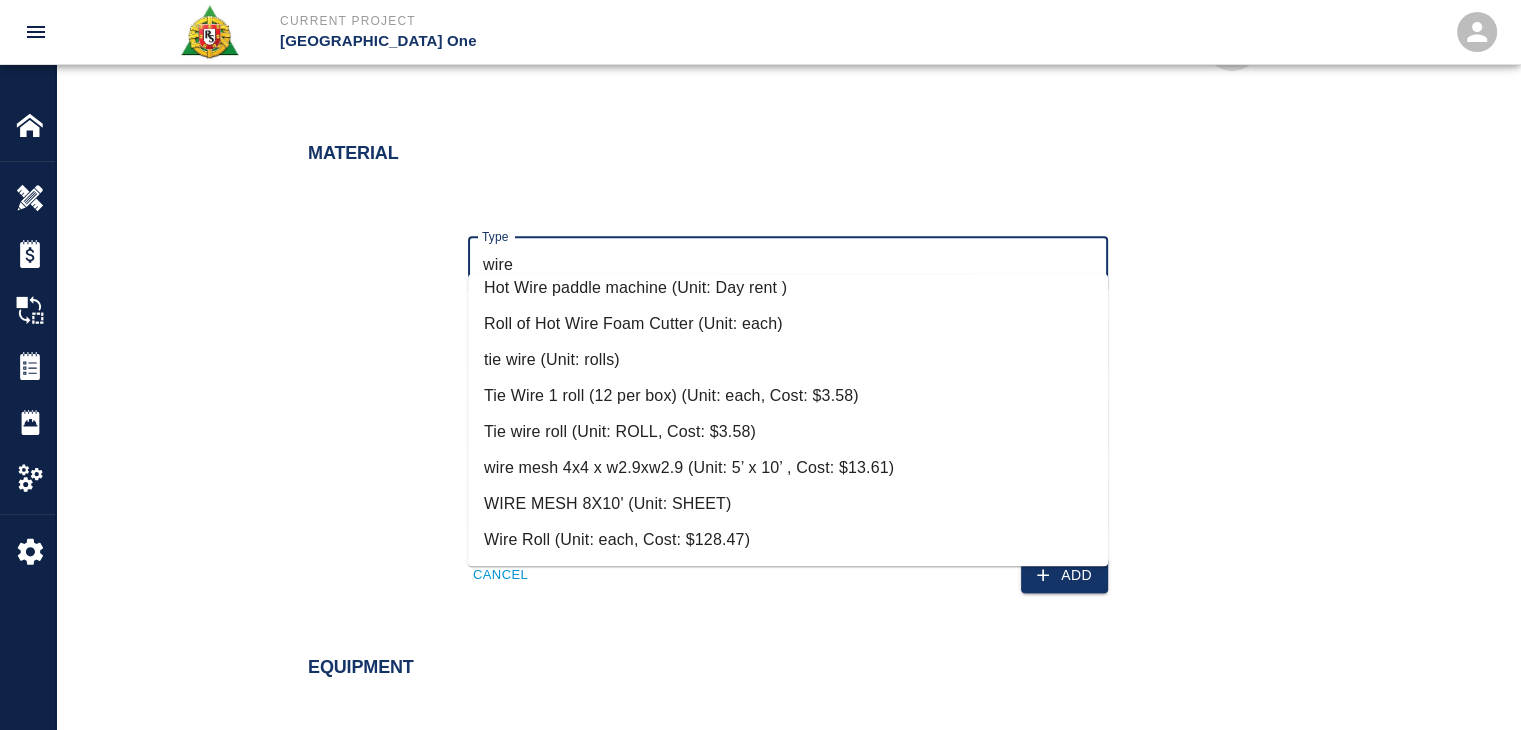 click on "WIRE MESH 8X10' (Unit: SHEET)" at bounding box center [788, 504] 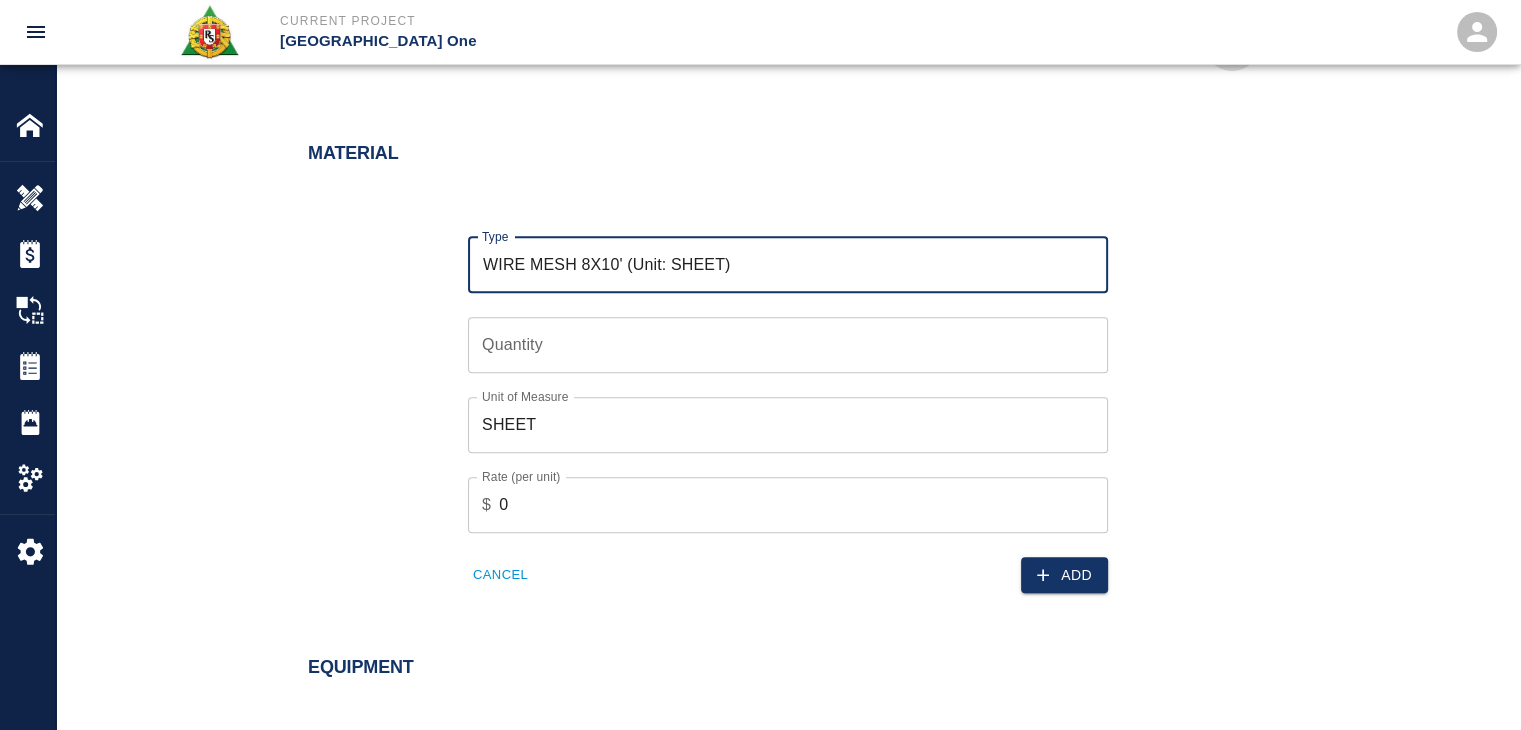 type on "WIRE MESH 8X10' (Unit: SHEET)" 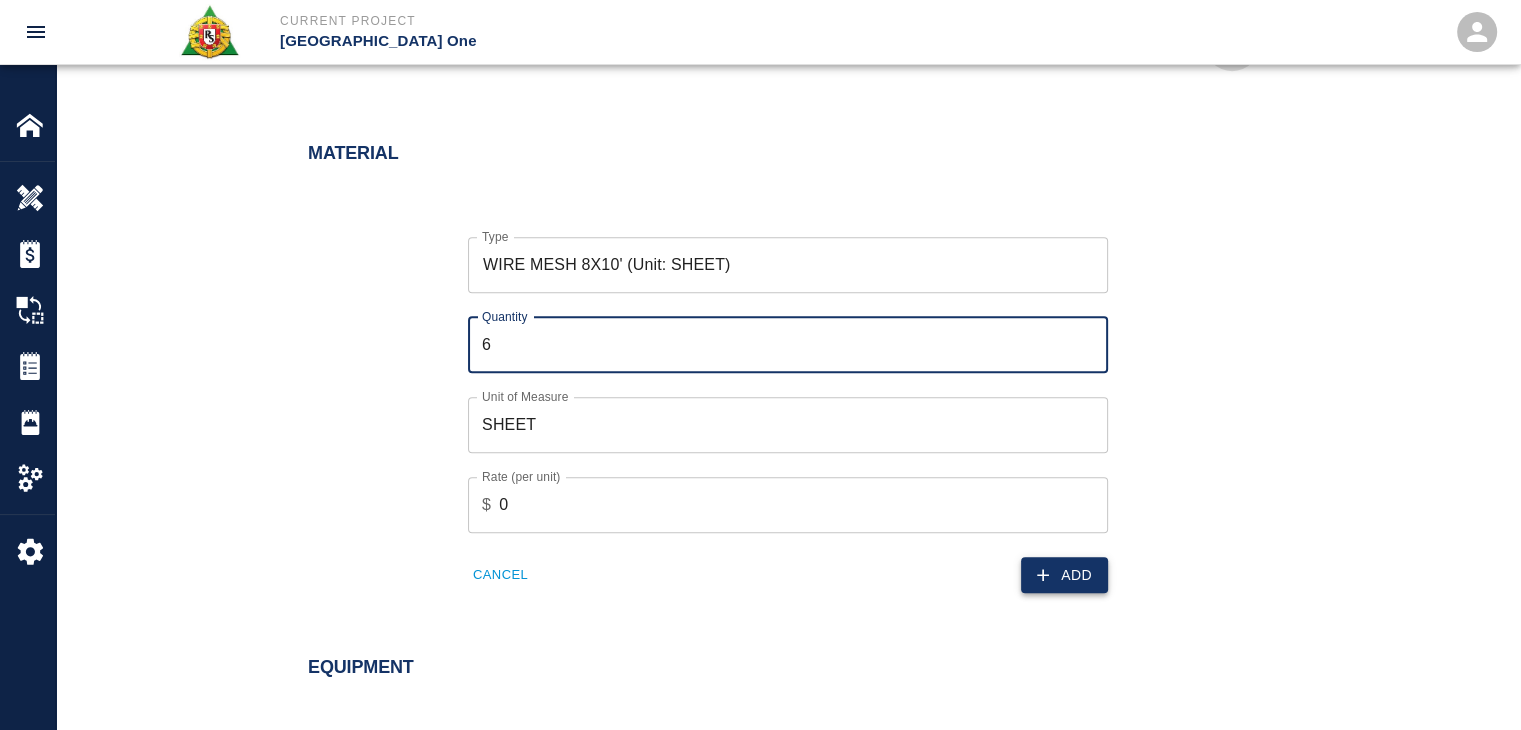 type on "6" 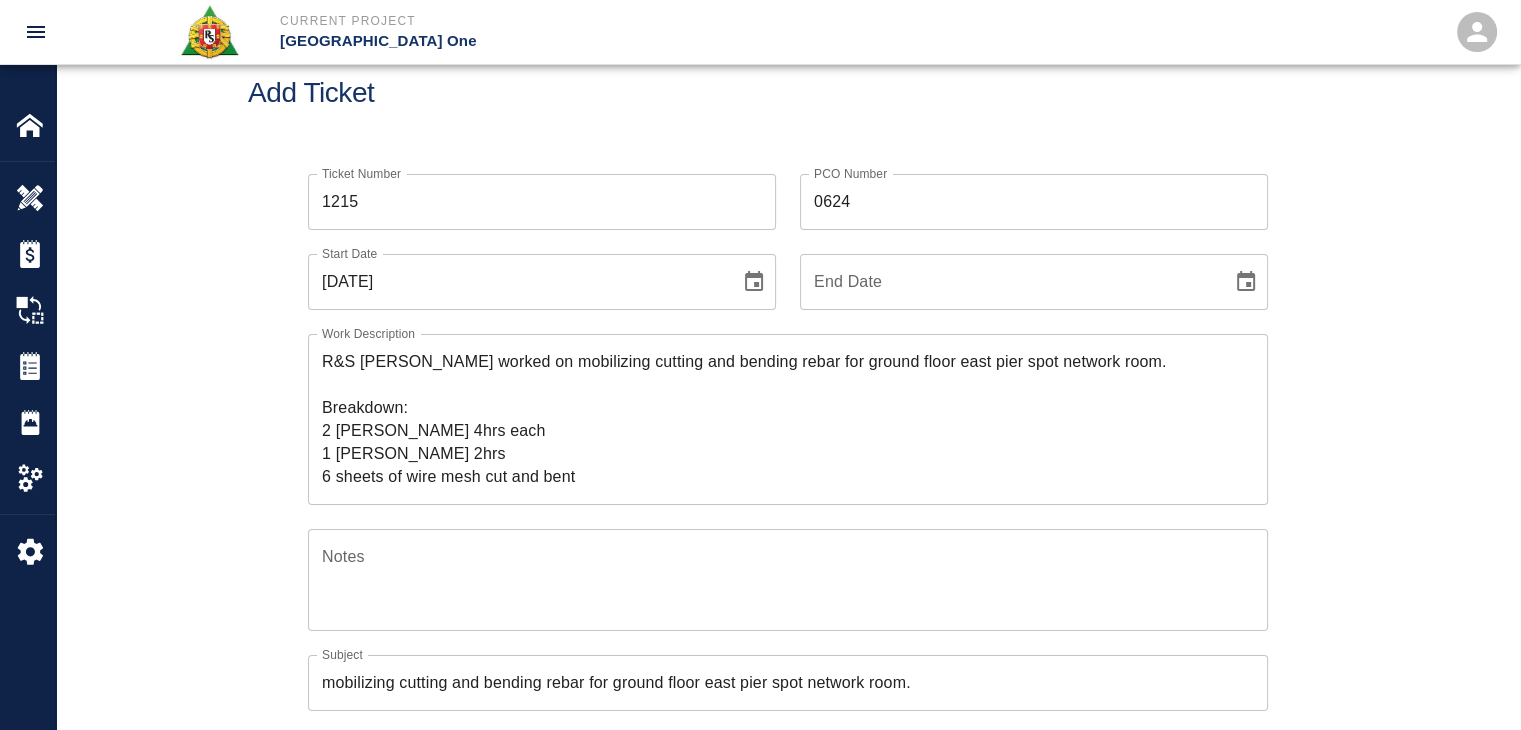 scroll, scrollTop: 52, scrollLeft: 0, axis: vertical 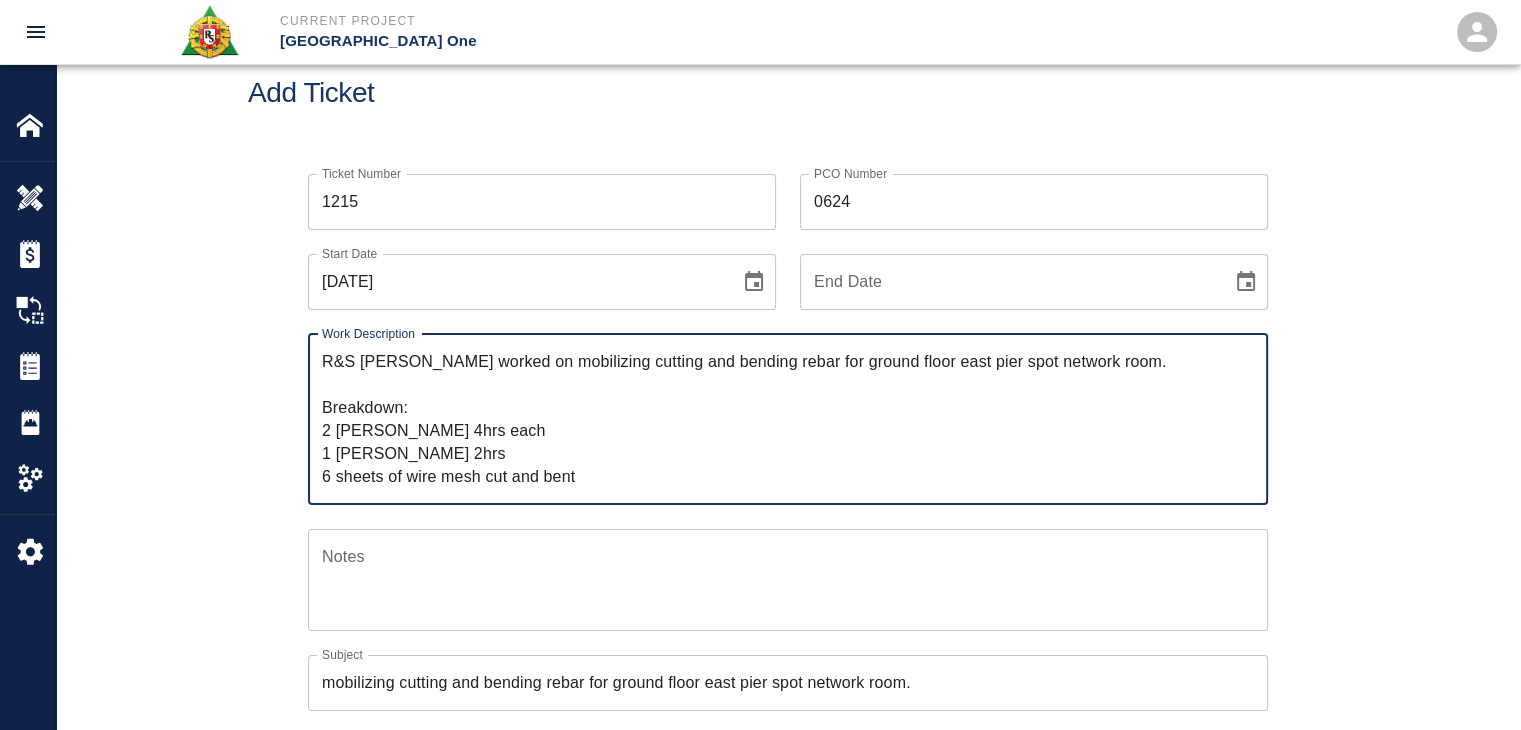 click on "R&S [PERSON_NAME] worked on mobilizing cutting and bending rebar for ground floor east pier spot network room.
Breakdown:
2 [PERSON_NAME] 4hrs each
1 [PERSON_NAME] 2hrs
6 sheets of wire mesh cut and bent" at bounding box center [788, 419] 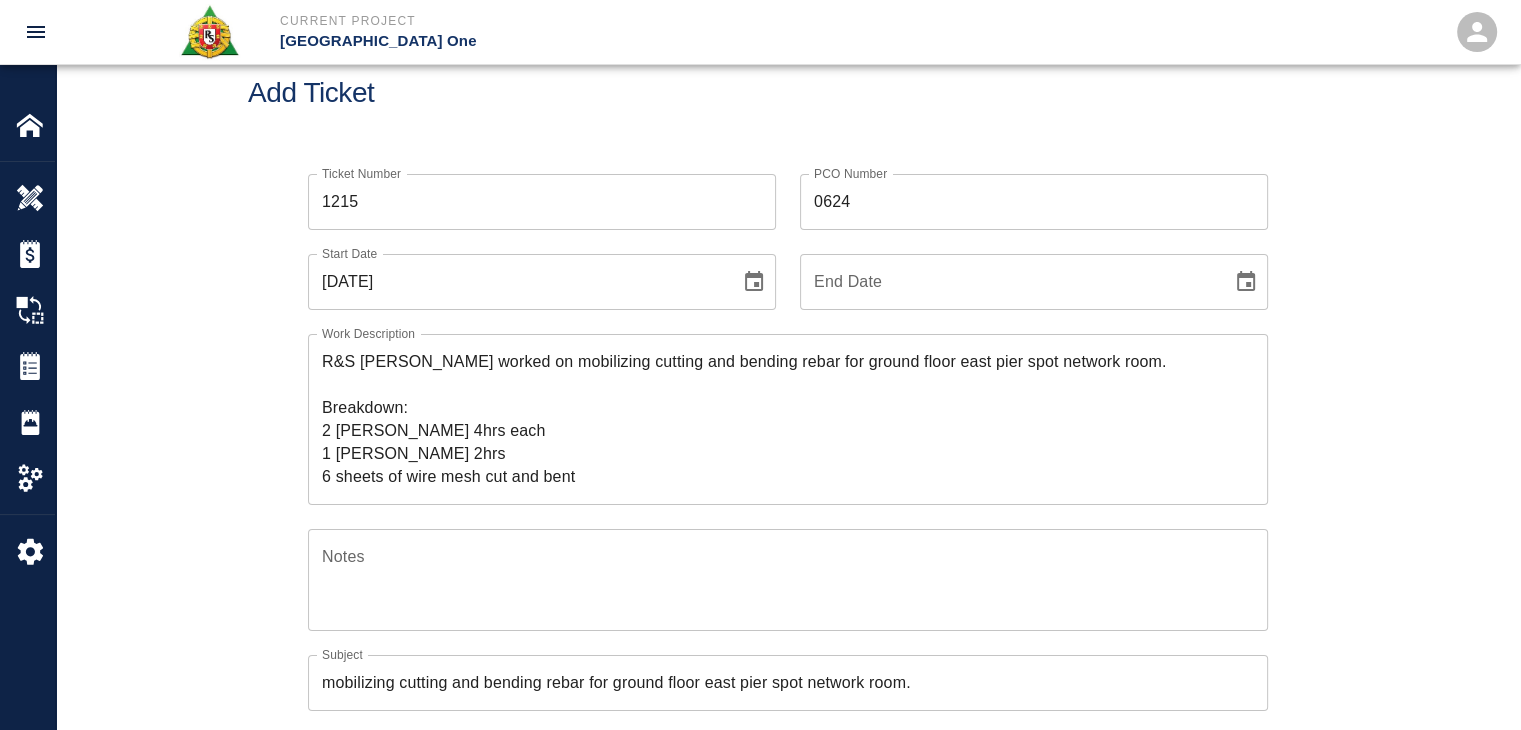 click on "Ticket Number 1215 Ticket Number PCO Number 0624 PCO Number Start Date  [DATE] Start Date  End Date End Date Work Description R&S [PERSON_NAME] worked on mobilizing cutting and bending rebar for ground floor east pier spot network room.
Breakdown:
2 [PERSON_NAME] 4hrs each
1 [PERSON_NAME] 2hrs
6 sheets of wire mesh cut and bent x Work Description Notes x Notes Subject mobilizing cutting and bending rebar for ground floor east pier spot network room. Subject Invoice Number Invoice Number Invoice Date Invoice Date Upload Attachments (2.4MB of 50MB limit) Choose file [DATE] T.1.jpg Choose file [DATE] T.2.jpg Upload Another File Add Costs Switch to Lump Sum" at bounding box center [788, 633] 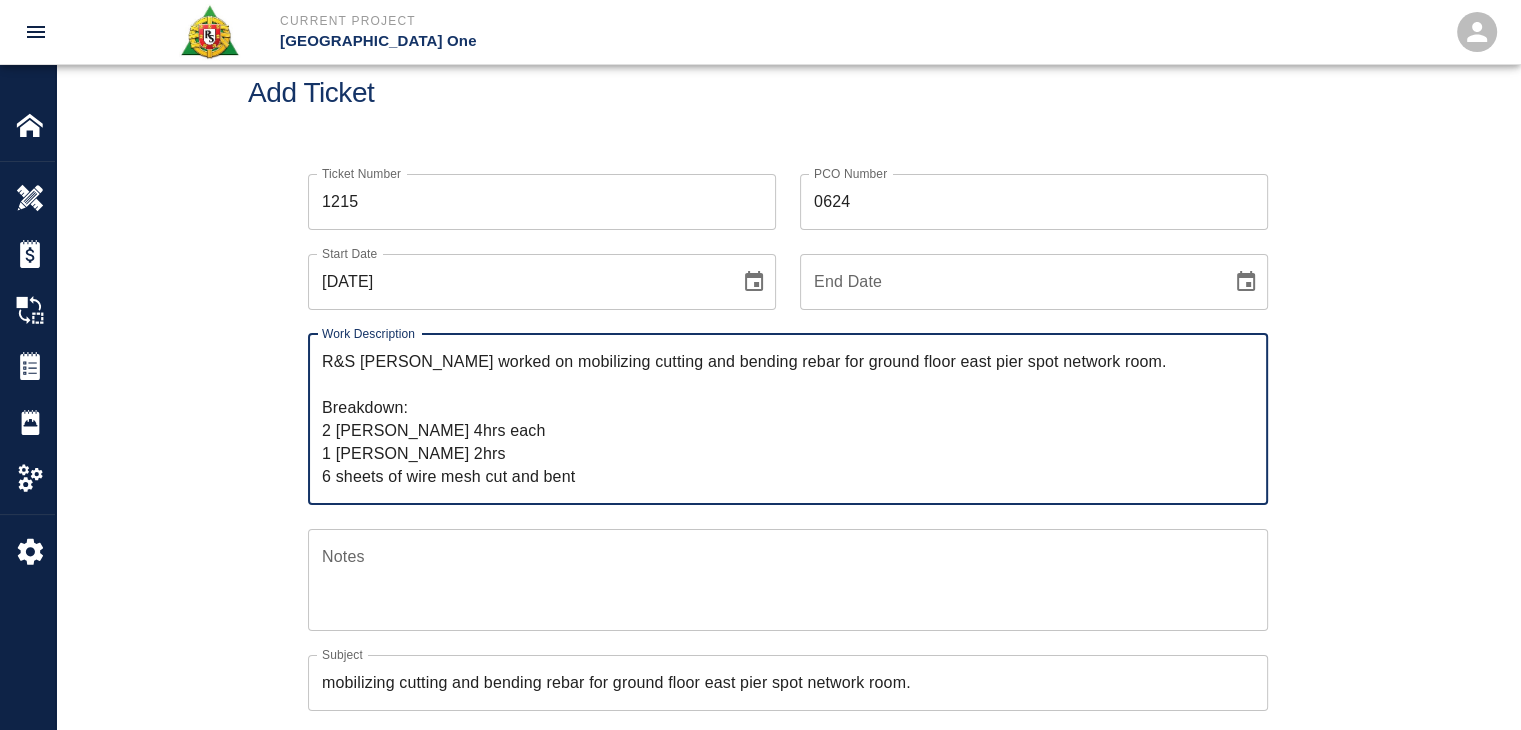 click on "Ticket Number 1215 Ticket Number PCO Number 0624 PCO Number Start Date  [DATE] Start Date  End Date End Date Work Description R&S [PERSON_NAME] worked on mobilizing cutting and bending rebar for ground floor east pier spot network room.
Breakdown:
2 [PERSON_NAME] 4hrs each
1 [PERSON_NAME] 2hrs
6 sheets of wire mesh cut and bent x Work Description Notes x Notes Subject mobilizing cutting and bending rebar for ground floor east pier spot network room. Subject Invoice Number Invoice Number Invoice Date Invoice Date Upload Attachments (2.4MB of 50MB limit) Choose file [DATE] T.1.jpg Choose file [DATE] T.2.jpg Upload Another File Add Costs Switch to Lump Sum" at bounding box center (788, 609) 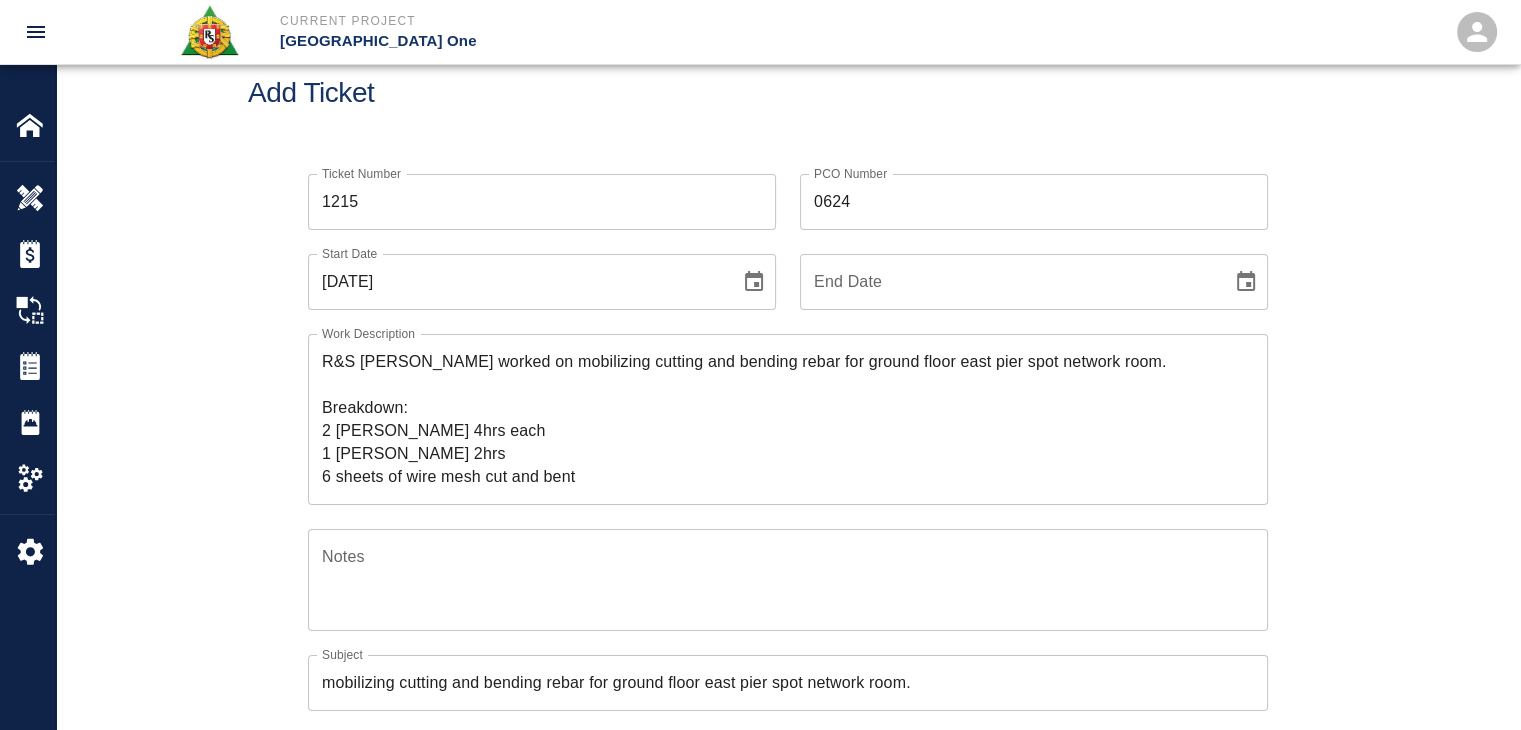click on "Ticket Number 1215 Ticket Number PCO Number 0624 PCO Number Start Date  [DATE] Start Date  End Date End Date Work Description R&S [PERSON_NAME] worked on mobilizing cutting and bending rebar for ground floor east pier spot network room.
Breakdown:
2 [PERSON_NAME] 4hrs each
1 [PERSON_NAME] 2hrs
6 sheets of wire mesh cut and bent x Work Description Notes x Notes Subject mobilizing cutting and bending rebar for ground floor east pier spot network room. Subject Invoice Number Invoice Number Invoice Date Invoice Date Upload Attachments (2.4MB of 50MB limit) Choose file [DATE] T.1.jpg Choose file [DATE] T.2.jpg Upload Another File Add Costs Switch to Lump Sum" at bounding box center (788, 609) 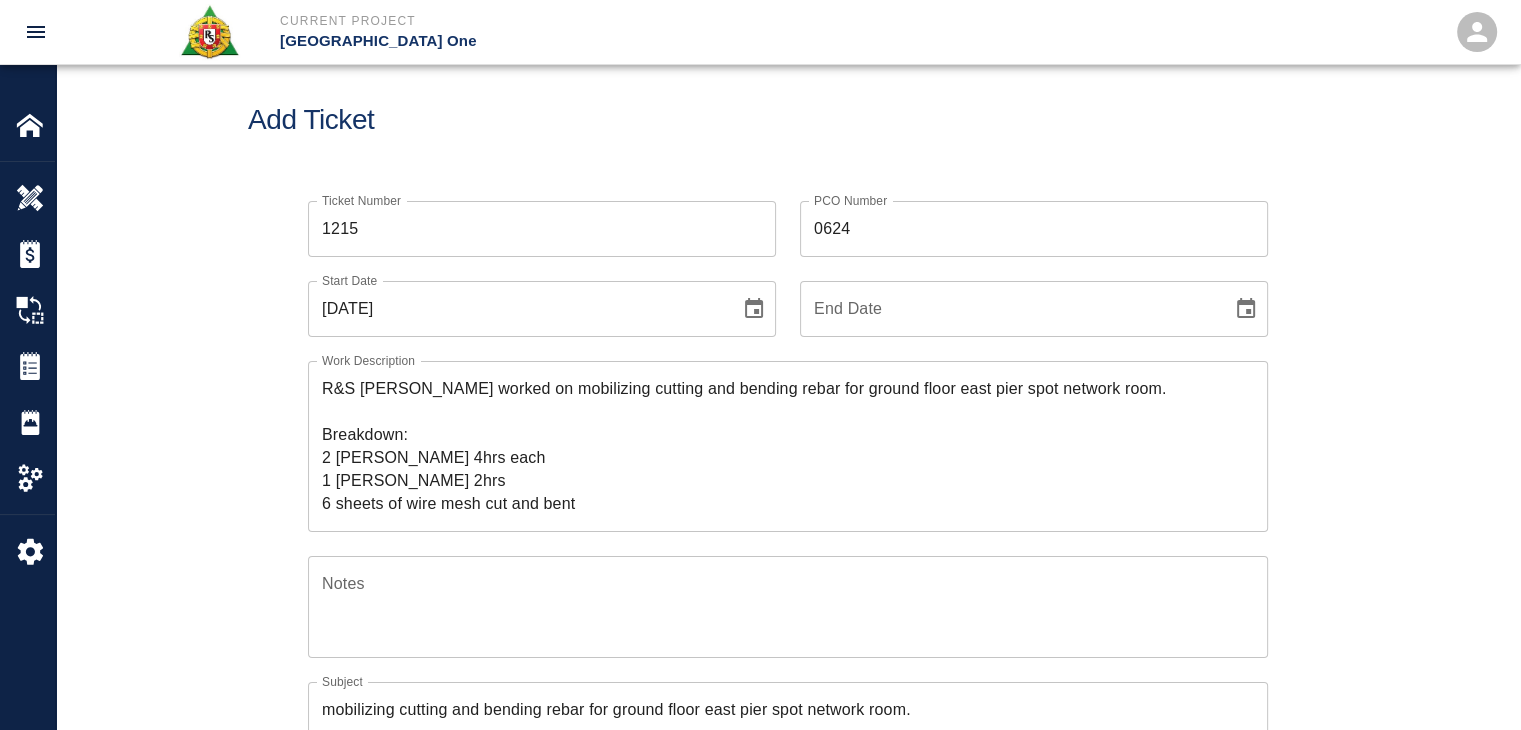 scroll, scrollTop: 0, scrollLeft: 0, axis: both 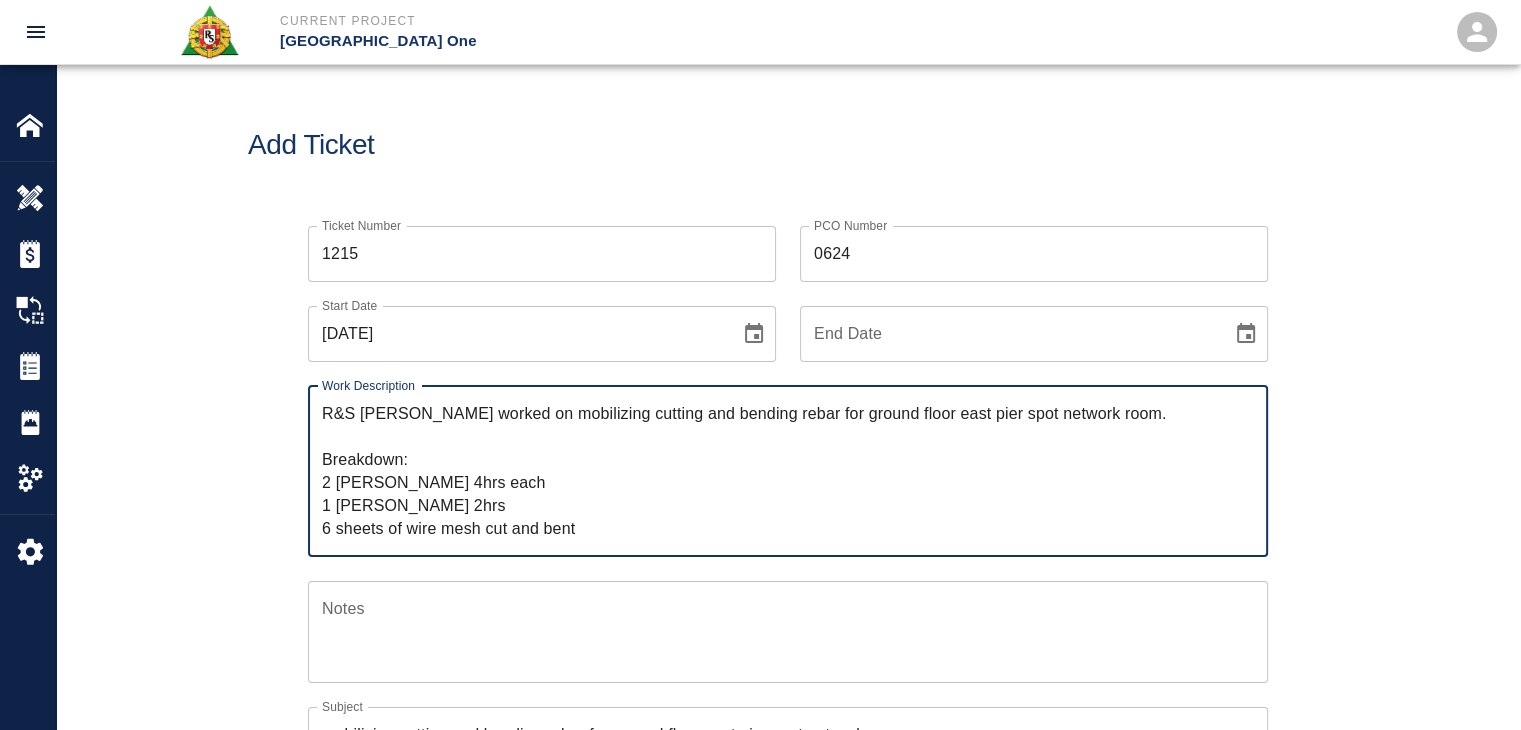 drag, startPoint x: 587, startPoint y: 524, endPoint x: 236, endPoint y: 405, distance: 370.6238 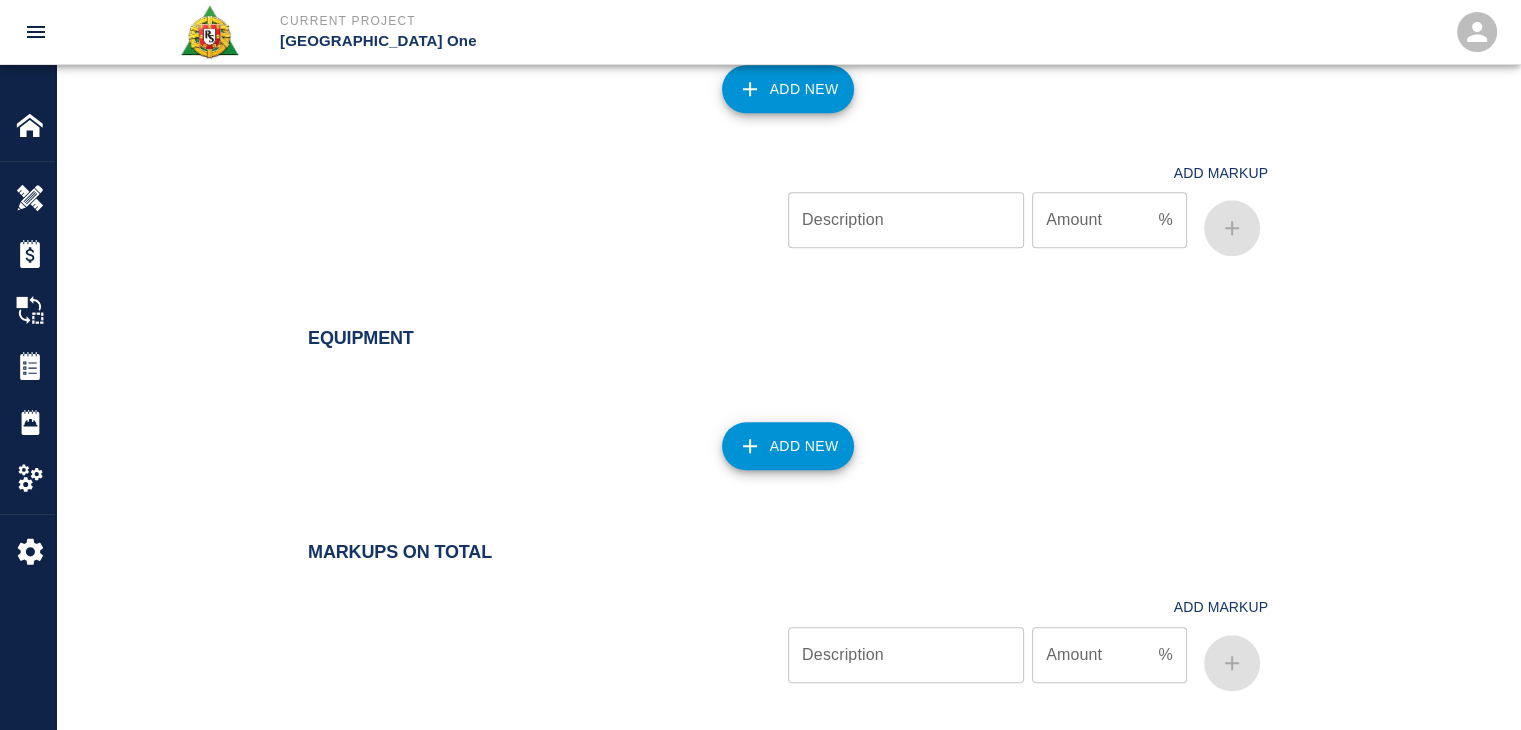scroll, scrollTop: 2126, scrollLeft: 0, axis: vertical 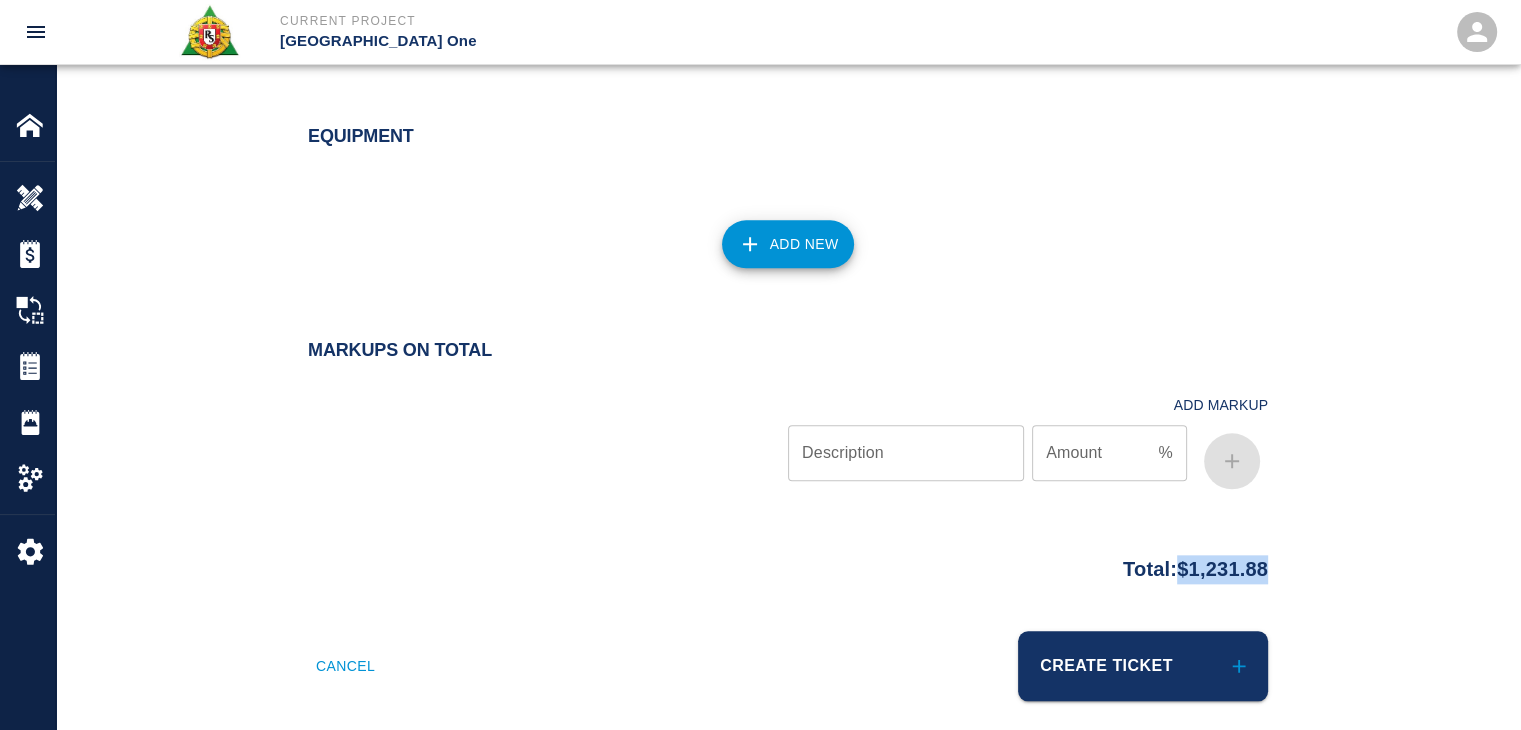 drag, startPoint x: 1280, startPoint y: 561, endPoint x: 1165, endPoint y: 560, distance: 115.00435 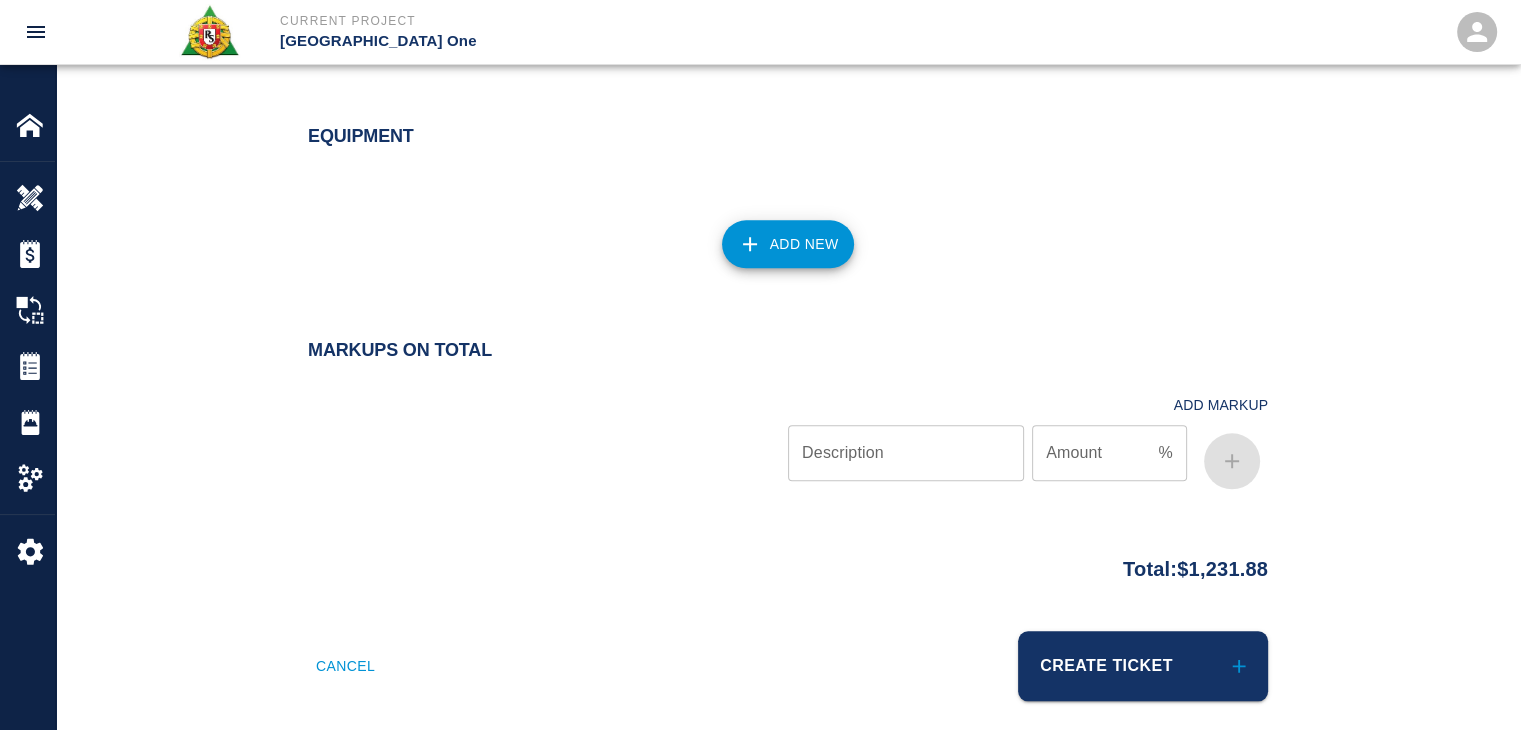 click on "Total:  $1,231.88" at bounding box center [788, 564] 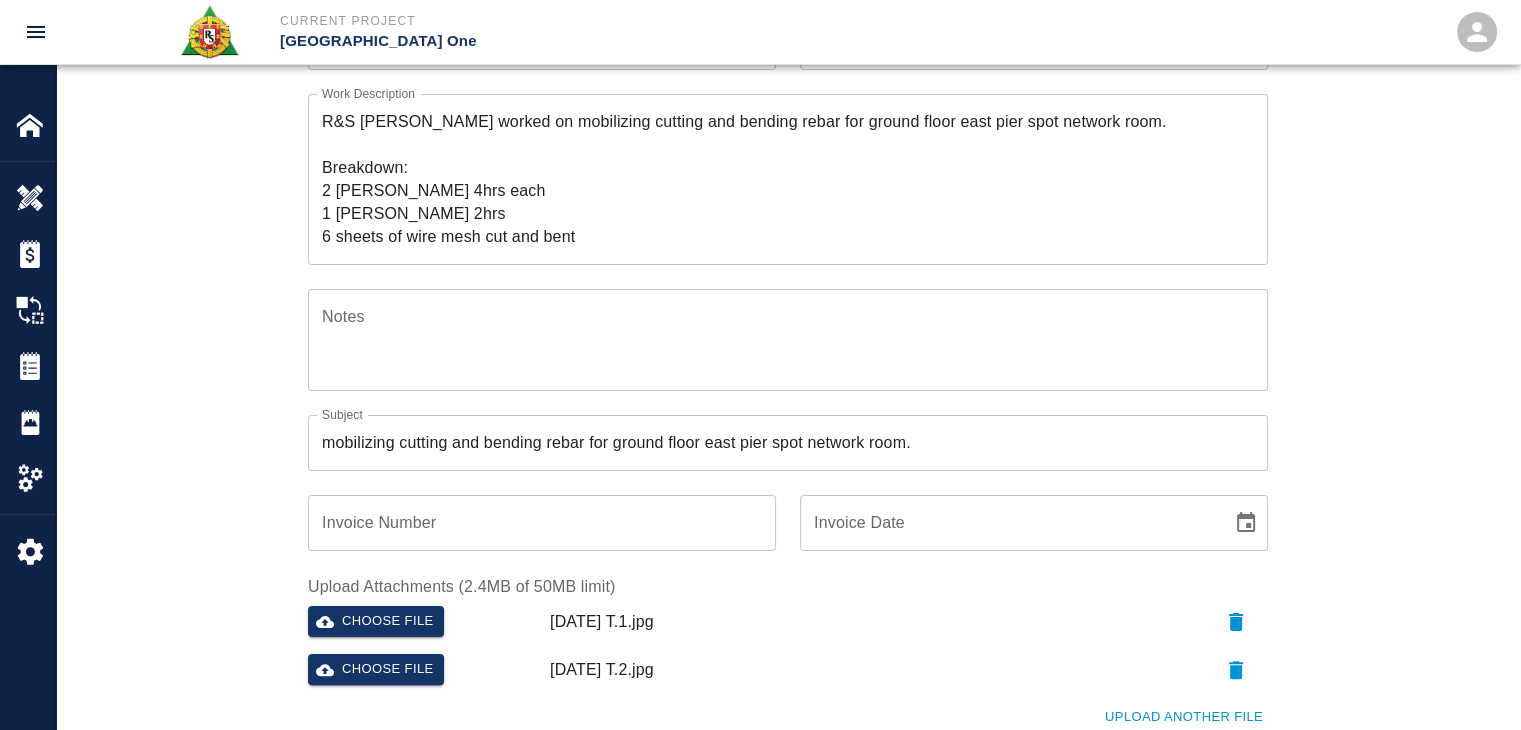 scroll, scrollTop: 0, scrollLeft: 0, axis: both 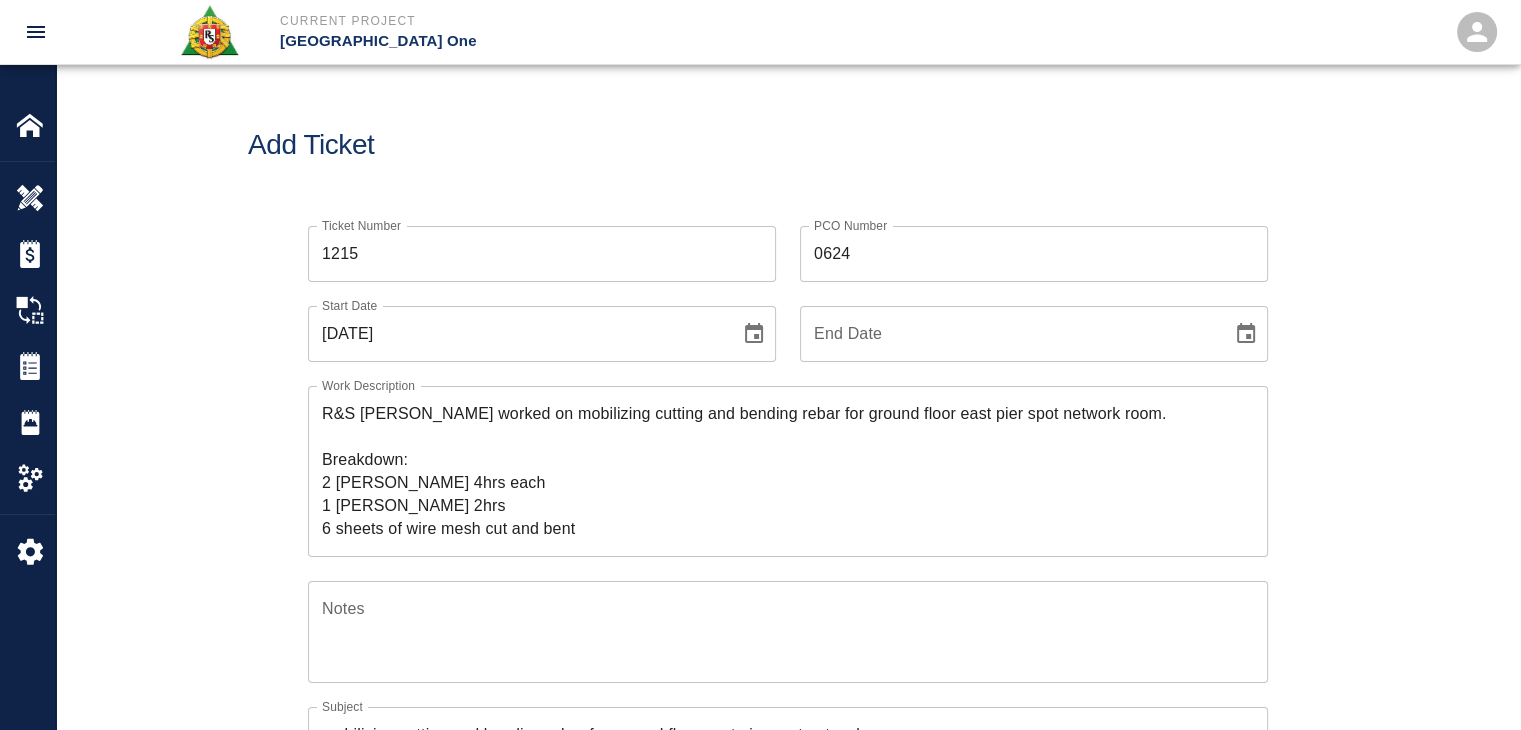 click on "Add Ticket" at bounding box center (788, 145) 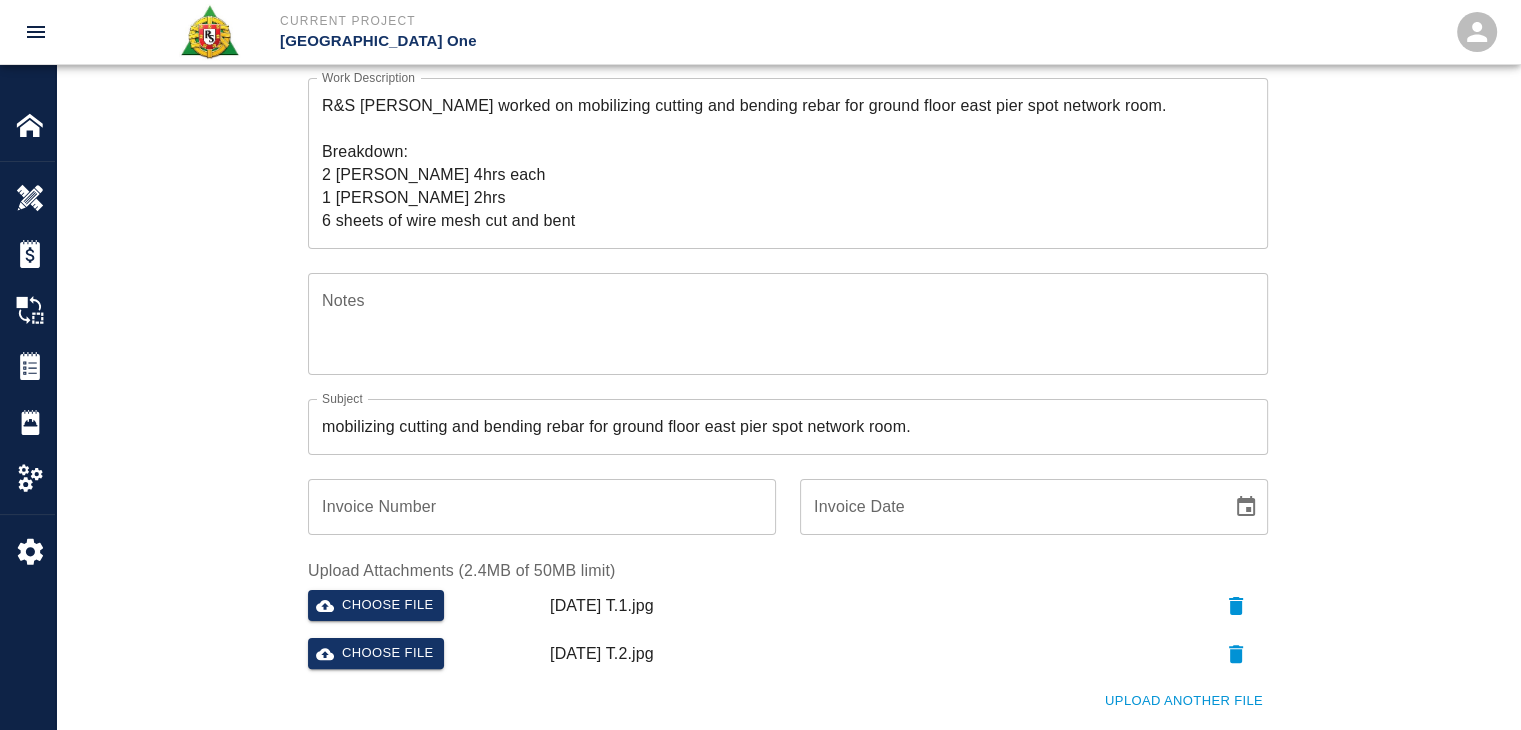 scroll, scrollTop: 0, scrollLeft: 0, axis: both 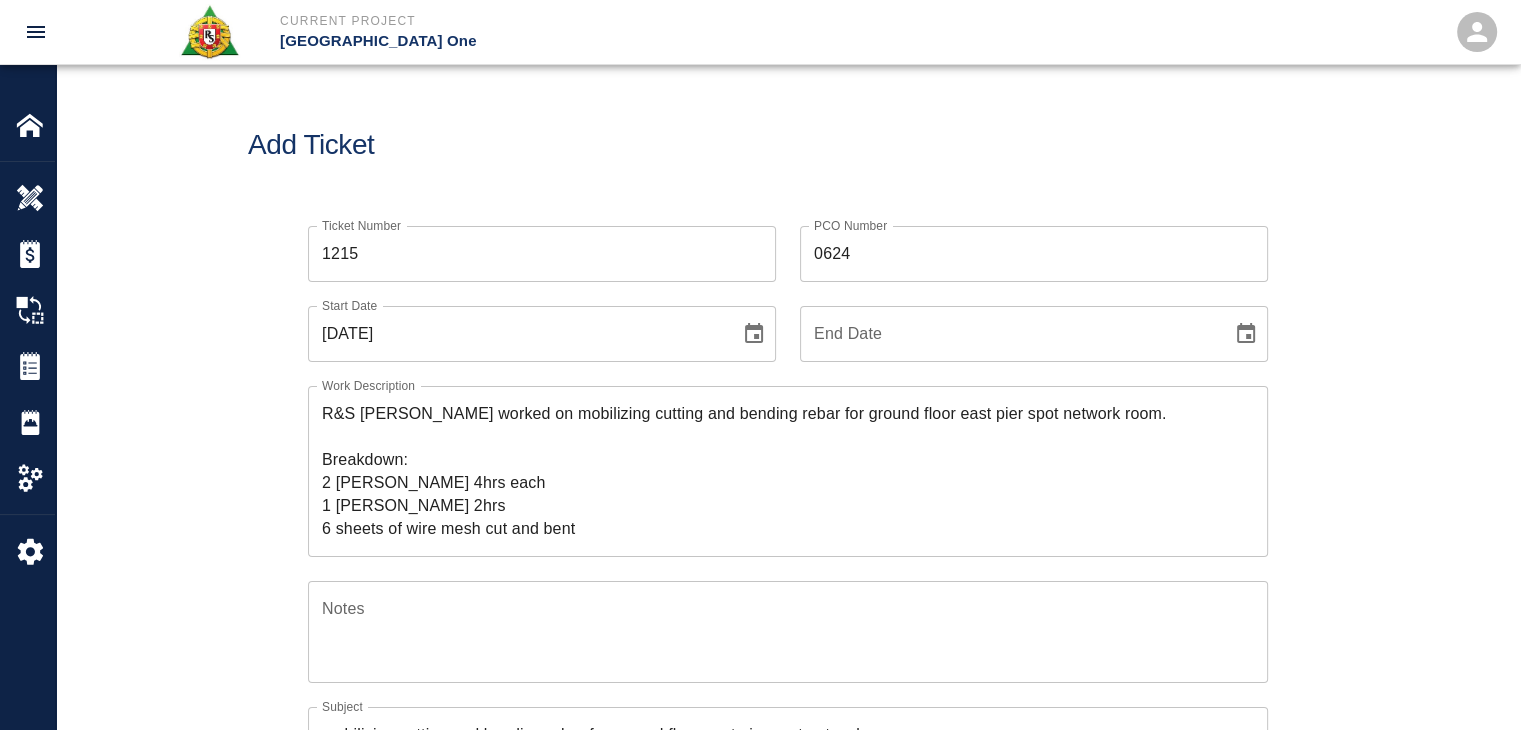 click on "Current Project [GEOGRAPHIC_DATA] One" at bounding box center [868, 32] 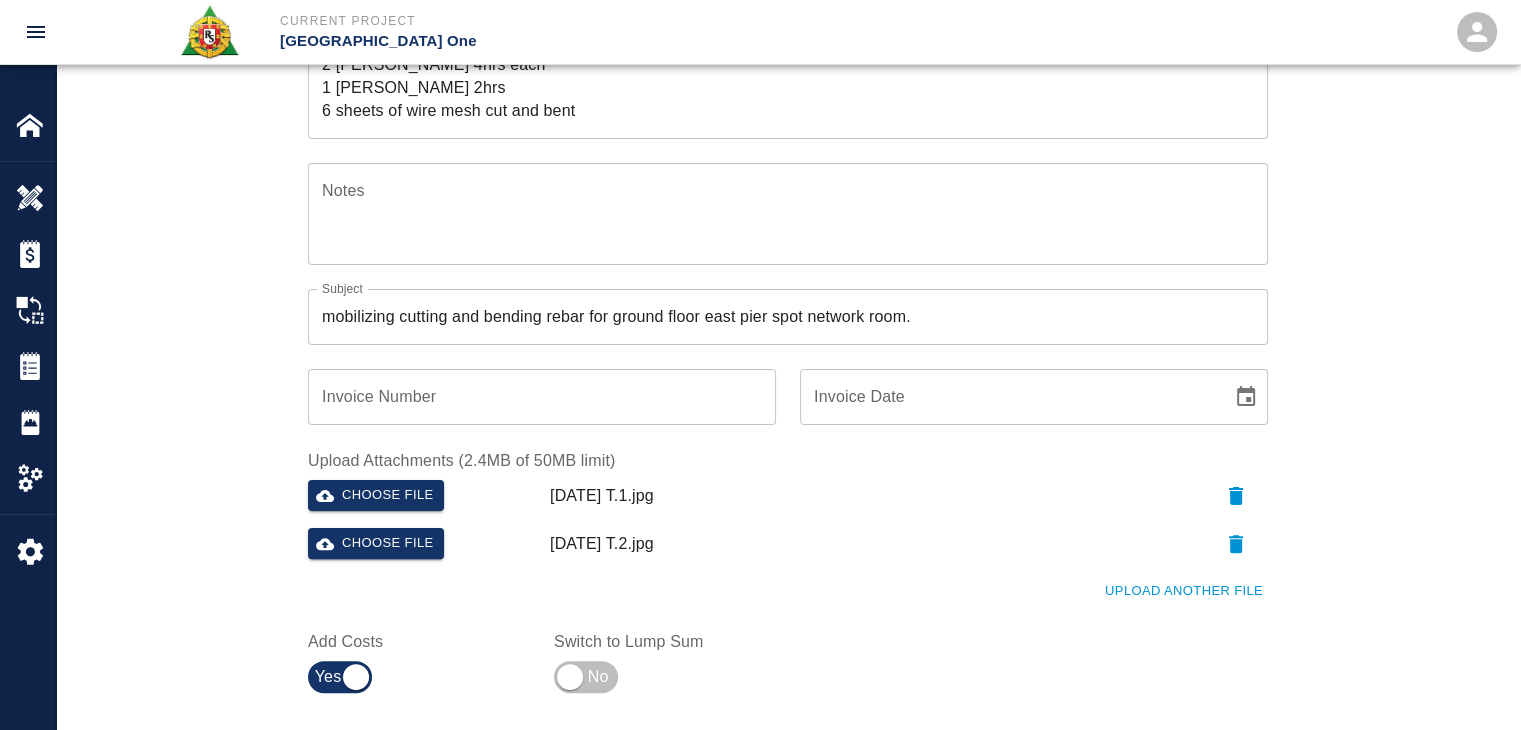 scroll, scrollTop: 0, scrollLeft: 0, axis: both 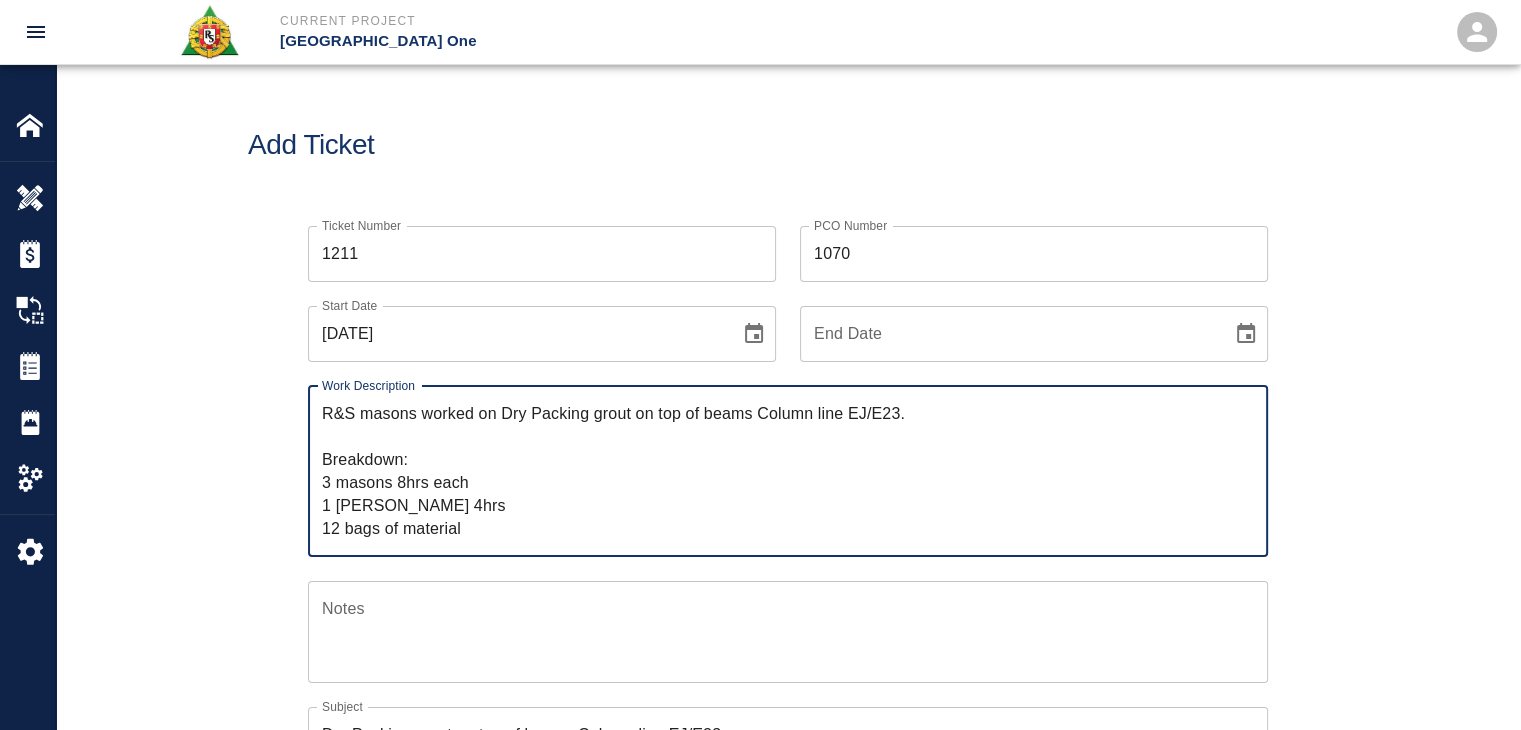 drag, startPoint x: 494, startPoint y: 413, endPoint x: 295, endPoint y: 405, distance: 199.16074 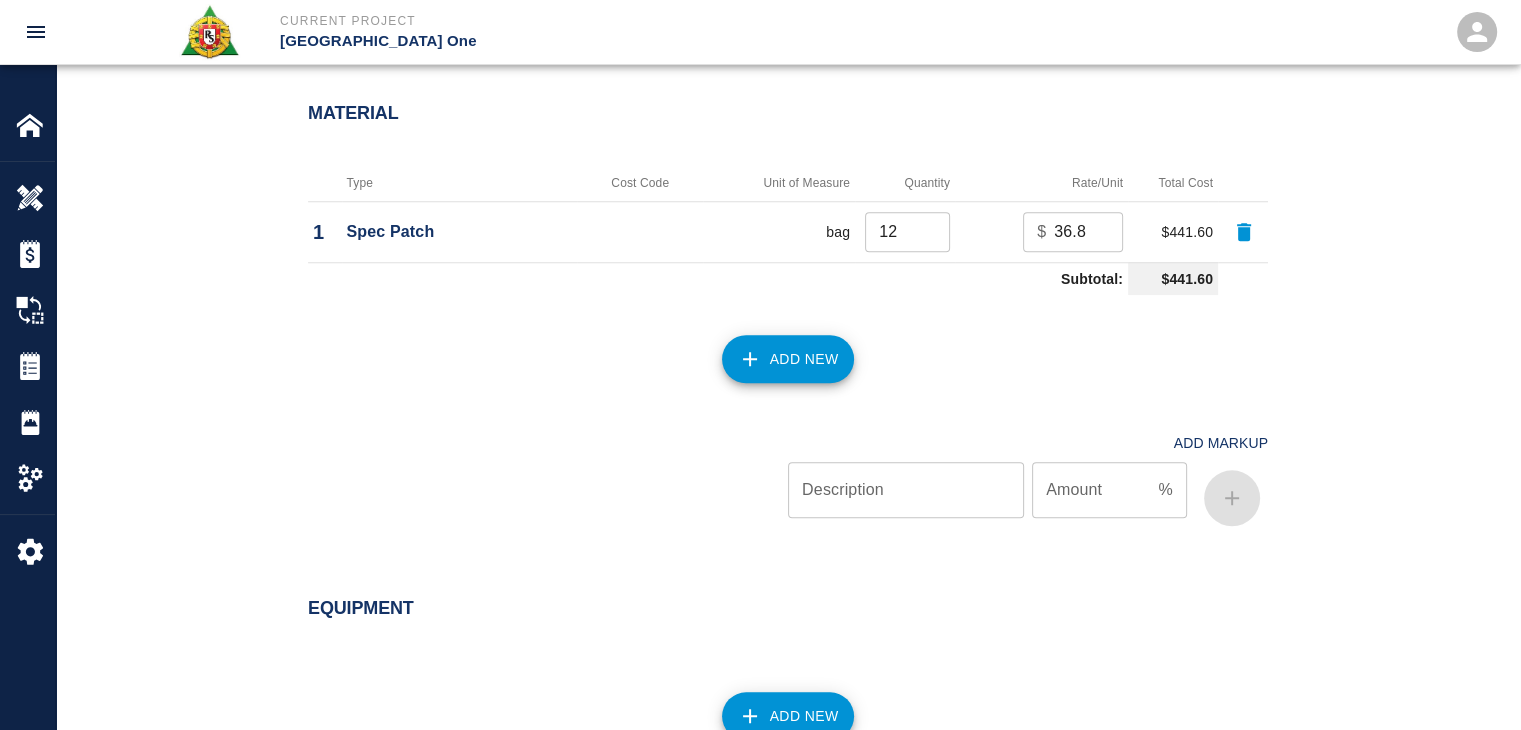 scroll, scrollTop: 2174, scrollLeft: 0, axis: vertical 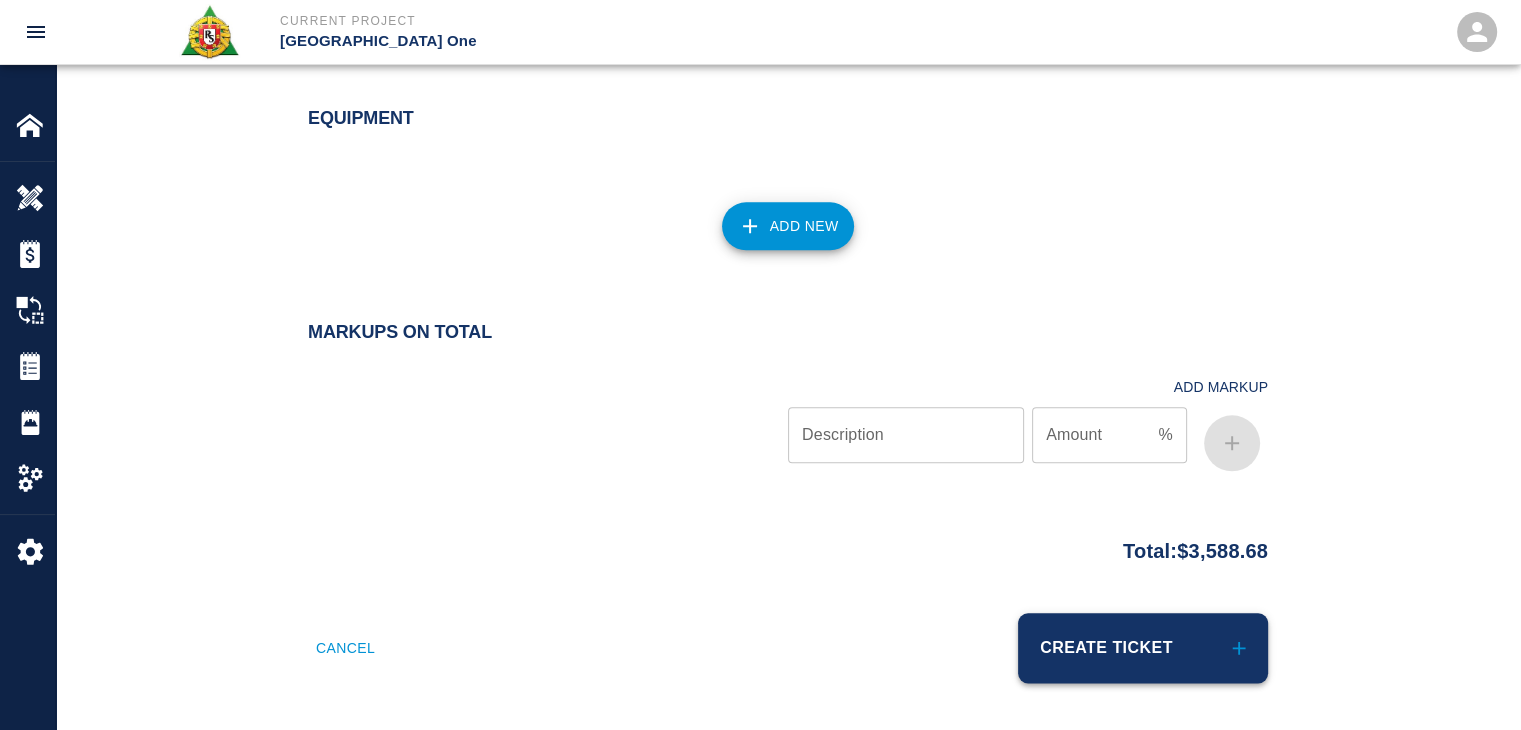 click on "Create Ticket" at bounding box center [1143, 648] 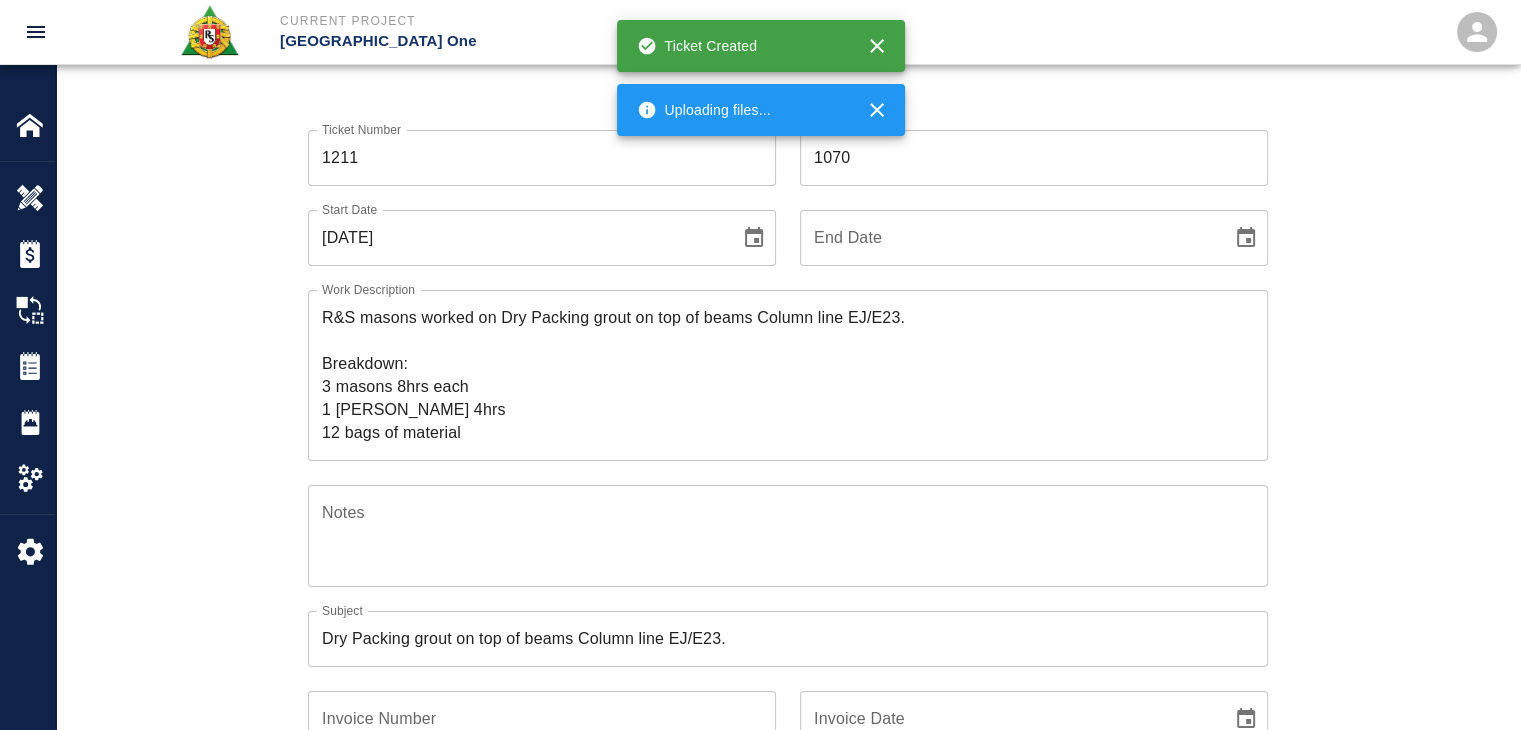 scroll, scrollTop: 0, scrollLeft: 0, axis: both 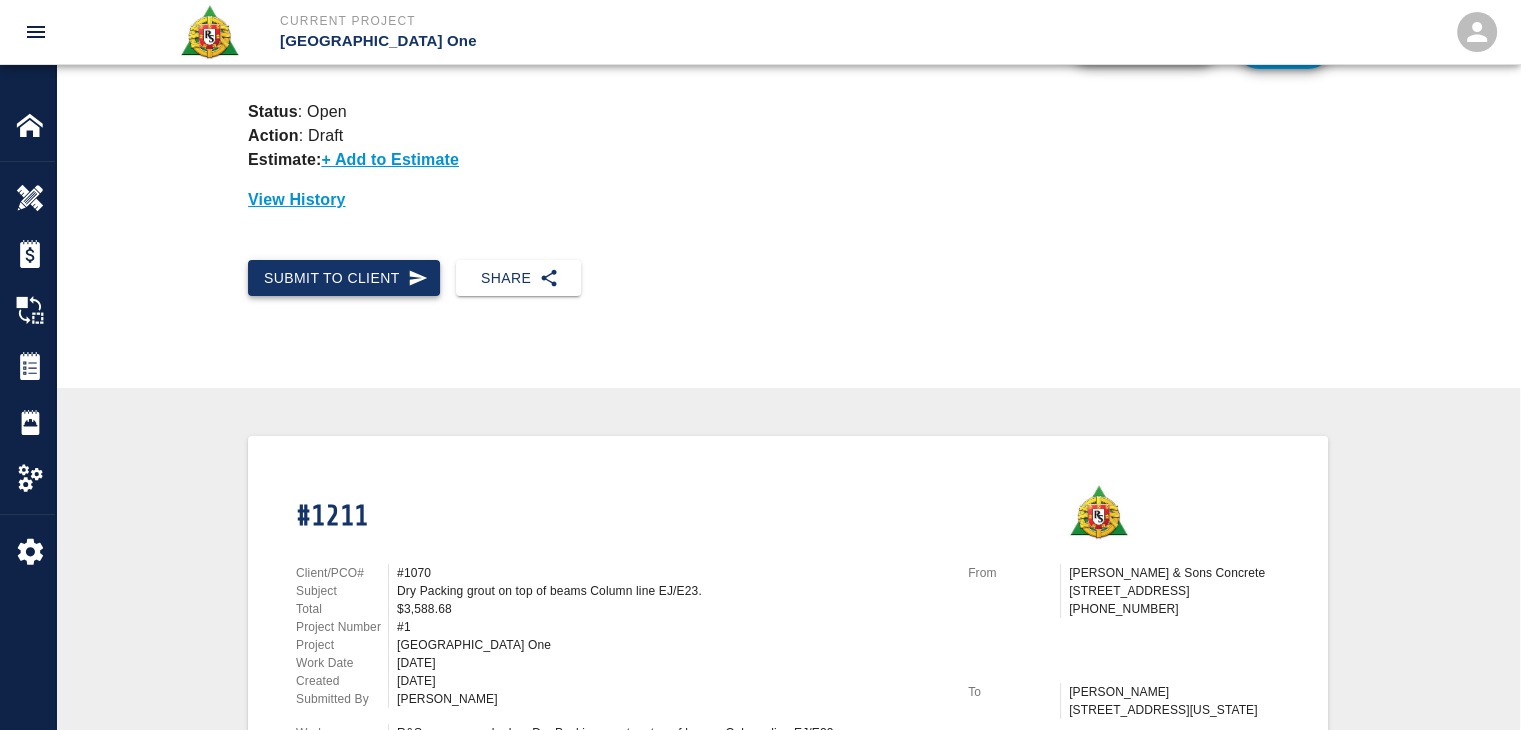 click on "Submit to Client" at bounding box center [344, 278] 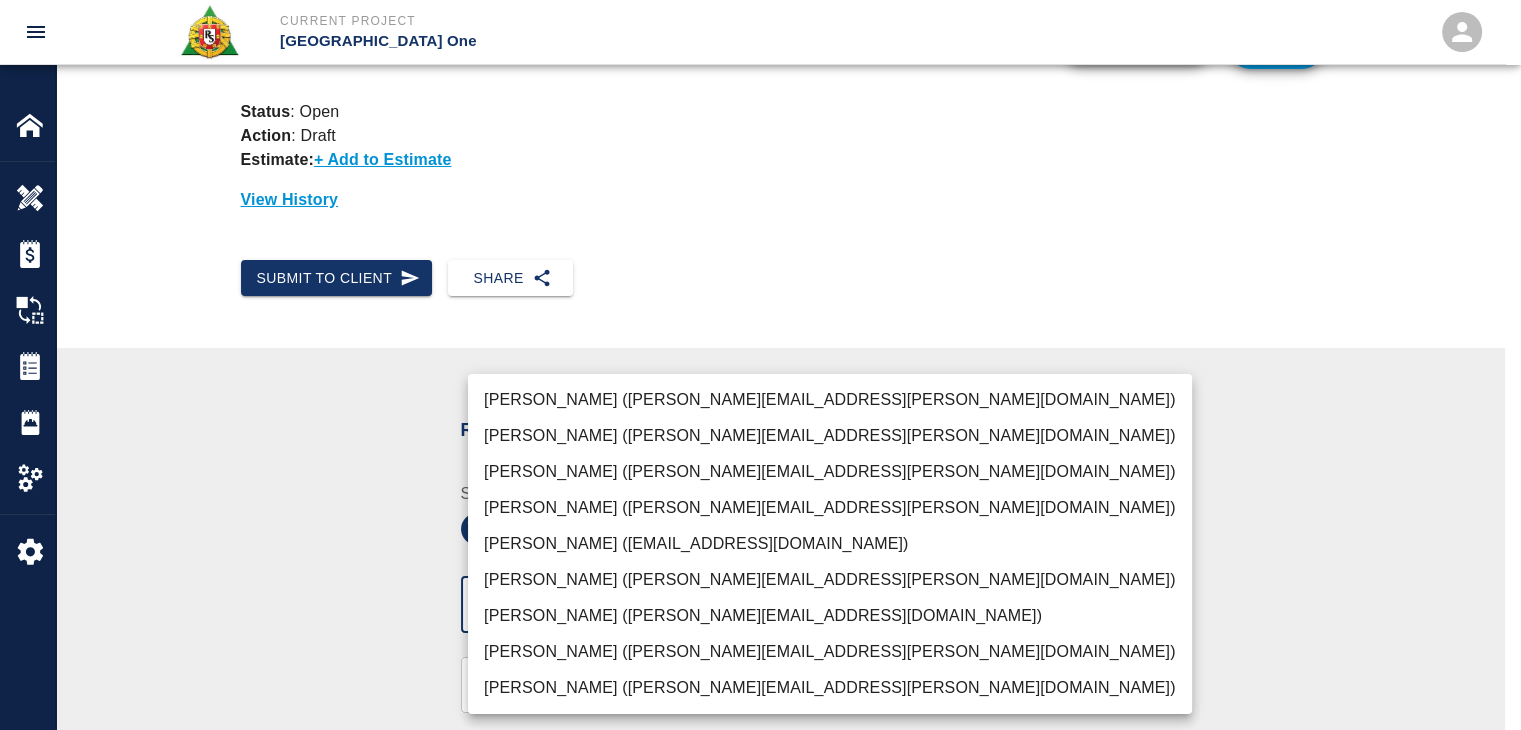 click on "Current Project [GEOGRAPHIC_DATA] One Home JFK Terminal One Overview Estimates Change Orders Tickets Daily Reports Project Settings Settings Powered By Terms of Service  |  Privacy Policy Ticket Download Edit Status :   Open Action :   Draft Estimate:  + Add to Estimate View History Submit to Client Share Recipients Internal Team ​ Internal Team Notes x Notes Cancel Send Recipients Send to TracFlo User Manager ​ Manager Superintendent ​ Superintendent Review Type Time and Materials tm Review Type Send me a copy Notes x Notes Upload Attachments (10MB limit) Choose file No file chosen Upload Another File Cancel Send Request Time and Material Revision Notes   * x Notes   * Upload Attachments (10MB limit) Choose file No file chosen Upload Another File Cancel Send Time and Materials Reject Notes   * x Notes   * Upload Attachments (10MB limit) Choose file No file chosen Upload Another File Cancel Send Signature acknowledges time and material used, but does not change contractual obligations of either party x" at bounding box center [760, 271] 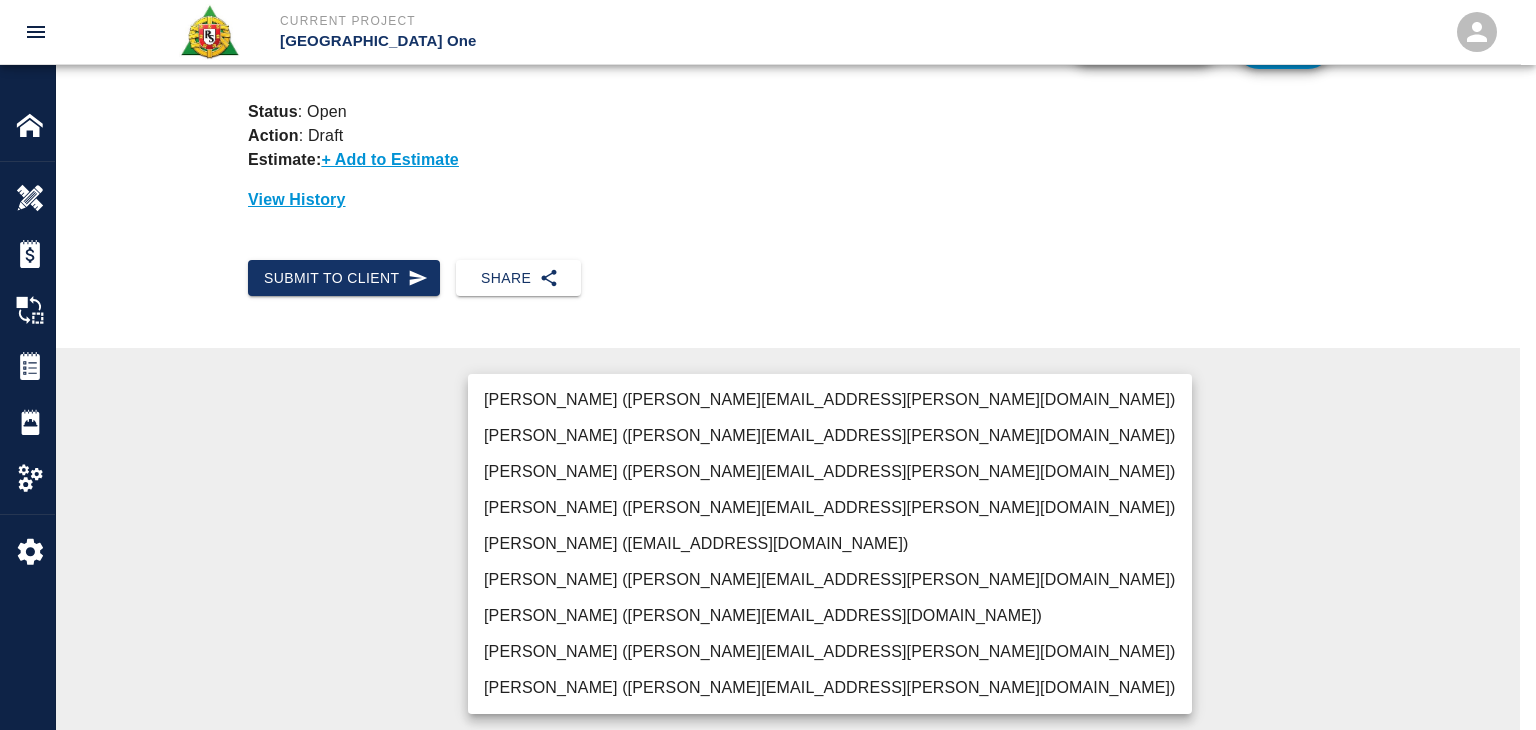 click on "[PERSON_NAME] ([PERSON_NAME][EMAIL_ADDRESS][PERSON_NAME][DOMAIN_NAME])" at bounding box center [830, 472] 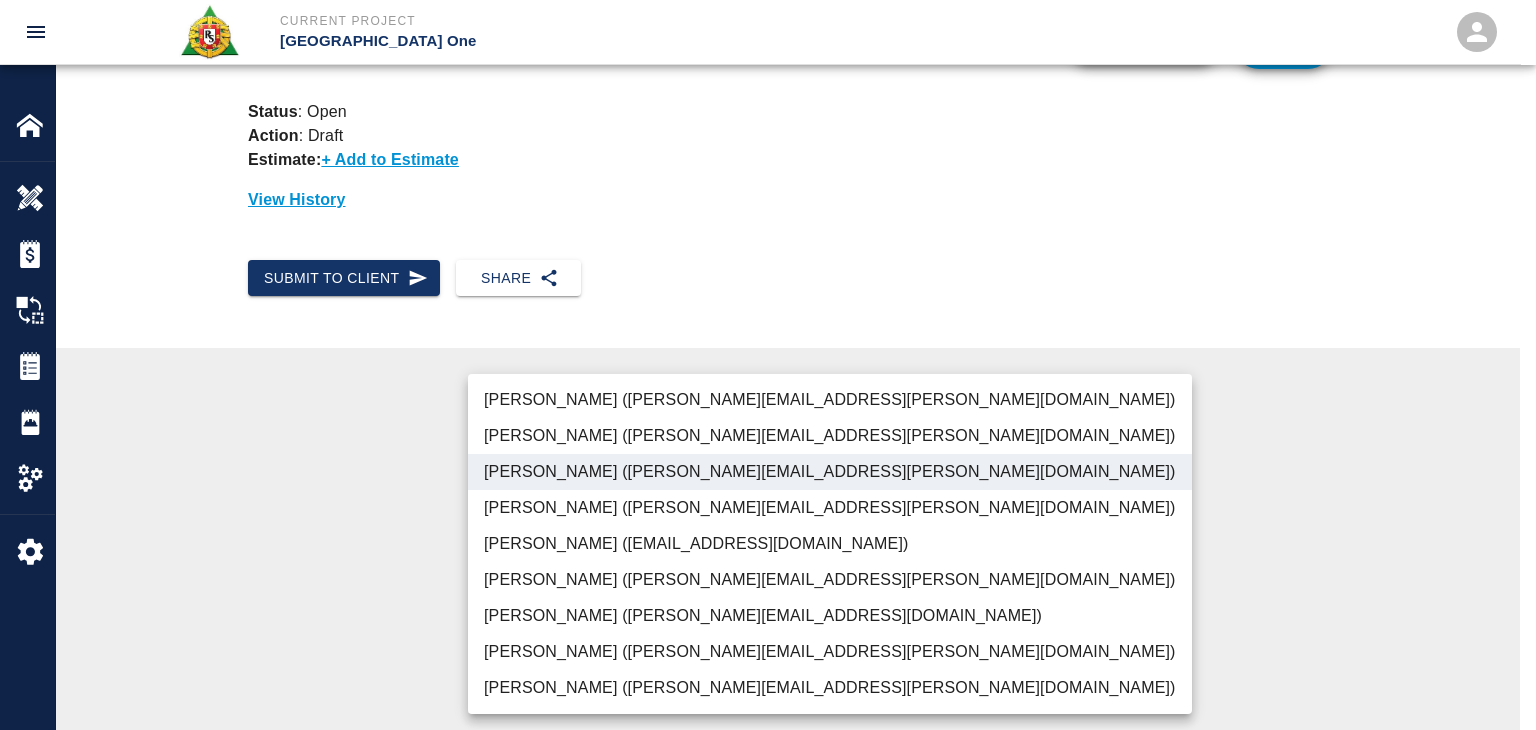 click on "[PERSON_NAME] ([PERSON_NAME][EMAIL_ADDRESS][PERSON_NAME][DOMAIN_NAME])" at bounding box center (830, 400) 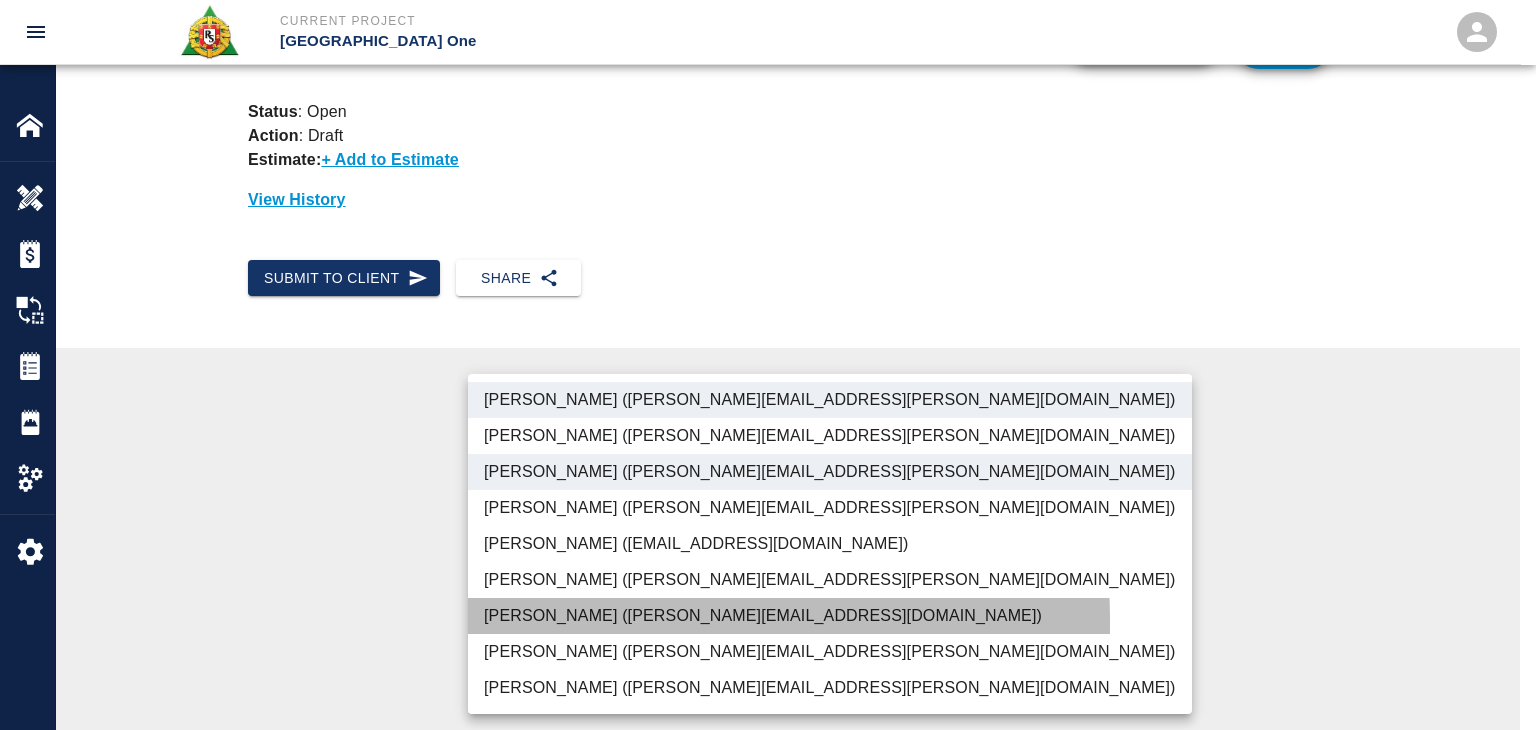 click on "[PERSON_NAME] ([PERSON_NAME][EMAIL_ADDRESS][DOMAIN_NAME])" at bounding box center [830, 616] 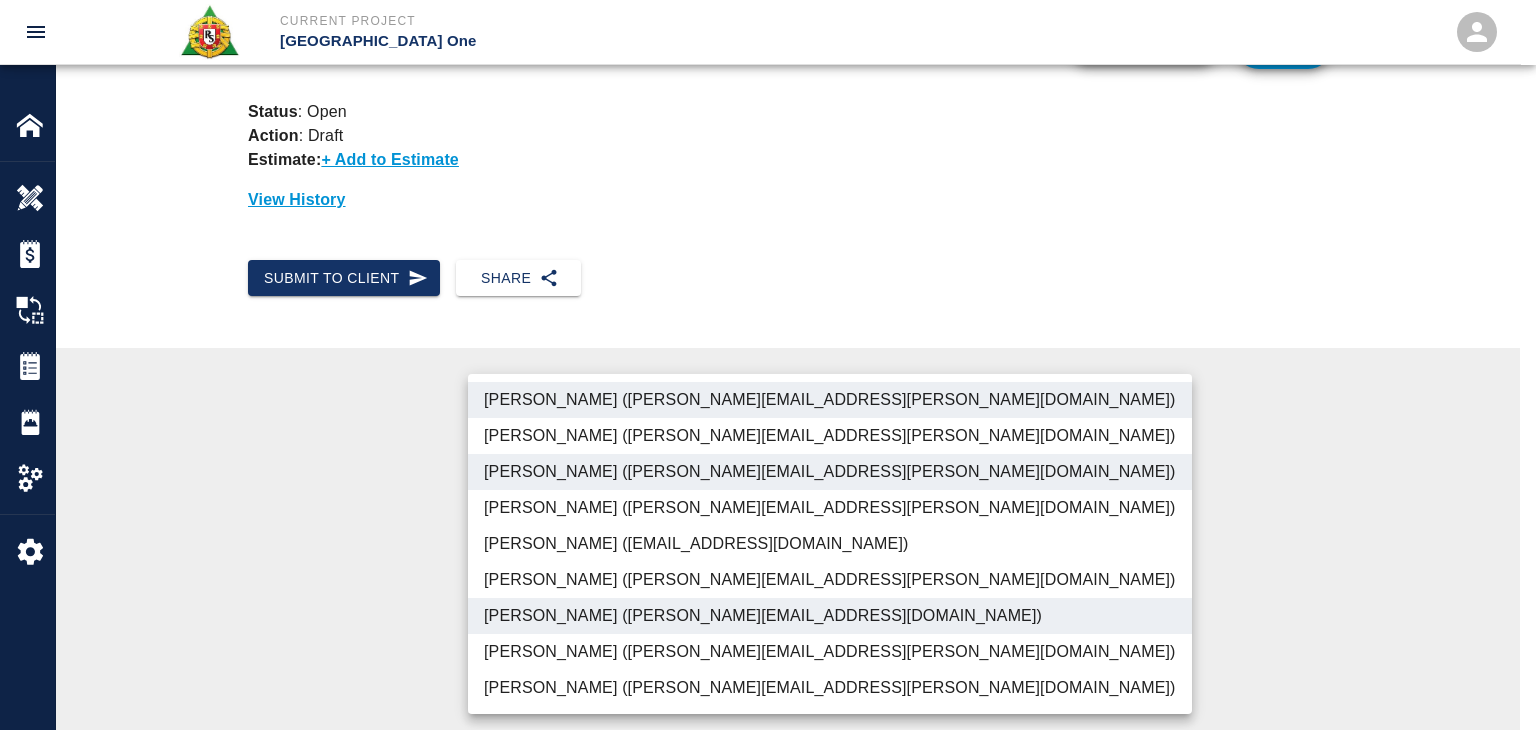 click on "[PERSON_NAME] ([PERSON_NAME][EMAIL_ADDRESS][PERSON_NAME][DOMAIN_NAME])" at bounding box center (830, 652) 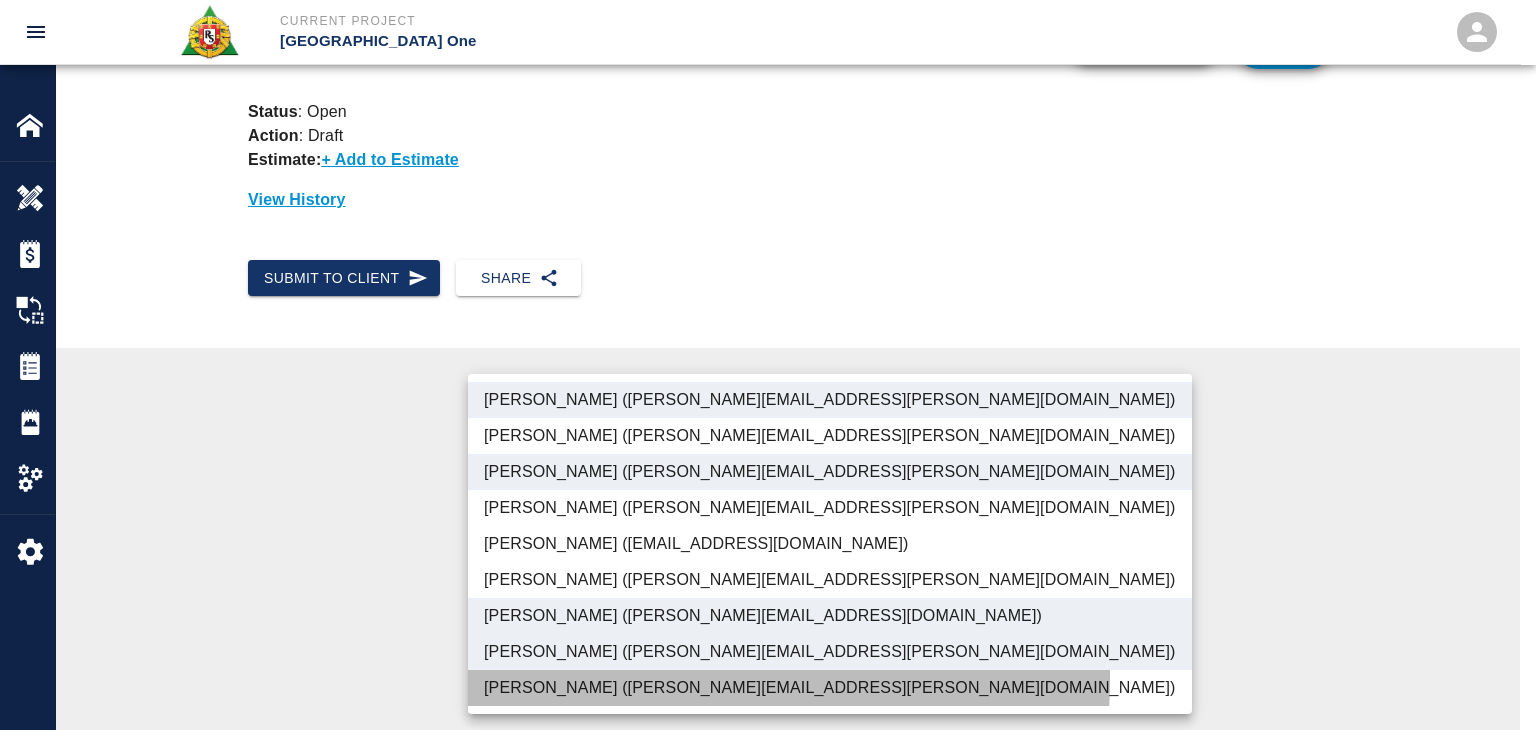click on "[PERSON_NAME] ([PERSON_NAME][EMAIL_ADDRESS][PERSON_NAME][DOMAIN_NAME])" at bounding box center [830, 688] 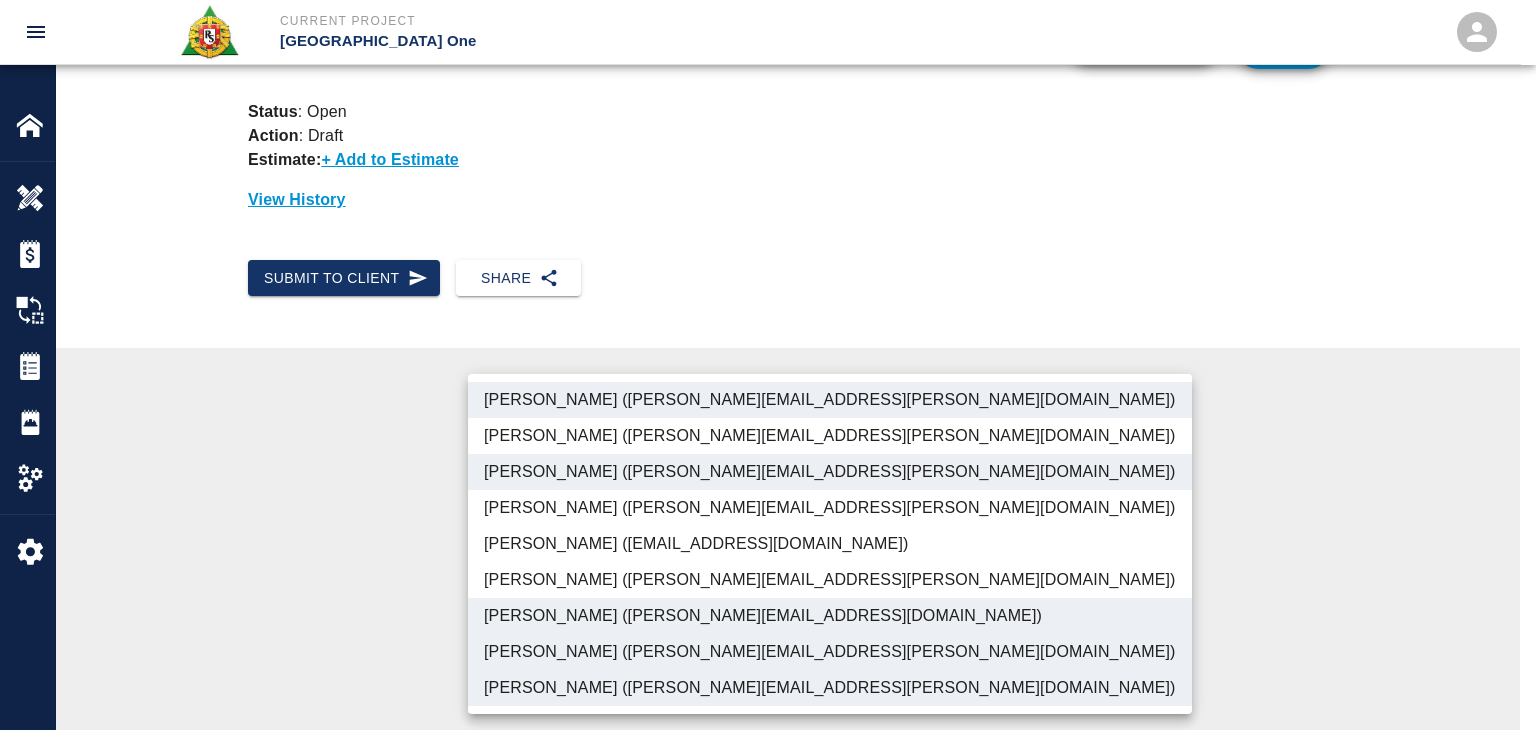click at bounding box center (768, 365) 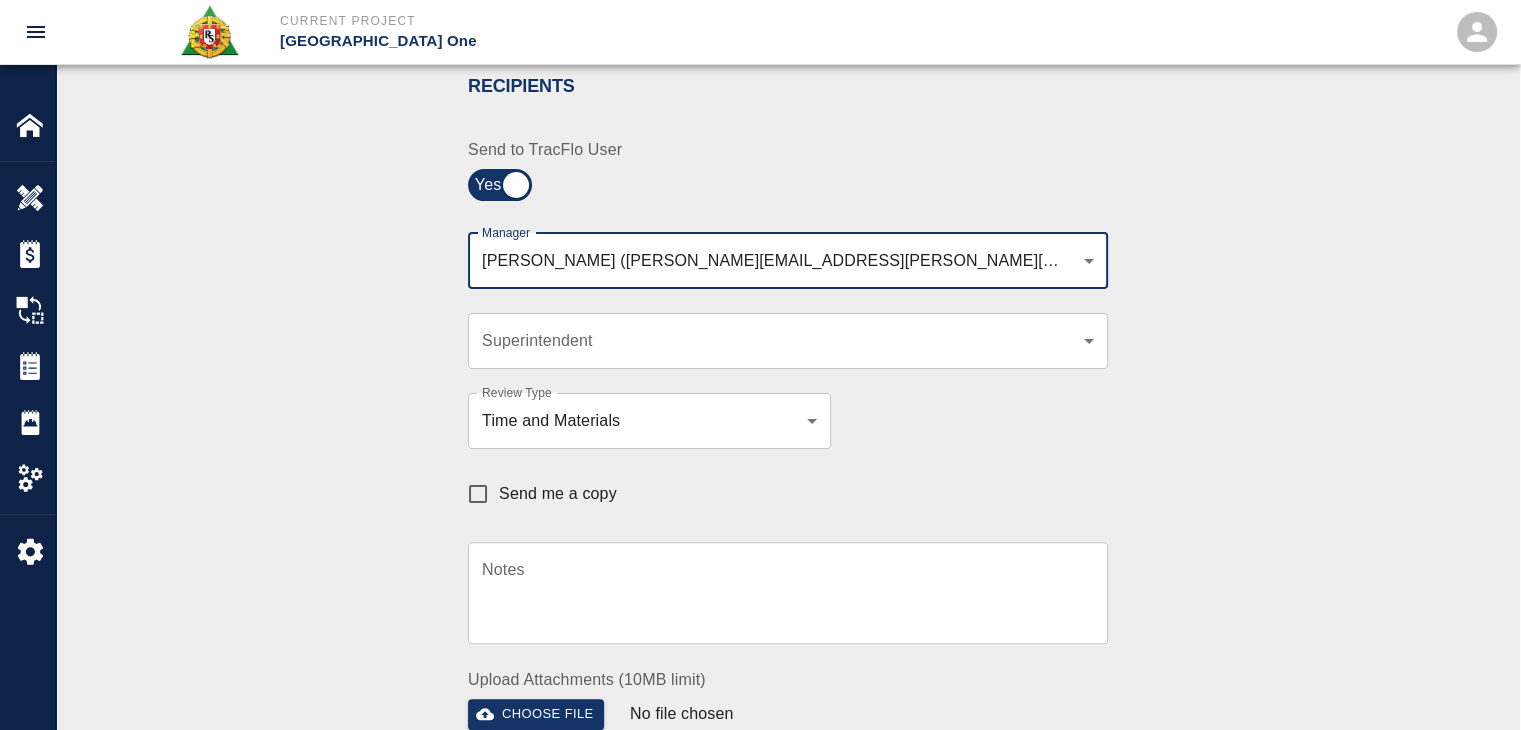 scroll, scrollTop: 439, scrollLeft: 0, axis: vertical 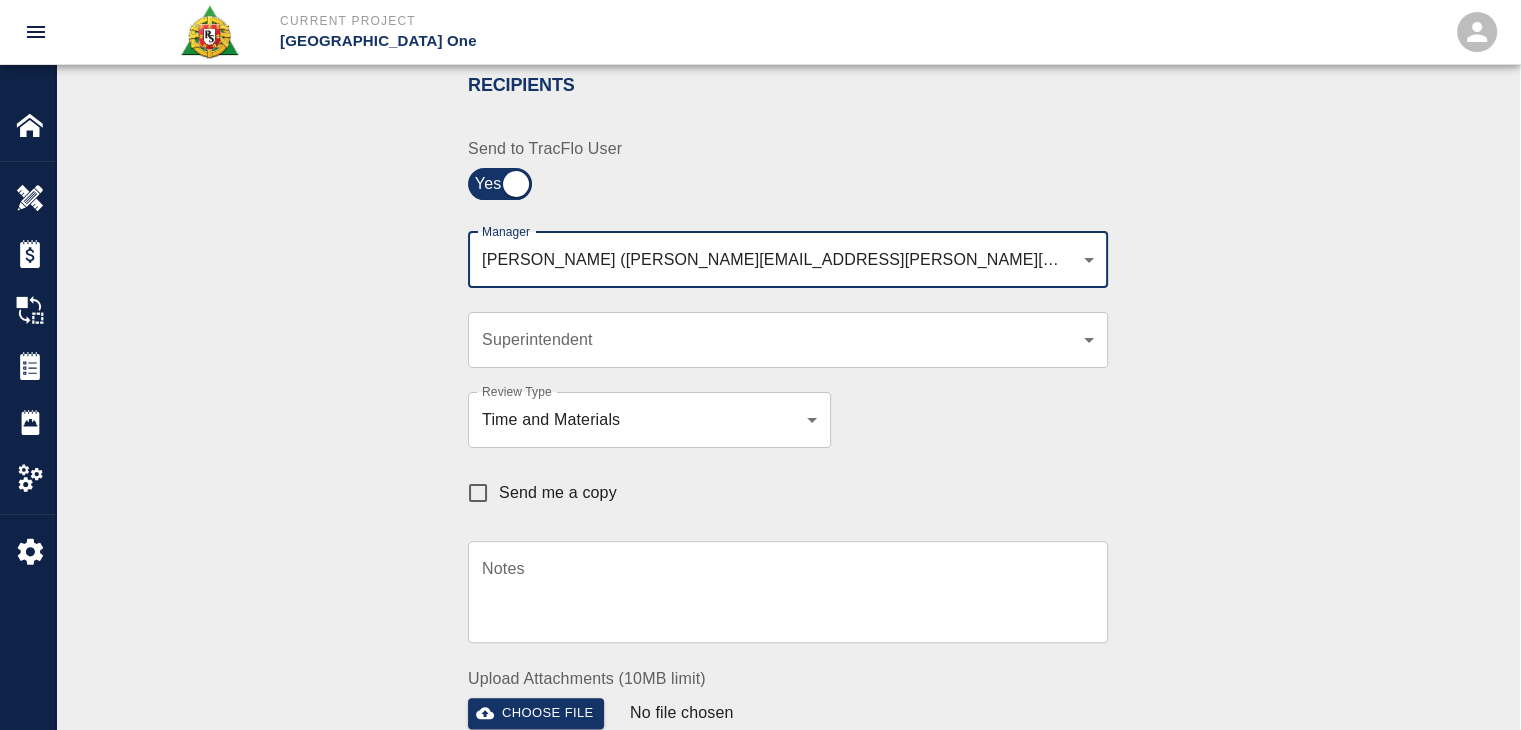 click on "Send me a copy" at bounding box center (478, 493) 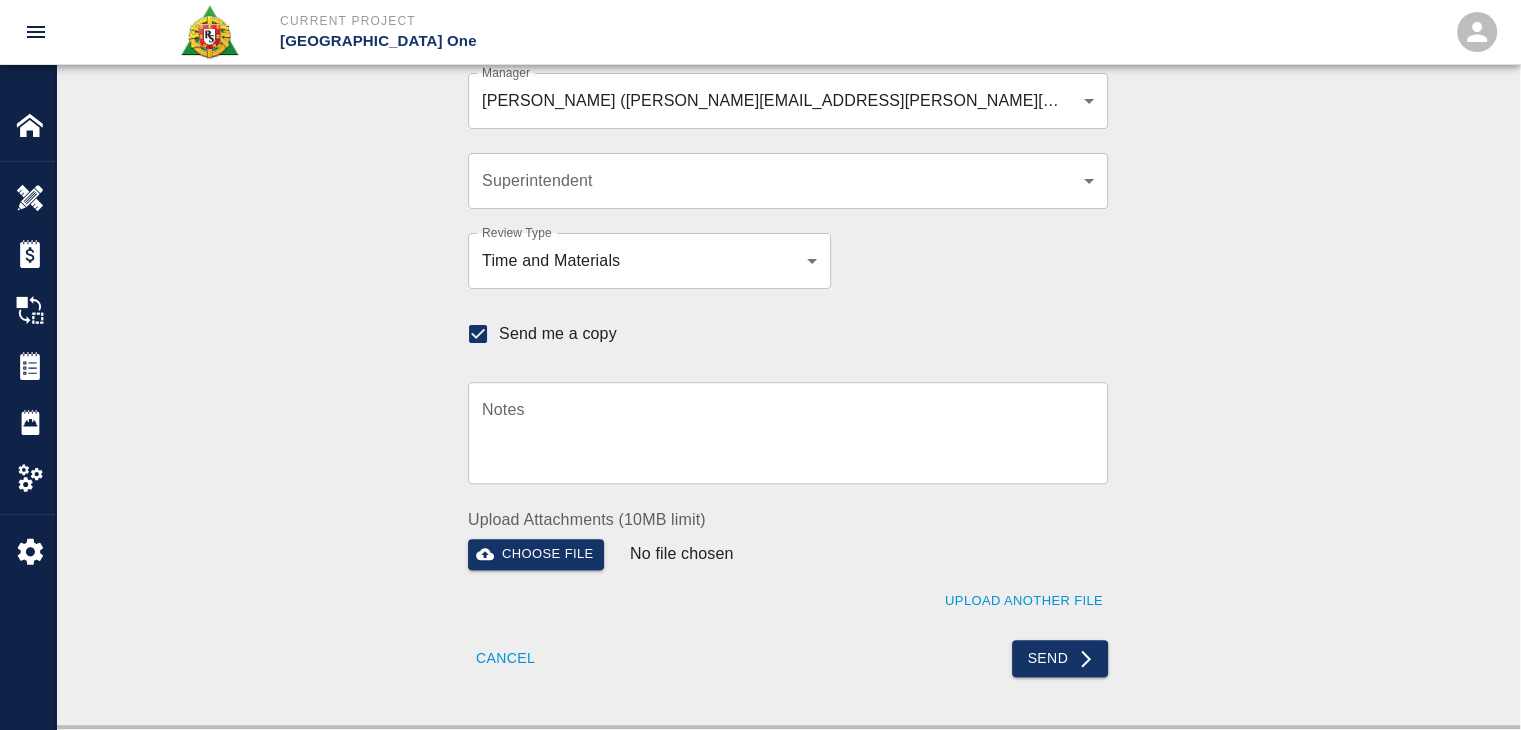 scroll, scrollTop: 596, scrollLeft: 0, axis: vertical 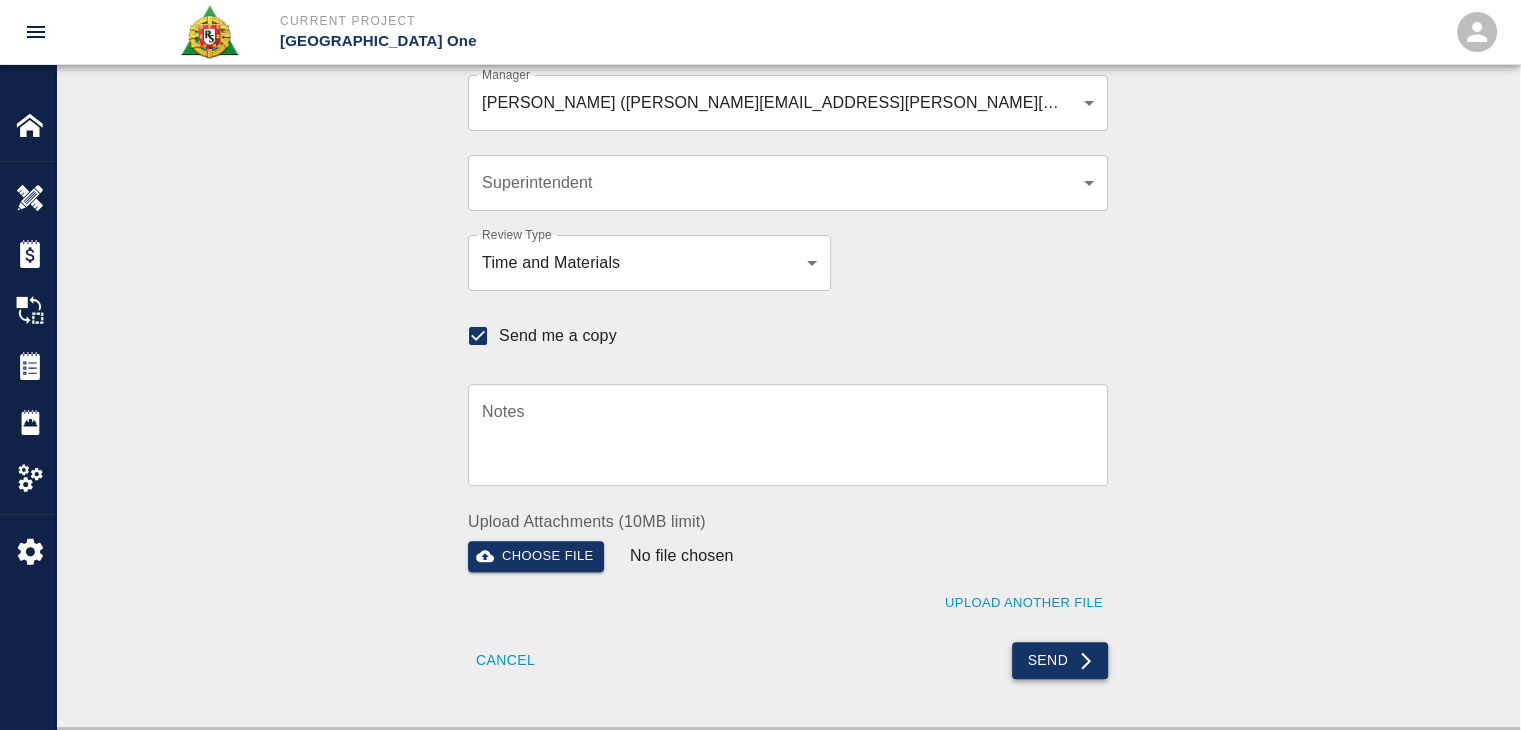 click on "Send" at bounding box center [1060, 660] 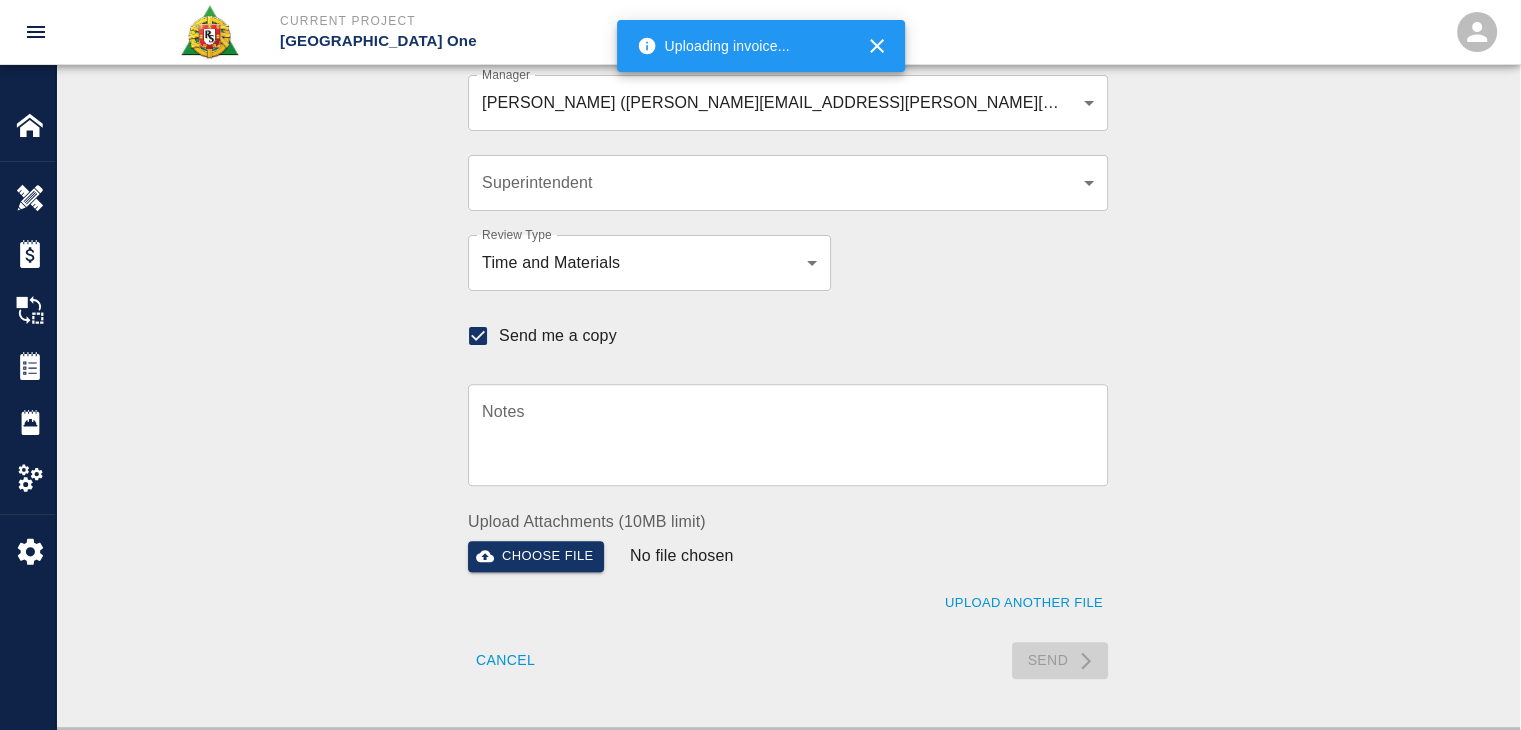 type 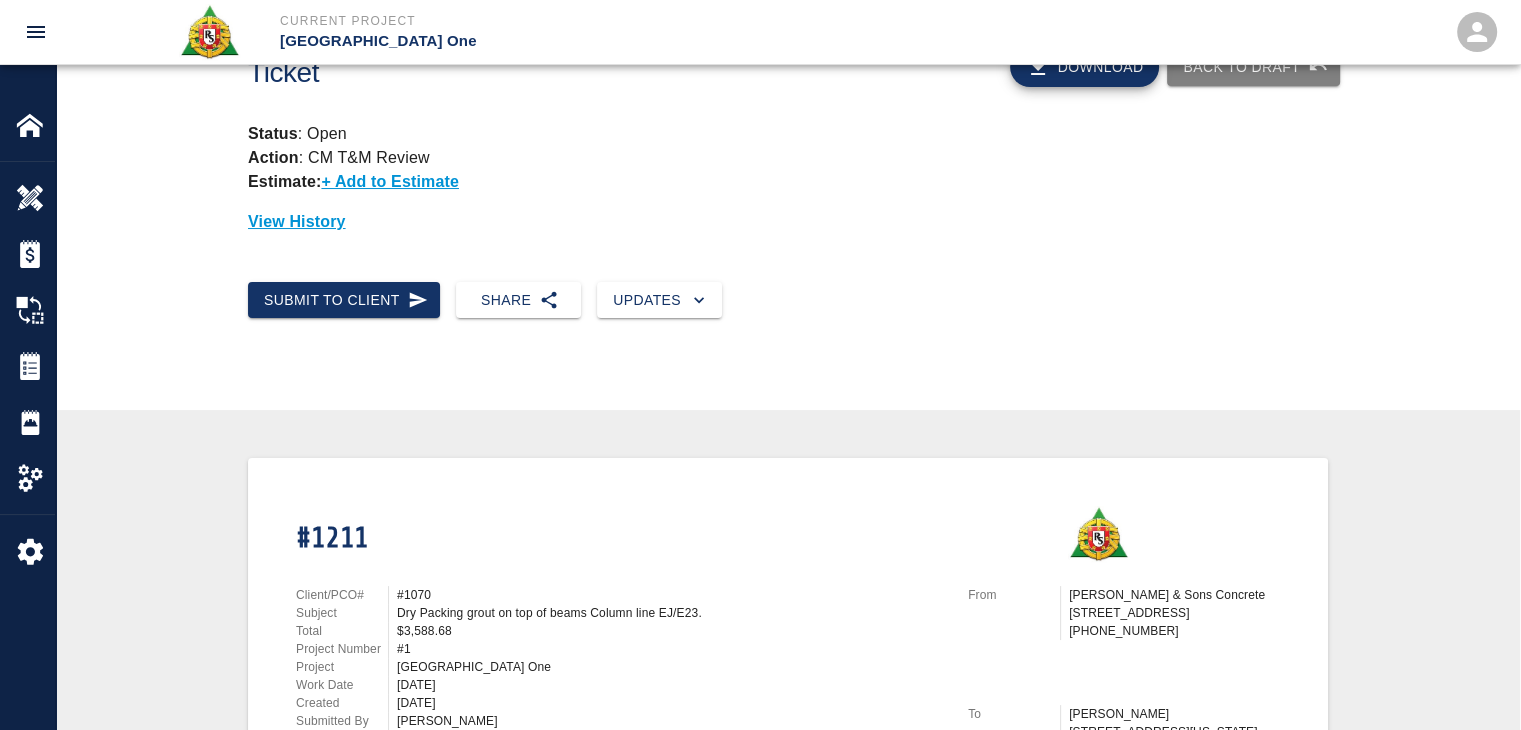 scroll, scrollTop: 0, scrollLeft: 0, axis: both 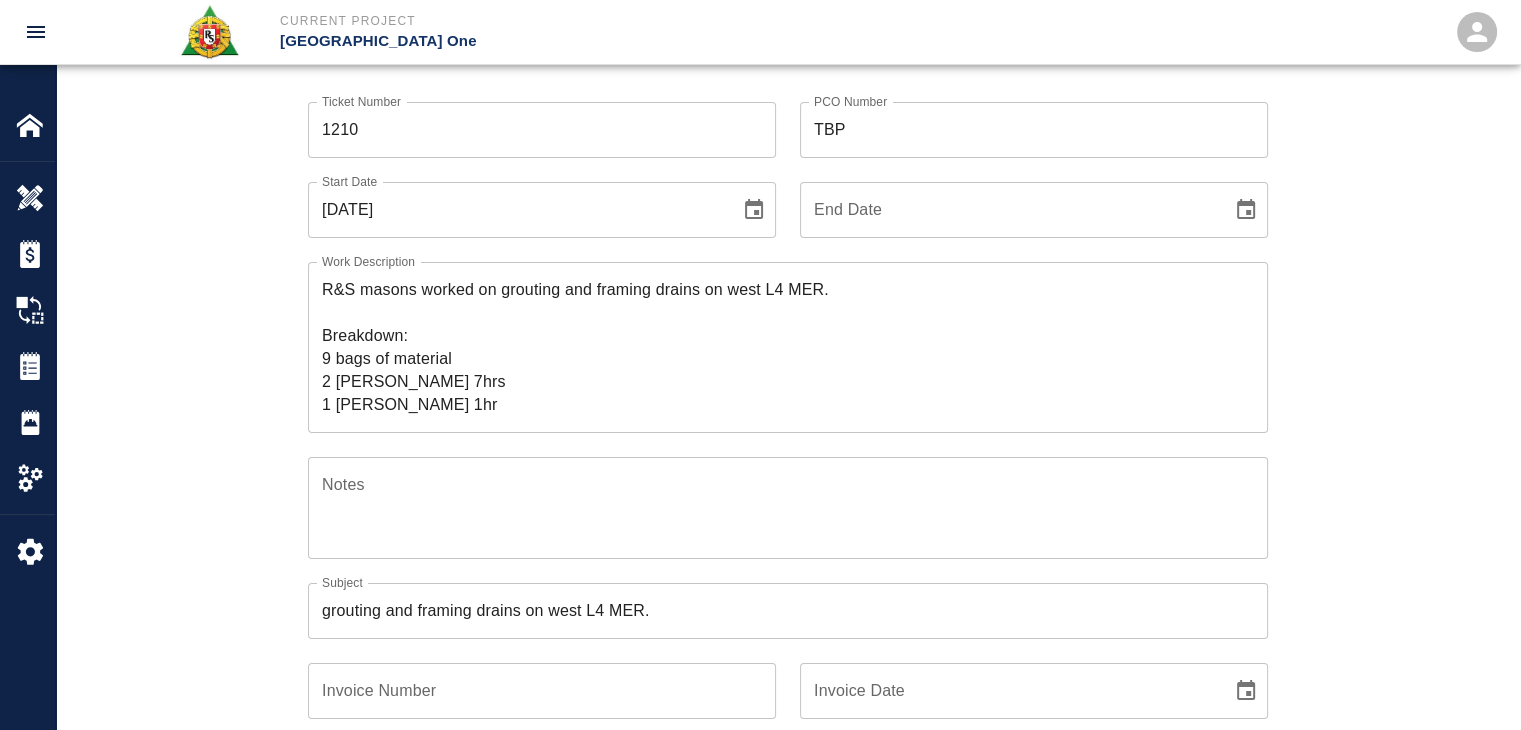 click on "Ticket Number 1210 Ticket Number PCO Number TBP PCO Number Start Date  [DATE] Start Date  End Date End Date Work Description R&S masons worked on grouting and framing drains on west L4 MER.
Breakdown:
9 bags of material
2 [PERSON_NAME] 7hrs
1 [PERSON_NAME] 1hr x Work Description Notes x Notes Subject grouting and framing drains on west L4 MER. Subject Invoice Number Invoice Number Invoice Date Invoice Date Upload Attachments (16.1MB of 50MB limit) Choose file [DATE] DG..1.jpg Choose file [DATE] DG..10.jpg Choose file [DATE] DG..11.jpg Choose file [DATE] DG..12.jpg Choose file [DATE] DG..13.jpg Choose file [DATE] DG..2.jpg Choose file [DATE] DG..3.jpg Choose file [DATE] DG..4.jpg Choose file [DATE] DG..5.jpg Choose file [DATE] DG..6.jpg Choose file [DATE] DG..7.jpg Choose file [DATE] DG..8.jpg Choose file [DATE] DG..9.jpg Upload Another File Add Costs Switch to Lump Sum" at bounding box center [788, 825] 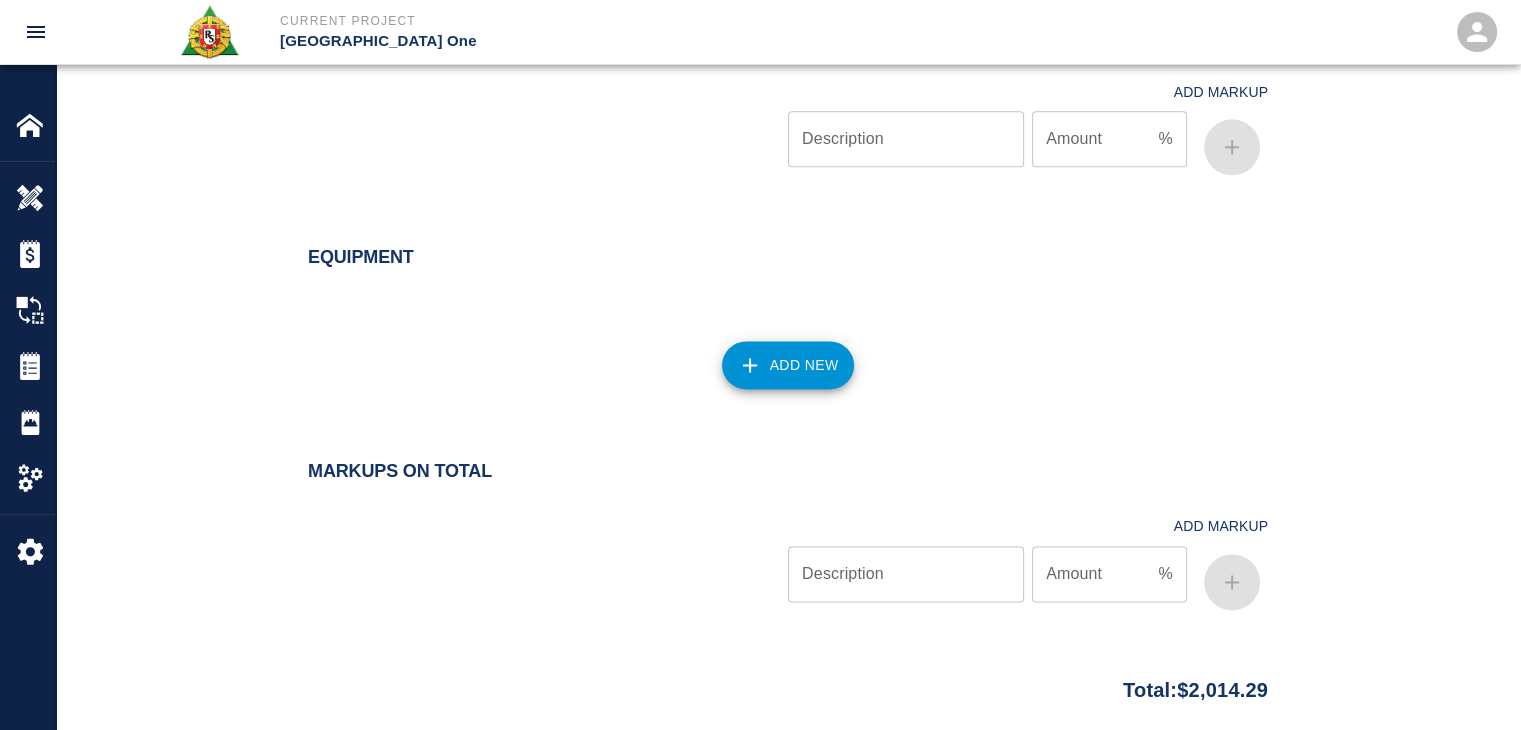 scroll, scrollTop: 2654, scrollLeft: 0, axis: vertical 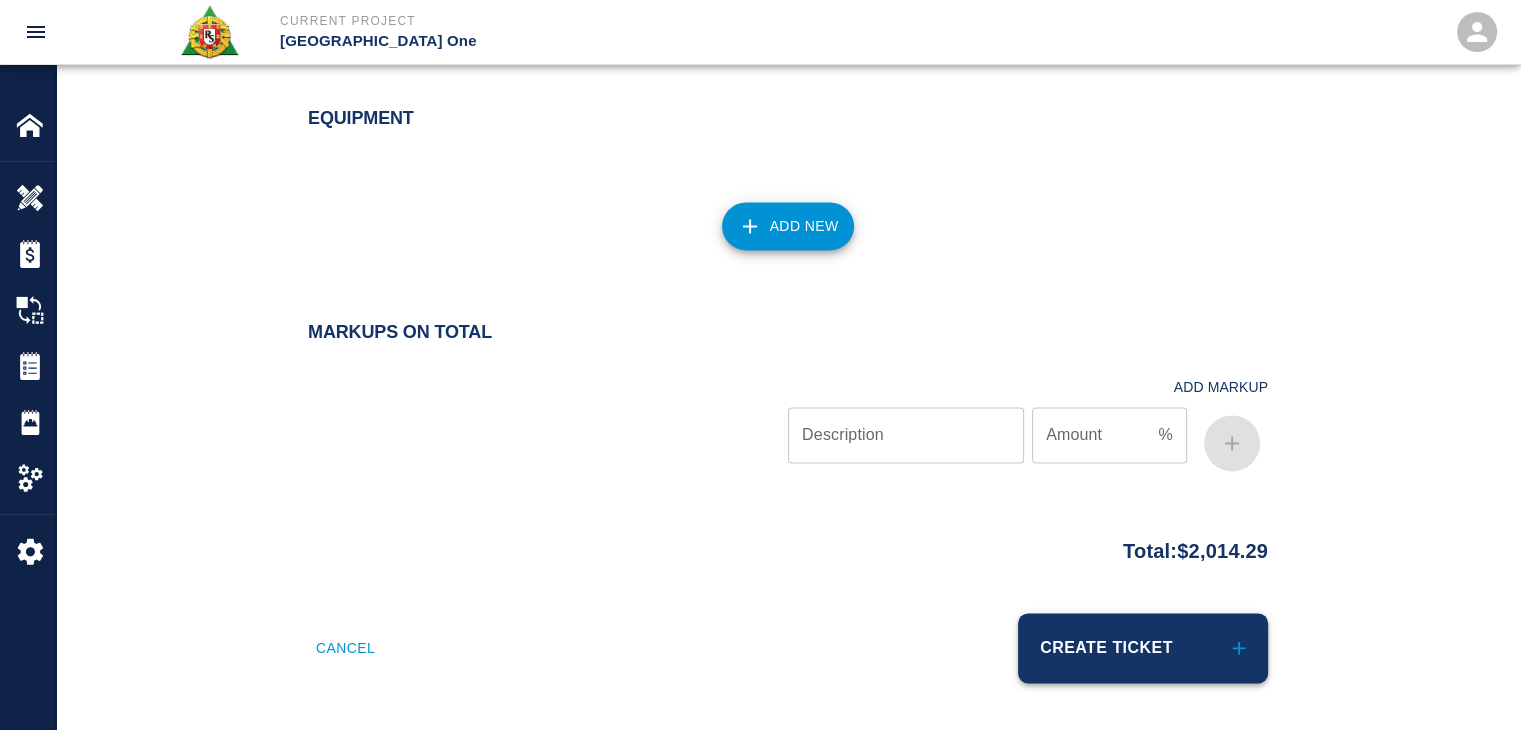 click on "Create Ticket" at bounding box center (1143, 648) 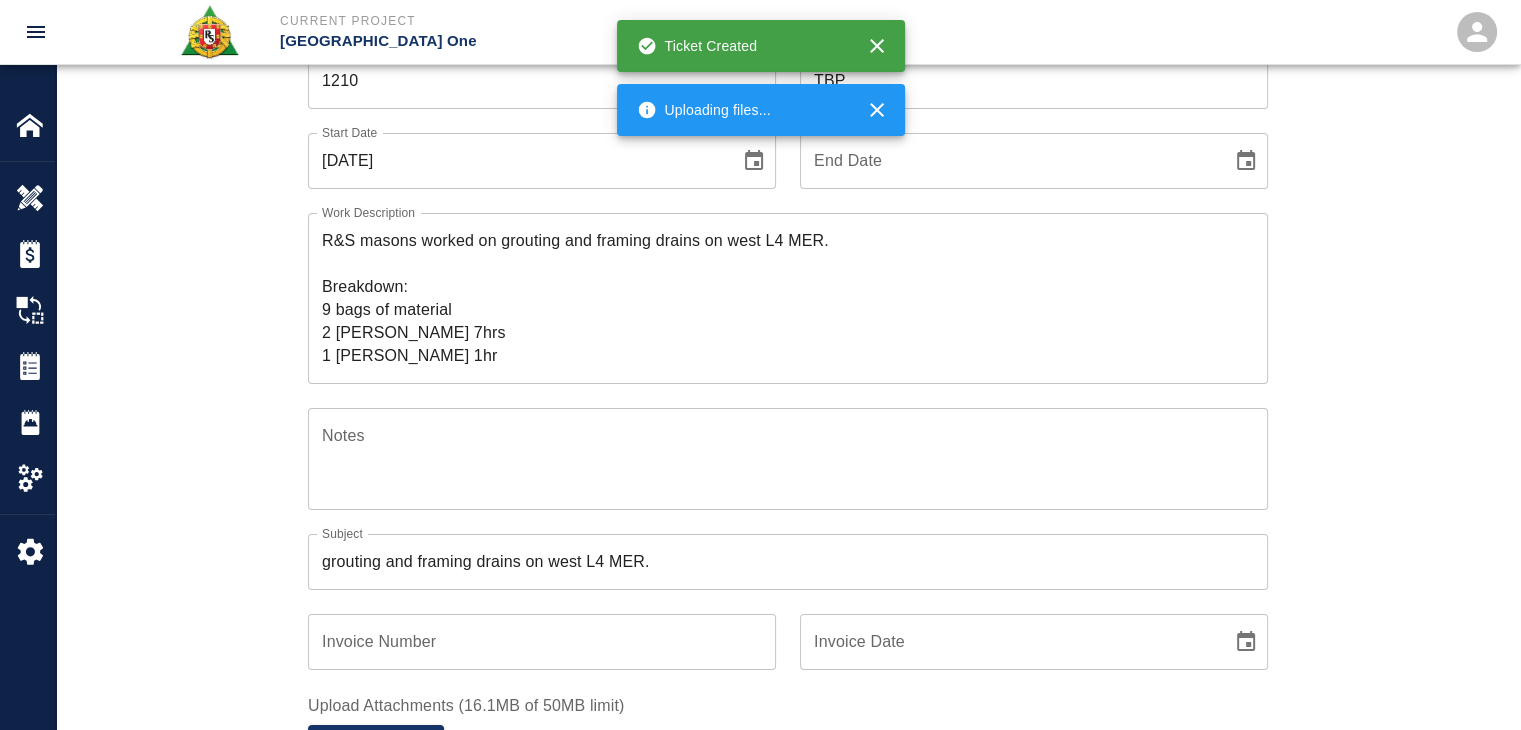 scroll, scrollTop: 0, scrollLeft: 0, axis: both 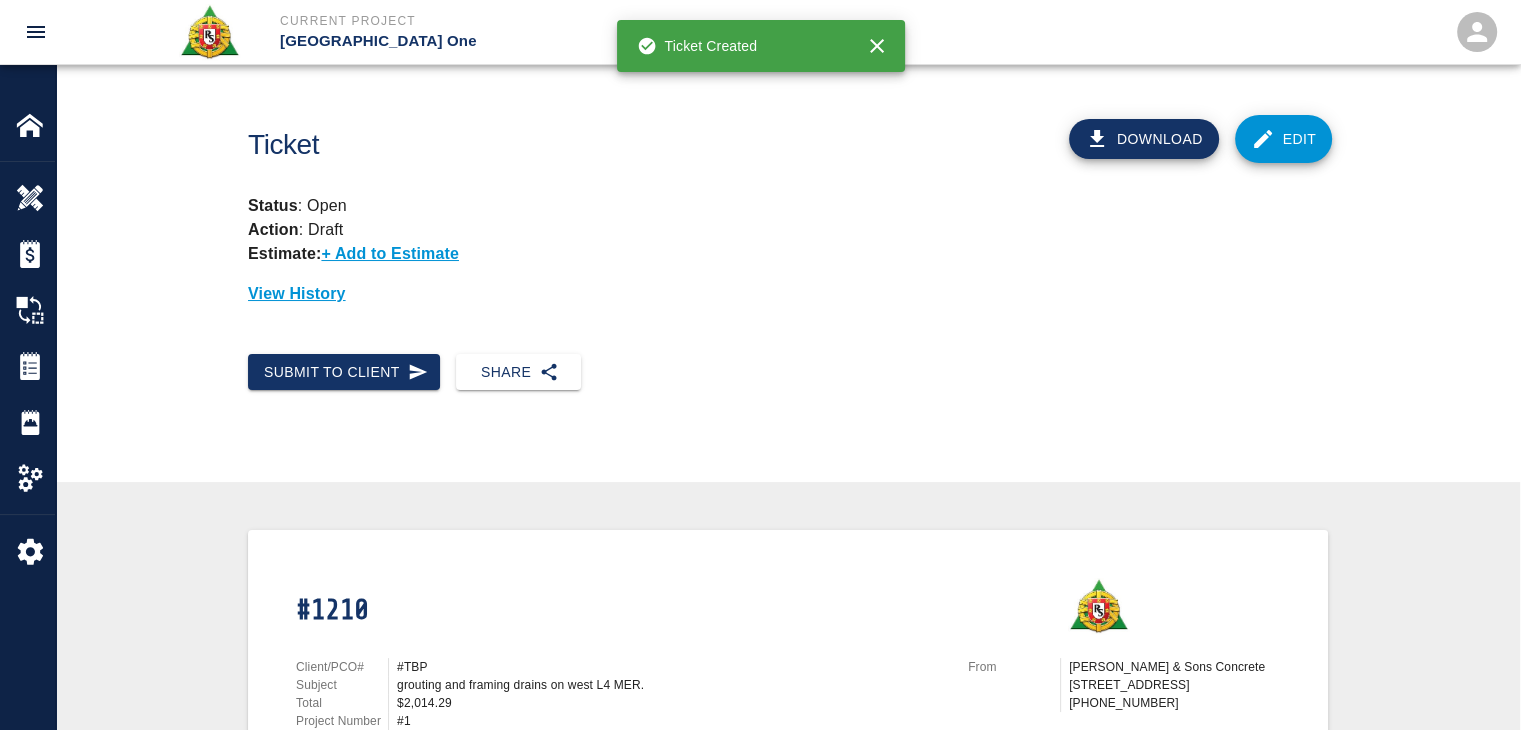 click on "Status :   Open Action :   Draft Estimate:  + Add to Estimate View History" at bounding box center [780, 242] 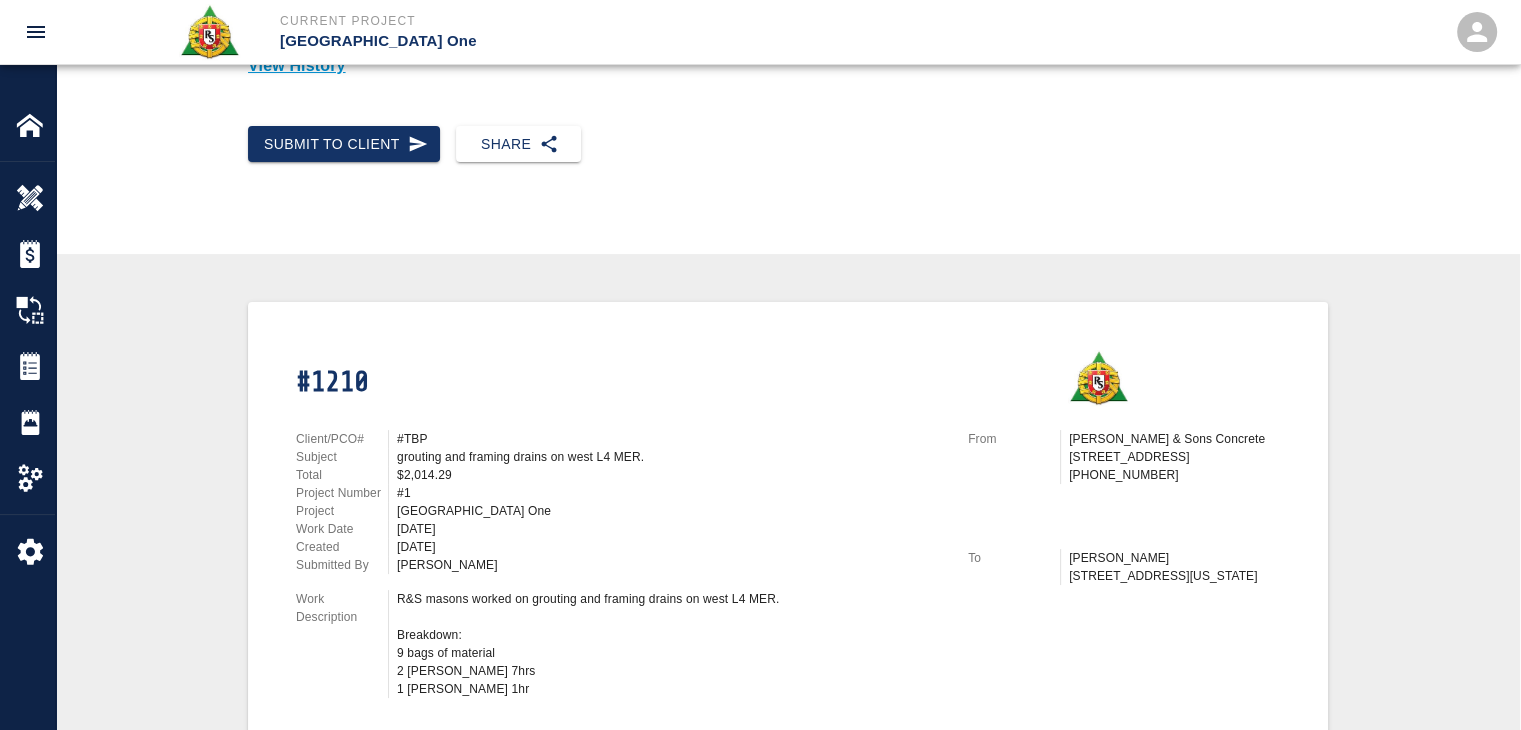 scroll, scrollTop: 172, scrollLeft: 0, axis: vertical 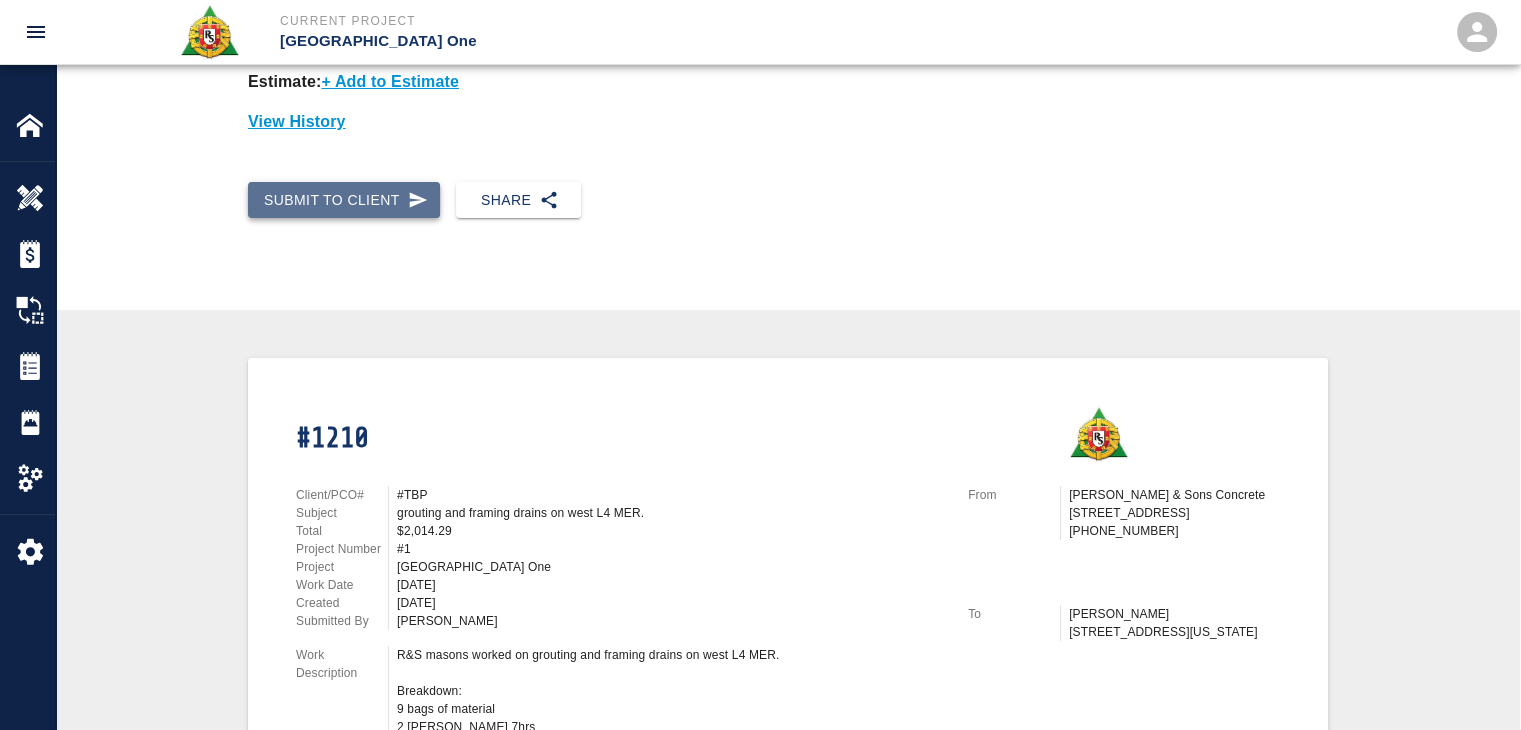 click on "Submit to Client" at bounding box center (344, 200) 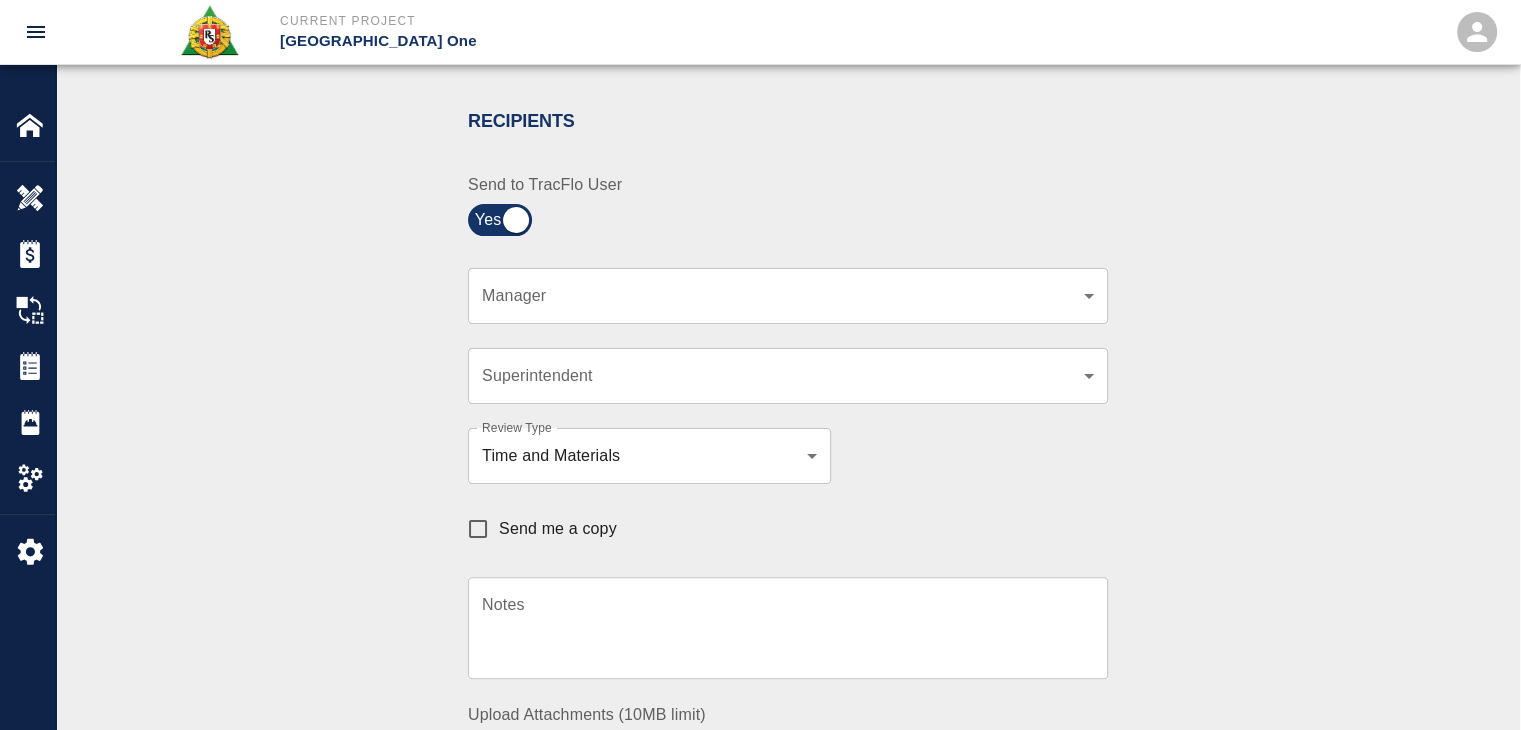 scroll, scrollTop: 404, scrollLeft: 0, axis: vertical 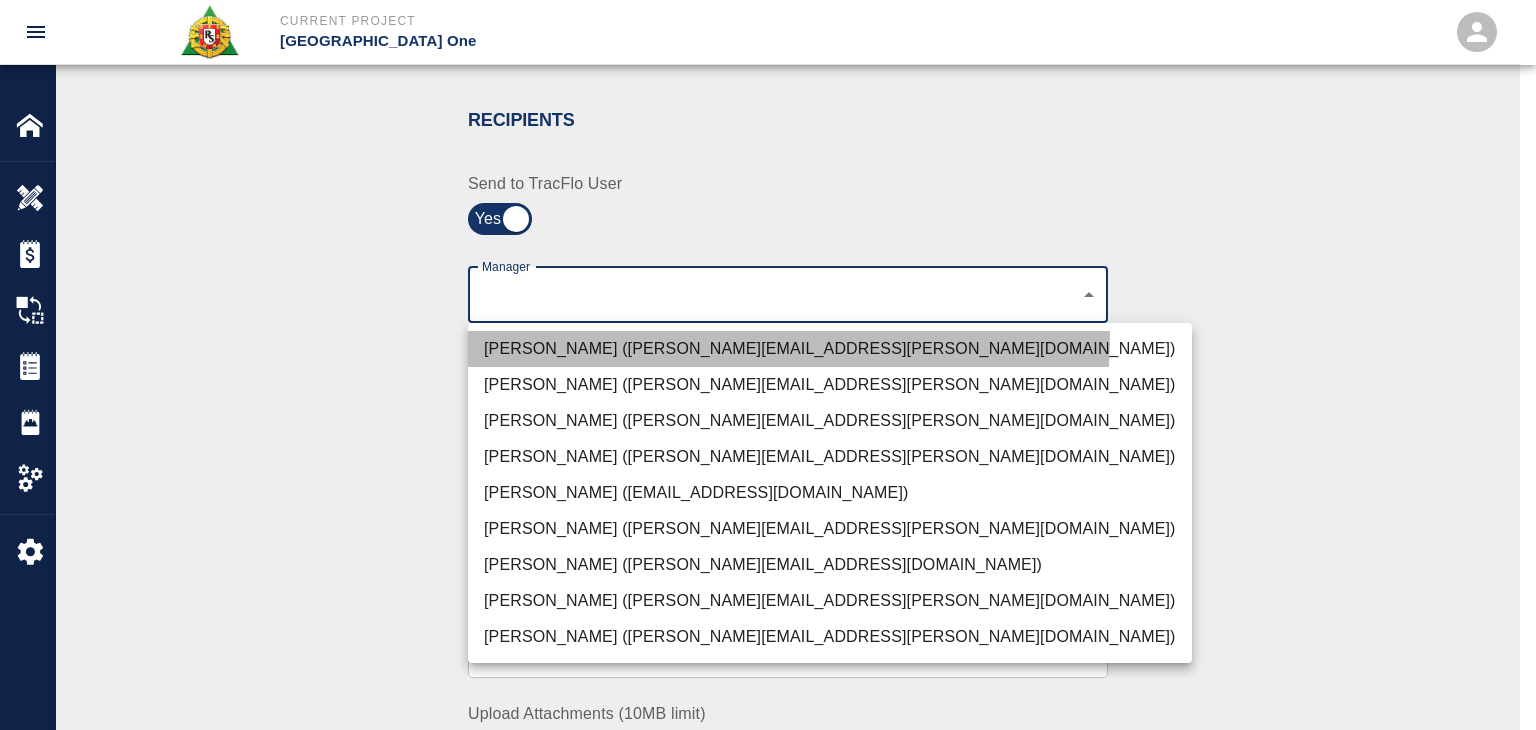 click on "[PERSON_NAME] ([PERSON_NAME][EMAIL_ADDRESS][PERSON_NAME][DOMAIN_NAME])" at bounding box center [830, 349] 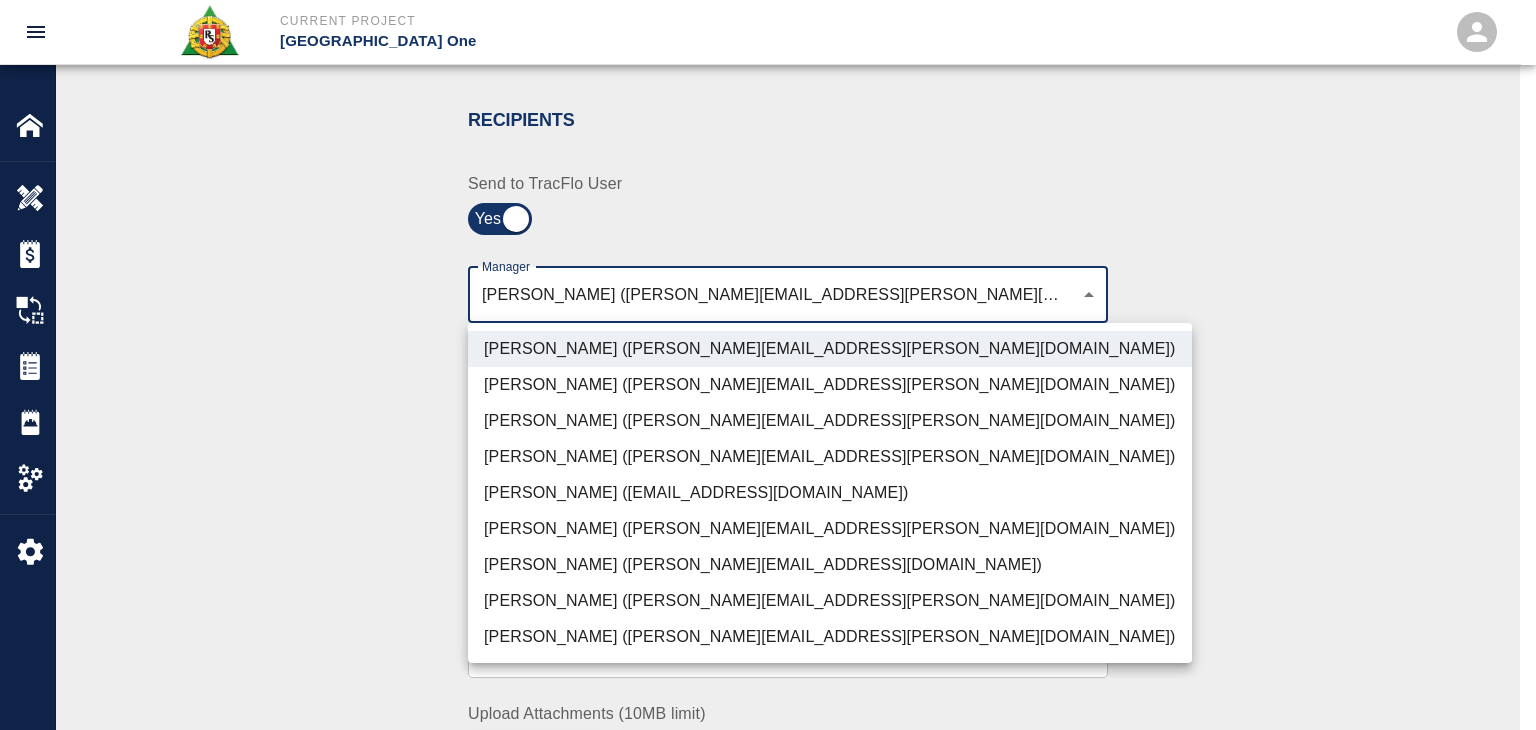 click on "[PERSON_NAME] ([PERSON_NAME][EMAIL_ADDRESS][PERSON_NAME][DOMAIN_NAME])" at bounding box center (830, 421) 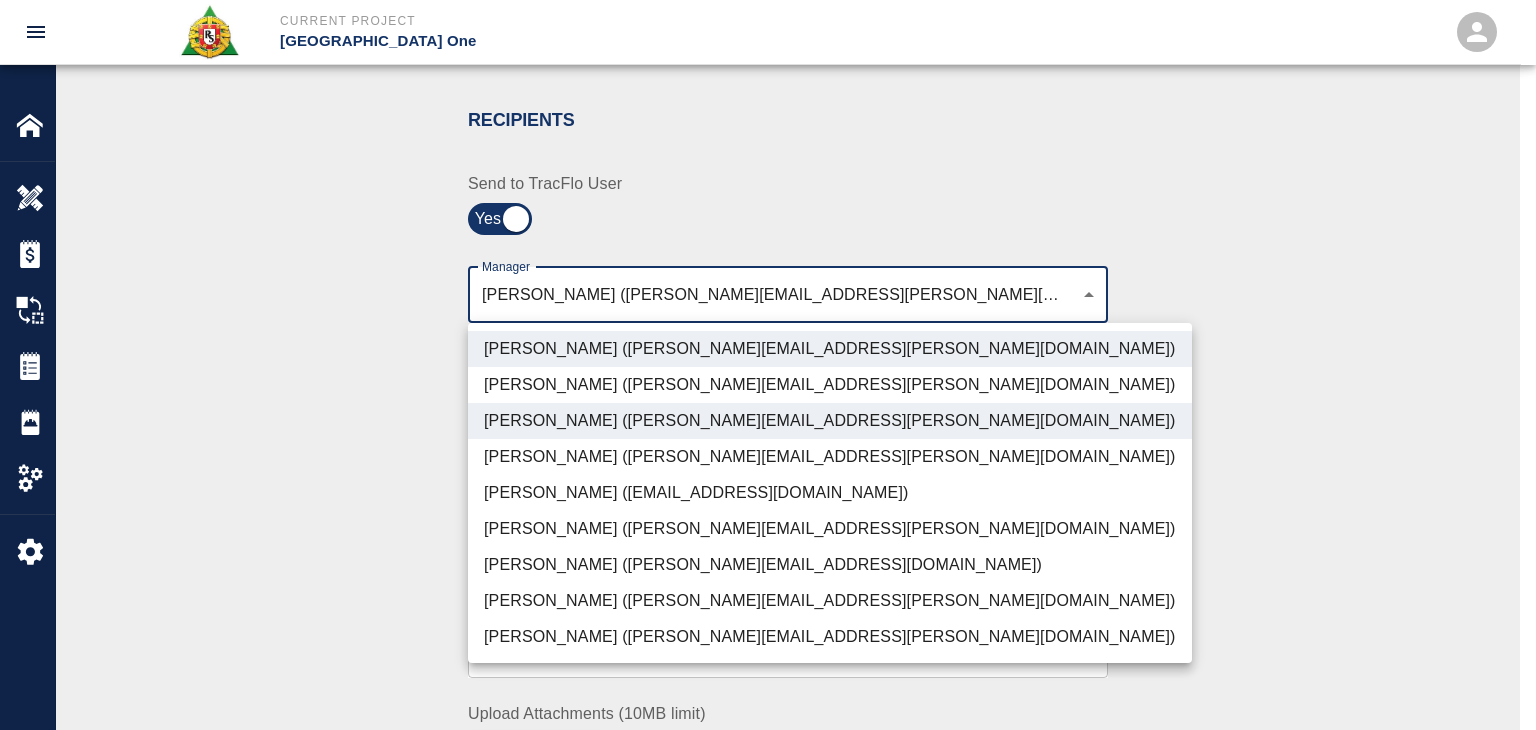 click on "[PERSON_NAME] ([PERSON_NAME][EMAIL_ADDRESS][PERSON_NAME][DOMAIN_NAME])" at bounding box center (830, 601) 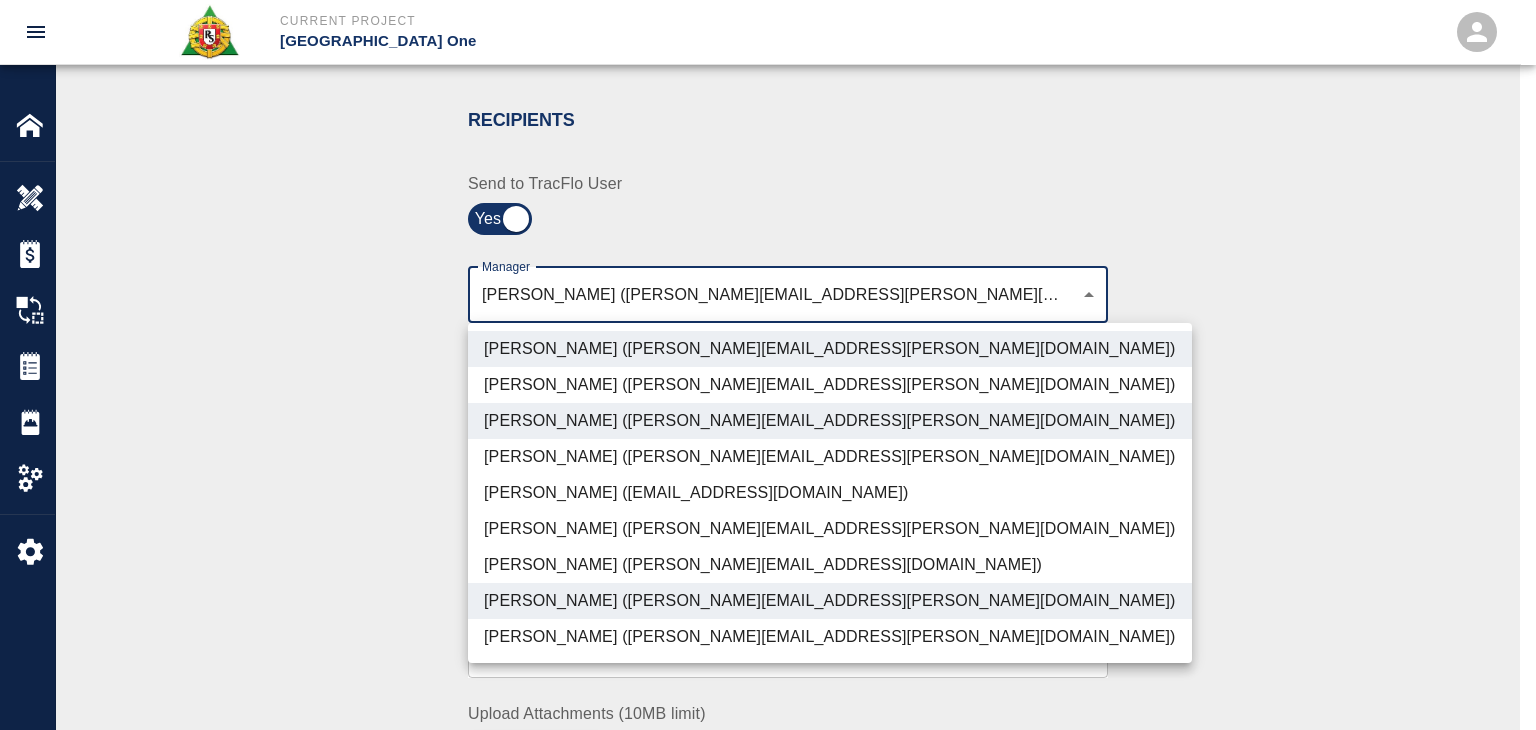 click on "[PERSON_NAME] ([PERSON_NAME][EMAIL_ADDRESS][DOMAIN_NAME])" at bounding box center [830, 565] 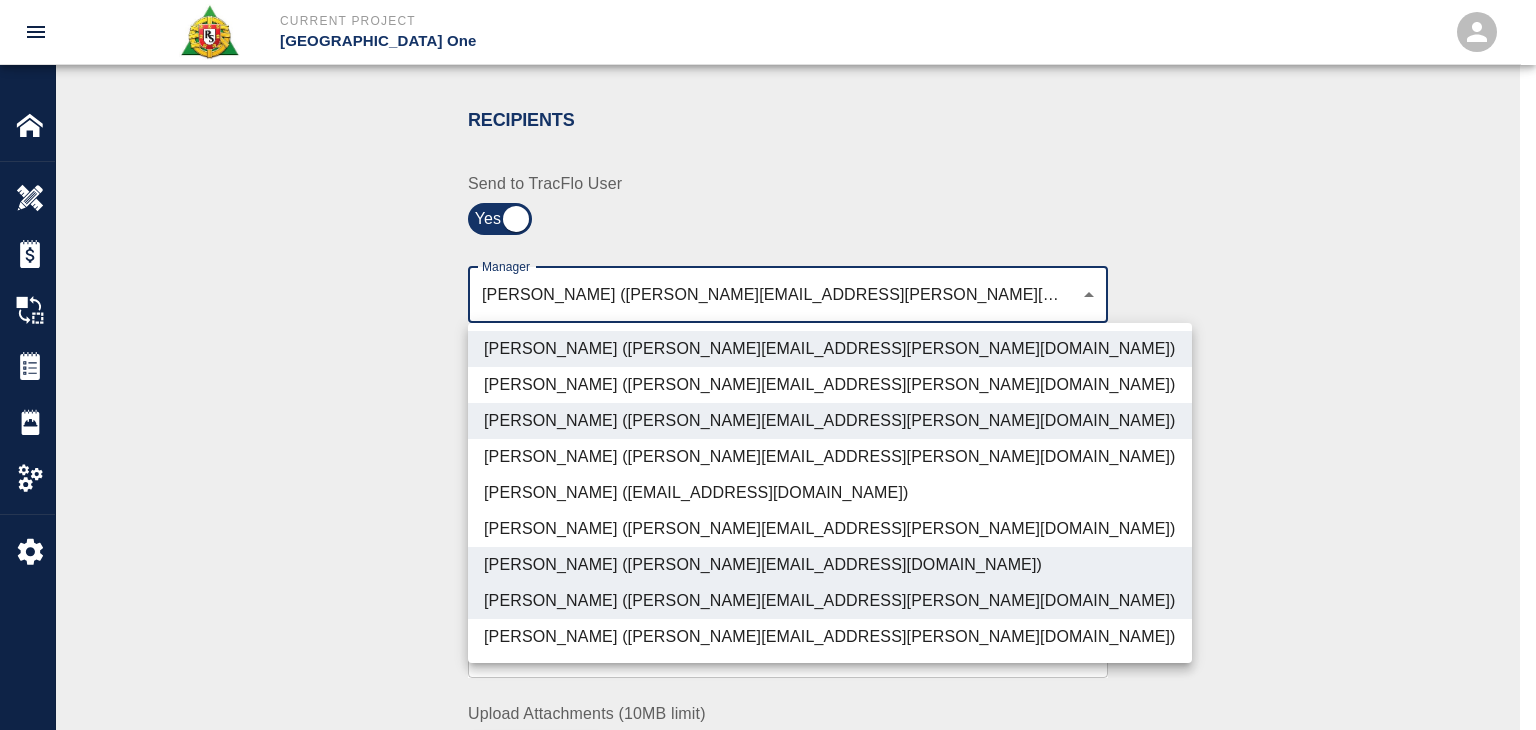 click on "[PERSON_NAME] ([PERSON_NAME][EMAIL_ADDRESS][PERSON_NAME][DOMAIN_NAME])" at bounding box center [830, 637] 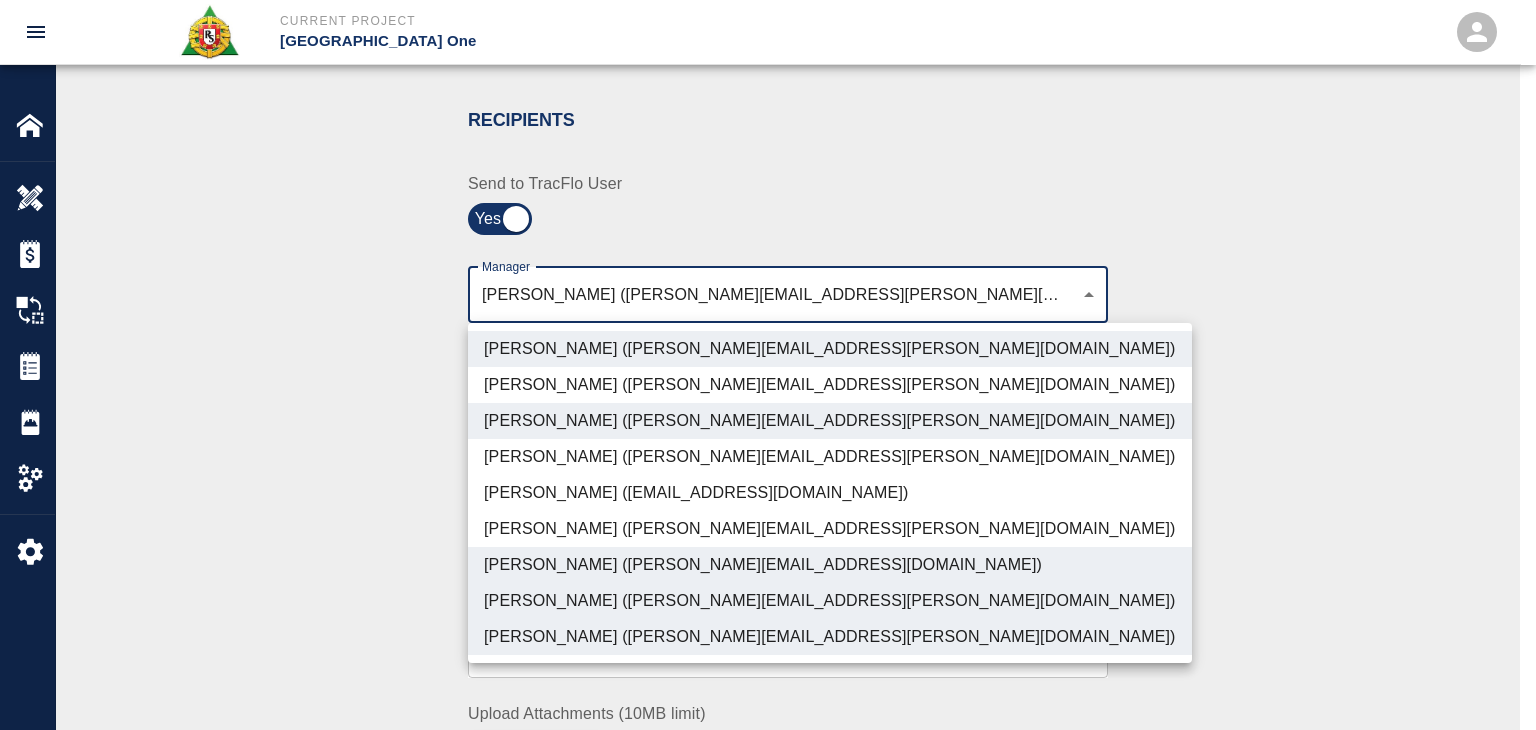 click at bounding box center (768, 365) 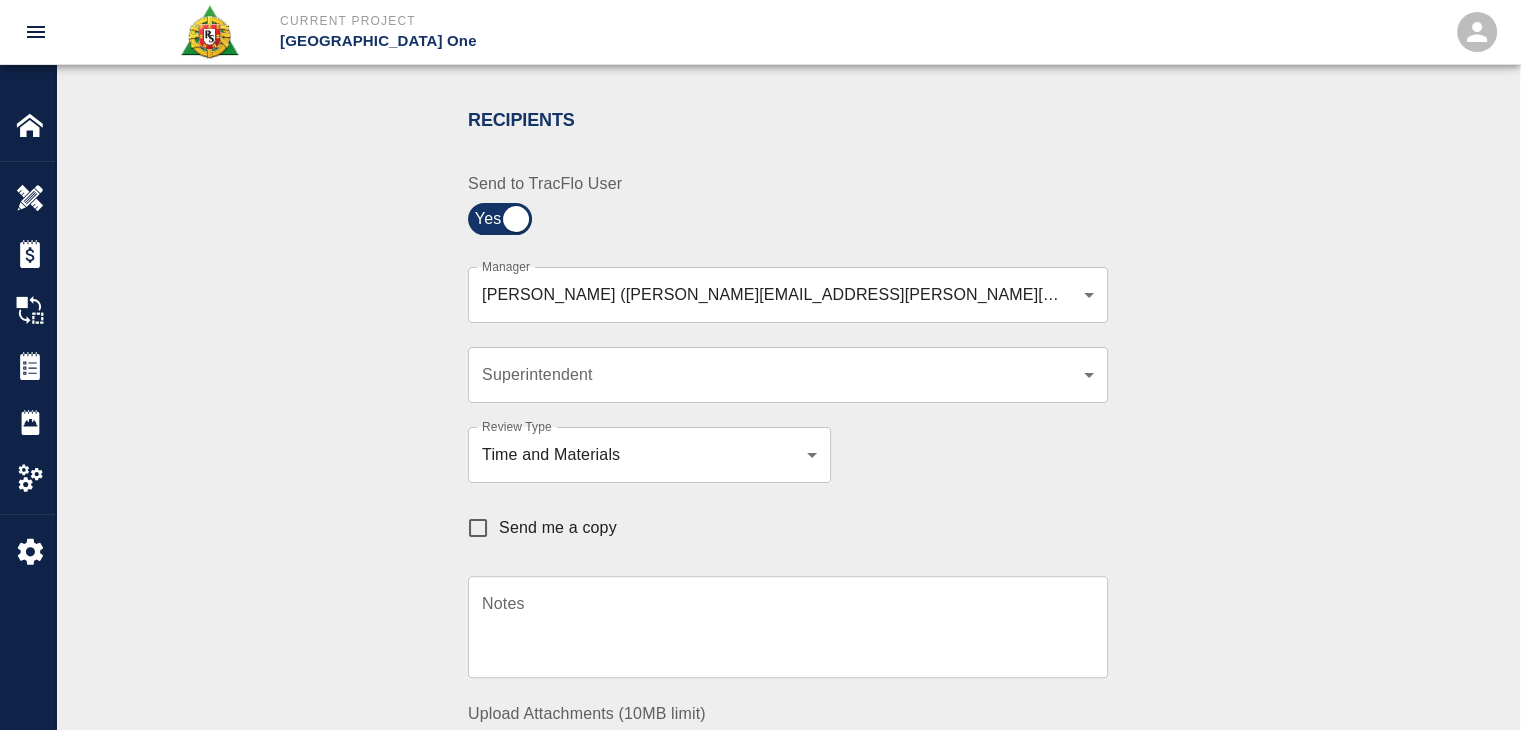 click on "Send me a copy" at bounding box center [558, 528] 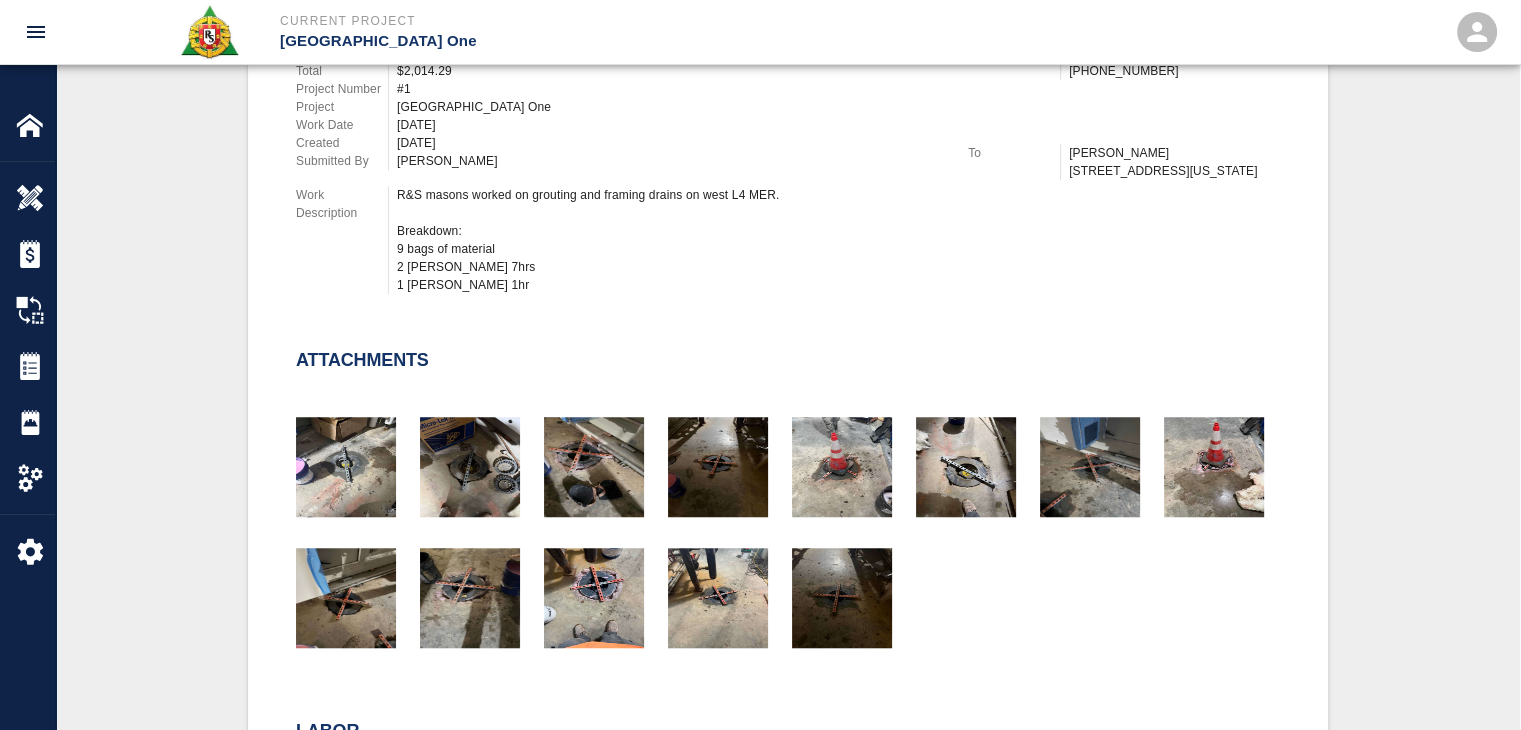 scroll, scrollTop: 1515, scrollLeft: 0, axis: vertical 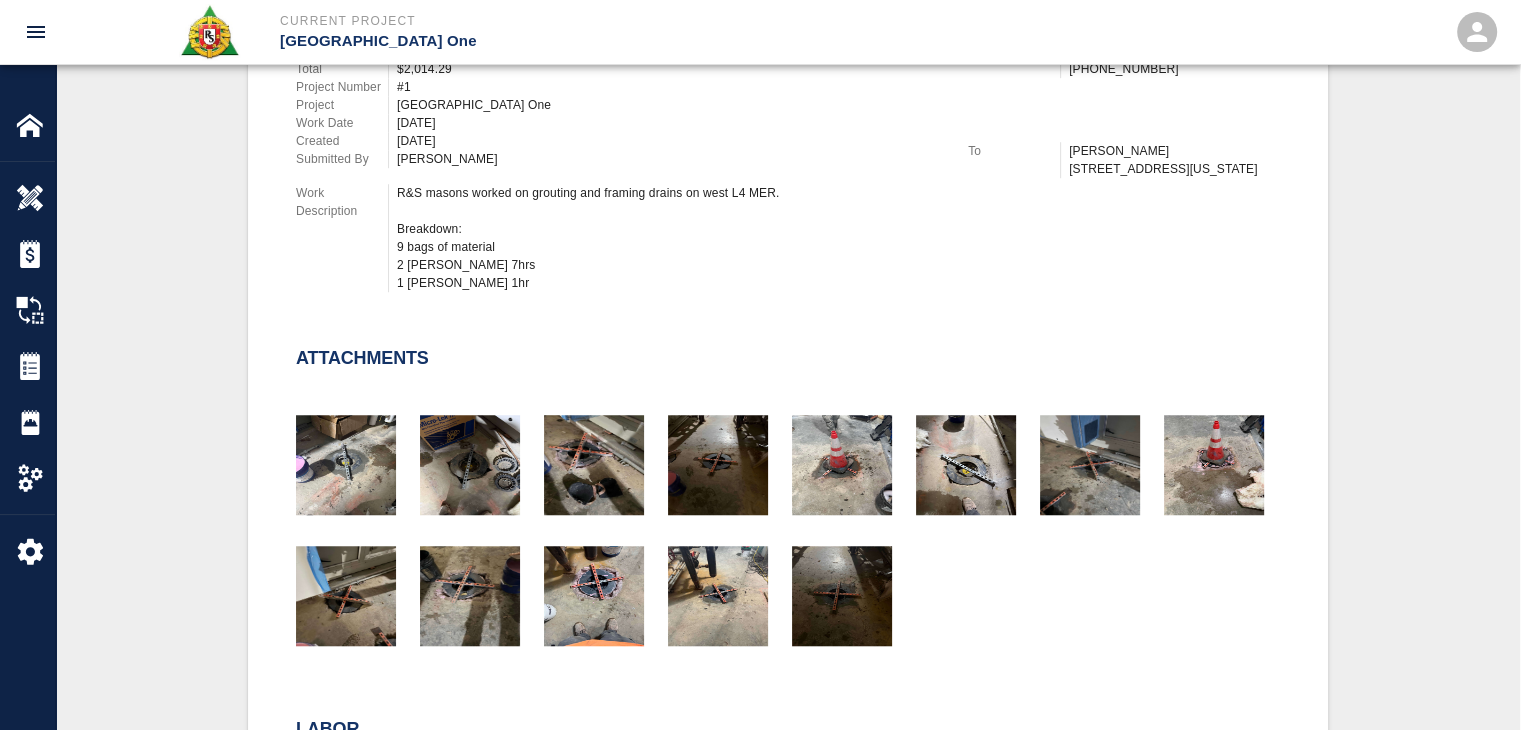 drag, startPoint x: 724, startPoint y: 510, endPoint x: 584, endPoint y: 379, distance: 191.73158 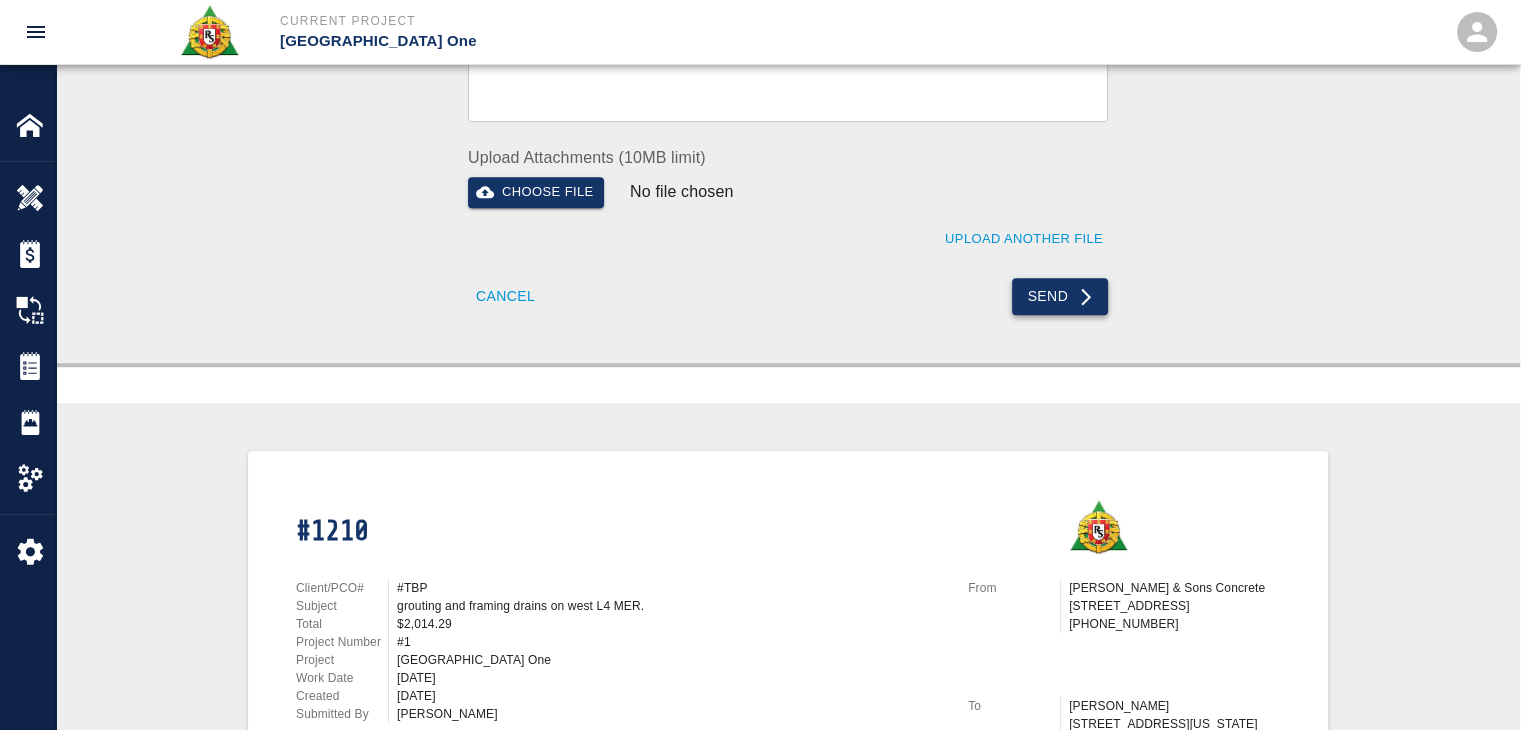 scroll, scrollTop: 958, scrollLeft: 0, axis: vertical 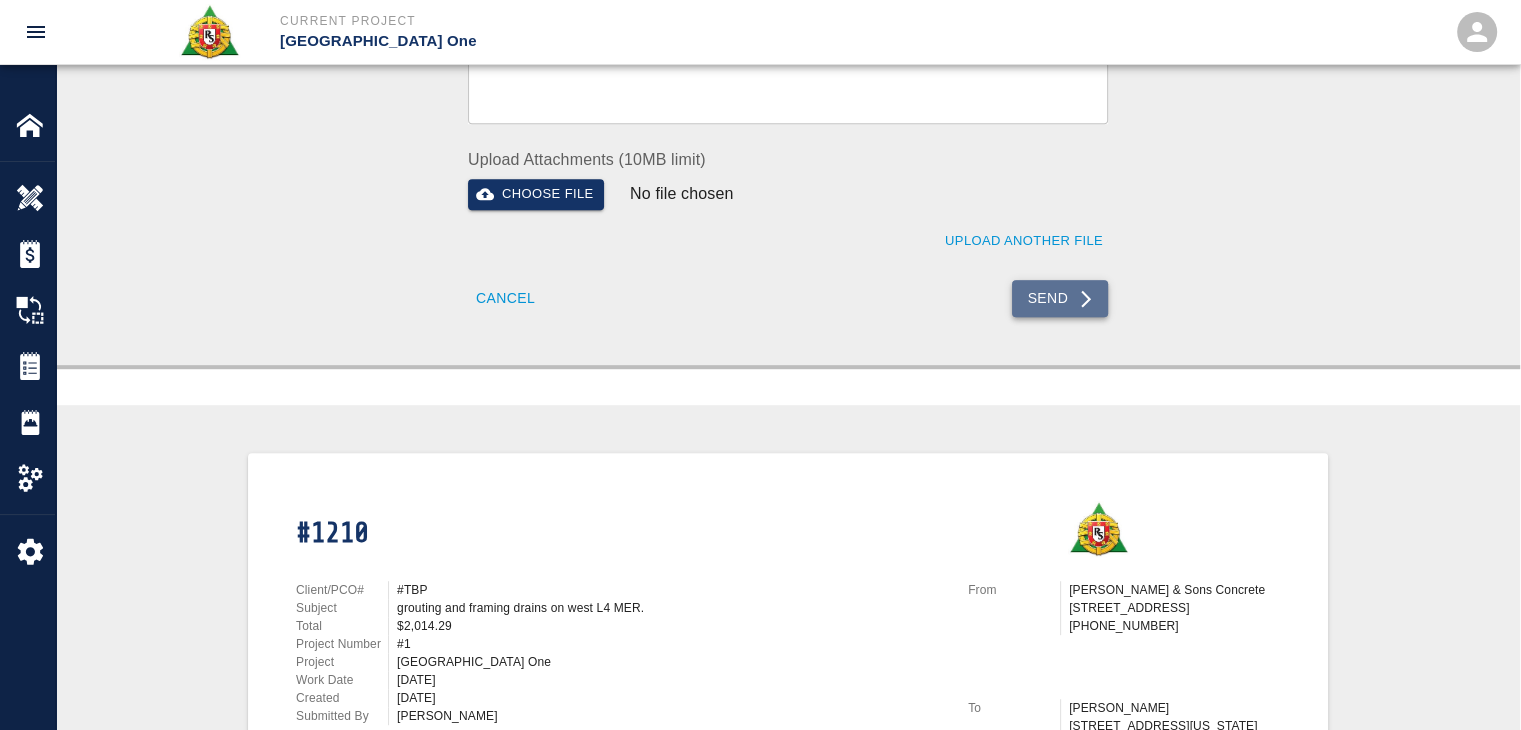 click on "Send" at bounding box center [1060, 298] 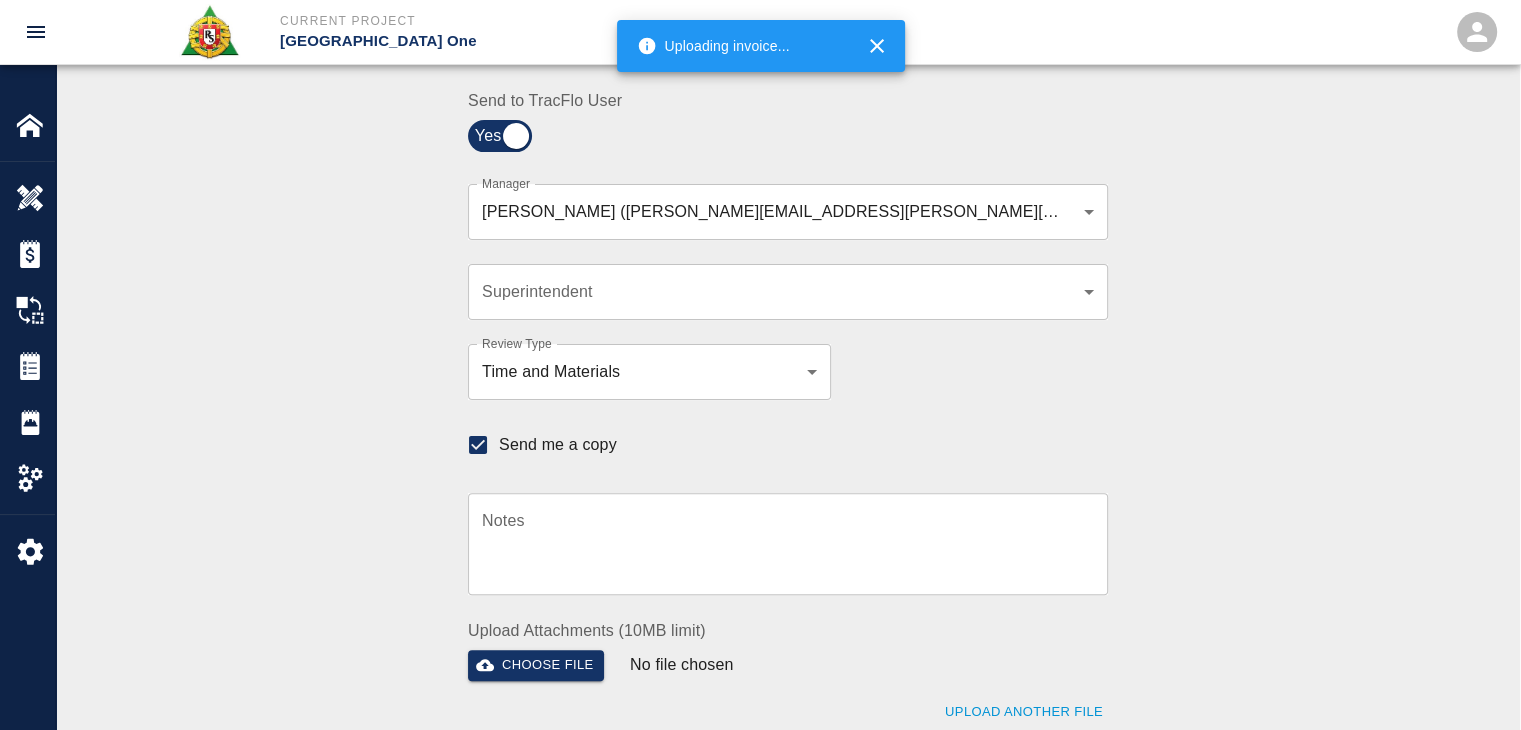 scroll, scrollTop: 486, scrollLeft: 0, axis: vertical 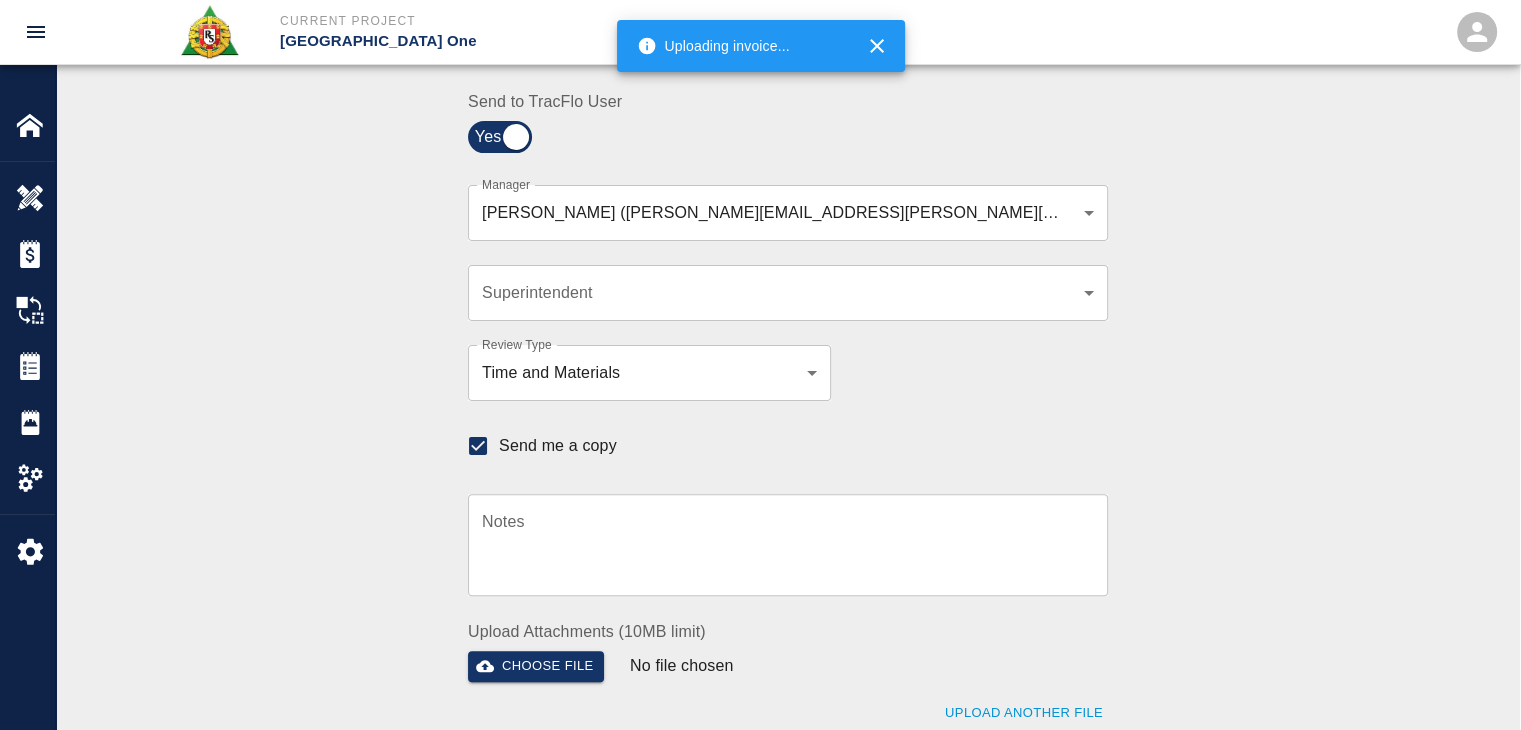 click on "Recipients Send to TracFlo User Manager Peter Hardecker (peter.hardecker@aecom.com) ,  Parin Kanani (parin.kanani@aecom.com) ,  Patrick Testino (patrick.testino@aecom.com) ,  Dylan  Sims (dylan.sims@aecom.com) ,  Shane  Lamay (shane.lamay@aecom.com) ede96749-2565-4a65-a76c-ac2c5448e16e,69d78ca4-8a93-4c72-a988-7271956ccf0b,b38a77e7-14a9-4fe5-854d-de5ae580779f,ad99d3f3-0d6a-454b-884d-b6347b22a41f,c39cceed-408b-425c-8e6e-2ba4124ec740 Manager Superintendent ​ Superintendent Review Type Time and Materials tm Review Type Send me a copy Notes x Notes Upload Attachments (10MB limit) Choose file No file chosen Upload Another File Cancel Send" at bounding box center [788, 396] 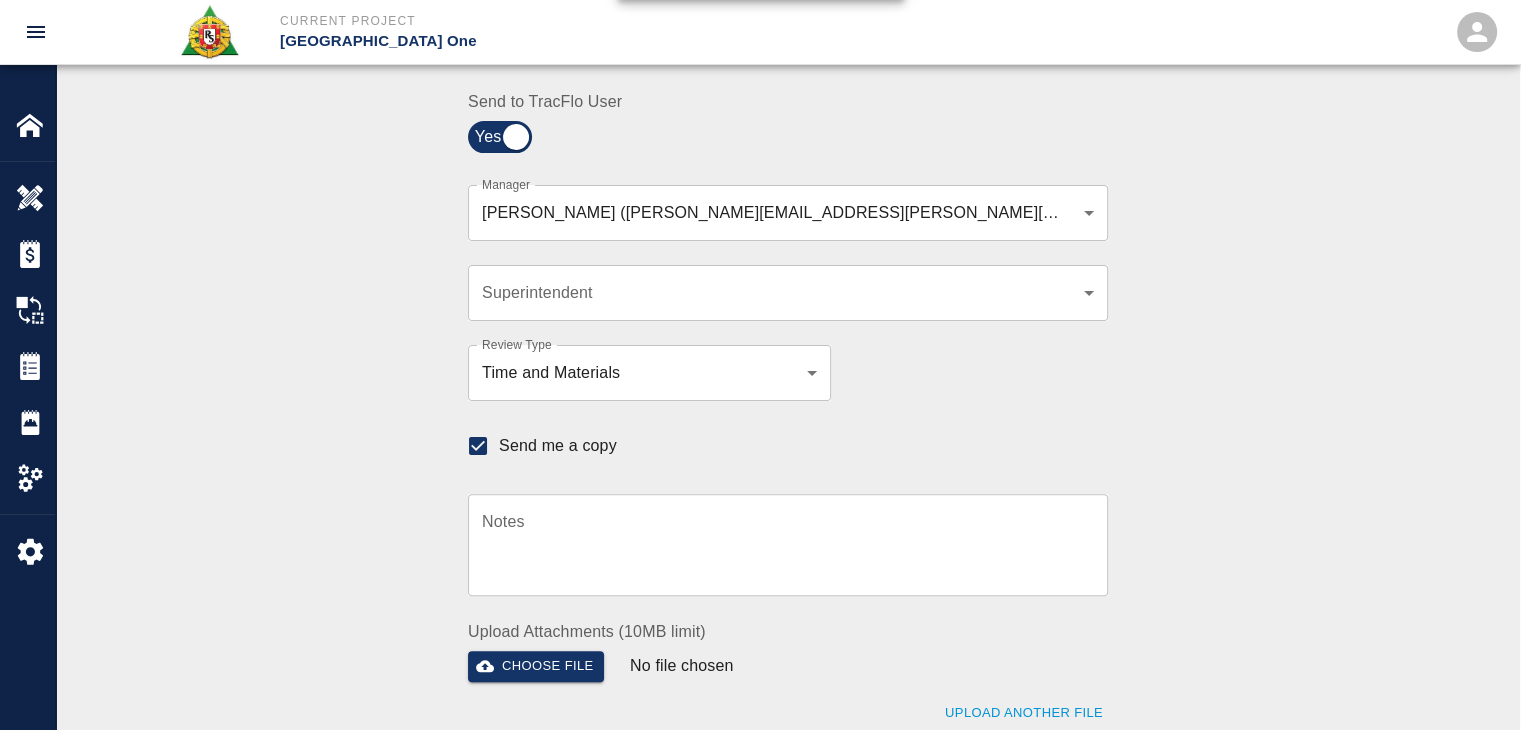 type 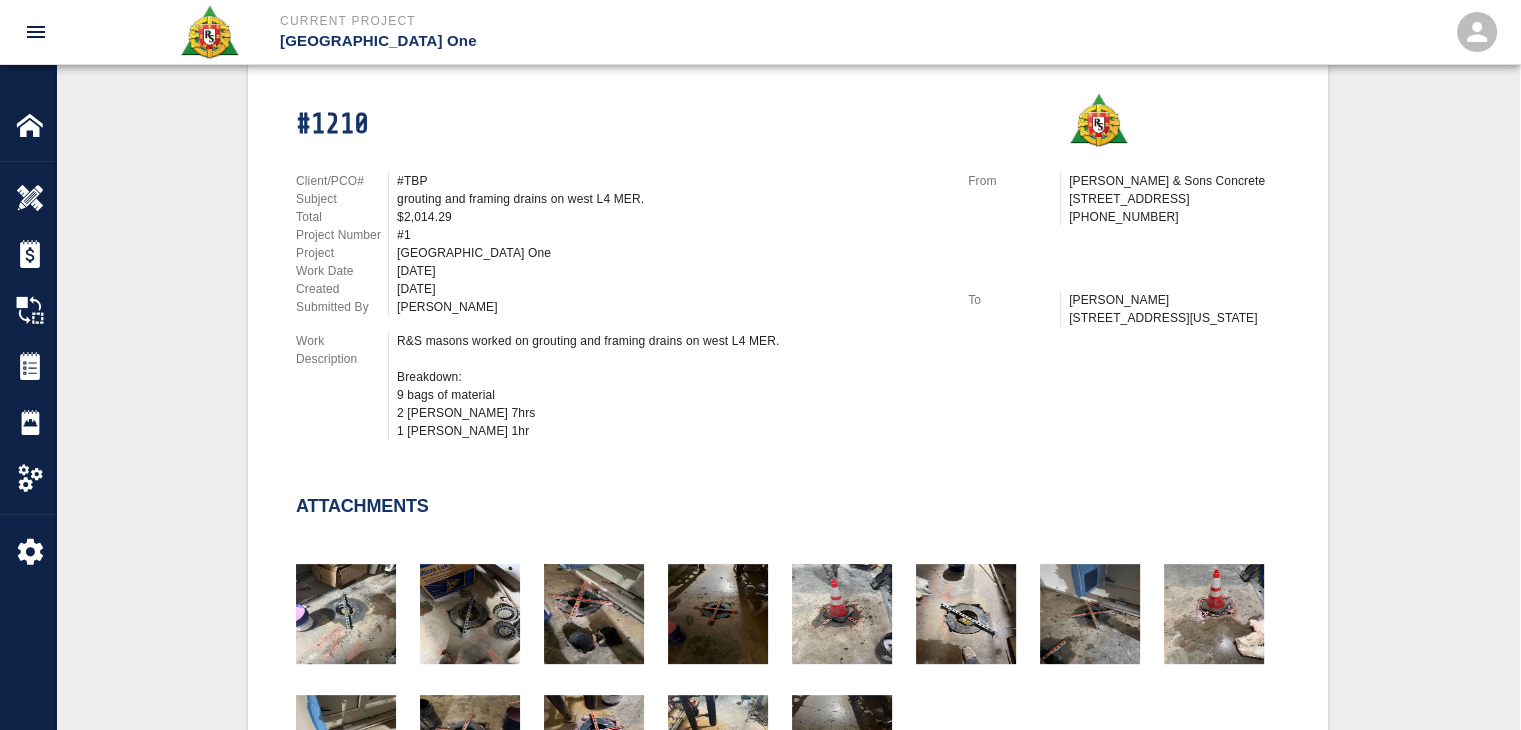 scroll, scrollTop: 0, scrollLeft: 0, axis: both 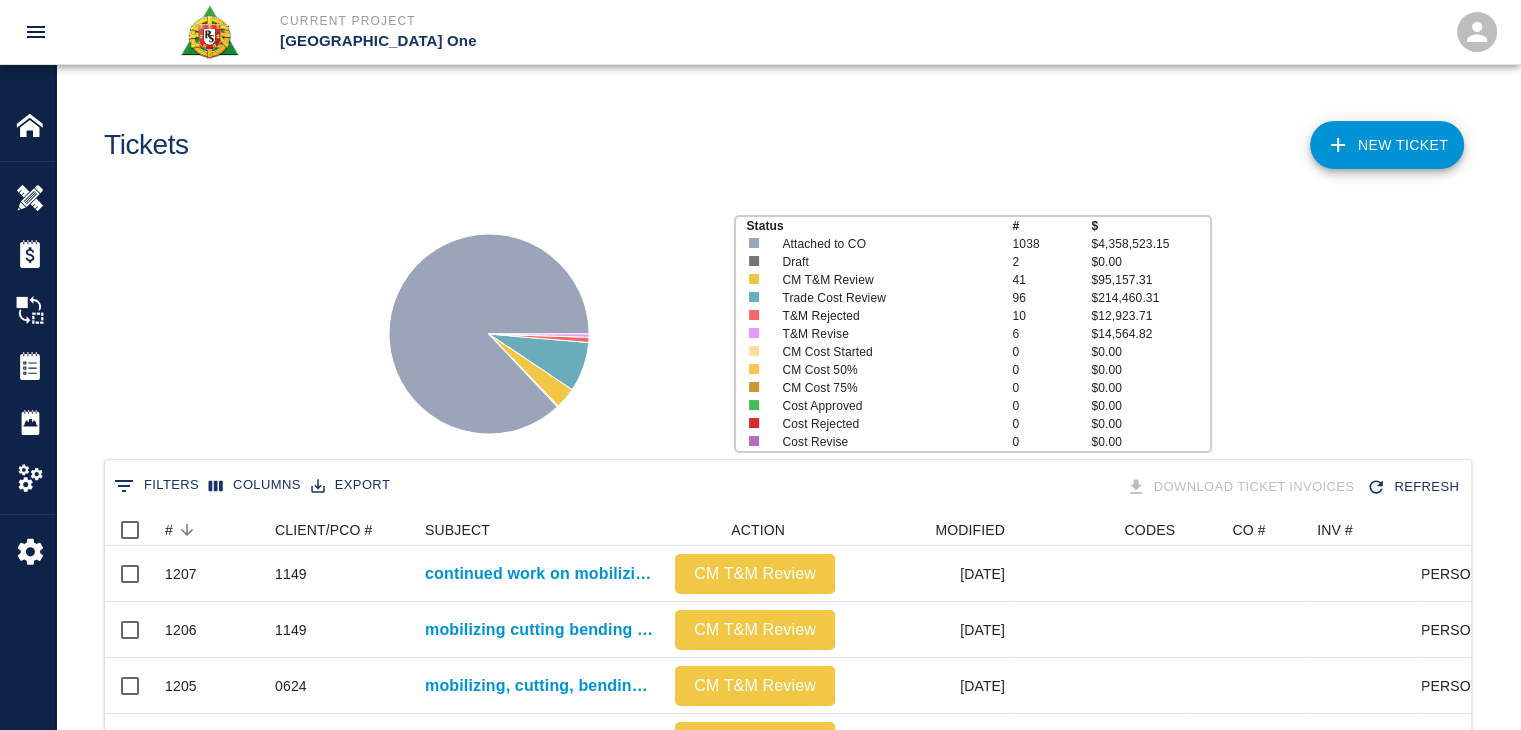 click on "0 Filters Columns Export Download Ticket Invoices Refresh" at bounding box center [788, 487] 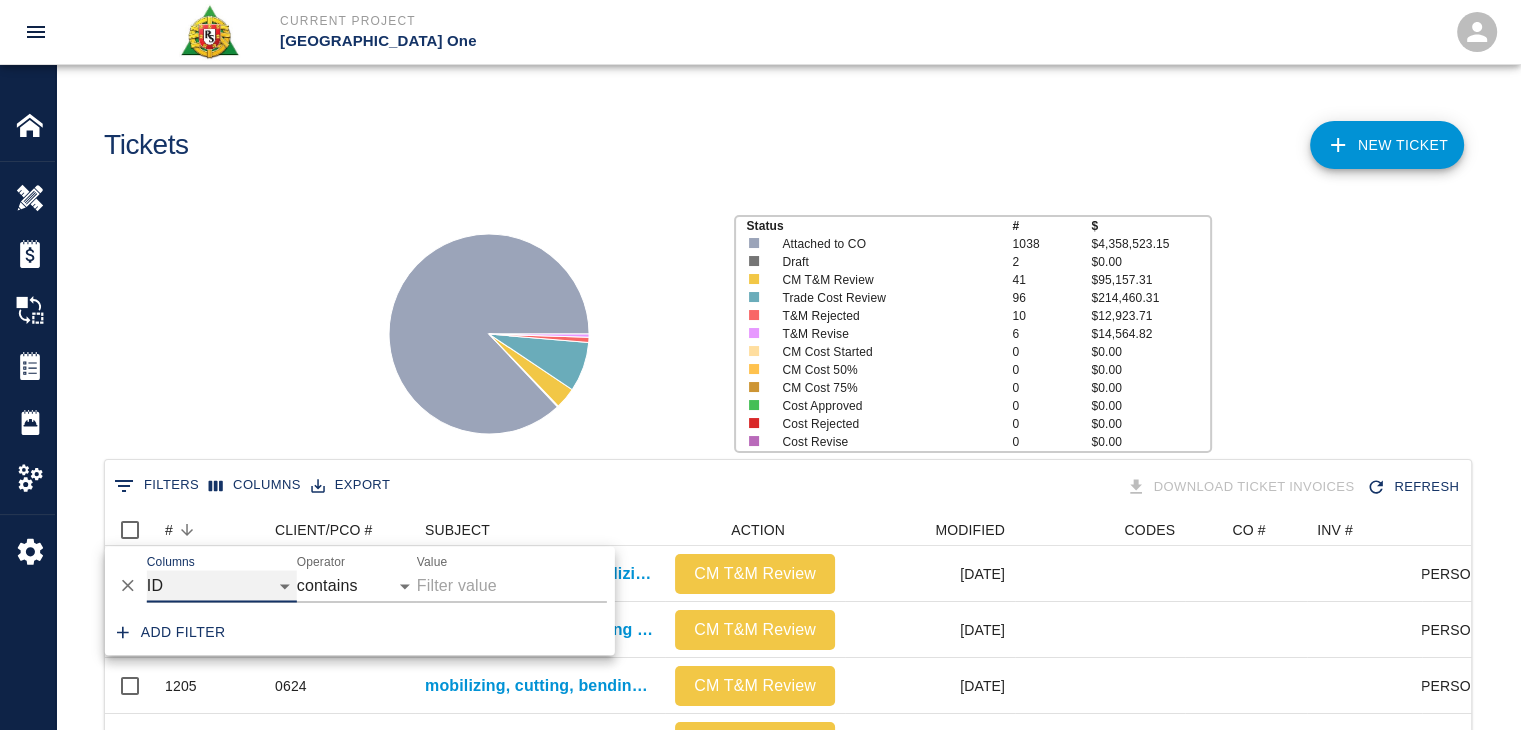 click on "ID # CLIENT/PCO # SUBJECT DESCRIPTION ACTION WORK MODIFIED CREATED CODES CO # INV # INBOX TOTAL CLOSED SUBMITTED APPROVED DATE CM COST APPROVED" at bounding box center [222, 586] 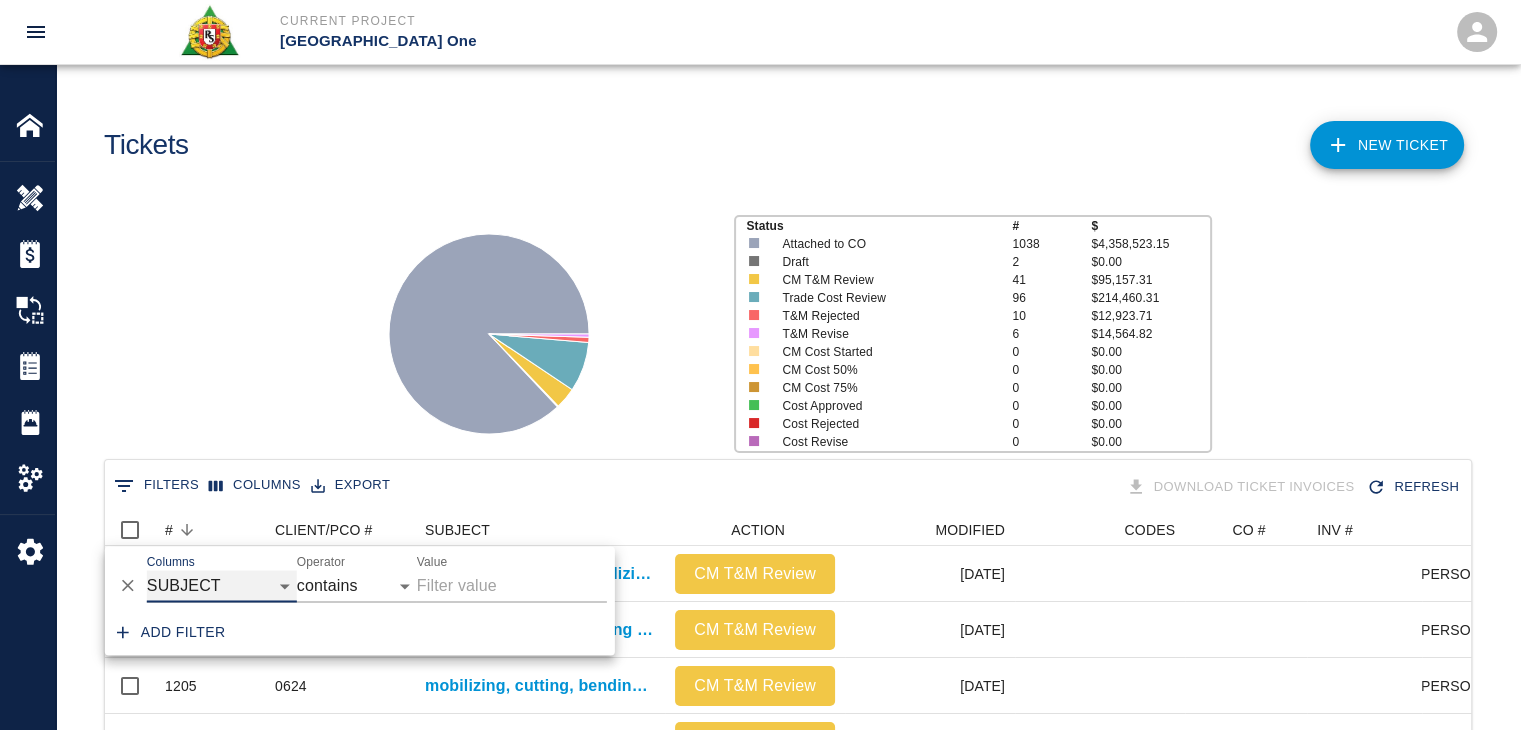 click on "ID # CLIENT/PCO # SUBJECT DESCRIPTION ACTION WORK MODIFIED CREATED CODES CO # INV # INBOX TOTAL CLOSED SUBMITTED APPROVED DATE CM COST APPROVED" at bounding box center (222, 586) 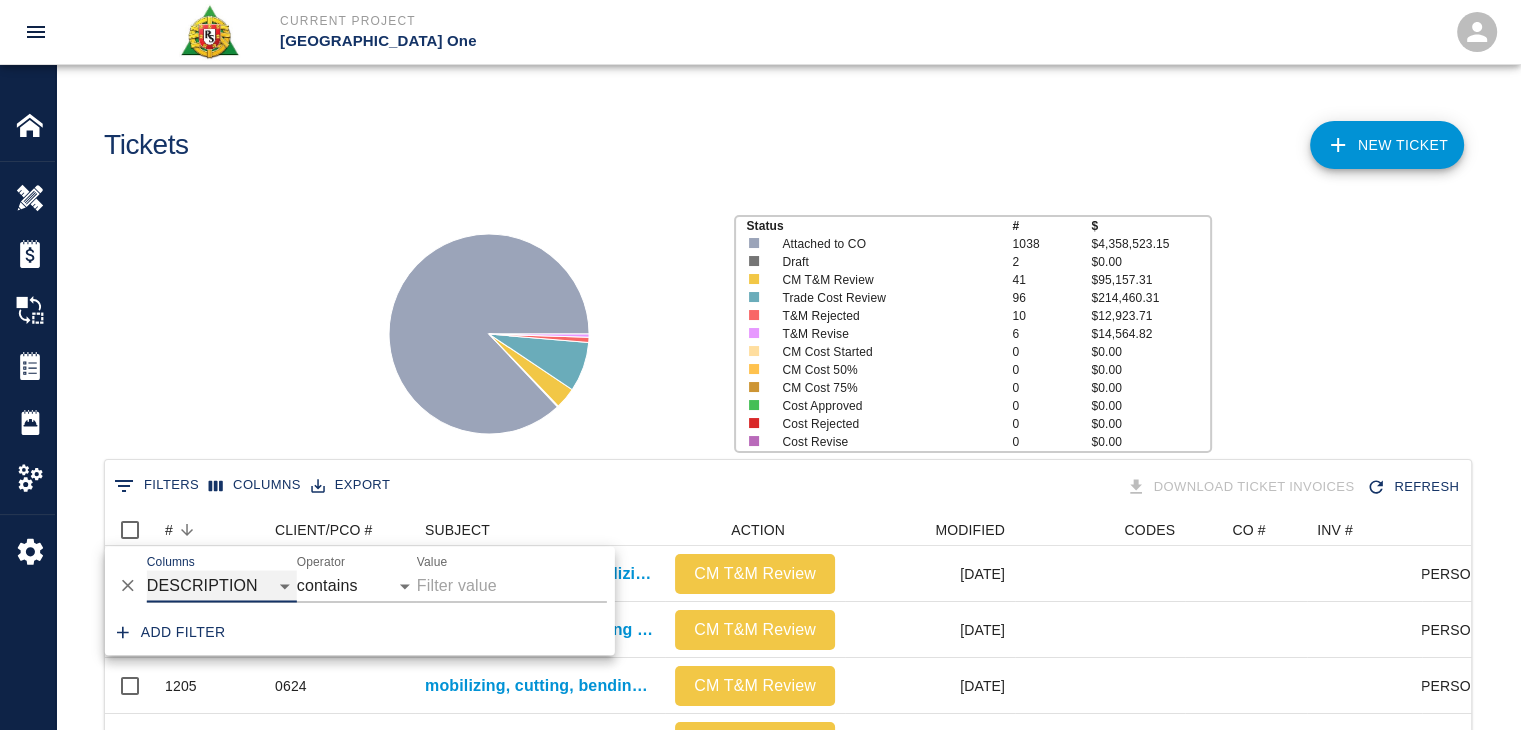 click on "ID # CLIENT/PCO # SUBJECT DESCRIPTION ACTION WORK MODIFIED CREATED CODES CO # INV # INBOX TOTAL CLOSED SUBMITTED APPROVED DATE CM COST APPROVED" at bounding box center (222, 586) 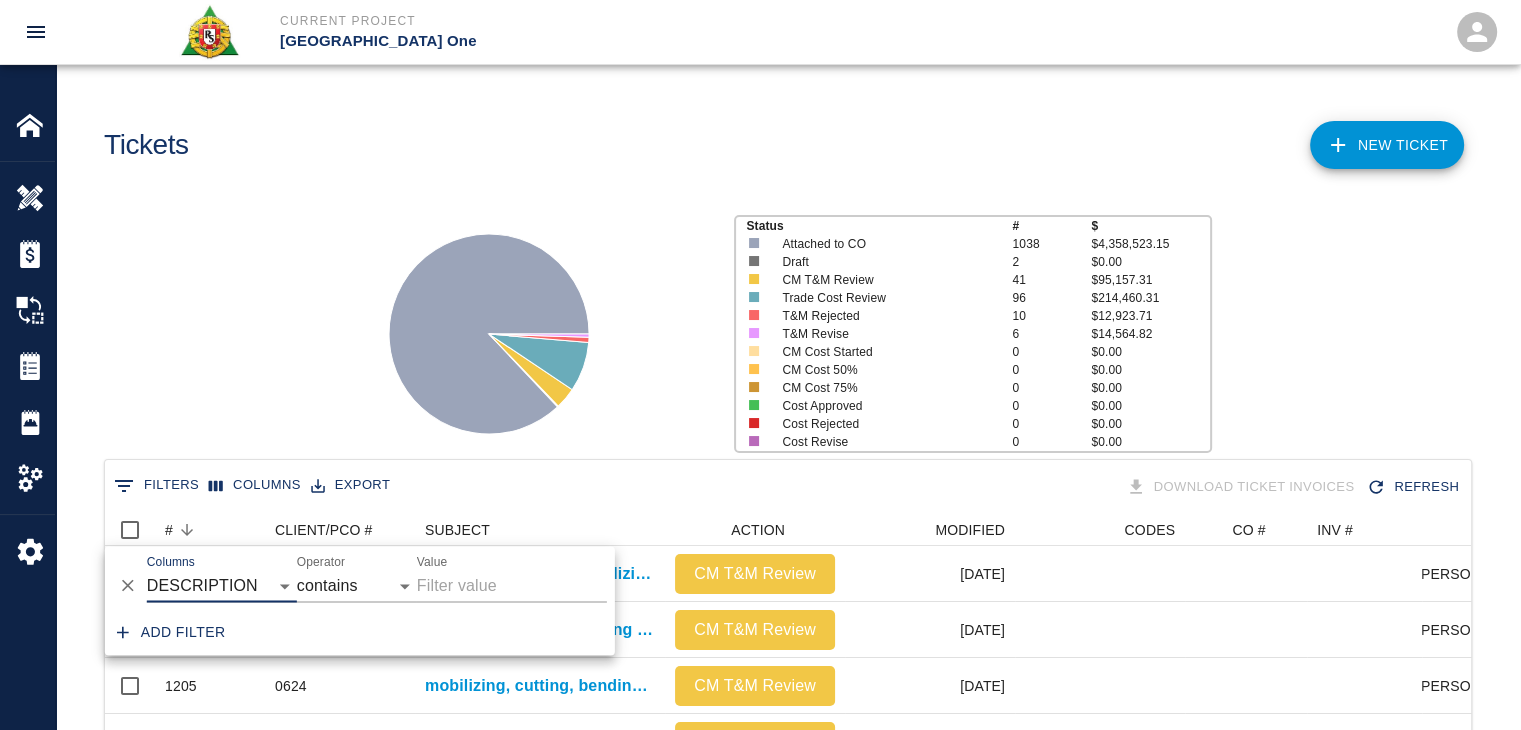 click on "Value" at bounding box center (512, 586) 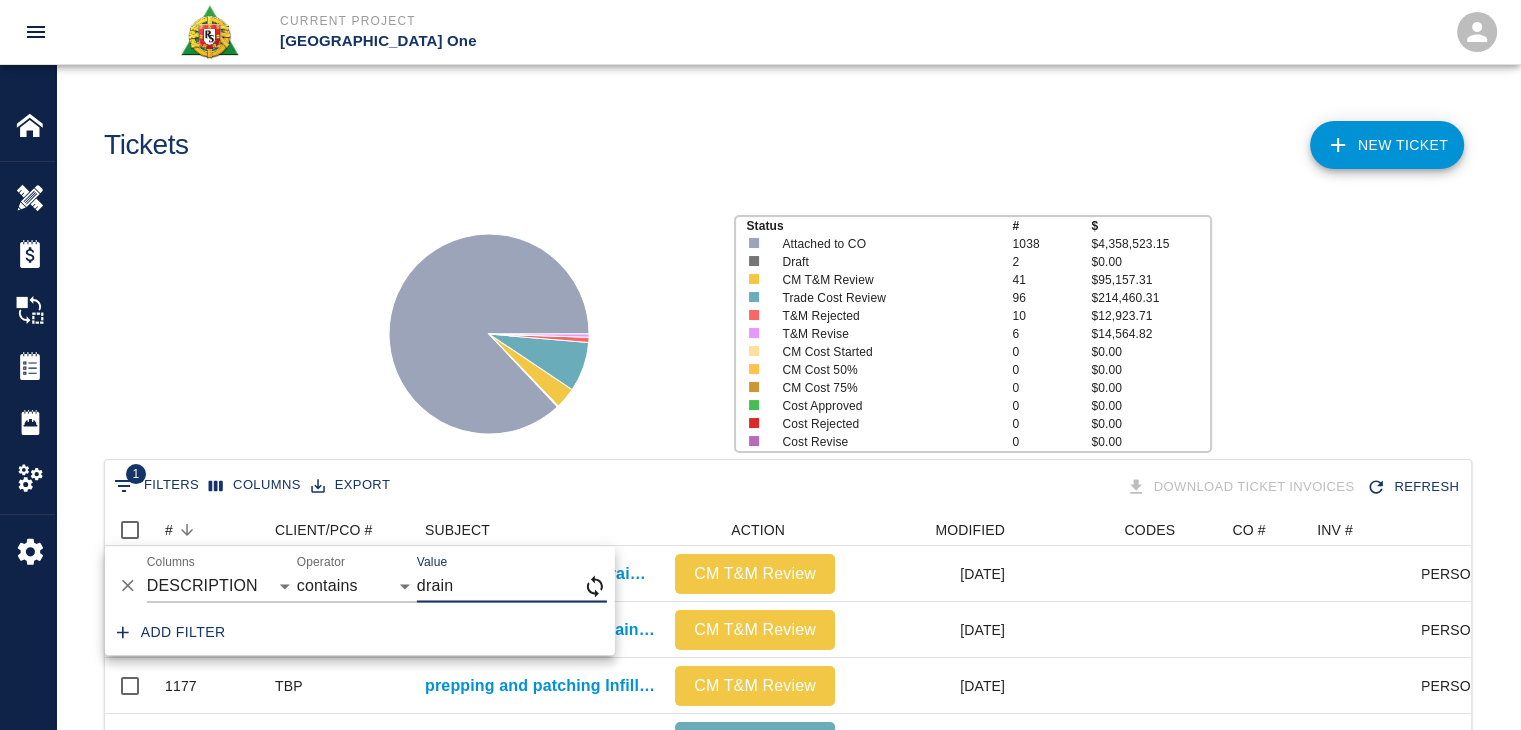type on "drain" 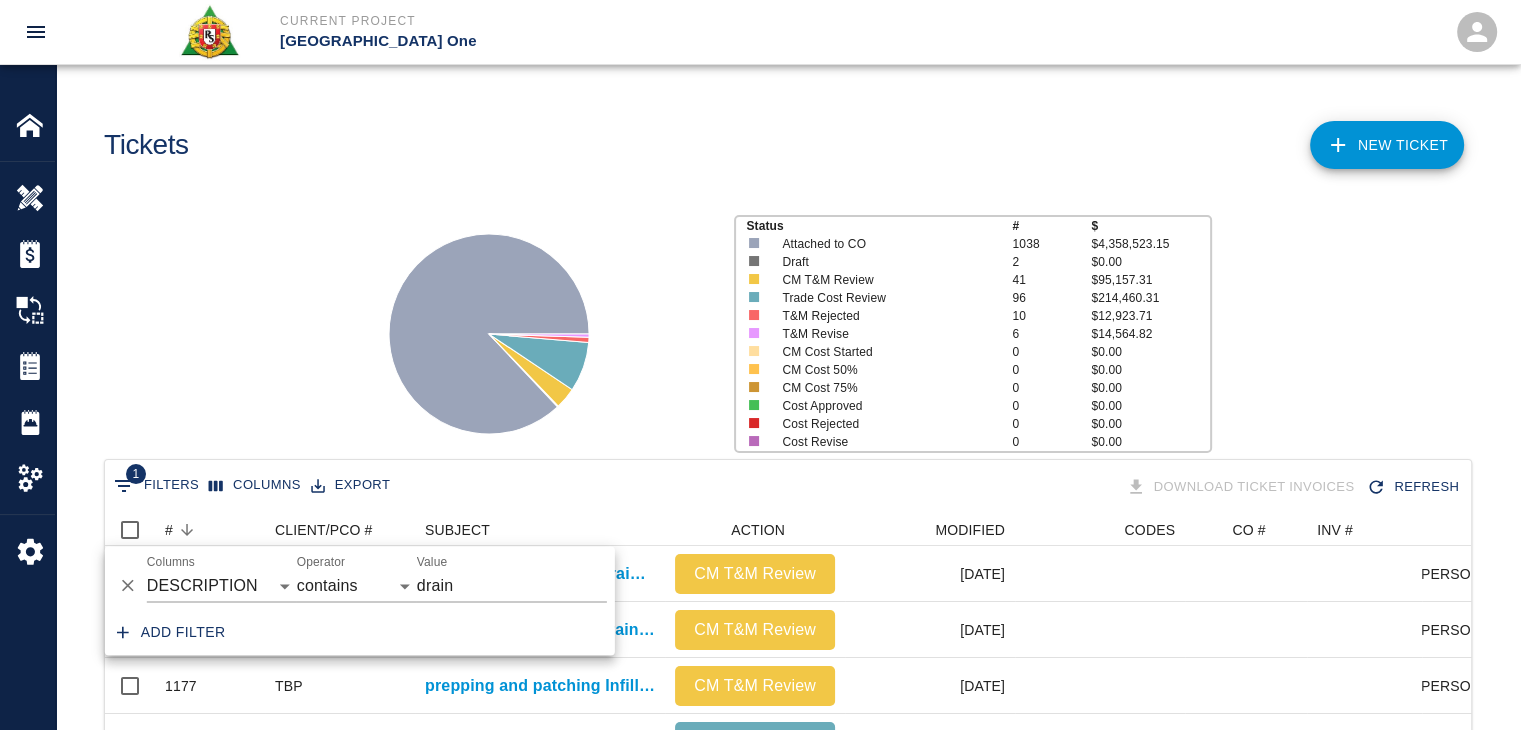 click on "Status # $ Attached to CO 1038 $4,358,523.15 Draft 2 $0.00 CM T&M Review 41 $95,157.31 Trade Cost Review 96 $214,460.31 T&M Rejected 10 $12,923.71 T&M Revise 6 $14,564.82 CM Cost Started 0 $0.00 CM Cost 50% 0 $0.00 CM Cost 75% 0 $0.00 Cost Approved 0 $0.00 Cost Rejected 0 $0.00 Cost Revise 0 $0.00" at bounding box center [780, 326] 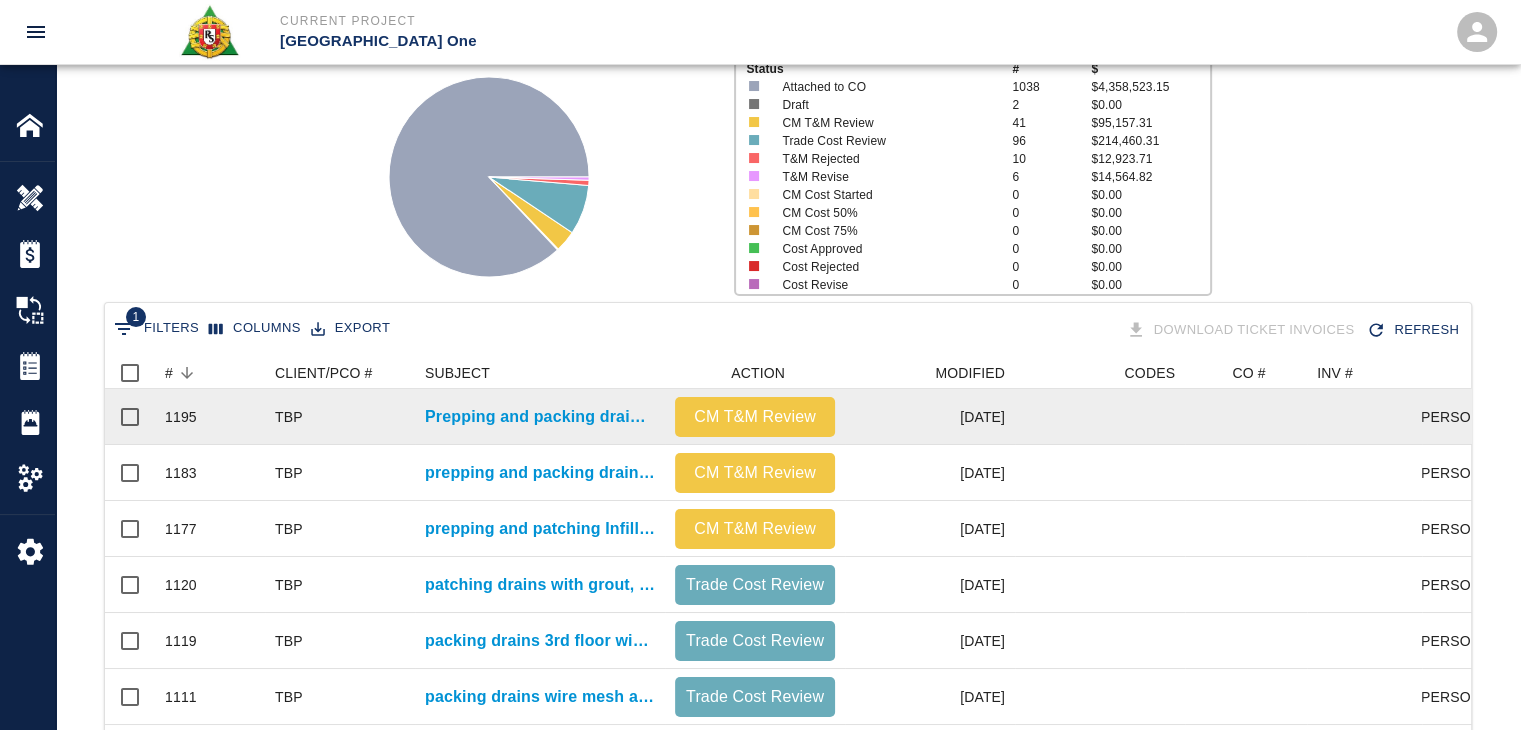 scroll, scrollTop: 156, scrollLeft: 0, axis: vertical 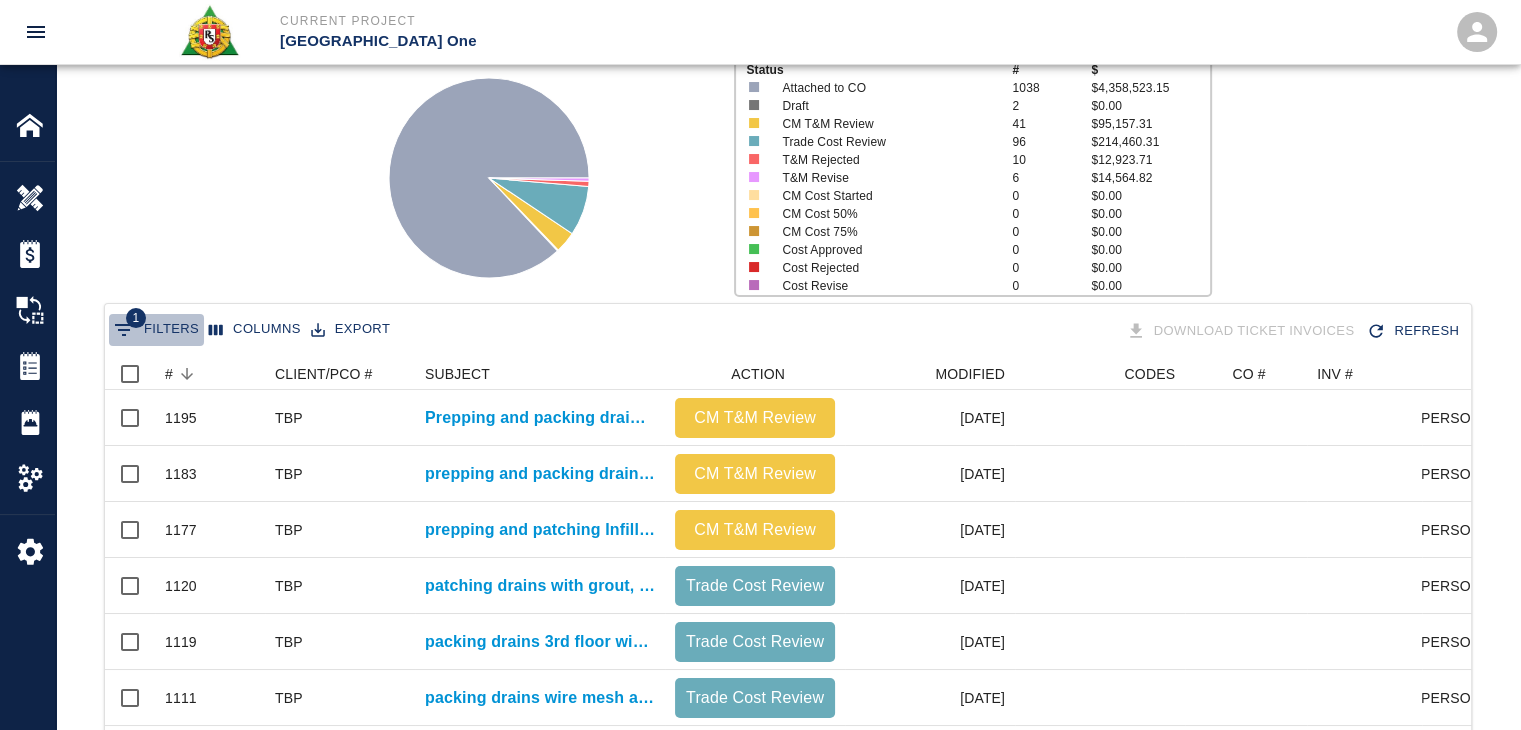 click 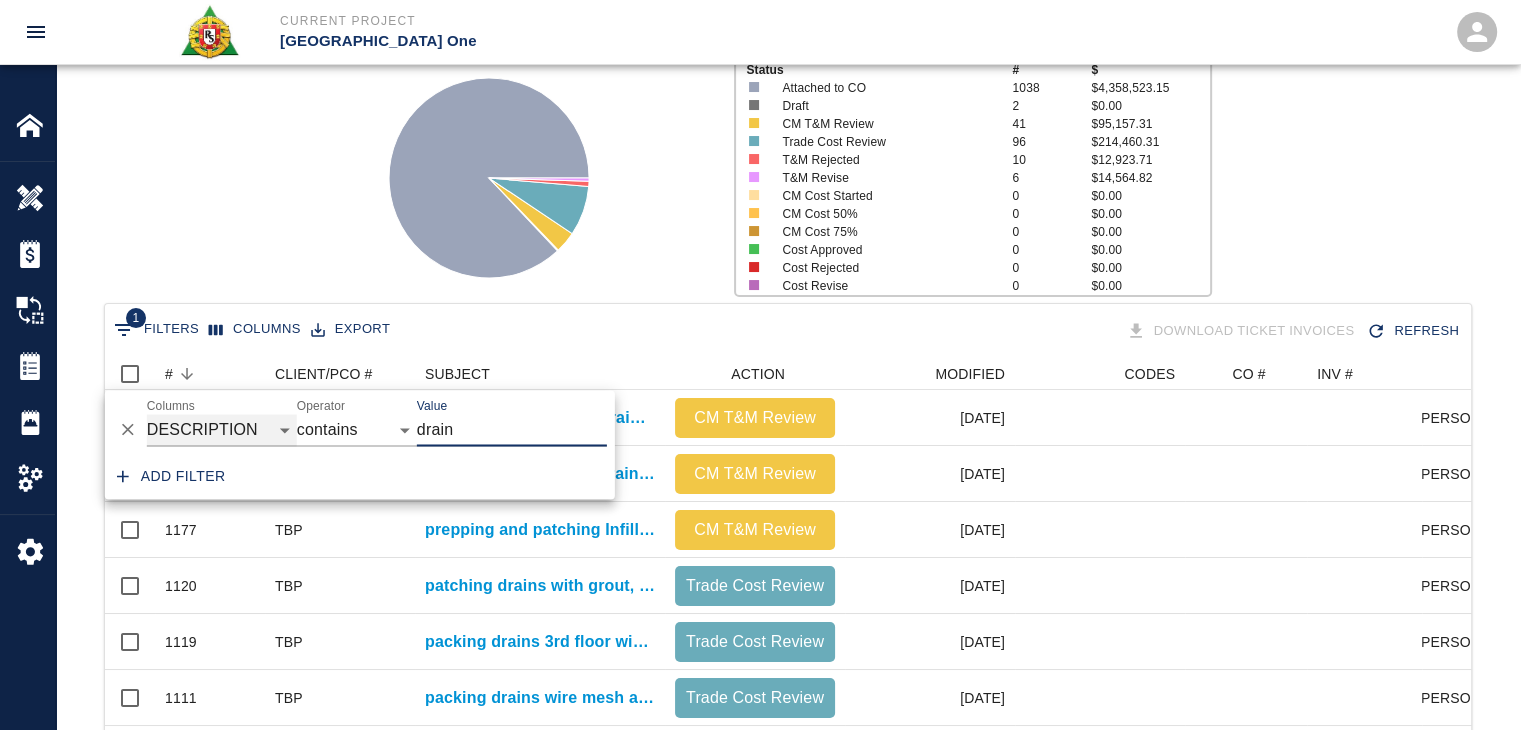 click on "ID # CLIENT/PCO # SUBJECT DESCRIPTION ACTION WORK MODIFIED CREATED CODES CO # INV # INBOX TOTAL CLOSED SUBMITTED APPROVED DATE CM COST APPROVED" at bounding box center (222, 430) 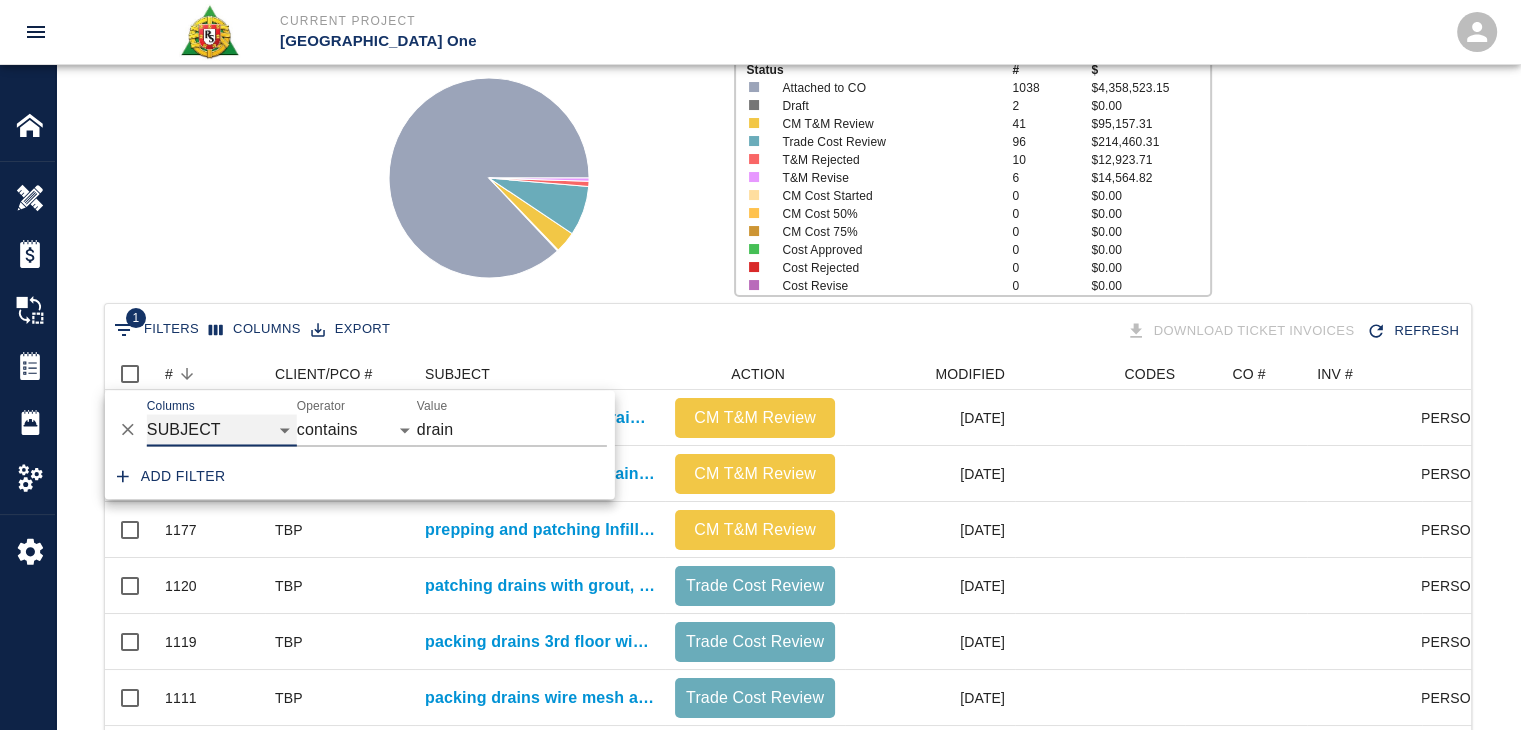 click on "ID # CLIENT/PCO # SUBJECT DESCRIPTION ACTION WORK MODIFIED CREATED CODES CO # INV # INBOX TOTAL CLOSED SUBMITTED APPROVED DATE CM COST APPROVED" at bounding box center (222, 430) 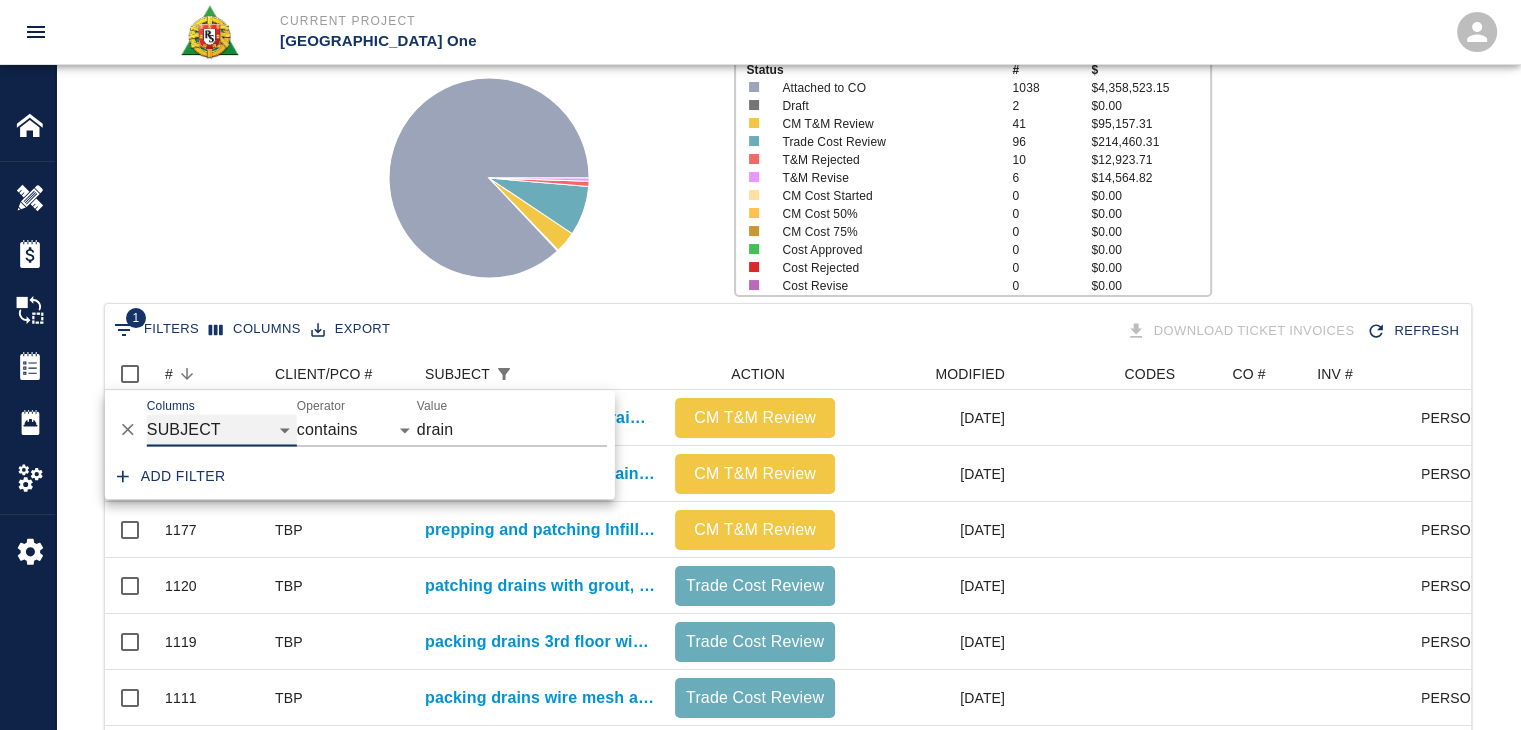 click on "ID # CLIENT/PCO # SUBJECT DESCRIPTION ACTION WORK MODIFIED CREATED CODES CO # INV # INBOX TOTAL CLOSED SUBMITTED APPROVED DATE CM COST APPROVED" at bounding box center (222, 430) 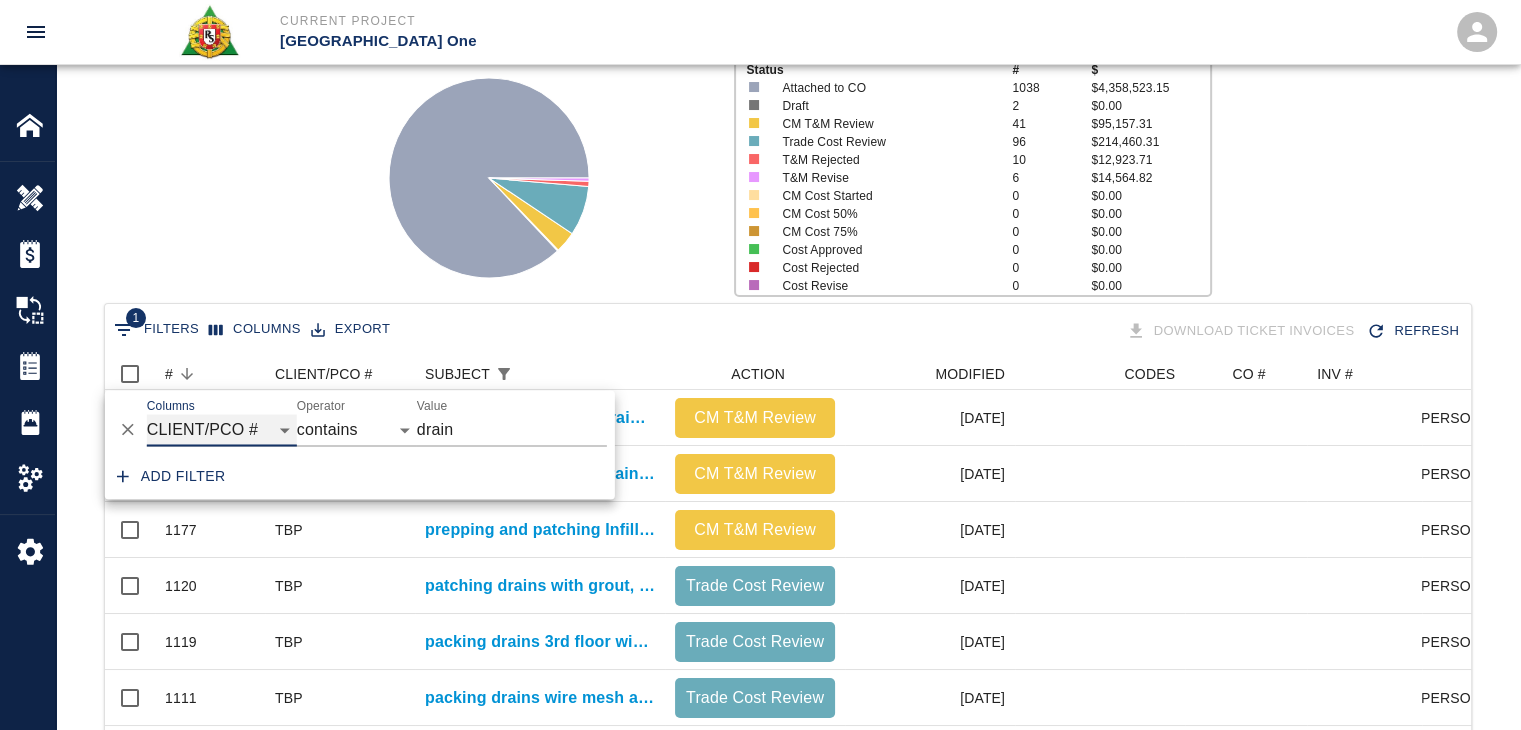 click on "ID # CLIENT/PCO # SUBJECT DESCRIPTION ACTION WORK MODIFIED CREATED CODES CO # INV # INBOX TOTAL CLOSED SUBMITTED APPROVED DATE CM COST APPROVED" at bounding box center [222, 430] 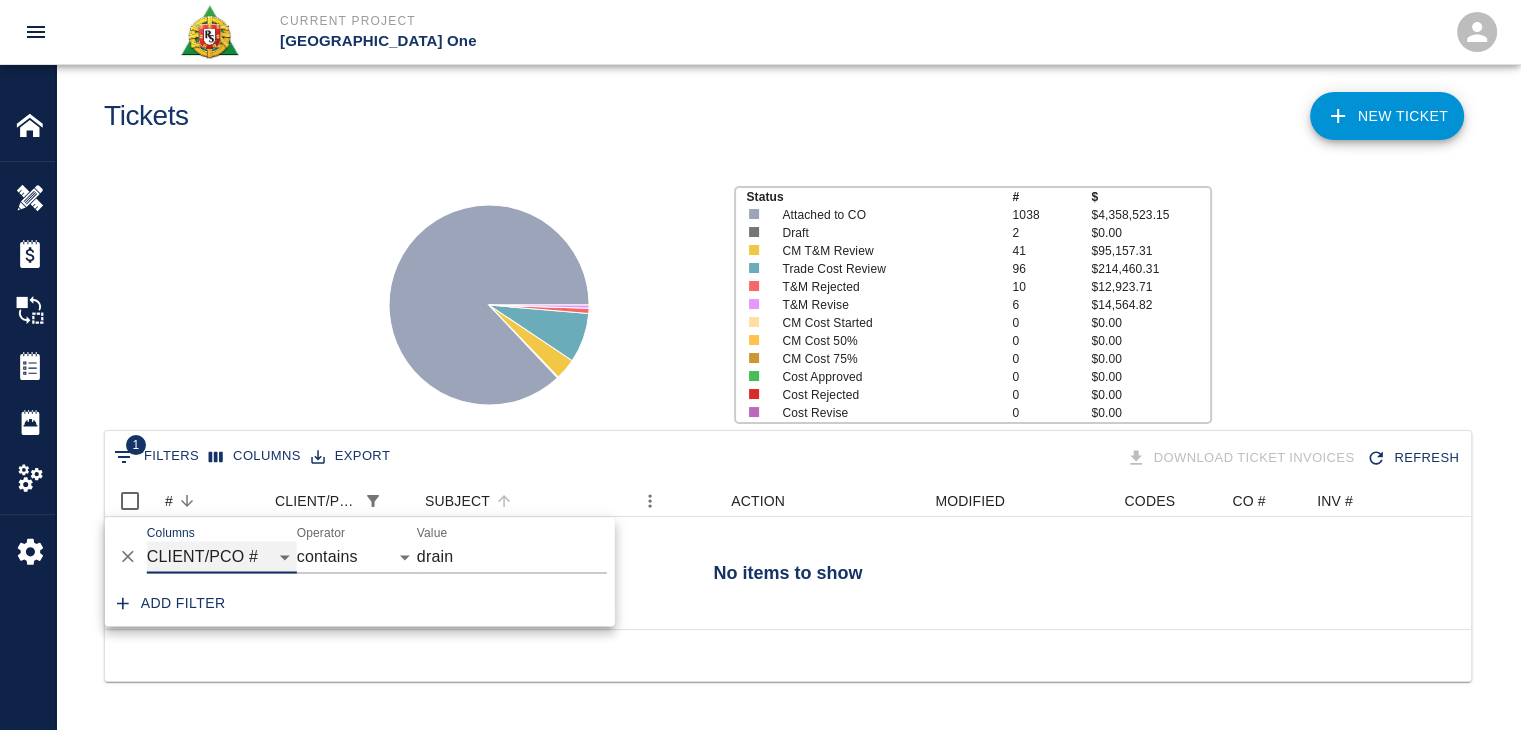 scroll, scrollTop: 44, scrollLeft: 0, axis: vertical 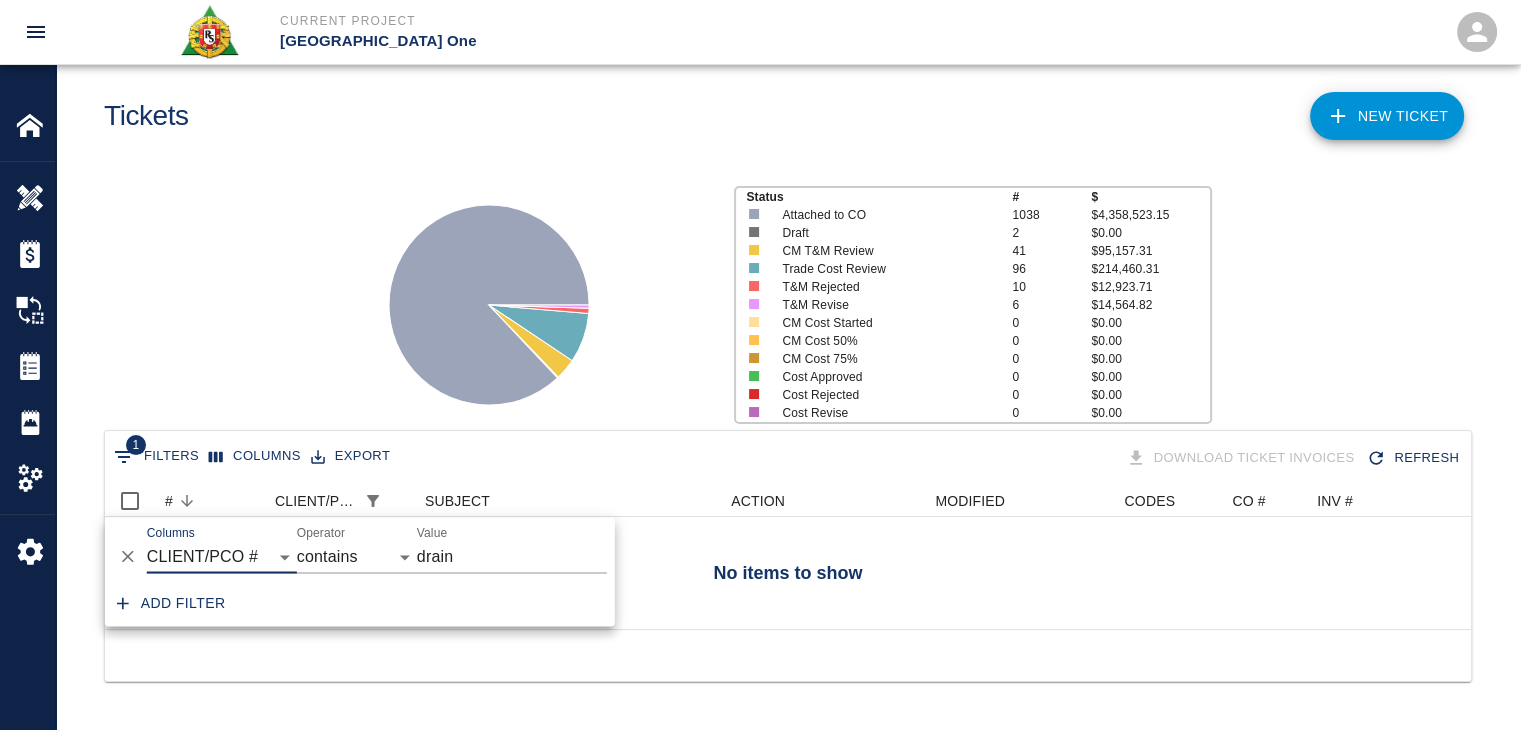 click on "drain" at bounding box center (512, 557) 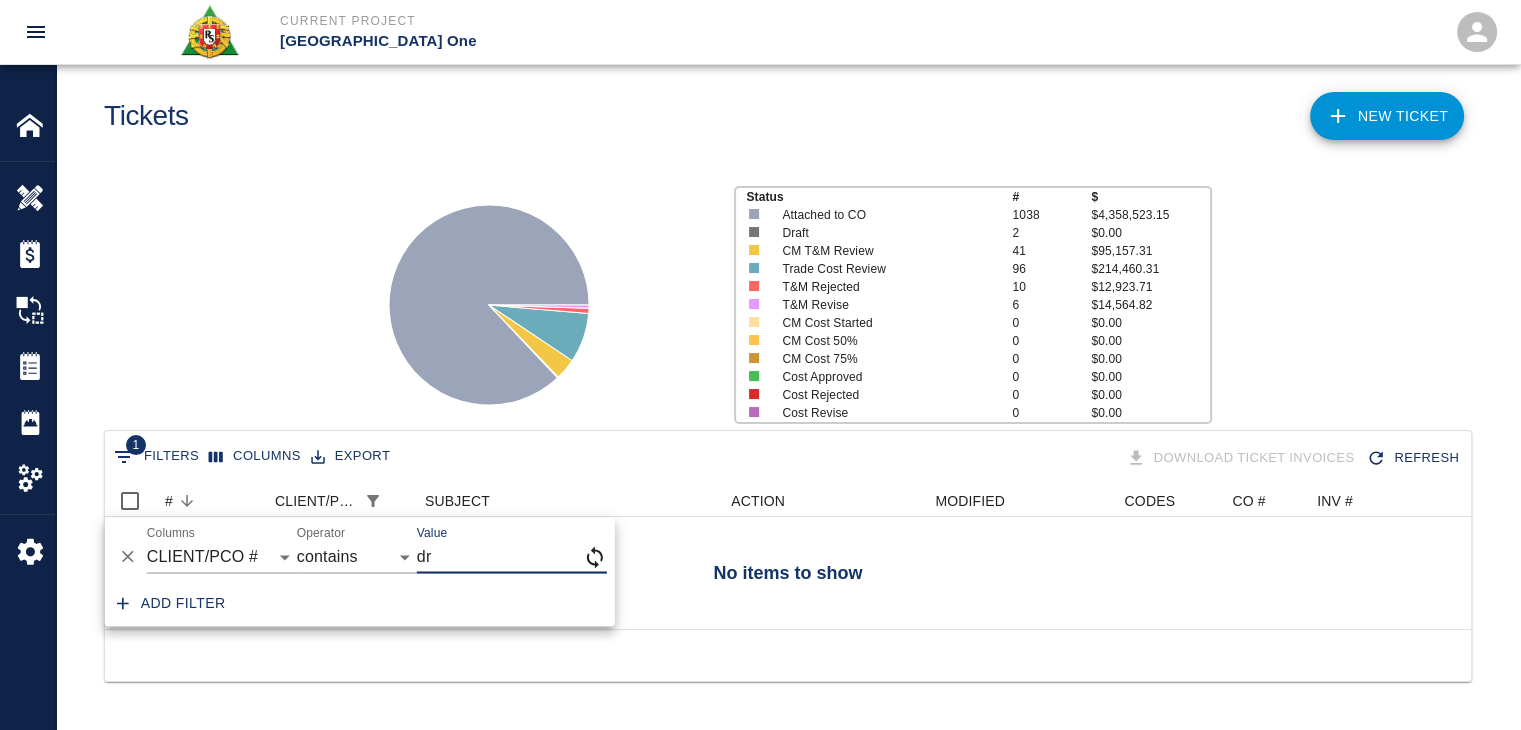 type on "d" 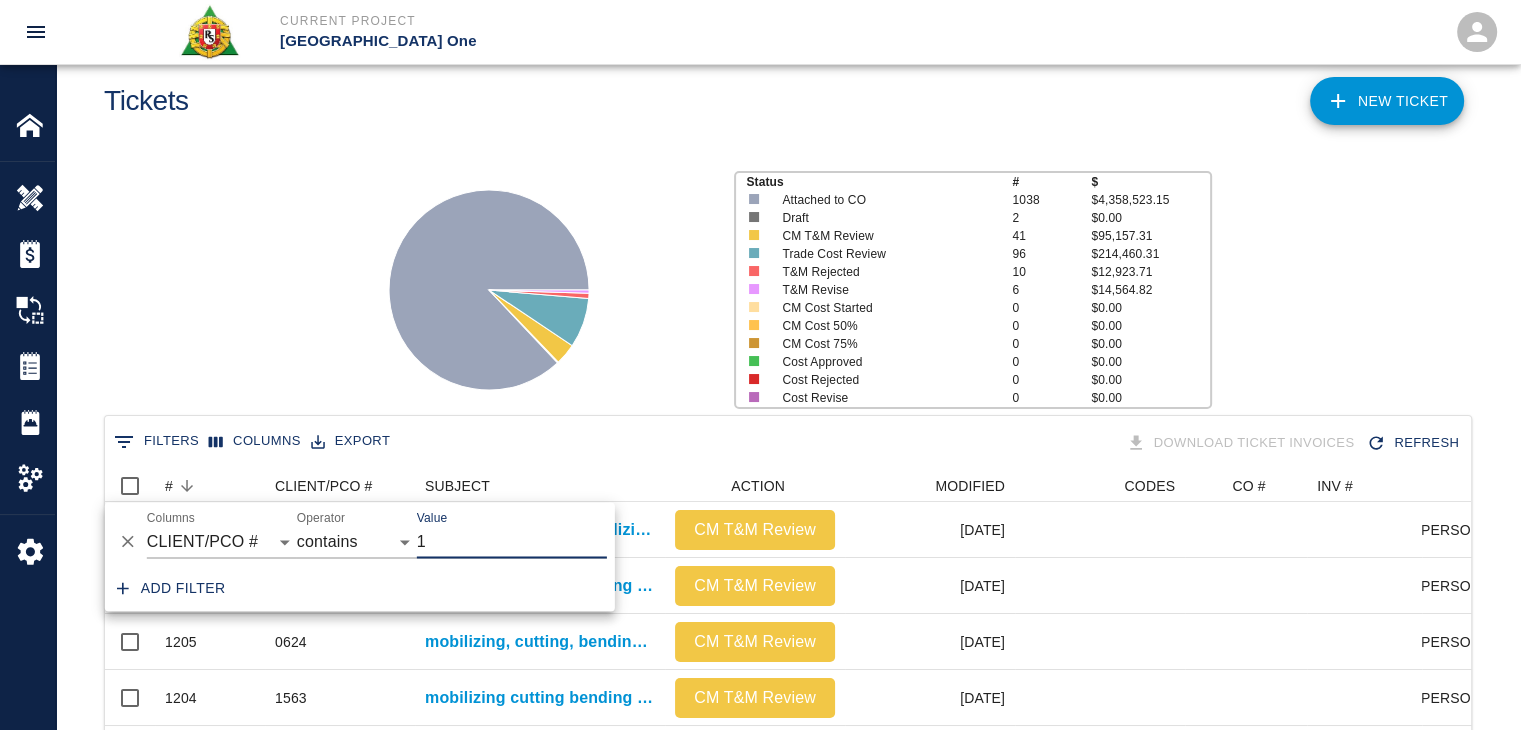 scroll, scrollTop: 0, scrollLeft: 0, axis: both 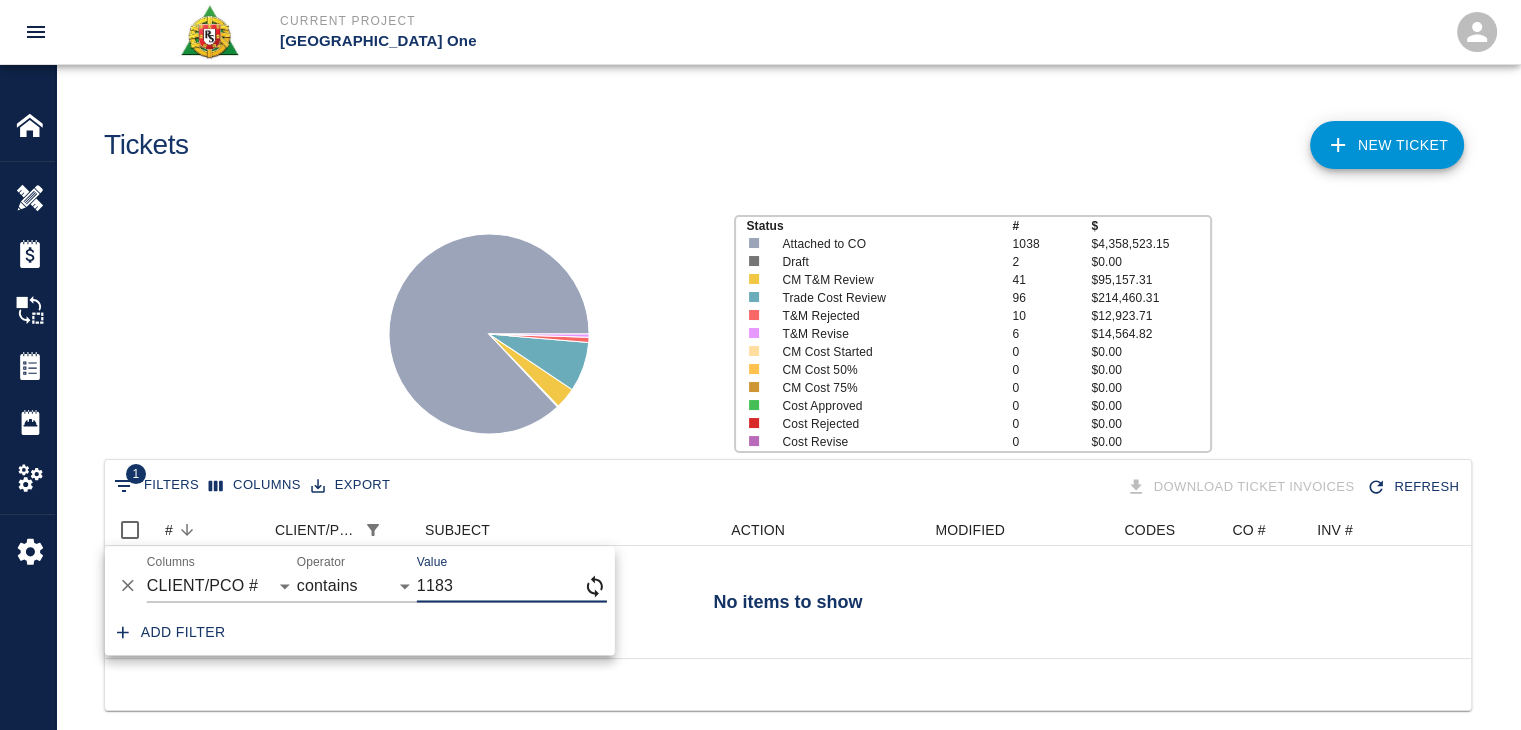 type on "1183" 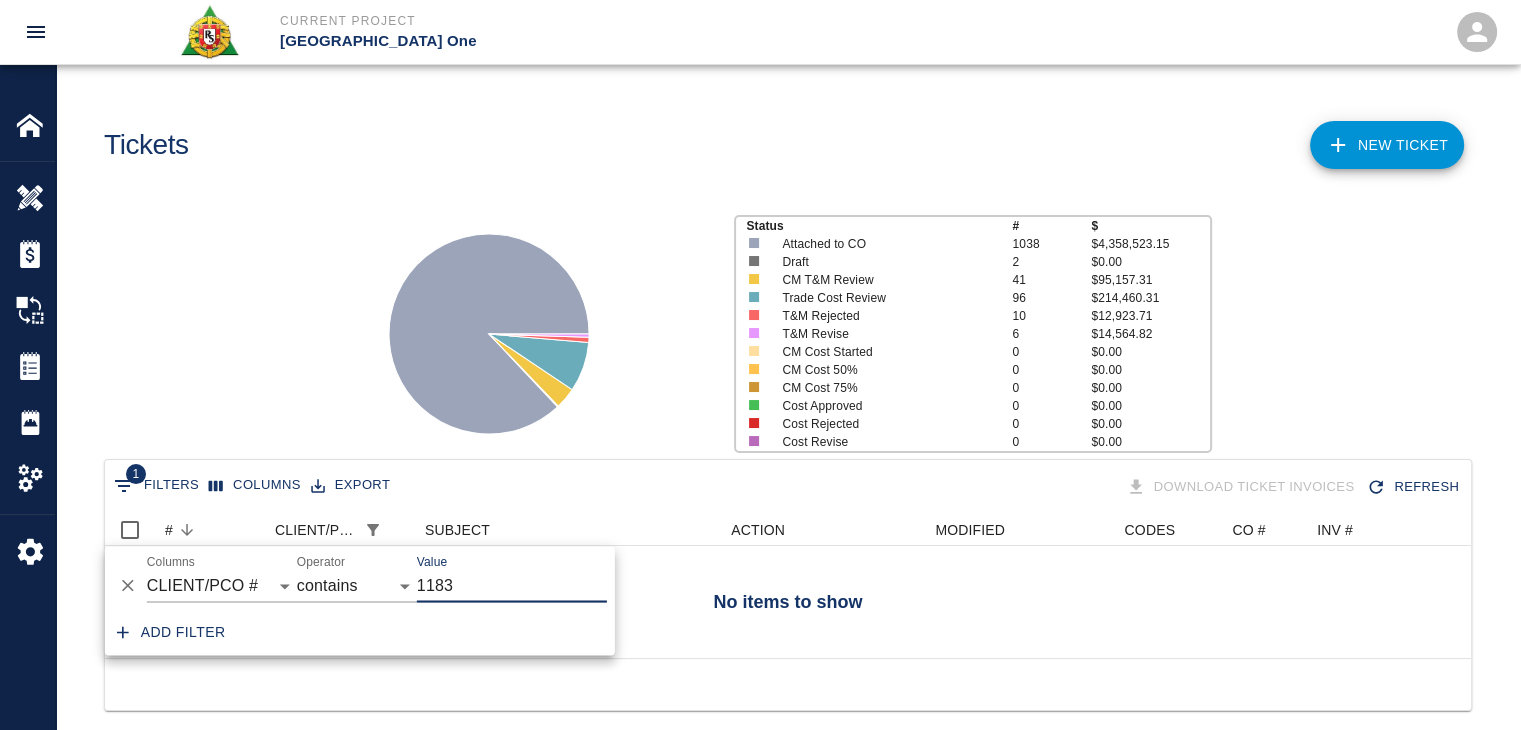 click on "Status # $ Attached to CO 1038 $4,358,523.15 Draft 2 $0.00 CM T&M Review 41 $95,157.31 Trade Cost Review 96 $214,460.31 T&M Rejected 10 $12,923.71 T&M Revise 6 $14,564.82 CM Cost Started 0 $0.00 CM Cost 50% 0 $0.00 CM Cost 75% 0 $0.00 Cost Approved 0 $0.00 Cost Rejected 0 $0.00 Cost Revise 0 $0.00" at bounding box center (780, 326) 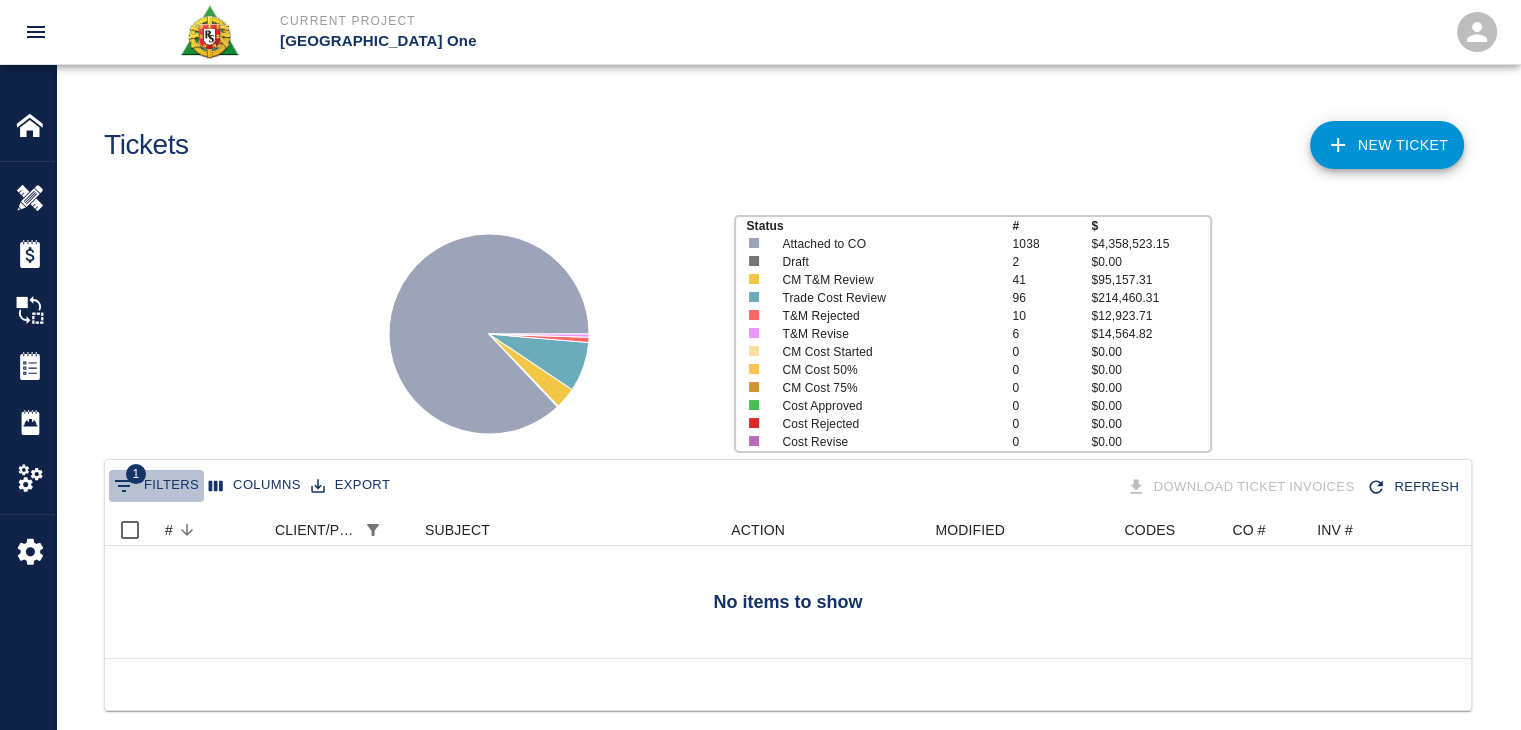 click on "1 Filters" at bounding box center [156, 486] 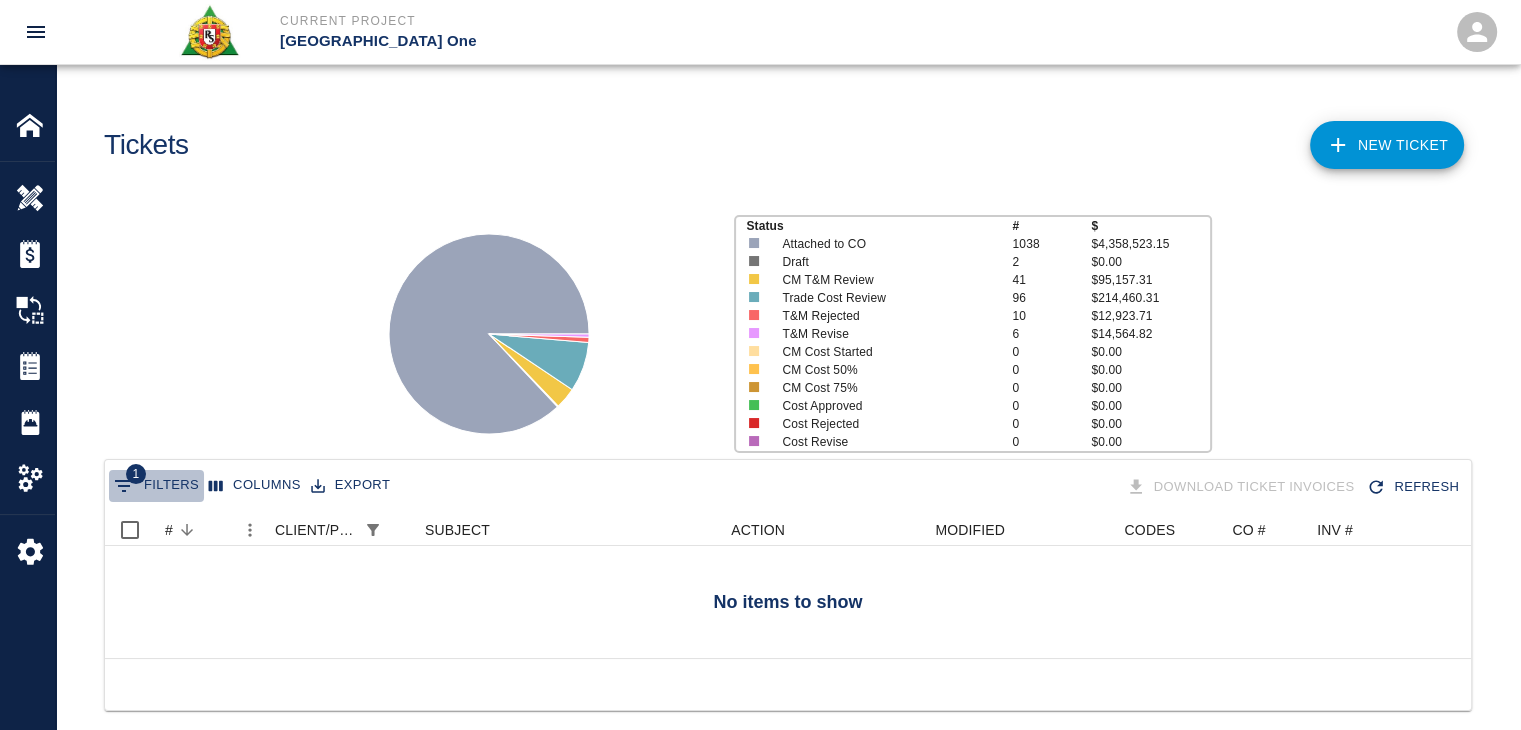 select on "pco_number" 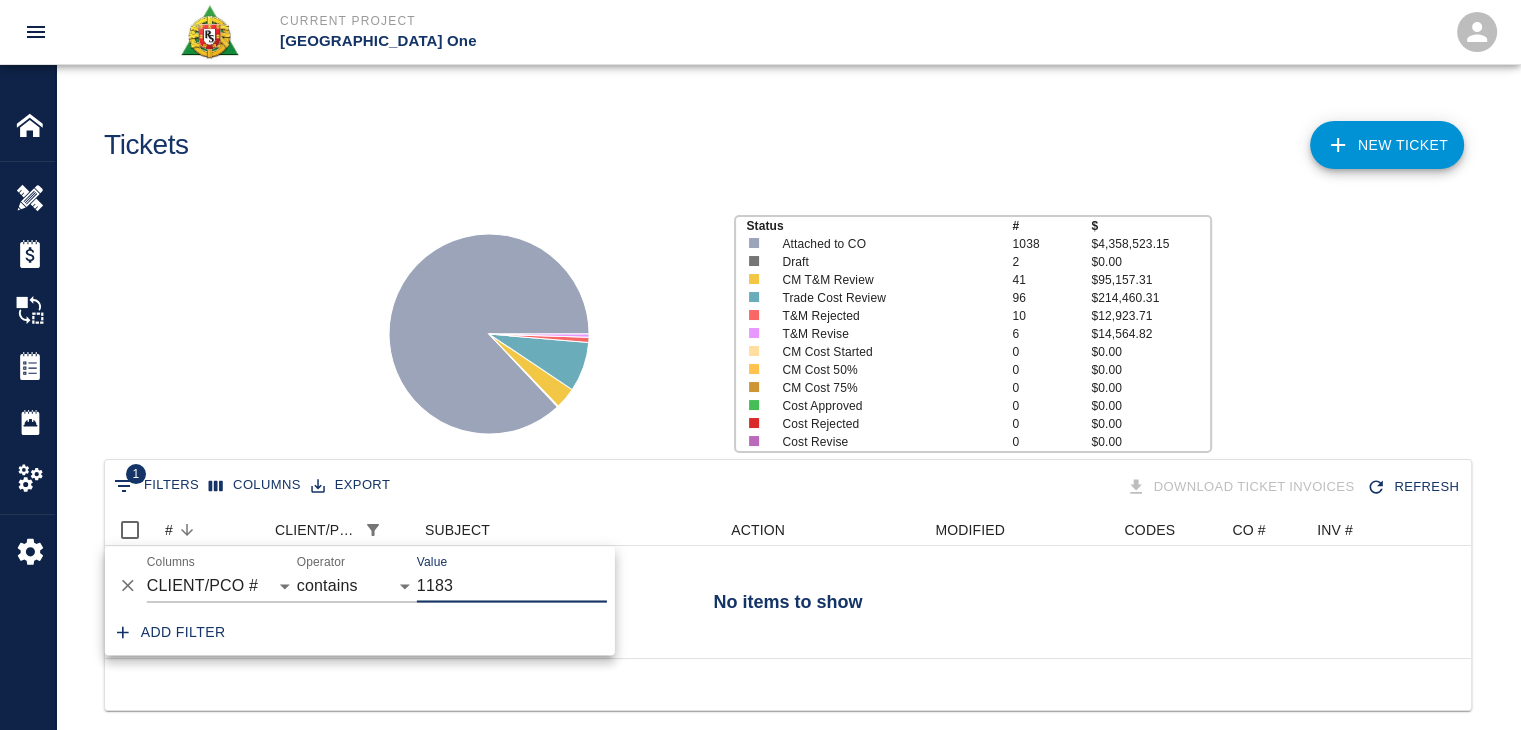 click on "1183" at bounding box center [512, 586] 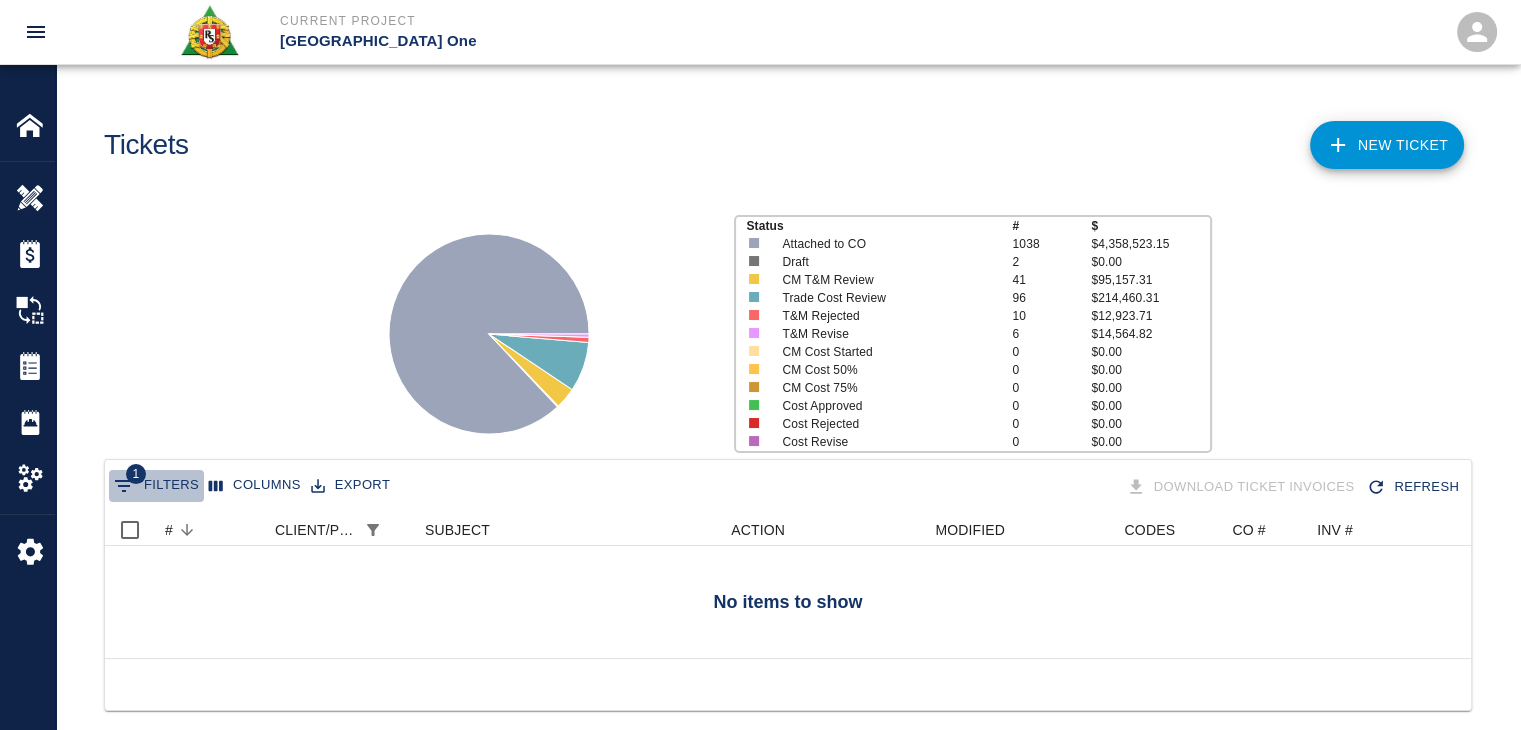 click on "1 Filters" at bounding box center [156, 486] 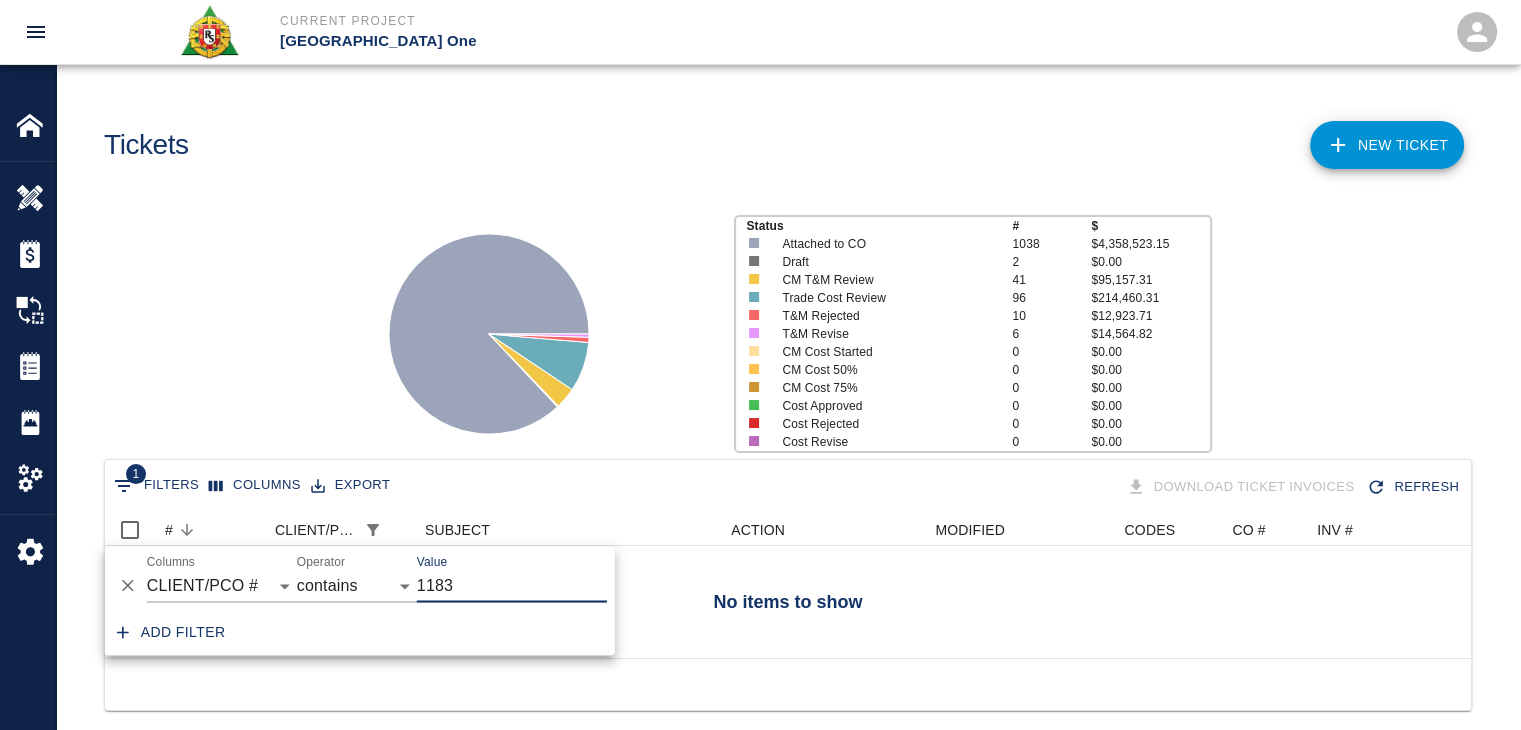 click on "Status # $ Attached to CO 1038 $4,358,523.15 Draft 2 $0.00 CM T&M Review 41 $95,157.31 Trade Cost Review 96 $214,460.31 T&M Rejected 10 $12,923.71 T&M Revise 6 $14,564.82 CM Cost Started 0 $0.00 CM Cost 50% 0 $0.00 CM Cost 75% 0 $0.00 Cost Approved 0 $0.00 Cost Rejected 0 $0.00 Cost Revise 0 $0.00" at bounding box center [780, 326] 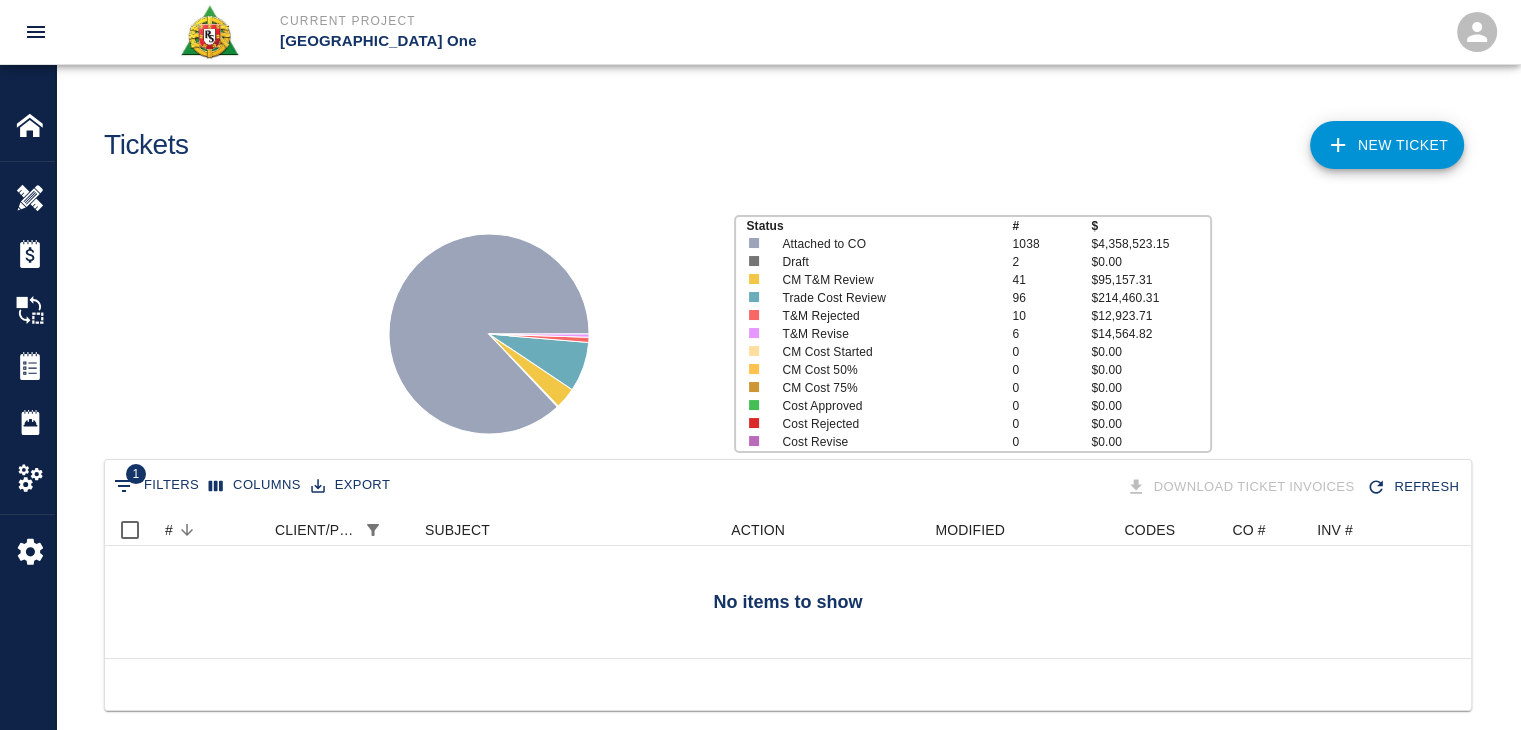 click 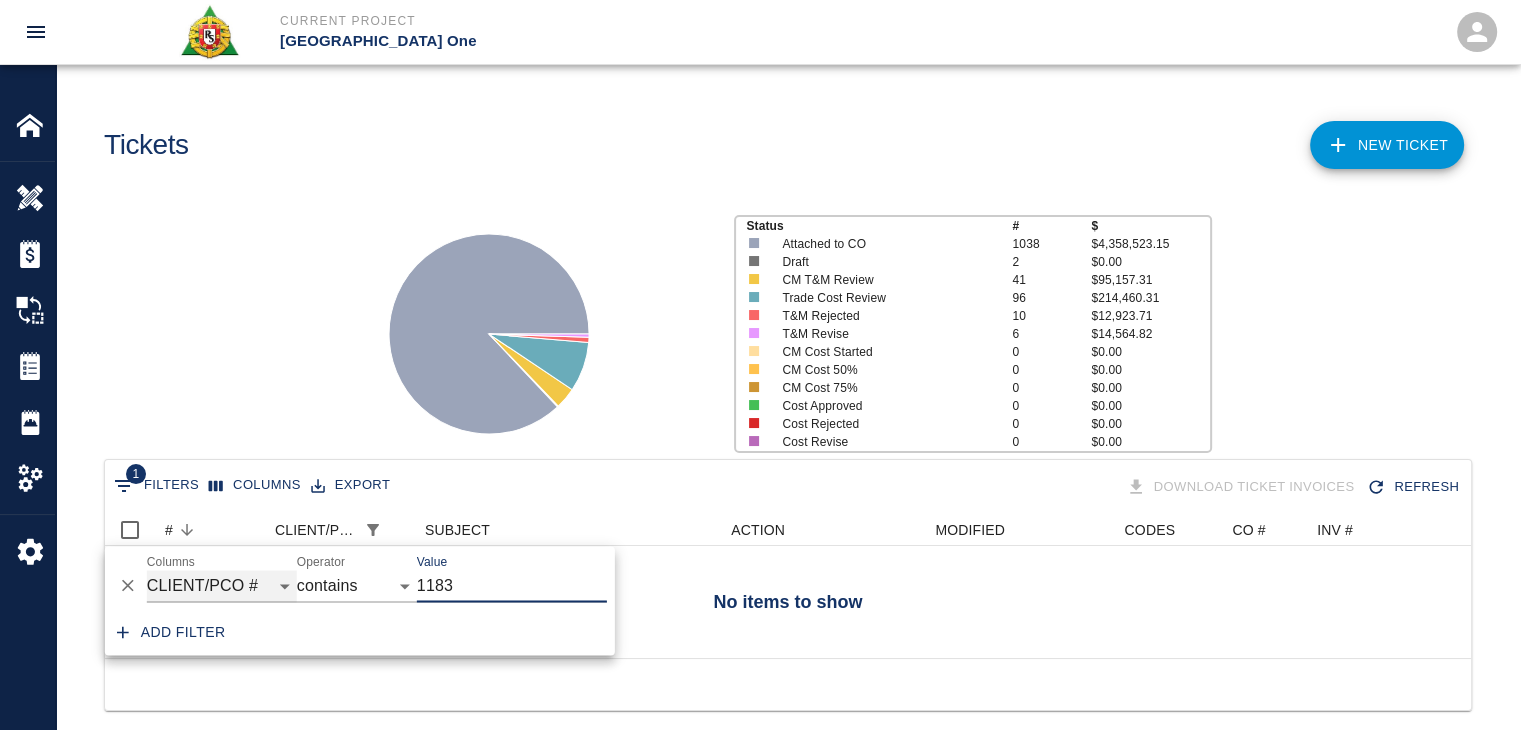 click on "ID # CLIENT/PCO # SUBJECT DESCRIPTION ACTION WORK MODIFIED CREATED CODES CO # INV # INBOX TOTAL CLOSED SUBMITTED APPROVED DATE CM COST APPROVED" at bounding box center [222, 586] 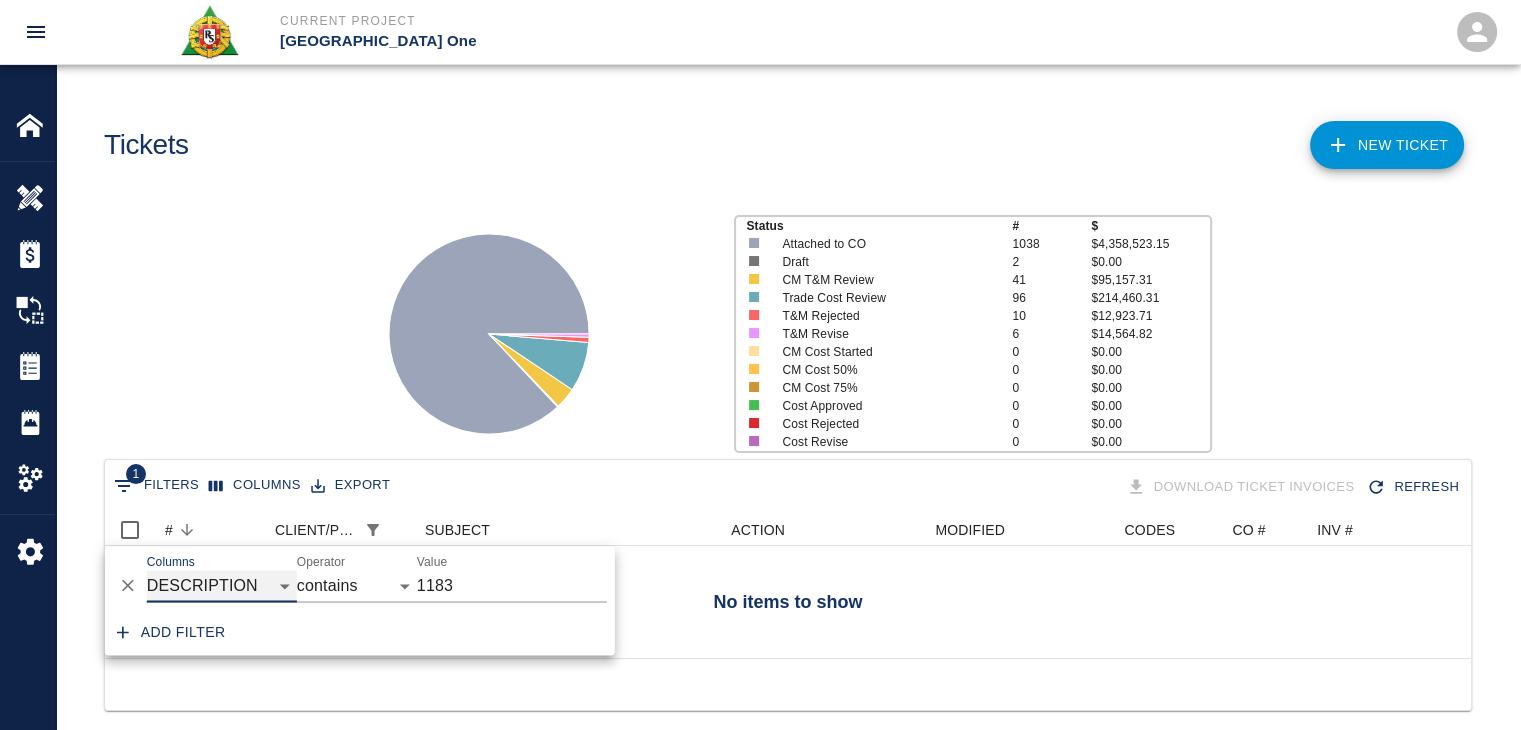 click on "ID # CLIENT/PCO # SUBJECT DESCRIPTION ACTION WORK MODIFIED CREATED CODES CO # INV # INBOX TOTAL CLOSED SUBMITTED APPROVED DATE CM COST APPROVED" at bounding box center (222, 586) 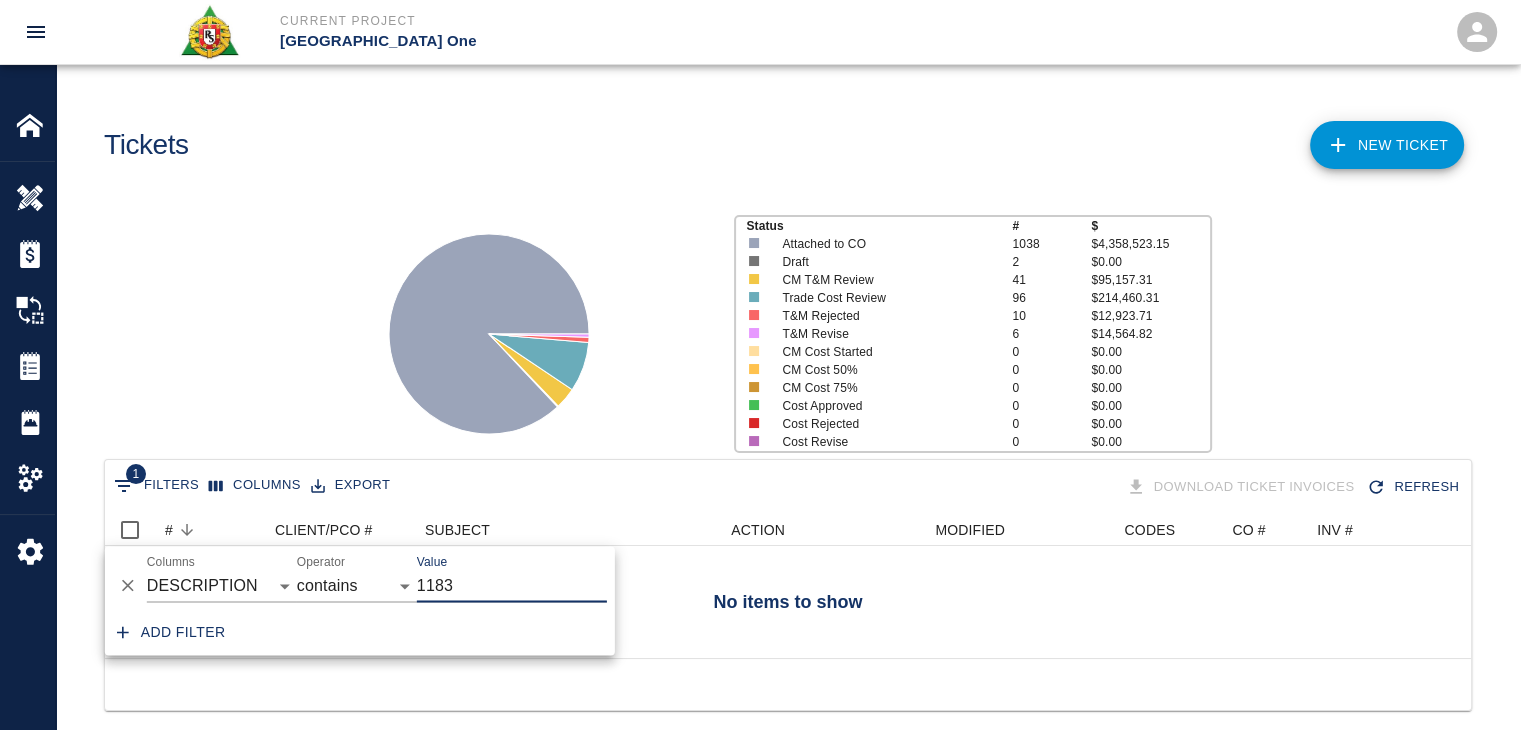 click on "1183" at bounding box center (512, 586) 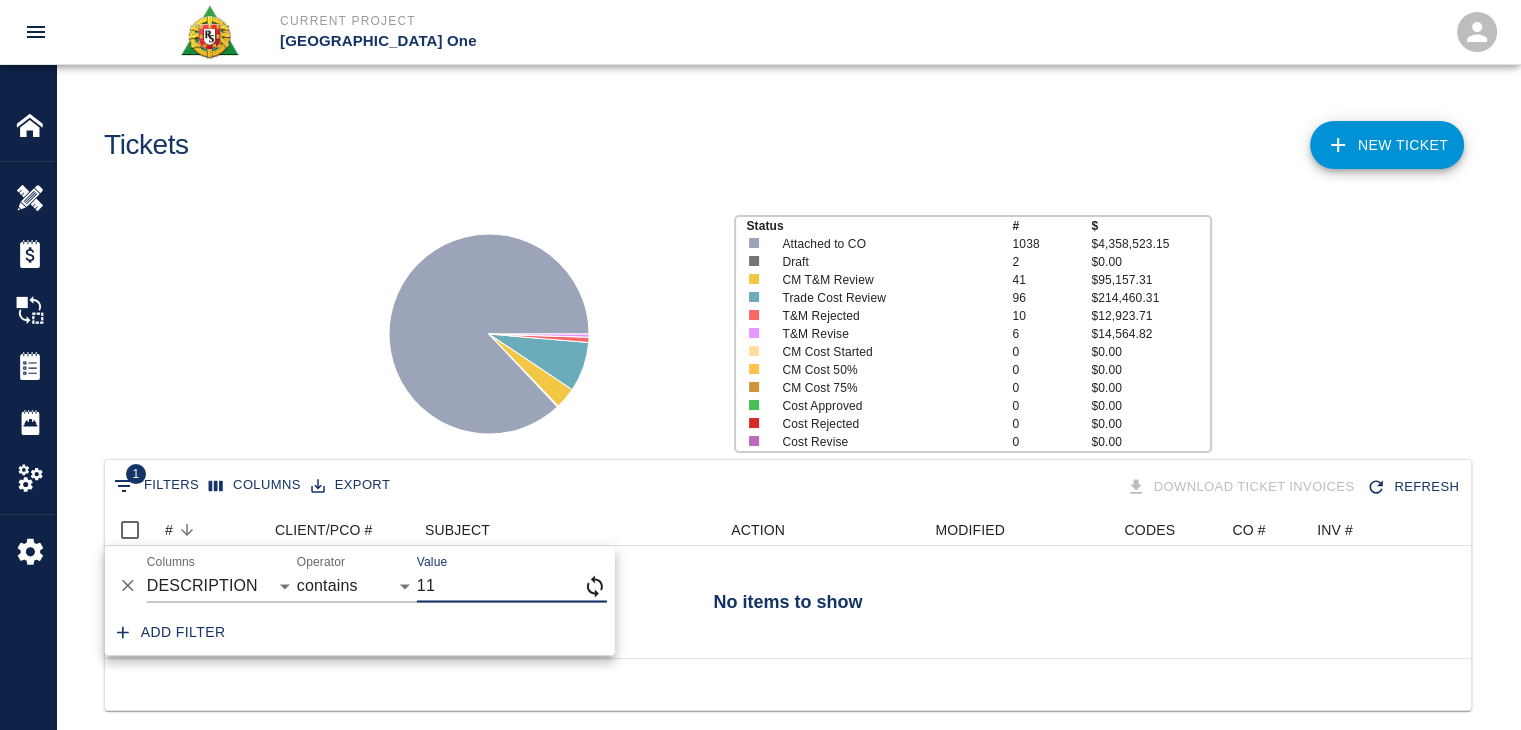 type on "1" 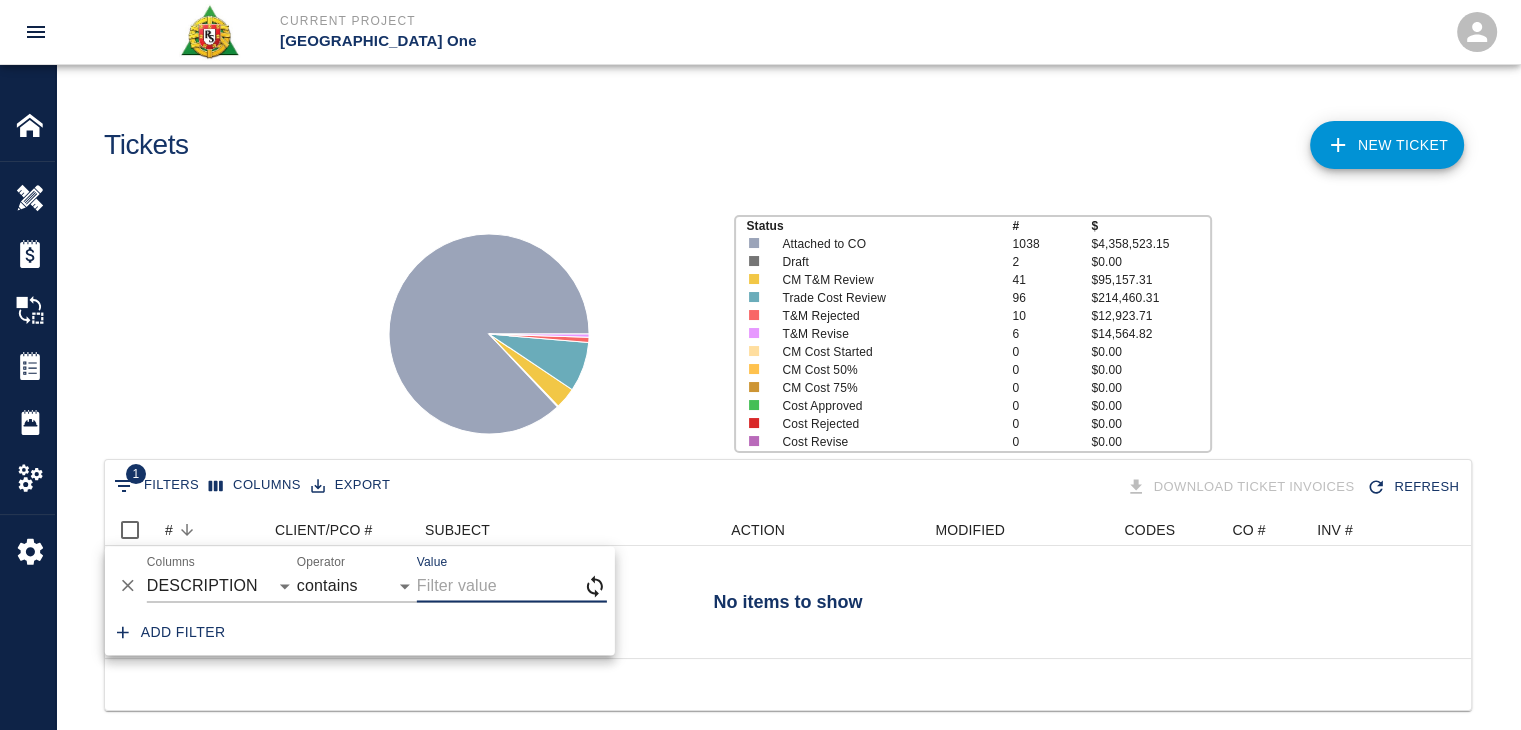 paste on "scarifying" 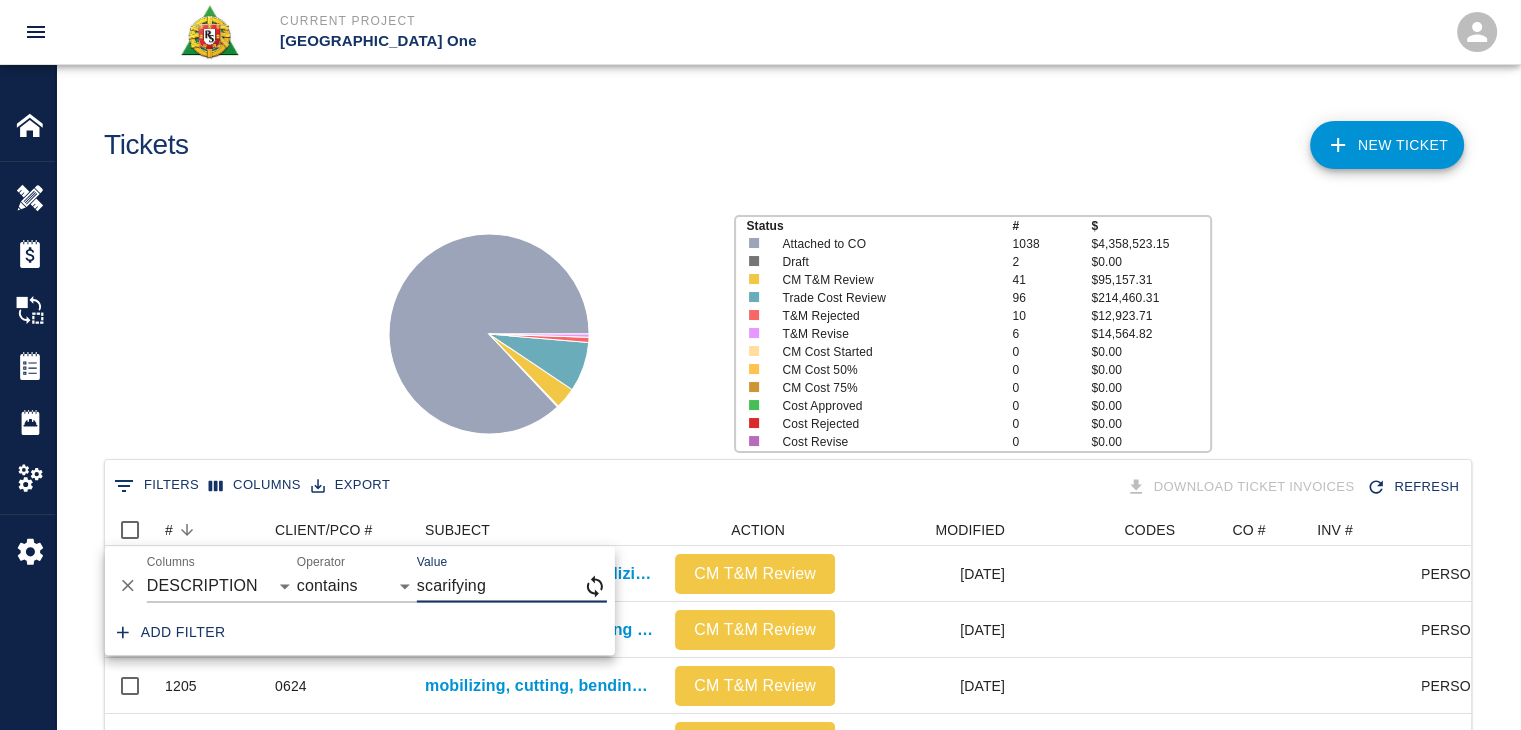 scroll, scrollTop: 1152, scrollLeft: 1351, axis: both 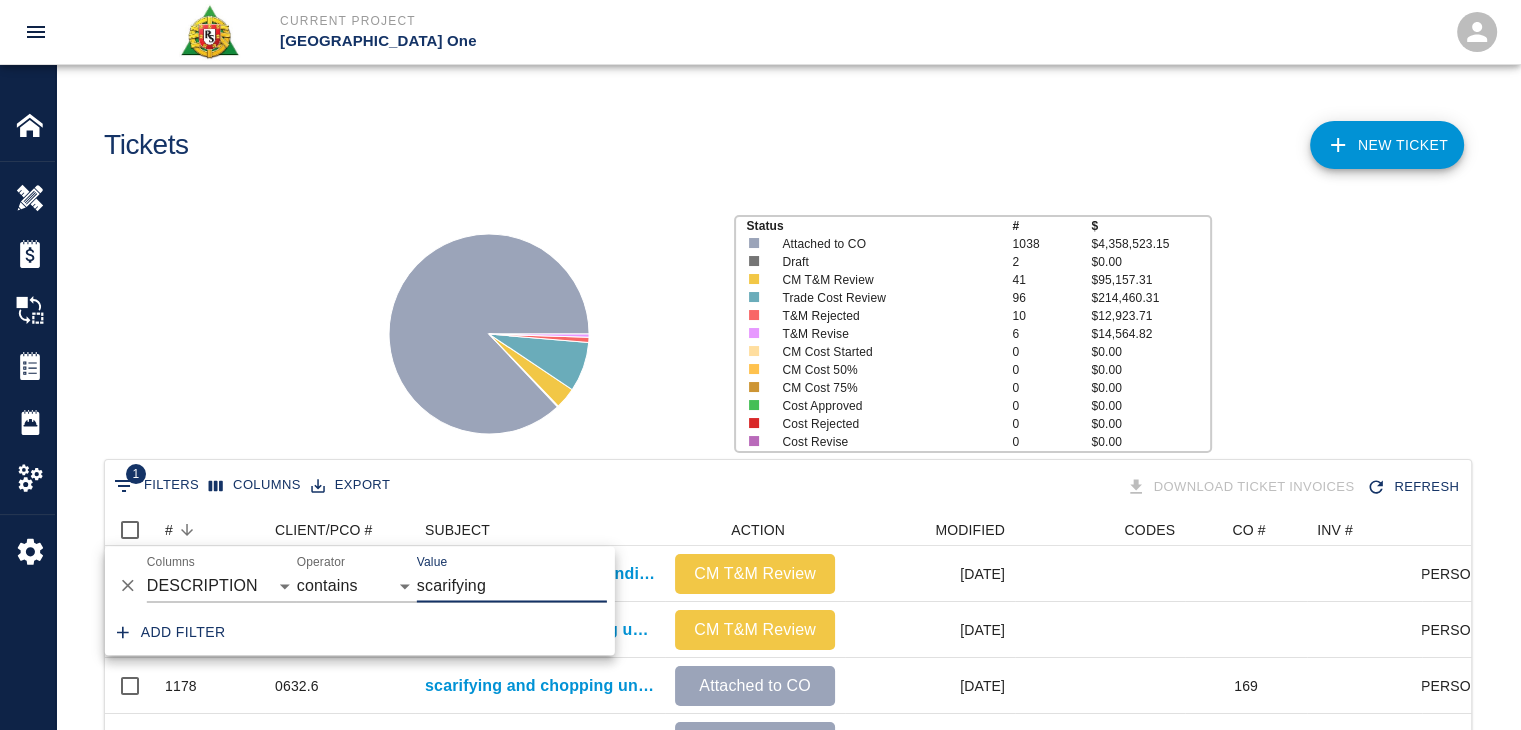 type on "scarifying" 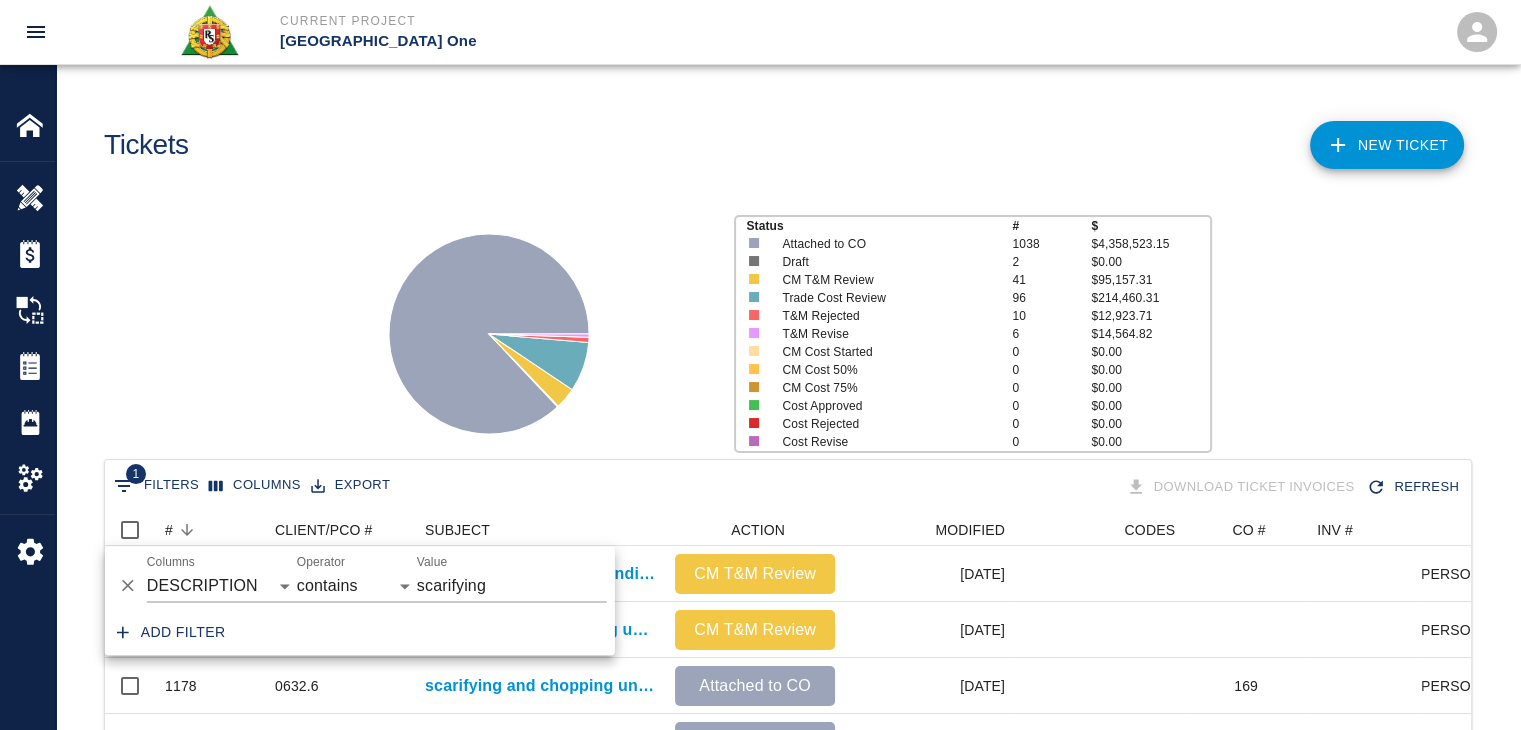 click on "Status # $ Attached to CO 1038 $4,358,523.15 Draft 2 $0.00 CM T&M Review 41 $95,157.31 Trade Cost Review 96 $214,460.31 T&M Rejected 10 $12,923.71 T&M Revise 6 $14,564.82 CM Cost Started 0 $0.00 CM Cost 50% 0 $0.00 CM Cost 75% 0 $0.00 Cost Approved 0 $0.00 Cost Rejected 0 $0.00 Cost Revise 0 $0.00" at bounding box center [780, 326] 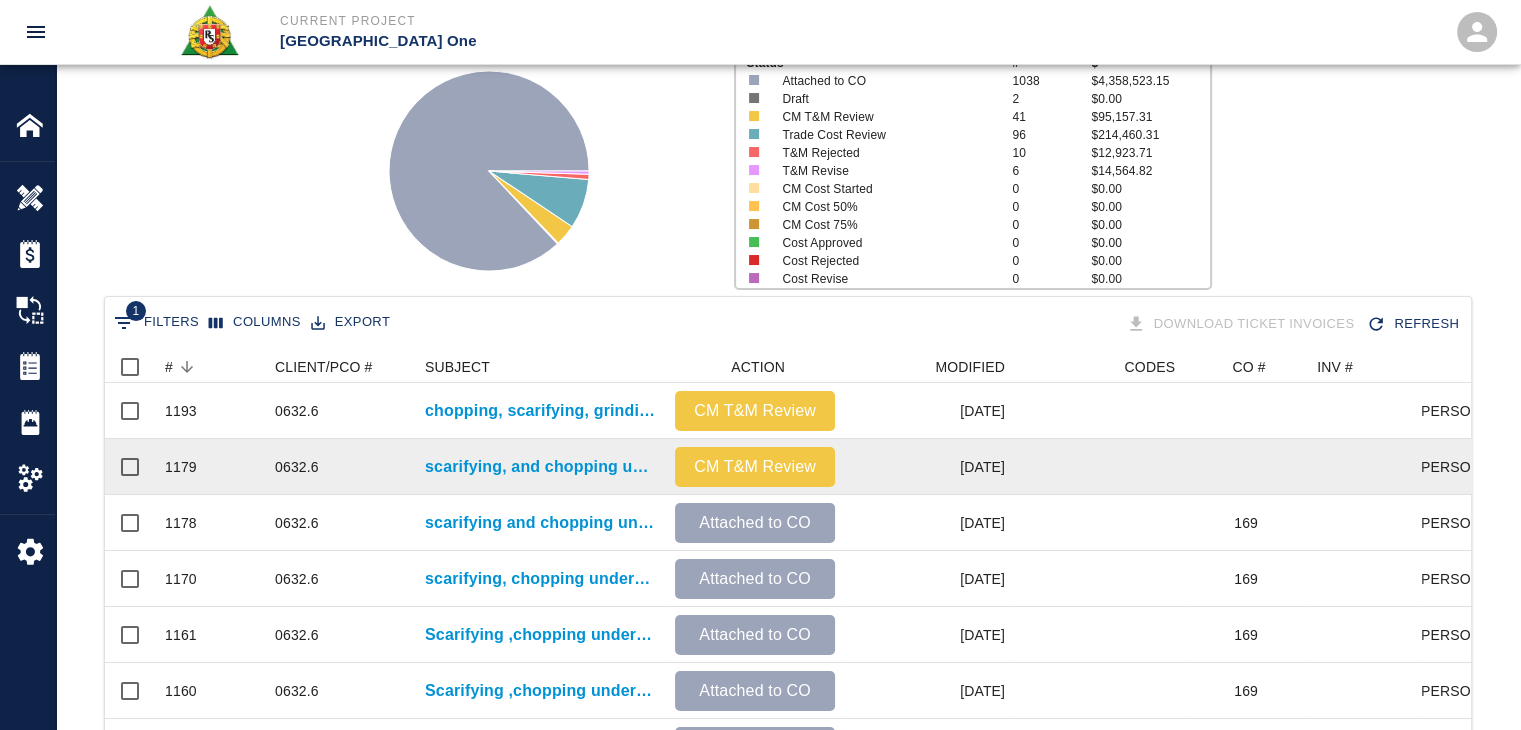 scroll, scrollTop: 0, scrollLeft: 0, axis: both 